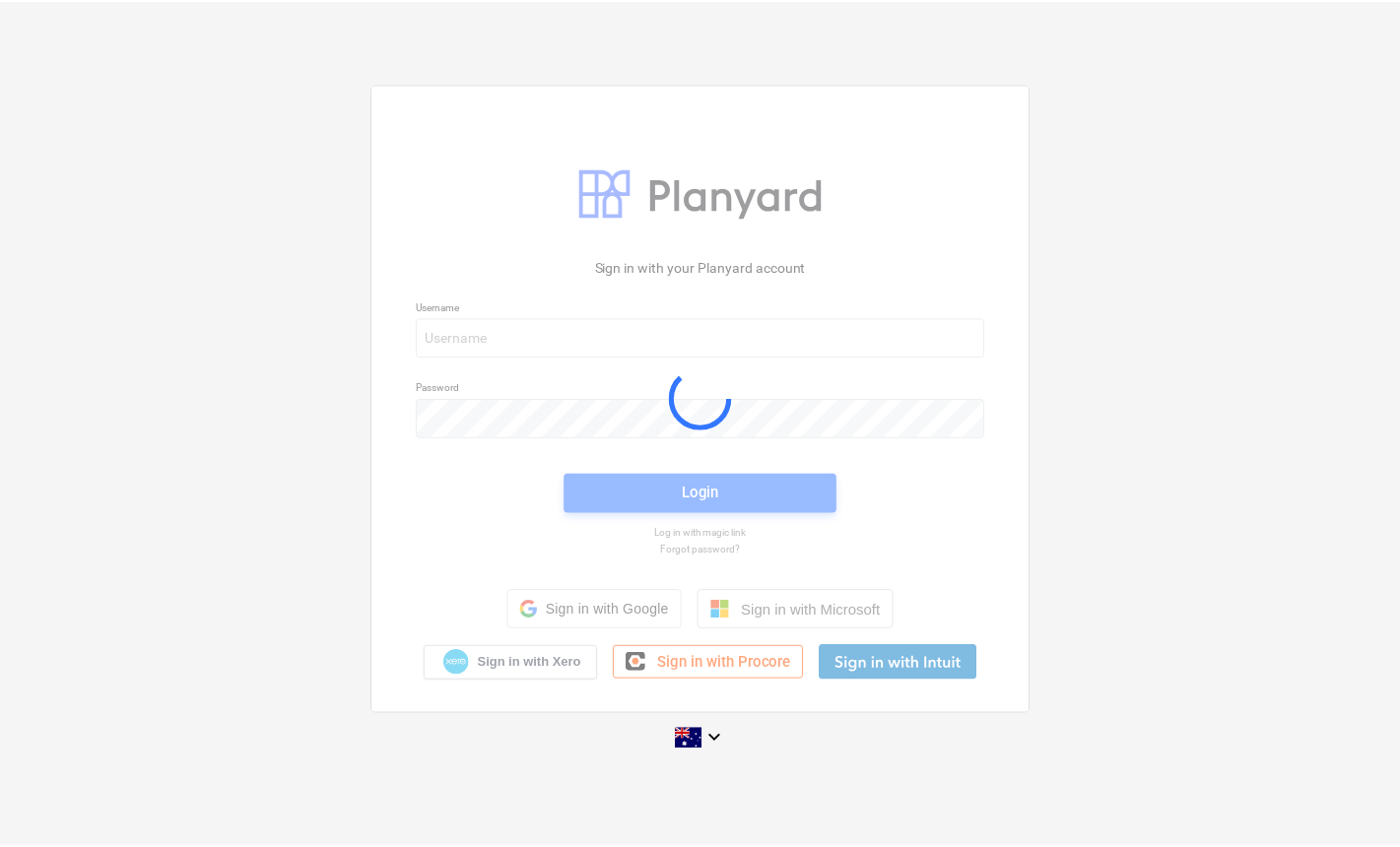 scroll, scrollTop: 0, scrollLeft: 0, axis: both 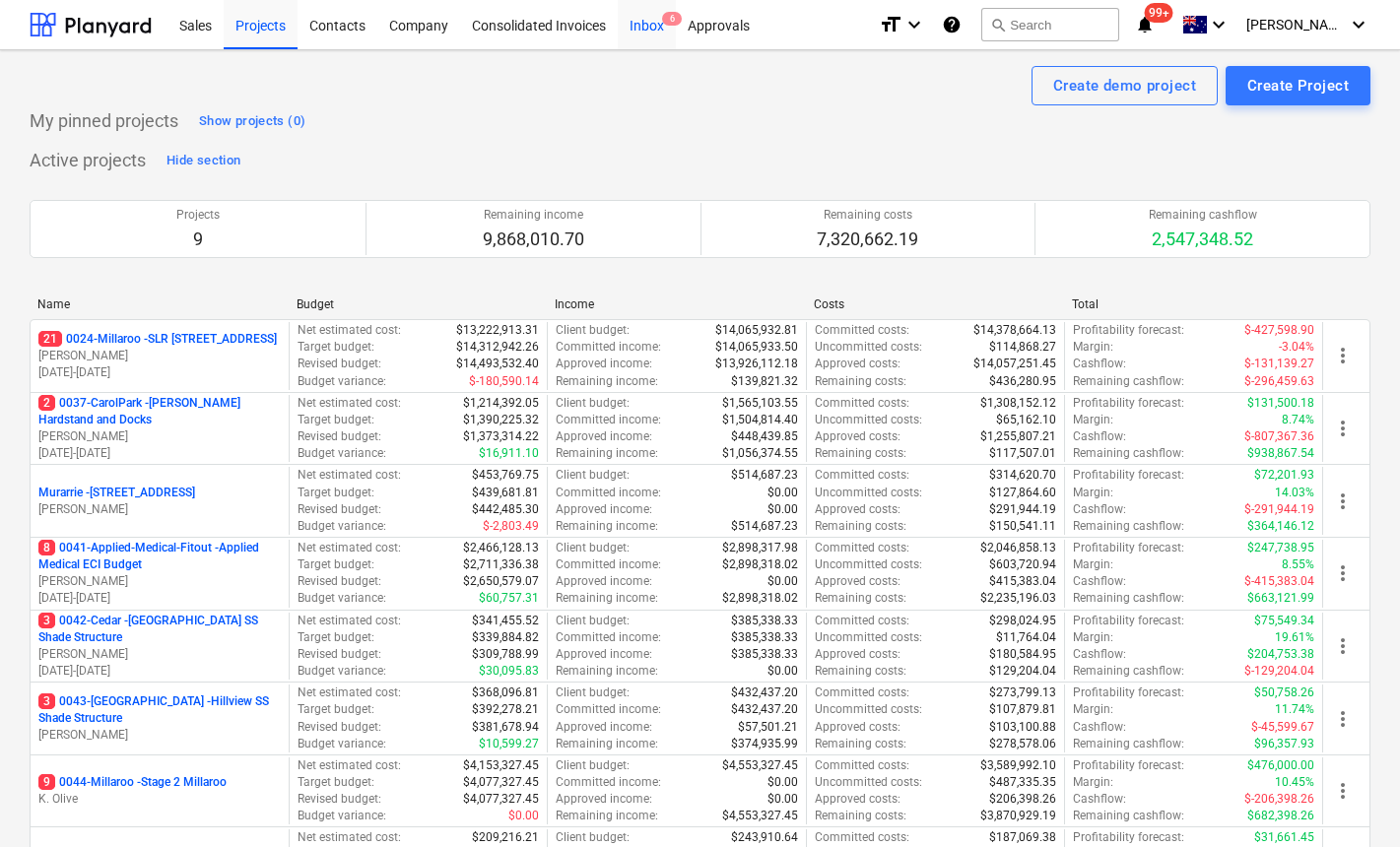 click on "Inbox 6" at bounding box center [646, 24] 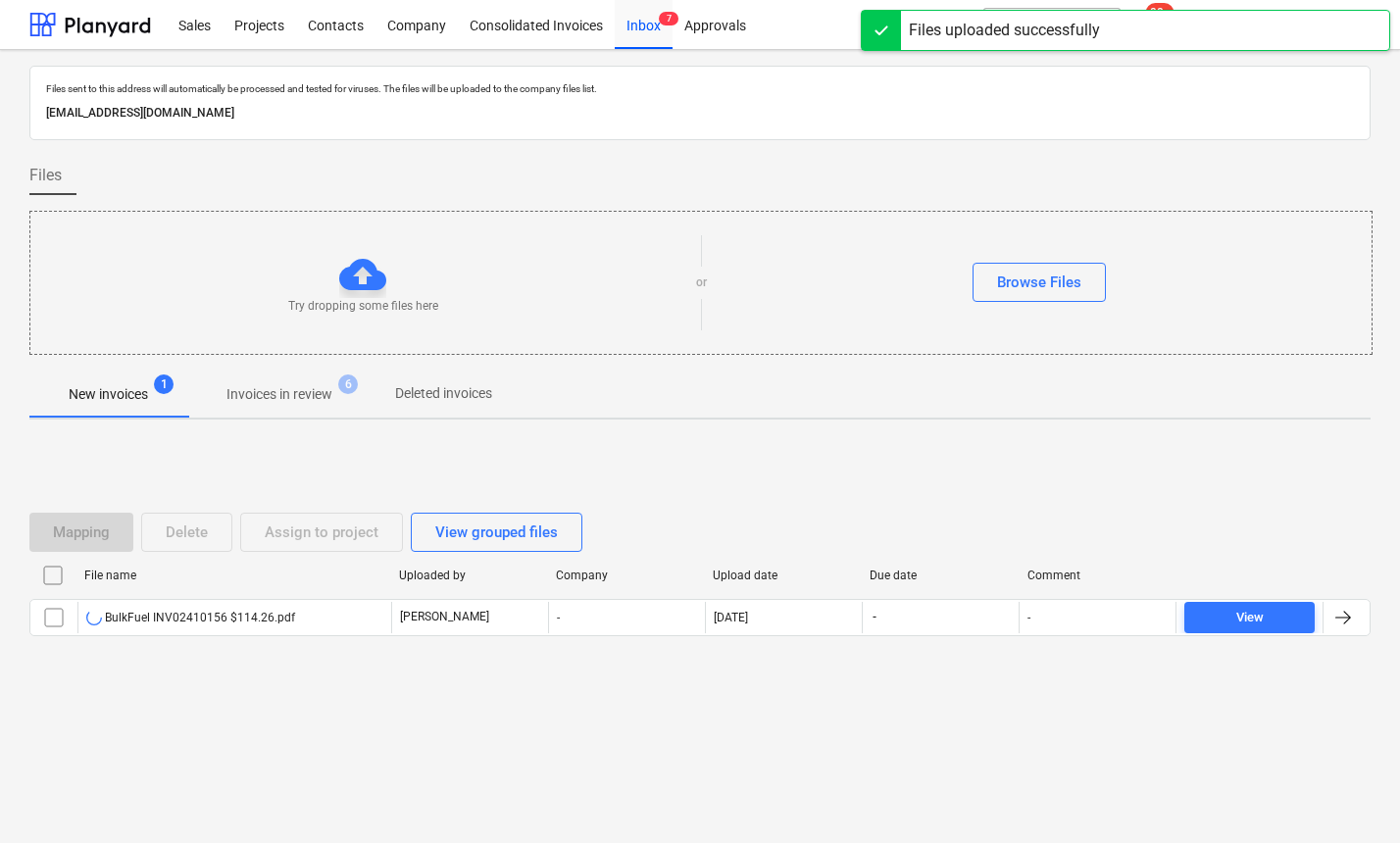 click on "Mapping Delete Assign to project View grouped files File name Uploaded by Company Upload date Due date Comment   BulkFuel INV02410156 $114.26.pdf J. Keane - 16.07.2025 - - View Please wait" at bounding box center [700, 582] 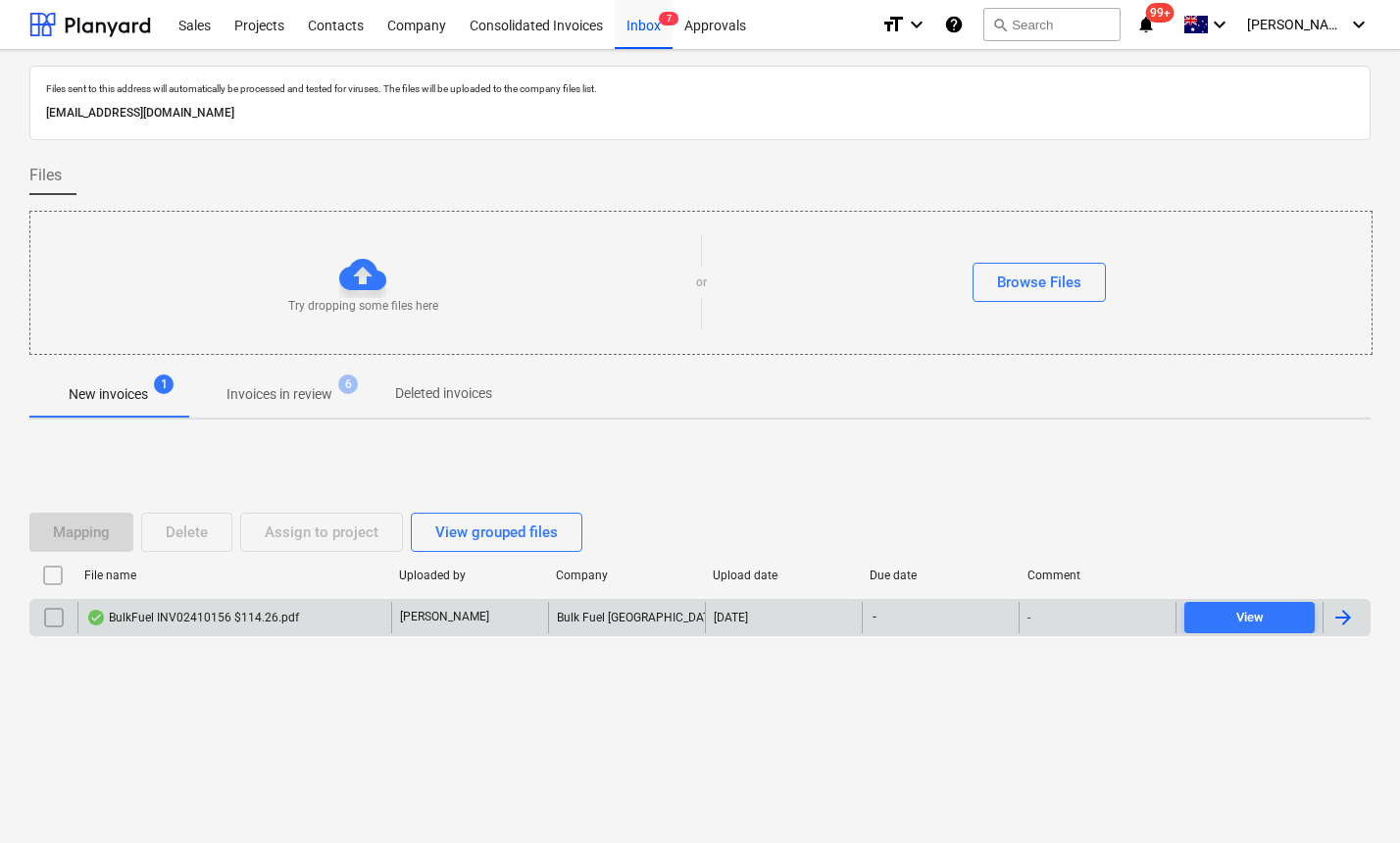 click on "BulkFuel INV02410156 $114.26.pdf" at bounding box center (192, 618) 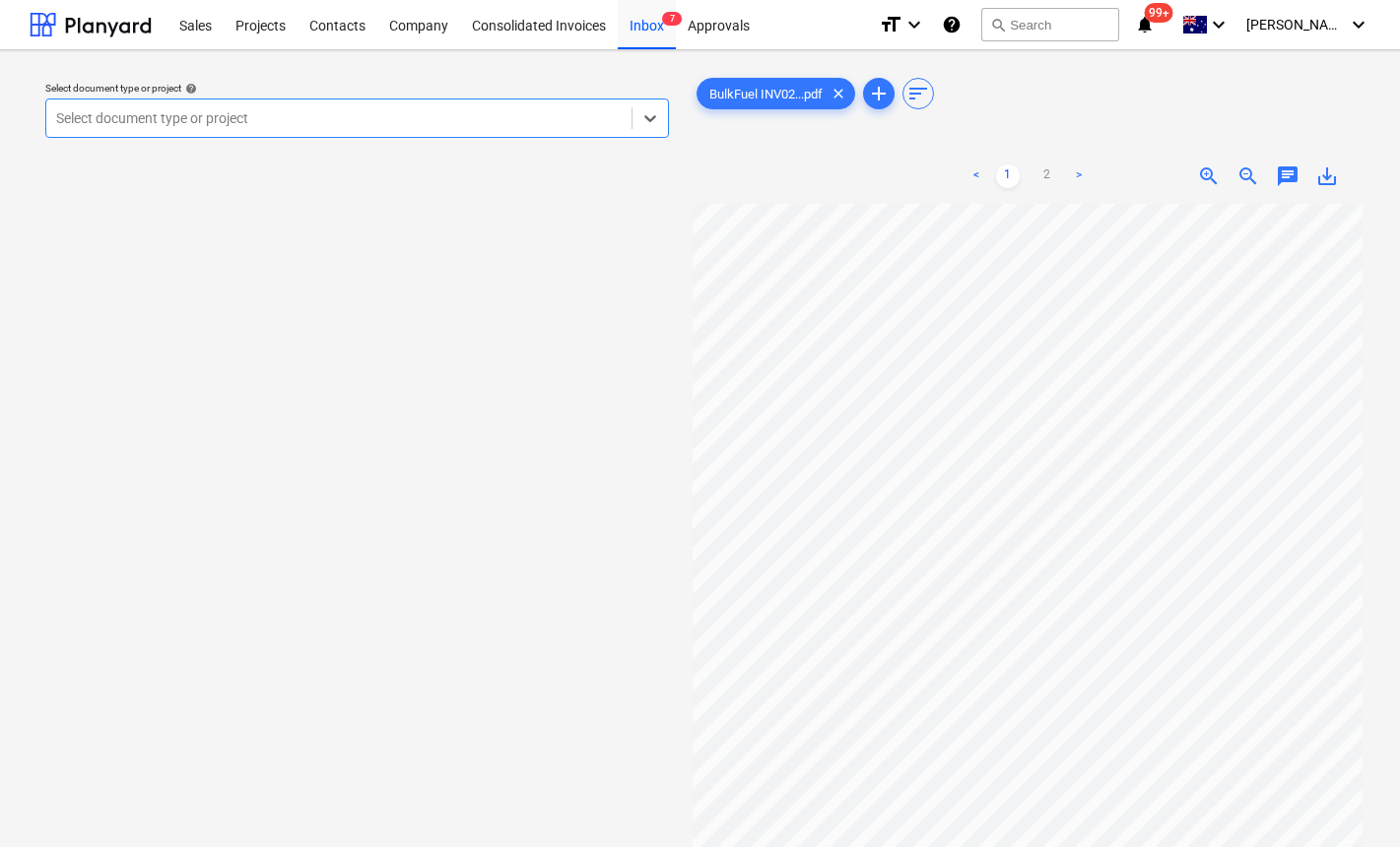 click on "Select document type or project" at bounding box center (339, 118) 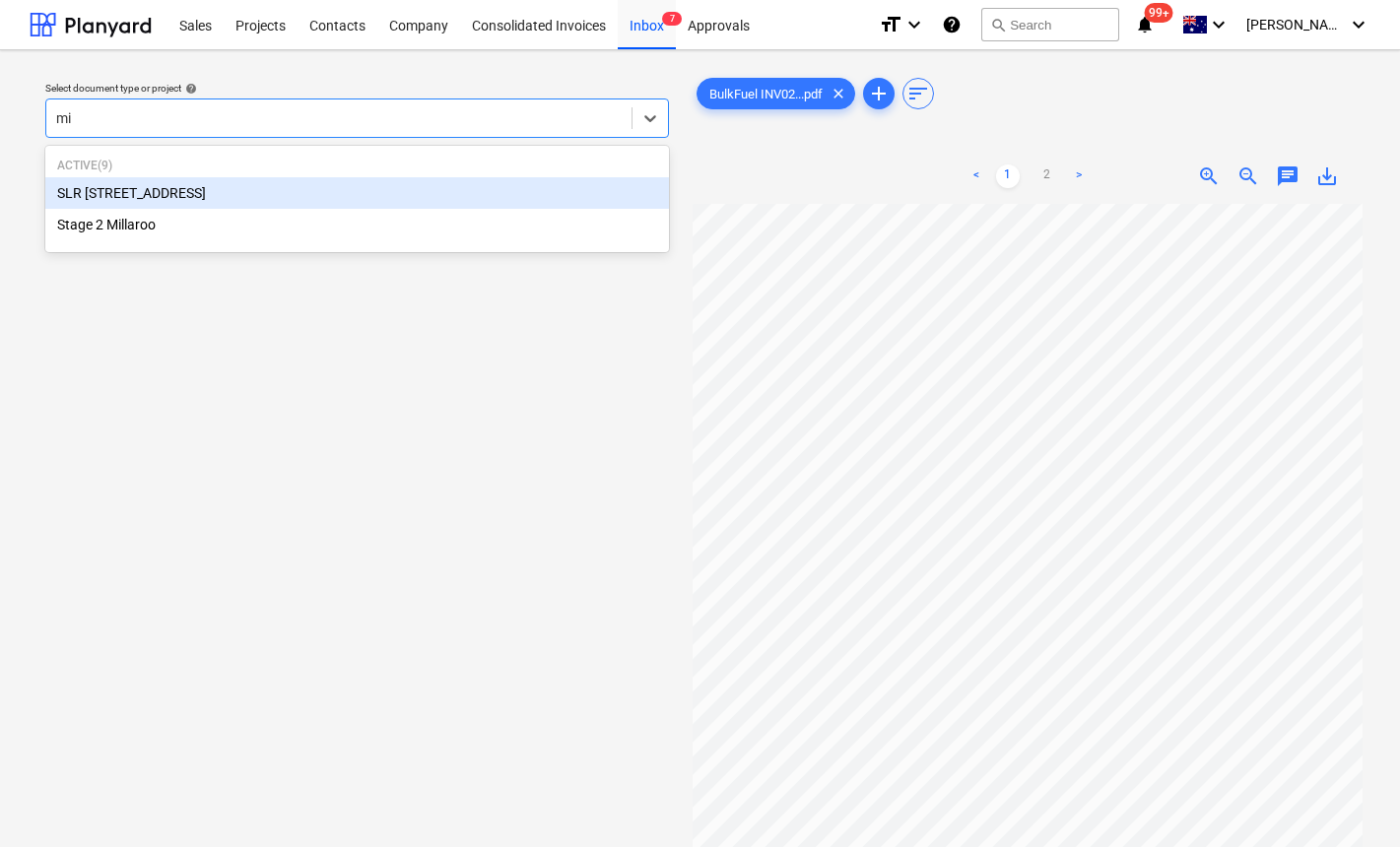 type on "m" 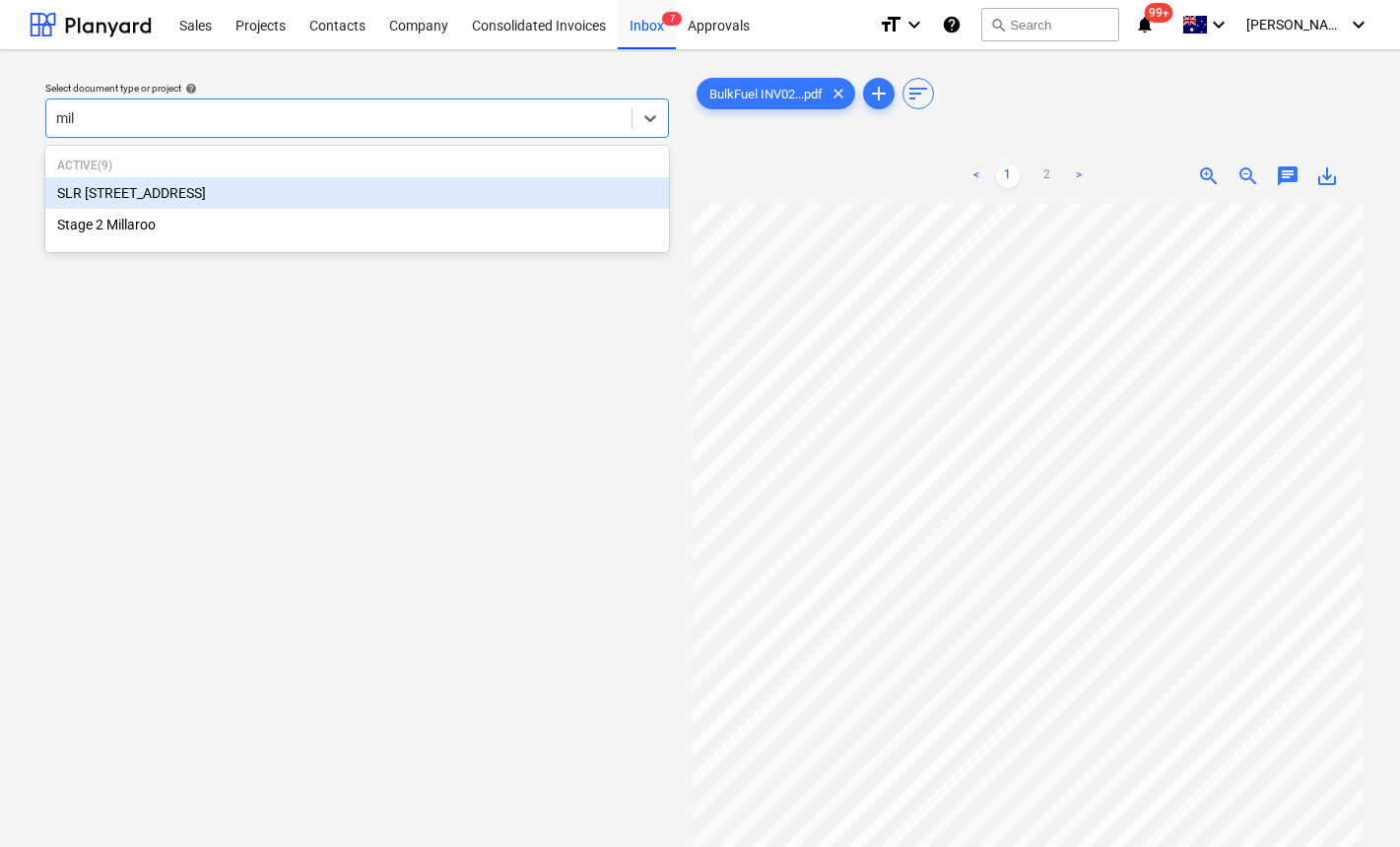 type on "mill" 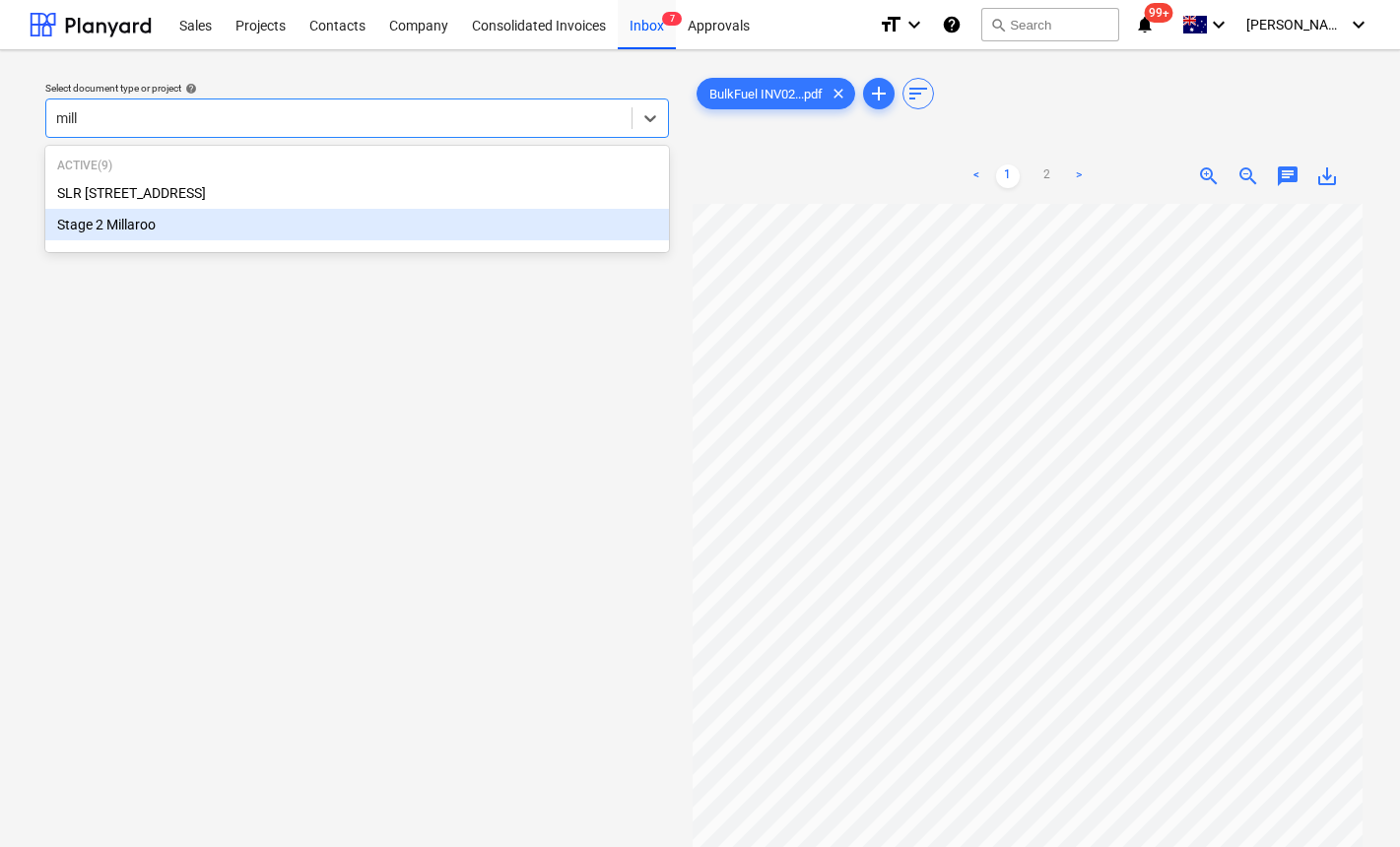 click on "SLR [STREET_ADDRESS]" at bounding box center [357, 193] 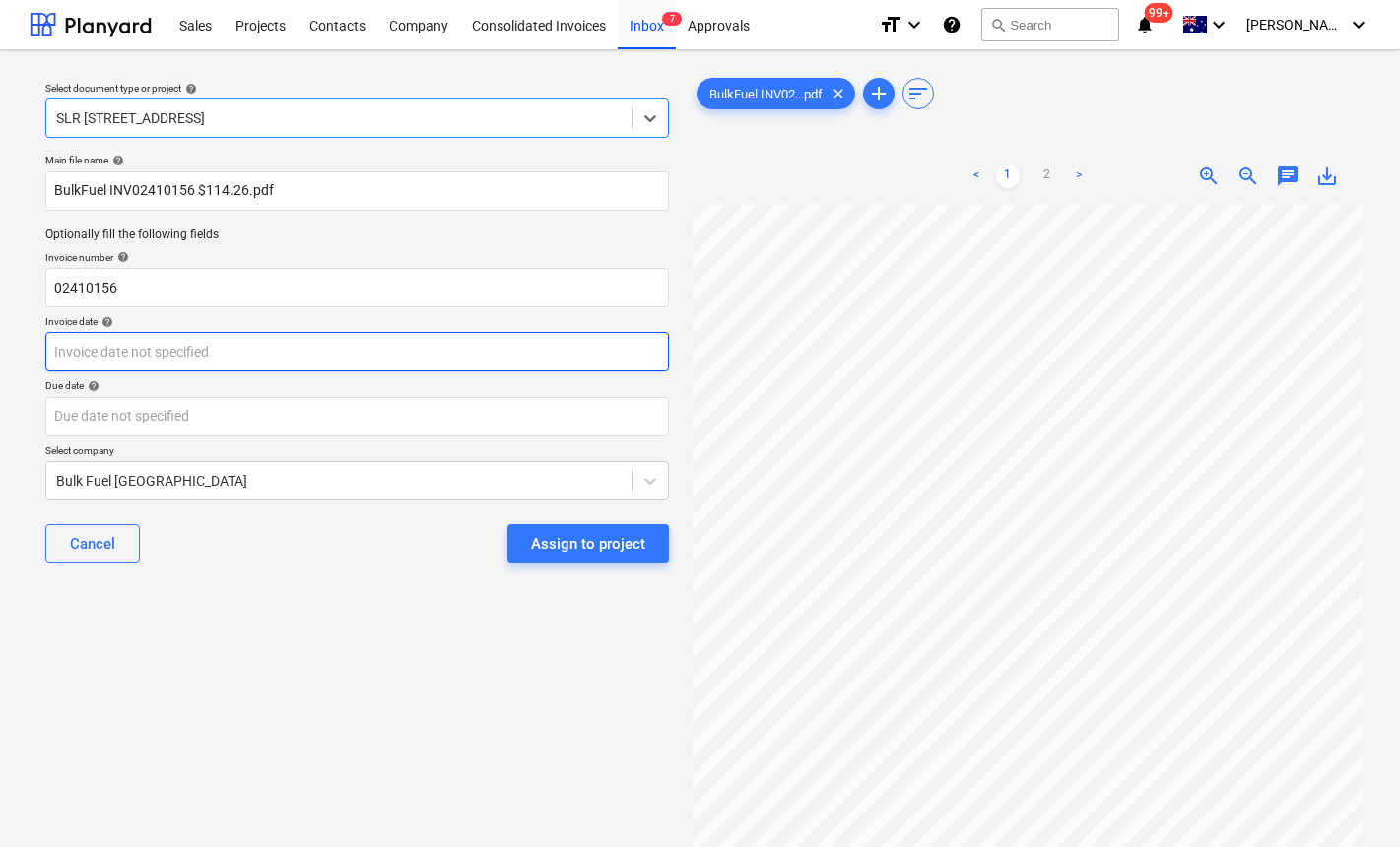 click on "Sales Projects Contacts Company Consolidated Invoices Inbox 7 Approvals format_size keyboard_arrow_down help search Search notifications 99+ keyboard_arrow_down J. Keane keyboard_arrow_down Select document type or project help option SLR 2 Millaroo Drive, selected.   Select is focused ,type to refine list, press Down to open the menu,  SLR 2 Millaroo Drive Main file name help BulkFuel INV02410156 $114.26.pdf Optionally fill the following fields Invoice number help 02410156 Invoice date help Press the down arrow key to interact with the calendar and
select a date. Press the question mark key to get the keyboard shortcuts for changing dates. Due date help Press the down arrow key to interact with the calendar and
select a date. Press the question mark key to get the keyboard shortcuts for changing dates. Select company Bulk Fuel Australia   Cancel Assign to project BulkFuel INV02...pdf clear add sort < 1 2 > zoom_in zoom_out chat 0 save_alt" at bounding box center [700, 424] 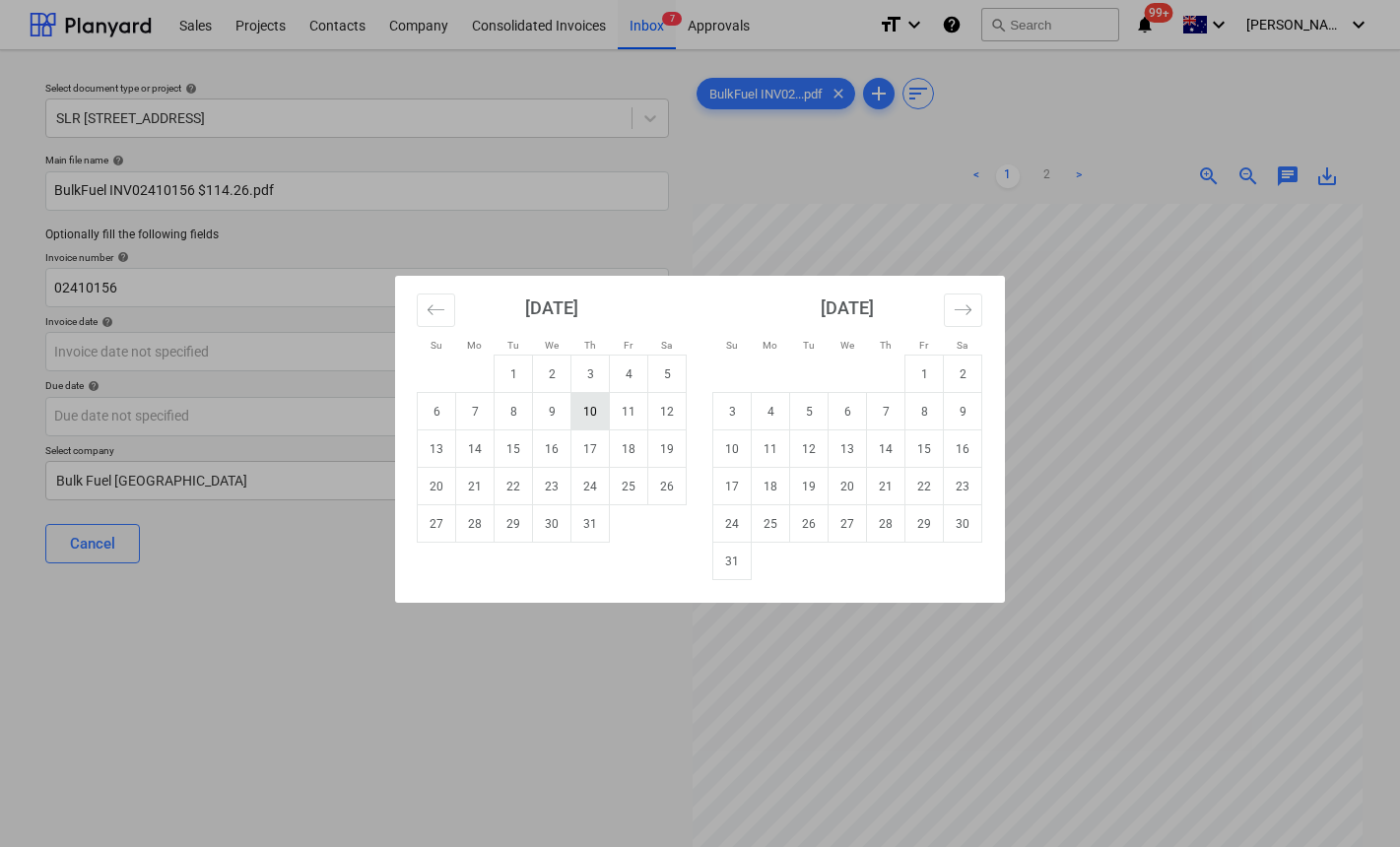 click on "10" at bounding box center [590, 412] 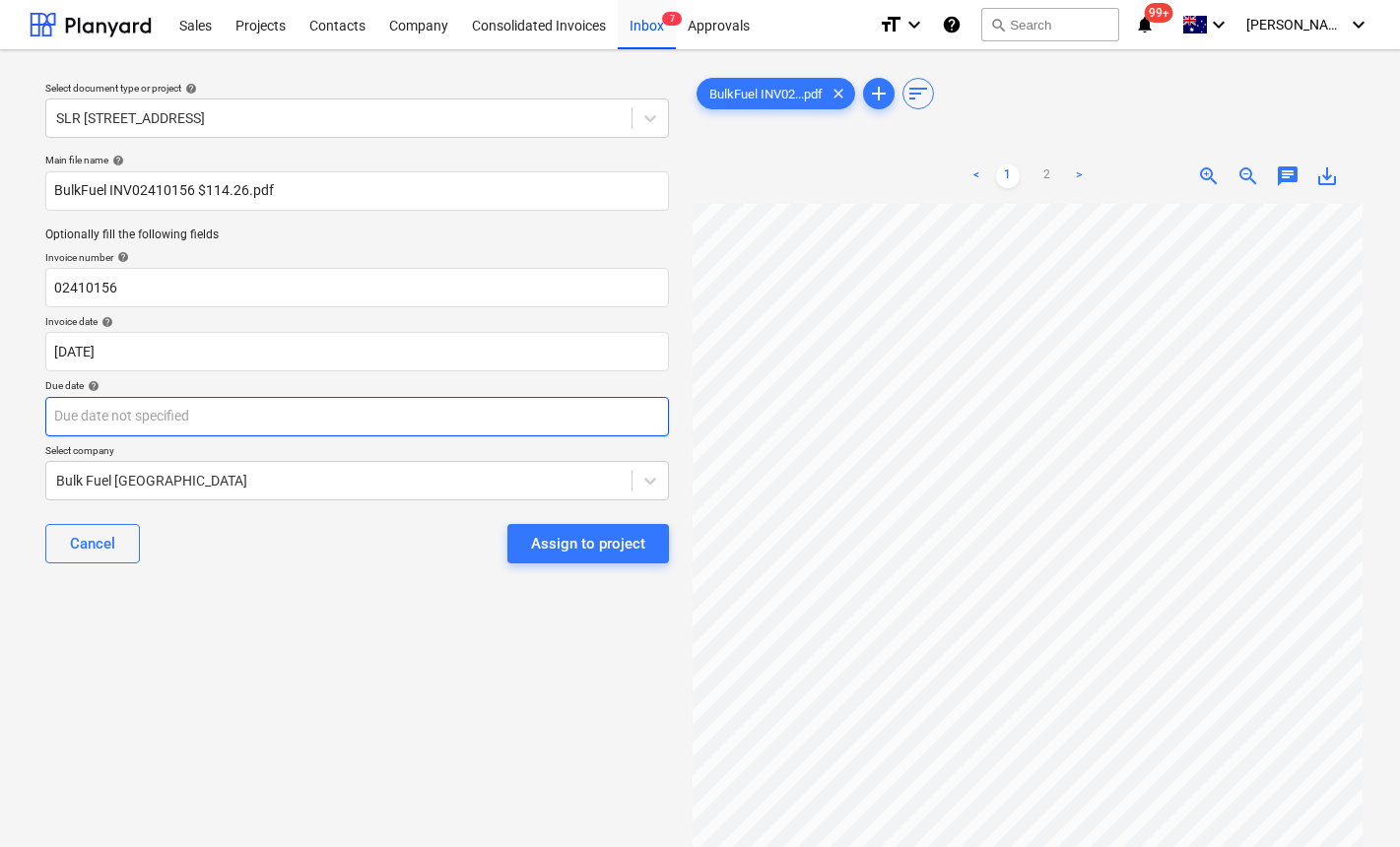 click on "Sales Projects Contacts Company Consolidated Invoices Inbox 7 Approvals format_size keyboard_arrow_down help search Search notifications 99+ keyboard_arrow_down J. Keane keyboard_arrow_down Select document type or project help SLR 2 Millaroo Drive Main file name help BulkFuel INV02410156 $114.26.pdf Optionally fill the following fields Invoice number help 02410156 Invoice date help 10 Jul 2025 10.07.2025 Press the down arrow key to interact with the calendar and
select a date. Press the question mark key to get the keyboard shortcuts for changing dates. Due date help Press the down arrow key to interact with the calendar and
select a date. Press the question mark key to get the keyboard shortcuts for changing dates. Select company Bulk Fuel Australia   Cancel Assign to project BulkFuel INV02...pdf clear add sort < 1 2 > zoom_in zoom_out chat 0 save_alt" at bounding box center (700, 424) 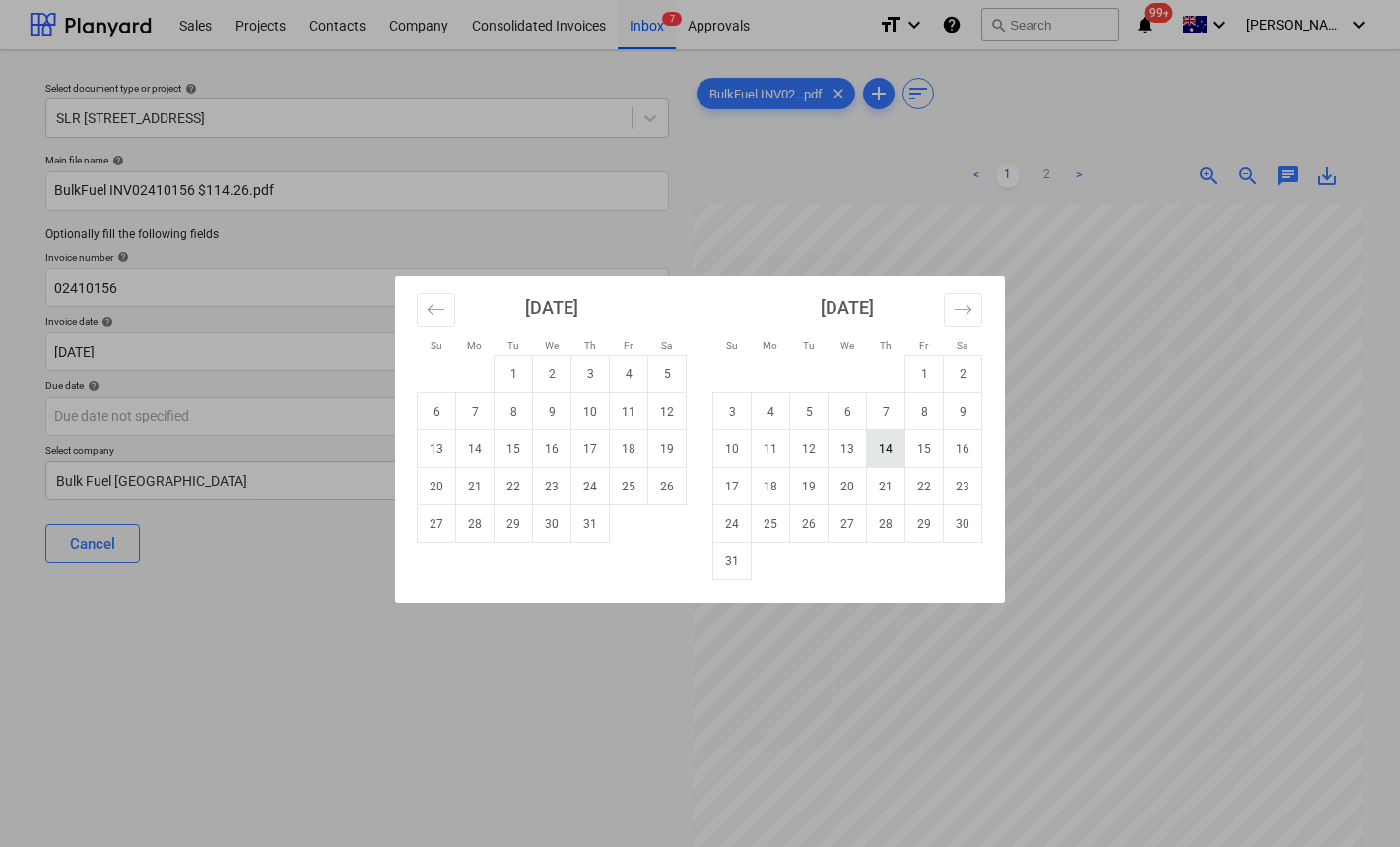 click on "14" at bounding box center (886, 449) 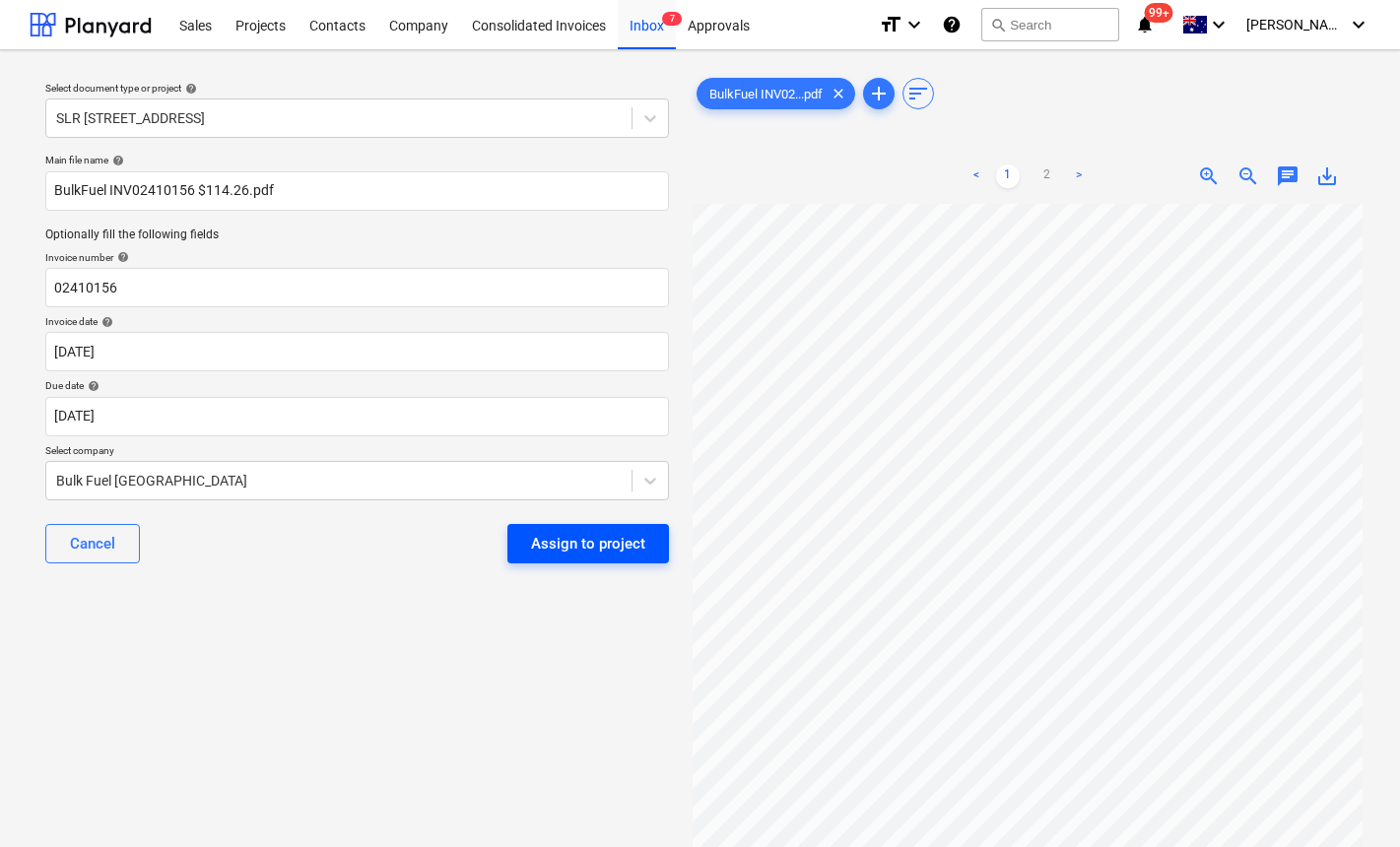 click on "Assign to project" at bounding box center [588, 544] 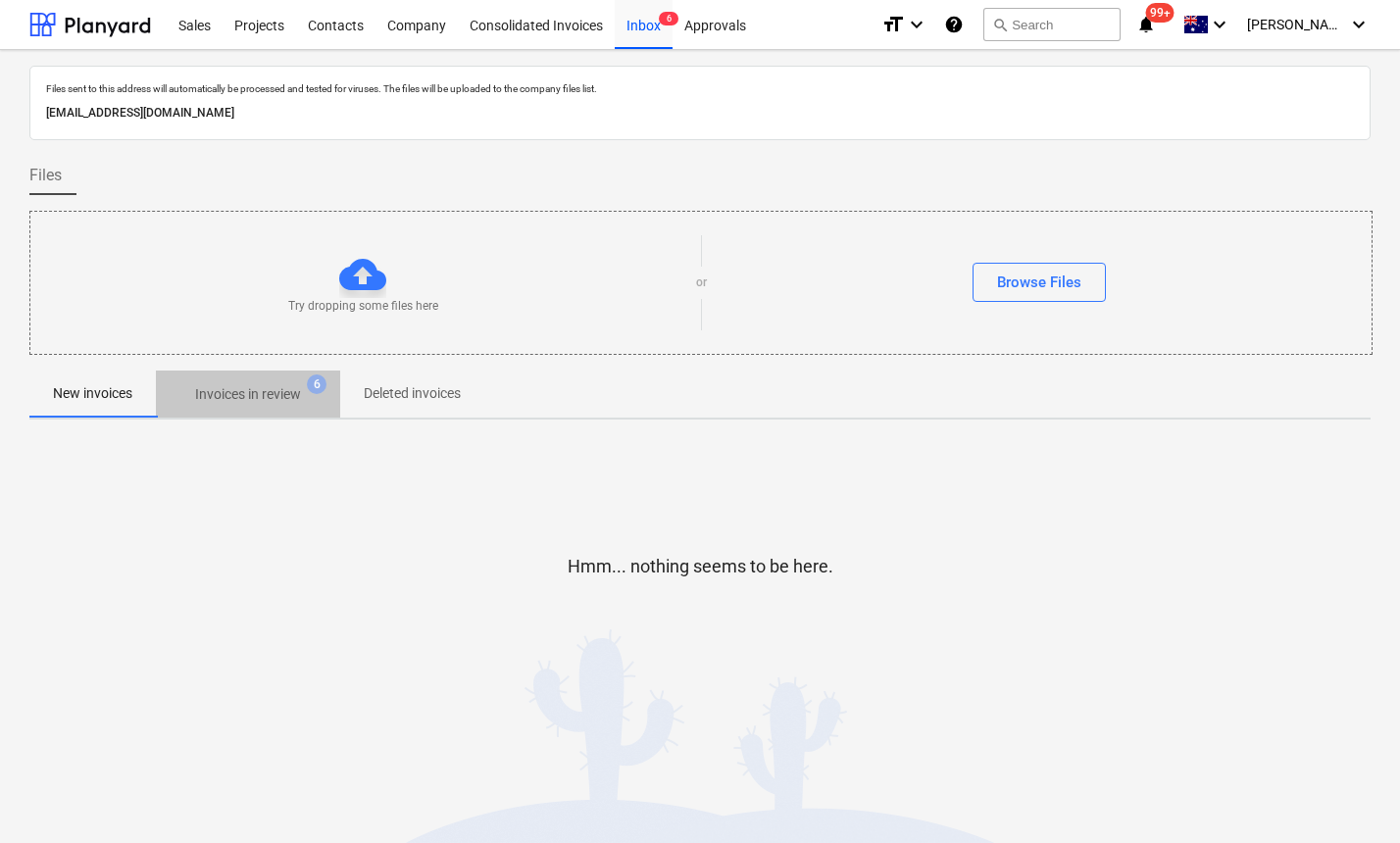 click on "Invoices in review 6" at bounding box center (248, 394) 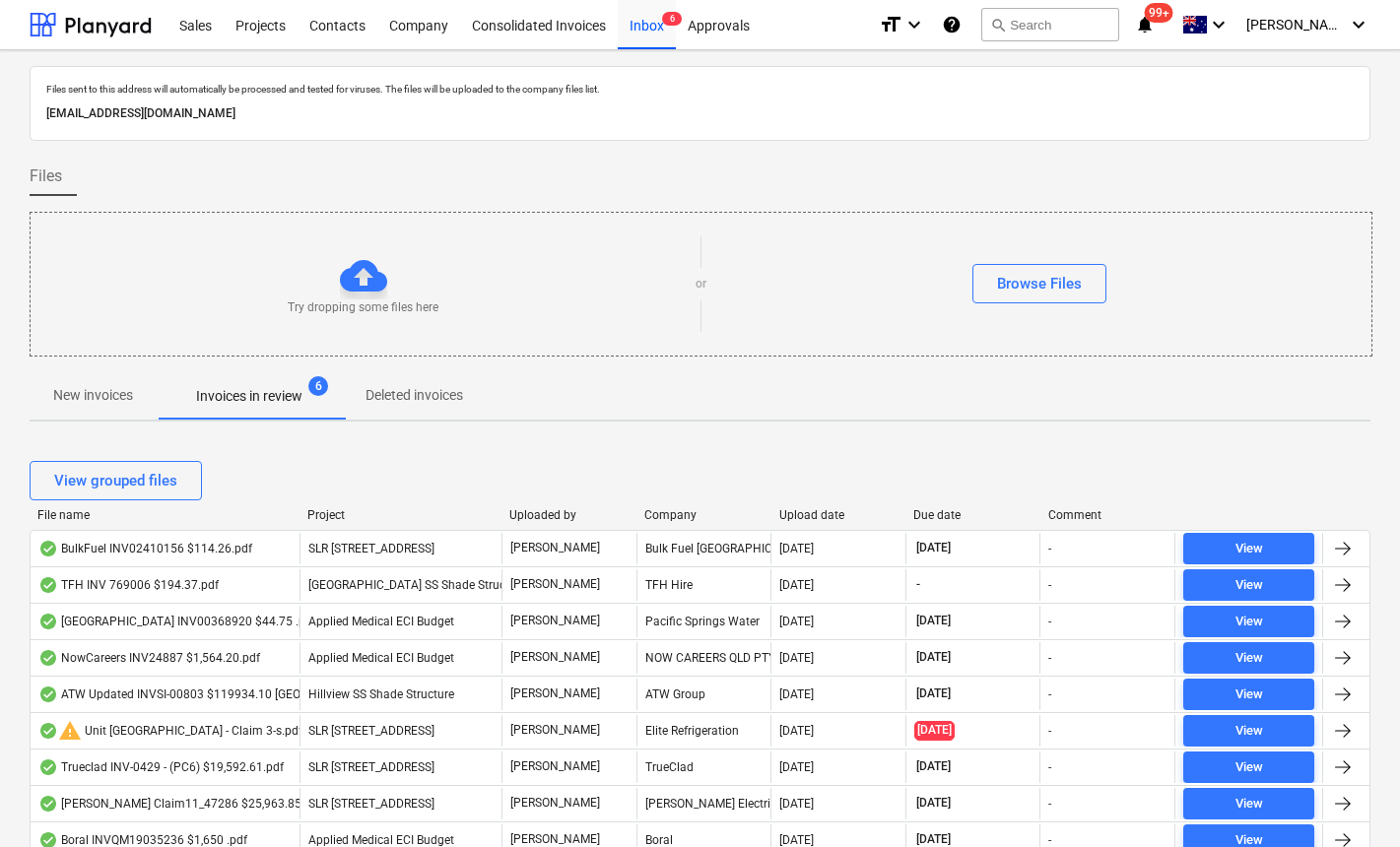 click on "Upload date" at bounding box center (838, 515) 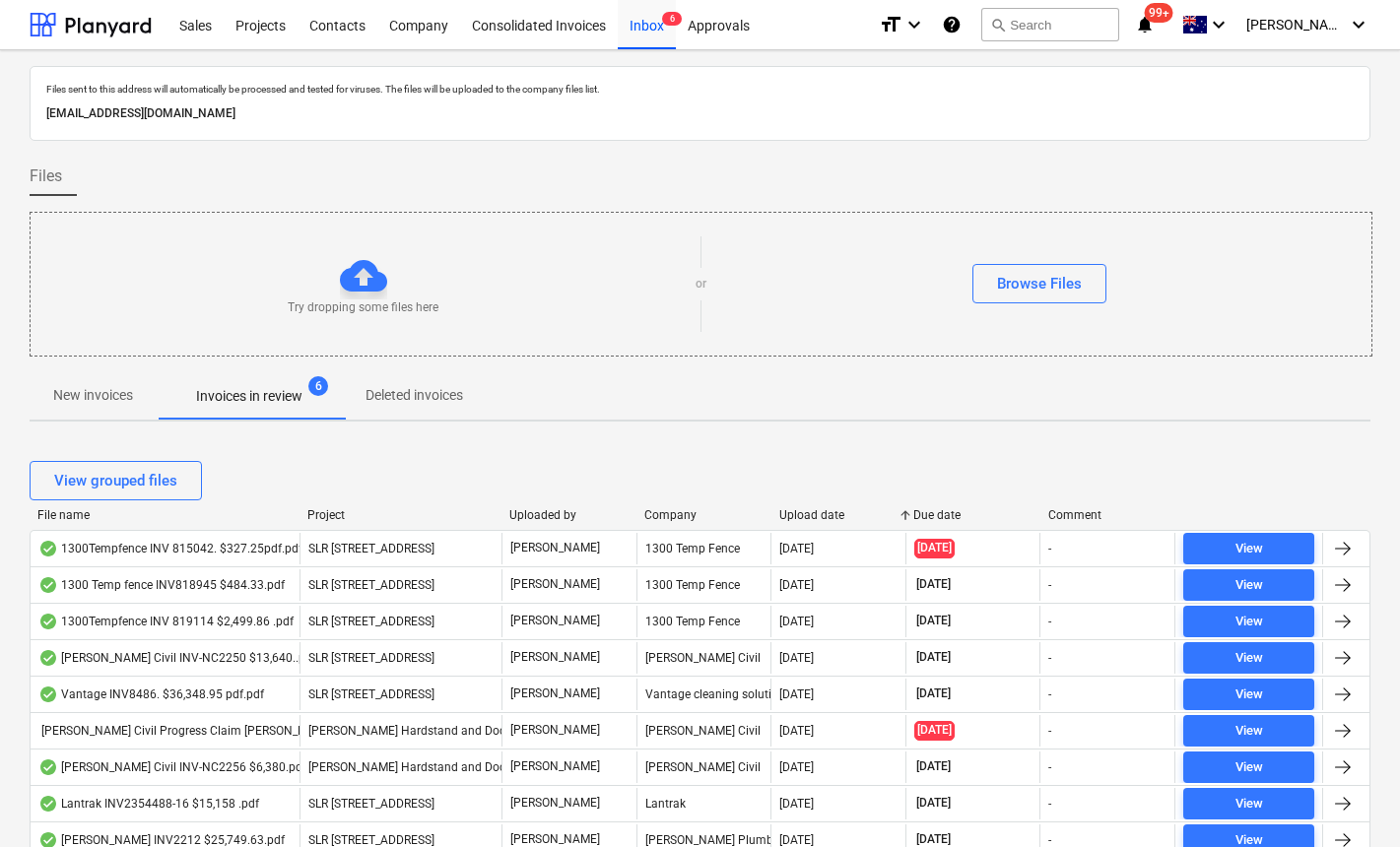 click on "Upload date" at bounding box center (838, 515) 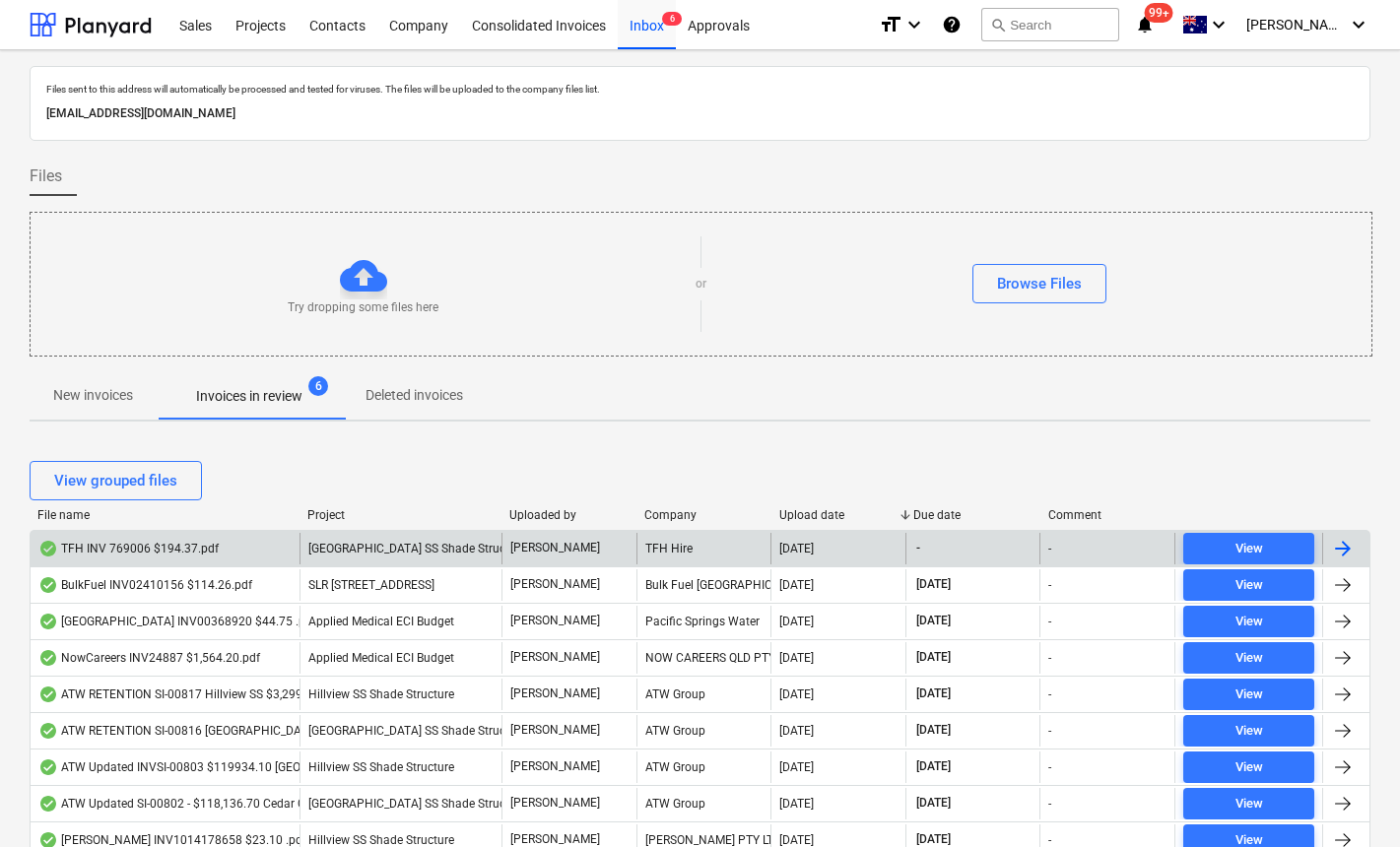 click on "TFH INV 769006  $194.37.pdf" at bounding box center (128, 549) 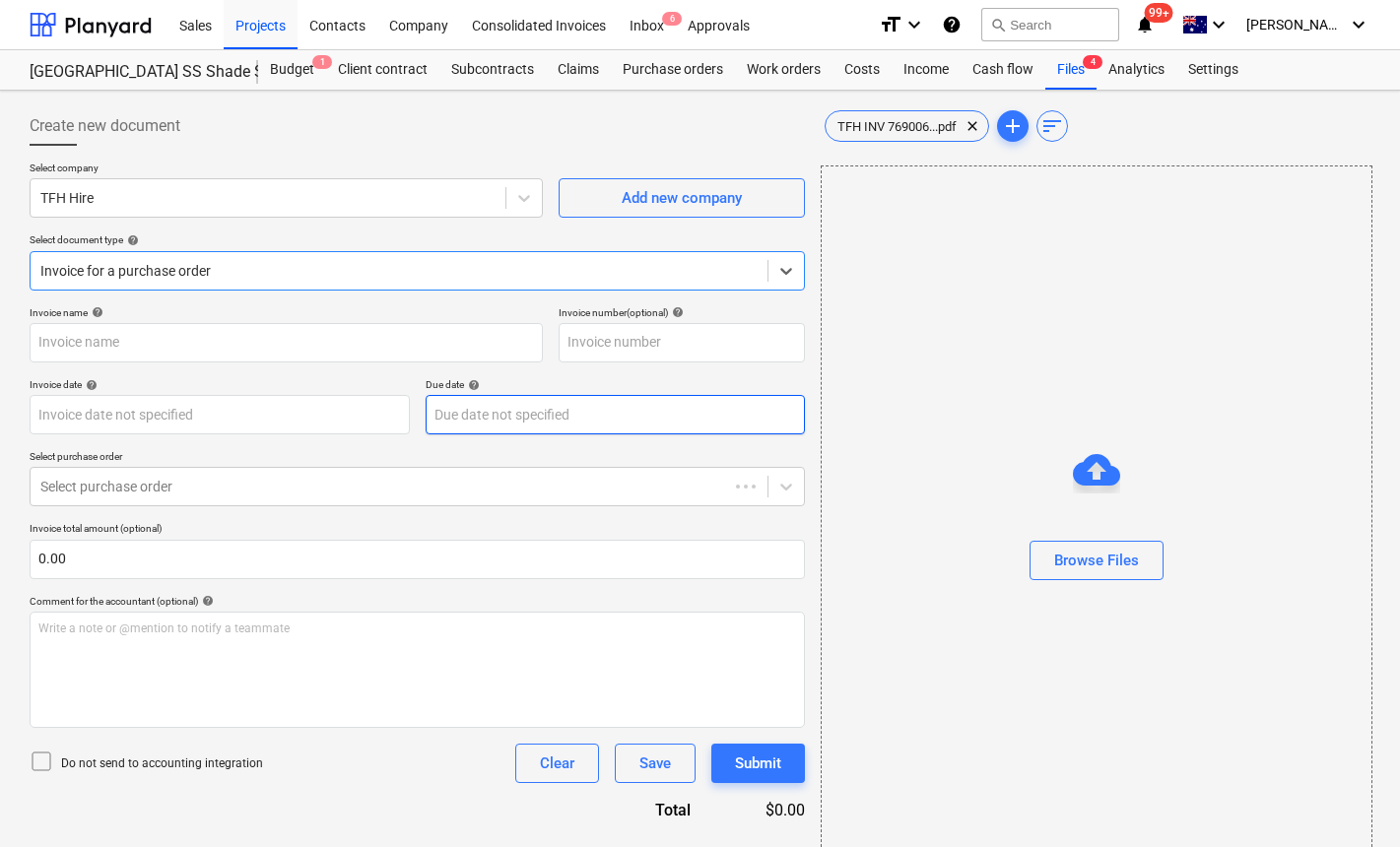 type on "769006" 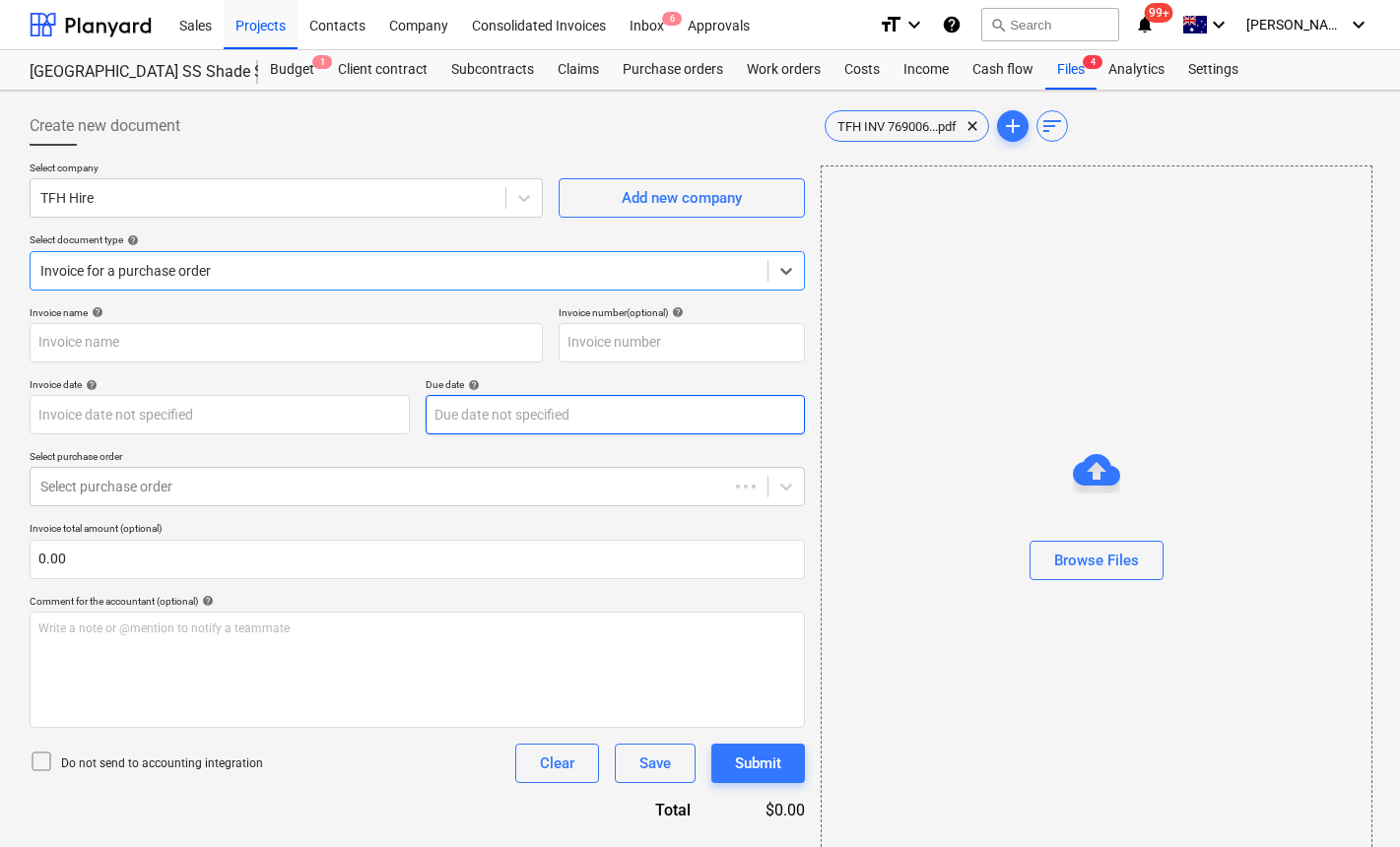 type on "769006" 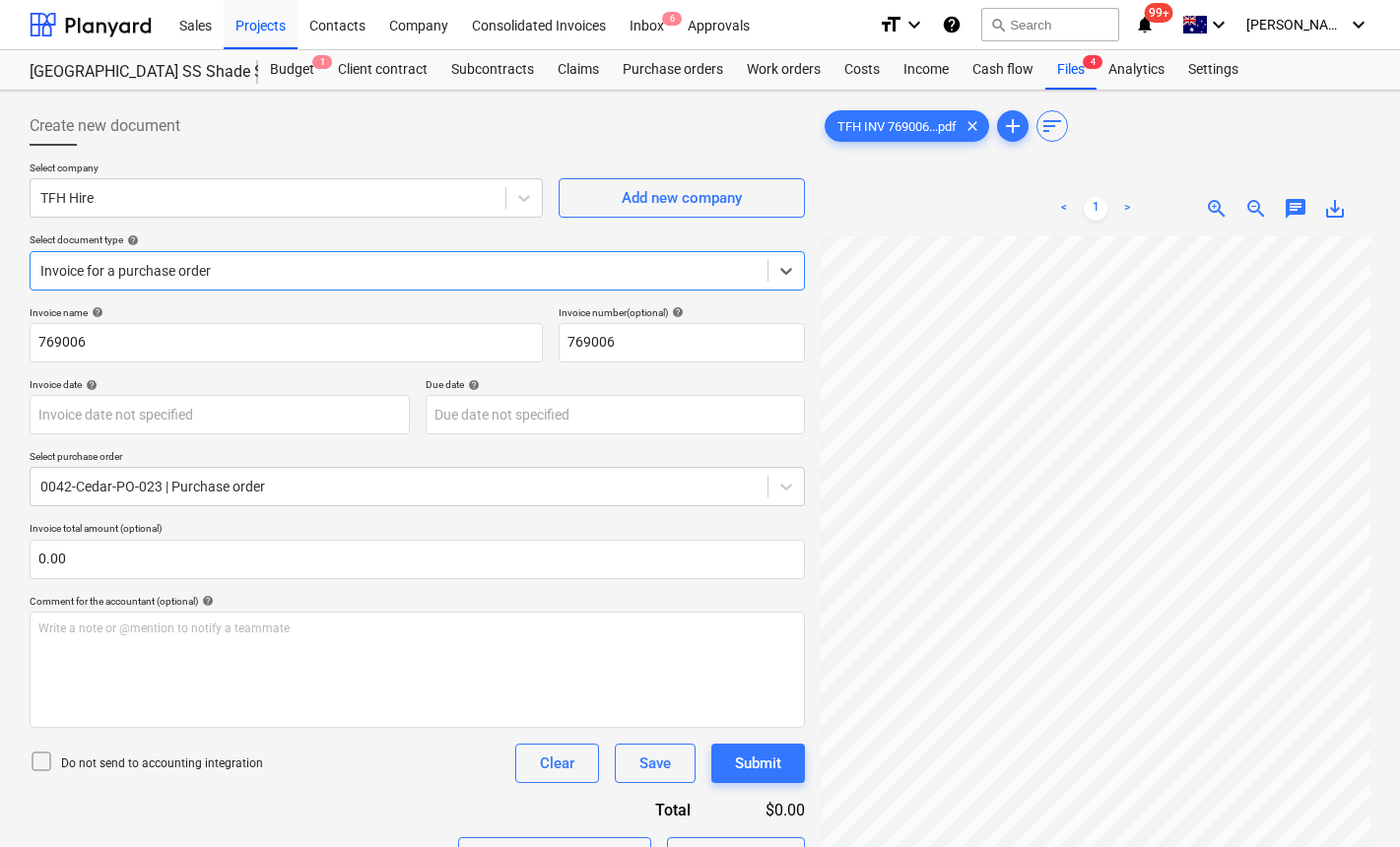 scroll, scrollTop: 0, scrollLeft: 194, axis: horizontal 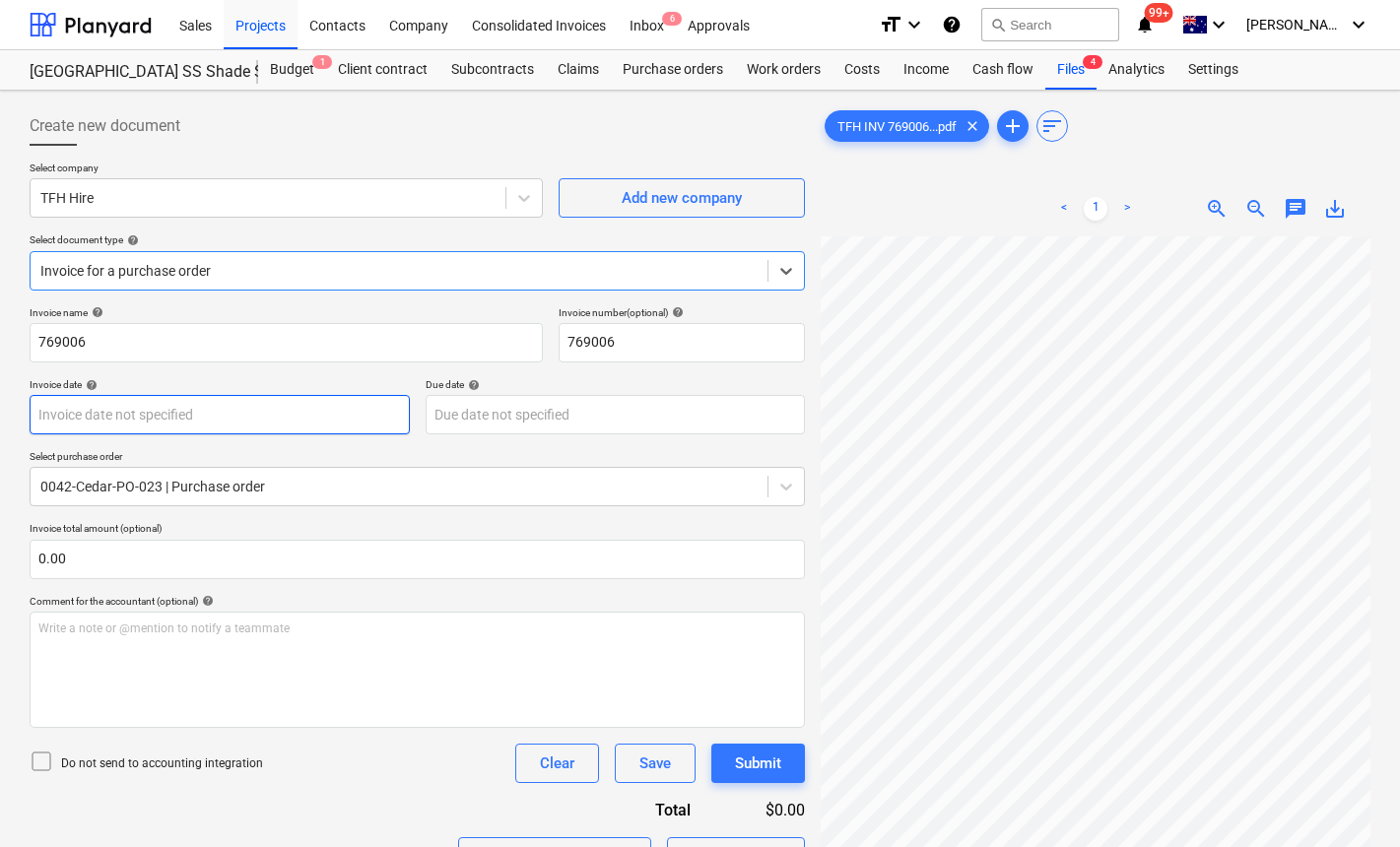 click on "Sales Projects Contacts Company Consolidated Invoices Inbox 6 Approvals format_size keyboard_arrow_down help search Search notifications 99+ keyboard_arrow_down J. Keane keyboard_arrow_down Cedar Creek SS Shade Structure Budget 1 Client contract Subcontracts Claims Purchase orders Work orders Costs Income Cash flow Files 4 Analytics Settings Create new document Select company TFH Hire   Add new company Select document type help   Select is focused ,type to refine list, press Down to open the menu,  Invoice for a purchase order Invoice name help 769006 Invoice number  (optional) help 769006 Invoice date help Press the down arrow key to interact with the calendar and
select a date. Press the question mark key to get the keyboard shortcuts for changing dates. Due date help Press the down arrow key to interact with the calendar and
select a date. Press the question mark key to get the keyboard shortcuts for changing dates. Select purchase order 0042-Cedar-PO-023 | Purchase order 0.00 help ﻿ Clear Save" at bounding box center [700, 424] 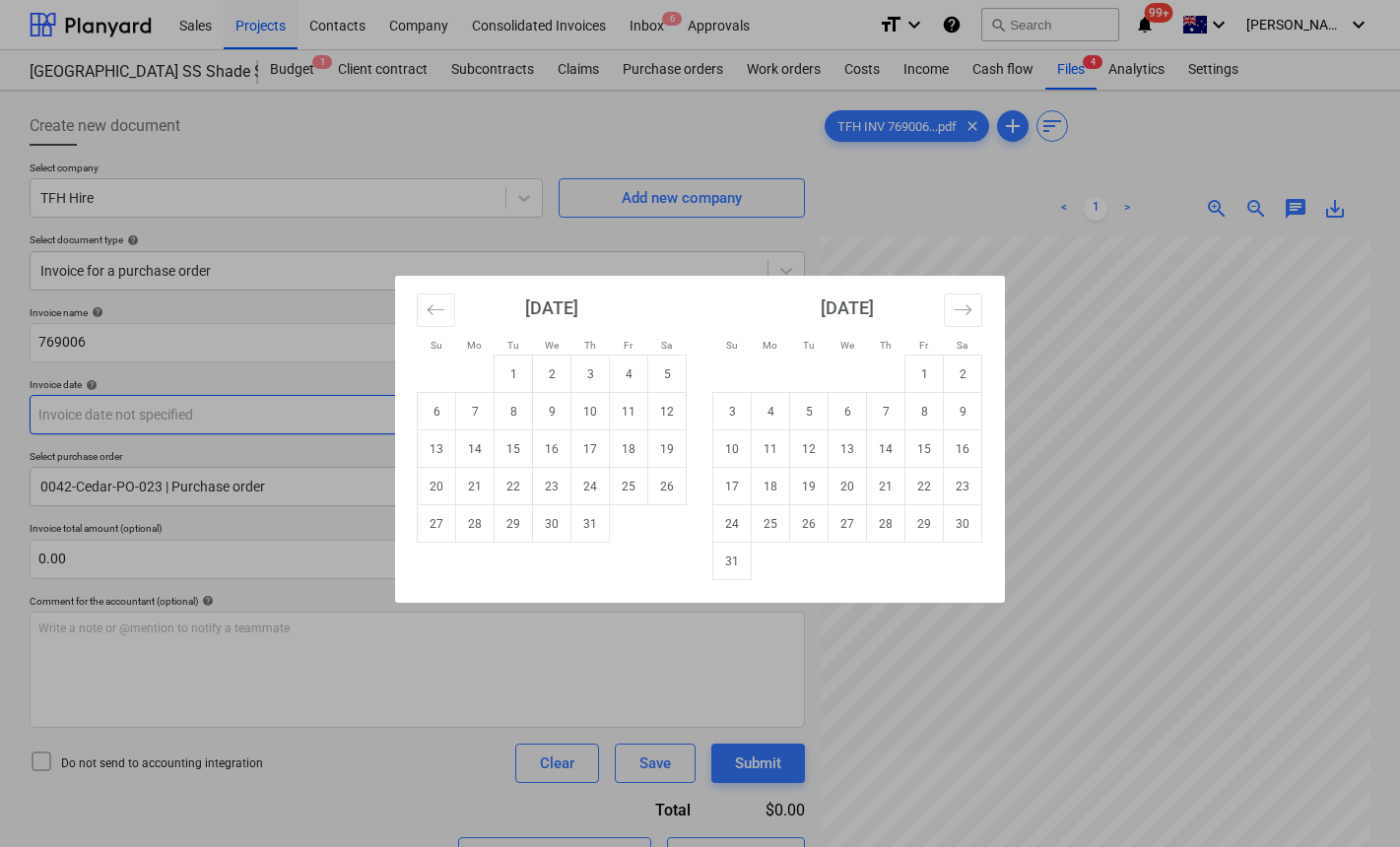 click on "Su Mo Tu We Th Fr Sa Su Mo Tu We Th Fr Sa [DATE] 1 2 3 4 5 6 7 8 9 10 11 12 13 14 15 16 17 18 19 20 21 22 23 24 25 26 27 28 29 [DATE] 1 2 3 4 5 6 7 8 9 10 11 12 13 14 15 16 17 18 19 20 21 22 23 24 25 26 27 28 29 30 [DATE] 1 2 3 4 5 6 7 8 9 10 11 12 13 14 15 16 17 18 19 20 21 22 23 24 25 26 27 28 29 30 31 [DATE] 1 2 3 4 5 6 7 8 9 10 11 12 13 14 15 16 17 18 19 20 21 22 23 24 25 26 27 28 29 30" at bounding box center [700, 424] 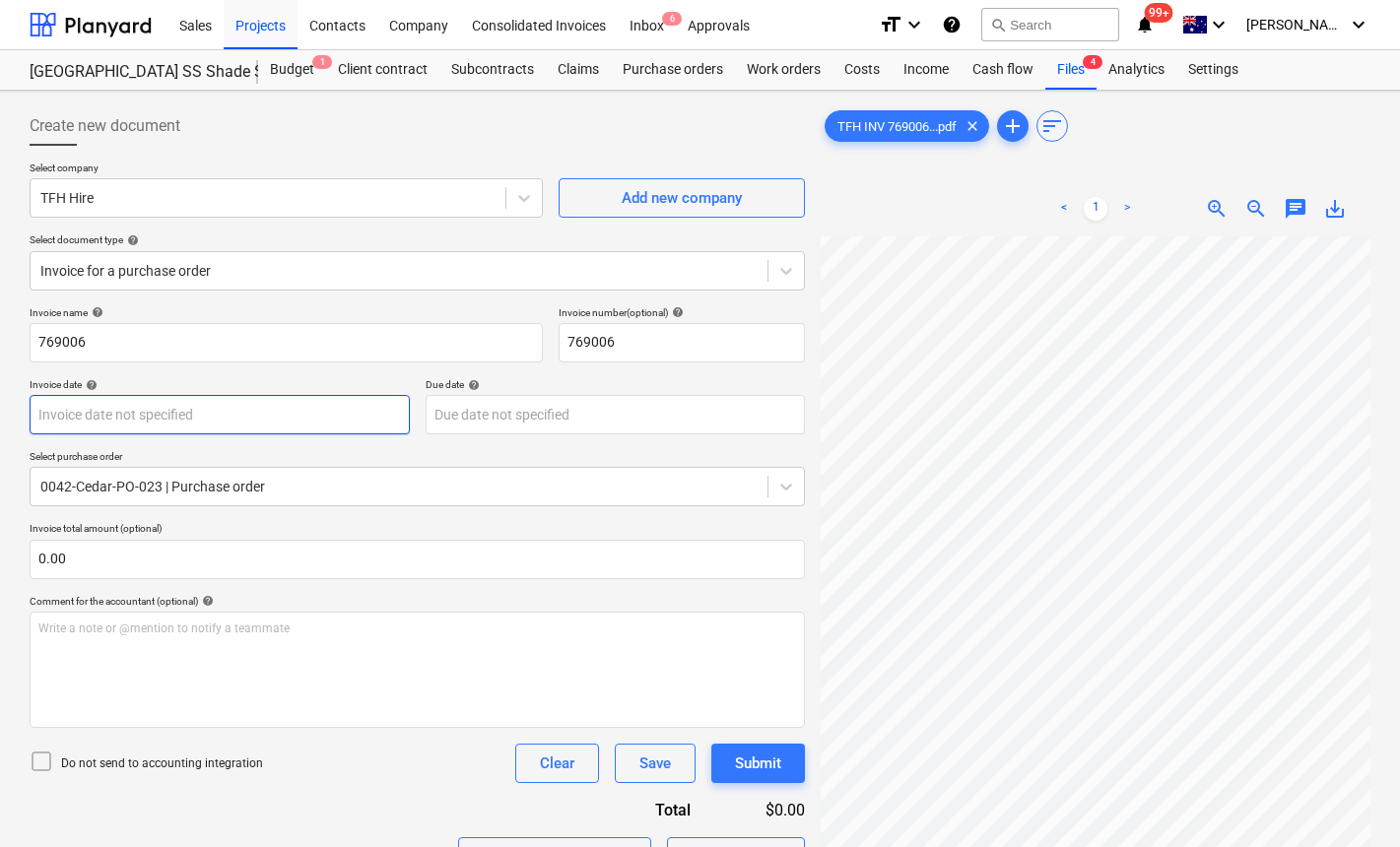 click on "Sales Projects Contacts Company Consolidated Invoices Inbox 6 Approvals format_size keyboard_arrow_down help search Search notifications 99+ keyboard_arrow_down J. Keane keyboard_arrow_down Cedar Creek SS Shade Structure Budget 1 Client contract Subcontracts Claims Purchase orders Work orders Costs Income Cash flow Files 4 Analytics Settings Create new document Select company TFH Hire   Add new company Select document type help Invoice for a purchase order Invoice name help 769006 Invoice number  (optional) help 769006 Invoice date help Press the down arrow key to interact with the calendar and
select a date. Press the question mark key to get the keyboard shortcuts for changing dates. Due date help Press the down arrow key to interact with the calendar and
select a date. Press the question mark key to get the keyboard shortcuts for changing dates. Select purchase order 0042-Cedar-PO-023 | Purchase order Invoice total amount (optional) 0.00 Comment for the accountant (optional) help ﻿ Clear Save <" at bounding box center (700, 424) 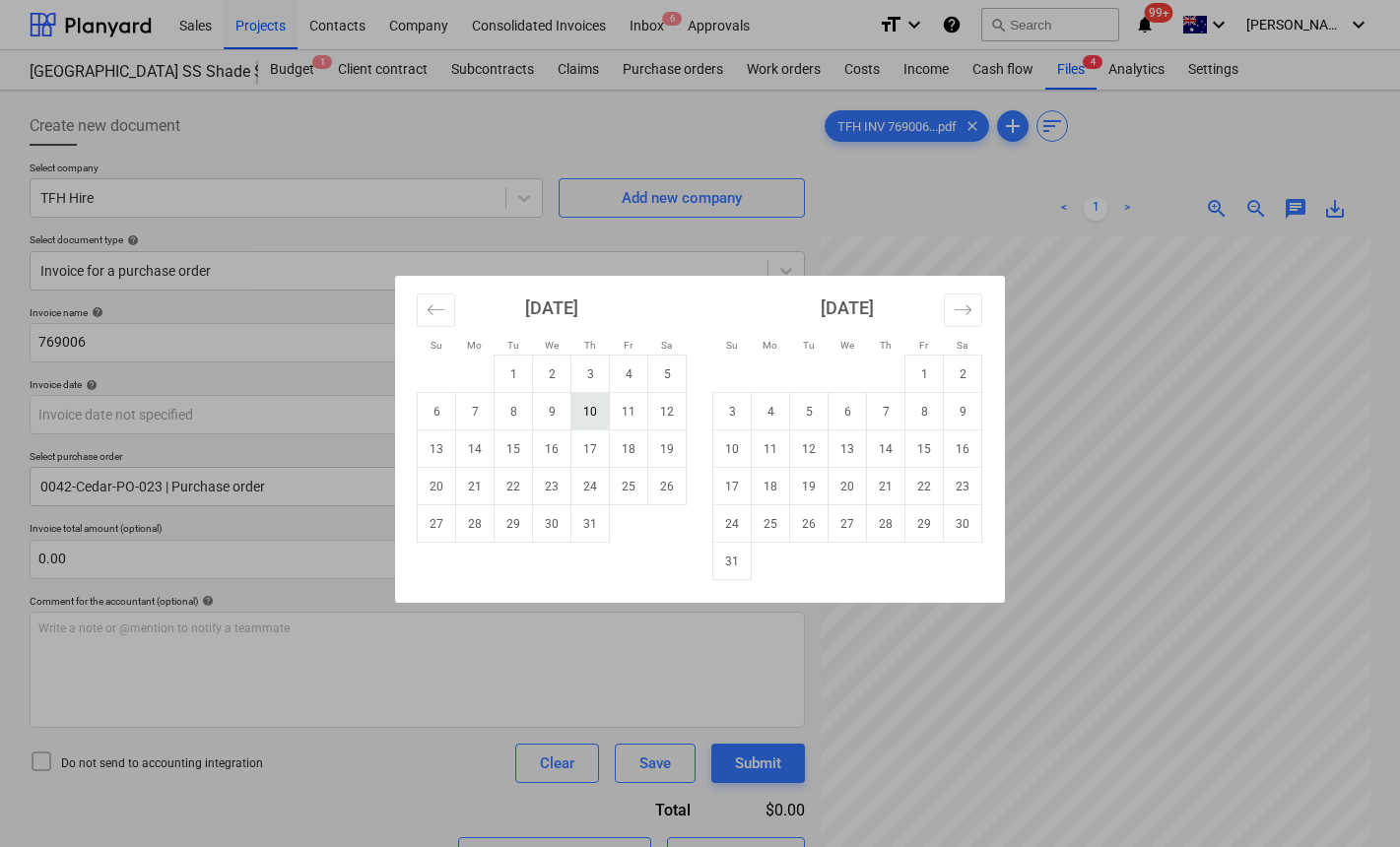 click on "10" at bounding box center (590, 412) 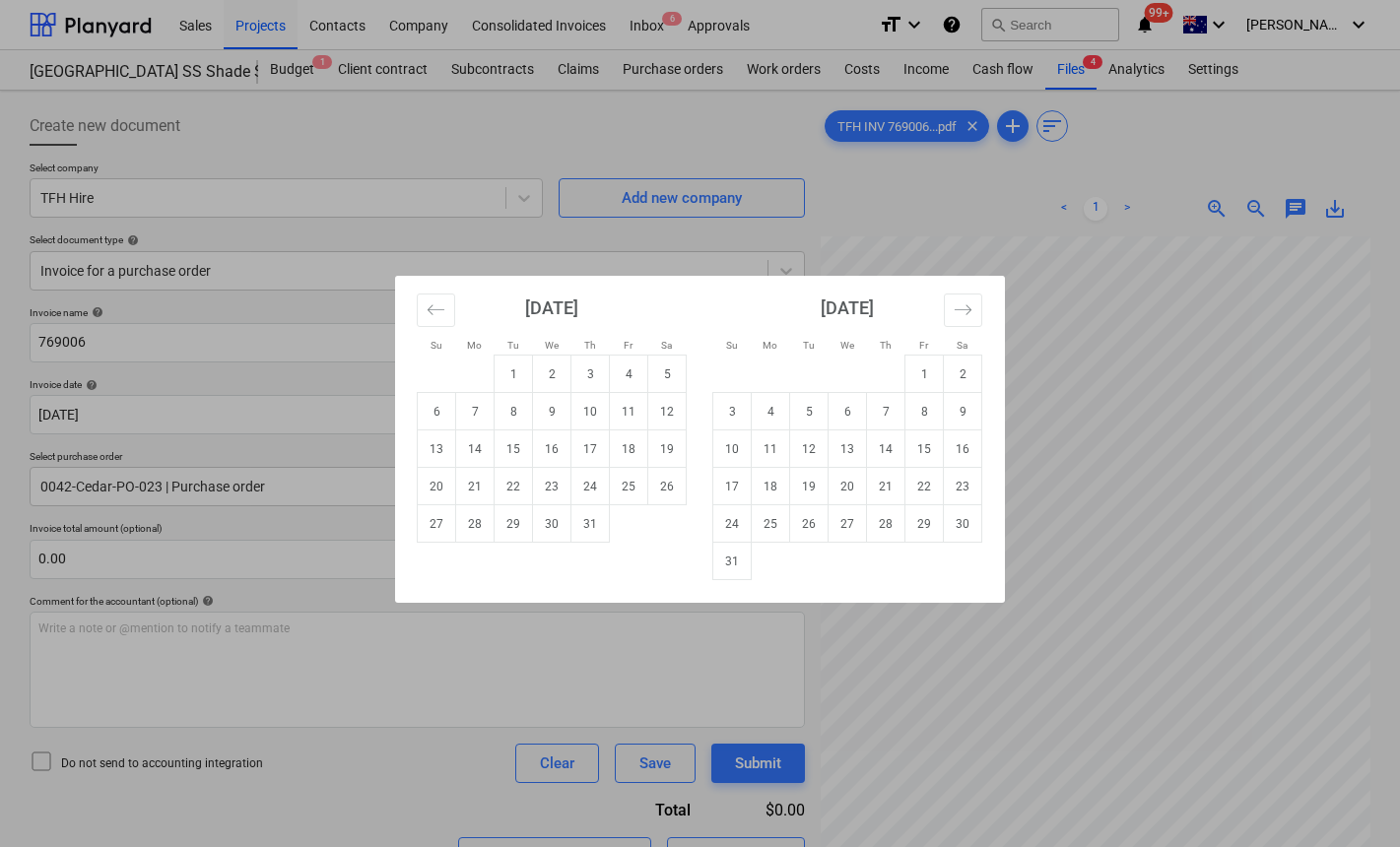 click on "Sales Projects Contacts Company Consolidated Invoices Inbox 6 Approvals format_size keyboard_arrow_down help search Search notifications 99+ keyboard_arrow_down J. Keane keyboard_arrow_down Cedar Creek SS Shade Structure Budget 1 Client contract Subcontracts Claims Purchase orders Work orders Costs Income Cash flow Files 4 Analytics Settings Create new document Select company TFH Hire   Add new company Select document type help Invoice for a purchase order Invoice name help 769006 Invoice number  (optional) help 769006 Invoice date help 10 Jul 2025 10.07.2025 Press the down arrow key to interact with the calendar and
select a date. Press the question mark key to get the keyboard shortcuts for changing dates. Due date help Press the down arrow key to interact with the calendar and
select a date. Press the question mark key to get the keyboard shortcuts for changing dates. Select purchase order 0042-Cedar-PO-023 | Purchase order Invoice total amount (optional) 0.00 help ﻿ Clear Save Submit Total add" at bounding box center (700, 424) 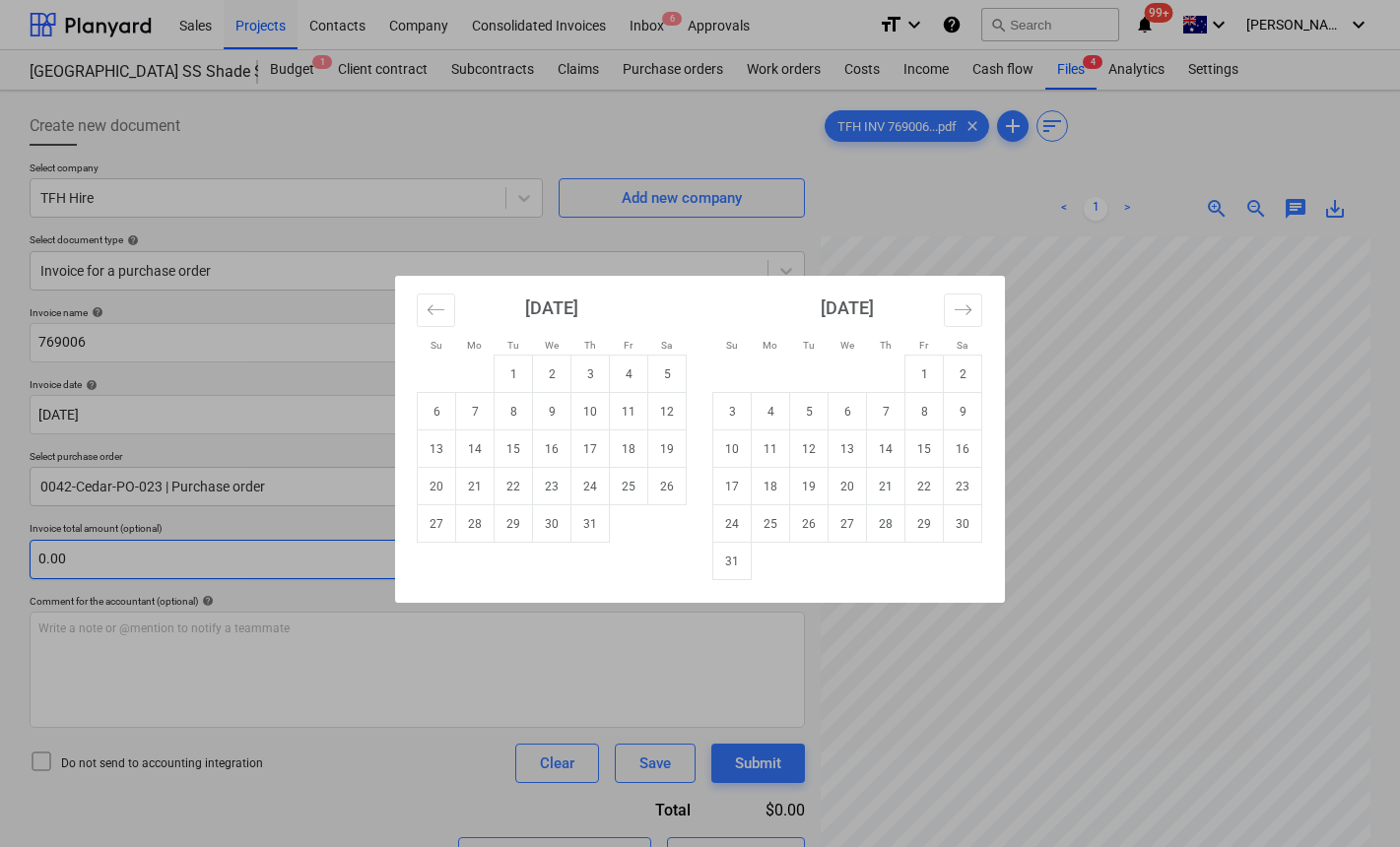 click on "31" at bounding box center [732, 561] 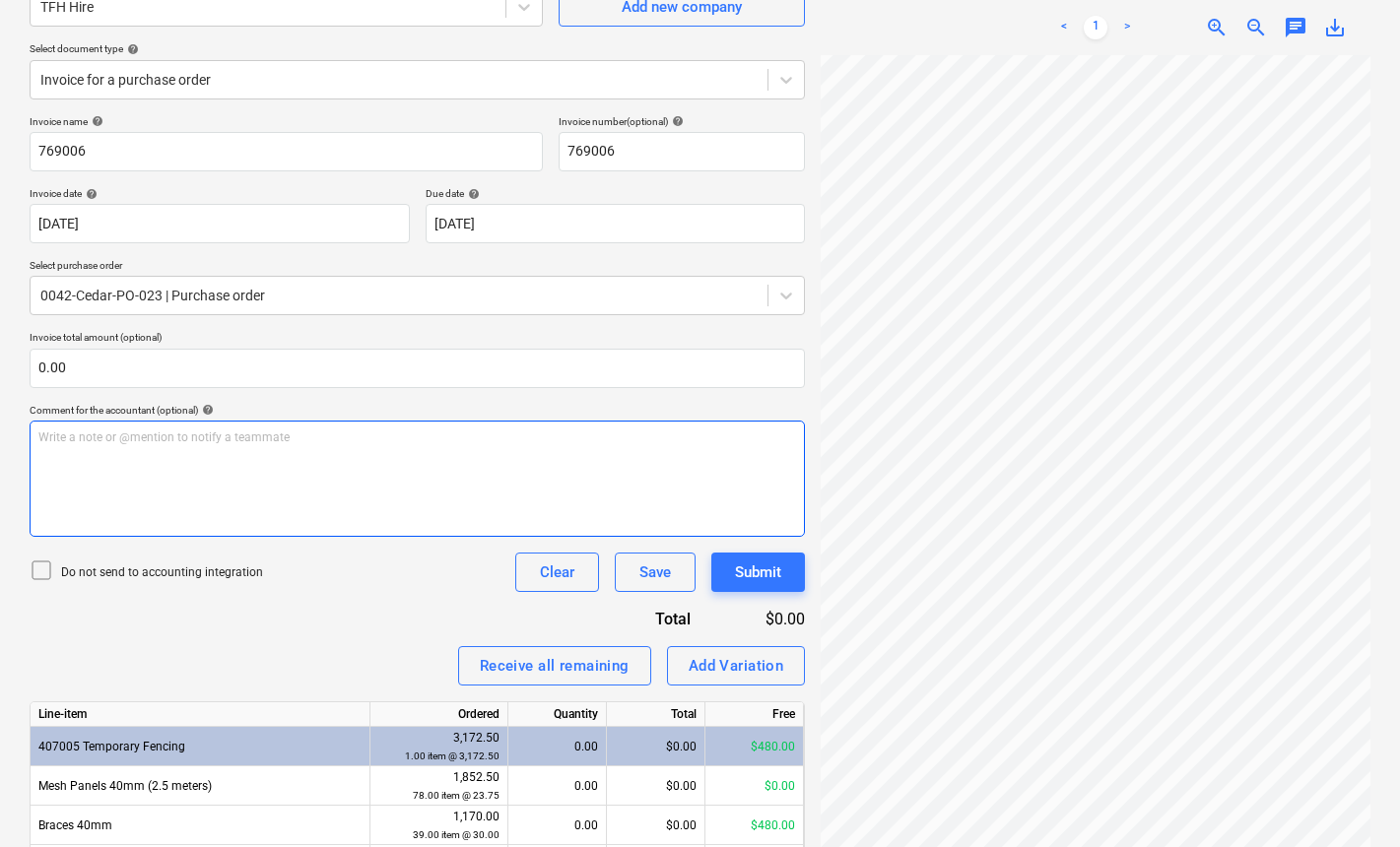 scroll, scrollTop: 210, scrollLeft: 0, axis: vertical 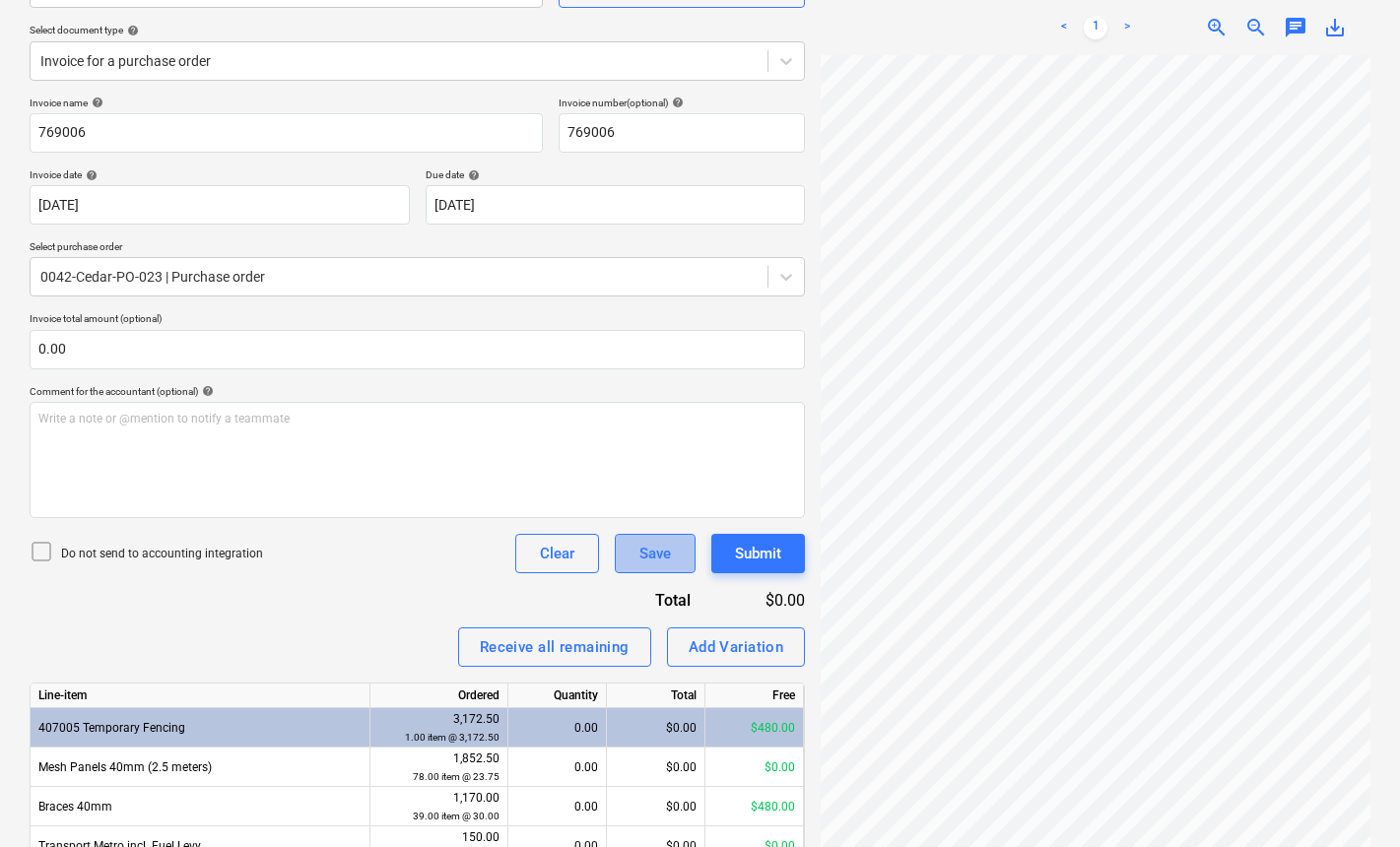 click on "Save" at bounding box center (655, 554) 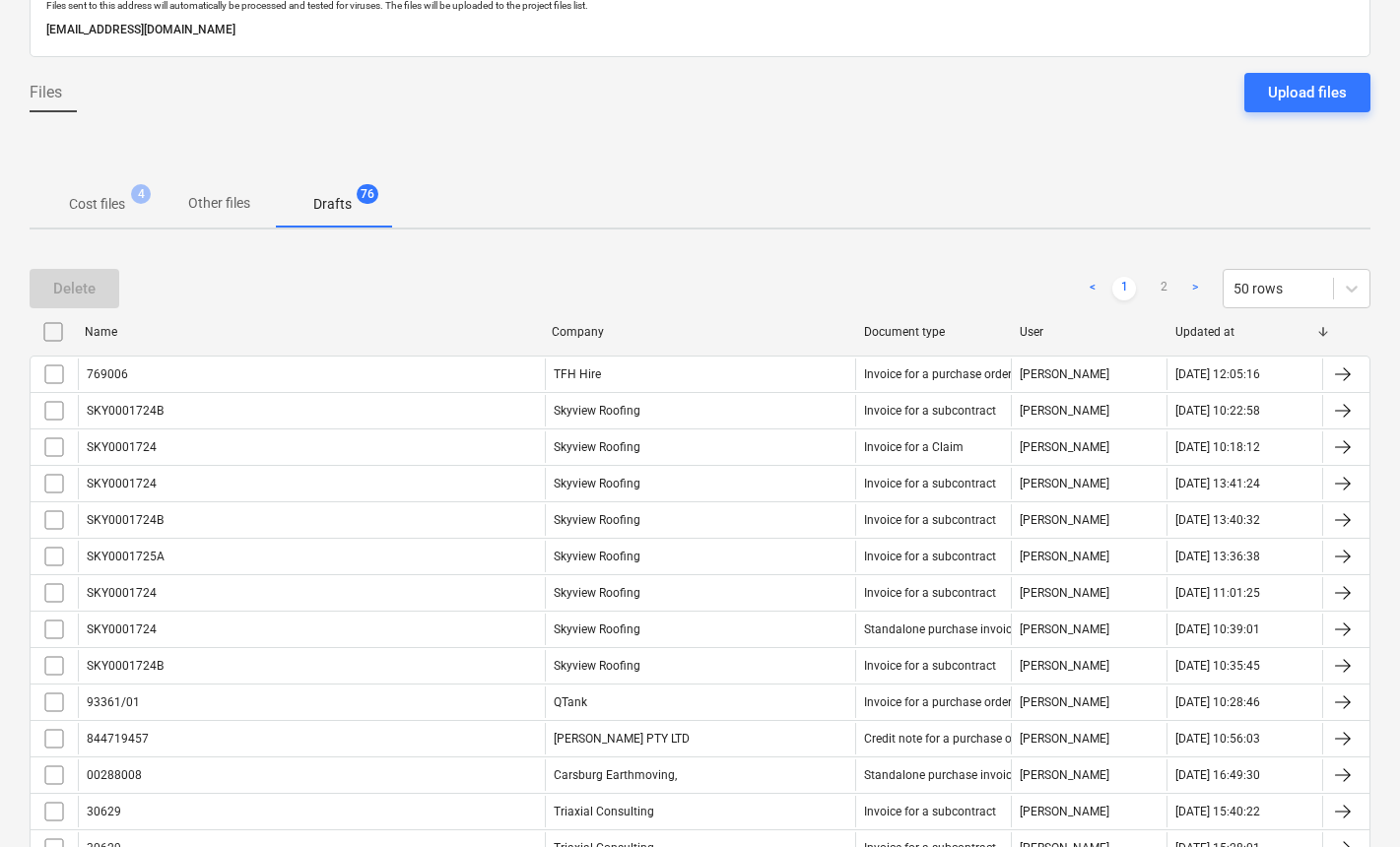 scroll, scrollTop: 117, scrollLeft: 0, axis: vertical 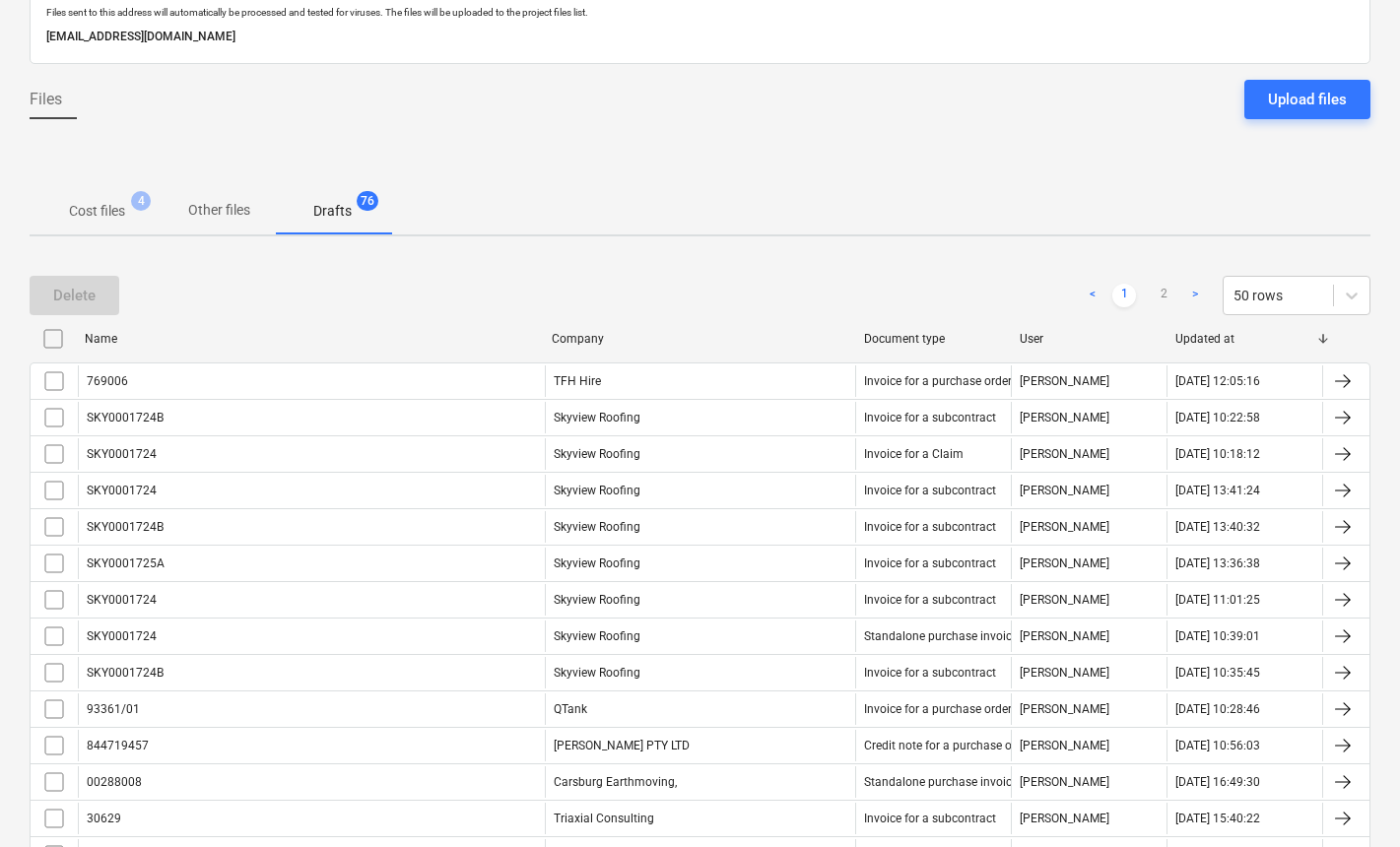 click on "Cost files" at bounding box center [97, 211] 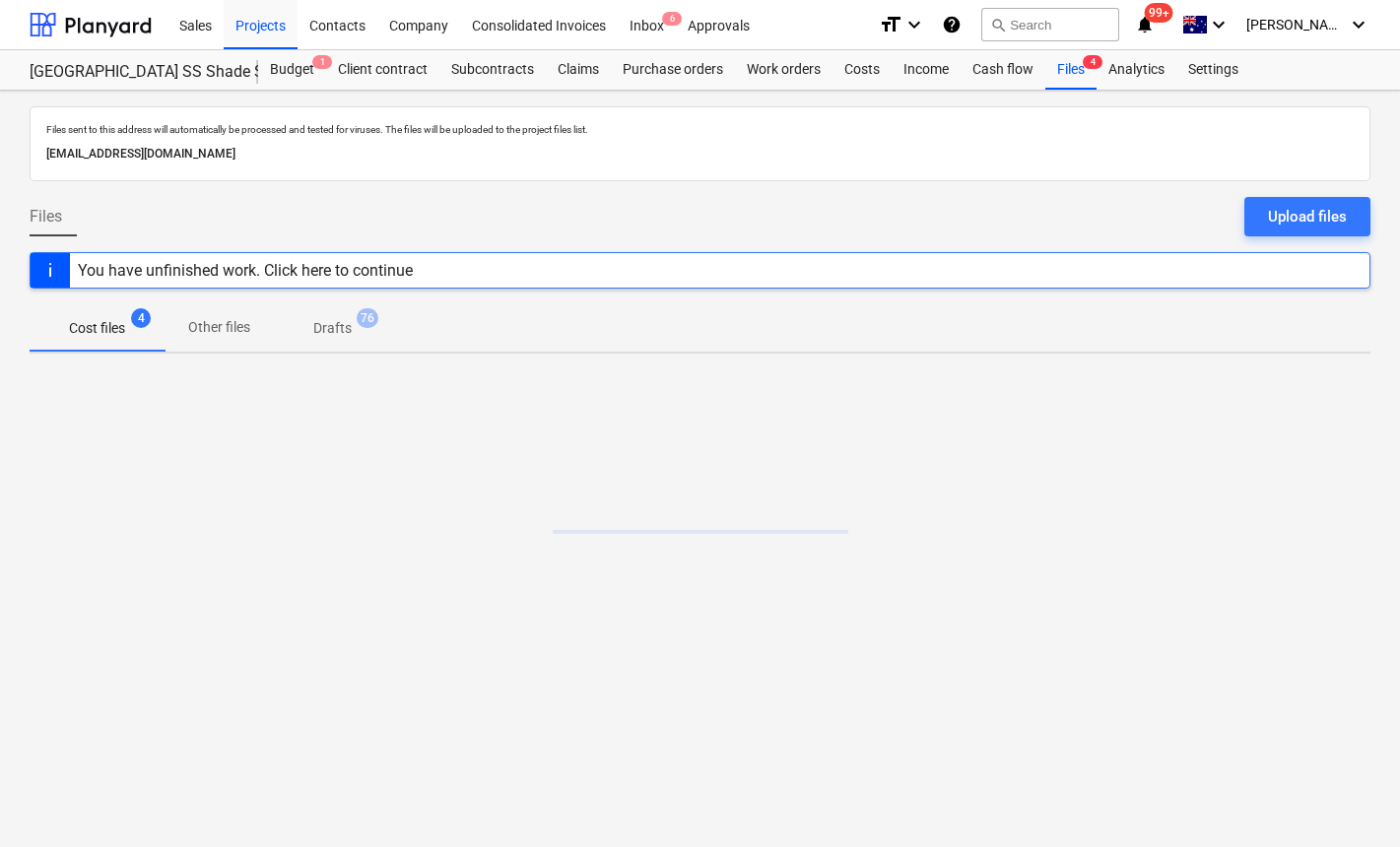 scroll, scrollTop: 0, scrollLeft: 0, axis: both 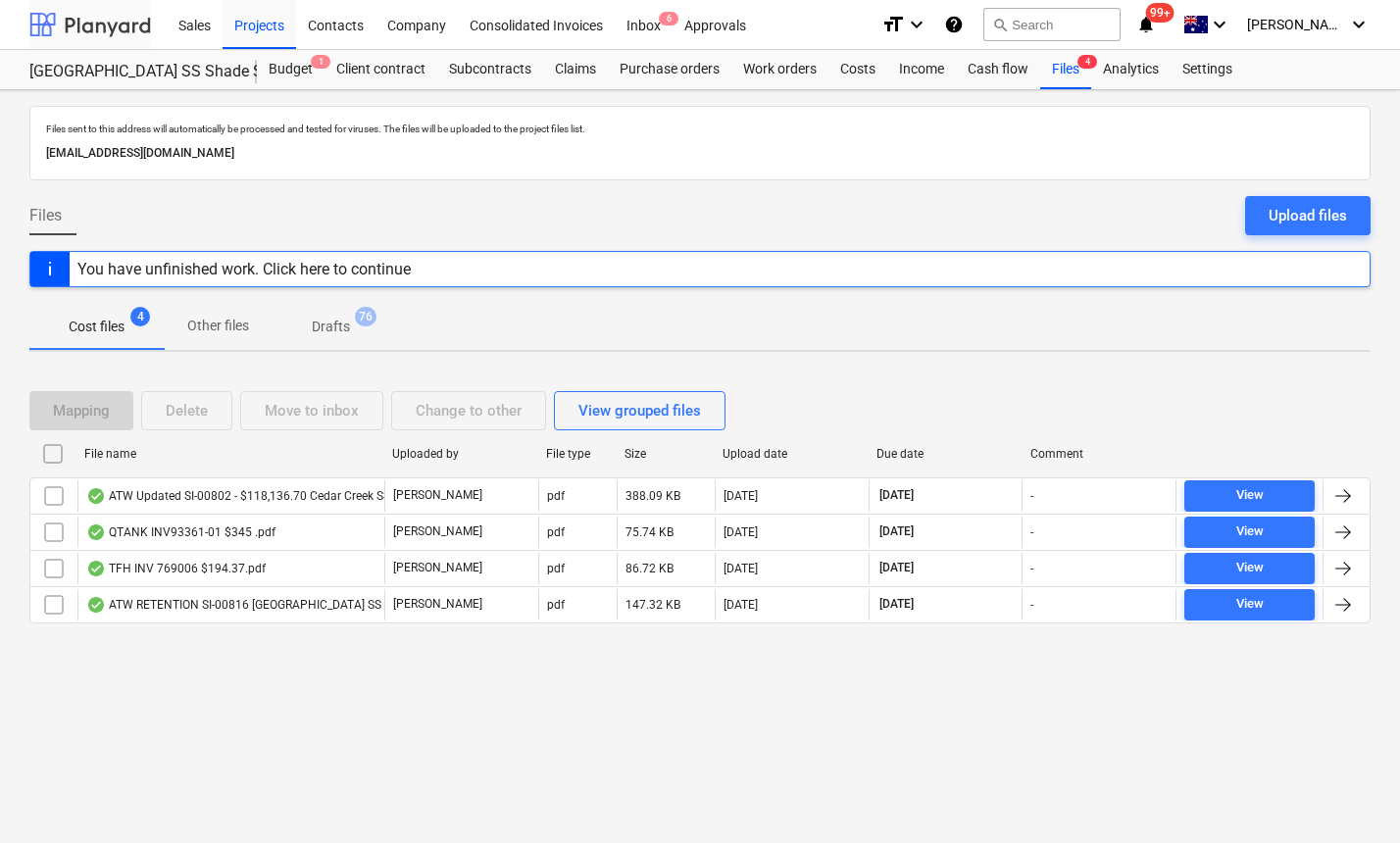 click at bounding box center (90, 25) 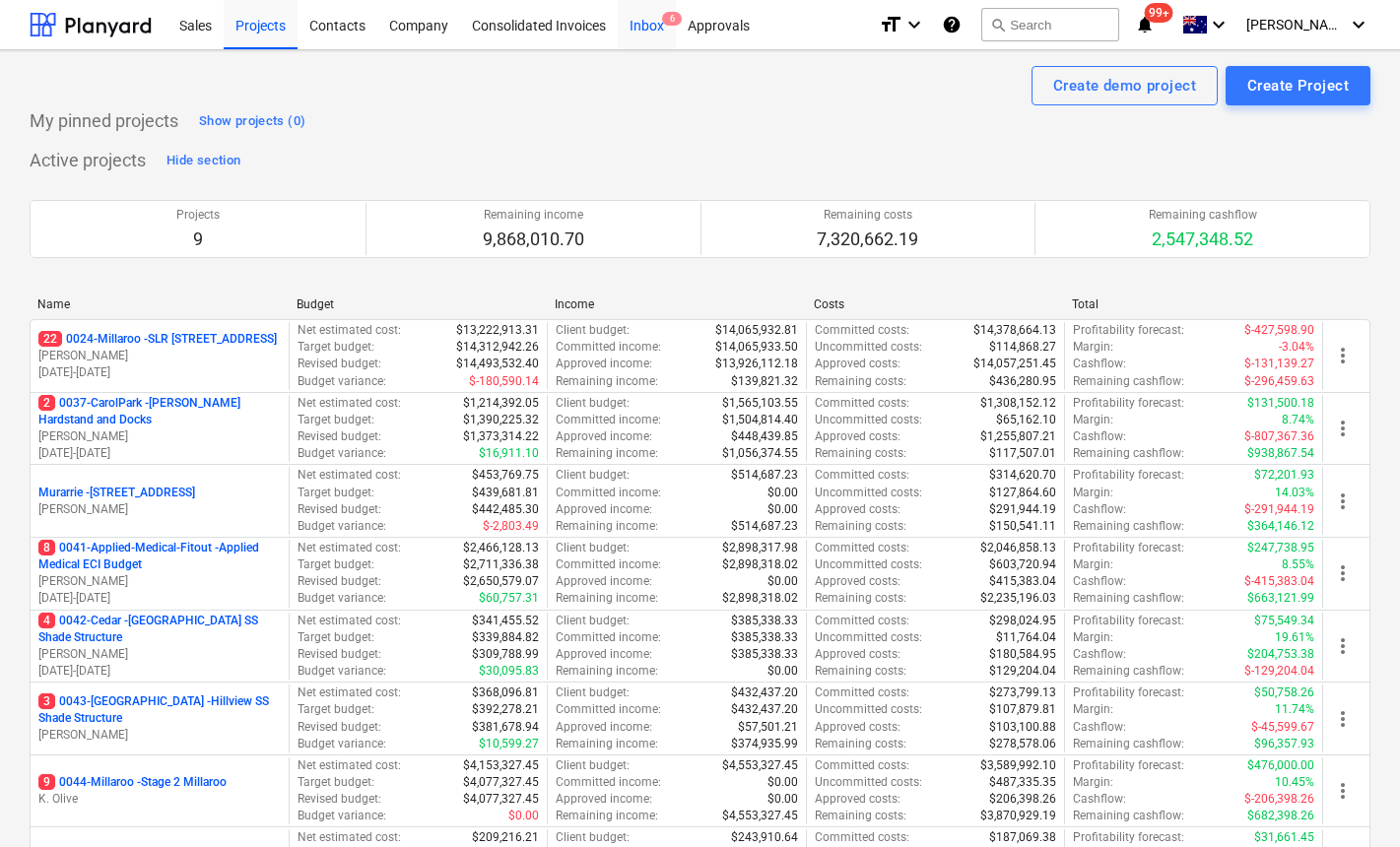 click on "Inbox 6" at bounding box center (646, 24) 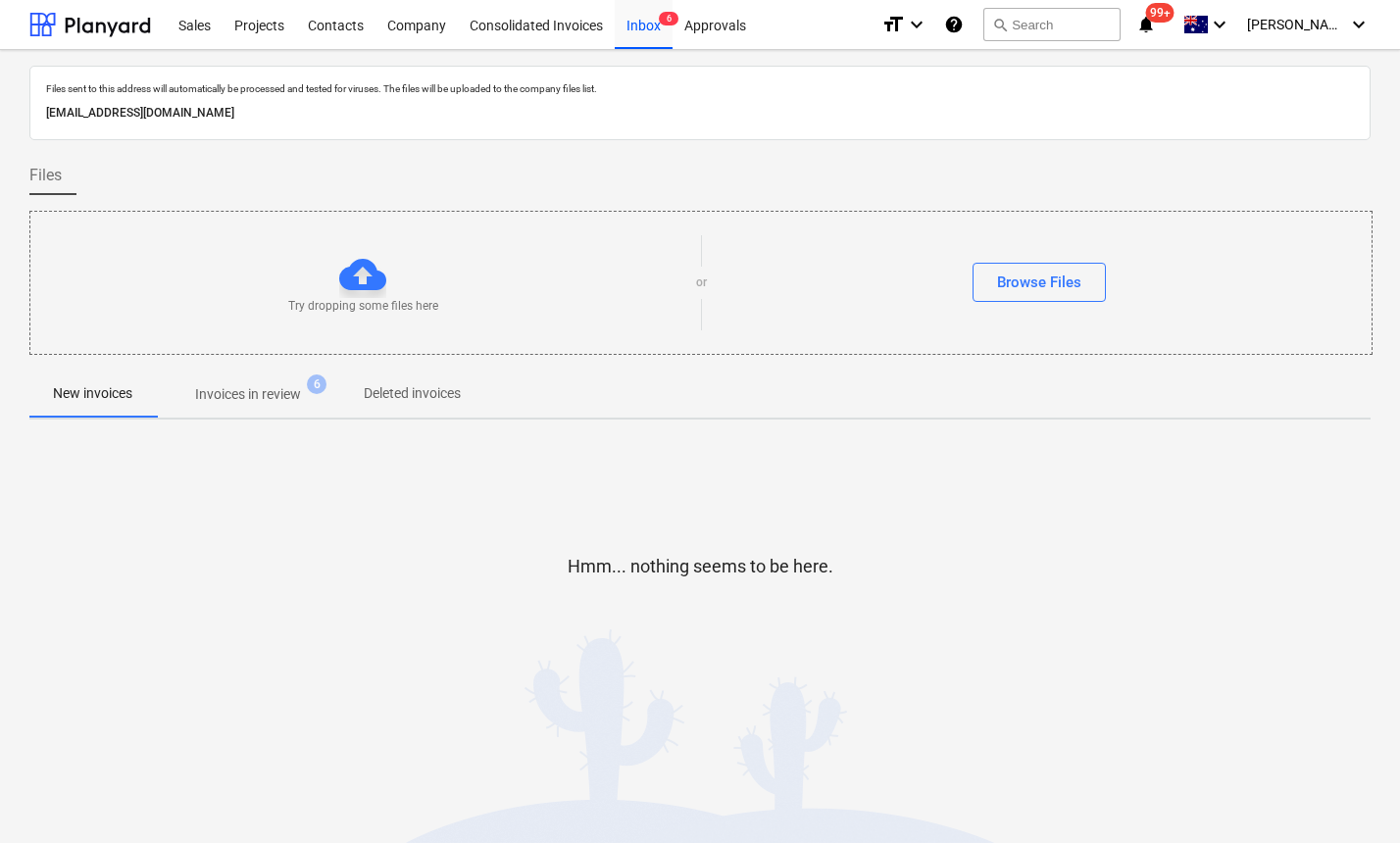 click on "Invoices in review" at bounding box center (248, 394) 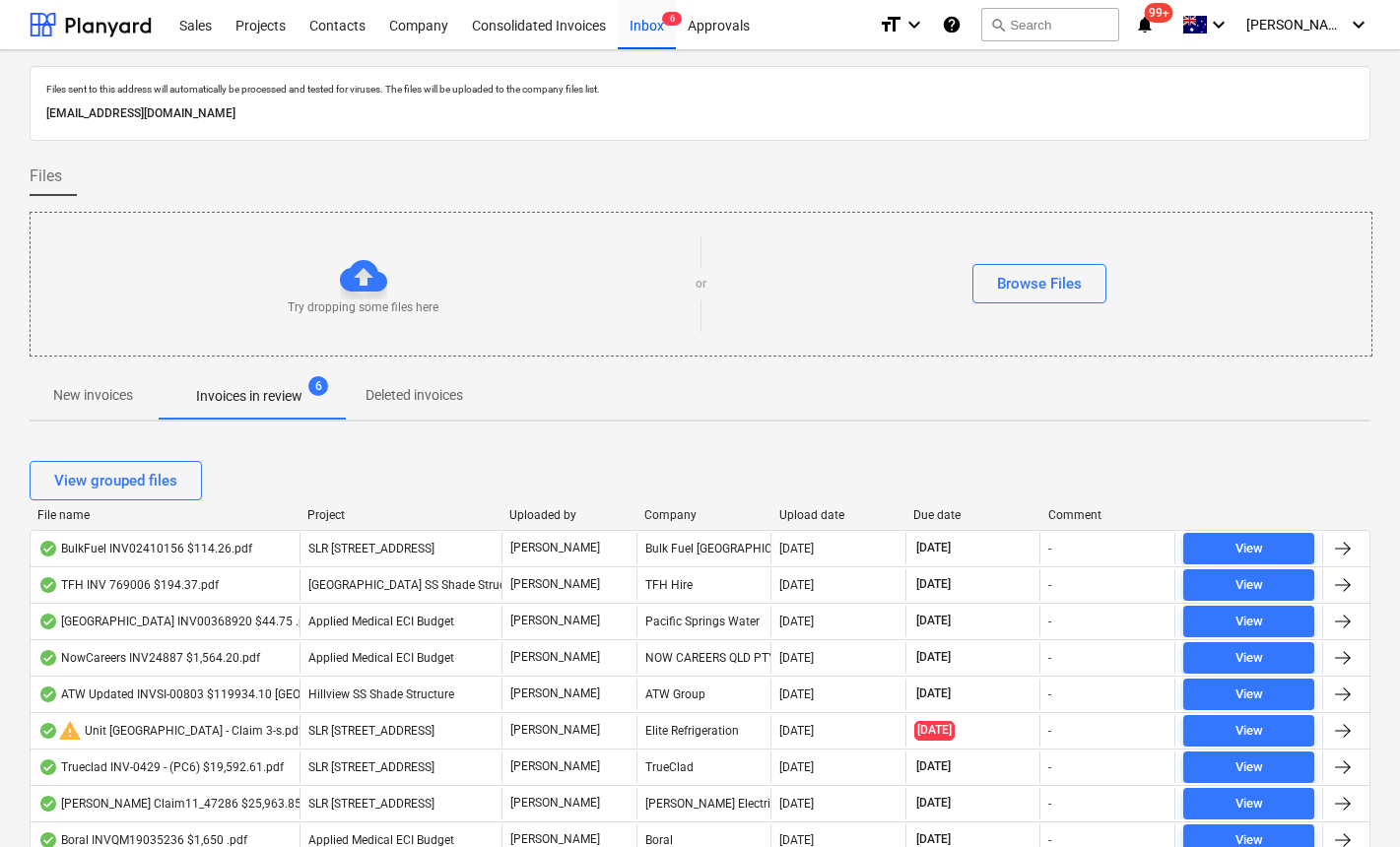 click on "Upload date" at bounding box center (838, 515) 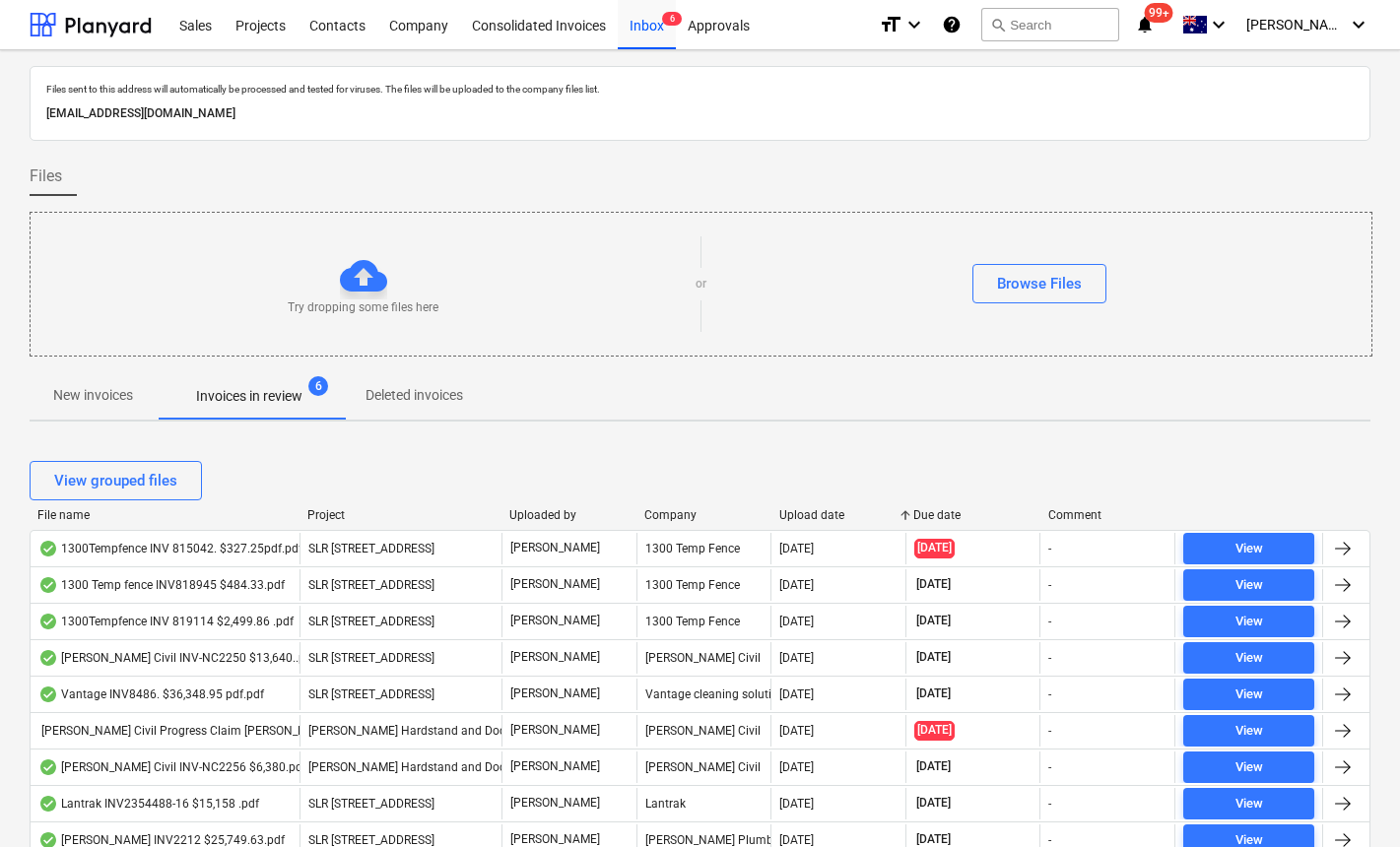 click on "Upload date" at bounding box center [838, 515] 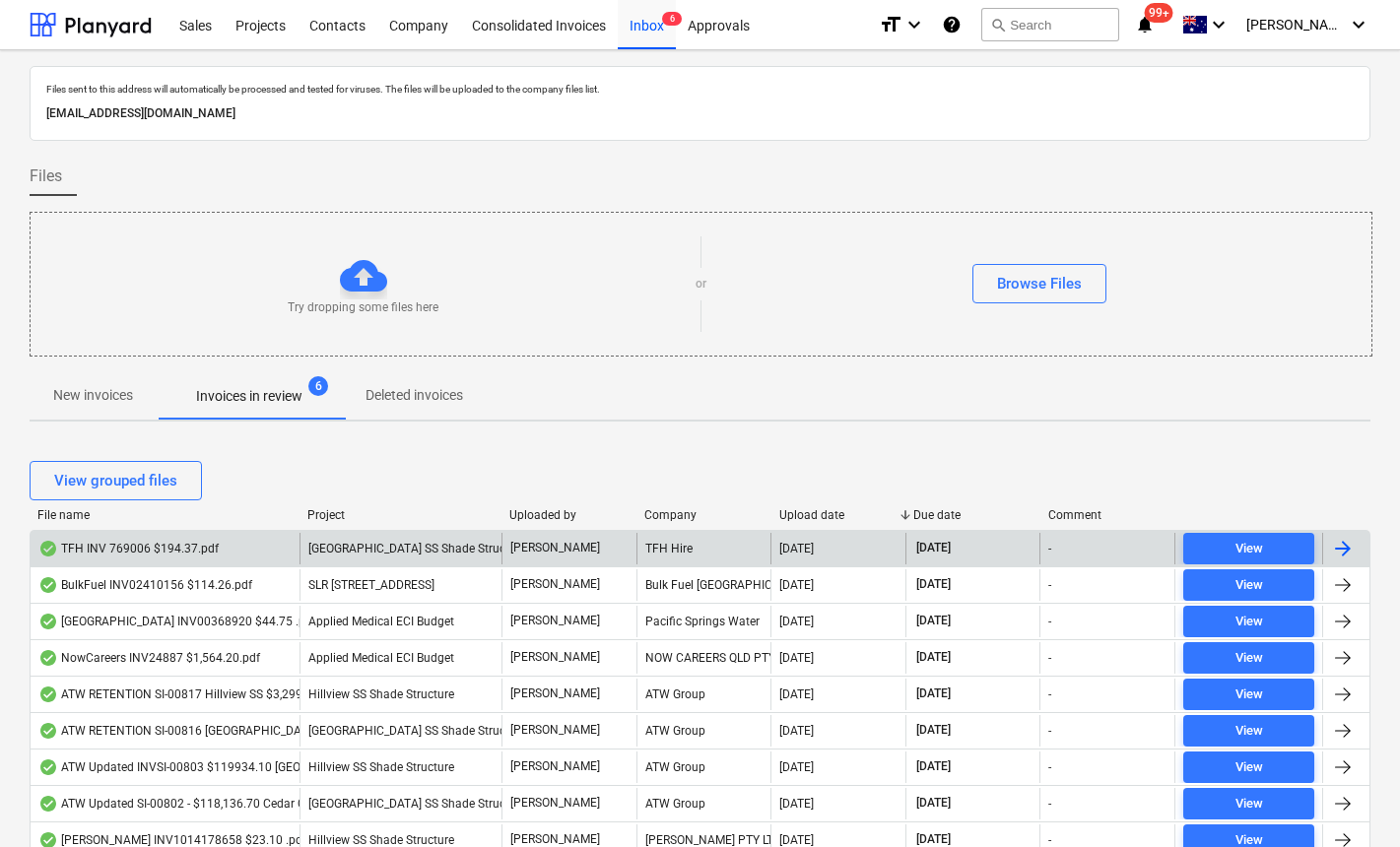 click on "TFH INV 769006  $194.37.pdf" at bounding box center [128, 549] 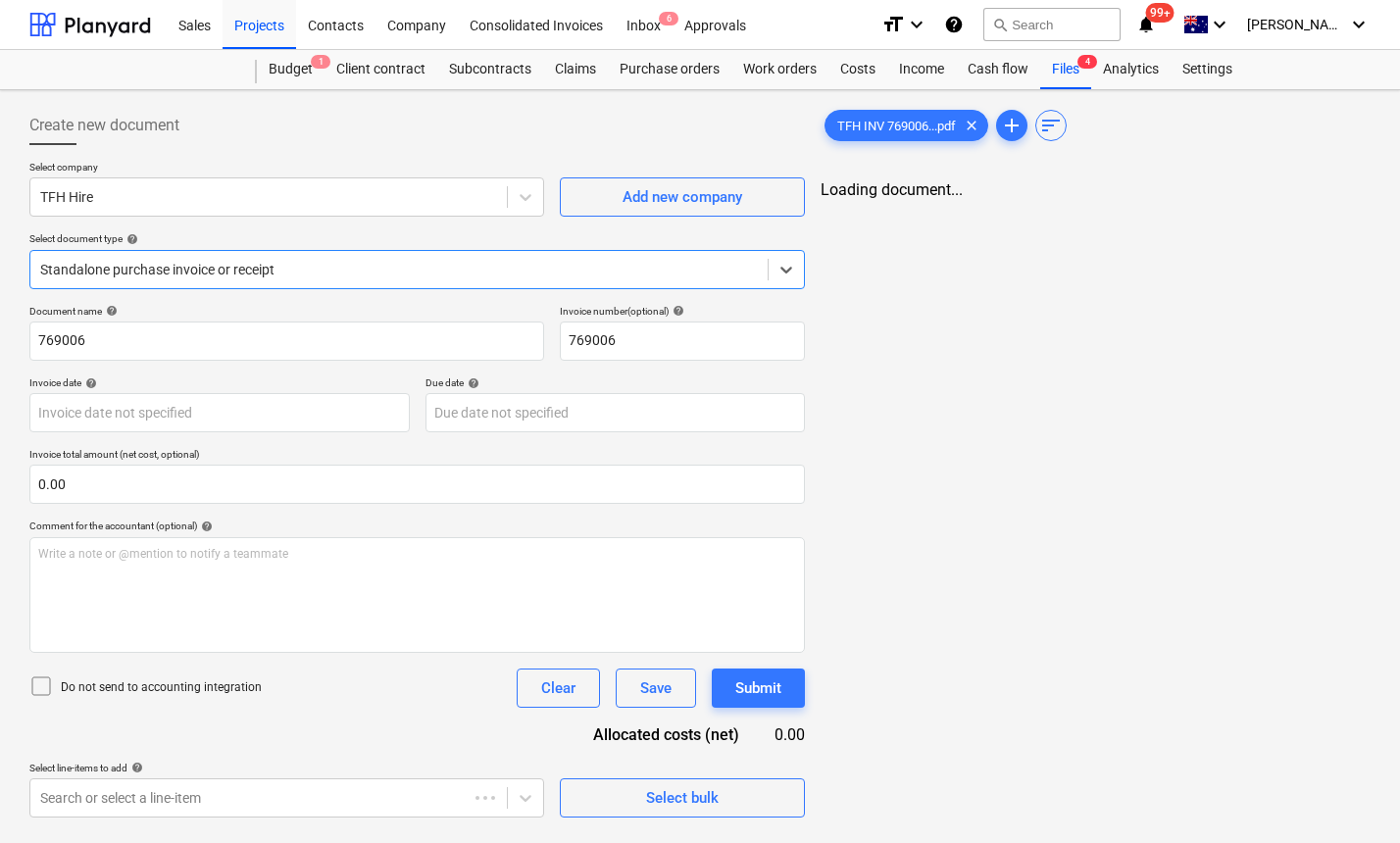 type on "10 Jul 2025" 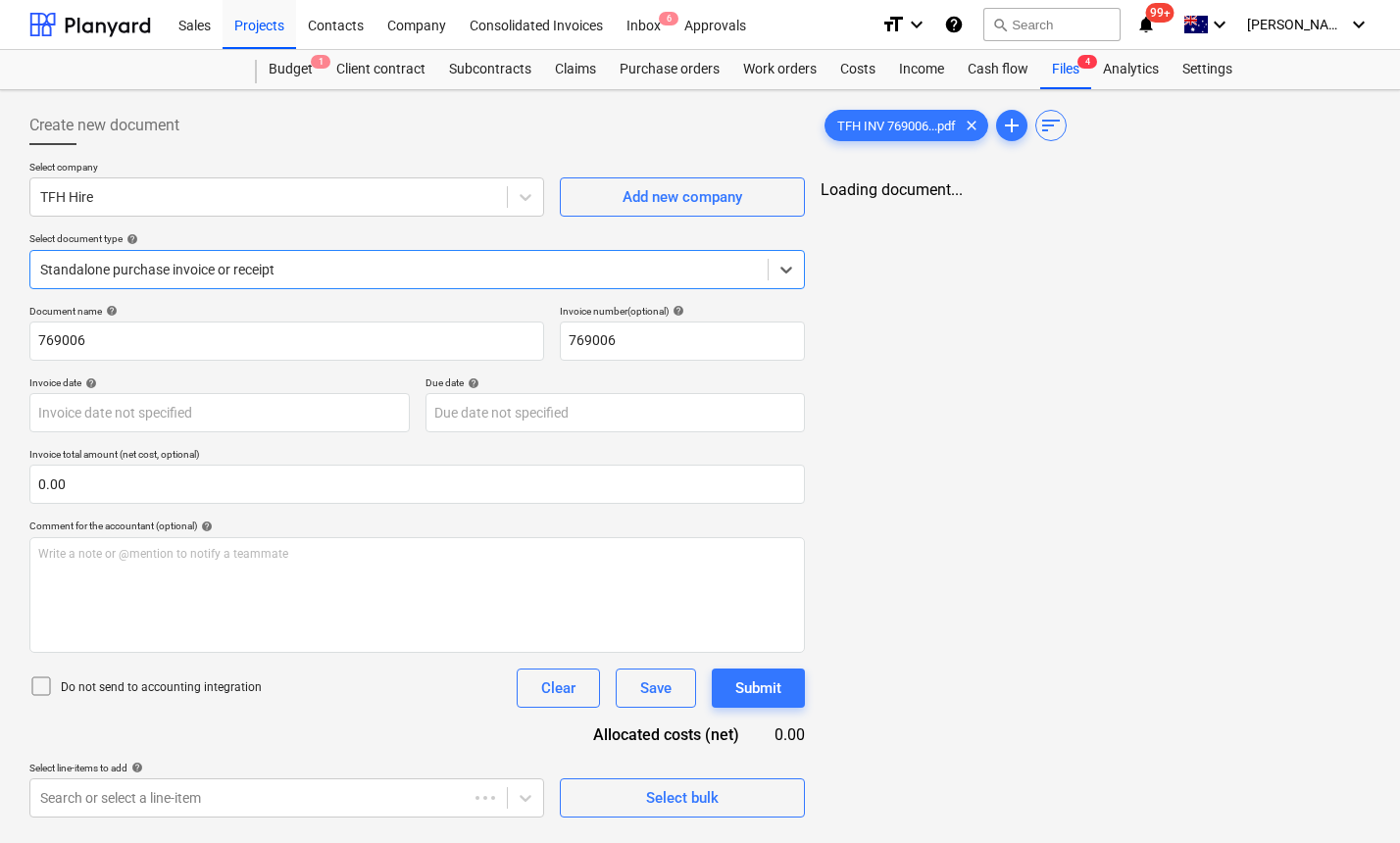 type on "31 Aug 2025" 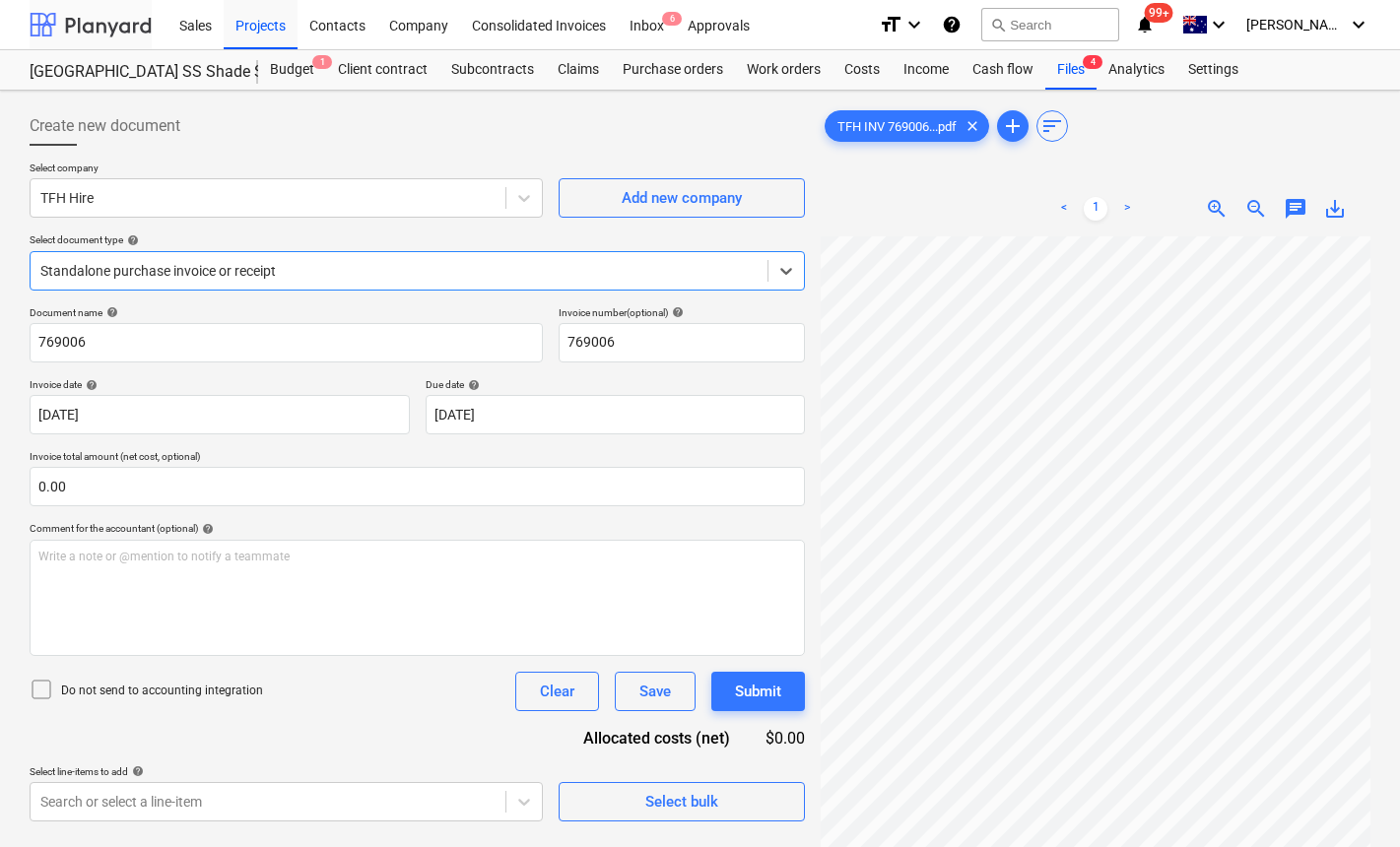 click at bounding box center (91, 25) 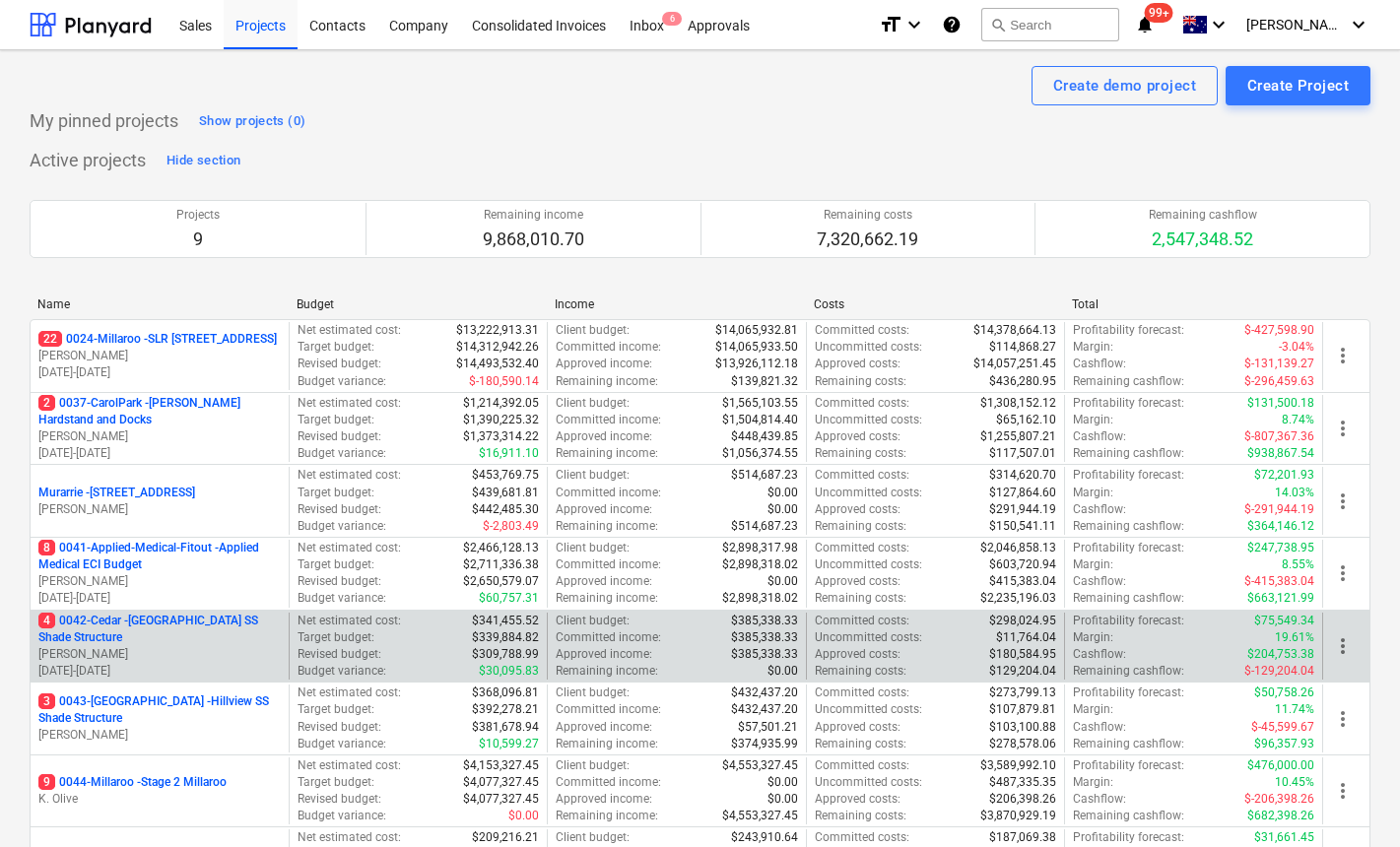 click on "4  0042-Cedar -  Cedar Creek SS Shade Structure" at bounding box center (160, 629) 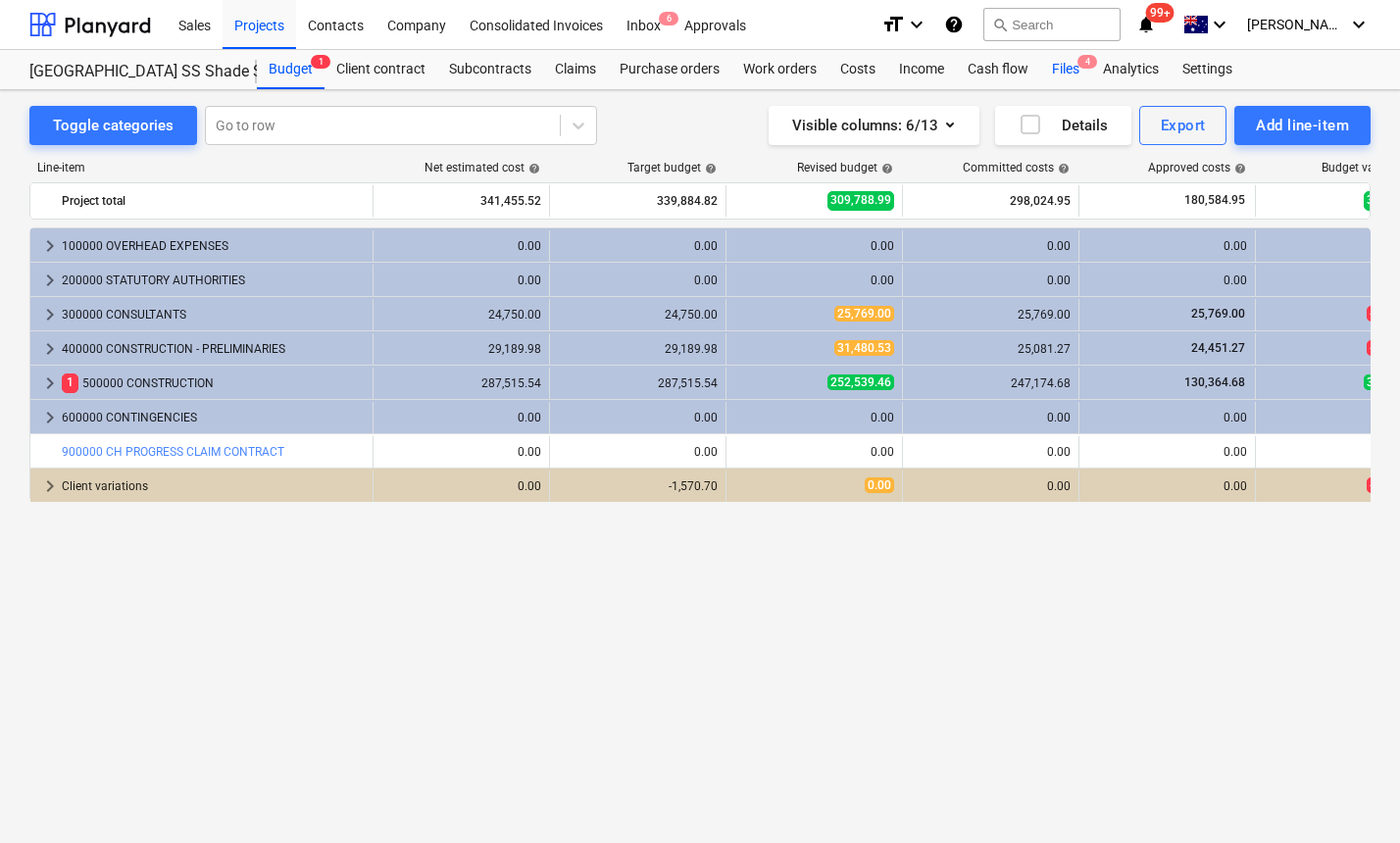 click on "Files 4" at bounding box center (1066, 70) 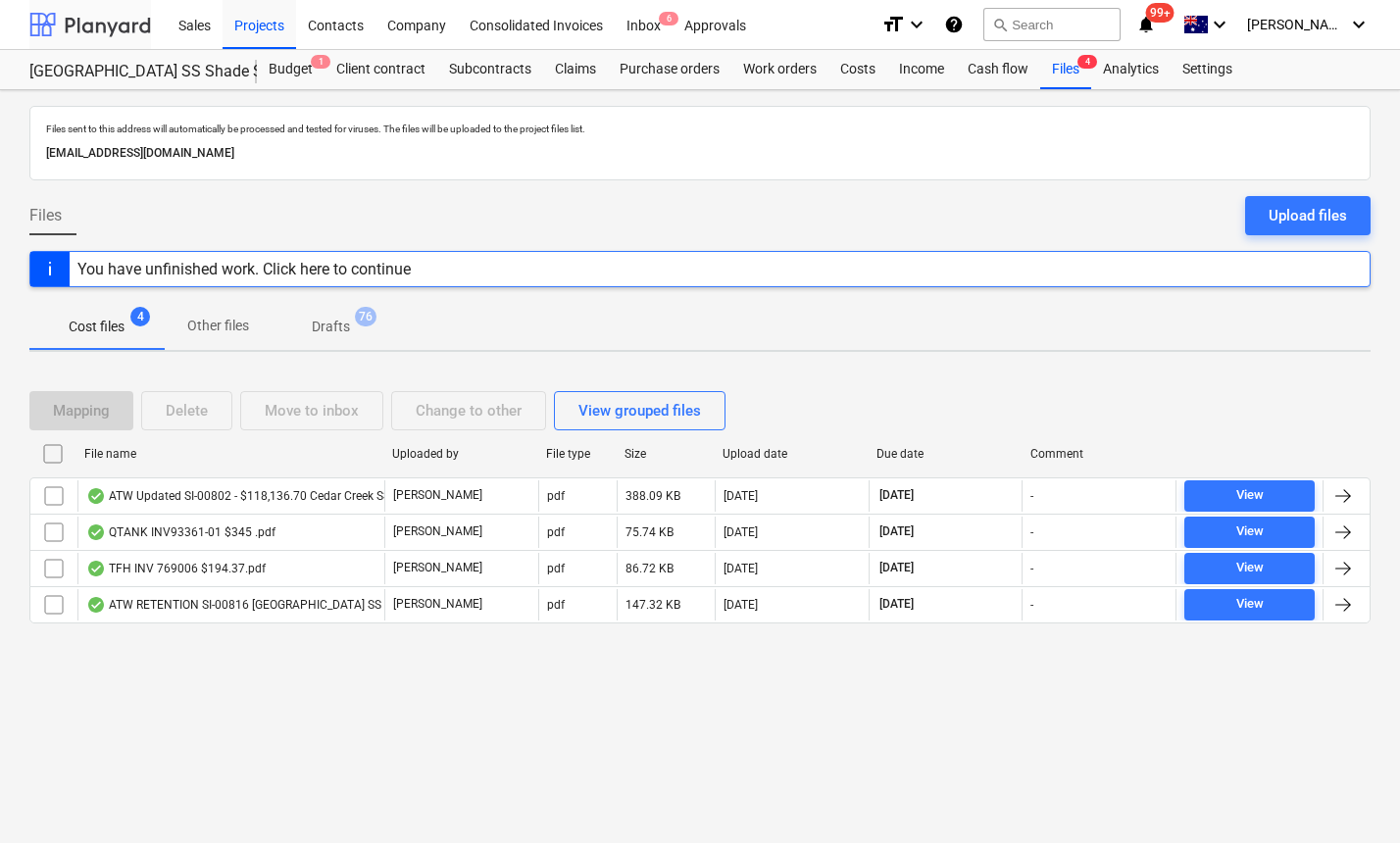 click at bounding box center [90, 25] 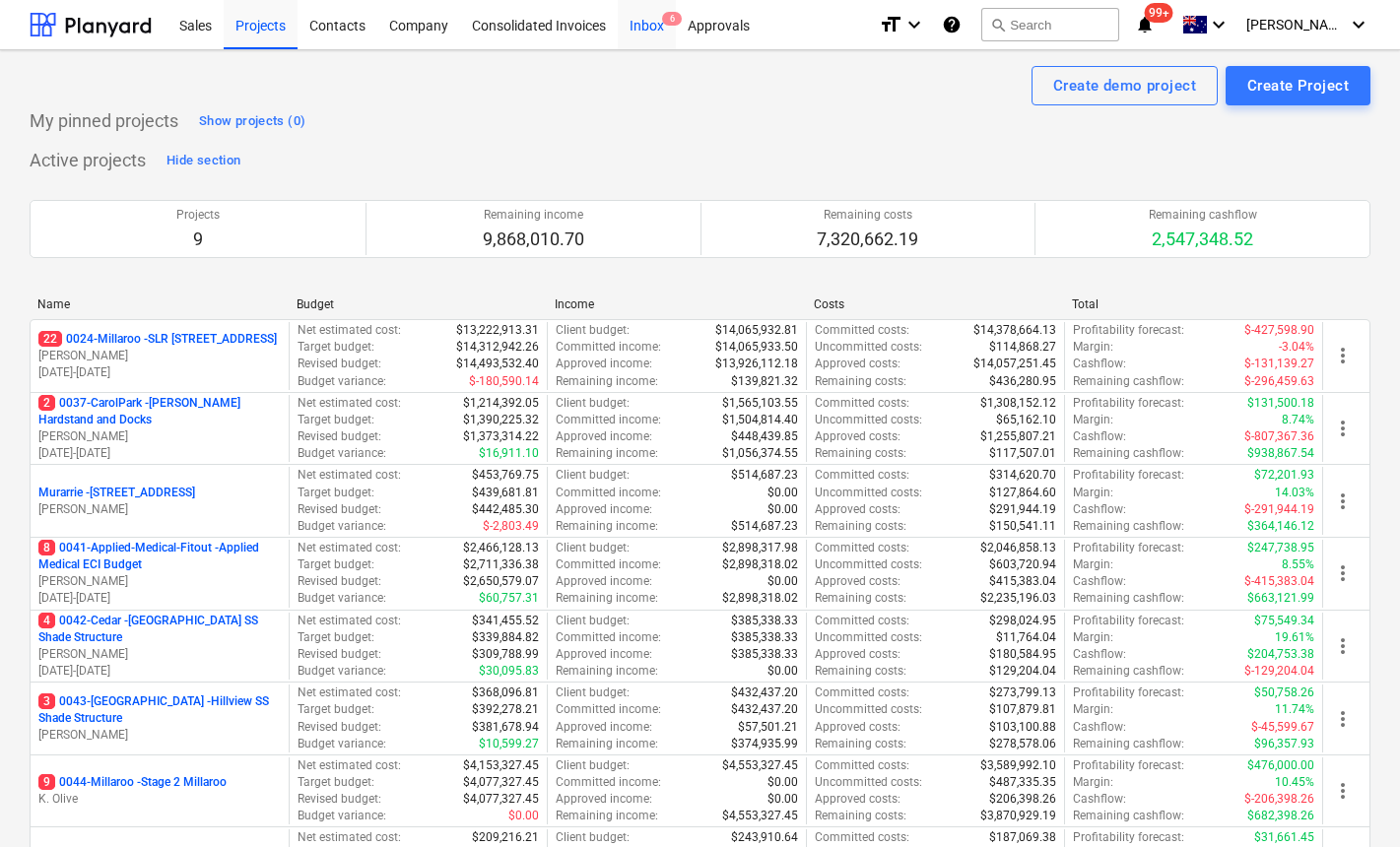 click on "6" at bounding box center [672, 19] 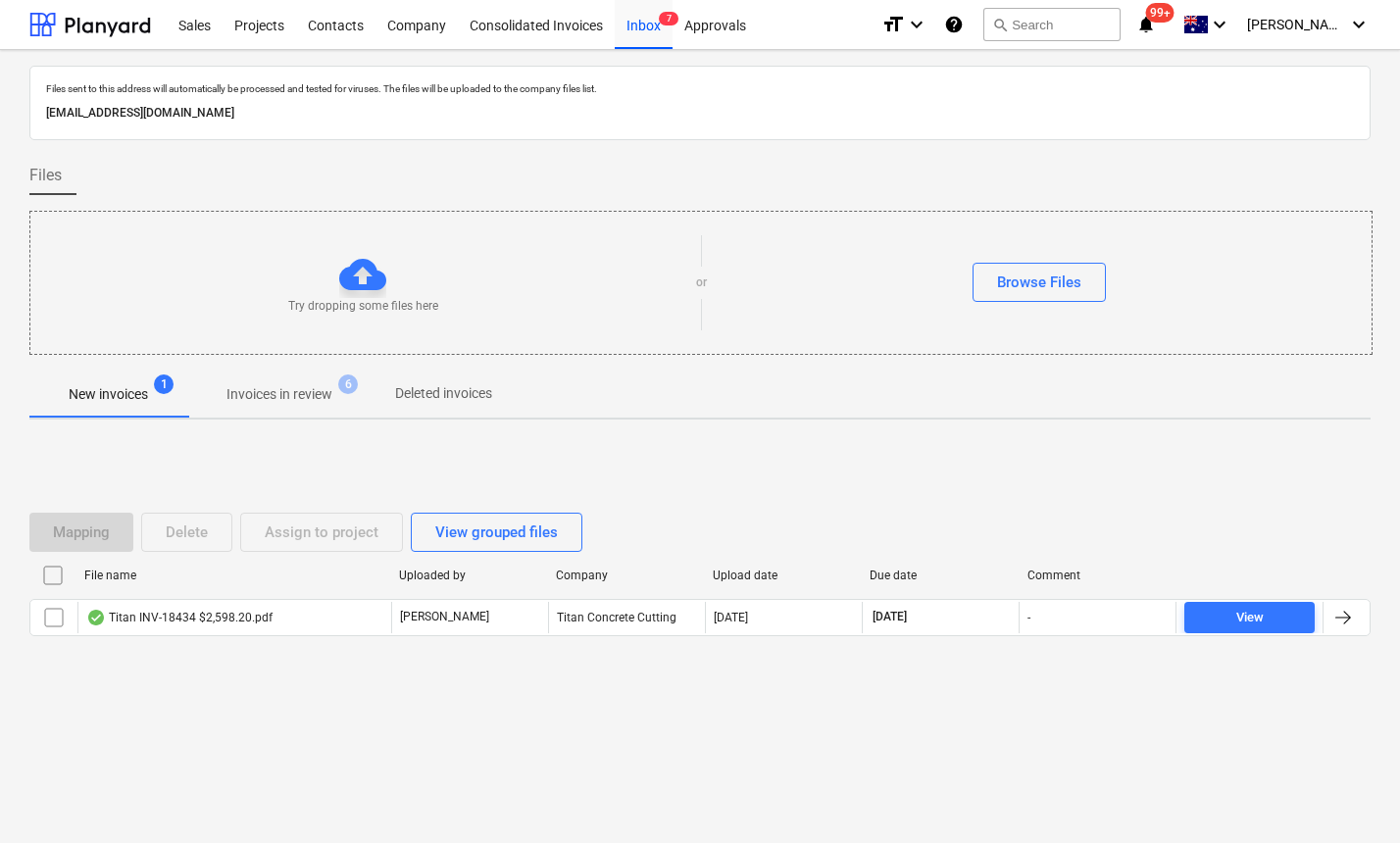click on "Files sent to this address will automatically be processed and tested for viruses. The files will be uploaded to the company files list. 275cf086-41dc-4929-a115-fcddadd32ea4@companies.planyard.com Files Try dropping some files here or Browse Files New invoices 1 Invoices in review 6 Deleted invoices Mapping Delete Assign to project View grouped files File name Uploaded by Company Upload date Due date Comment   Titan INV-18434 $2,598.20.pdf J. Keane Titan Concrete Cutting 16.07.2025 30.08.2025 - View Please wait" at bounding box center (700, 446) 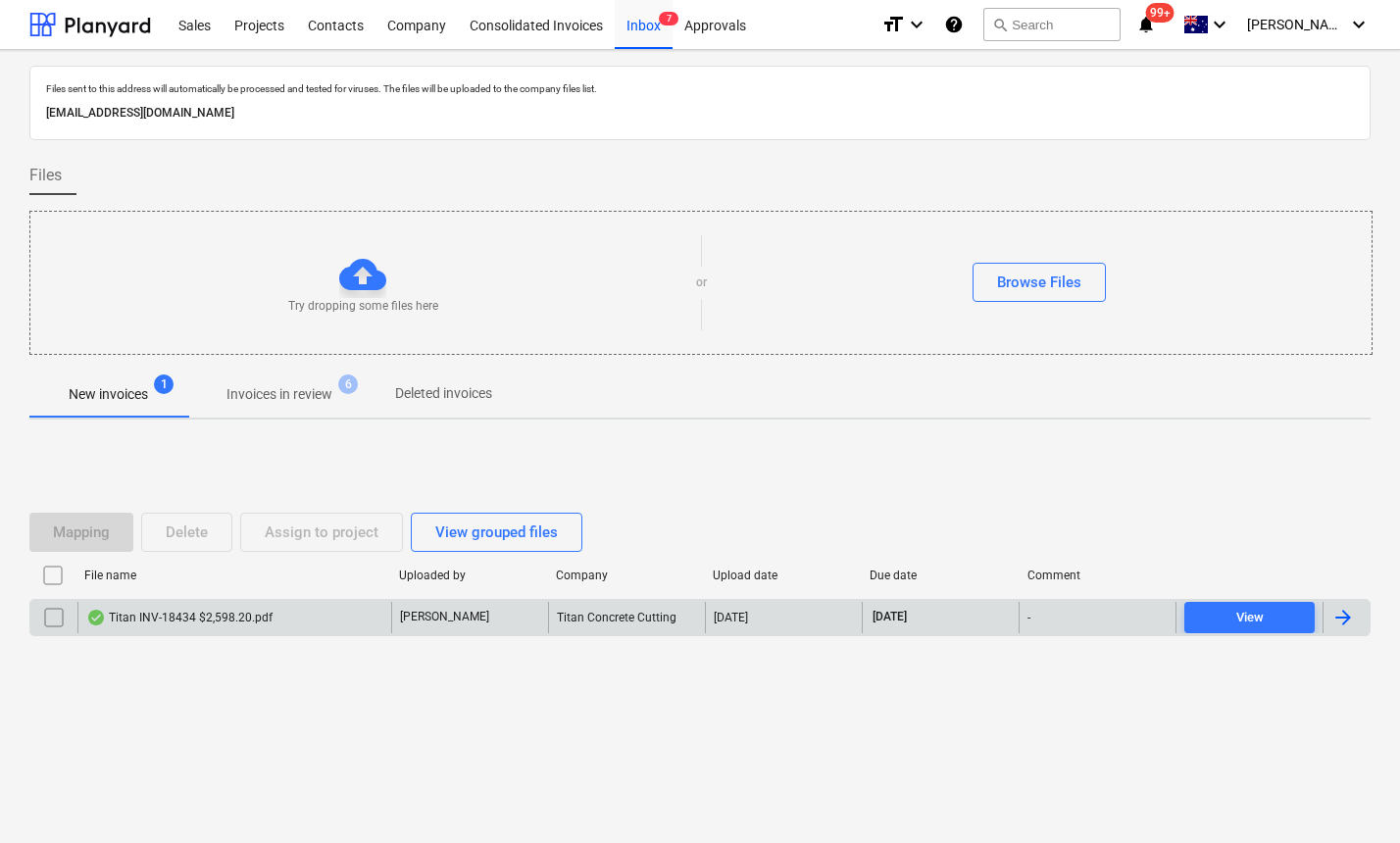 click on "Titan INV-18434 $2,598.20.pdf" at bounding box center (179, 618) 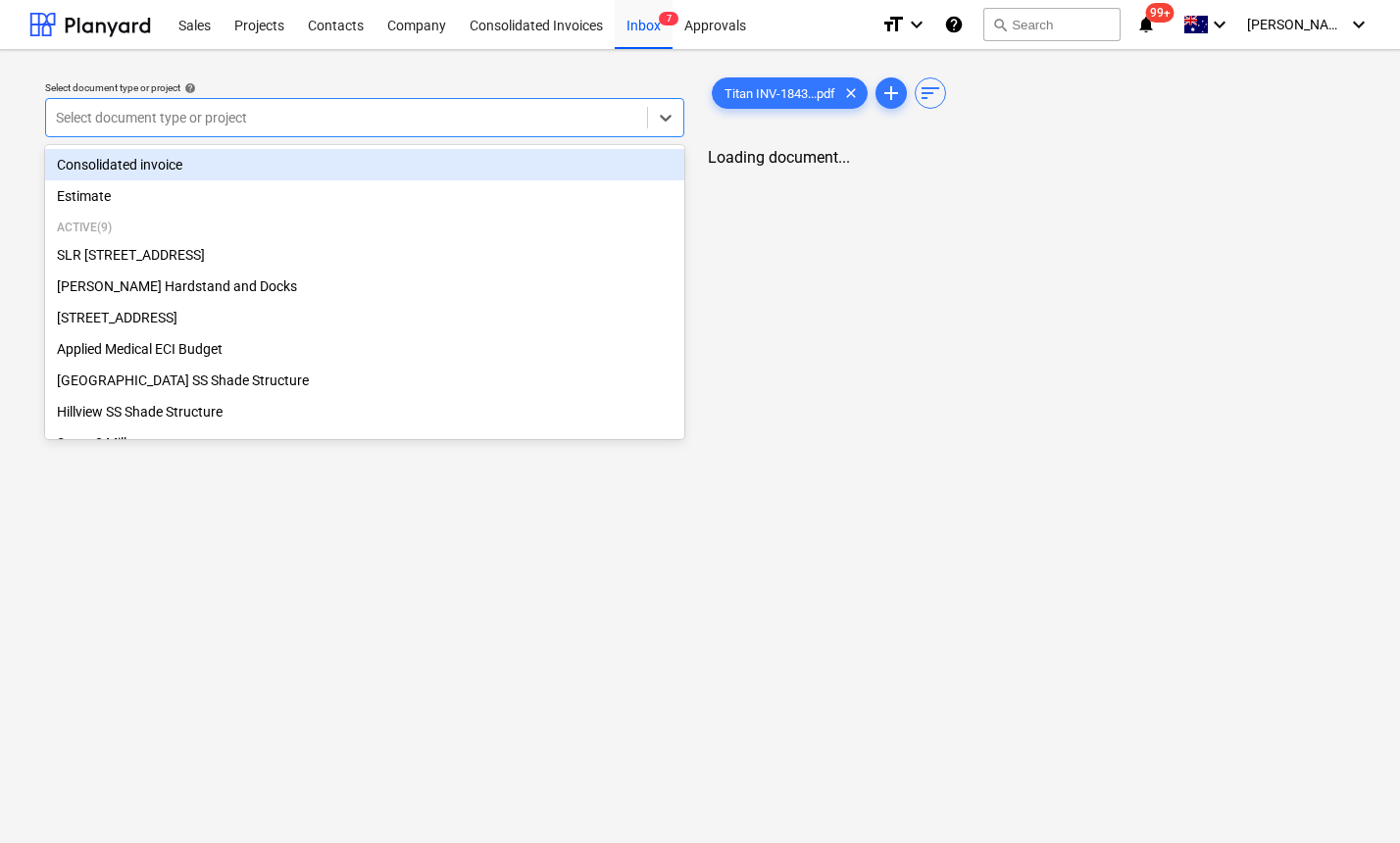 click at bounding box center [346, 118] 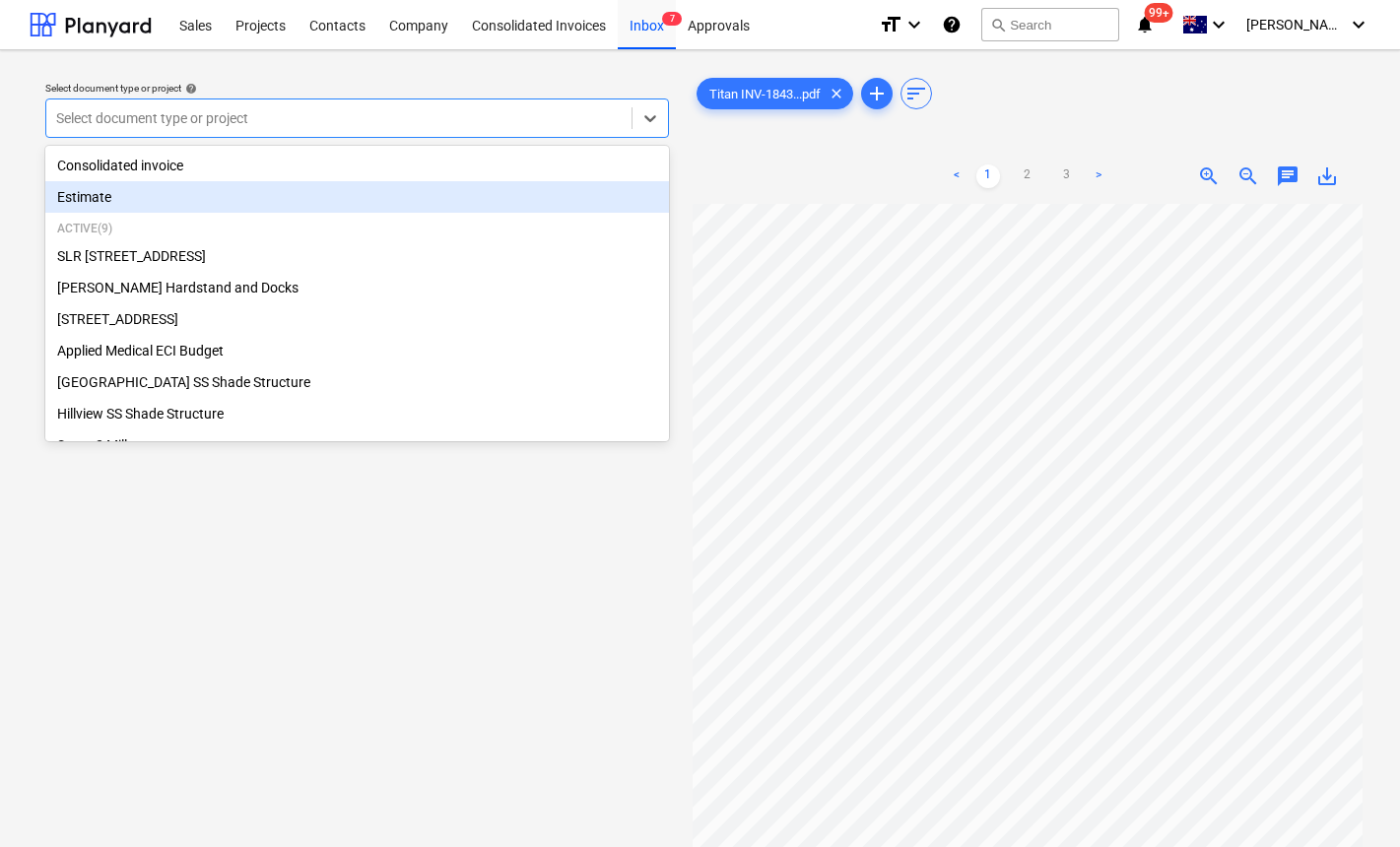 scroll, scrollTop: 100, scrollLeft: 5, axis: both 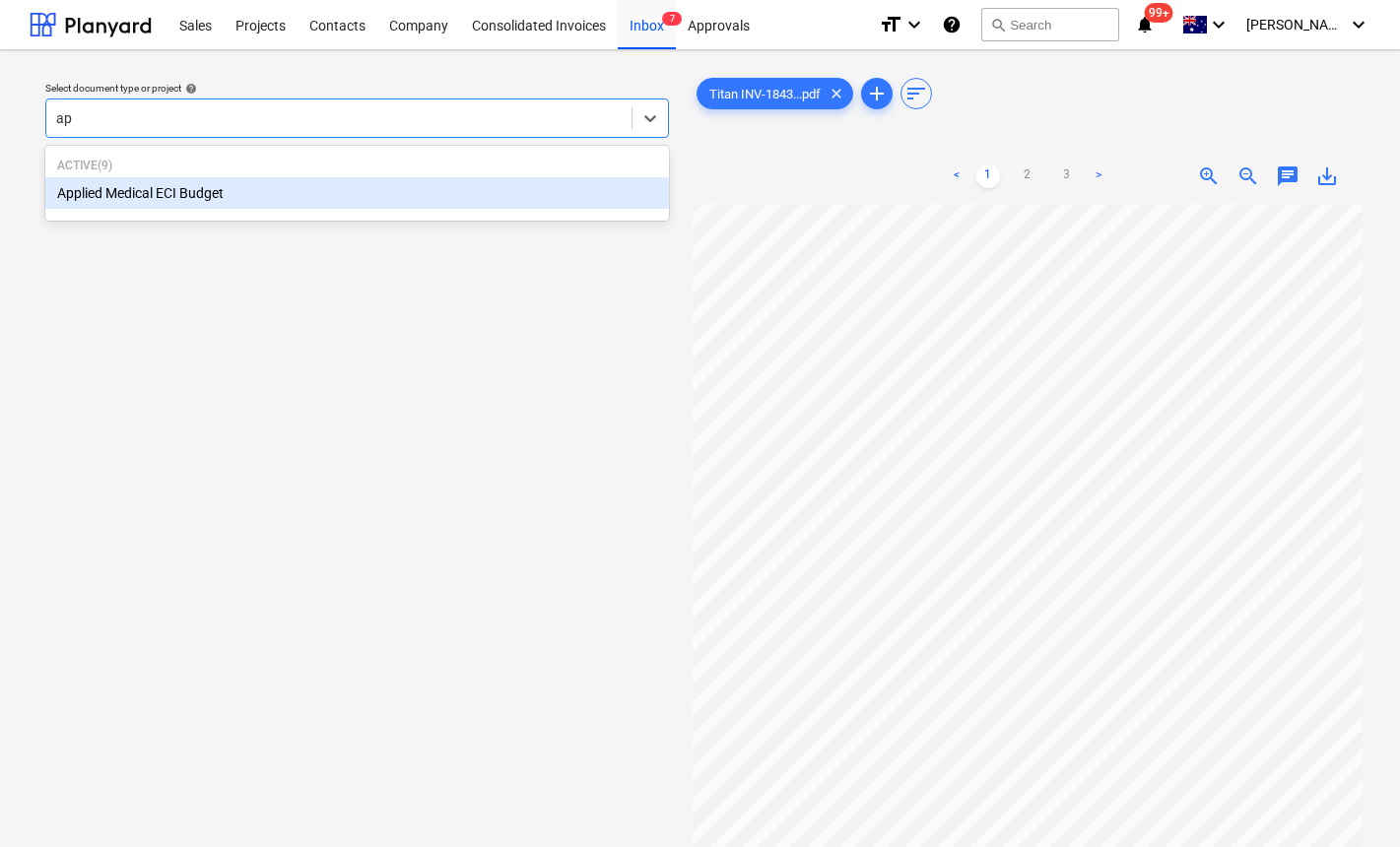 type on "app" 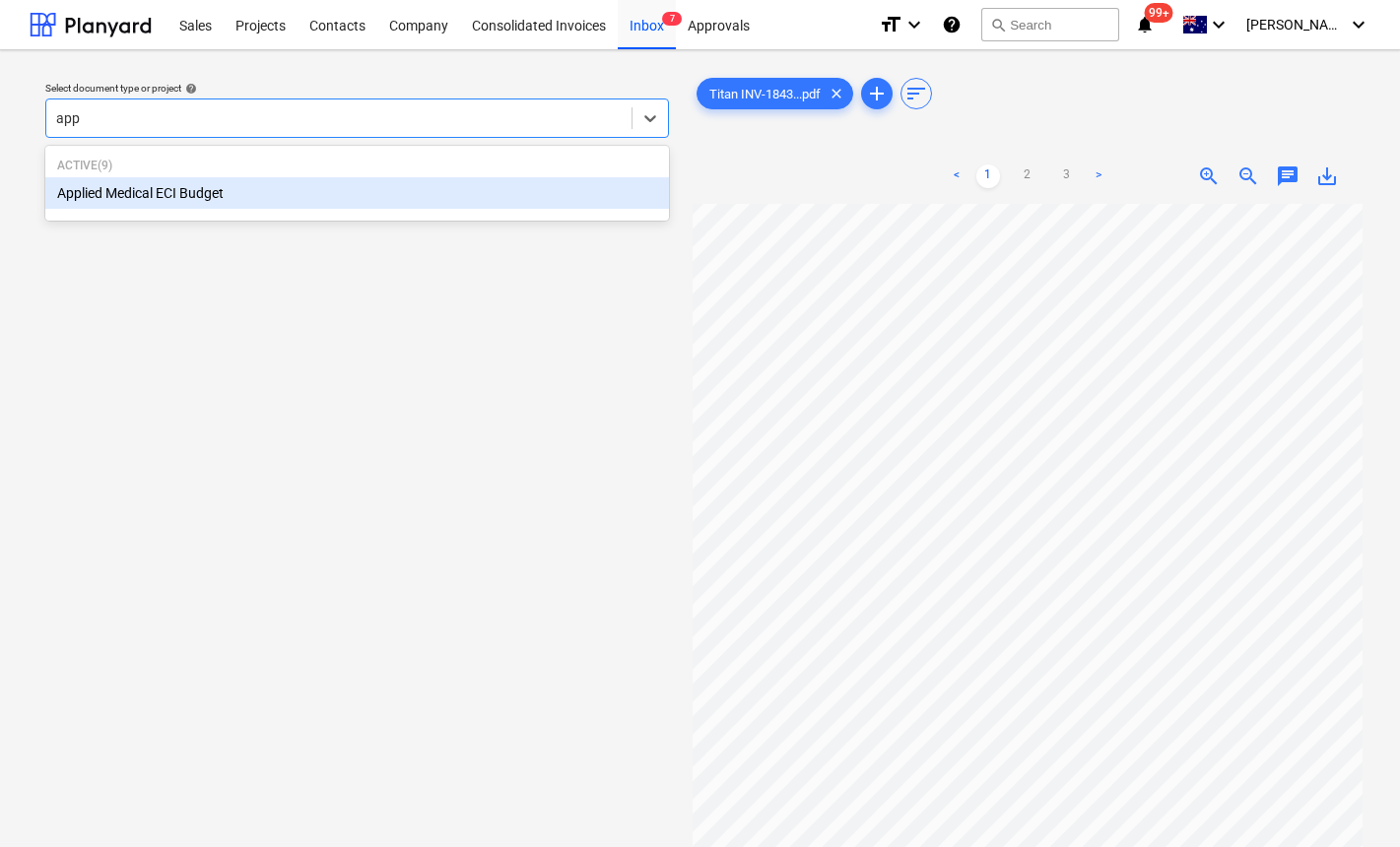 click on "Applied Medical ECI Budget" at bounding box center (357, 193) 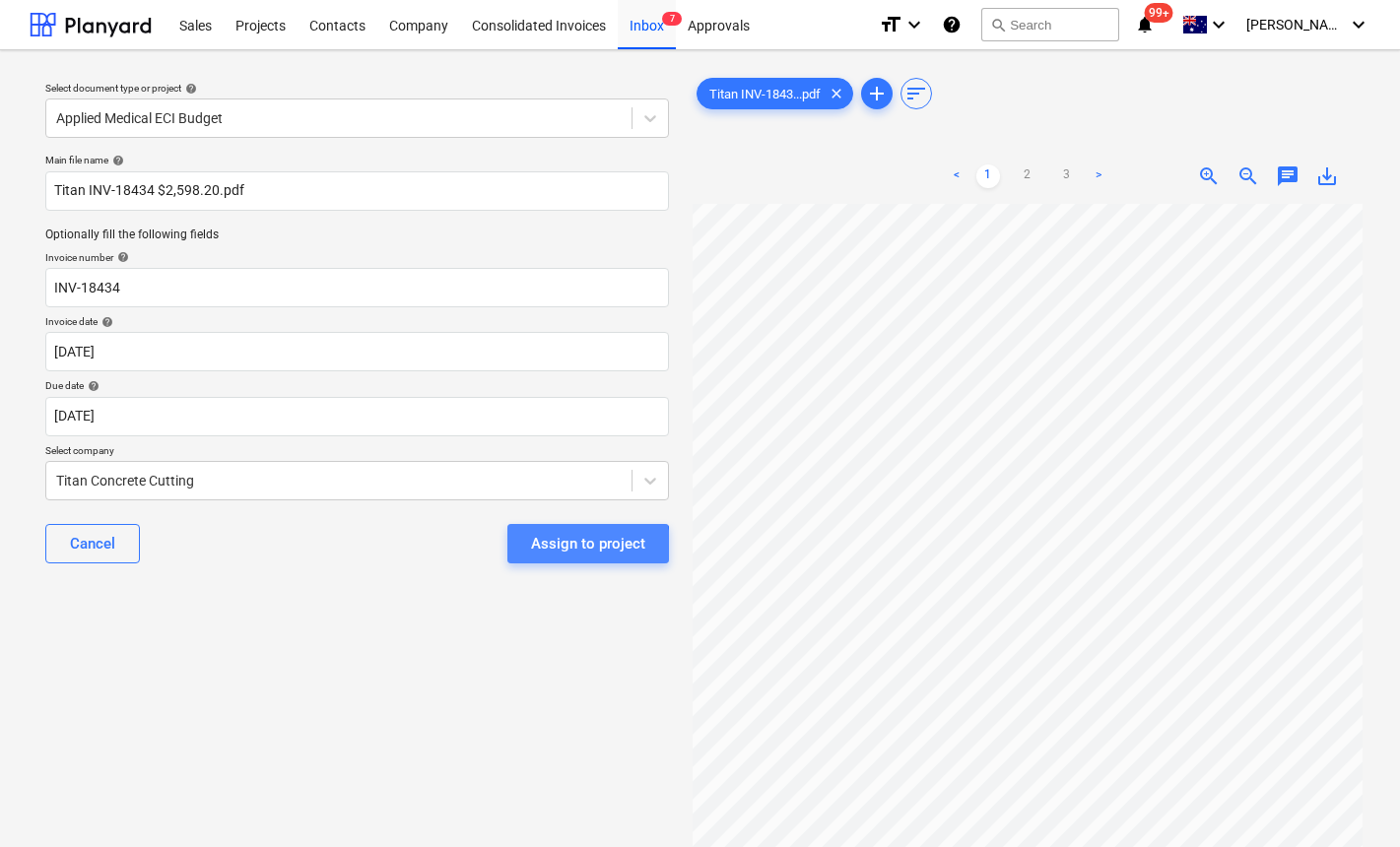 click on "Assign to project" at bounding box center [588, 544] 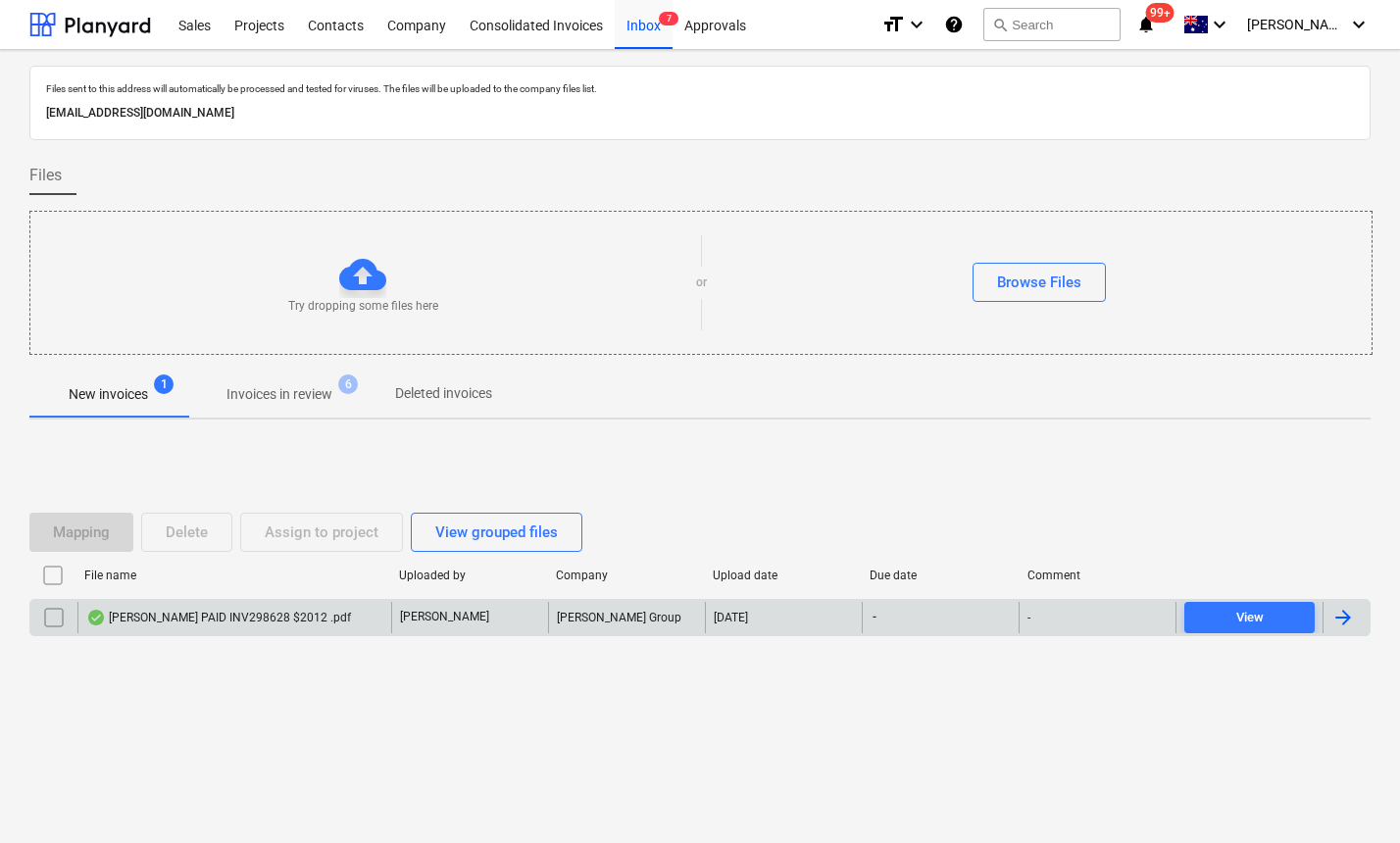 click on "[PERSON_NAME] PAID INV298628 $2012 .pdf" at bounding box center (219, 618) 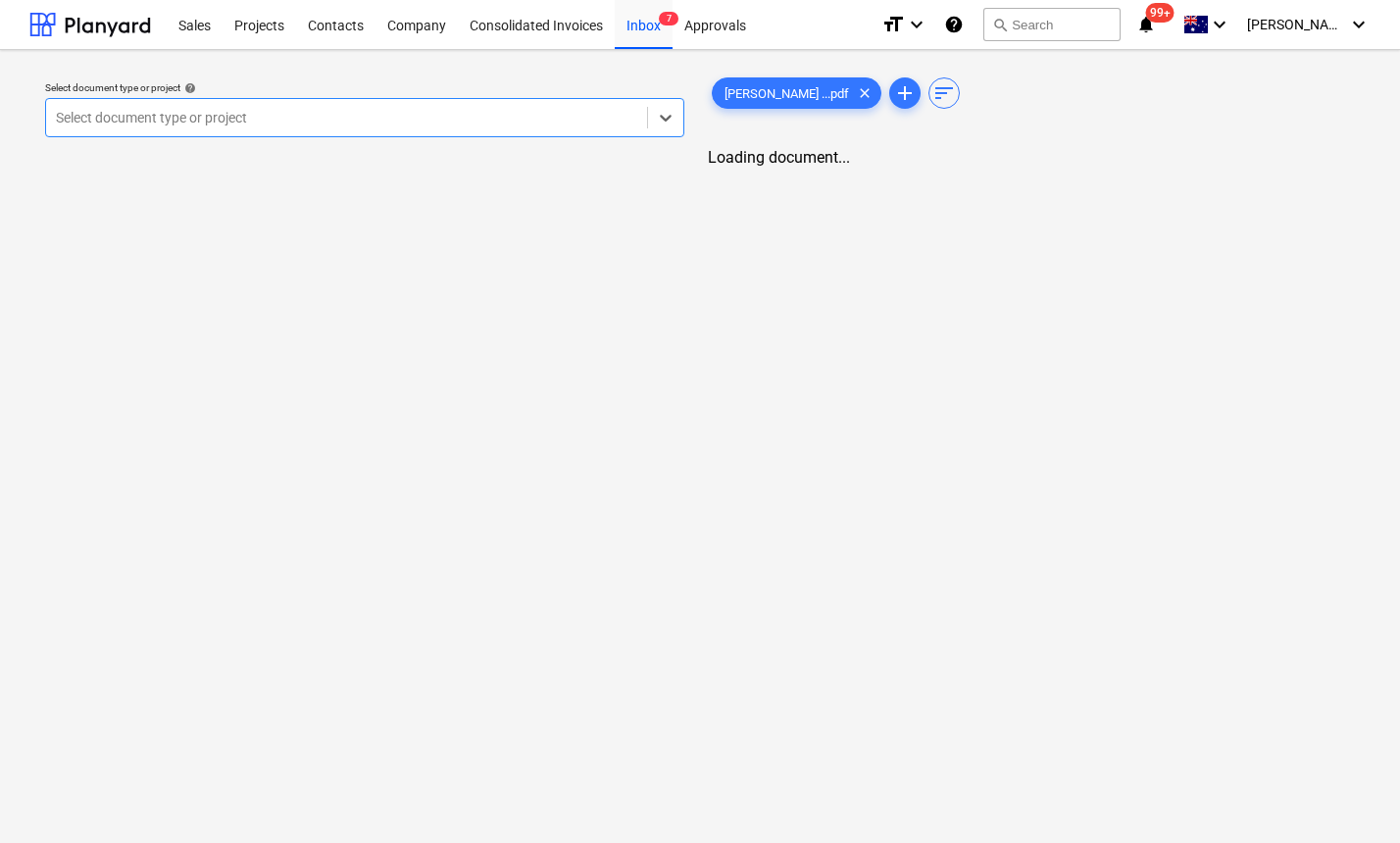 click at bounding box center (346, 118) 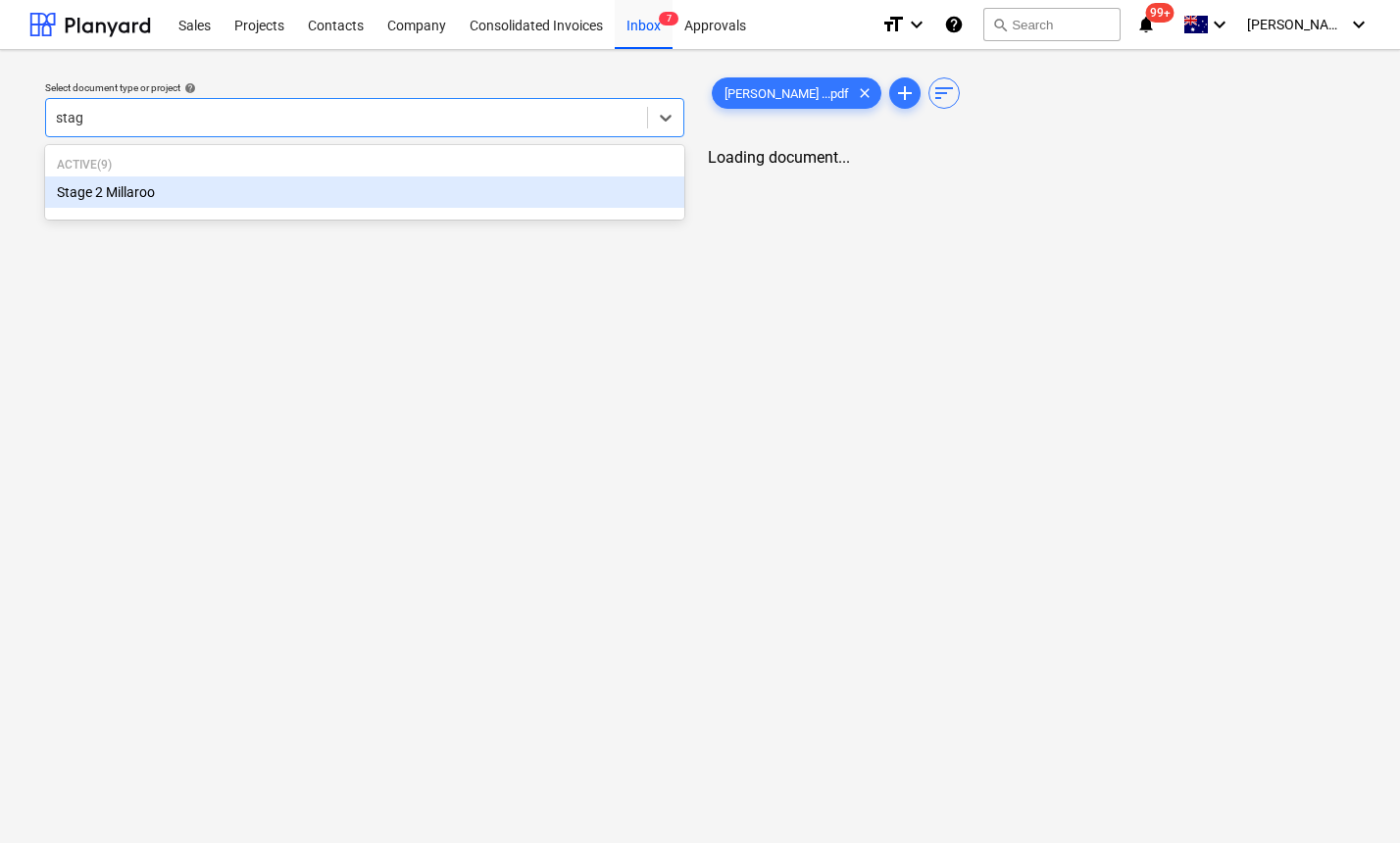 type on "stage" 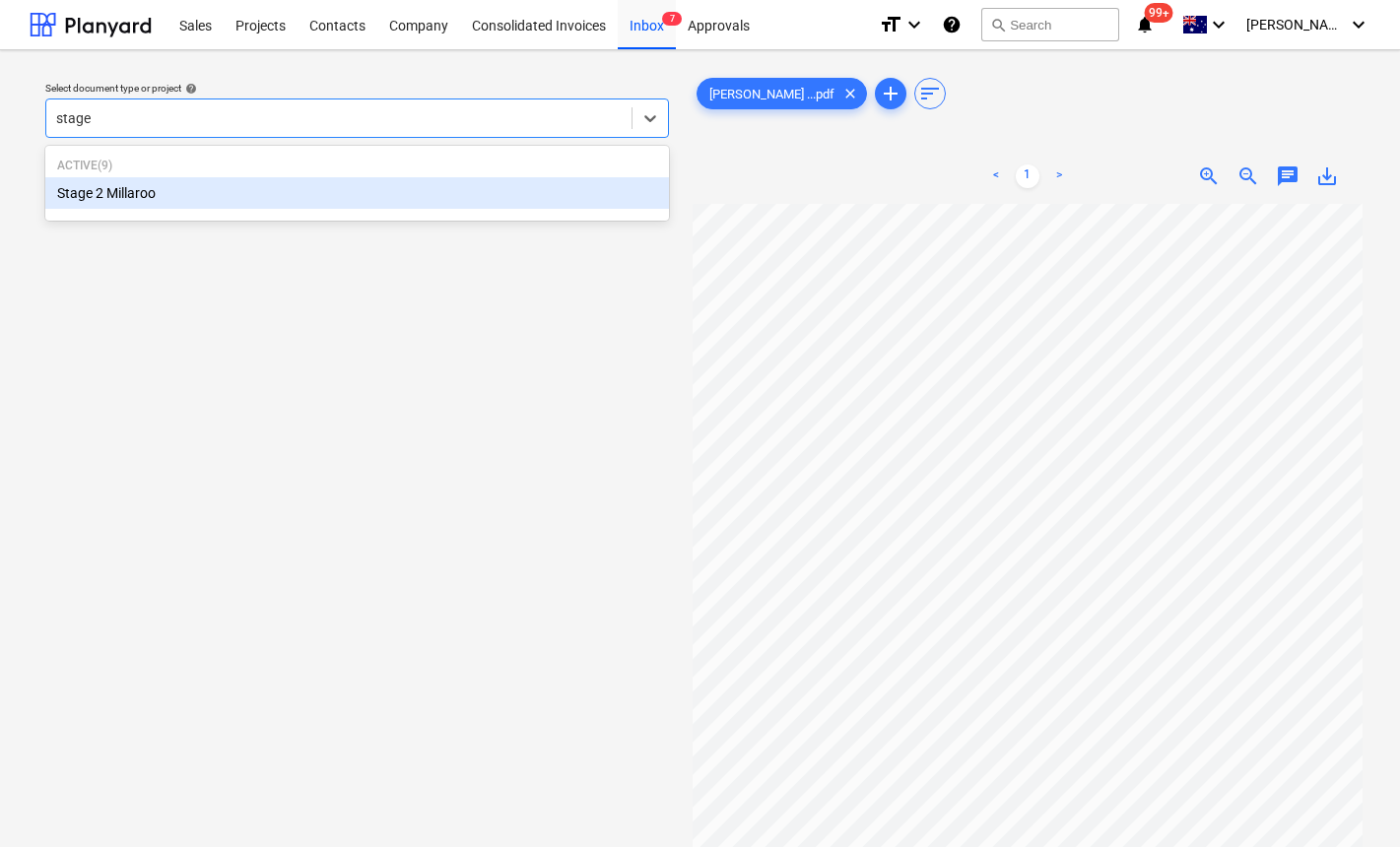 click on "Stage 2 Millaroo" at bounding box center [357, 193] 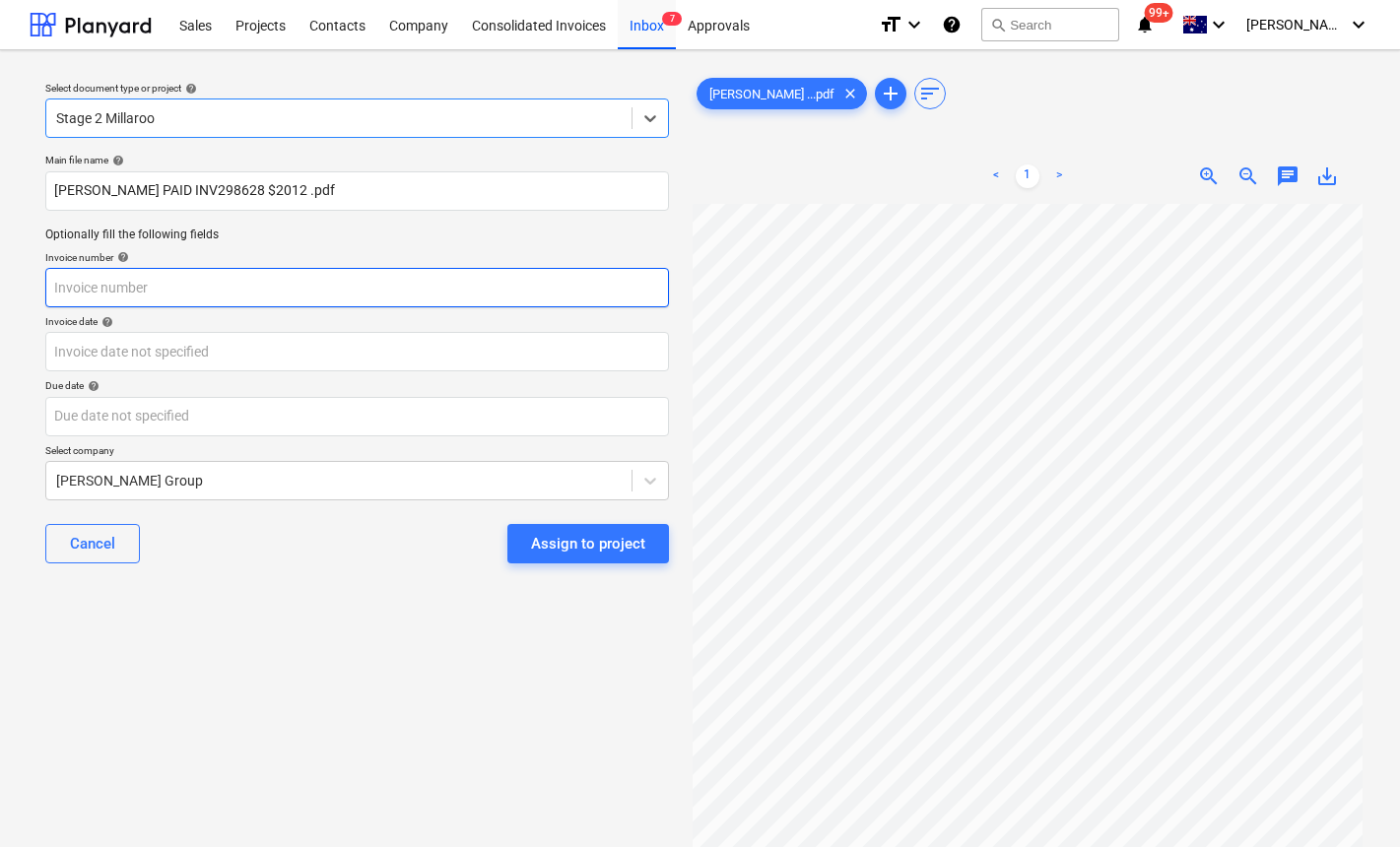 click at bounding box center [357, 288] 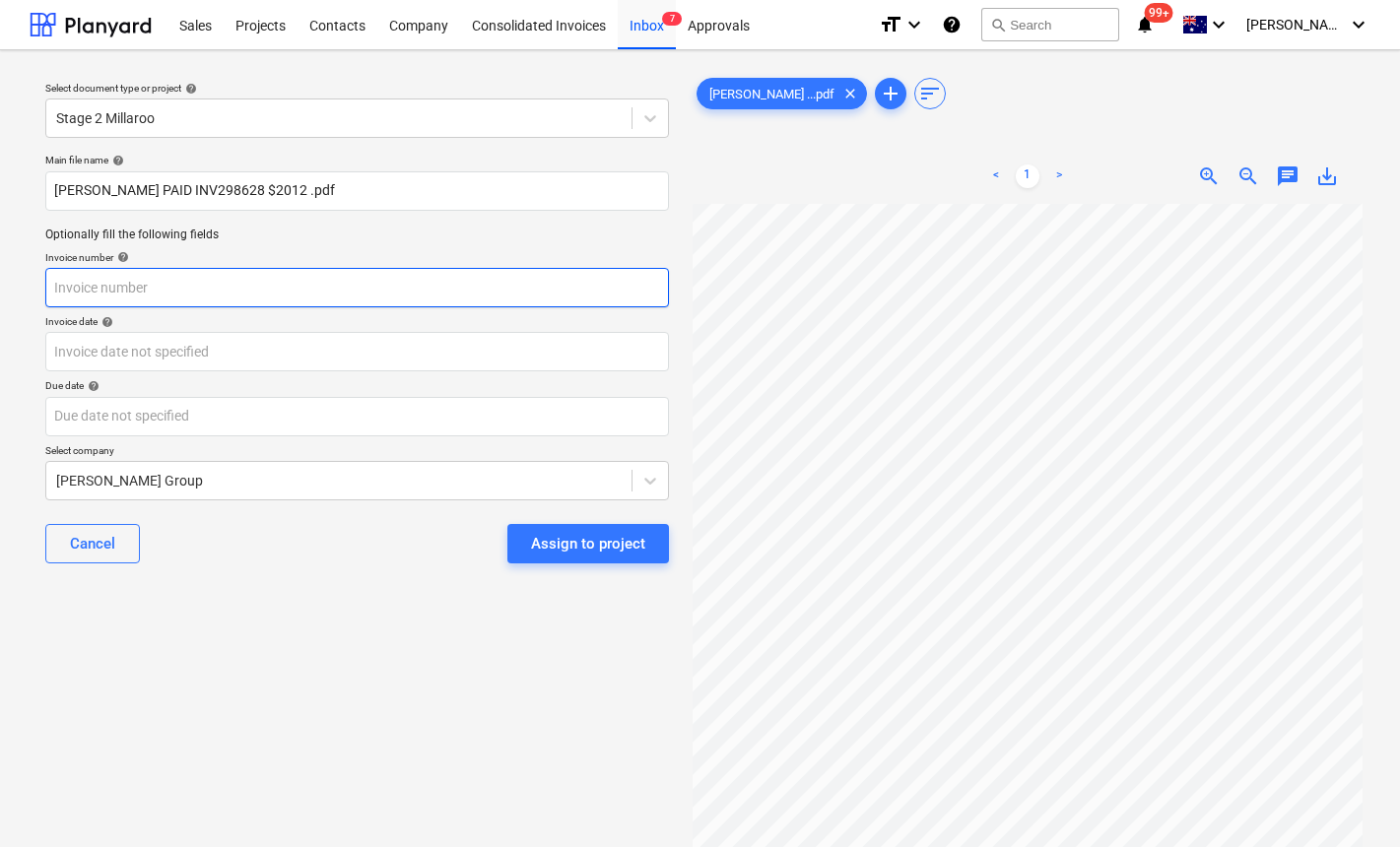 scroll, scrollTop: 0, scrollLeft: 73, axis: horizontal 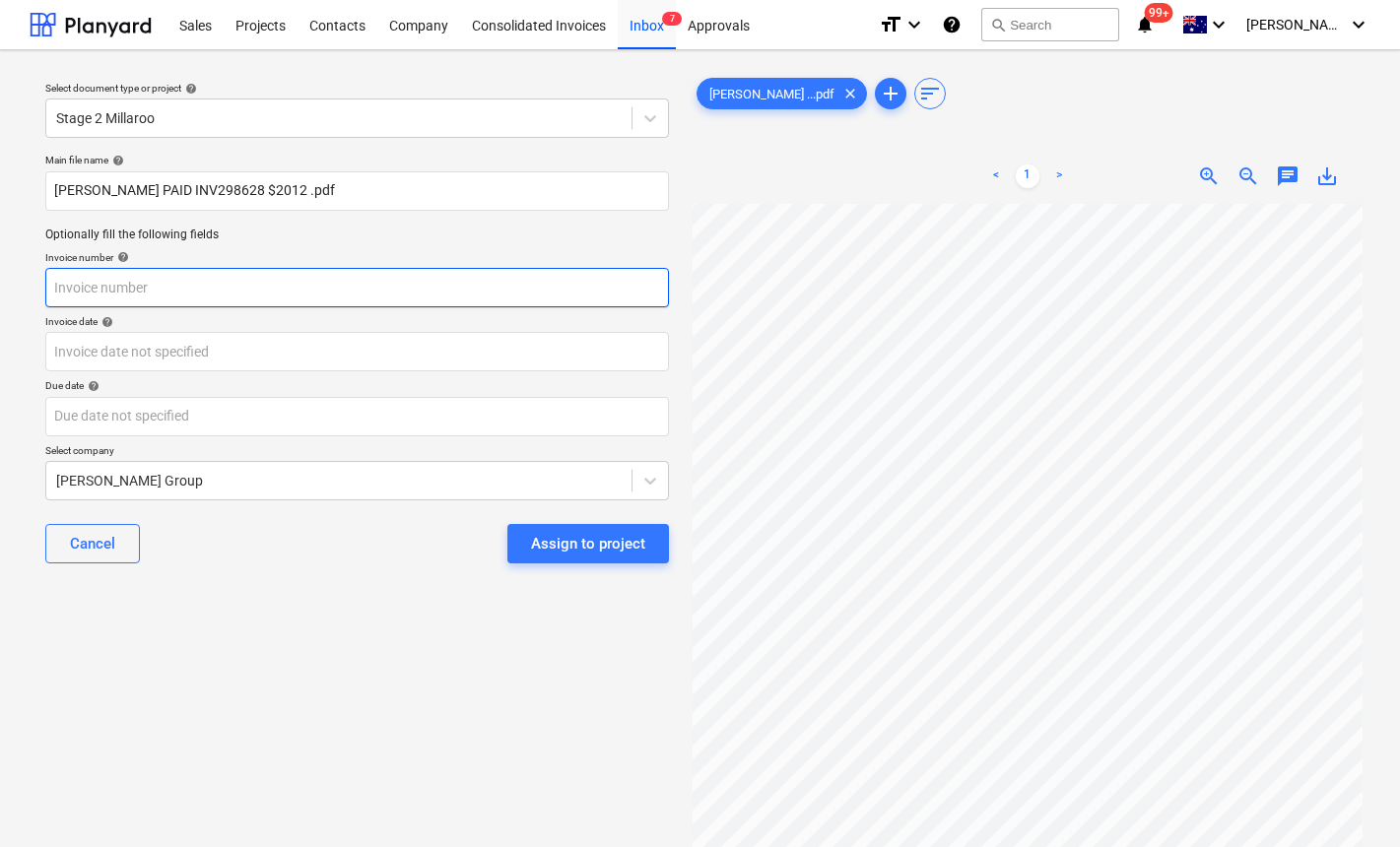 click at bounding box center [357, 288] 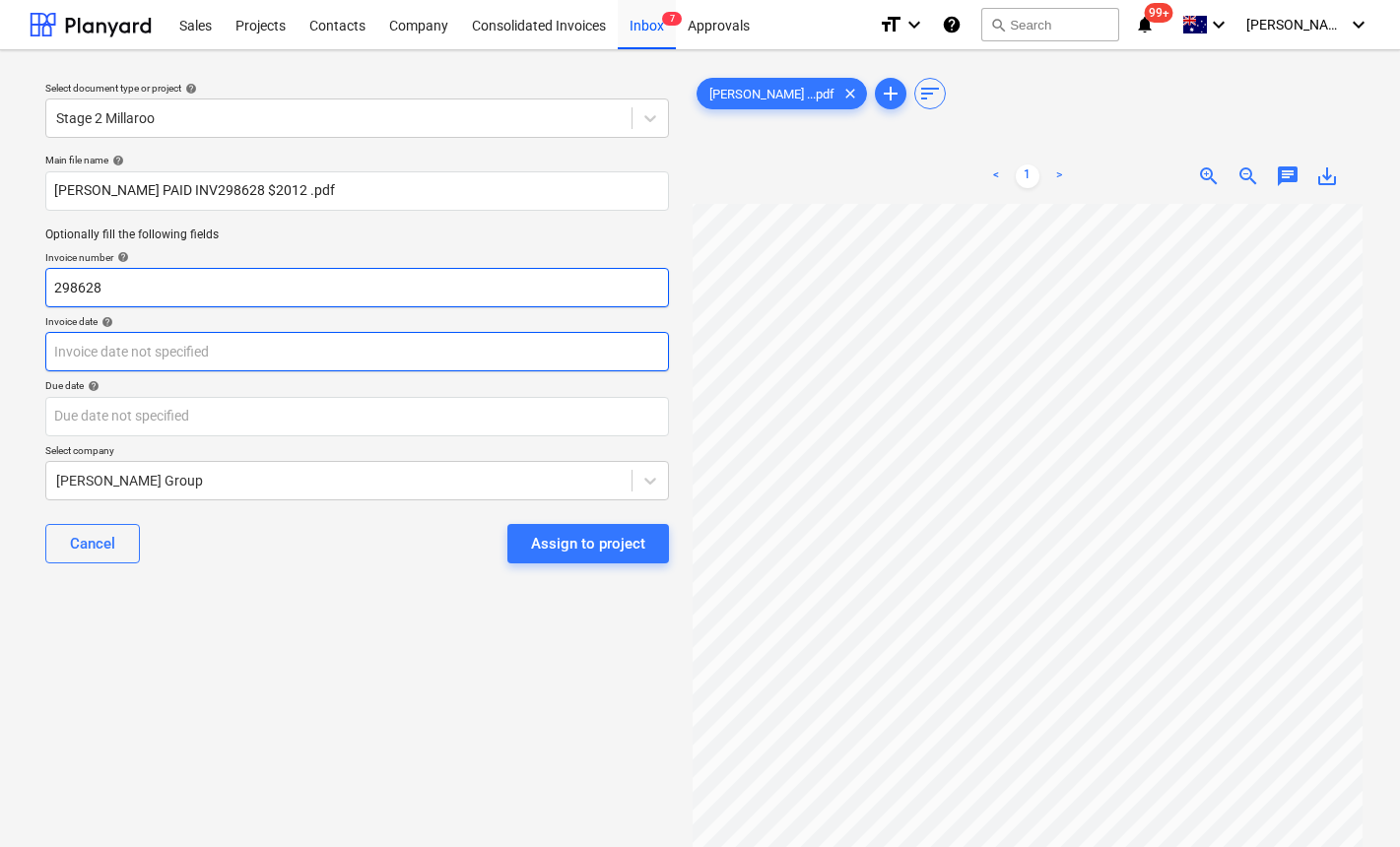 type on "298628" 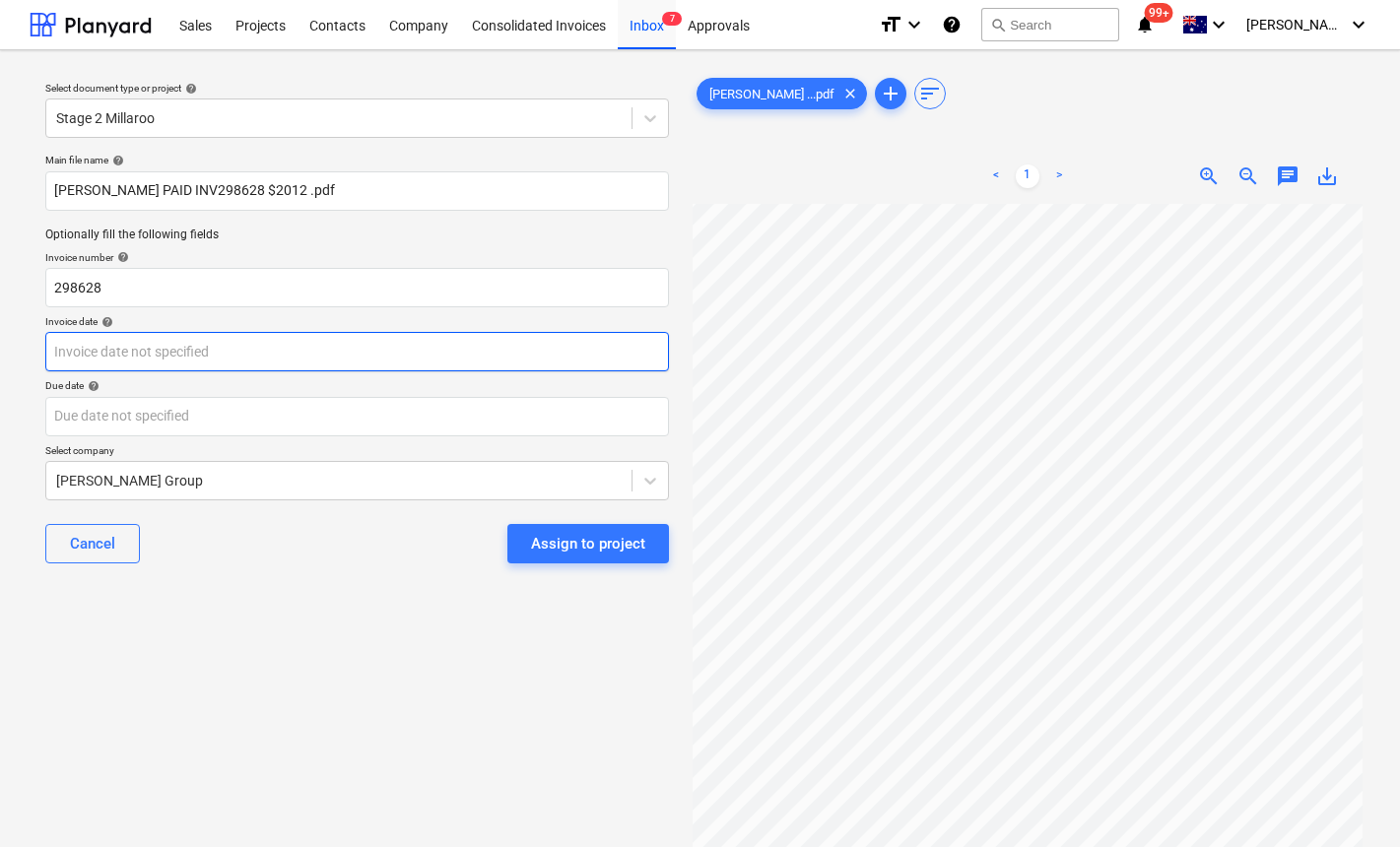 click on "Sales Projects Contacts Company Consolidated Invoices Inbox 7 Approvals format_size keyboard_arrow_down help search Search notifications 99+ keyboard_arrow_down J. Keane keyboard_arrow_down Select document type or project help Stage 2 Millaroo Main file name help Carroll Tyres PAID INV298628 $2012 .pdf Optionally fill the following fields Invoice number help 298628 Invoice date help Press the down arrow key to interact with the calendar and
select a date. Press the question mark key to get the keyboard shortcuts for changing dates. Due date help Press the down arrow key to interact with the calendar and
select a date. Press the question mark key to get the keyboard shortcuts for changing dates. Select company Keane Group   Cancel Assign to project Carroll Tyres ...pdf clear add sort < 1 > zoom_in zoom_out chat 0 save_alt" at bounding box center (700, 424) 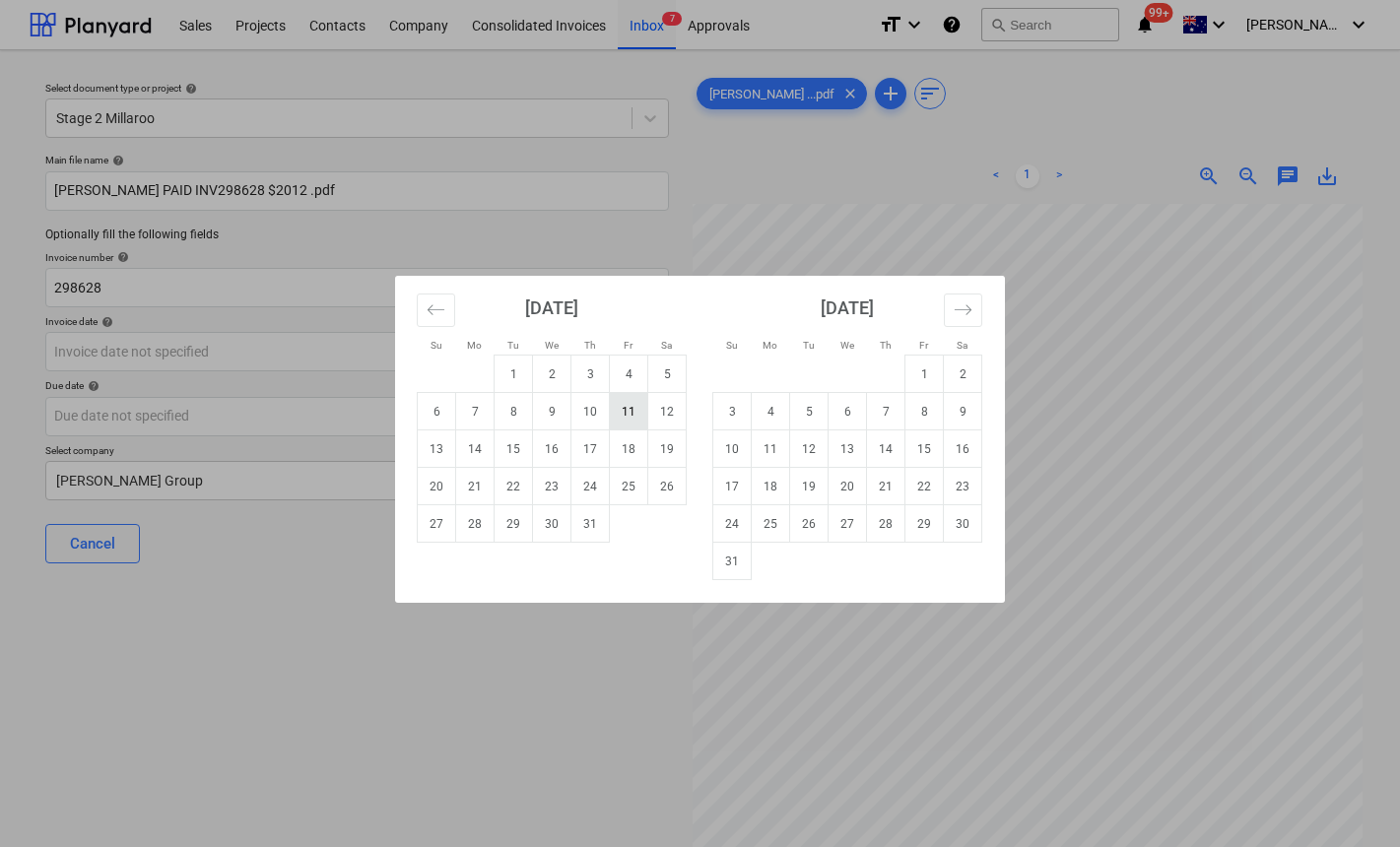 click on "11" at bounding box center [629, 412] 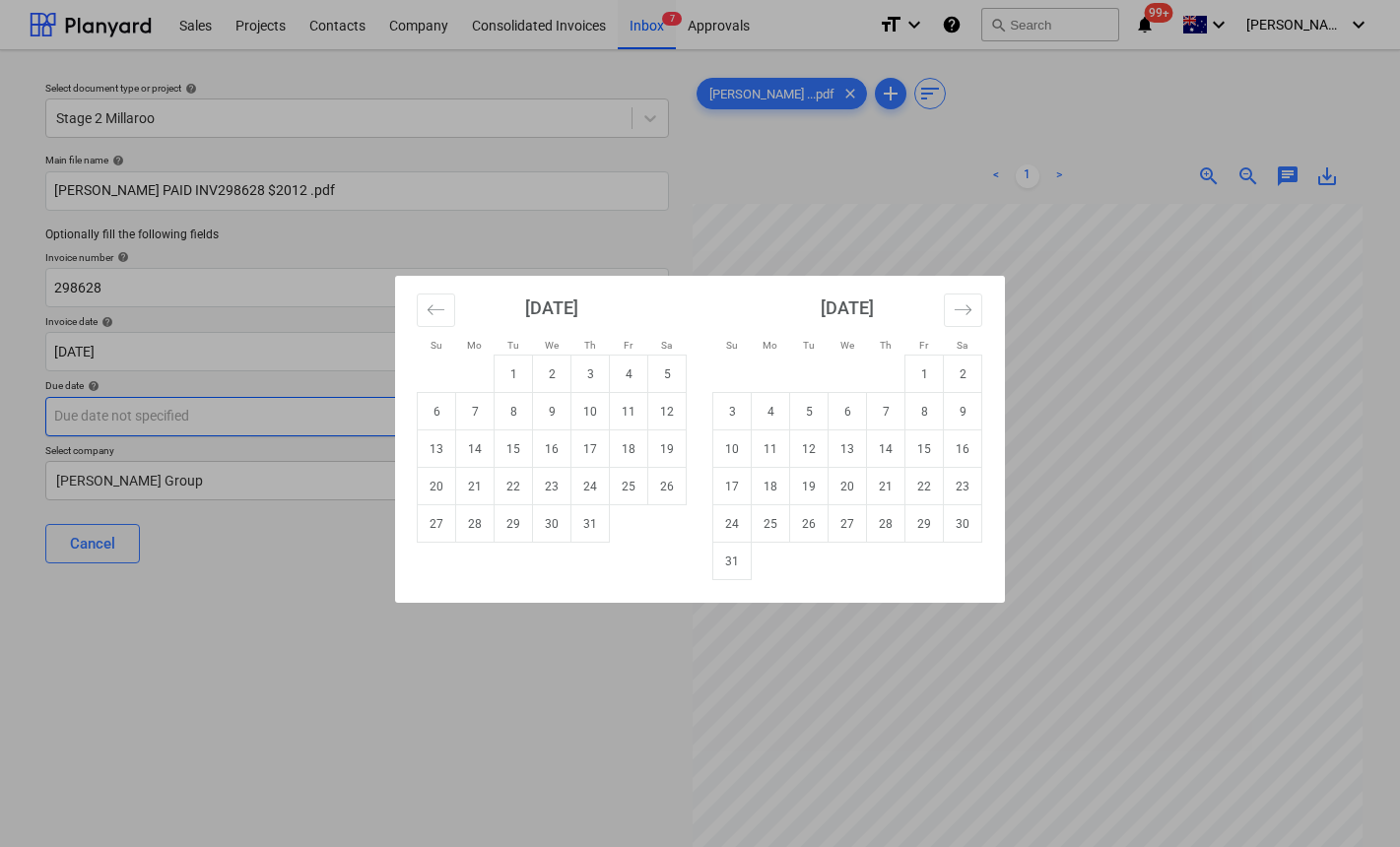 click on "Sales Projects Contacts Company Consolidated Invoices Inbox 7 Approvals format_size keyboard_arrow_down help search Search notifications 99+ keyboard_arrow_down J. Keane keyboard_arrow_down Select document type or project help Stage 2 Millaroo Main file name help Carroll Tyres PAID INV298628 $2012 .pdf Optionally fill the following fields Invoice number help 298628 Invoice date help 11 Jul 2025 11.07.2025 Press the down arrow key to interact with the calendar and
select a date. Press the question mark key to get the keyboard shortcuts for changing dates. Due date help Press the down arrow key to interact with the calendar and
select a date. Press the question mark key to get the keyboard shortcuts for changing dates. Select company Keane Group   Cancel Assign to project Carroll Tyres ...pdf clear add sort < 1 > zoom_in zoom_out chat 0 save_alt
Su Mo Tu We Th Fr Sa Su Mo Tu We Th Fr Sa June 2025 1 2 3 4 5 6 7 8 9 10 11 12 13 14 15 16 17 18 19 20 21 22 23 24 25 26 27 28 29 30 July 2025 1 2" at bounding box center [700, 424] 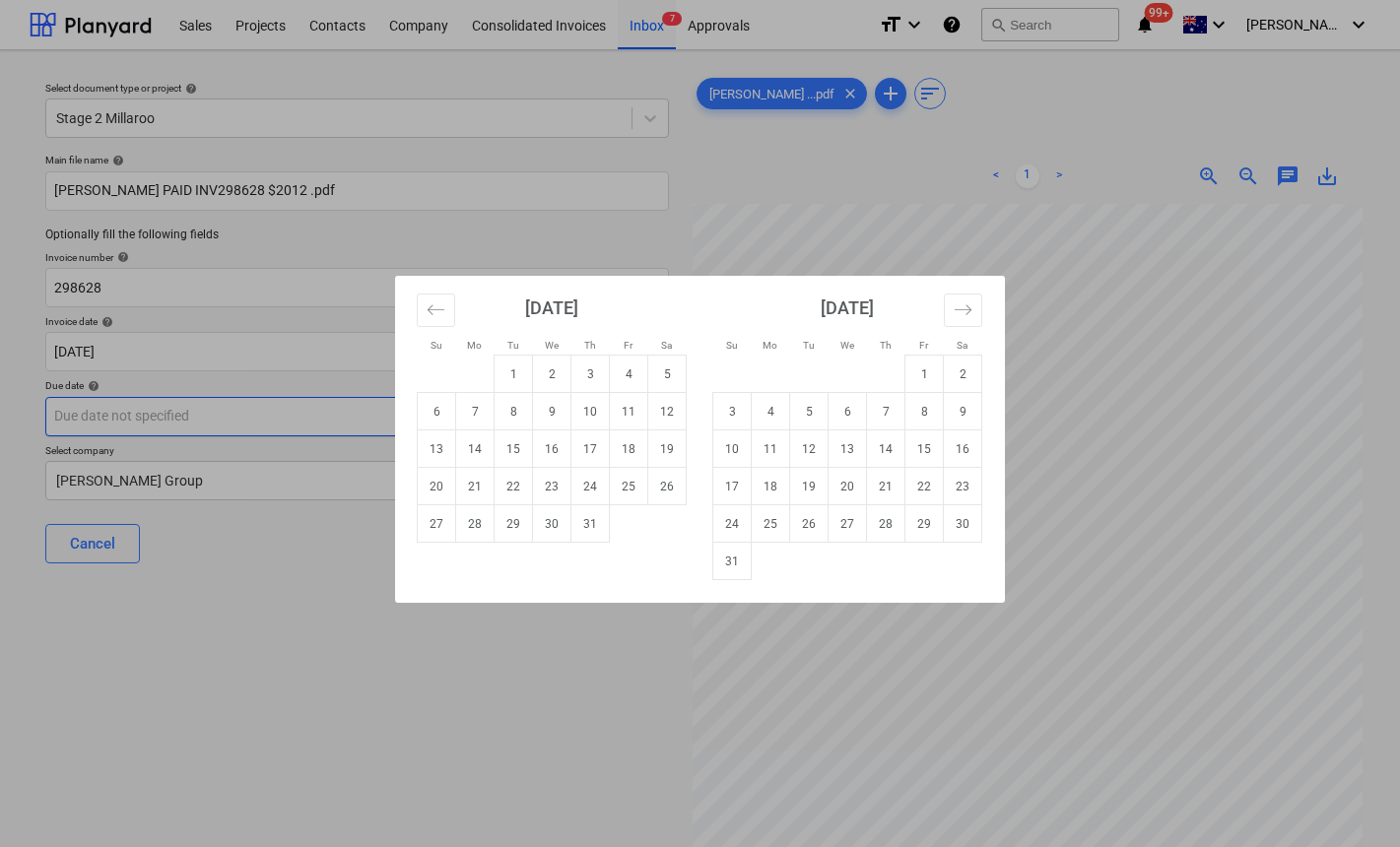 click on "11" at bounding box center [629, 412] 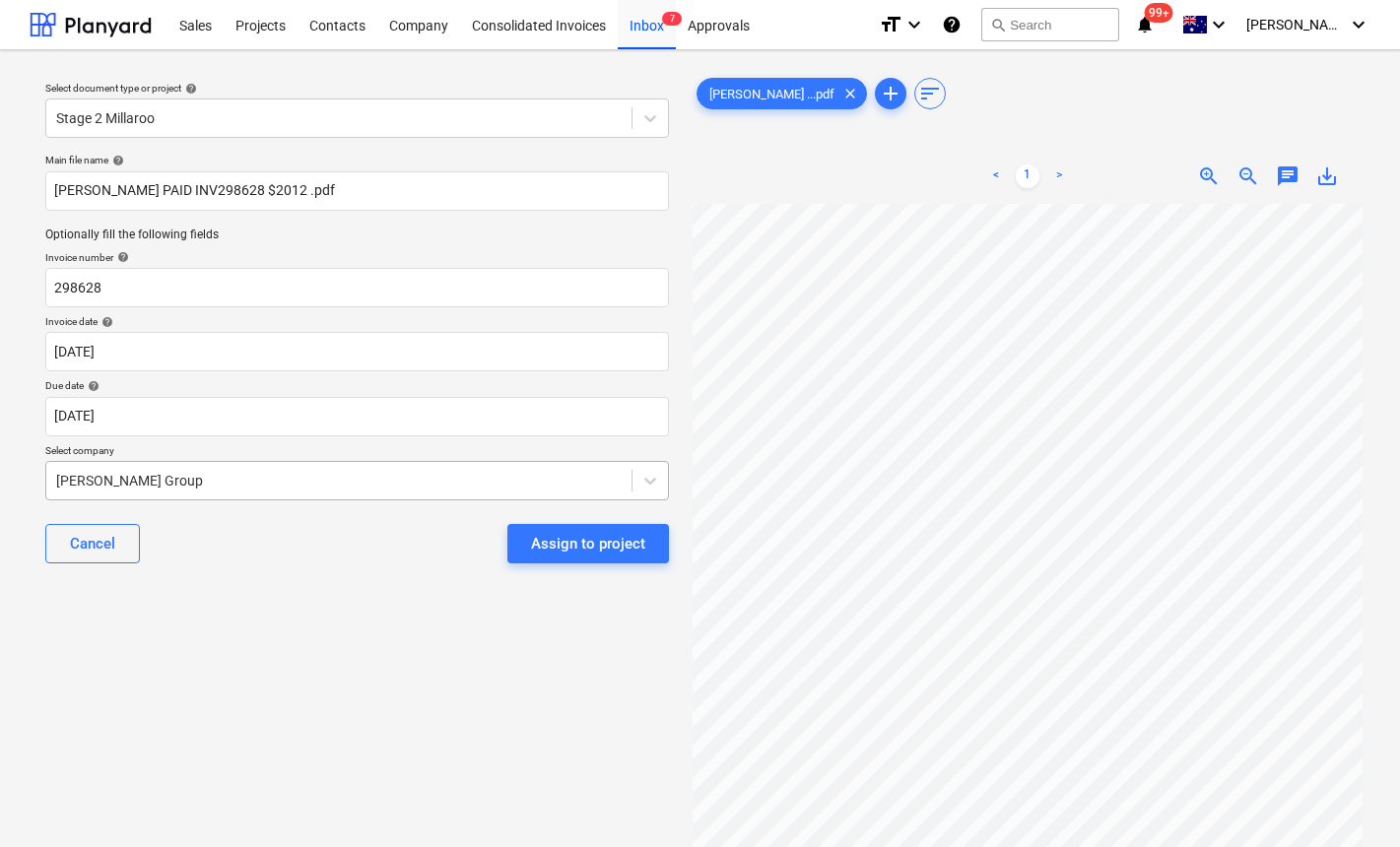 click at bounding box center [339, 481] 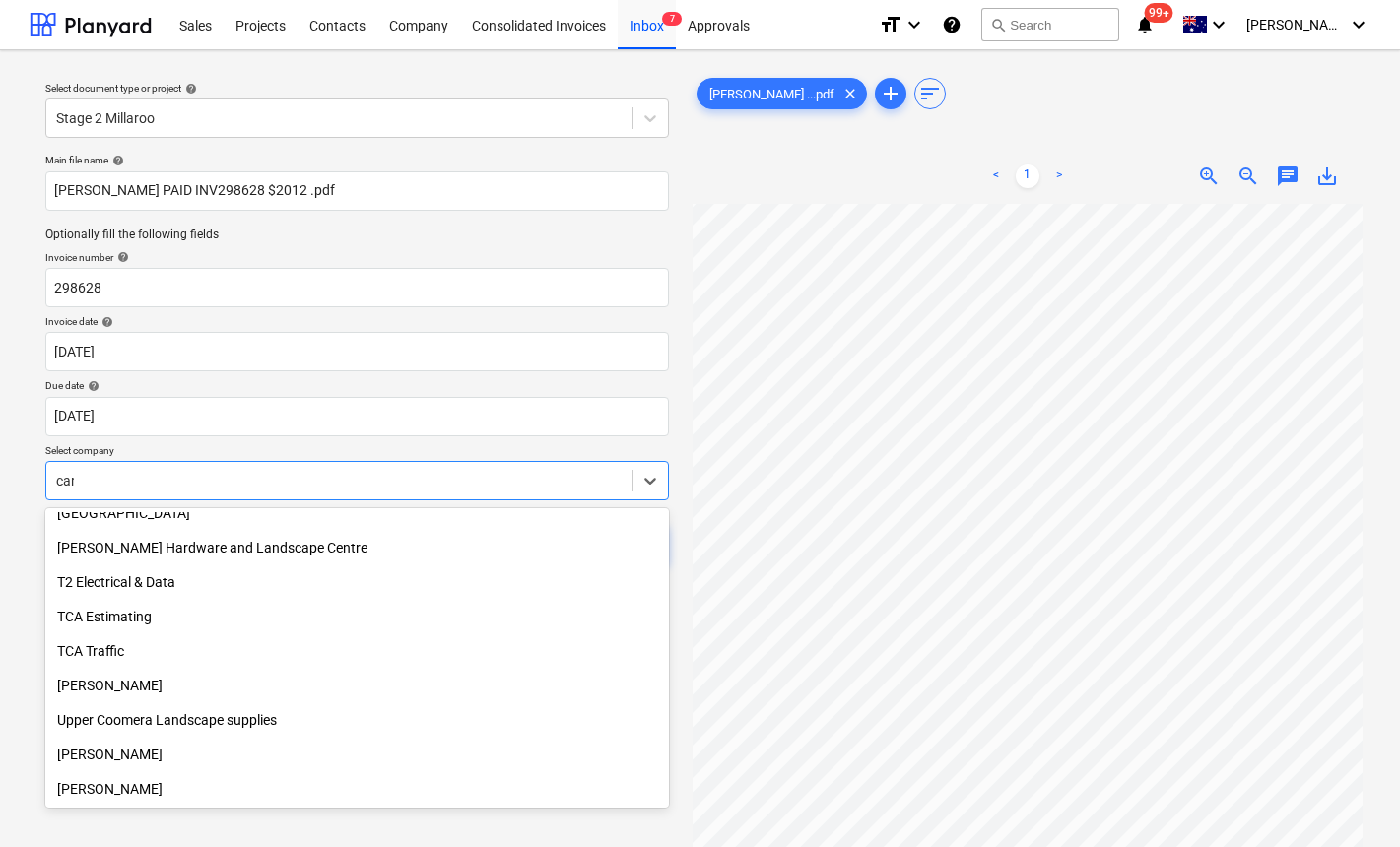scroll, scrollTop: 394, scrollLeft: 0, axis: vertical 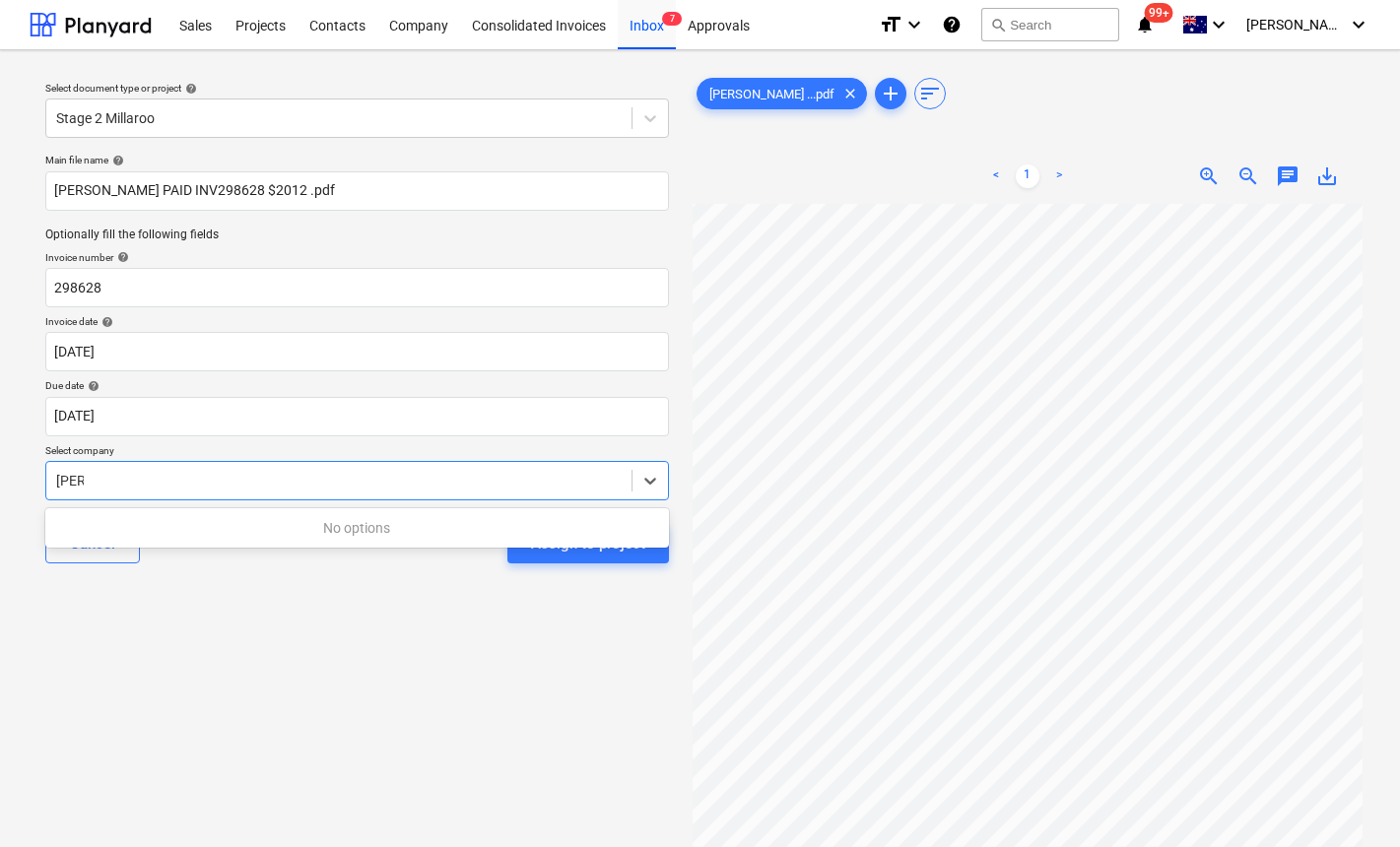 type on "carr" 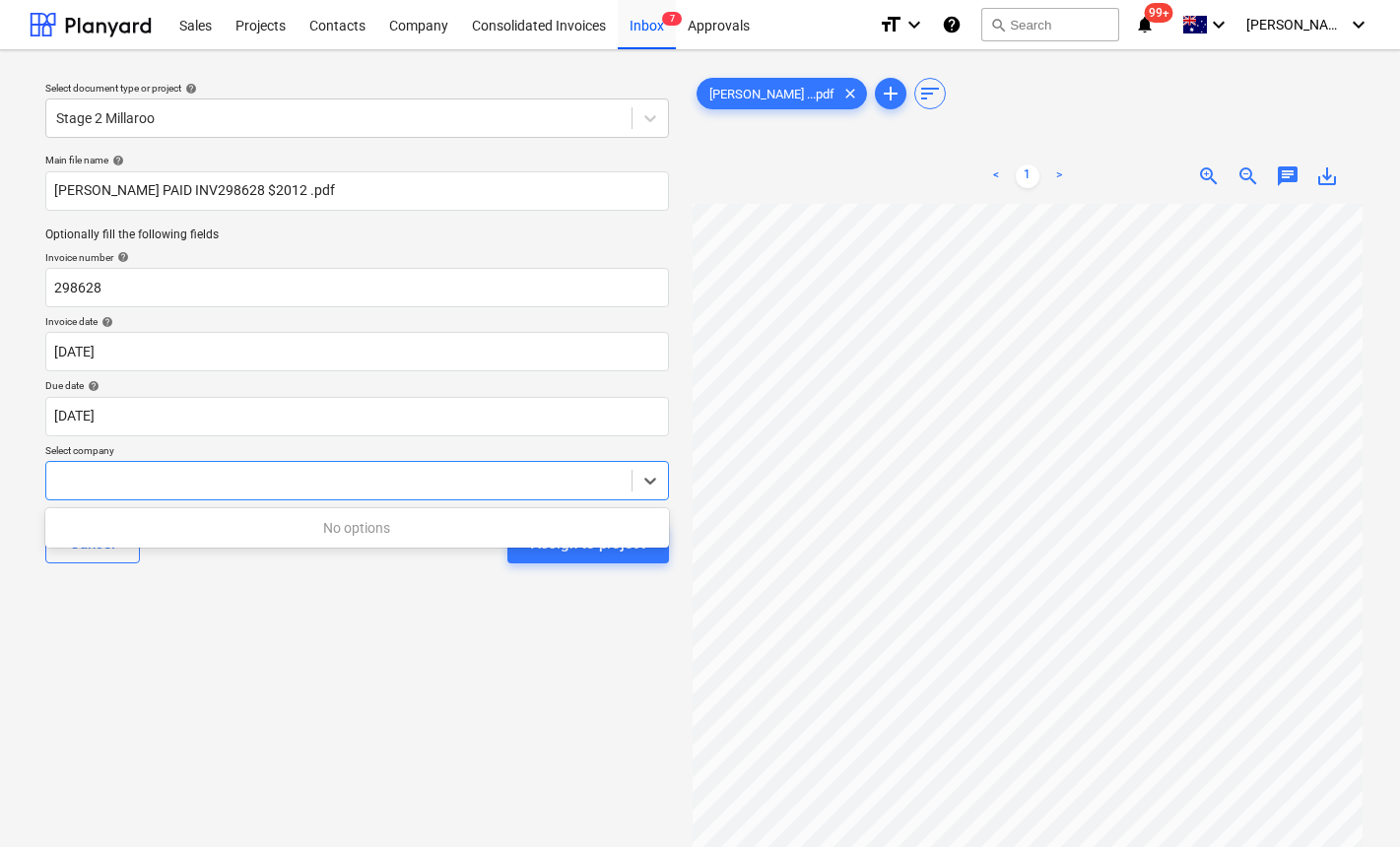 click on "Select document type or project help Stage 2 Millaroo Main file name help Carroll Tyres PAID INV298628 $2012 .pdf Optionally fill the following fields Invoice number help 298628 Invoice date help 11 Jul 2025 11.07.2025 Press the down arrow key to interact with the calendar and
select a date. Press the question mark key to get the keyboard shortcuts for changing dates. Due date help 11 Jul 2025 11.07.2025 Press the down arrow key to interact with the calendar and
select a date. Press the question mark key to get the keyboard shortcuts for changing dates. Select company  0 results available for search term carr. Use Up and Down to choose options, press Enter to select the currently focused option, press Escape to exit the menu, press Tab to select the option and exit the menu. Cancel Assign to project" at bounding box center [357, 535] 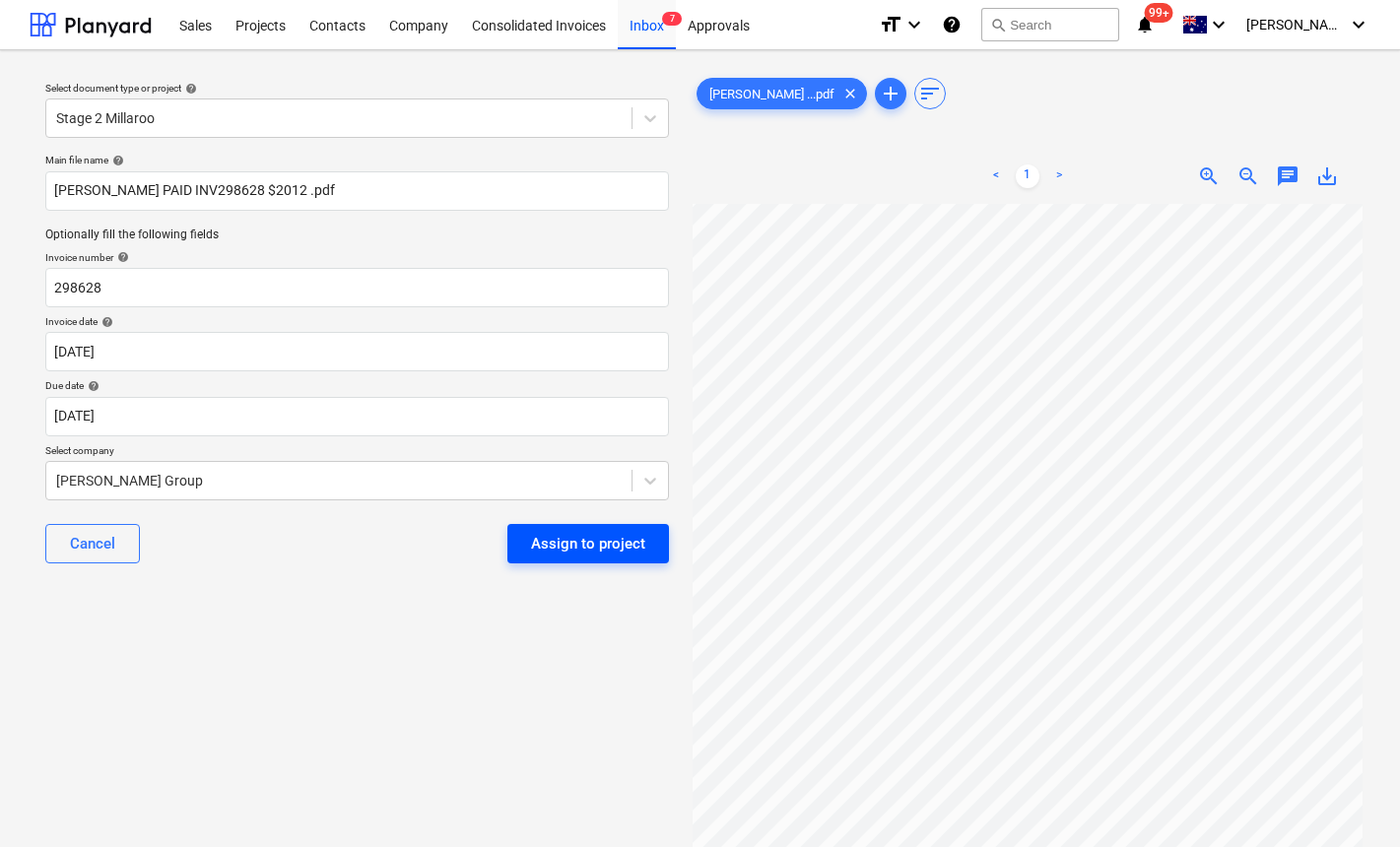 click on "Assign to project" at bounding box center (588, 544) 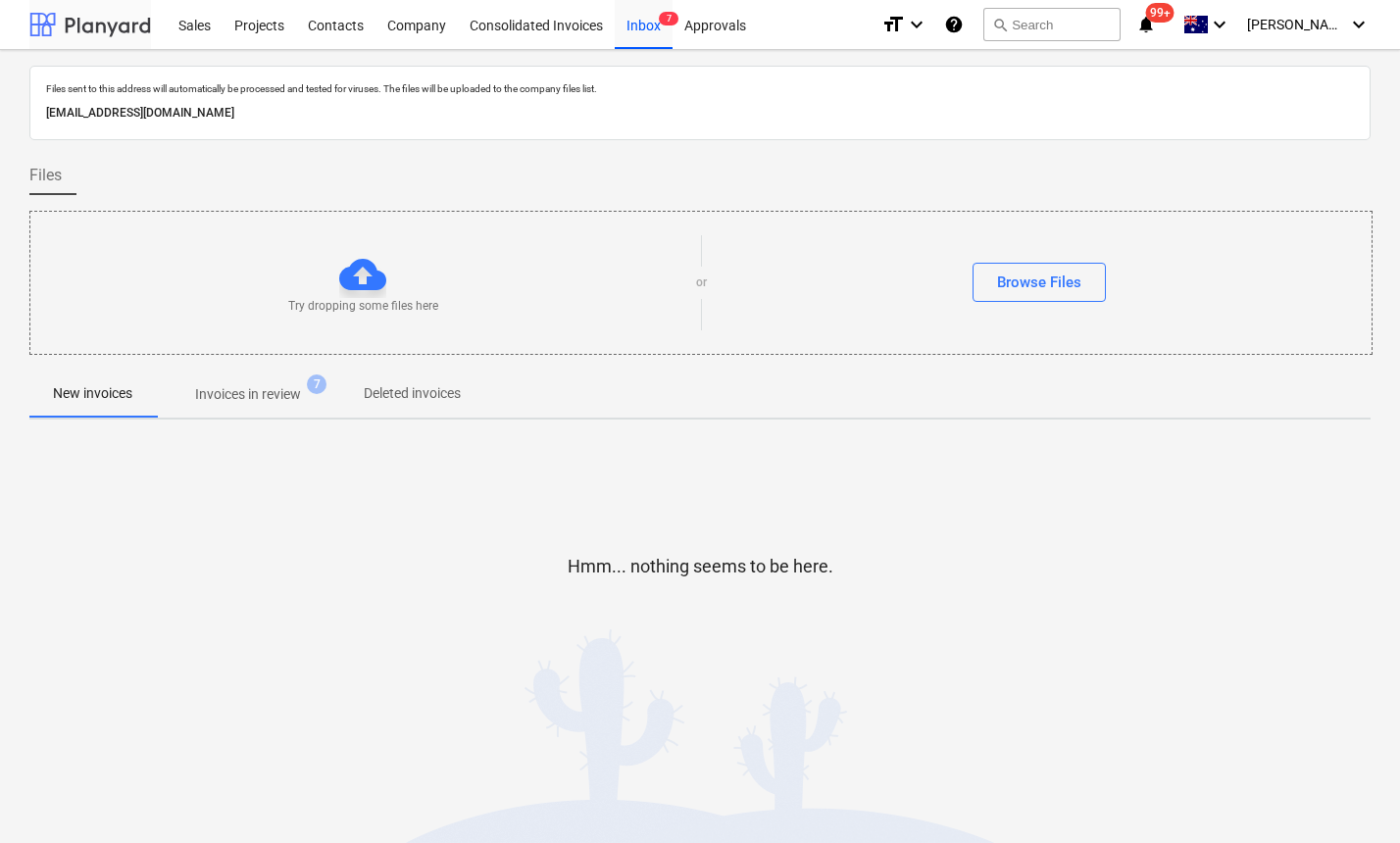 click at bounding box center [90, 25] 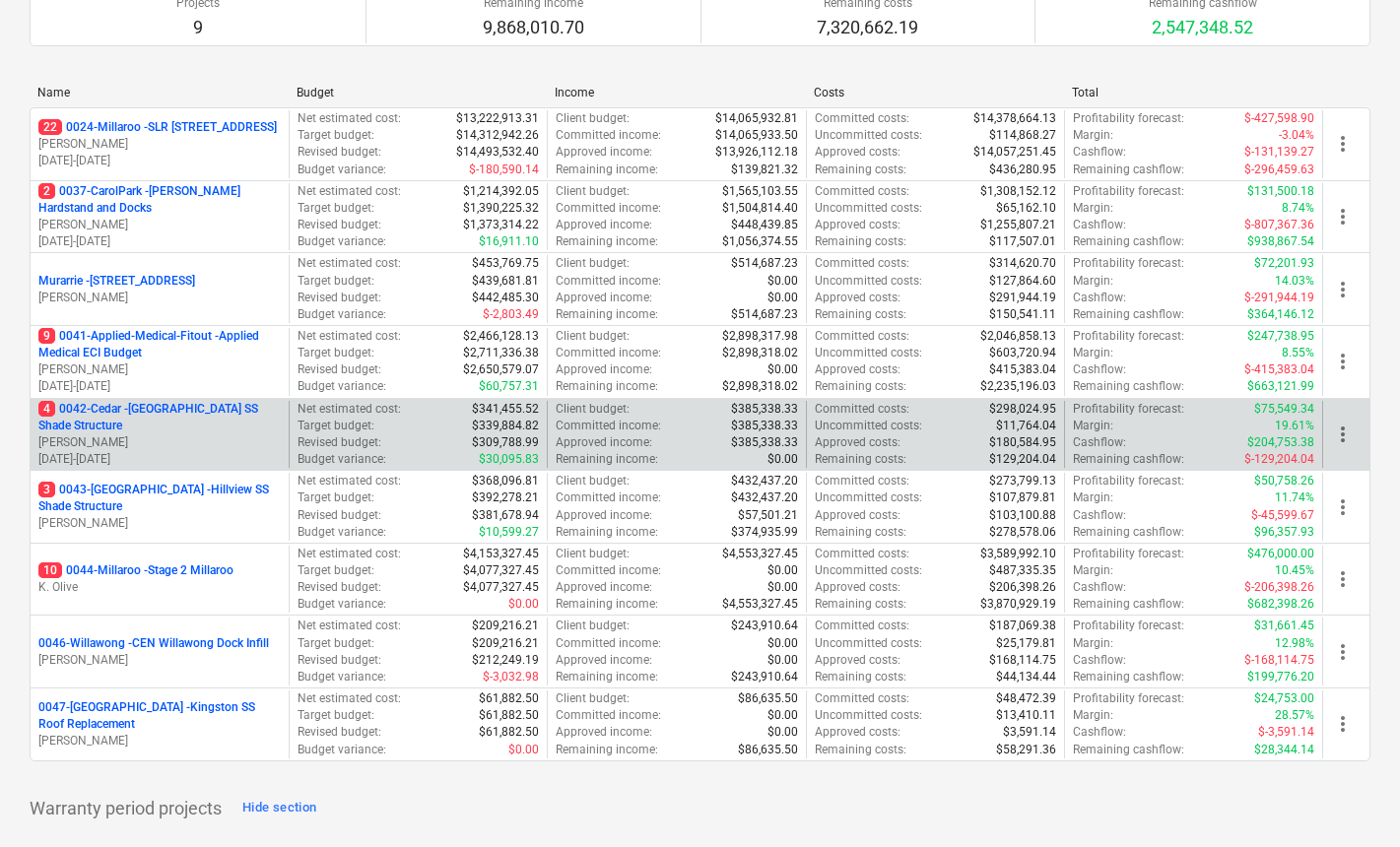 scroll, scrollTop: 216, scrollLeft: 0, axis: vertical 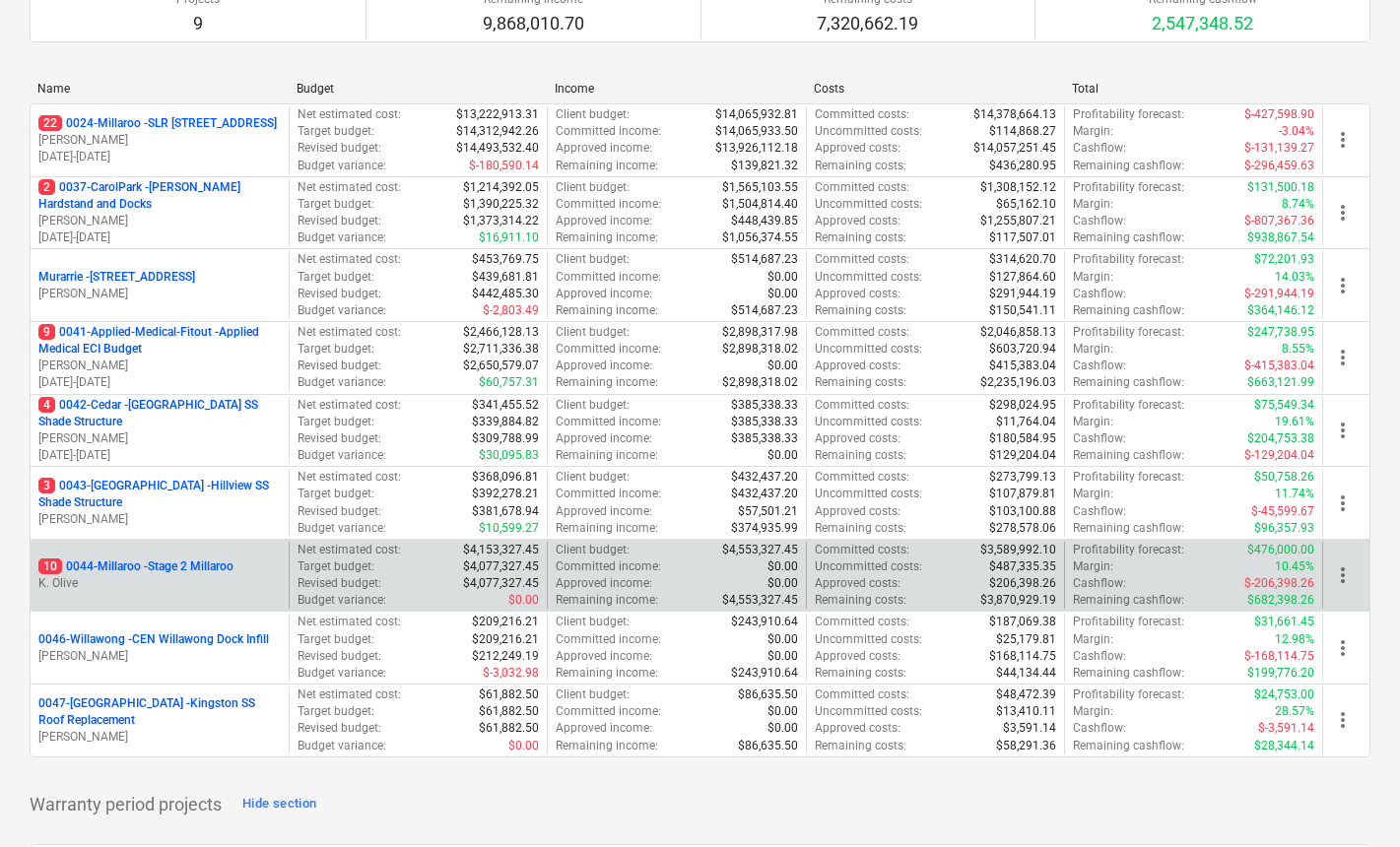 click on "10  0044-Millaroo -  Stage 2 Millaroo" at bounding box center [136, 566] 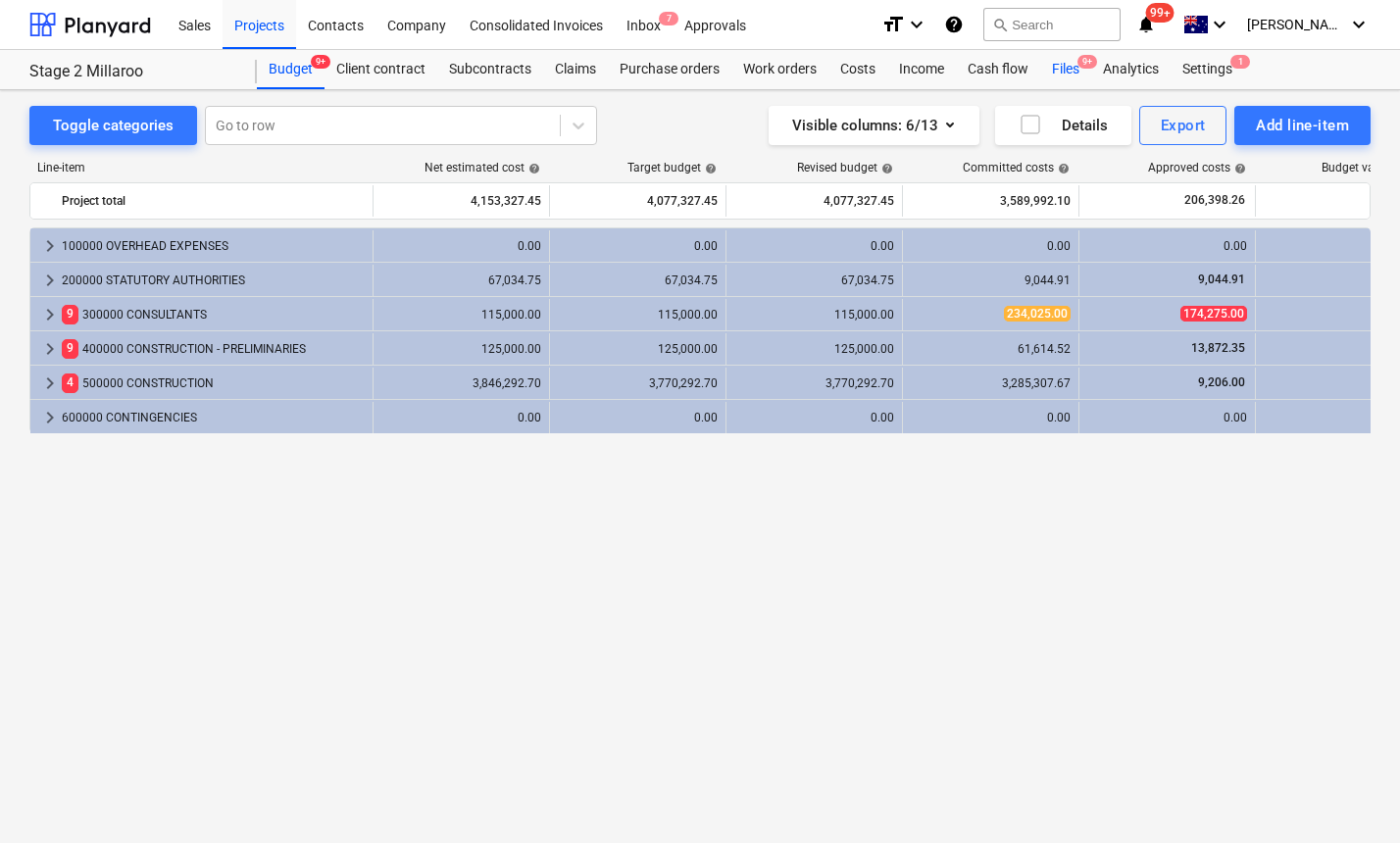 click on "Files 9+" at bounding box center (1066, 70) 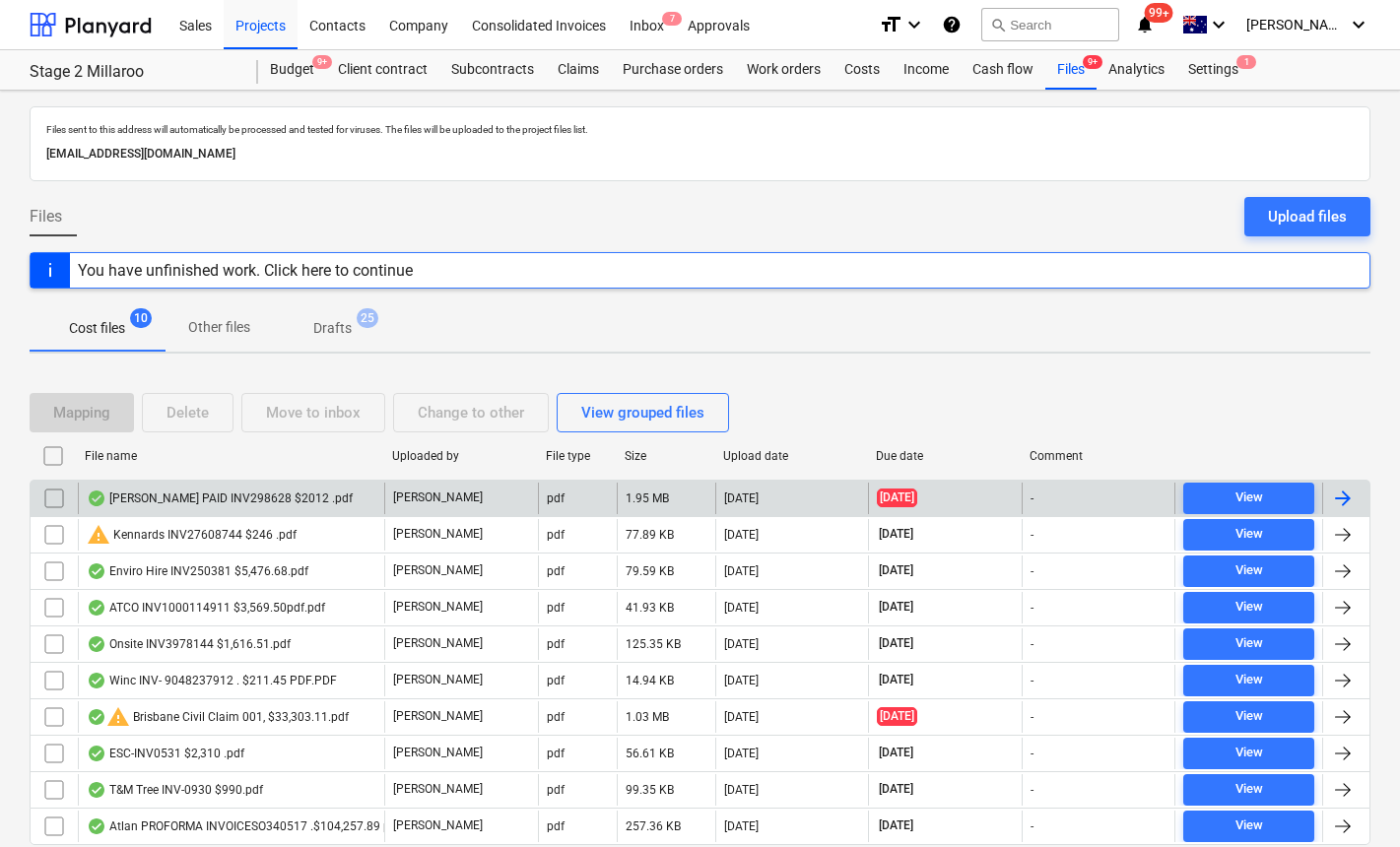 click on "[PERSON_NAME] PAID INV298628 $2012 .pdf" at bounding box center [220, 498] 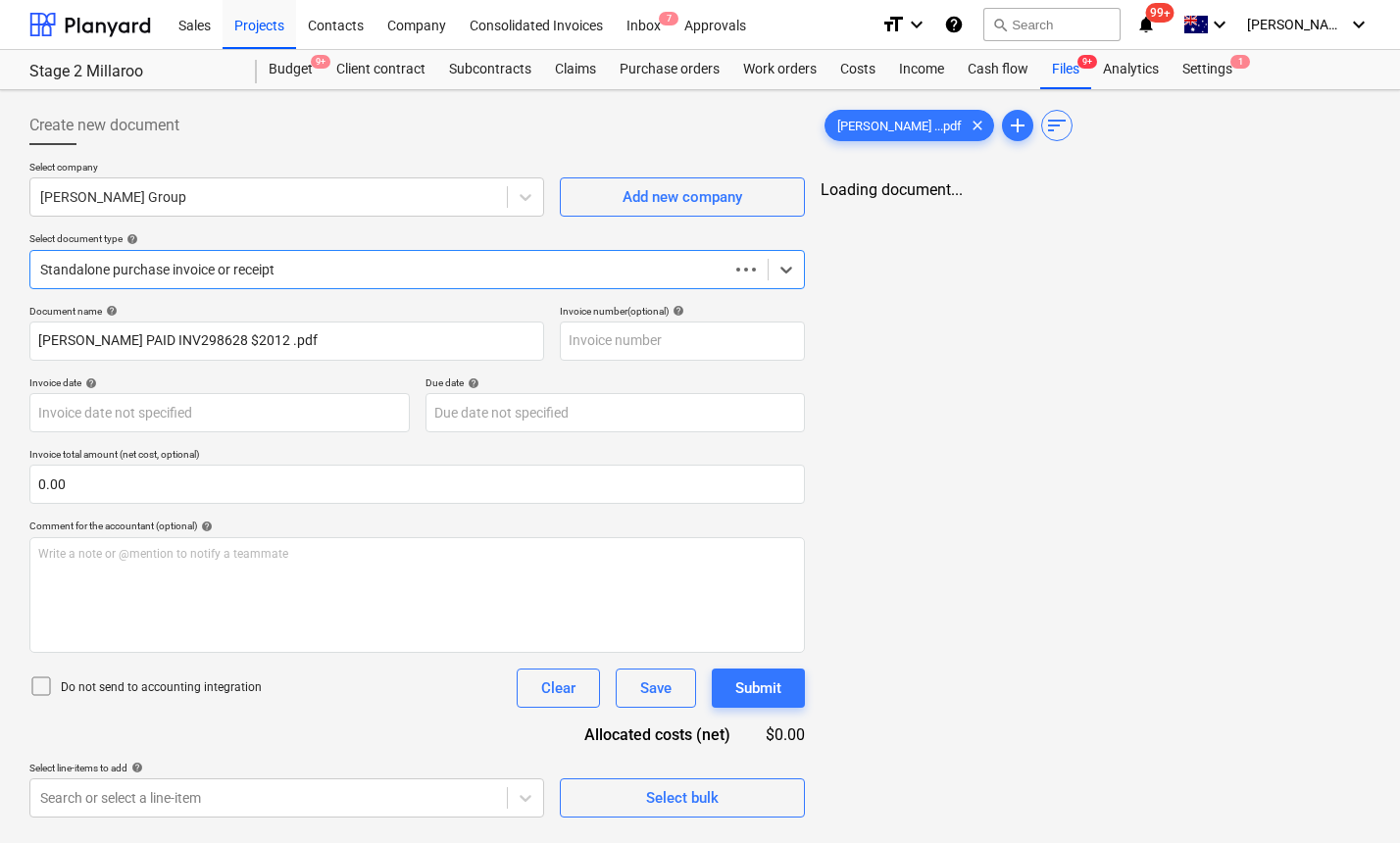 type on "298628" 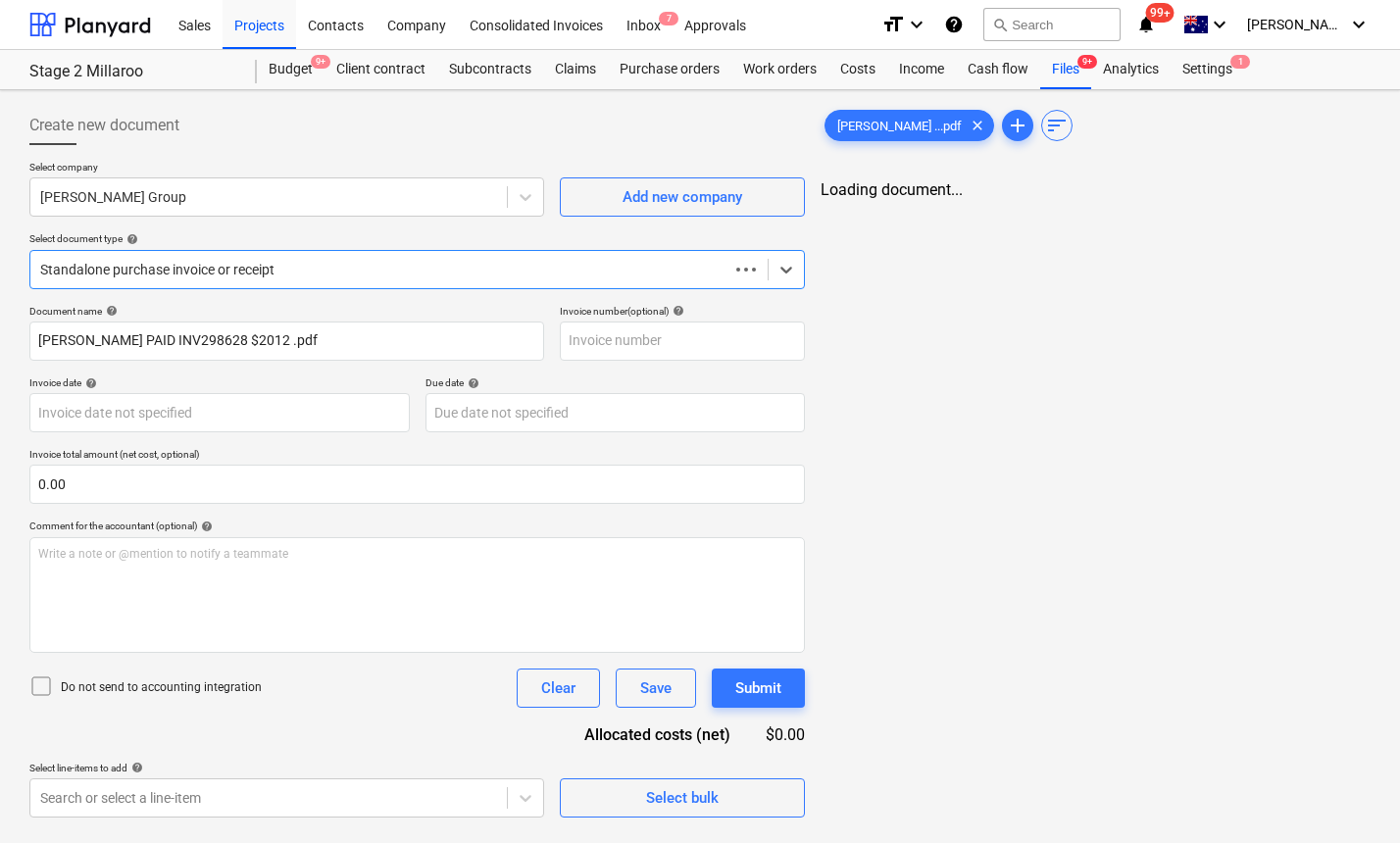 type on "298628" 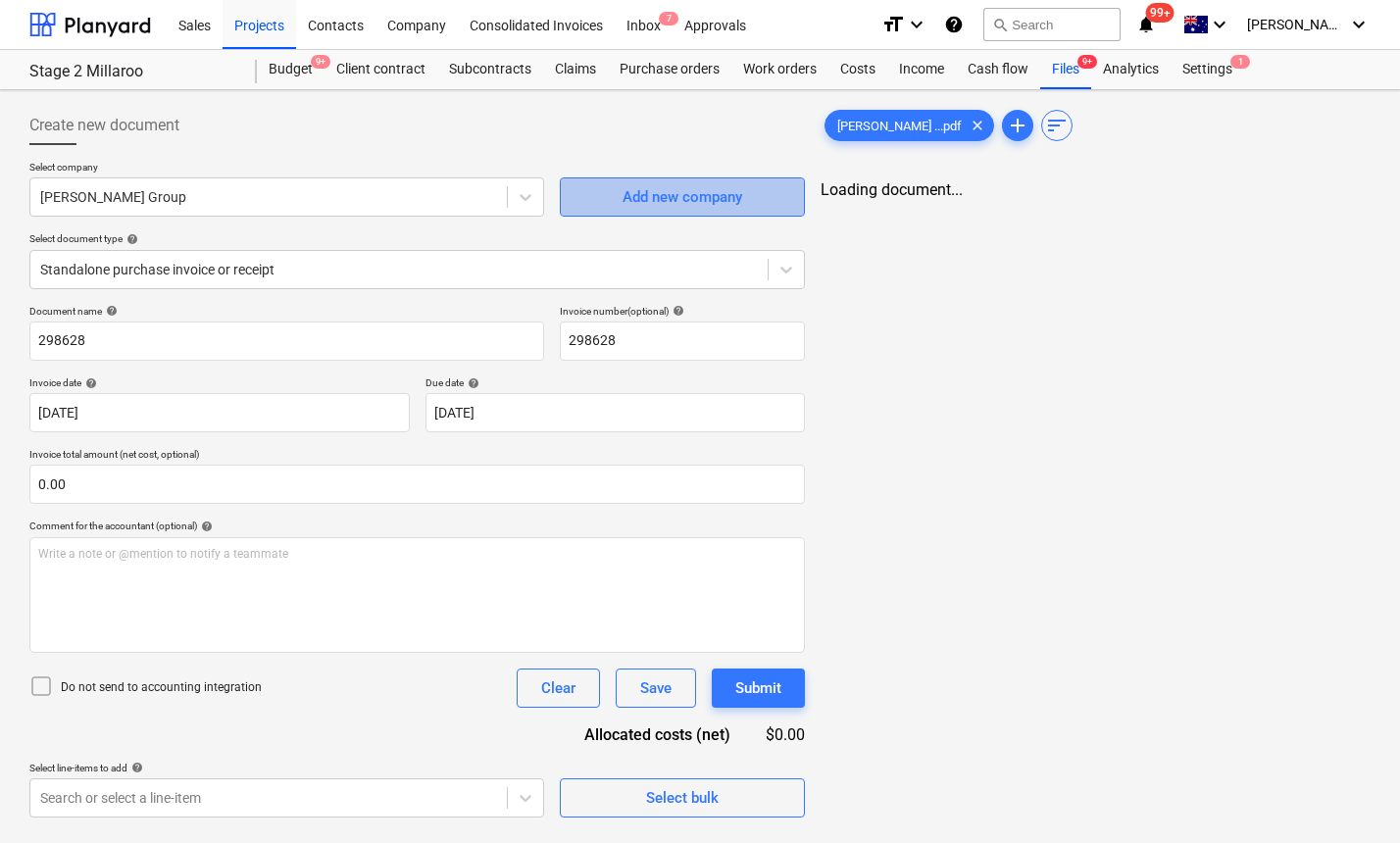 click on "Add new company" at bounding box center [682, 197] 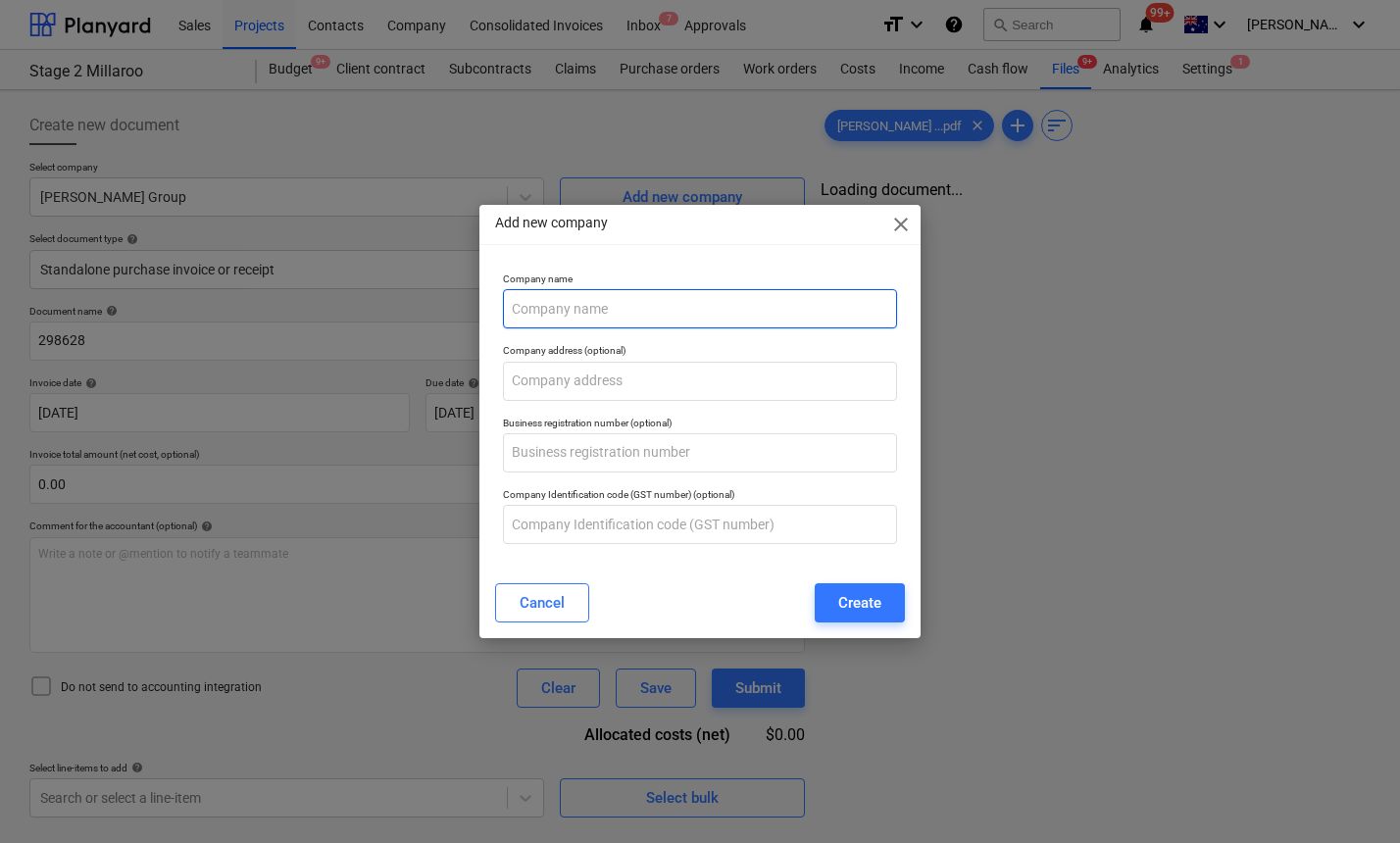click at bounding box center [700, 309] 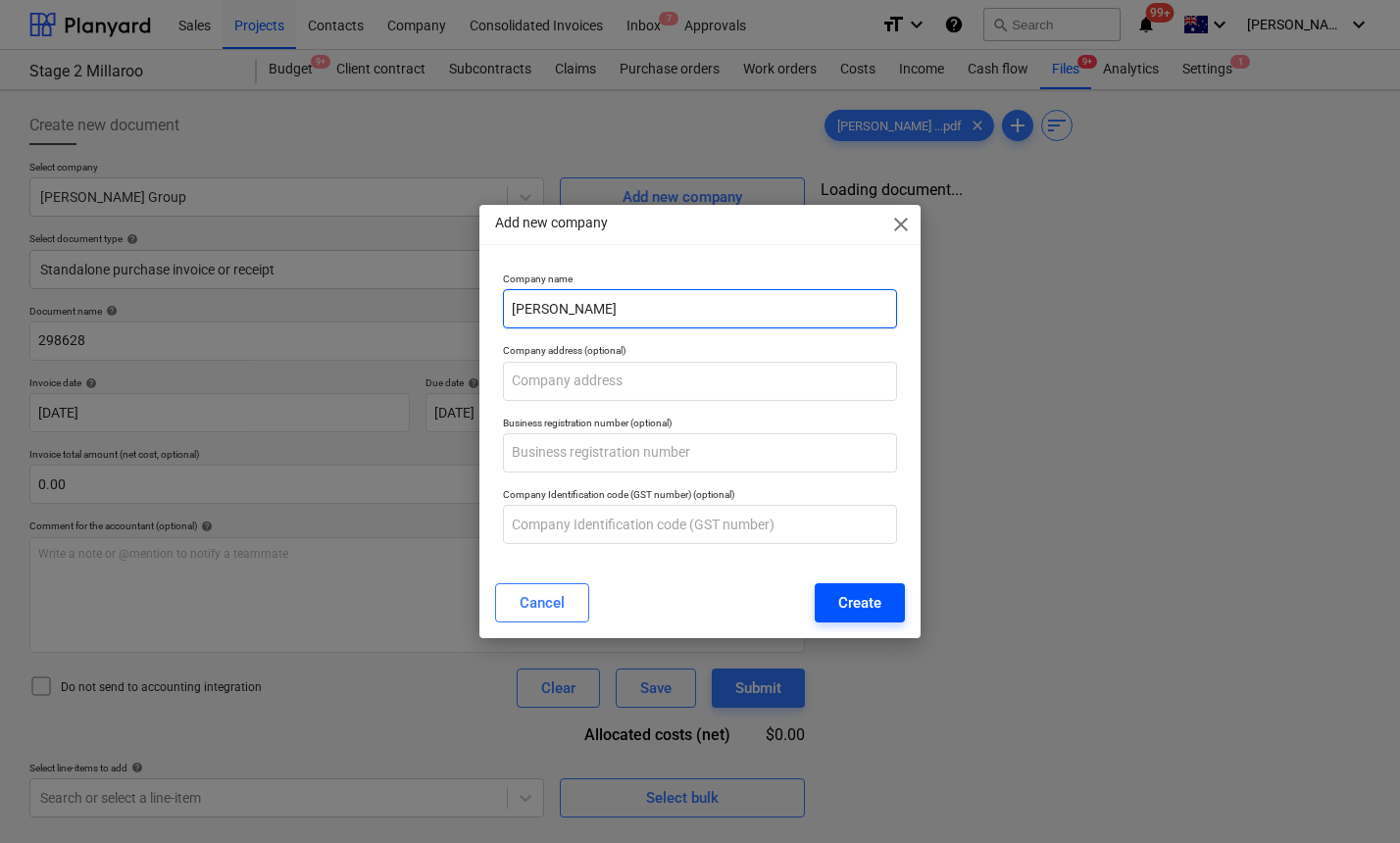 type on "[PERSON_NAME]" 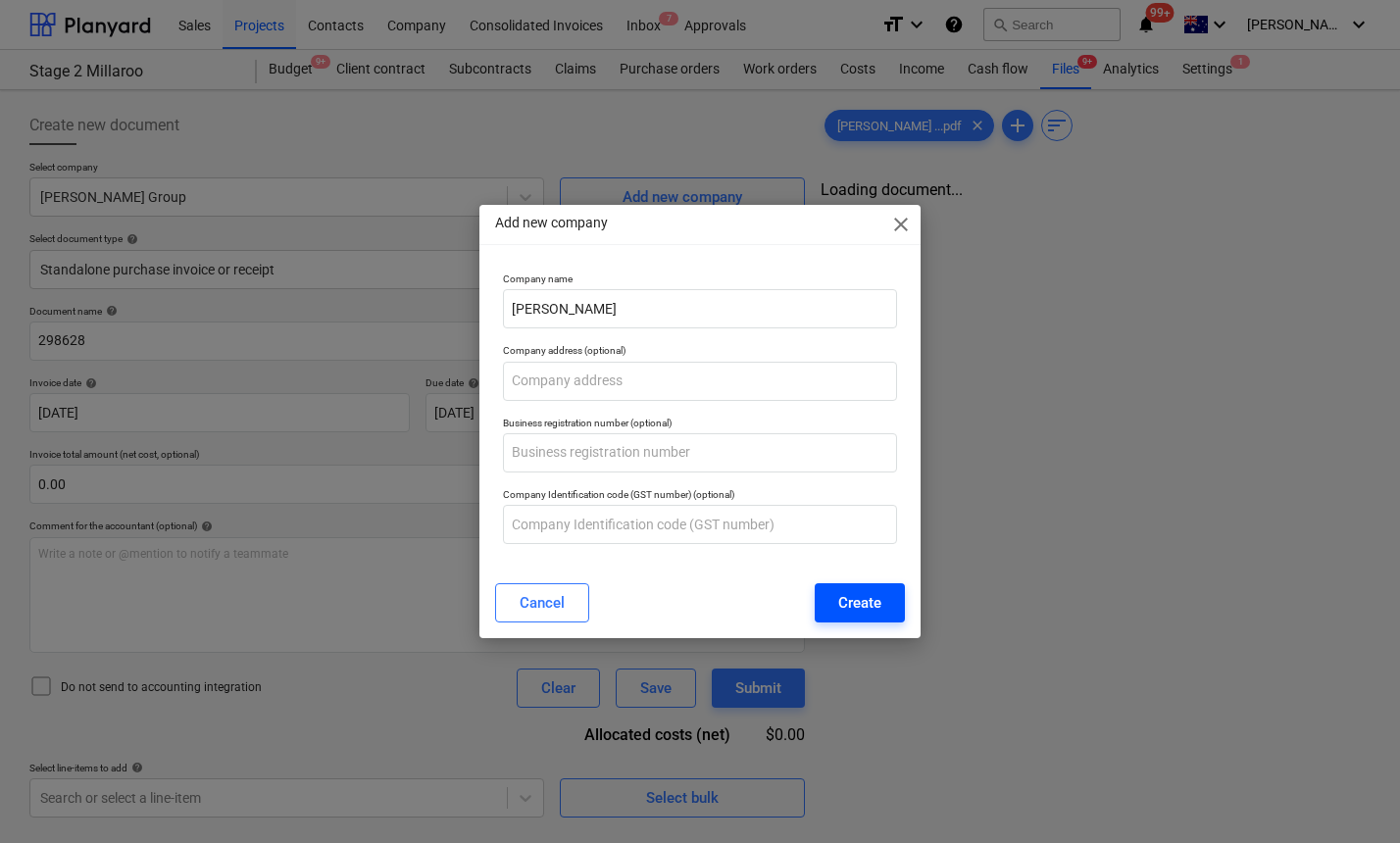 click on "Create" at bounding box center [860, 603] 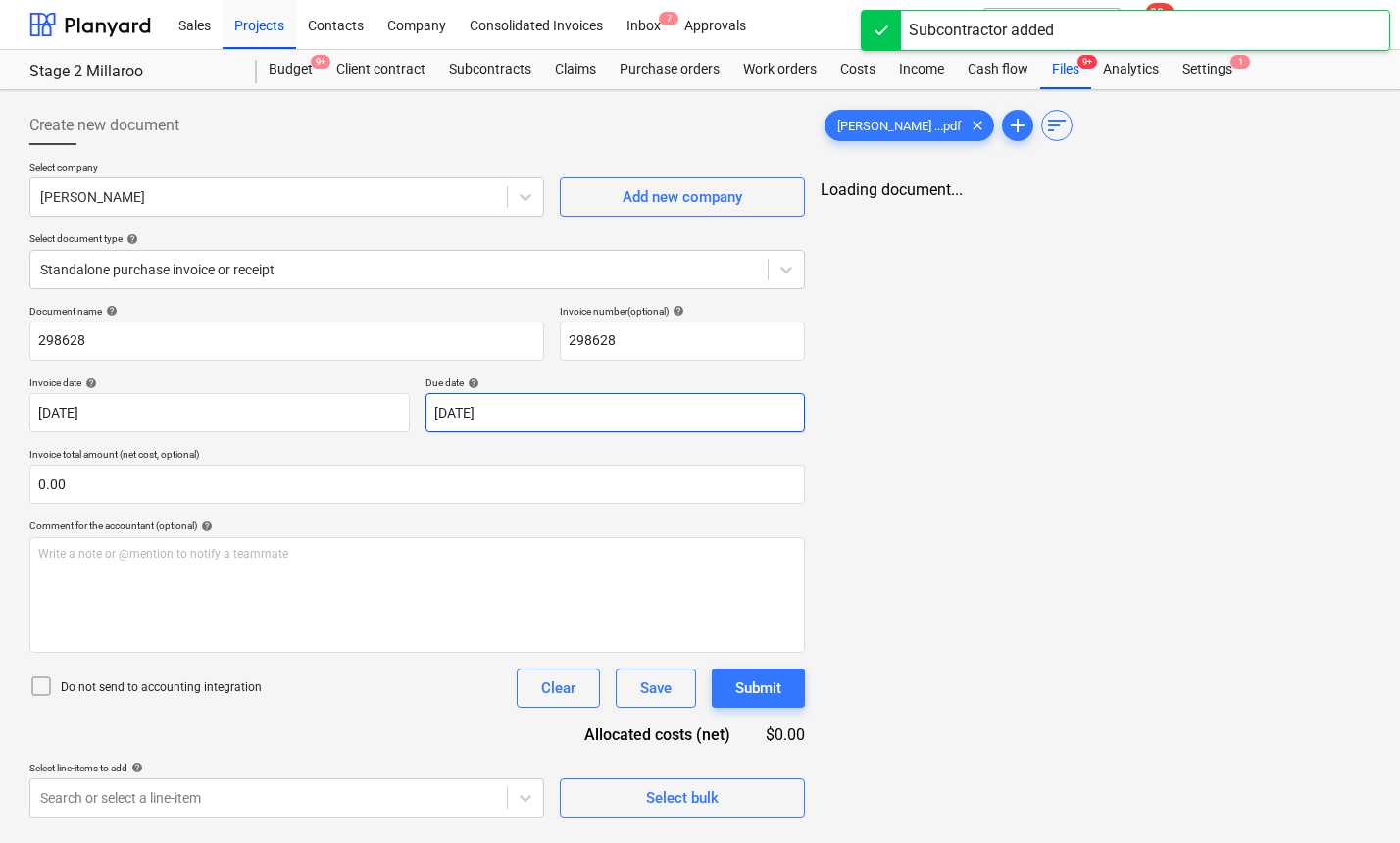 click on "Sales Projects Contacts Company Consolidated Invoices Inbox 7 Approvals format_size keyboard_arrow_down help search Search notifications 99+ keyboard_arrow_down J. Keane keyboard_arrow_down Stage 2 Millaroo Budget 9+ Client contract Subcontracts Claims Purchase orders Work orders Costs Income Cash flow Files 9+ Analytics Settings 1 Create new document Select company Carroll Tyres   Add new company Select document type help Standalone purchase invoice or receipt Document name help 298628 Invoice number  (optional) help 298628 Invoice date help 11 Jul 2025 11.07.2025 Press the down arrow key to interact with the calendar and
select a date. Press the question mark key to get the keyboard shortcuts for changing dates. Due date help 11 Jul 2025 11.07.2025 Press the down arrow key to interact with the calendar and
select a date. Press the question mark key to get the keyboard shortcuts for changing dates. Invoice total amount (net cost, optional) 0.00 Comment for the accountant (optional) help ﻿ Clear" at bounding box center [700, 422] 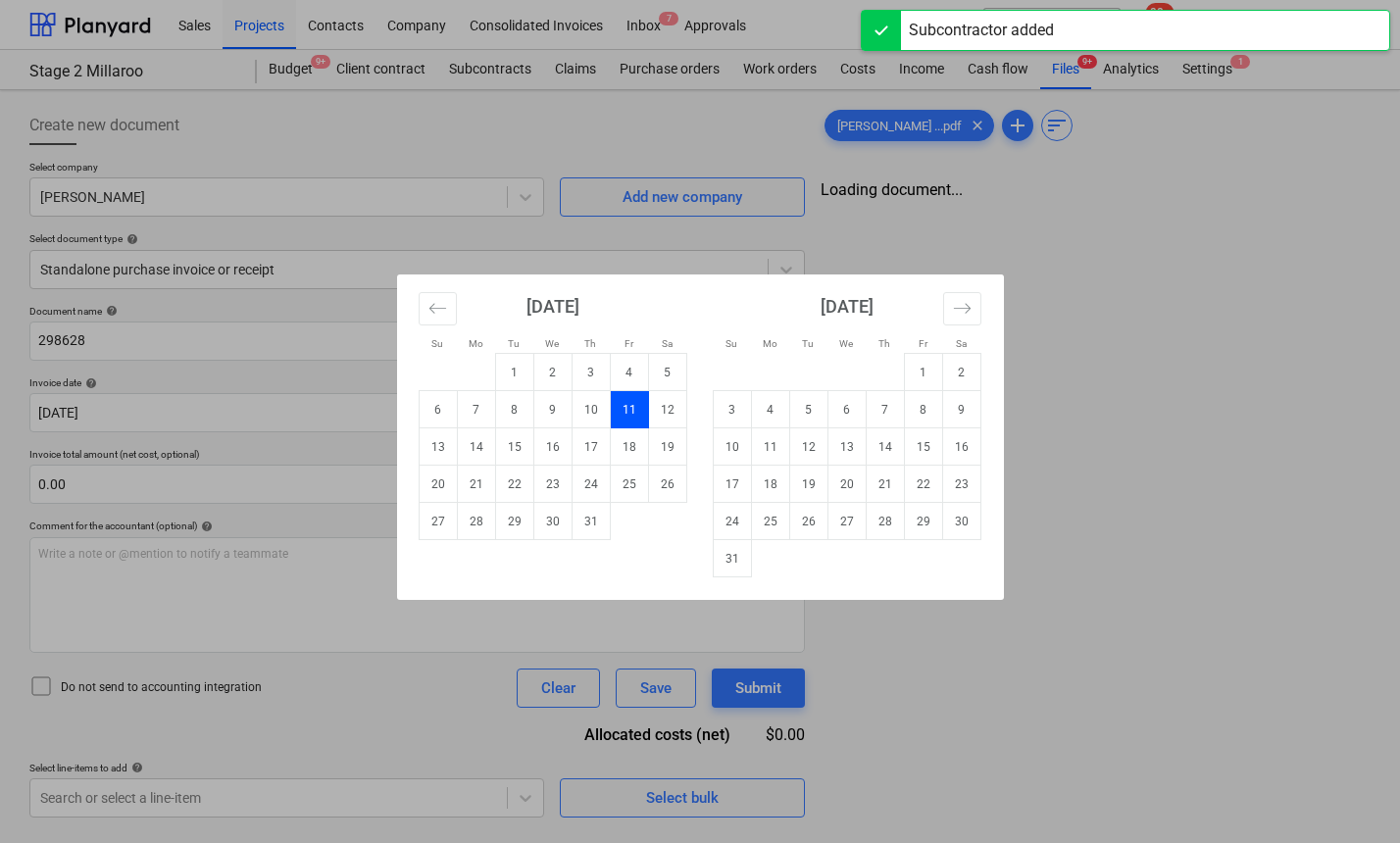click on "11" at bounding box center (628, 410) 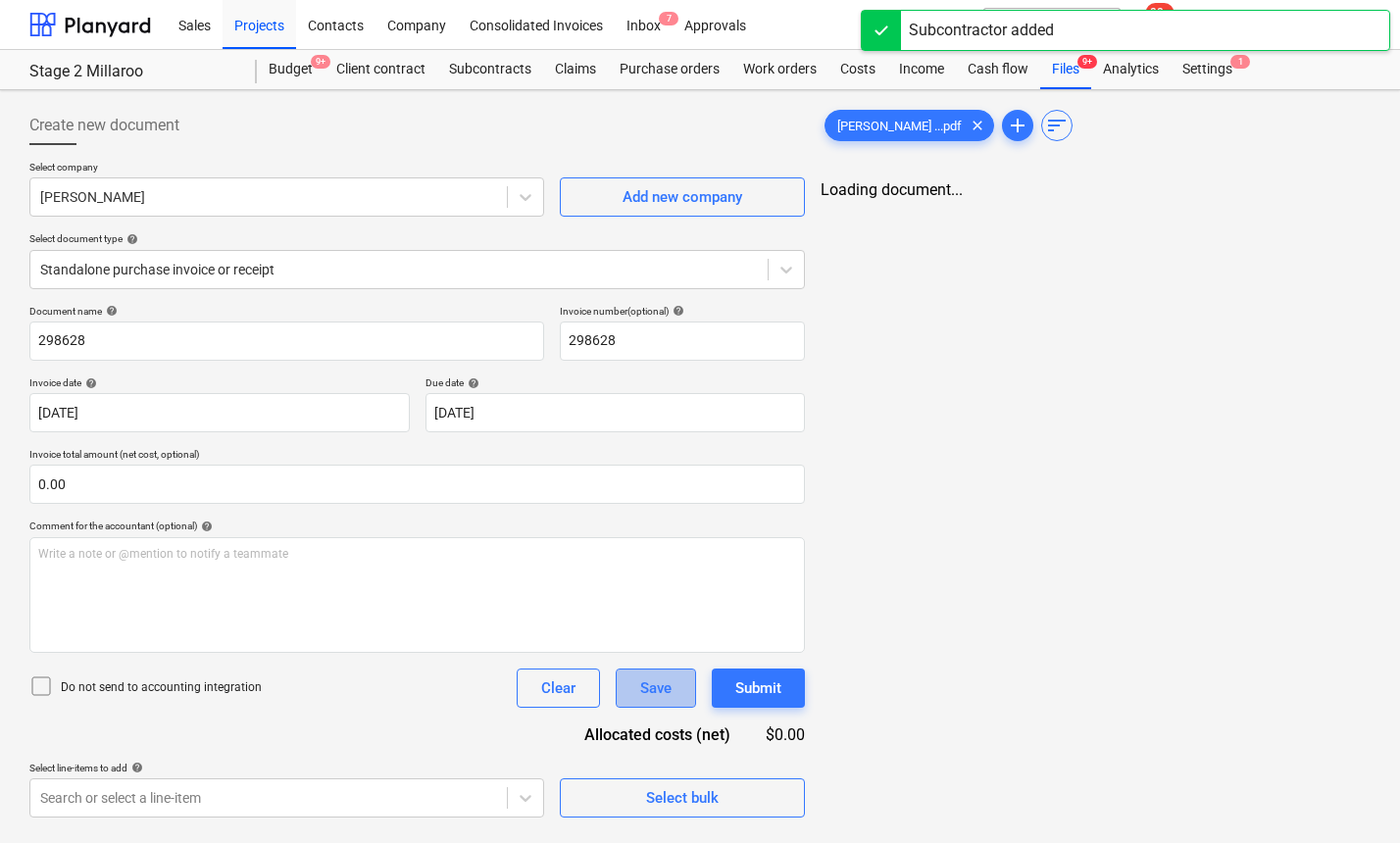 click on "Save" at bounding box center [656, 688] 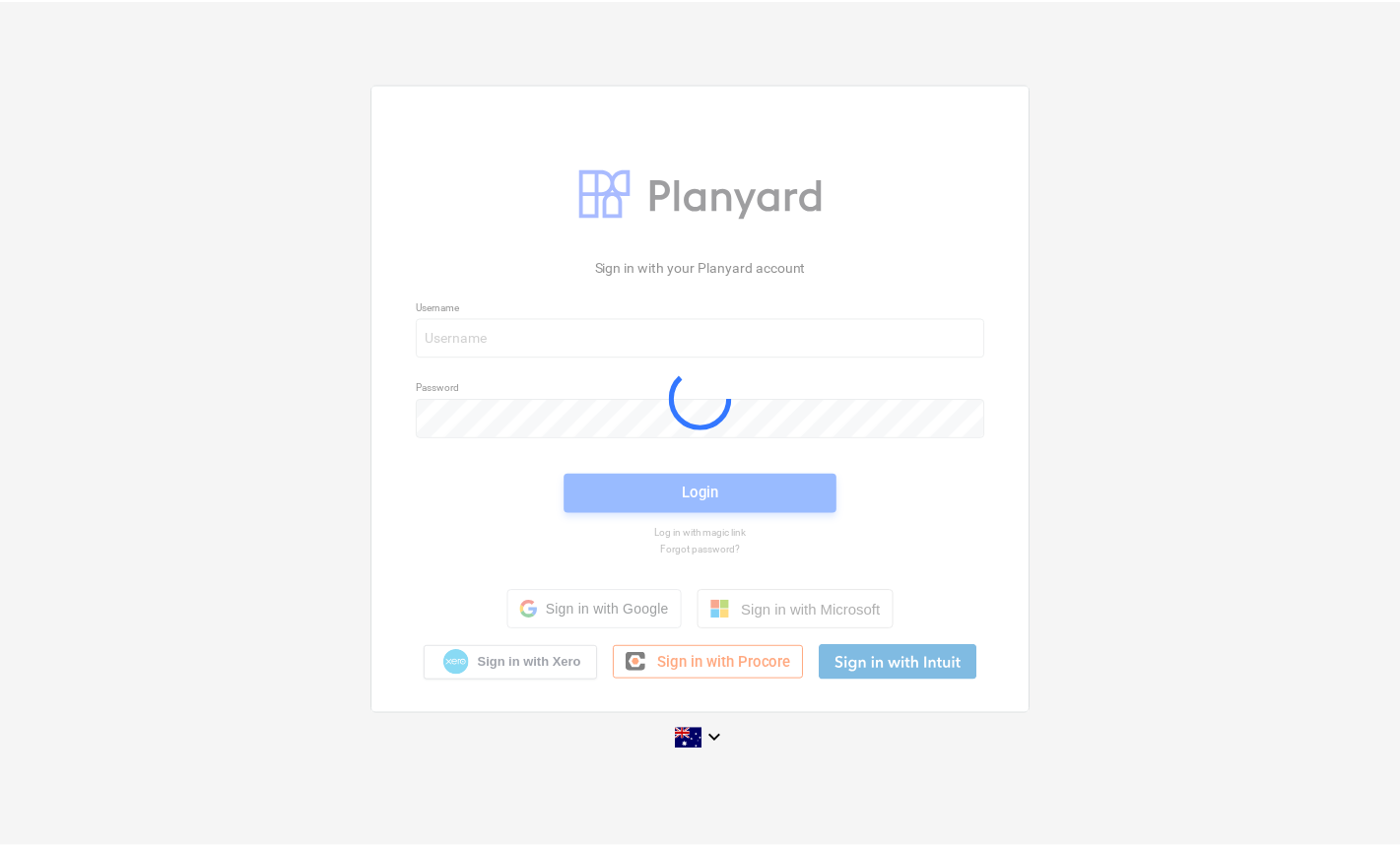 scroll, scrollTop: 0, scrollLeft: 0, axis: both 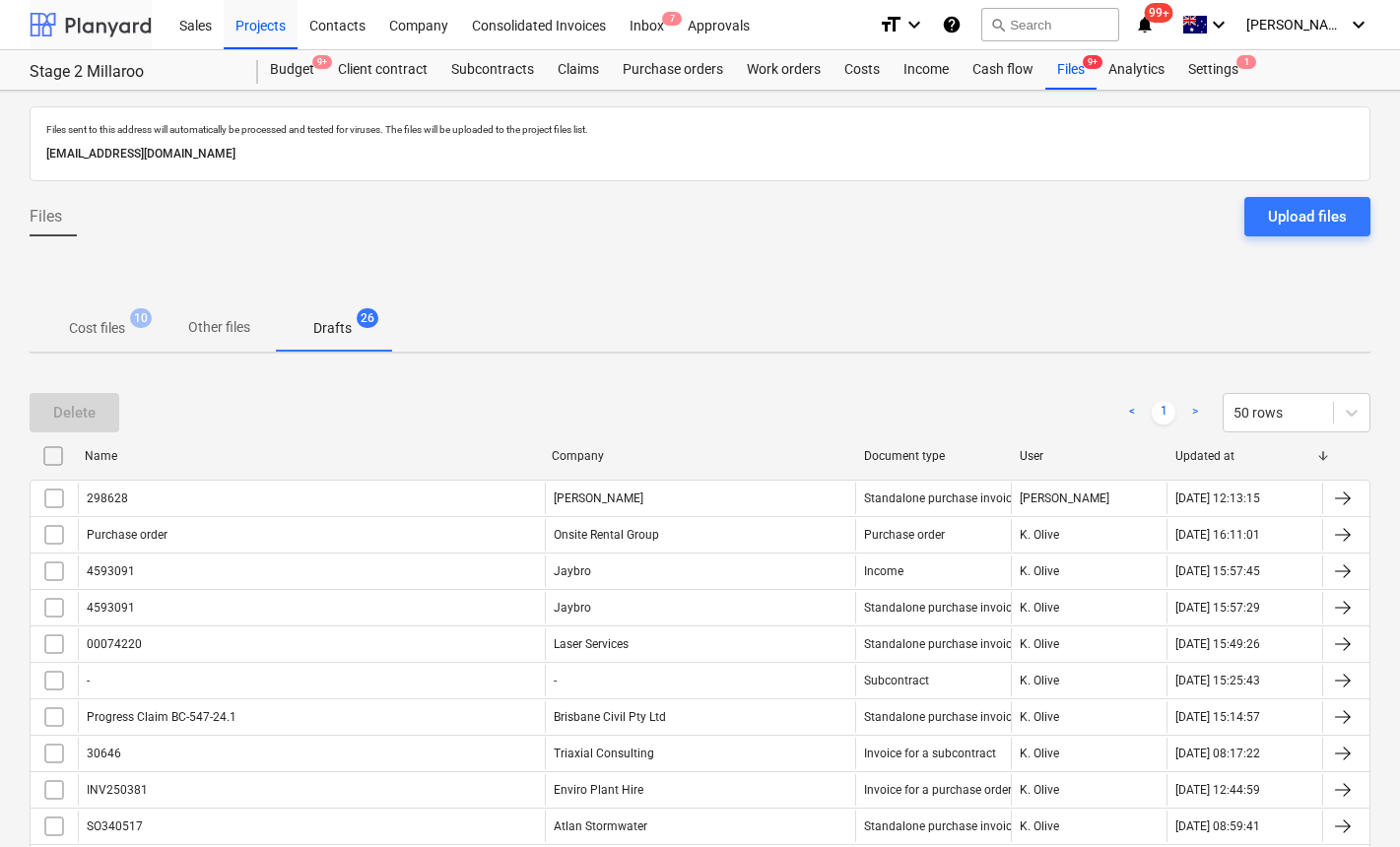 click at bounding box center (91, 25) 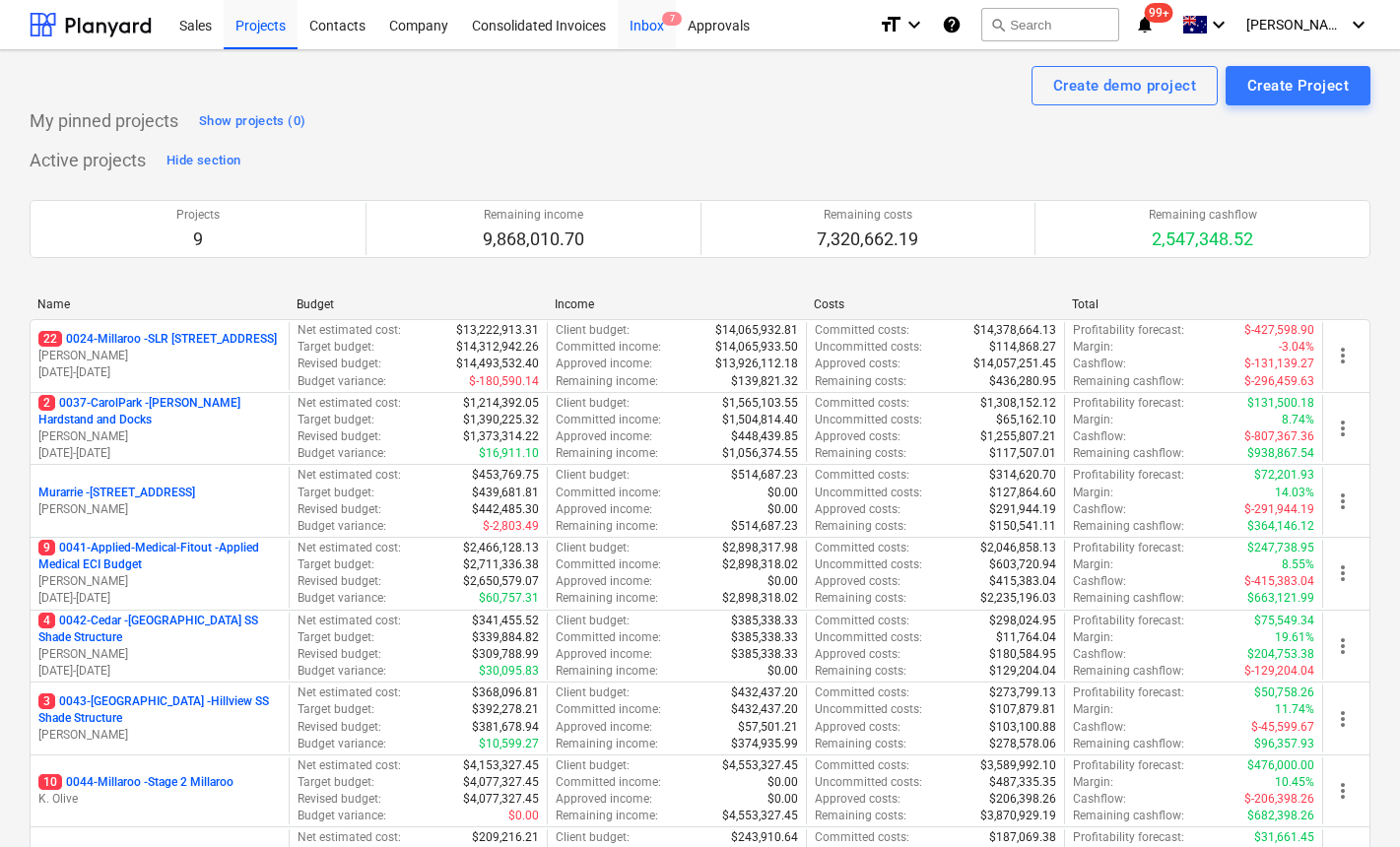 click on "Inbox 7" at bounding box center [646, 24] 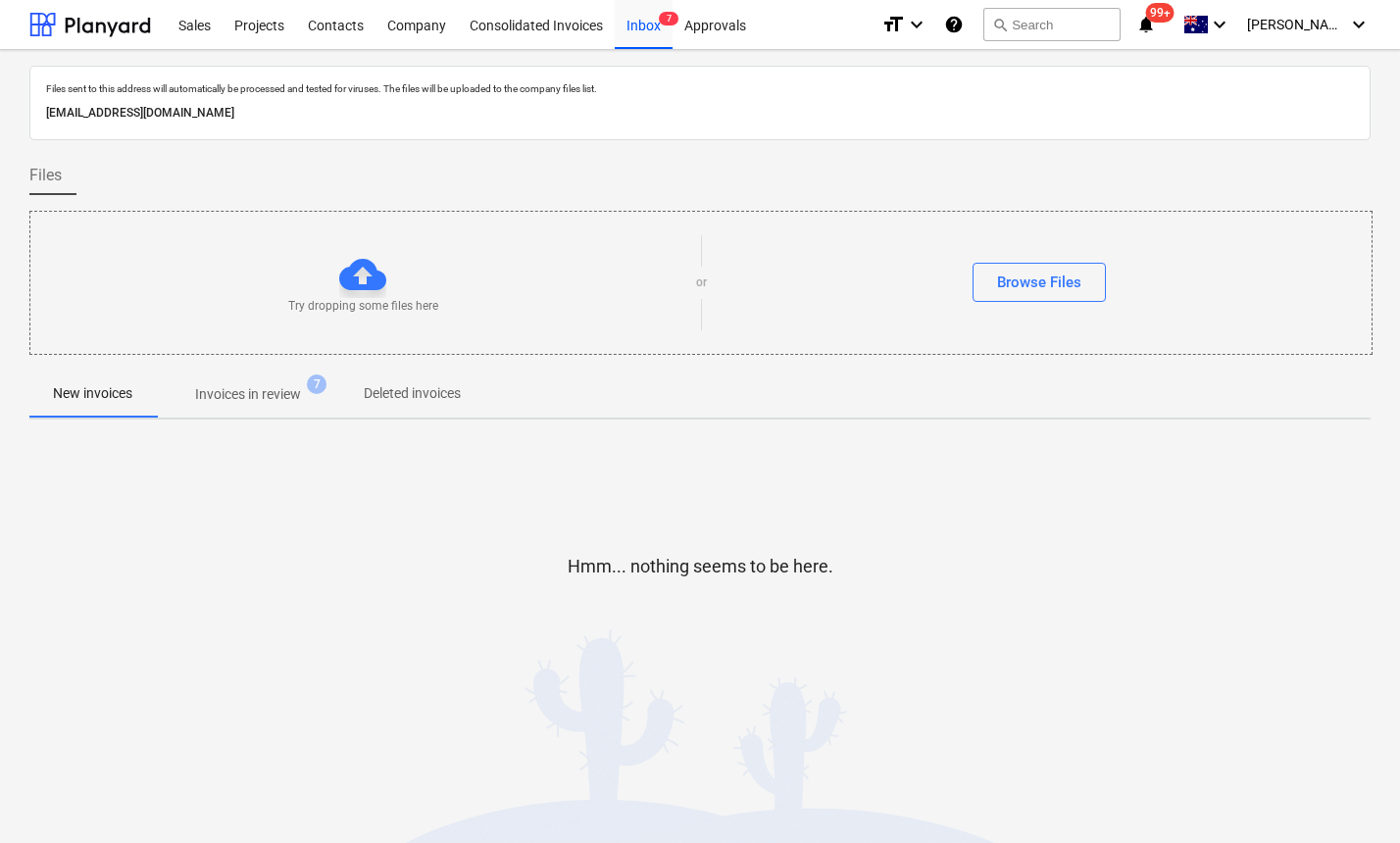 click on "Invoices in review" at bounding box center [248, 394] 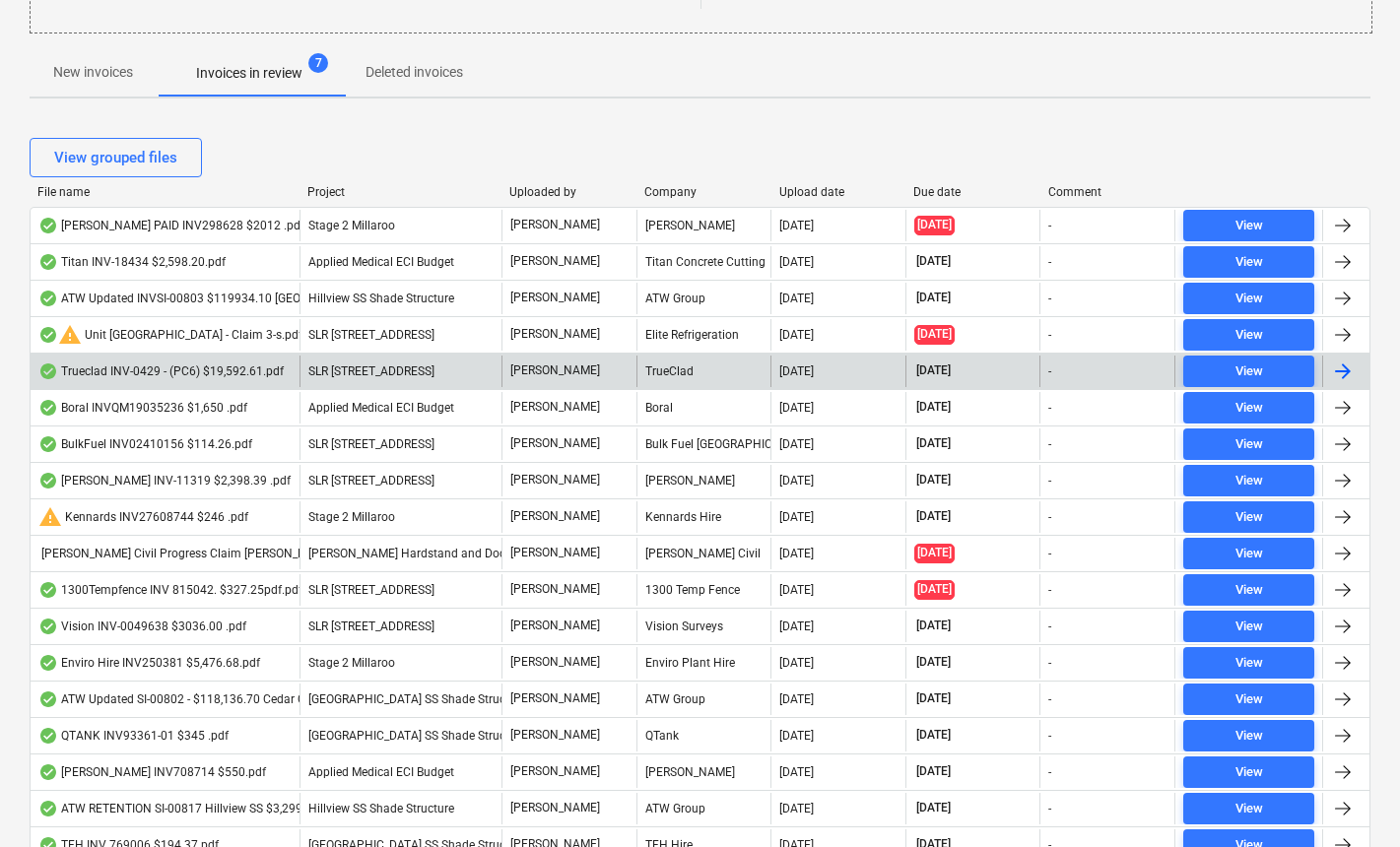 scroll, scrollTop: 346, scrollLeft: 0, axis: vertical 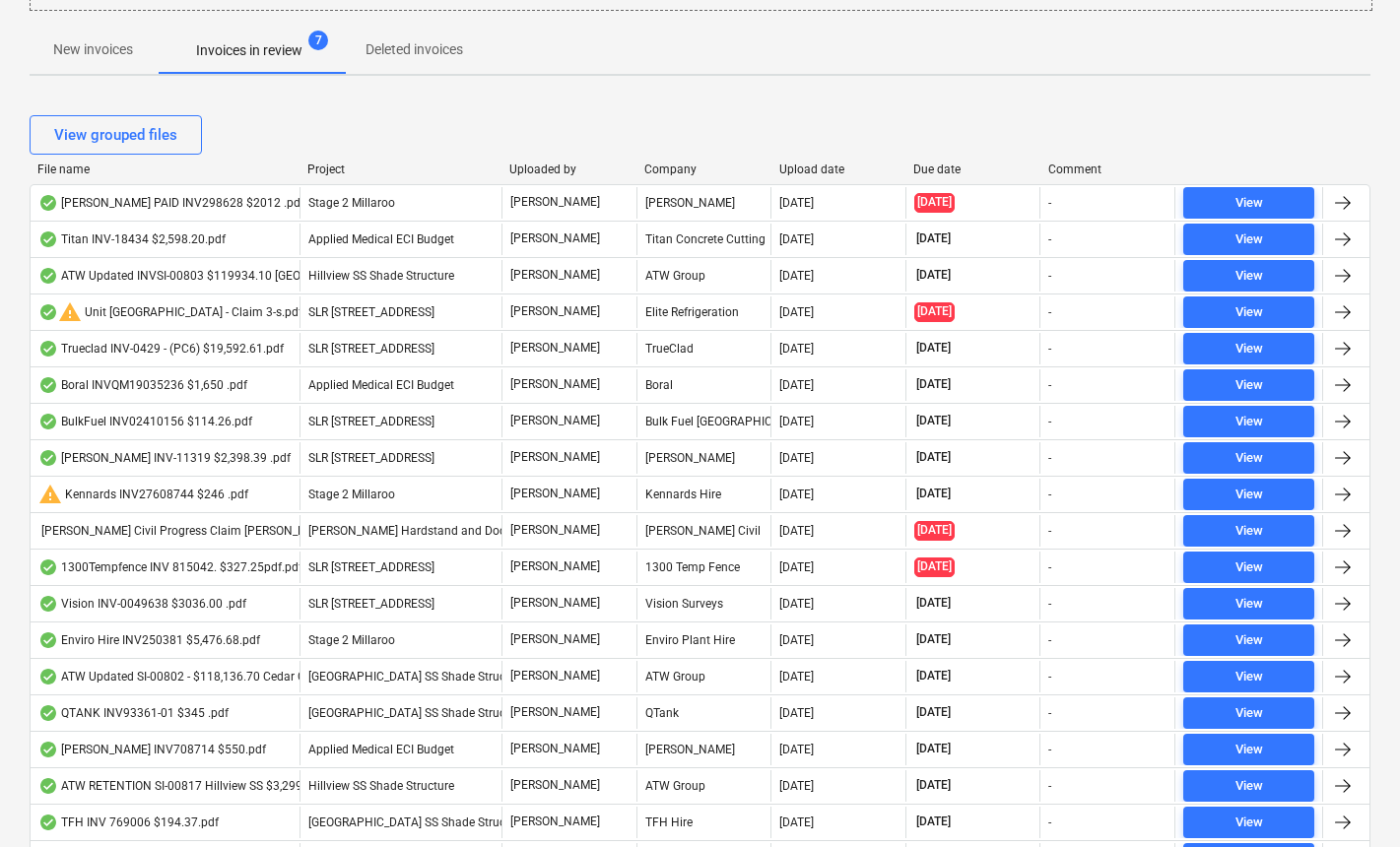 click on "Due date" at bounding box center [972, 169] 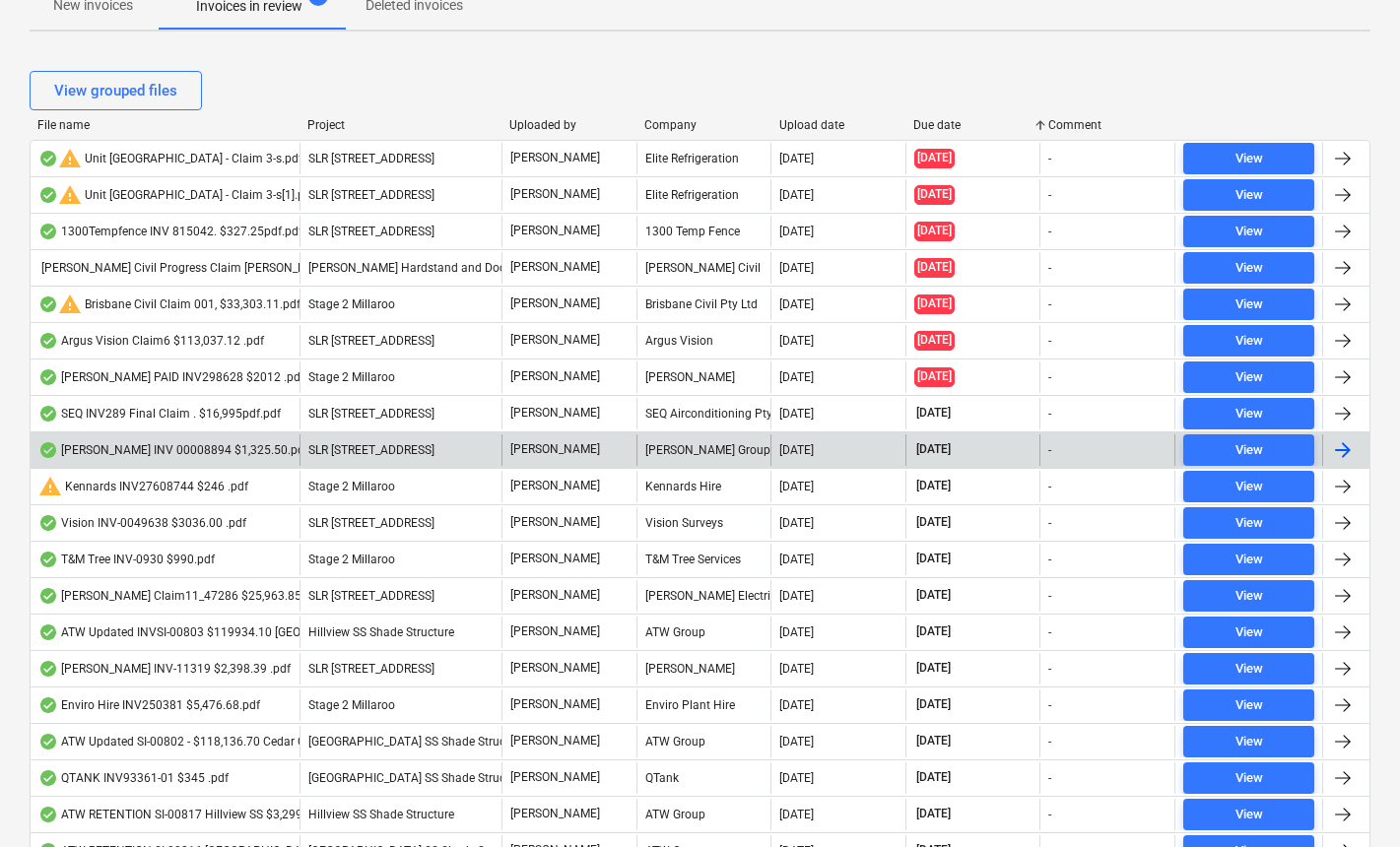 scroll, scrollTop: 392, scrollLeft: 0, axis: vertical 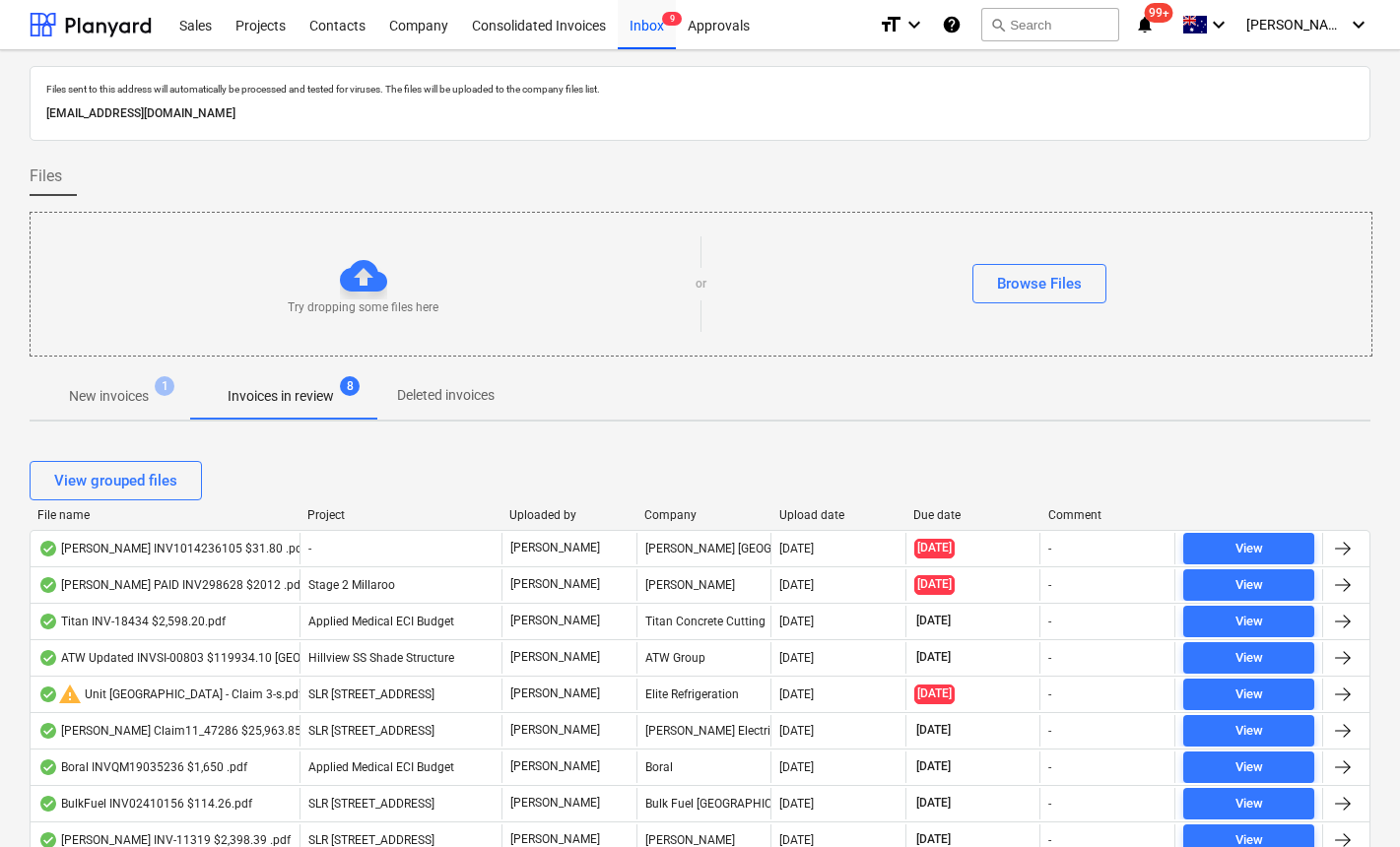 click on "Upload date" at bounding box center [838, 515] 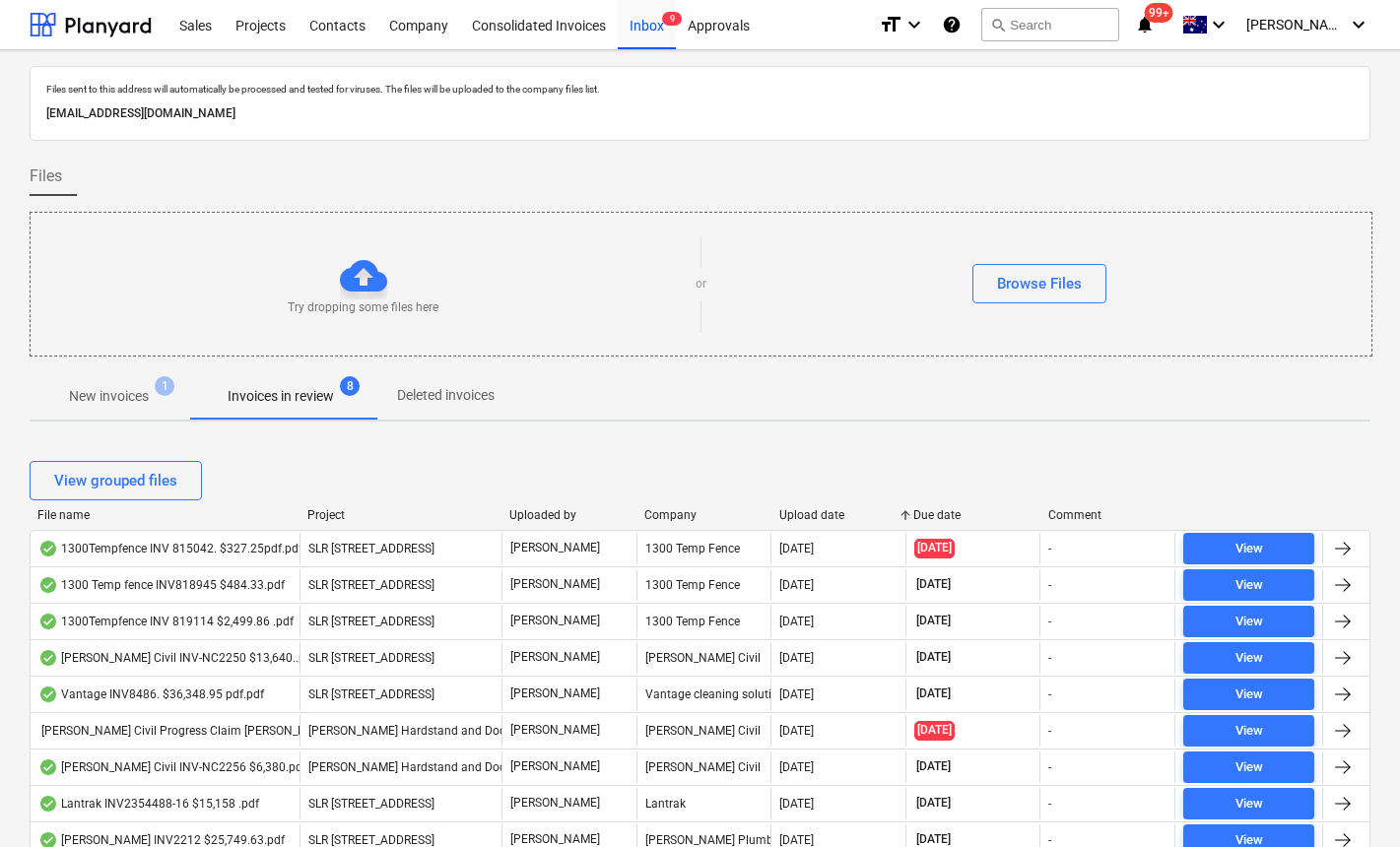 click on "Upload date" at bounding box center (838, 515) 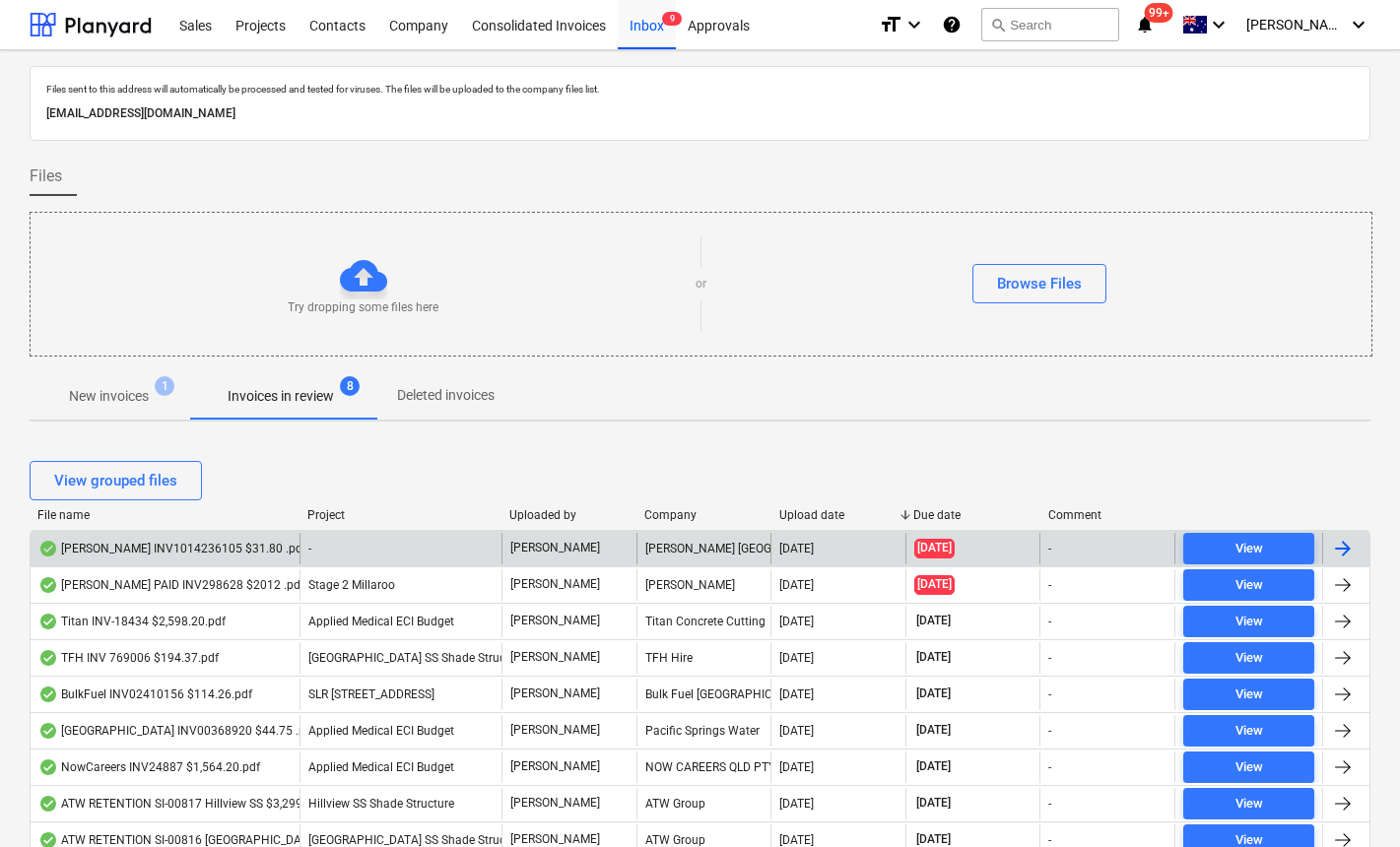 click on "[PERSON_NAME] INV1014236105 $31.80 .pdf" at bounding box center [172, 549] 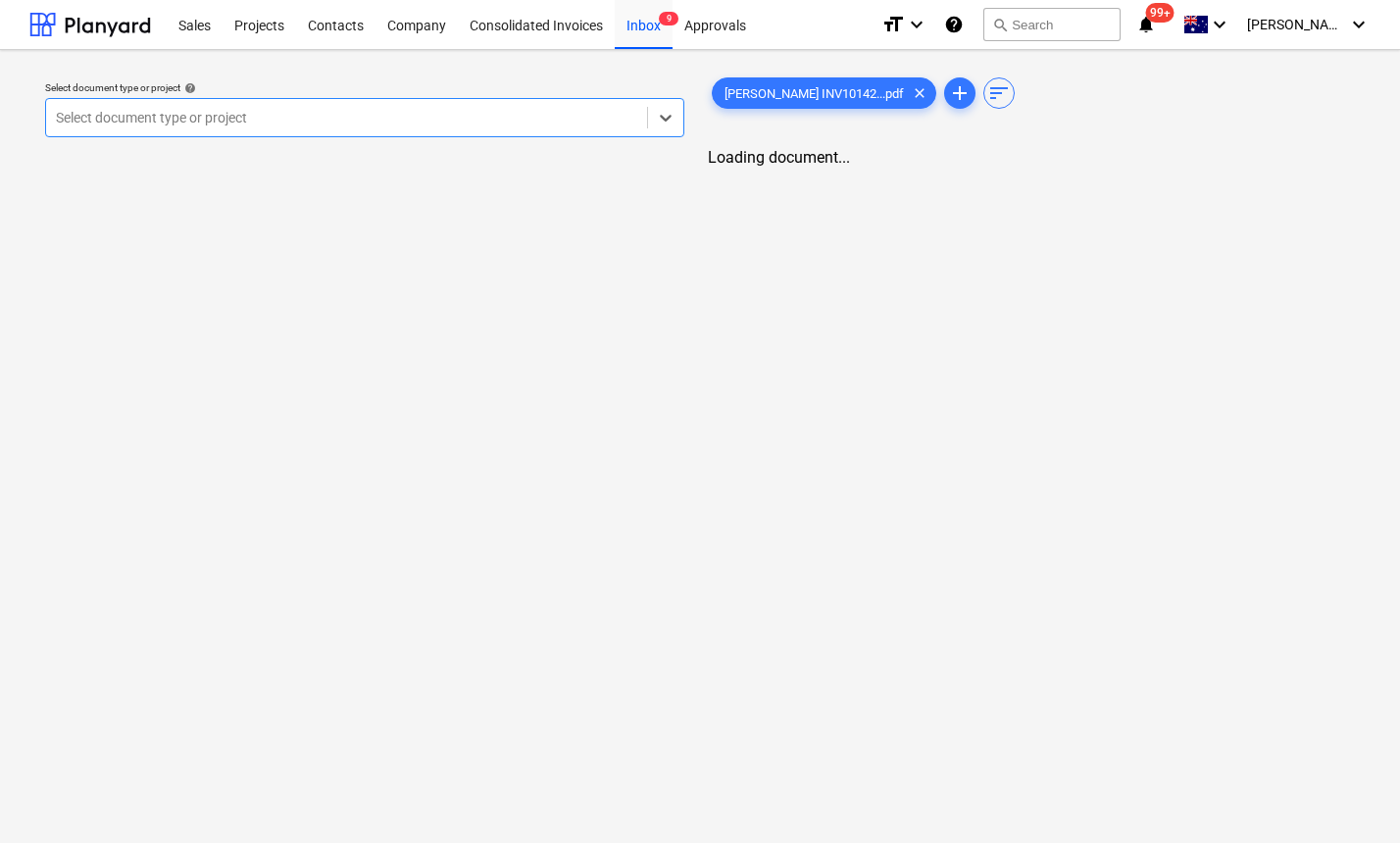 click at bounding box center (346, 118) 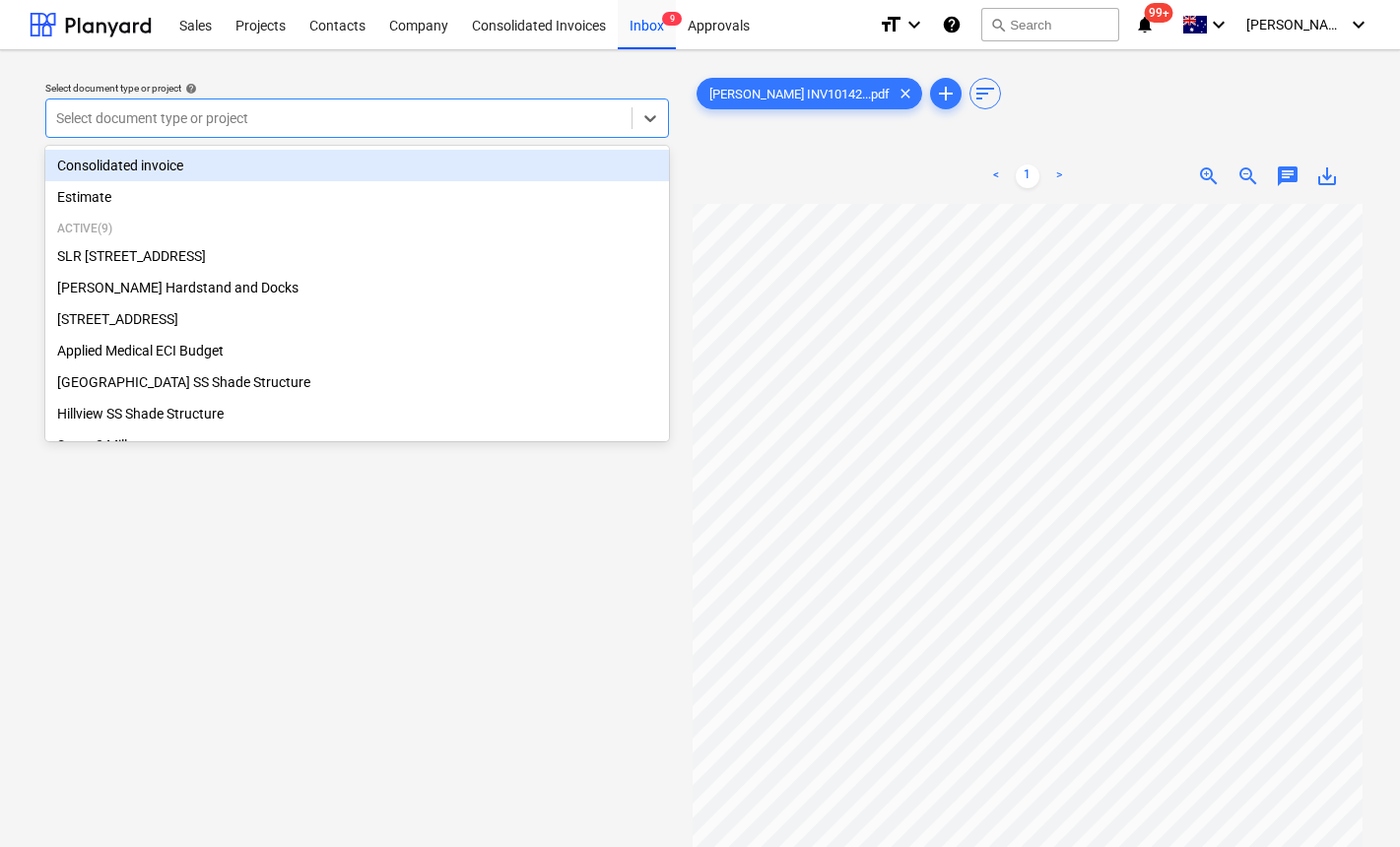 scroll, scrollTop: 1, scrollLeft: 9, axis: both 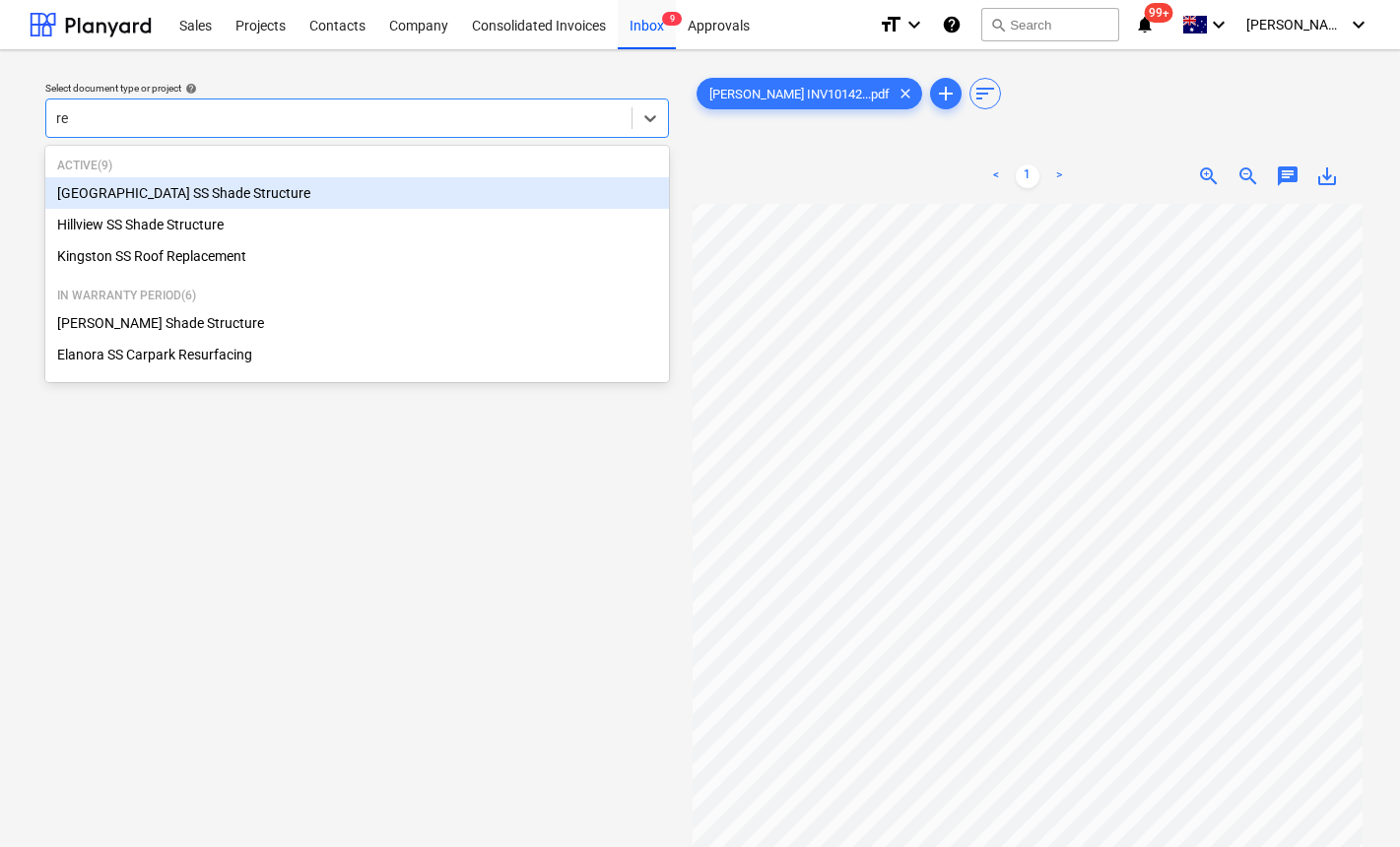 type on "r" 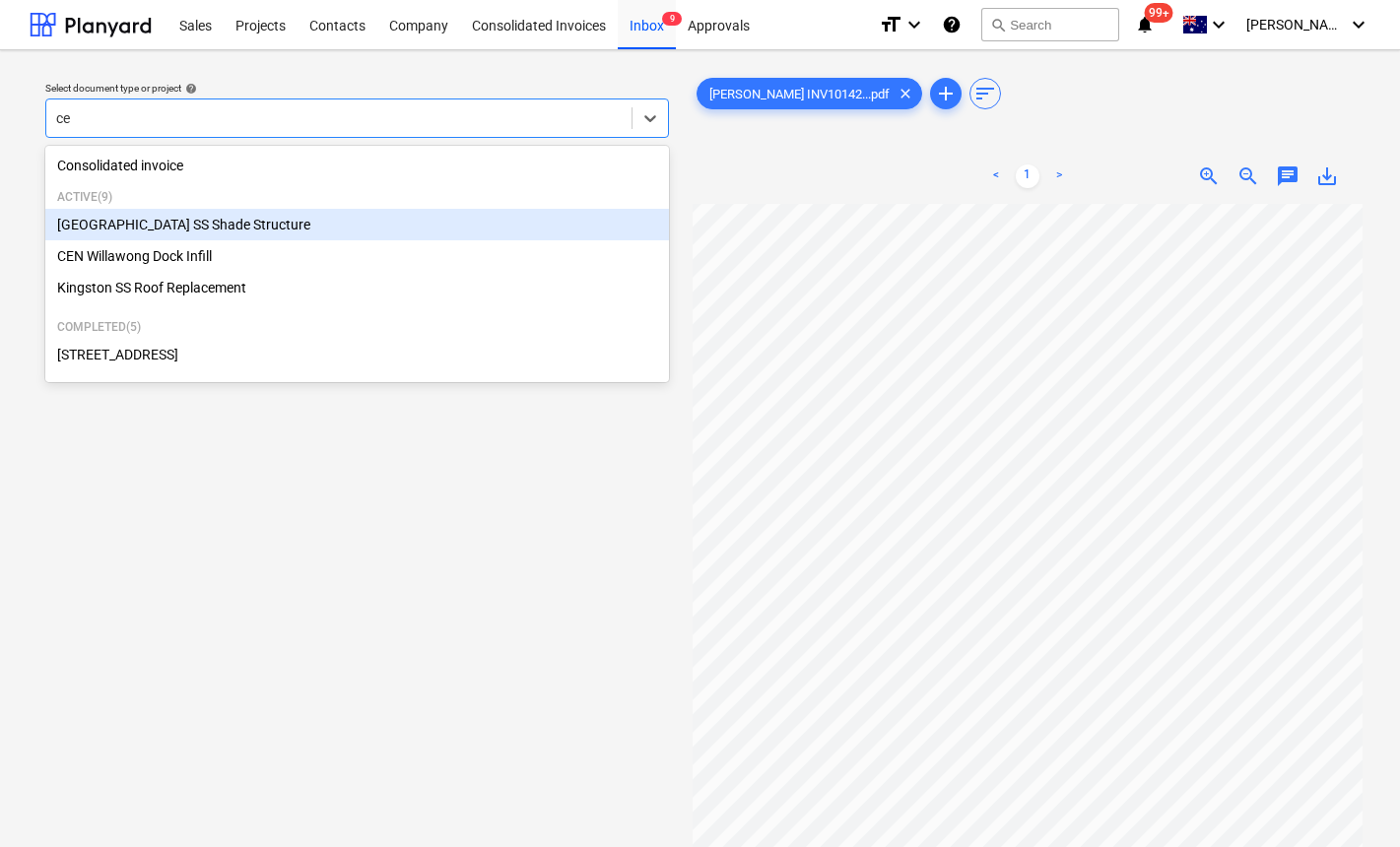 type on "ced" 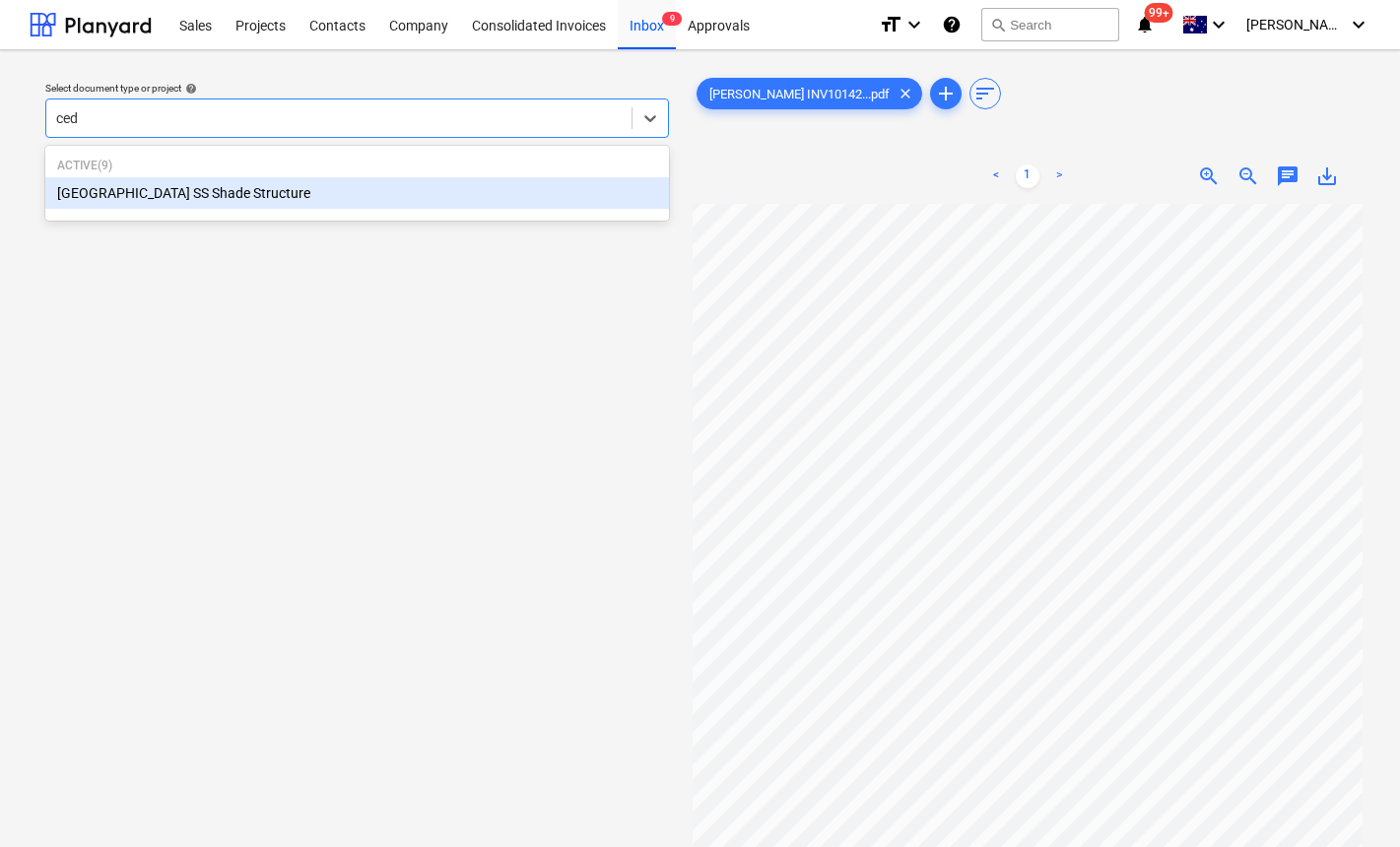click on "[GEOGRAPHIC_DATA] SS Shade Structure" at bounding box center [357, 193] 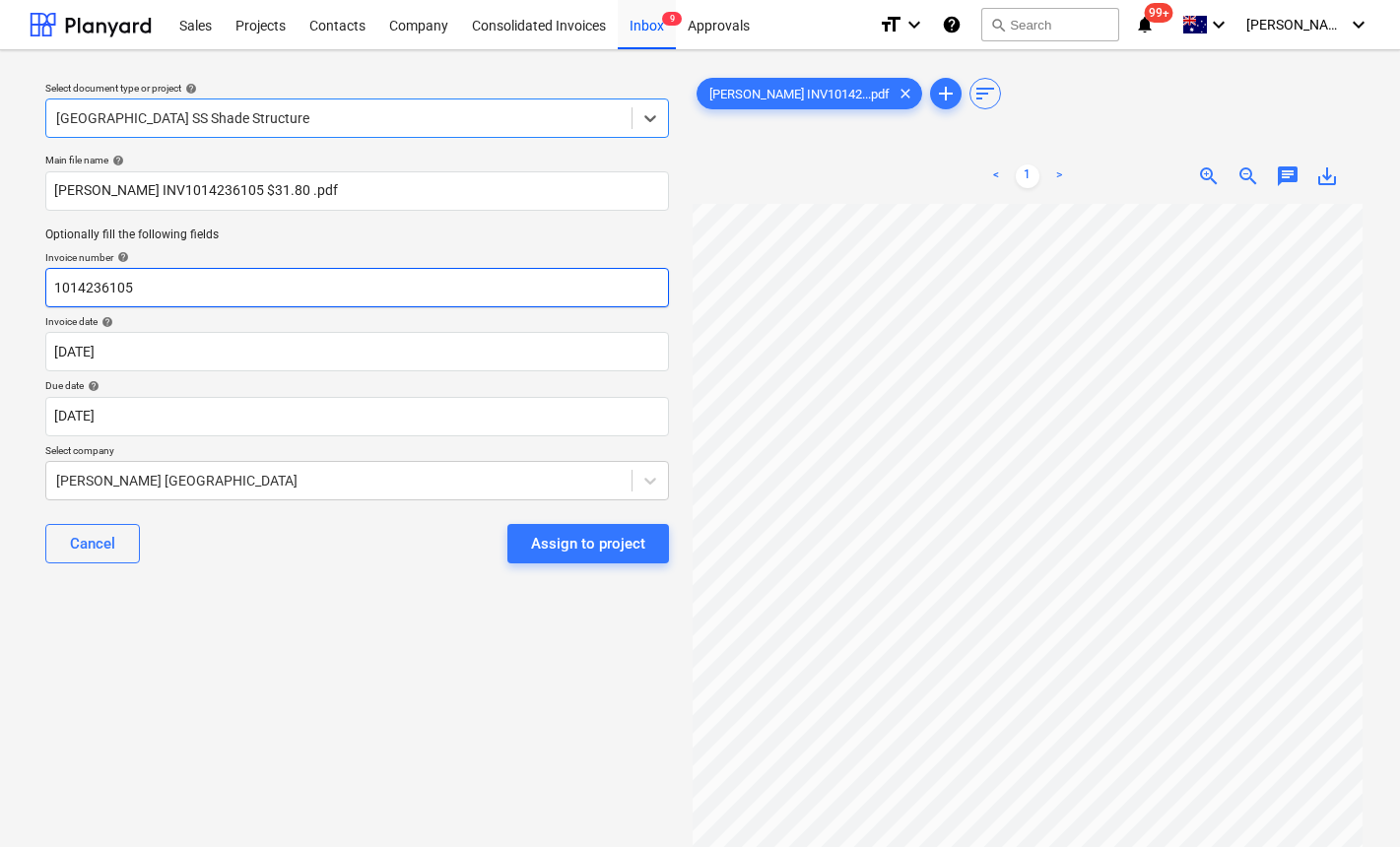 scroll, scrollTop: 259, scrollLeft: 73, axis: both 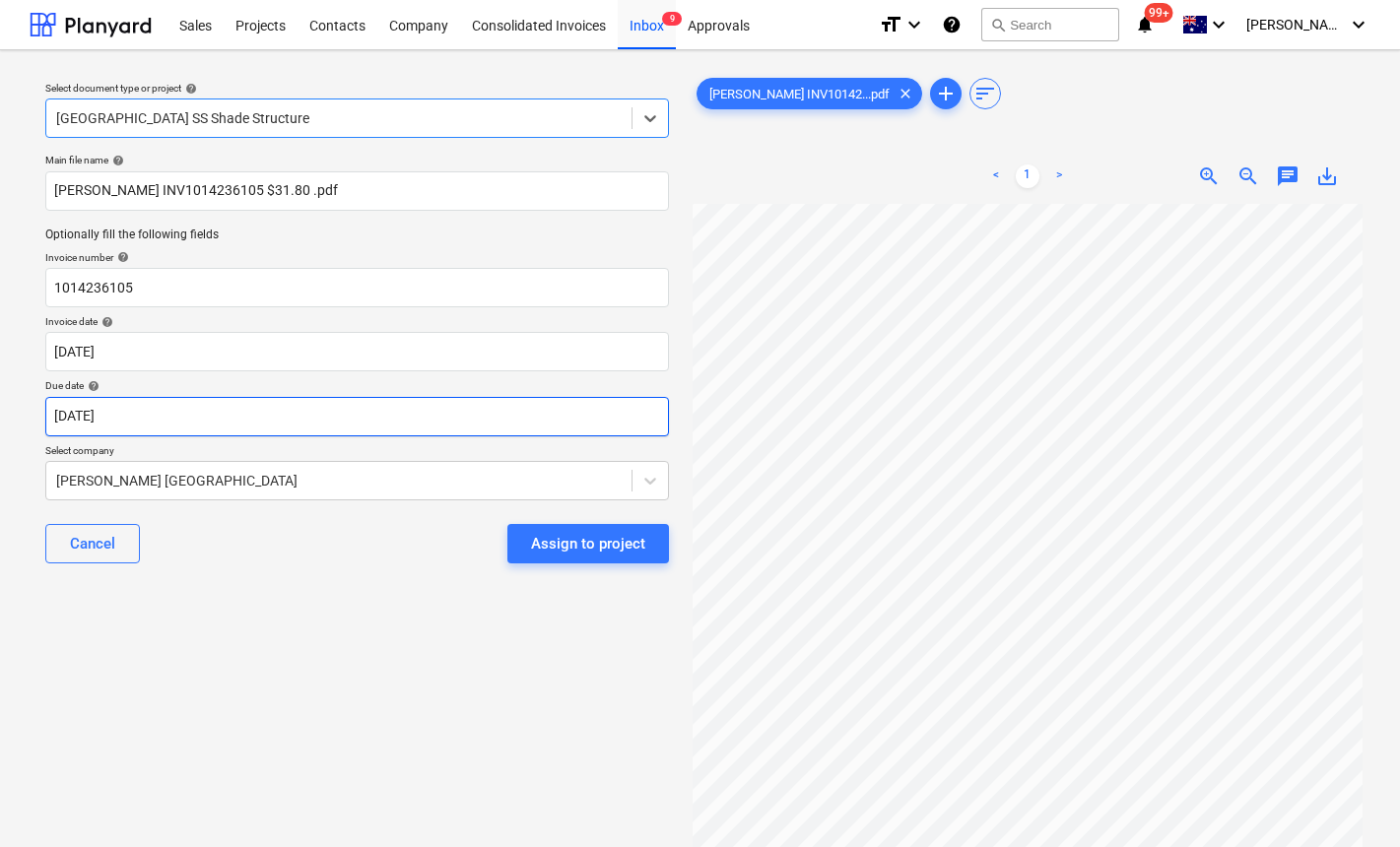 click on "Sales Projects Contacts Company Consolidated Invoices Inbox 9 Approvals format_size keyboard_arrow_down help search Search notifications 99+ keyboard_arrow_down [PERSON_NAME] keyboard_arrow_down Select document type or project help option [GEOGRAPHIC_DATA] SS Shade Structure, selected.   Select is focused ,type to refine list, press Down to open the menu,  [GEOGRAPHIC_DATA] SS Shade Structure Main file name help [PERSON_NAME] INV1014236105 $31.80 .pdf Optionally fill the following fields Invoice number help 1014236105 Invoice date help [DATE] 11.07.2025 Press the down arrow key to interact with the calendar and
select a date. Press the question mark key to get the keyboard shortcuts for changing dates. Due date help [DATE] 11.07.2025 Press the down arrow key to interact with the calendar and
select a date. Press the question mark key to get the keyboard shortcuts for changing dates. Select company [PERSON_NAME] Australia   Cancel Assign to project [PERSON_NAME] INV10142...pdf clear add sort < 1 > zoom_in zoom_out chat 0 save_alt" at bounding box center [700, 424] 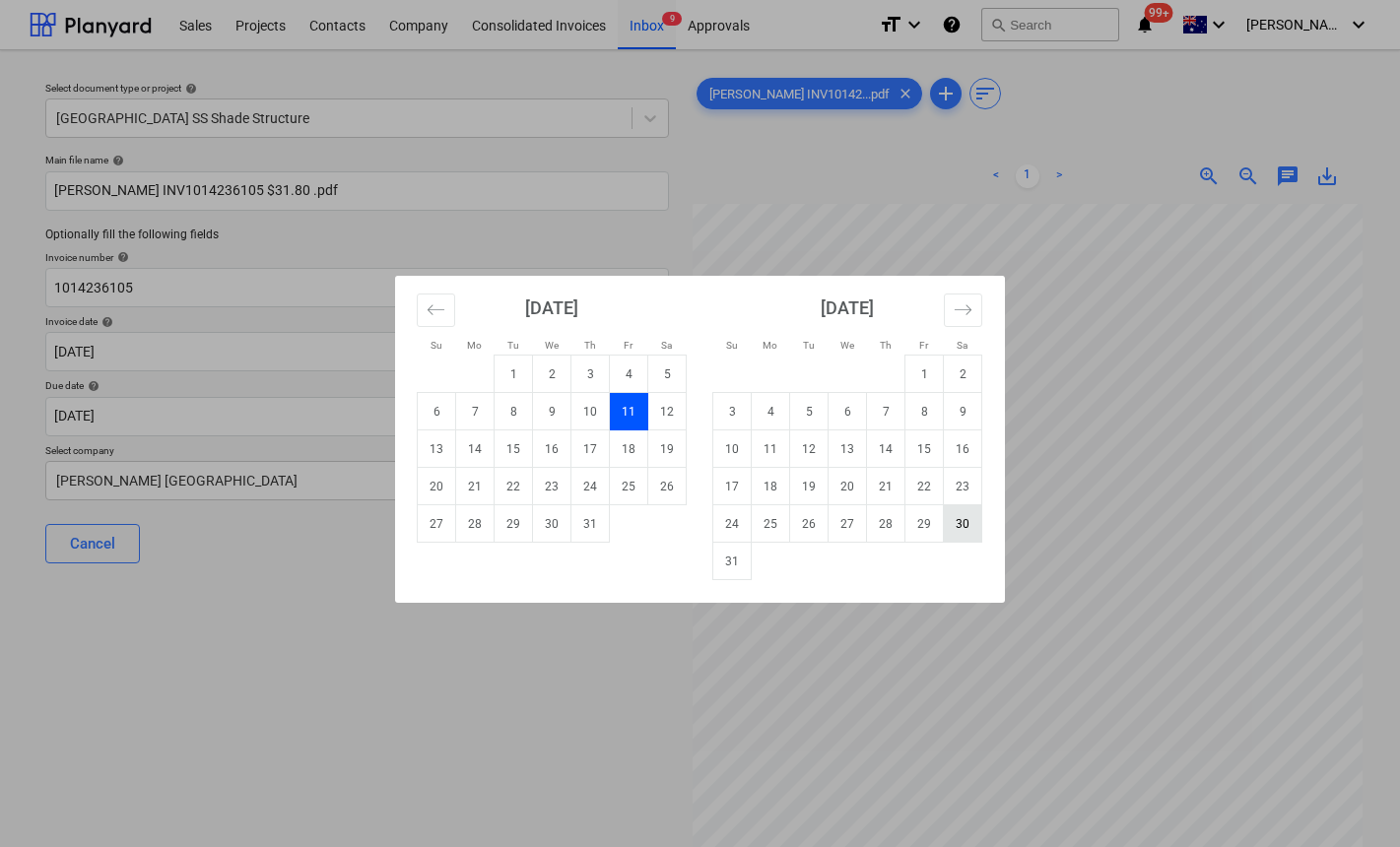 click on "30" at bounding box center (963, 524) 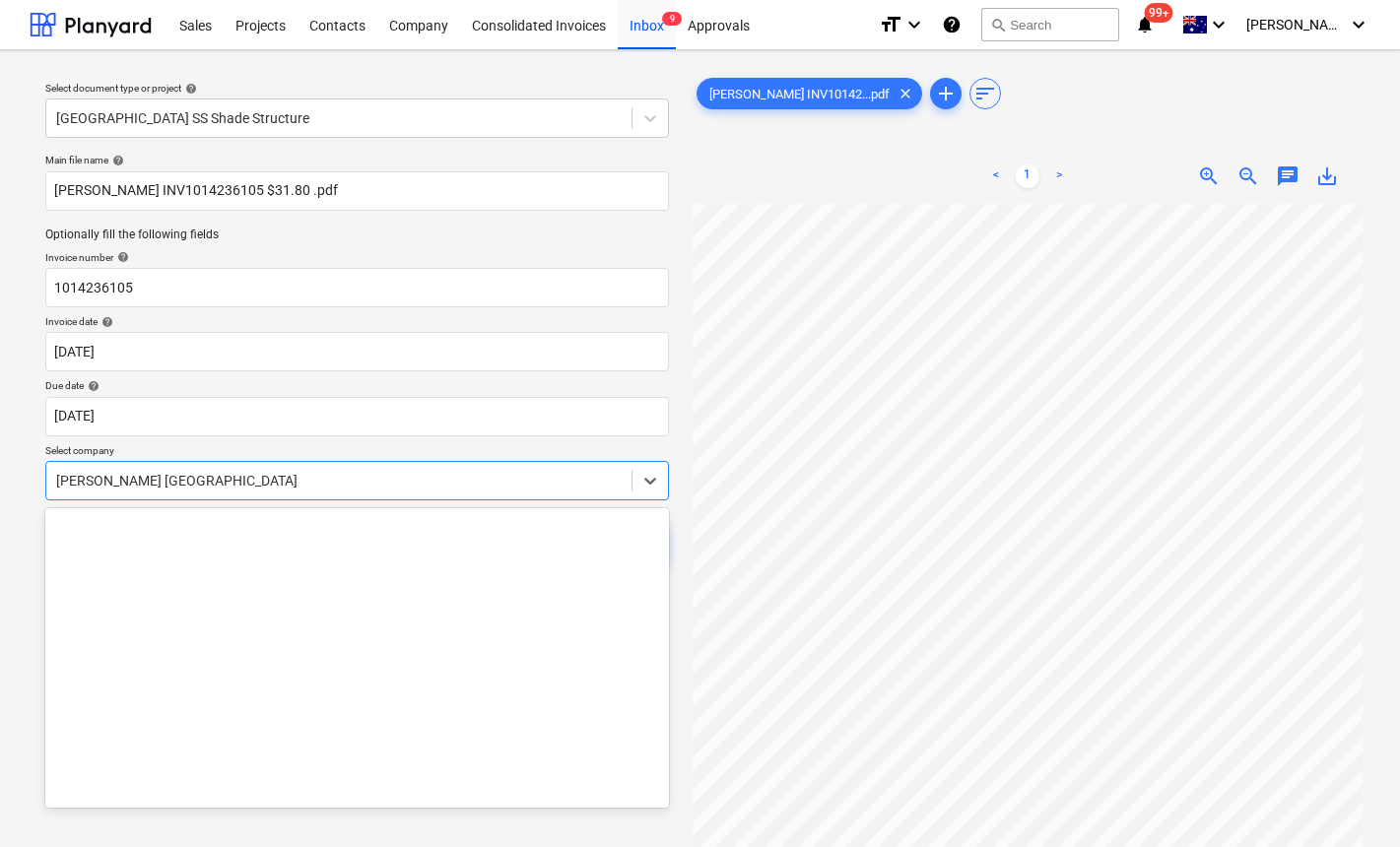 click at bounding box center (339, 481) 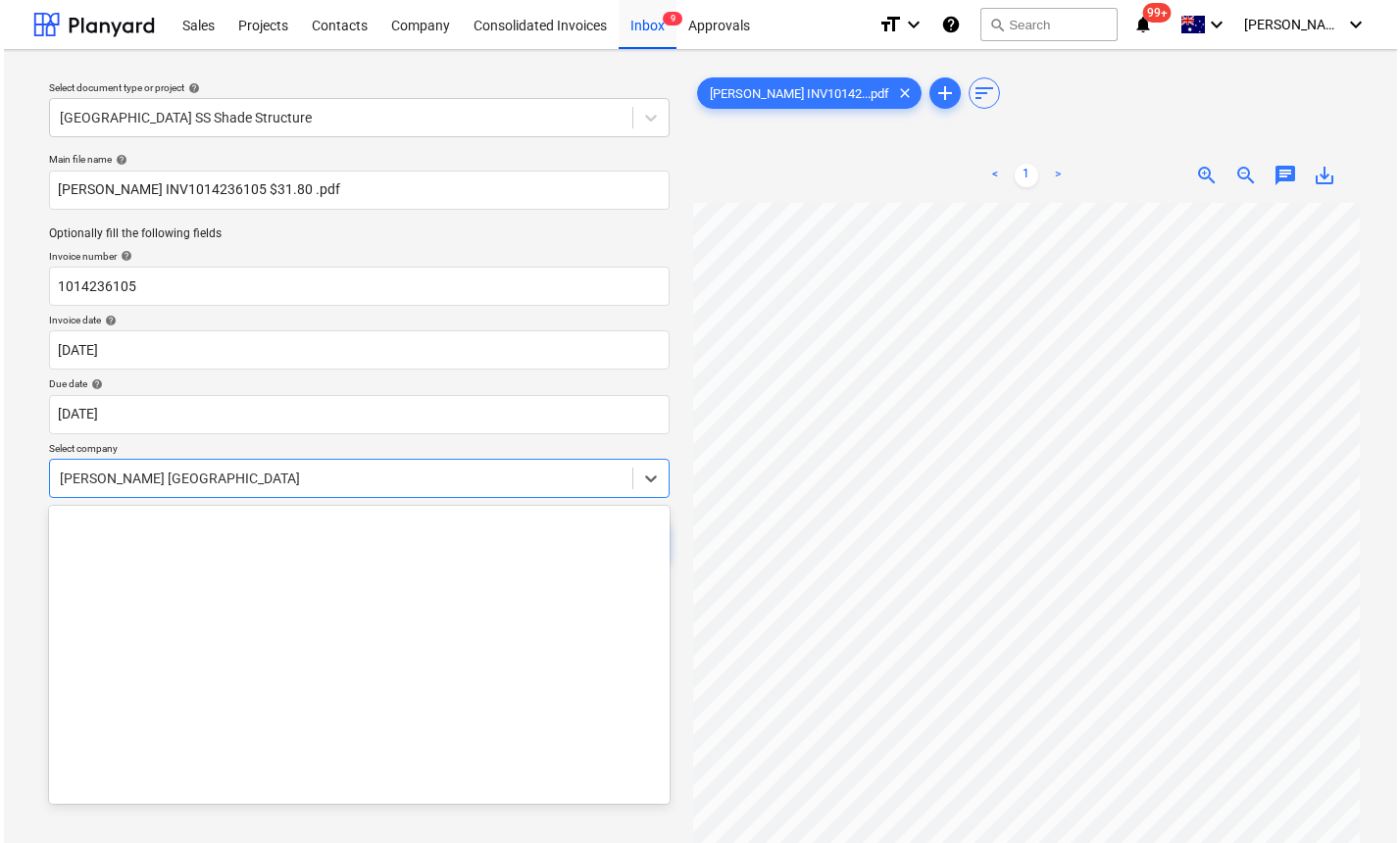scroll, scrollTop: 22232, scrollLeft: 0, axis: vertical 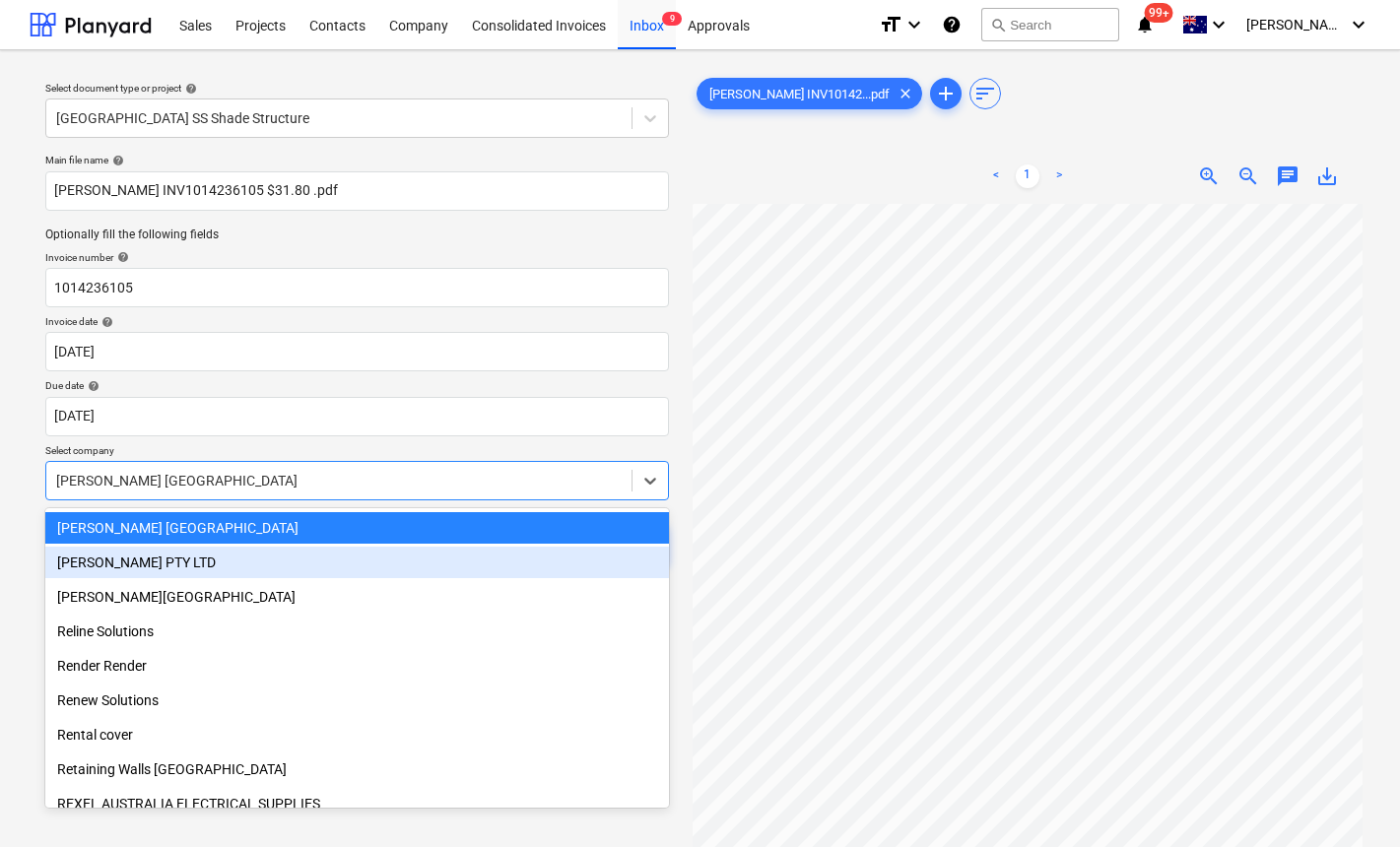 click on "[PERSON_NAME] PTY LTD" at bounding box center [357, 562] 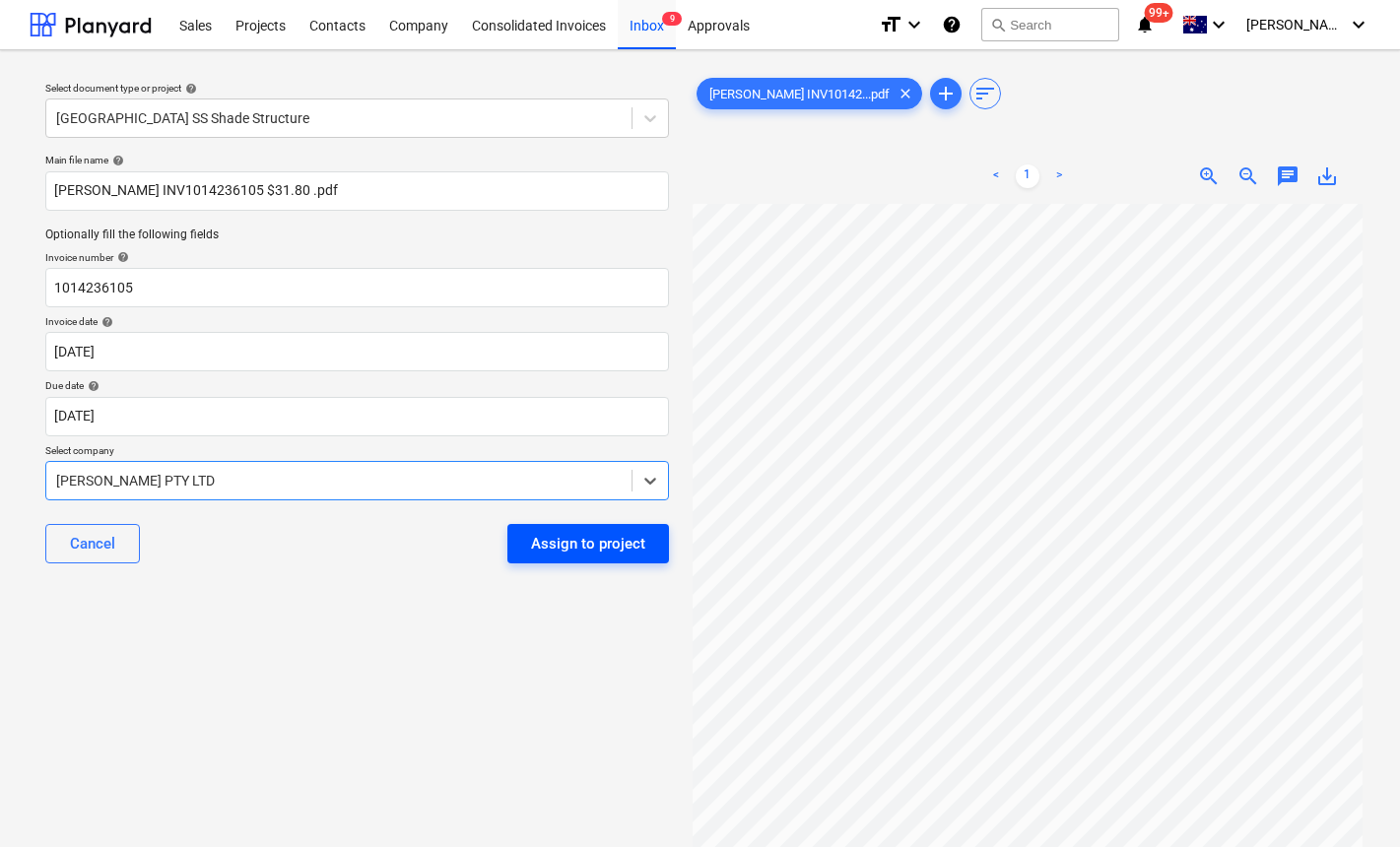 click on "Assign to project" at bounding box center [588, 544] 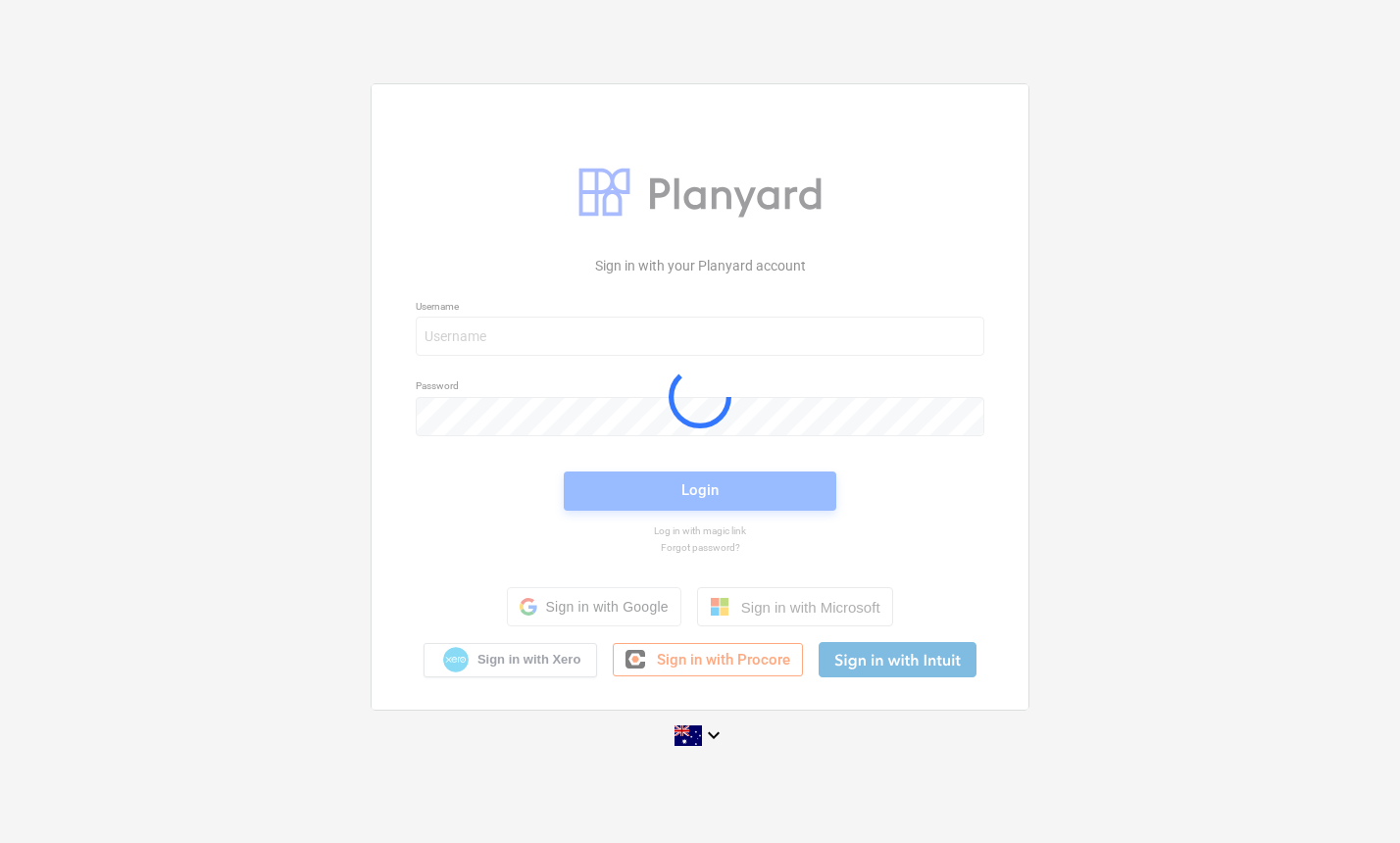 scroll, scrollTop: 0, scrollLeft: 0, axis: both 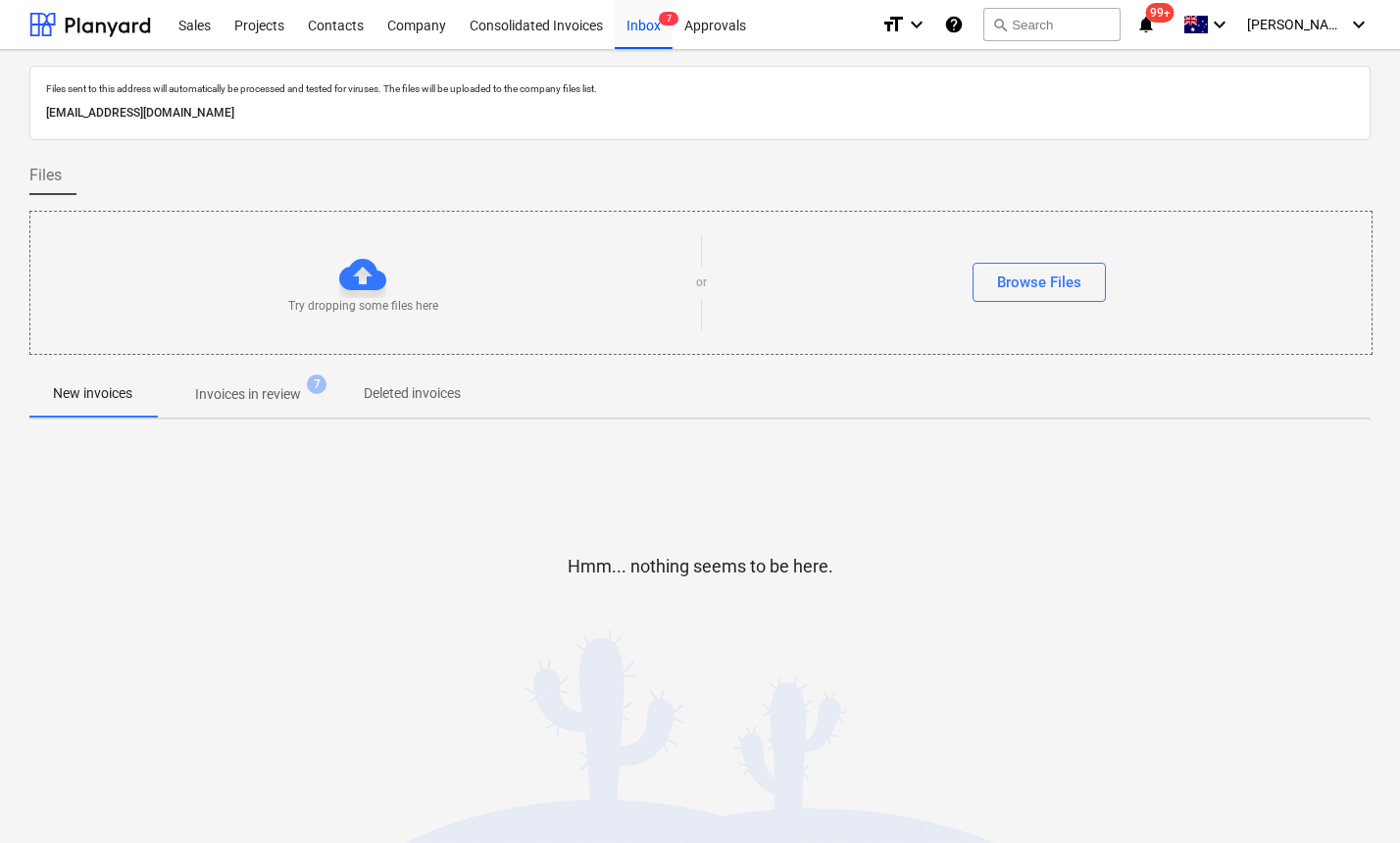 click on "Invoices in review" at bounding box center (248, 394) 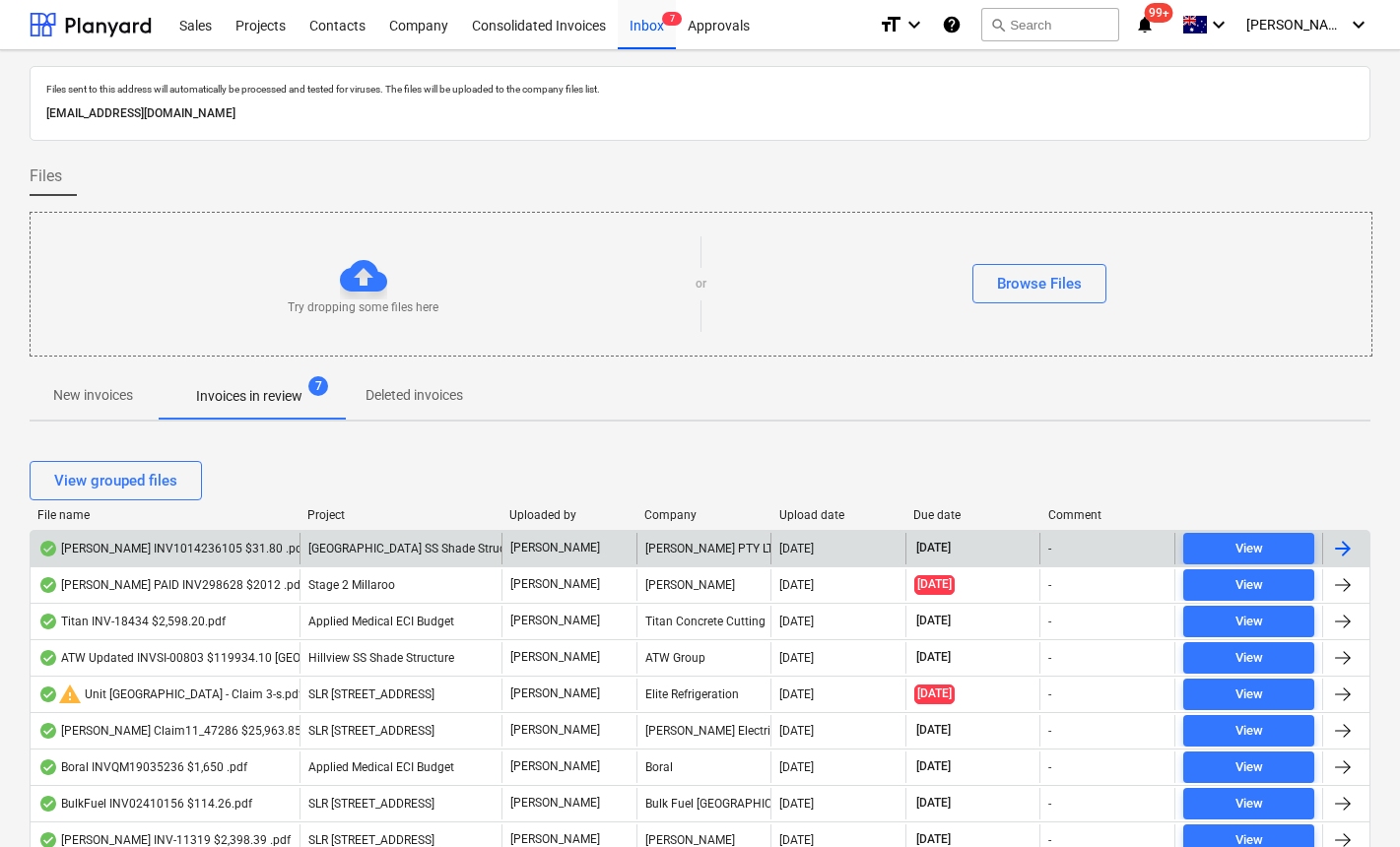 click on "[PERSON_NAME] INV1014236105 $31.80 .pdf" at bounding box center (172, 549) 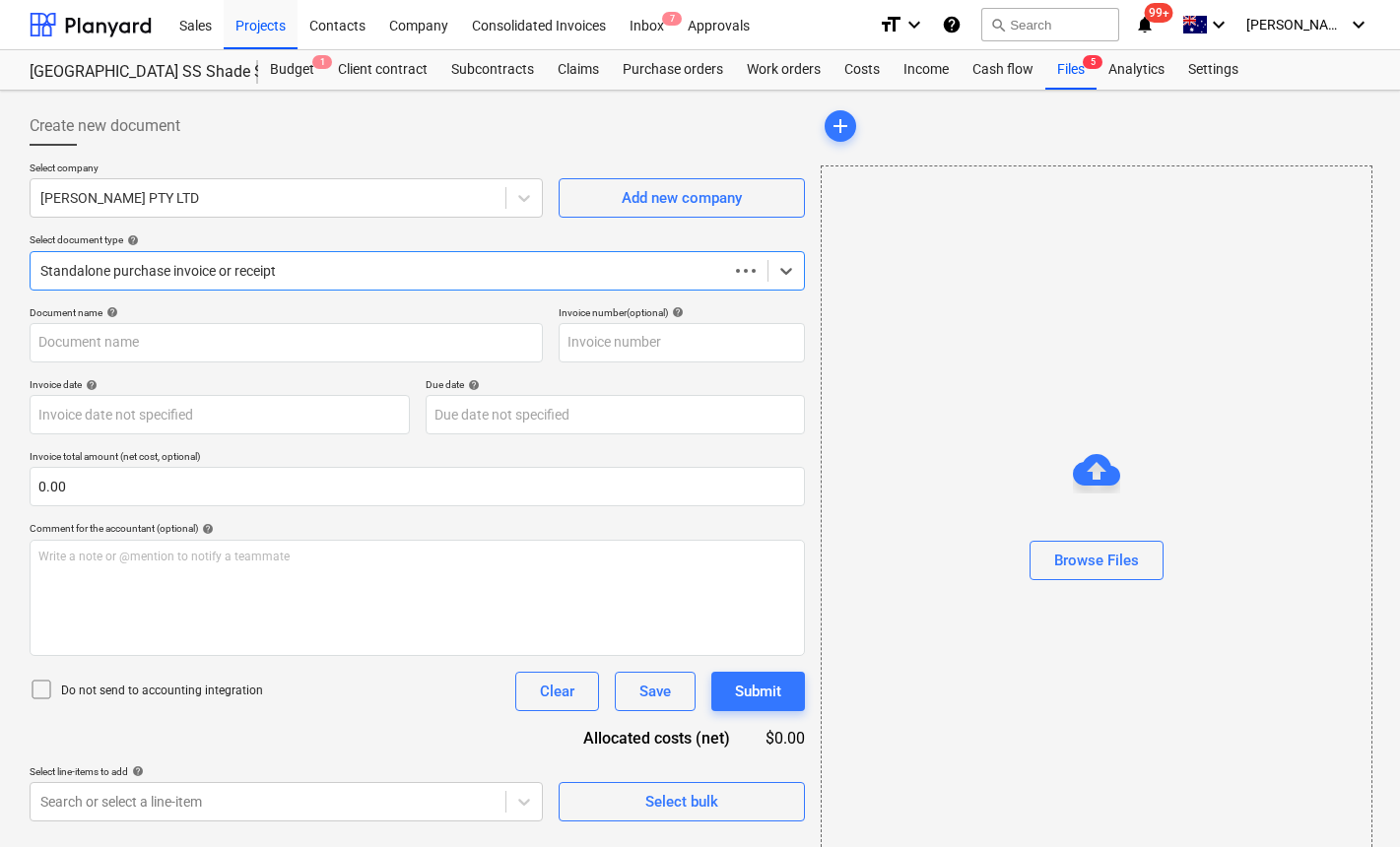 type on "1014236105" 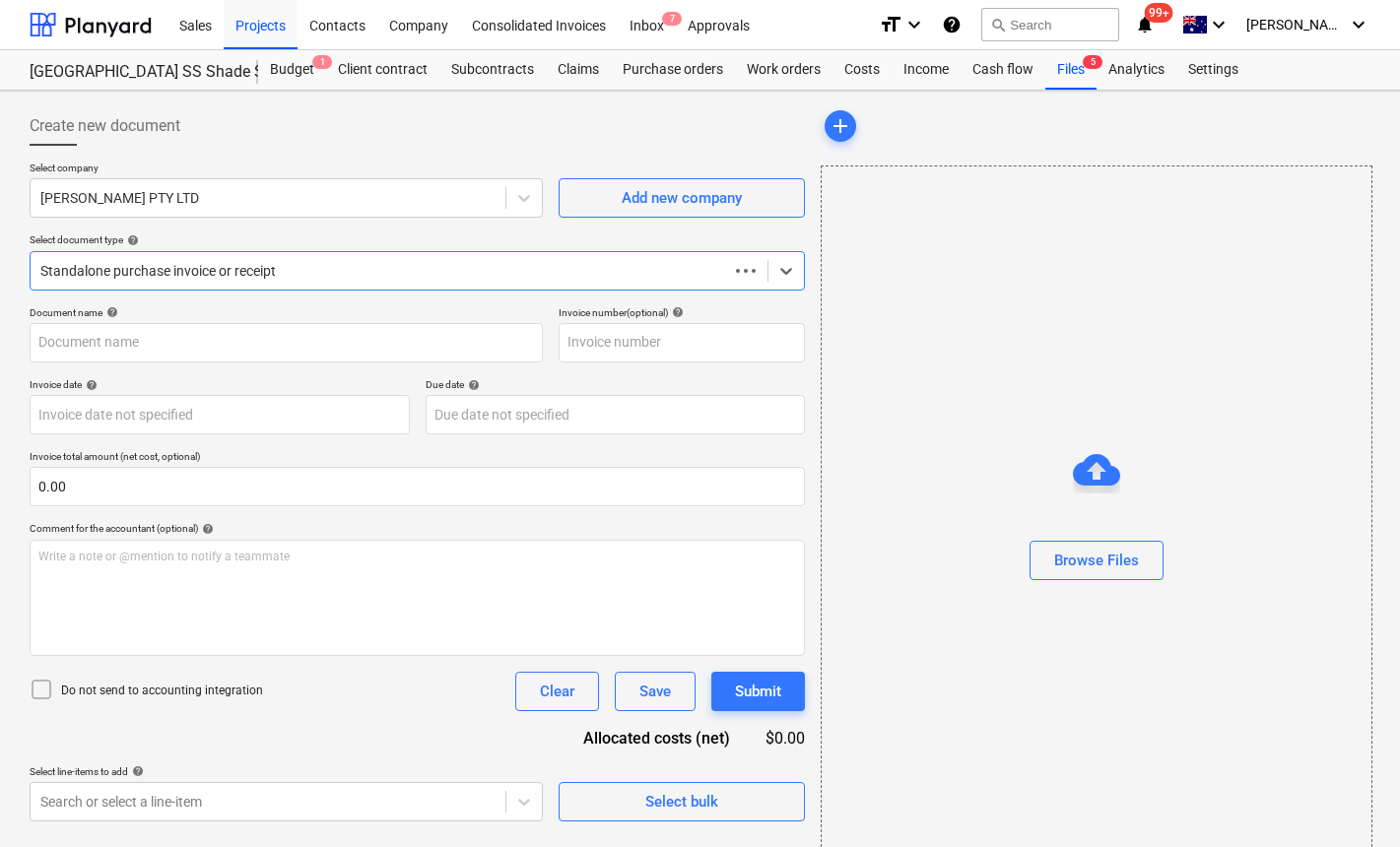 type on "1014236105" 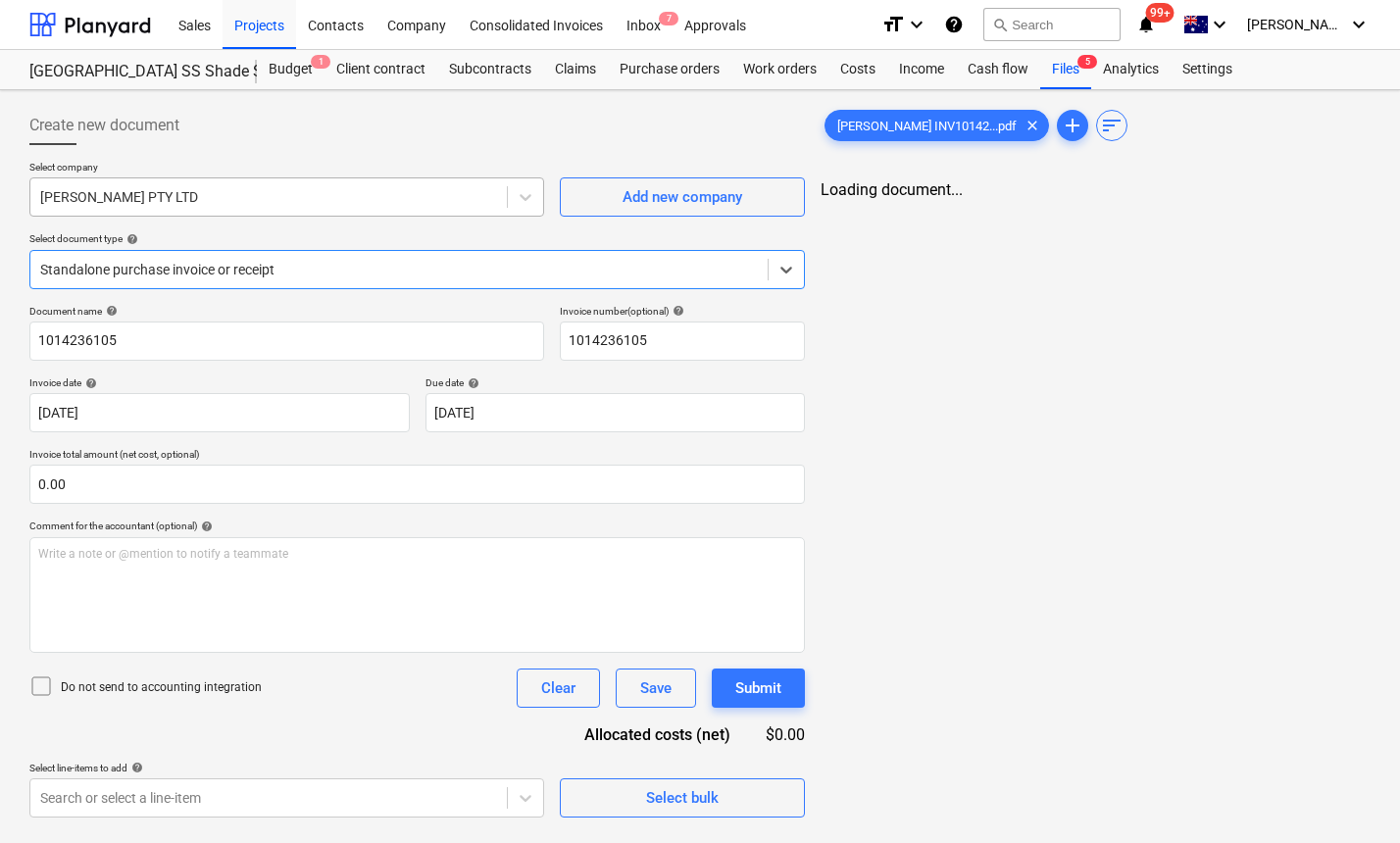click at bounding box center [269, 197] 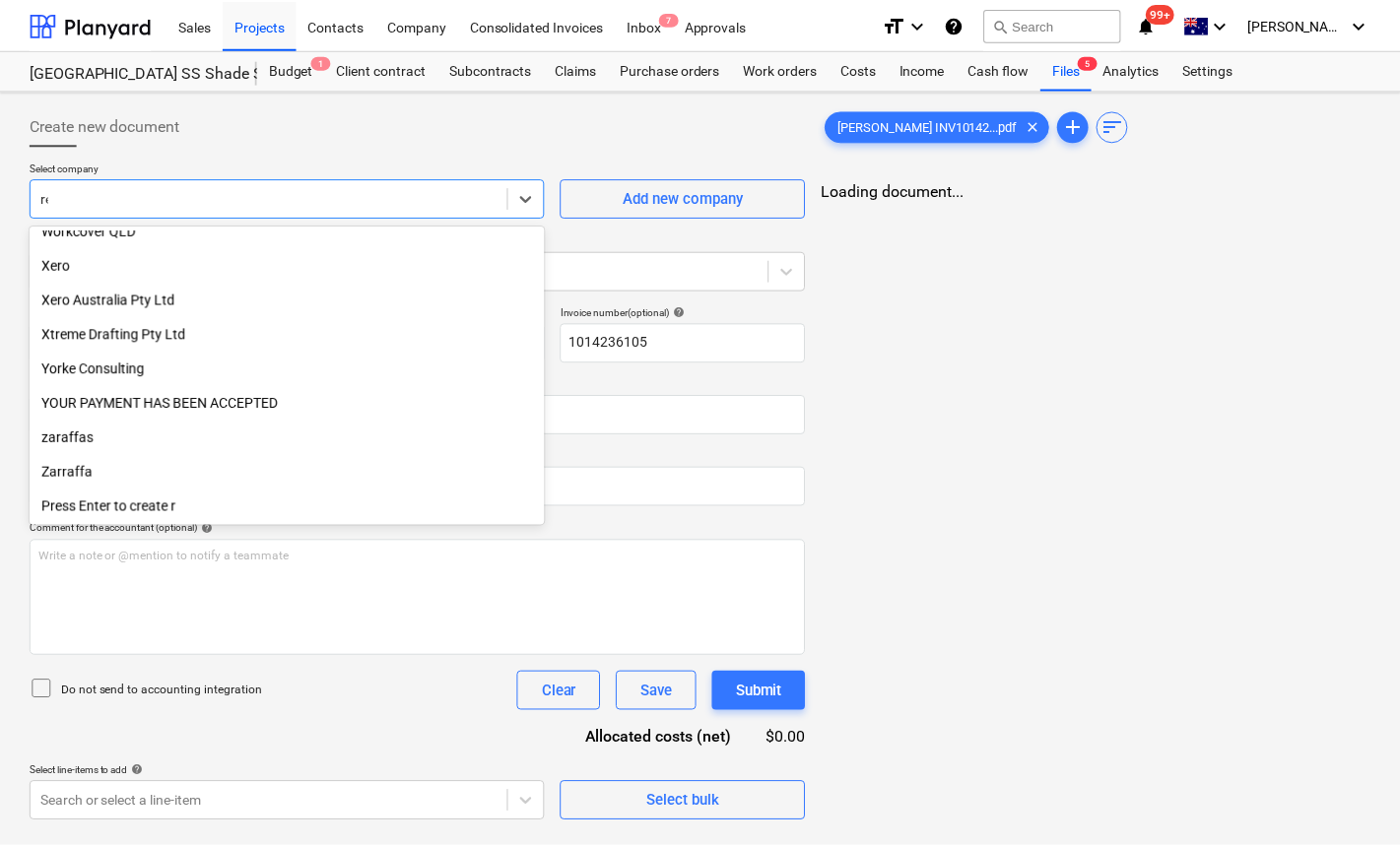 scroll, scrollTop: 5082, scrollLeft: 0, axis: vertical 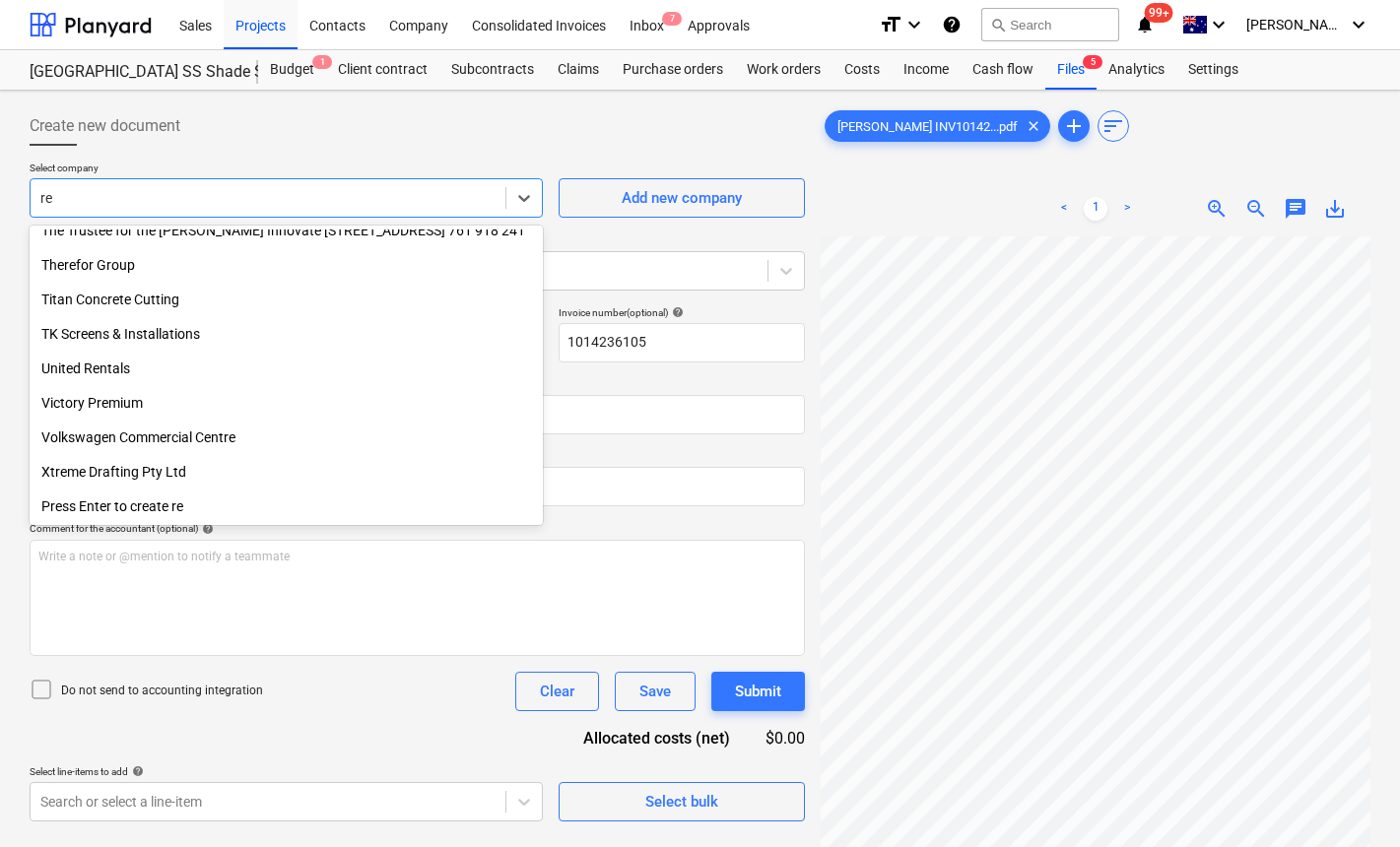 type on "ree" 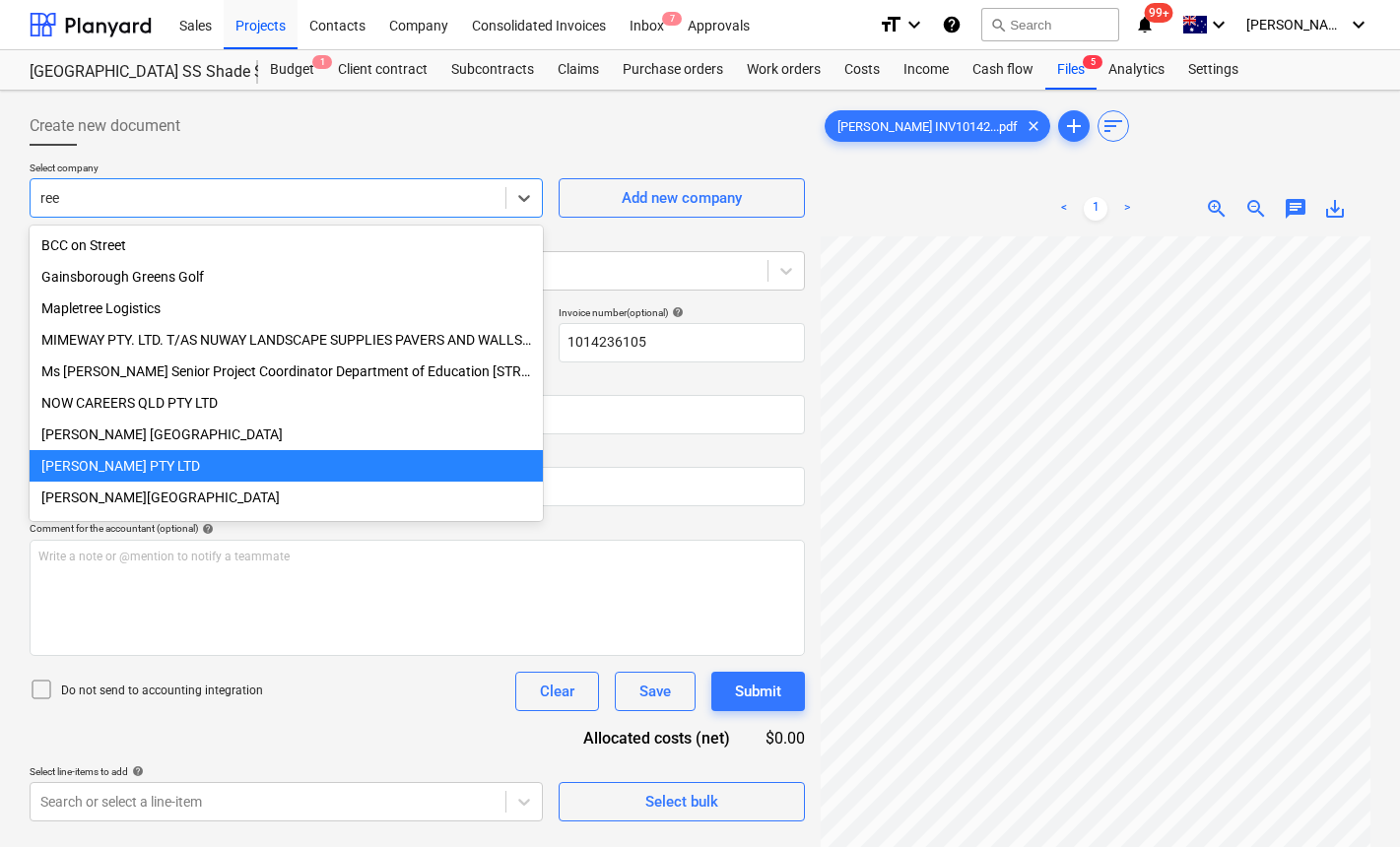 click on "[PERSON_NAME] PTY LTD" at bounding box center (286, 466) 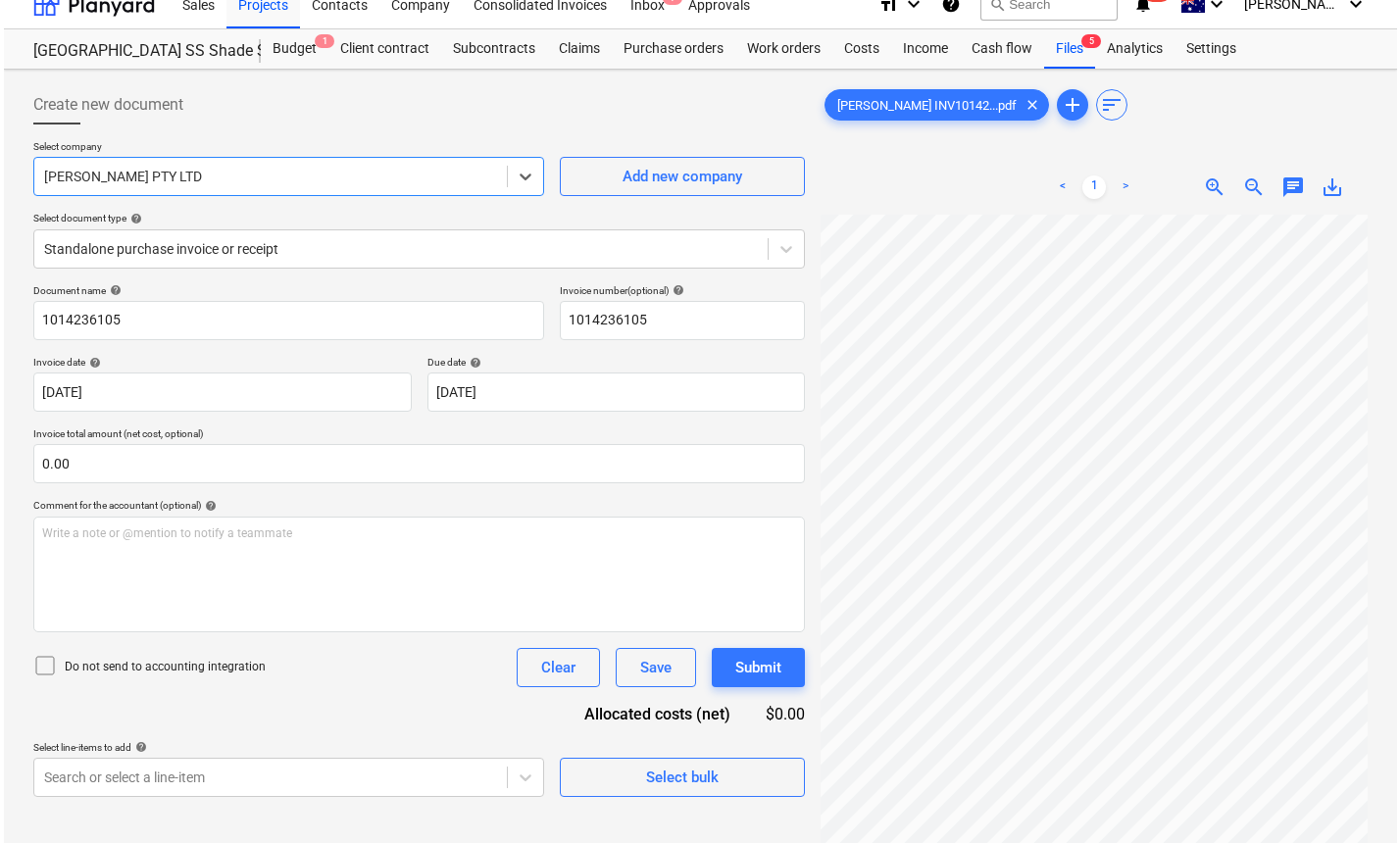scroll, scrollTop: 0, scrollLeft: 0, axis: both 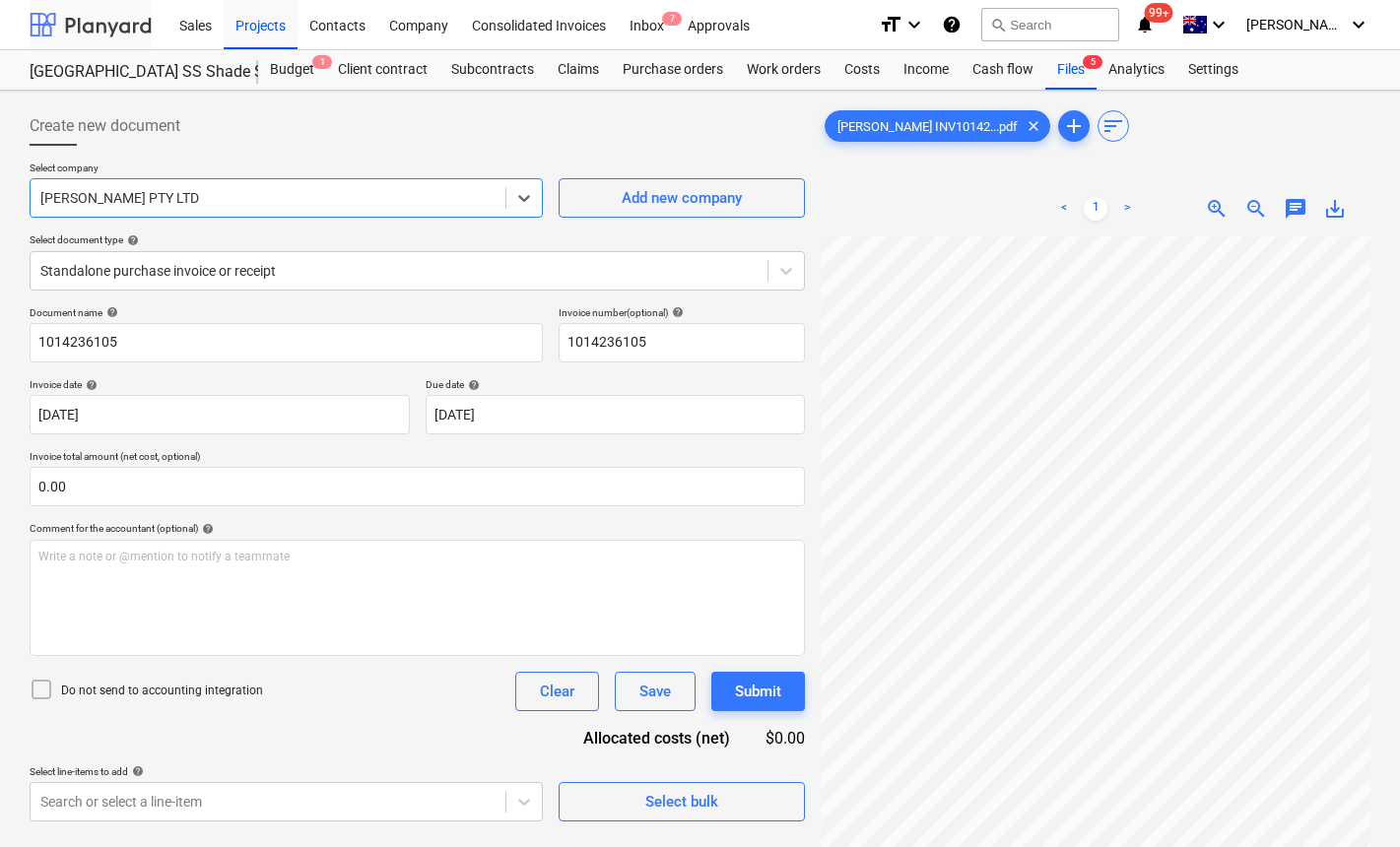 click at bounding box center (91, 25) 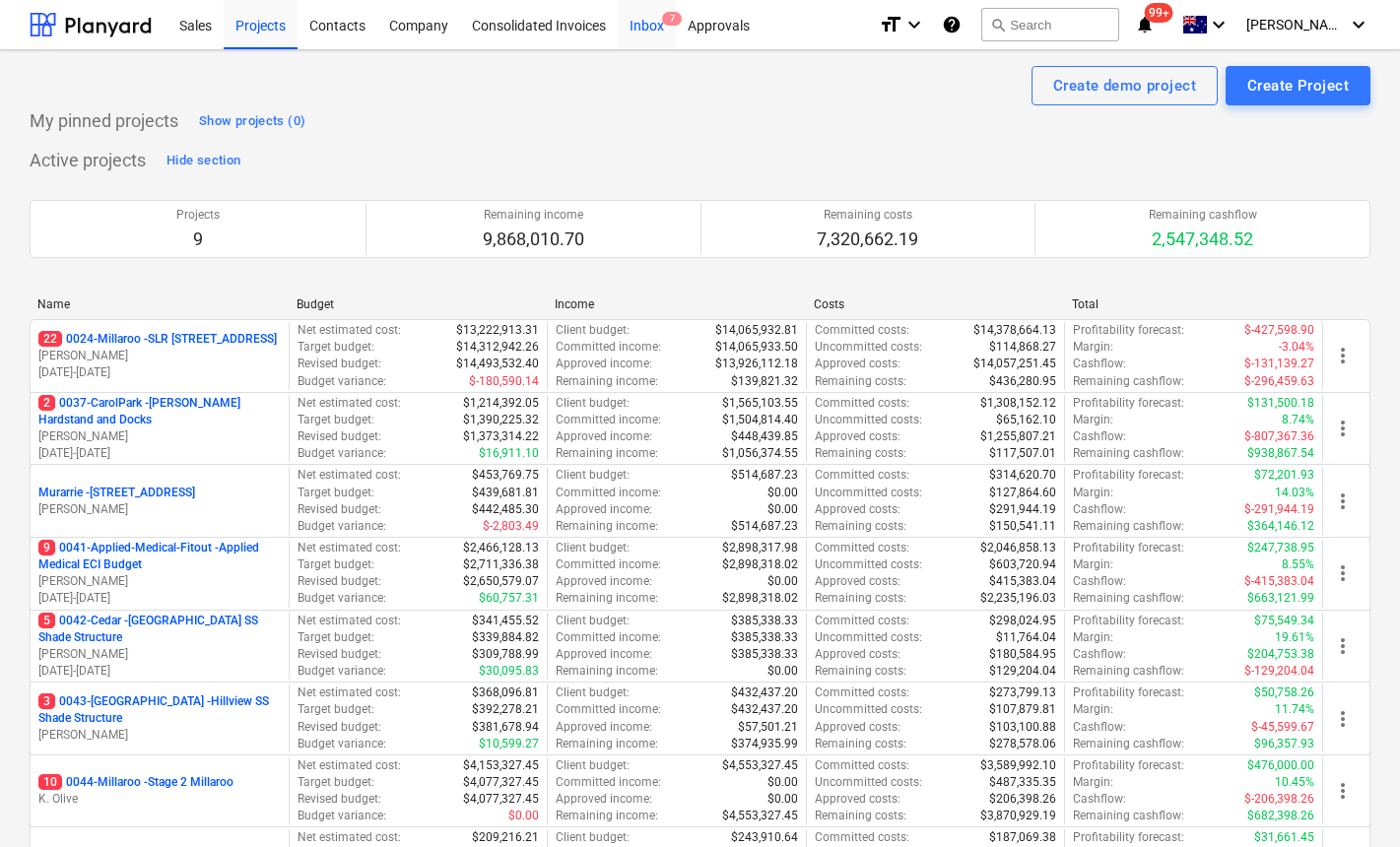 click on "Inbox 7" at bounding box center (646, 24) 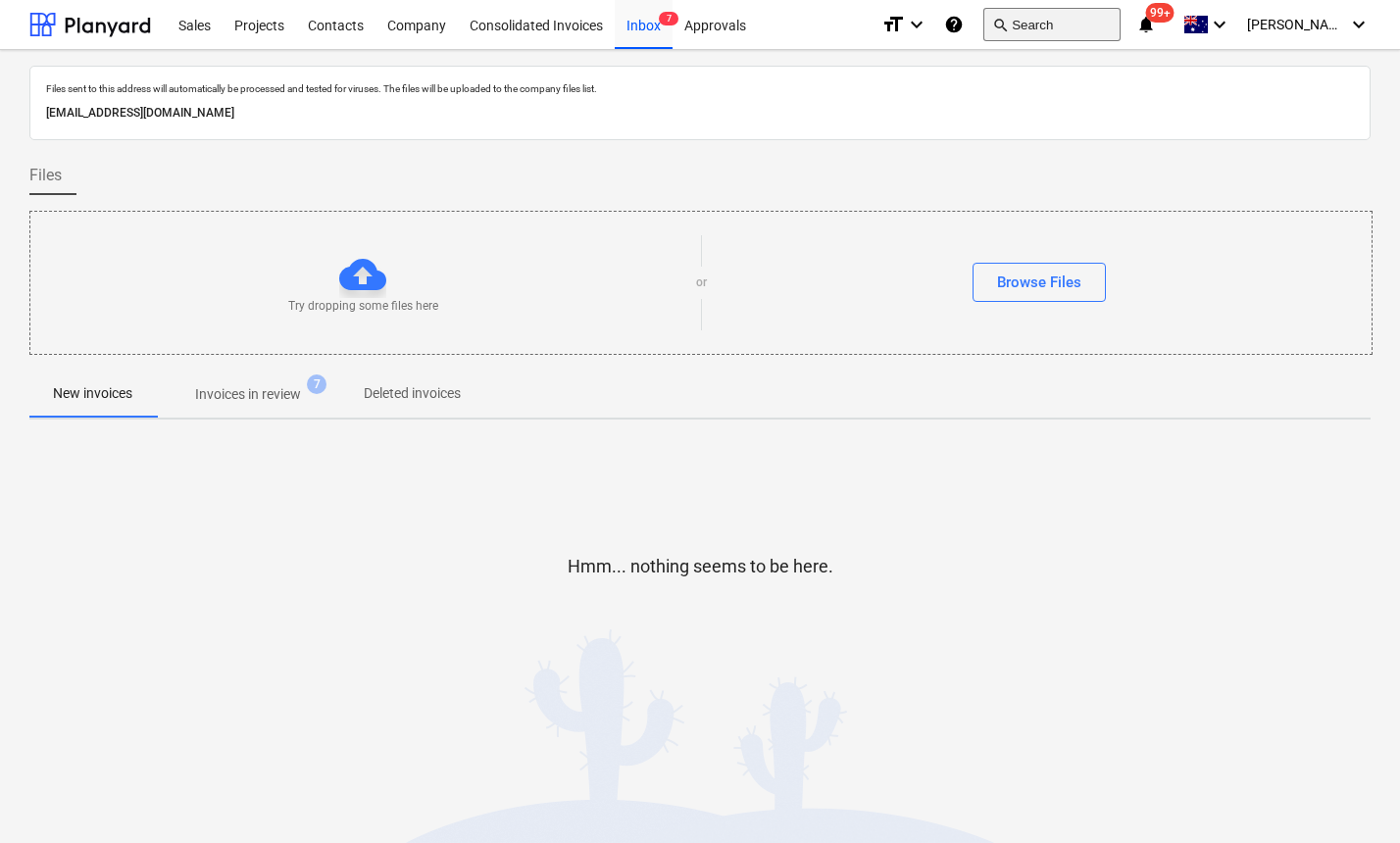 click on "search Search" at bounding box center (1052, 25) 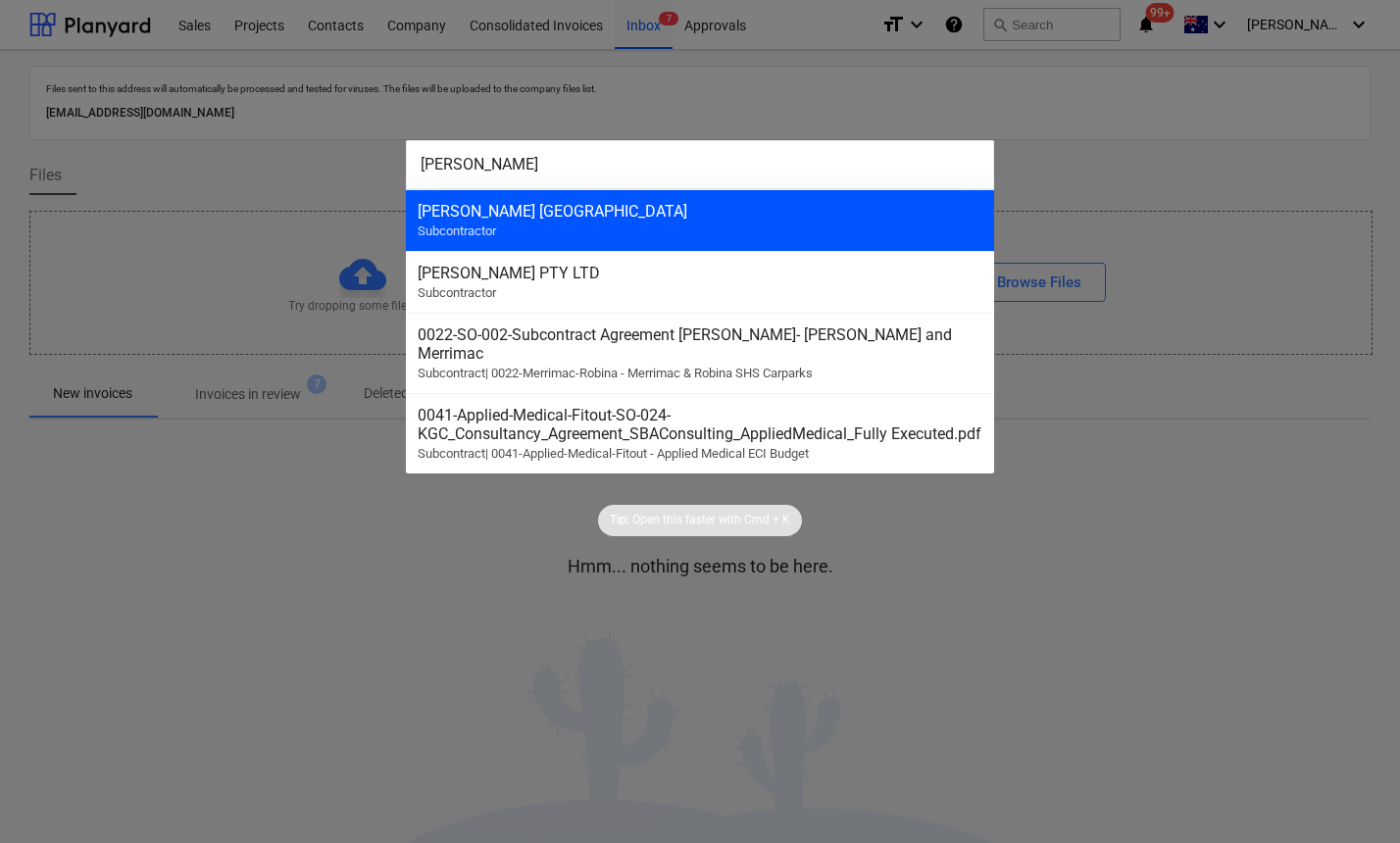 type on "reece" 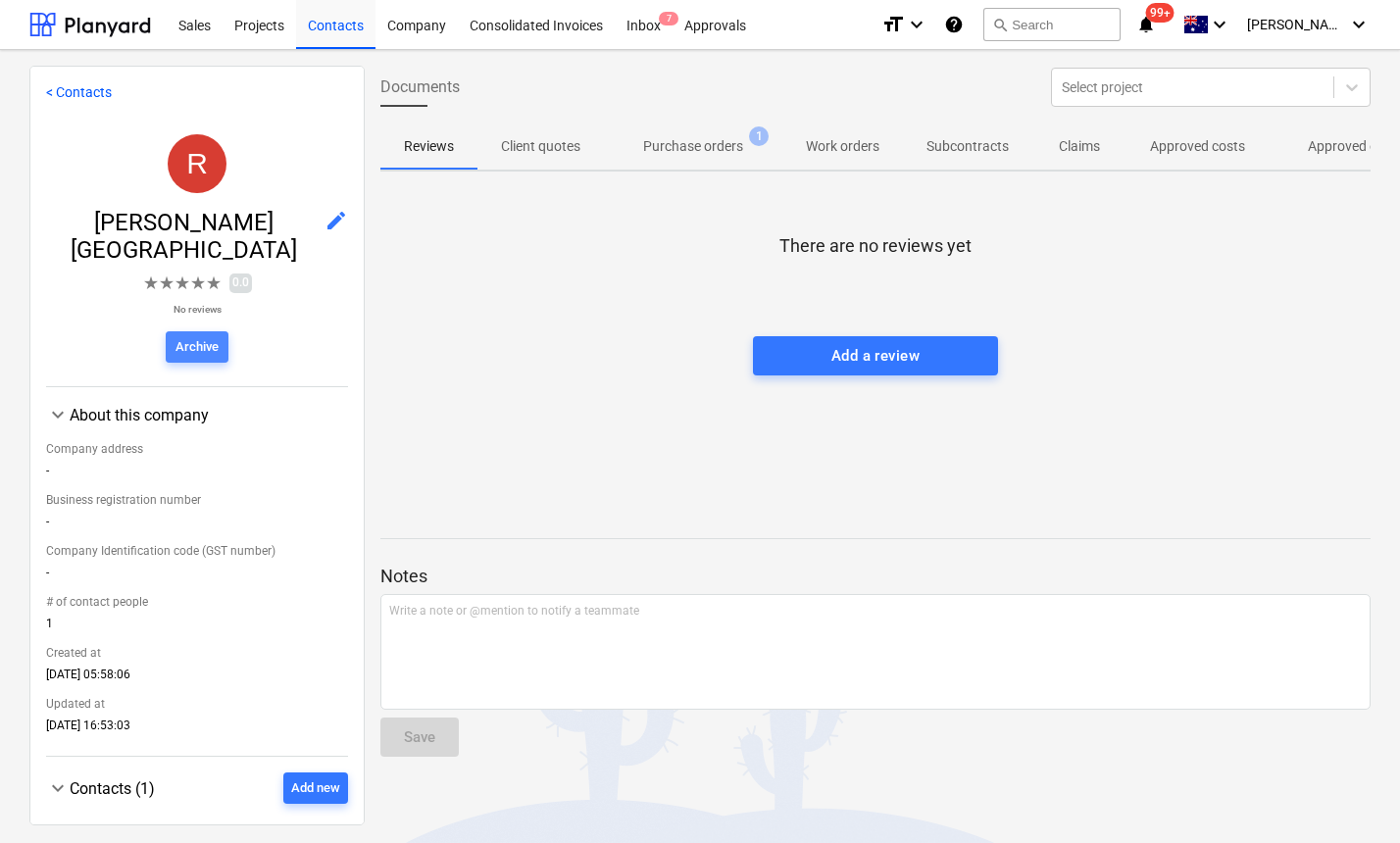 click on "Archive" at bounding box center (197, 347) 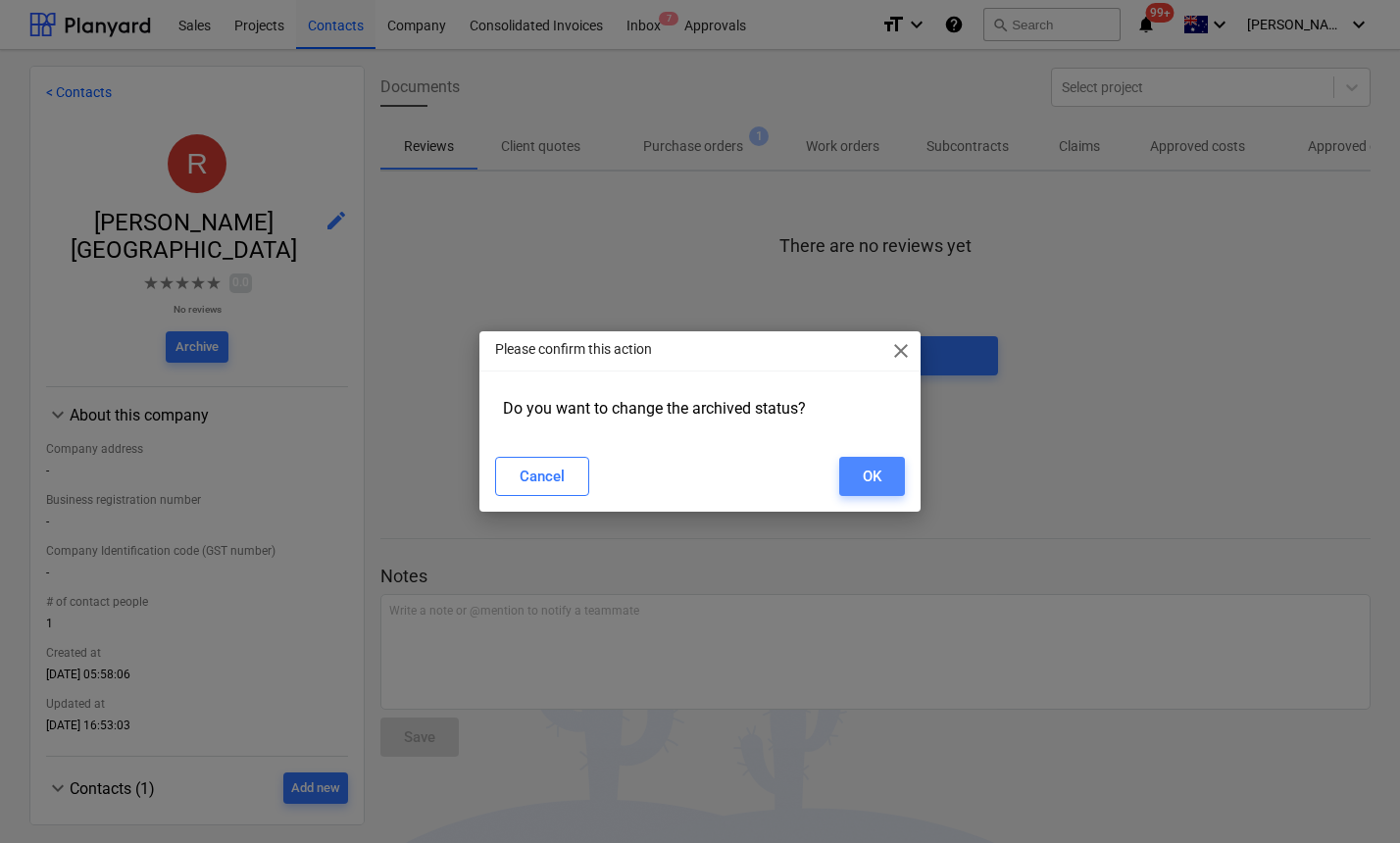 click on "OK" at bounding box center [872, 476] 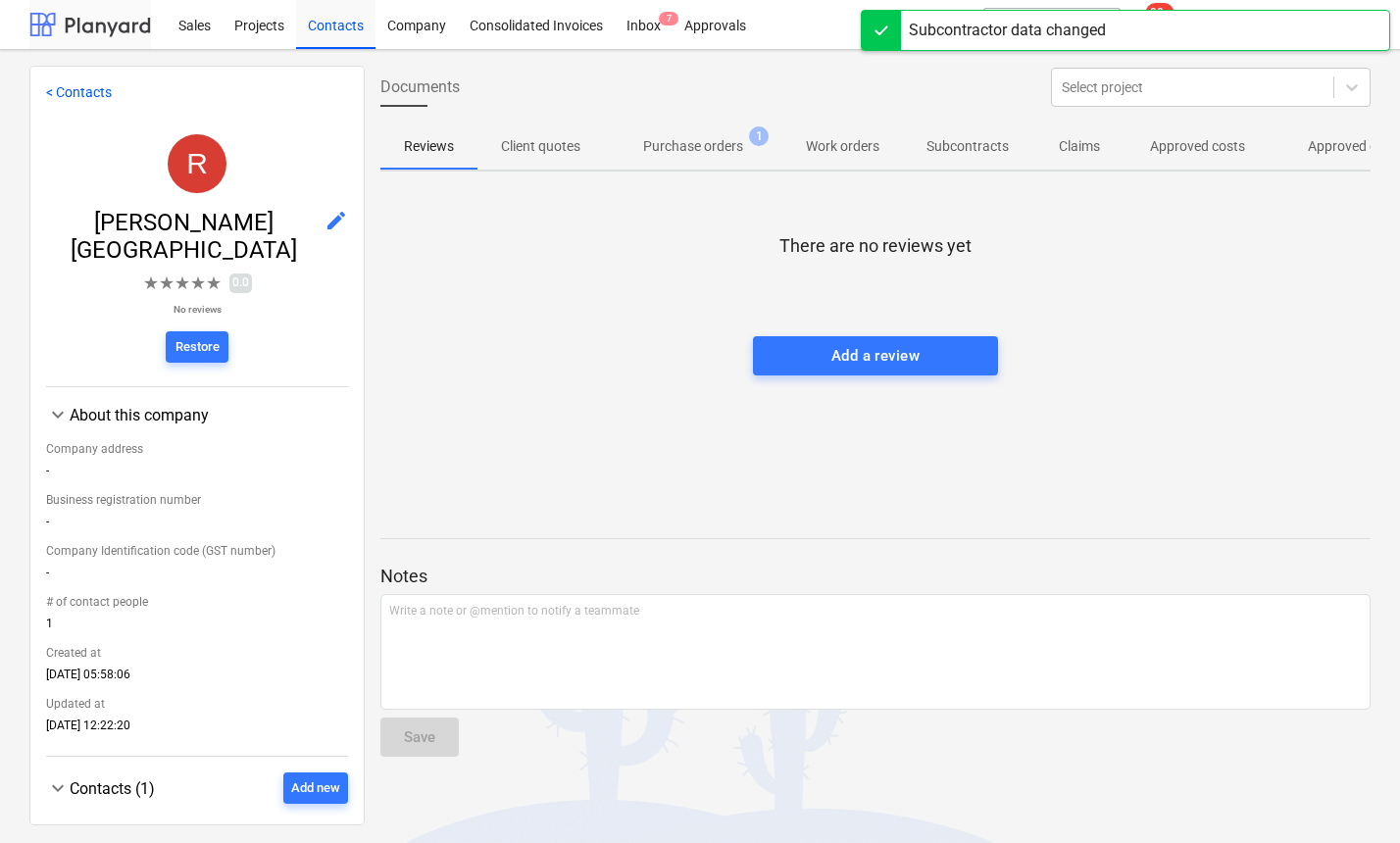 click at bounding box center (90, 25) 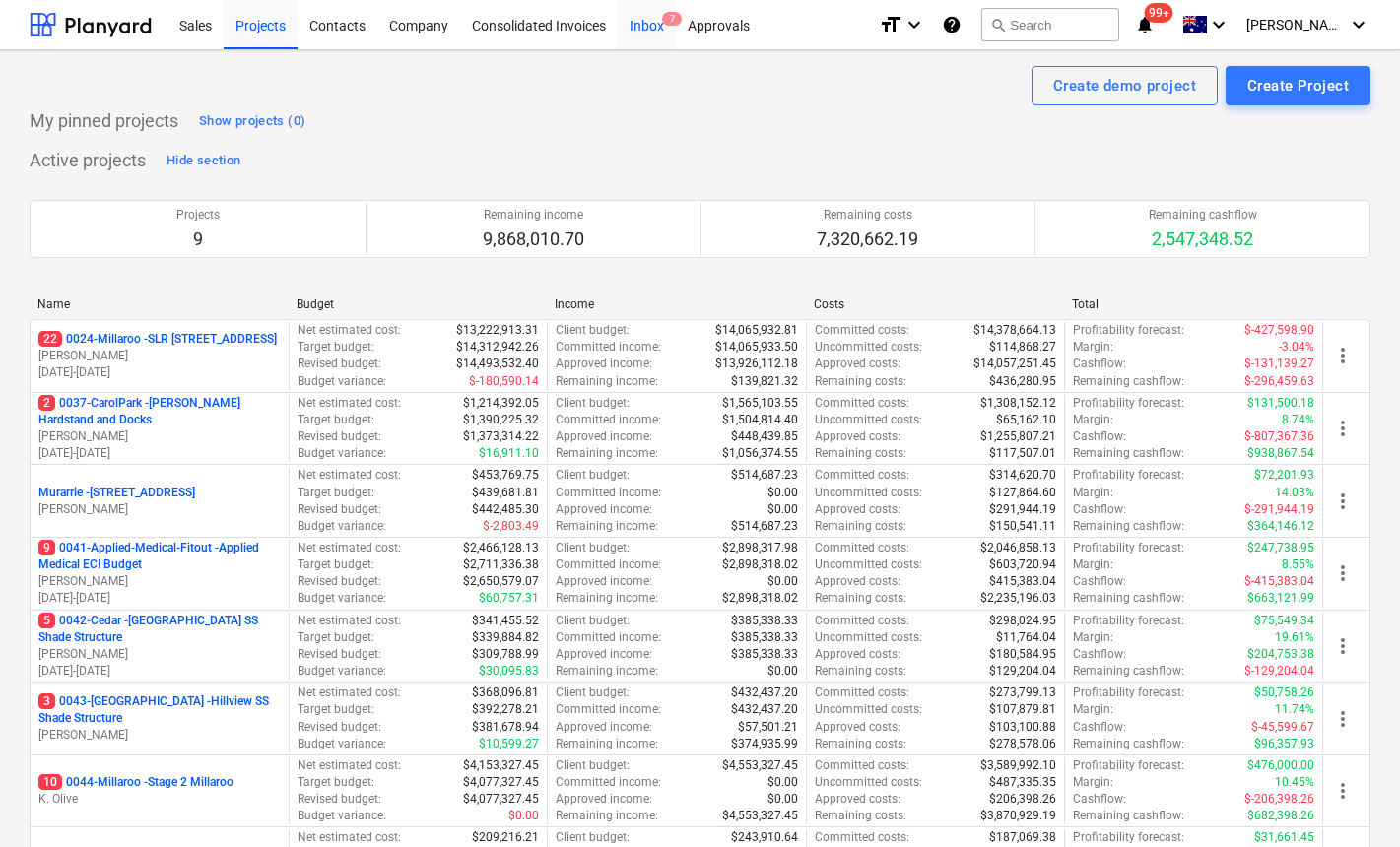 click on "7" at bounding box center [672, 19] 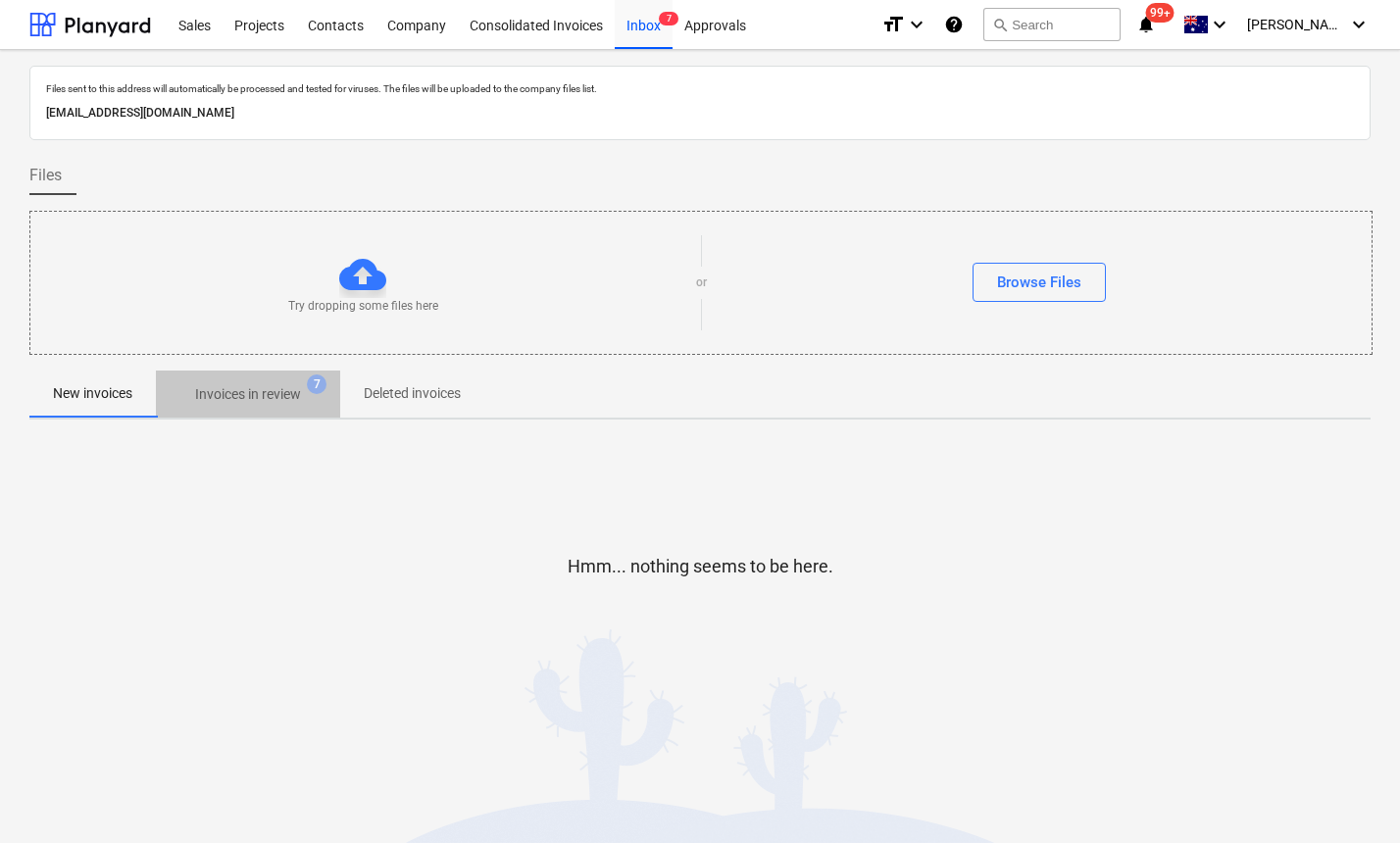 click on "Invoices in review" at bounding box center (248, 394) 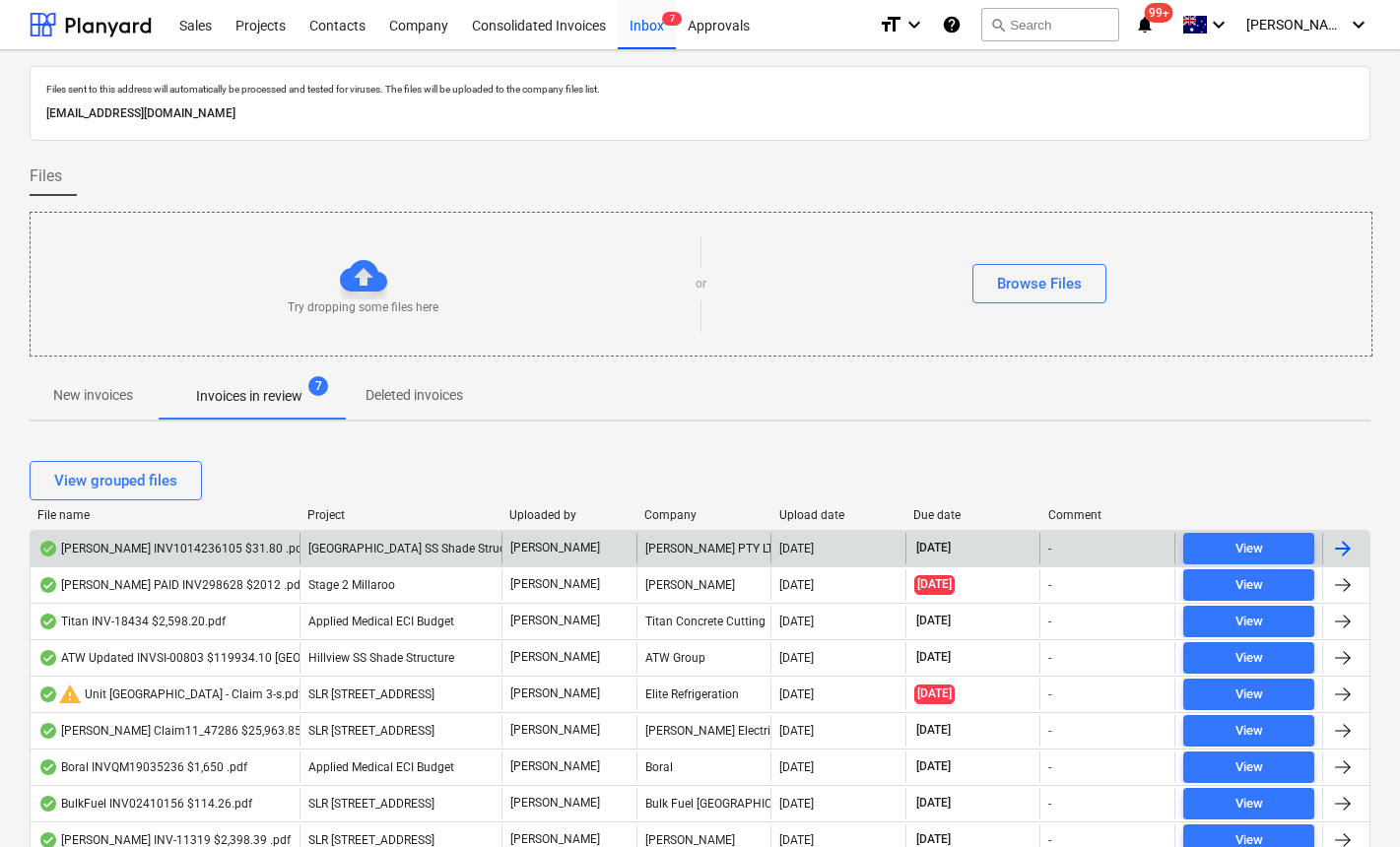 click on "[PERSON_NAME] INV1014236105 $31.80 .pdf" at bounding box center (165, 549) 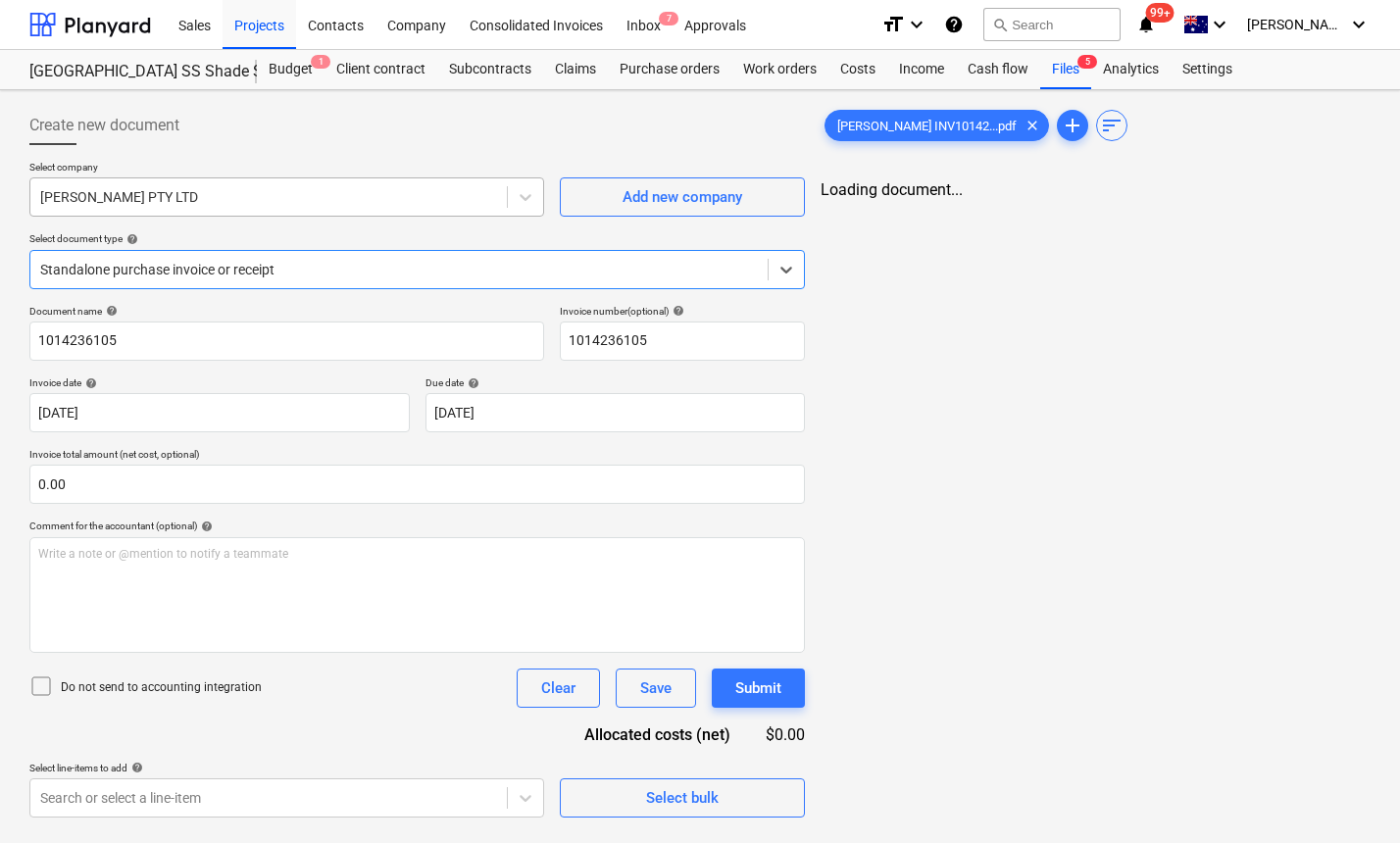 click at bounding box center (269, 197) 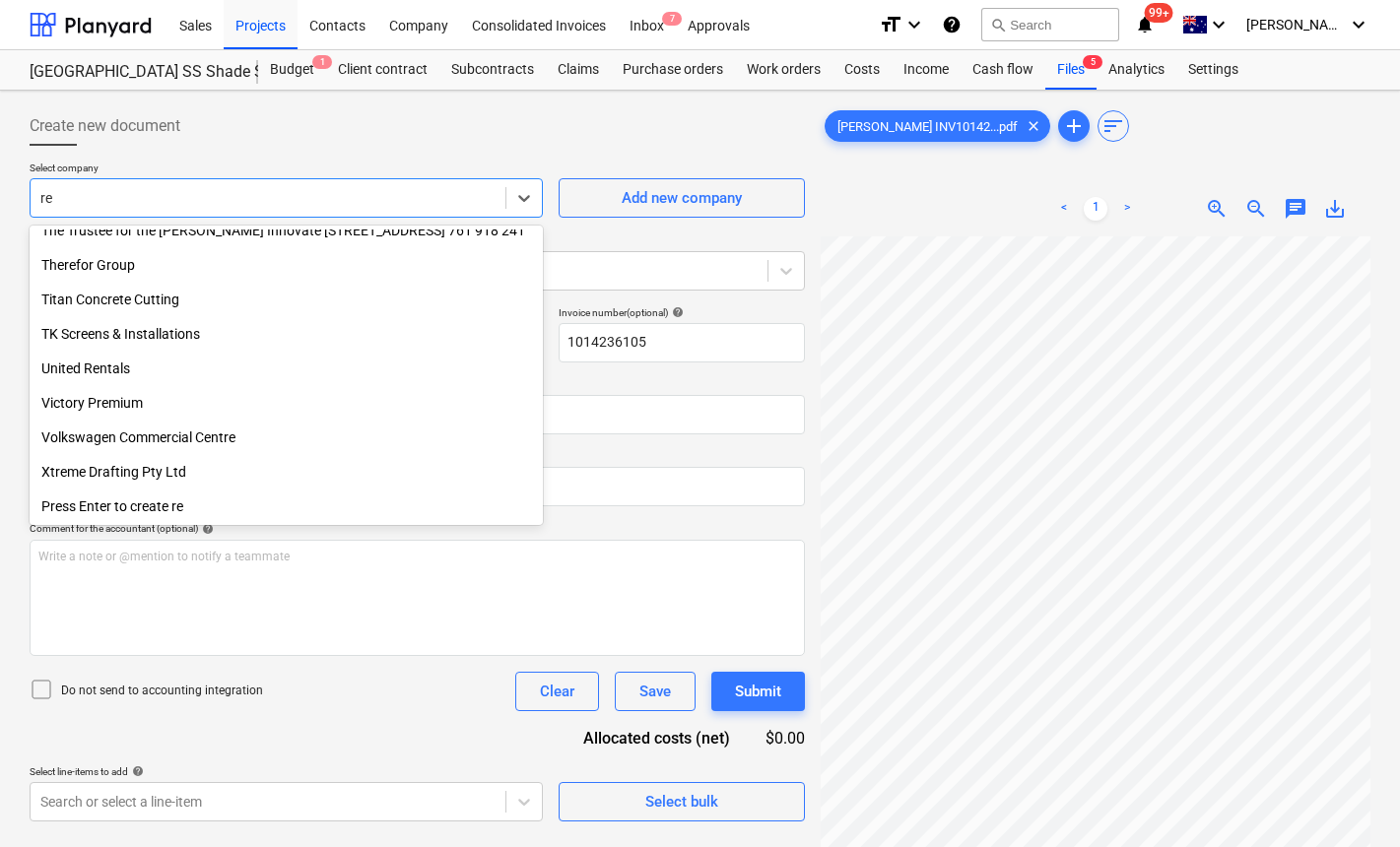 scroll, scrollTop: 5048, scrollLeft: 0, axis: vertical 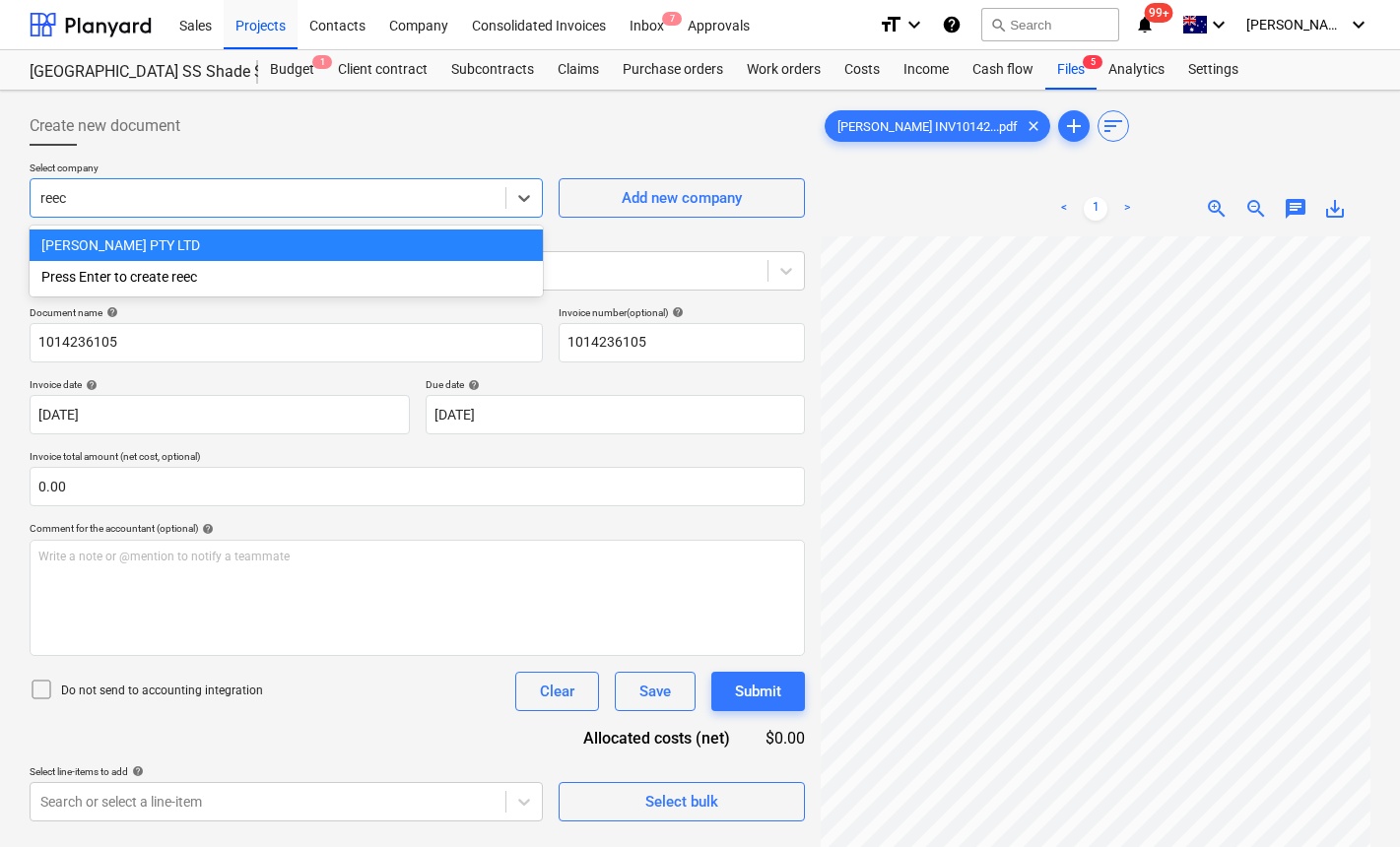 type on "reece" 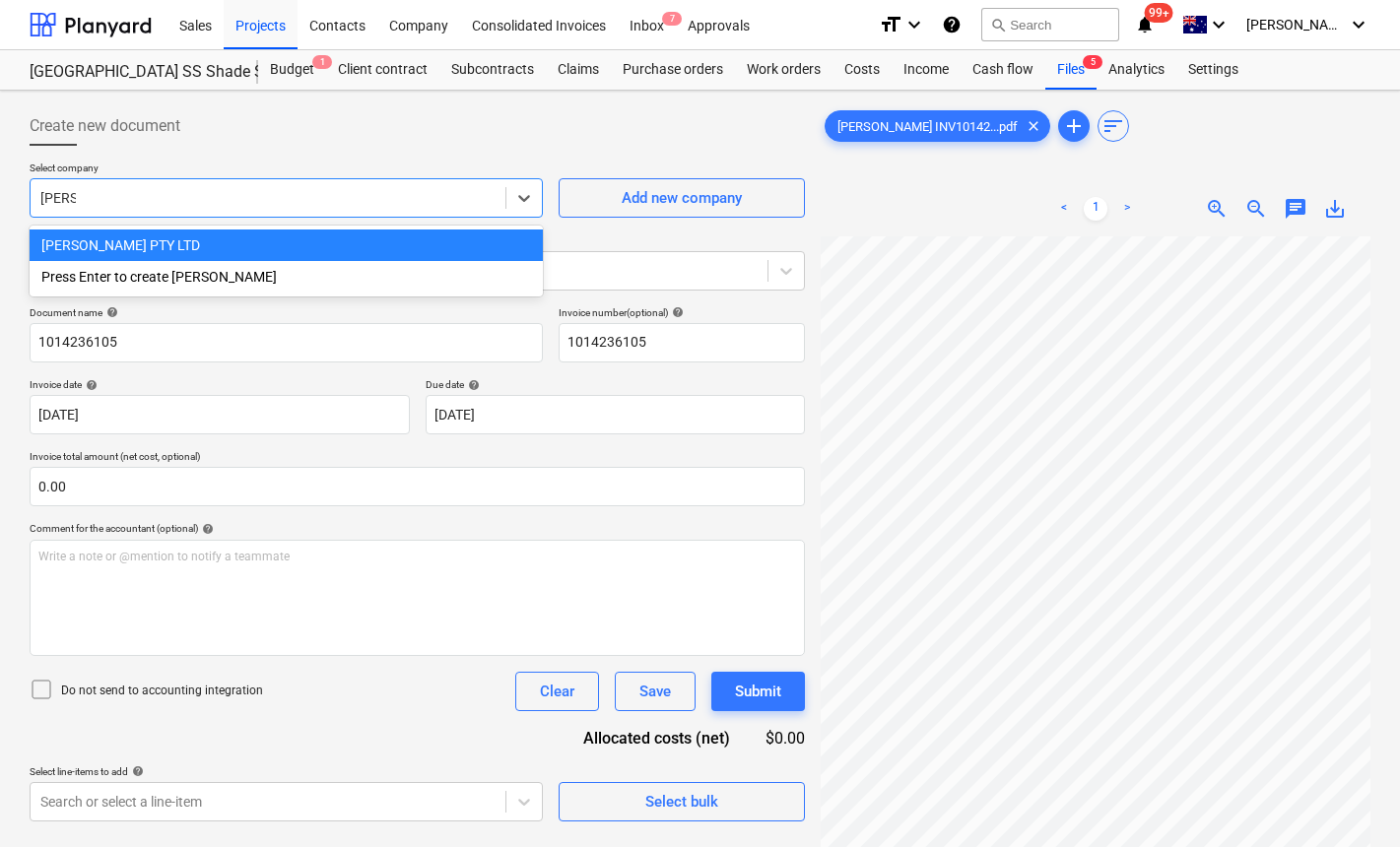 click on "[PERSON_NAME] PTY LTD" at bounding box center (286, 245) 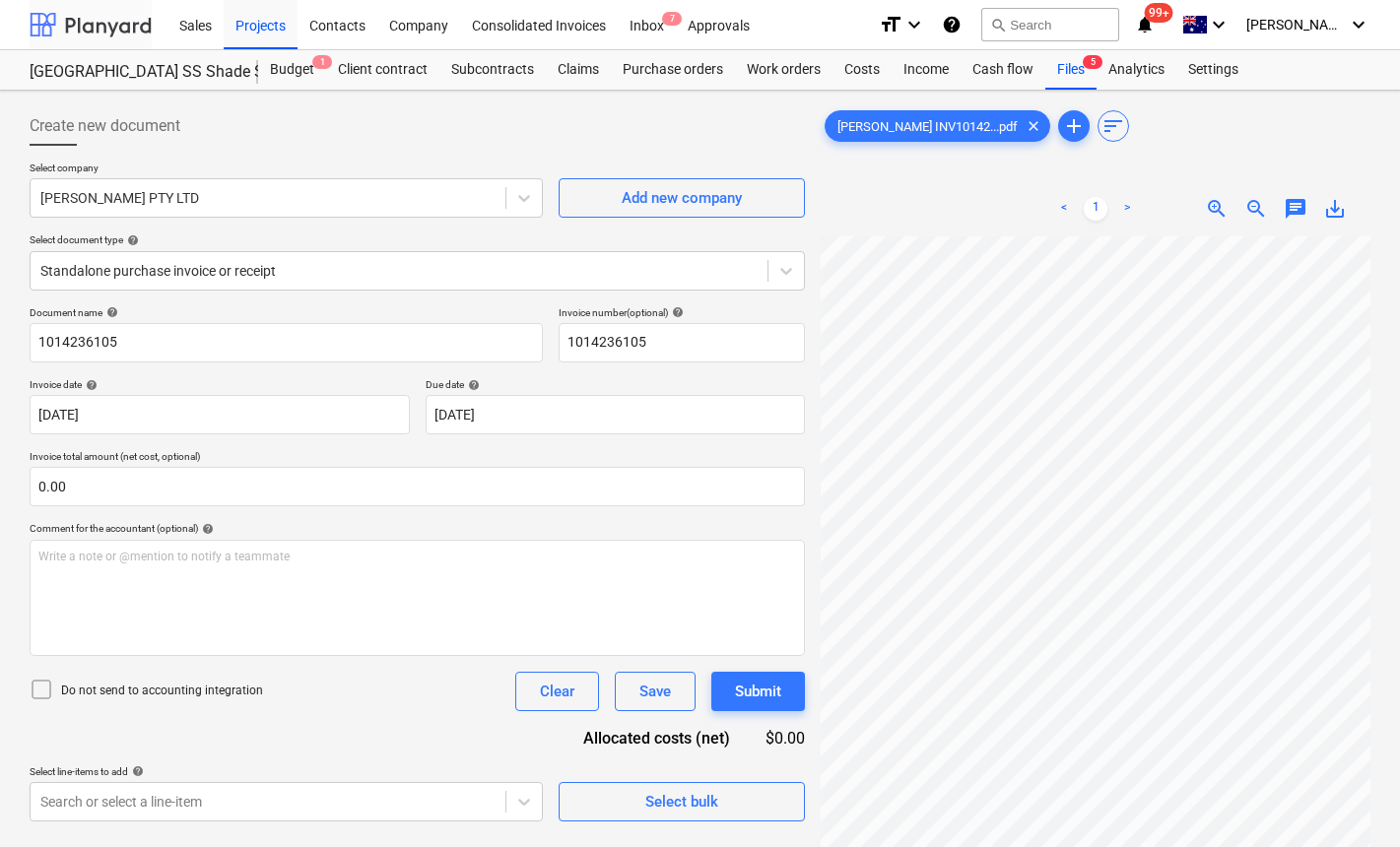 click at bounding box center (91, 25) 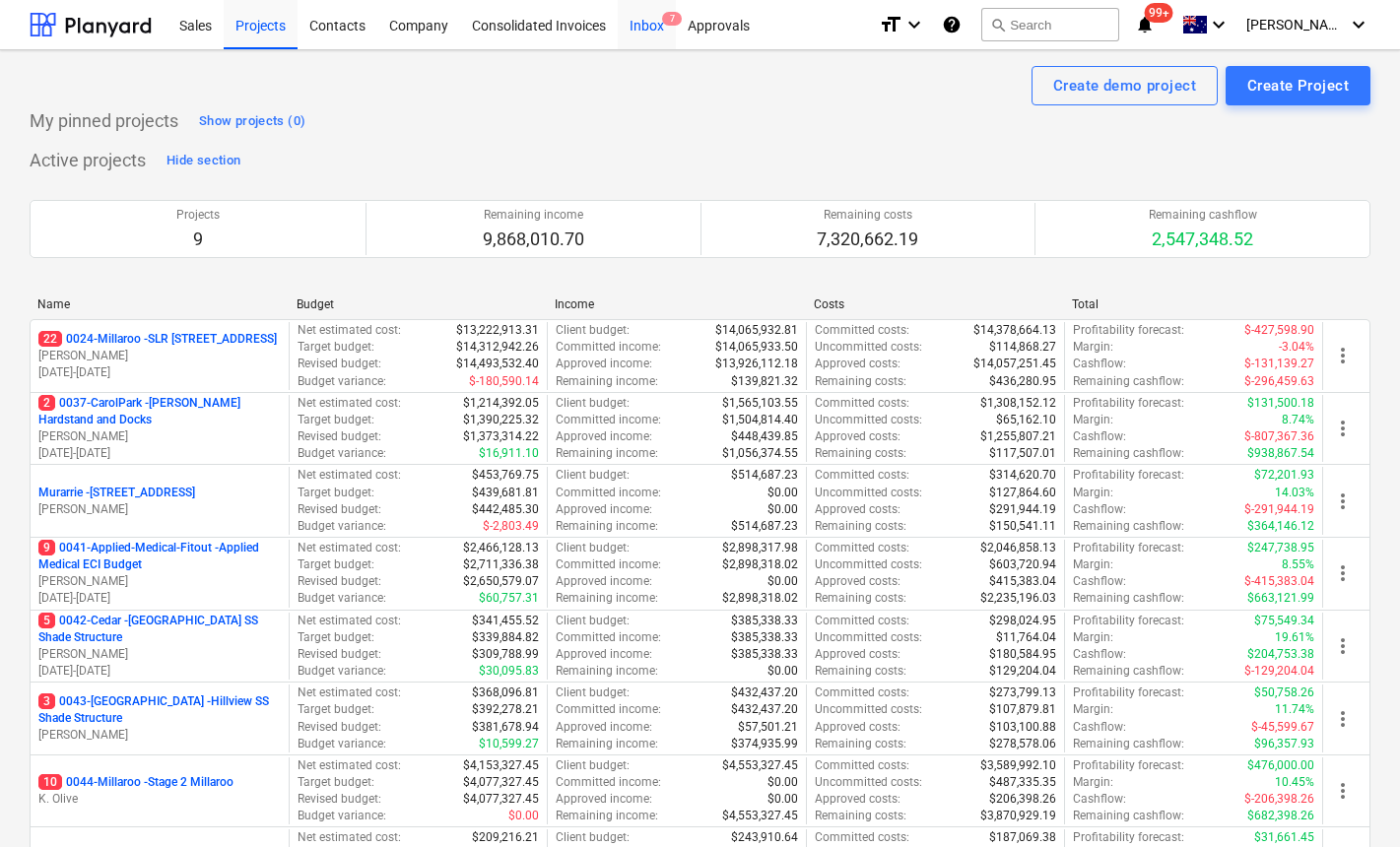 click on "Inbox 7" at bounding box center [646, 24] 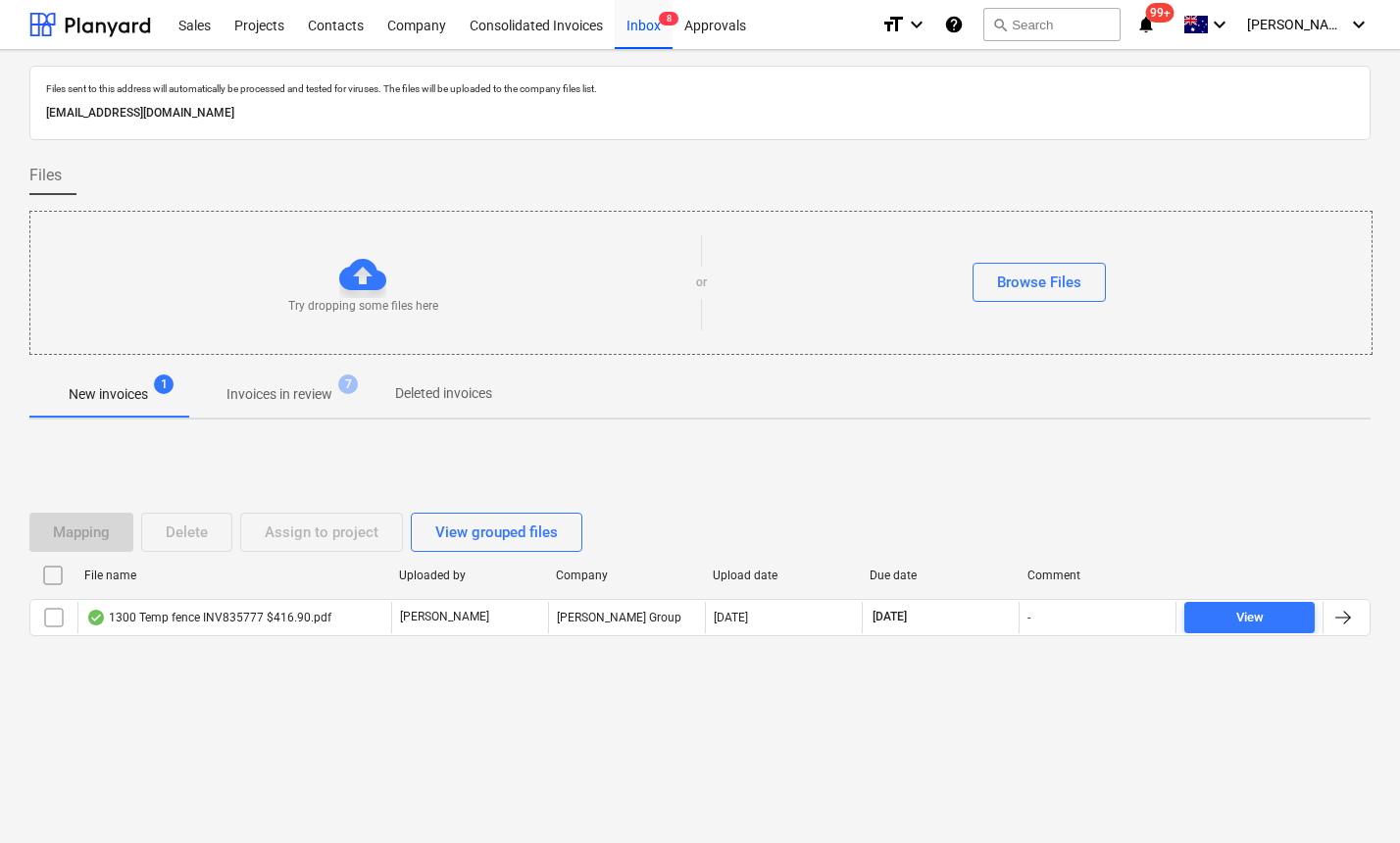 click on "Files sent to this address will automatically be processed and tested for viruses. The files will be uploaded to the company files list. 275cf086-41dc-4929-a115-fcddadd32ea4@companies.planyard.com Files Try dropping some files here or Browse Files New invoices 1 Invoices in review 7 Deleted invoices Mapping Delete Assign to project View grouped files File name Uploaded by Company Upload date Due date Comment   1300 Temp fence INV835777 $416.90.pdf J. Keane Keane Group 16.07.2025 31.08.2025 - View Please wait" at bounding box center (700, 446) 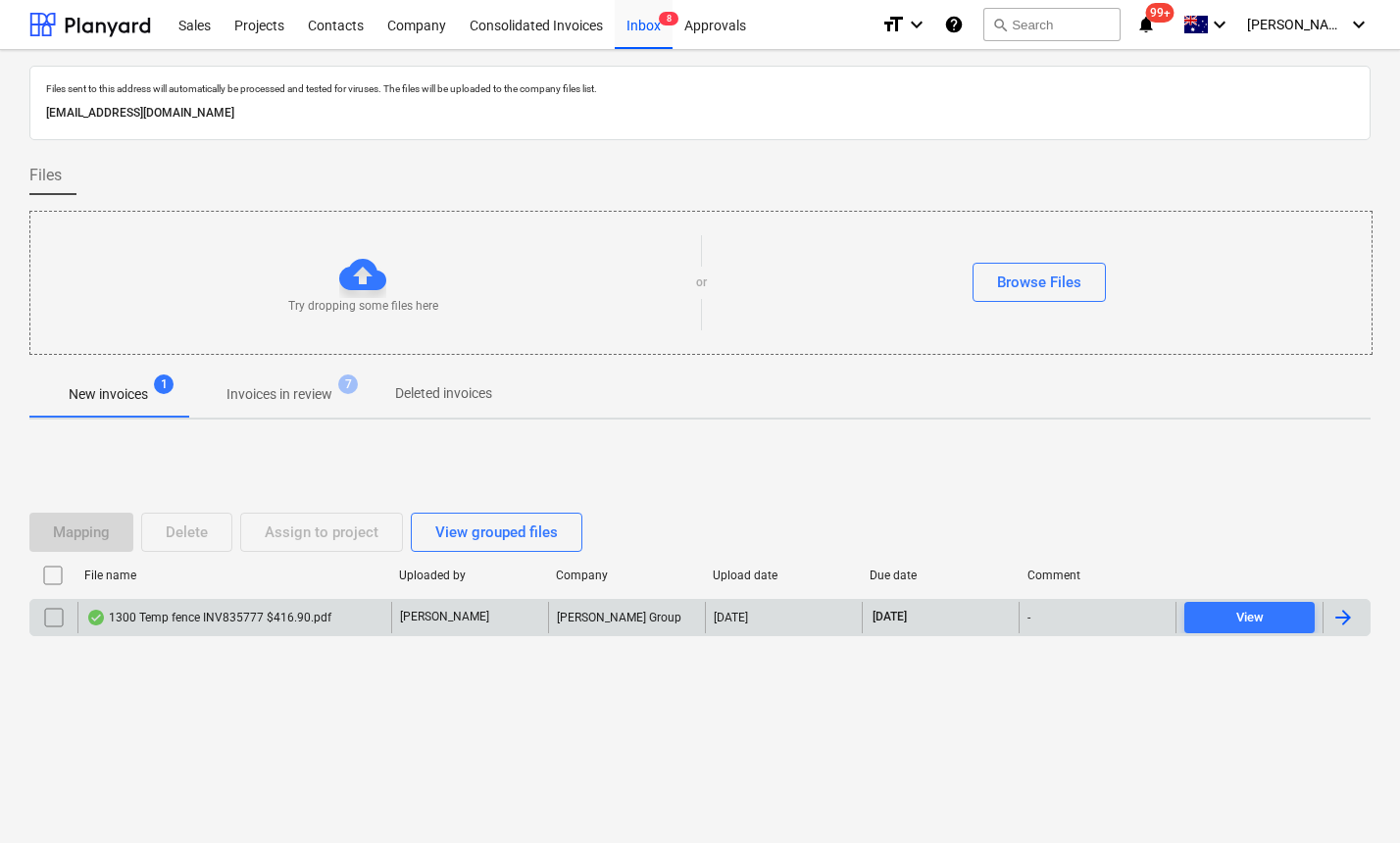 click on "1300 Temp fence INV835777 $416.90.pdf" at bounding box center [234, 618] 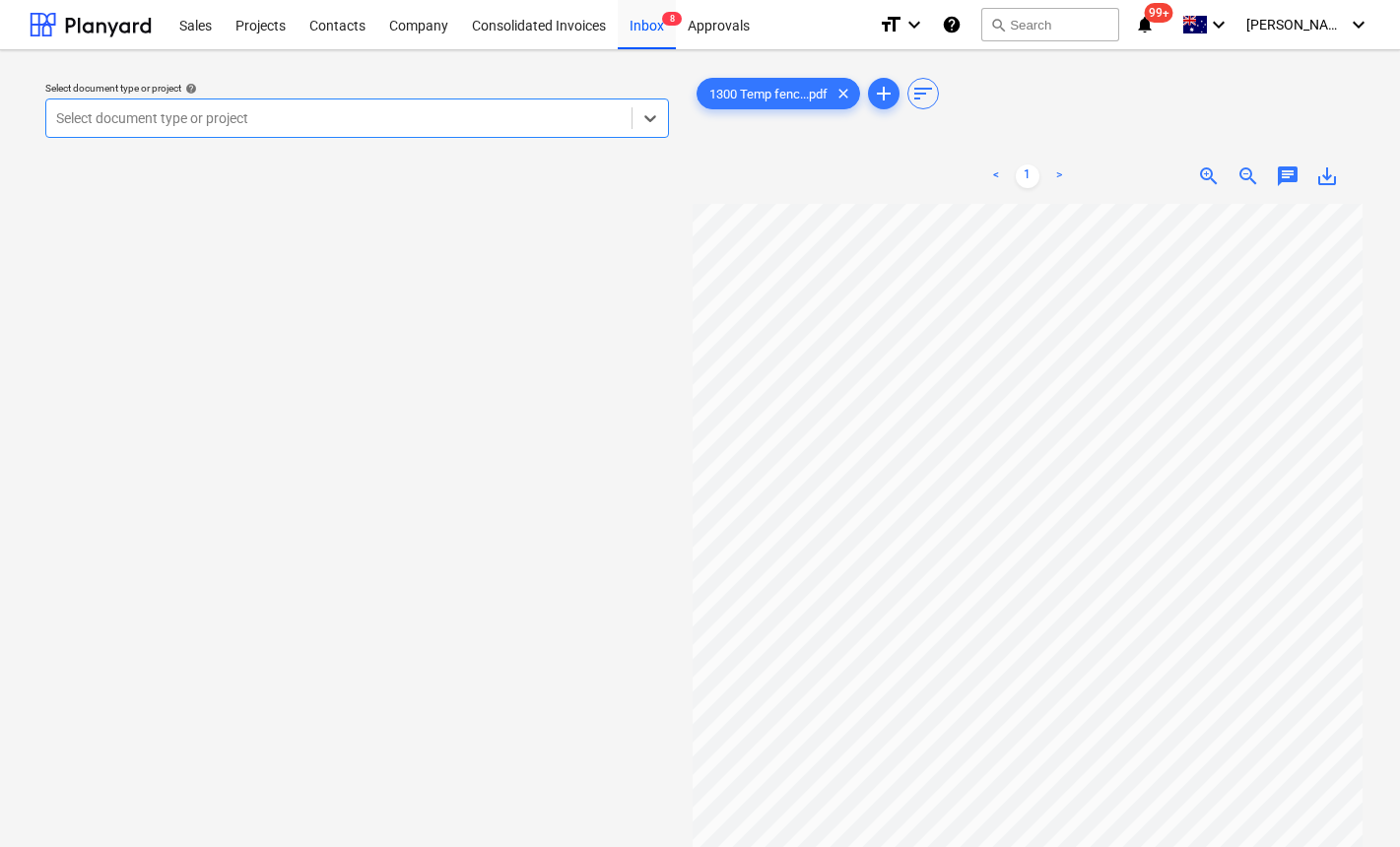 click at bounding box center [339, 118] 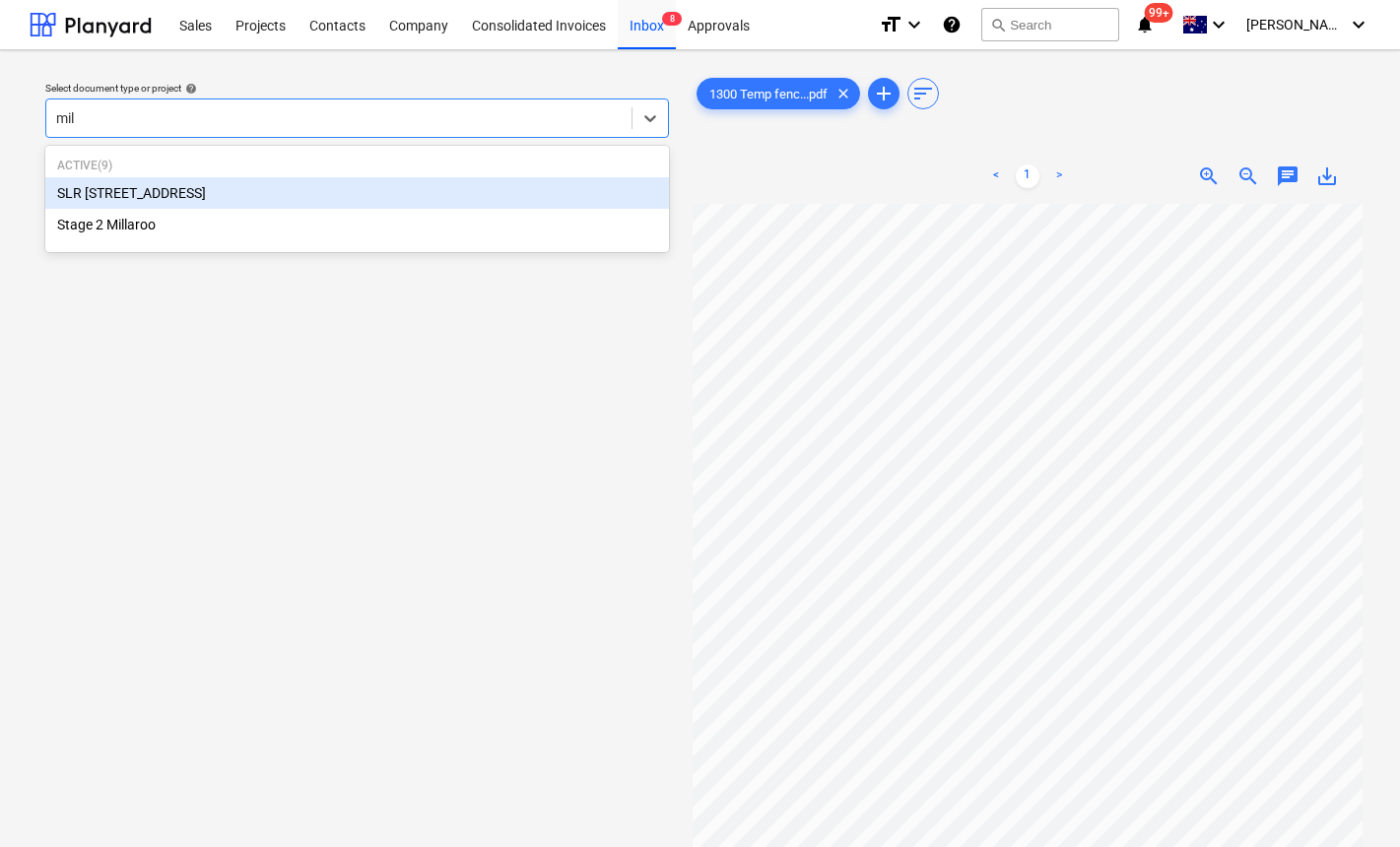 type on "mill" 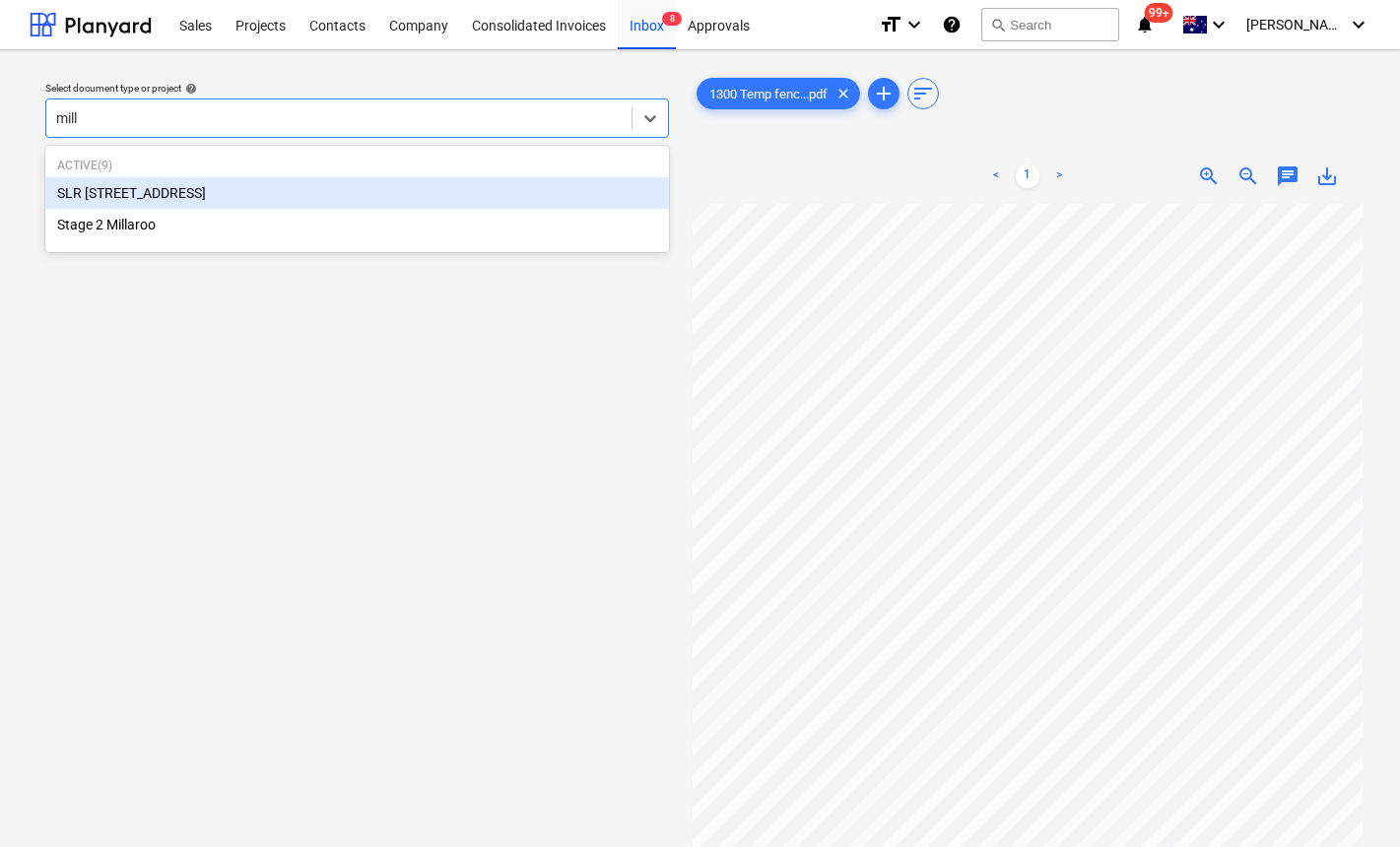 click on "SLR [STREET_ADDRESS]" at bounding box center (357, 193) 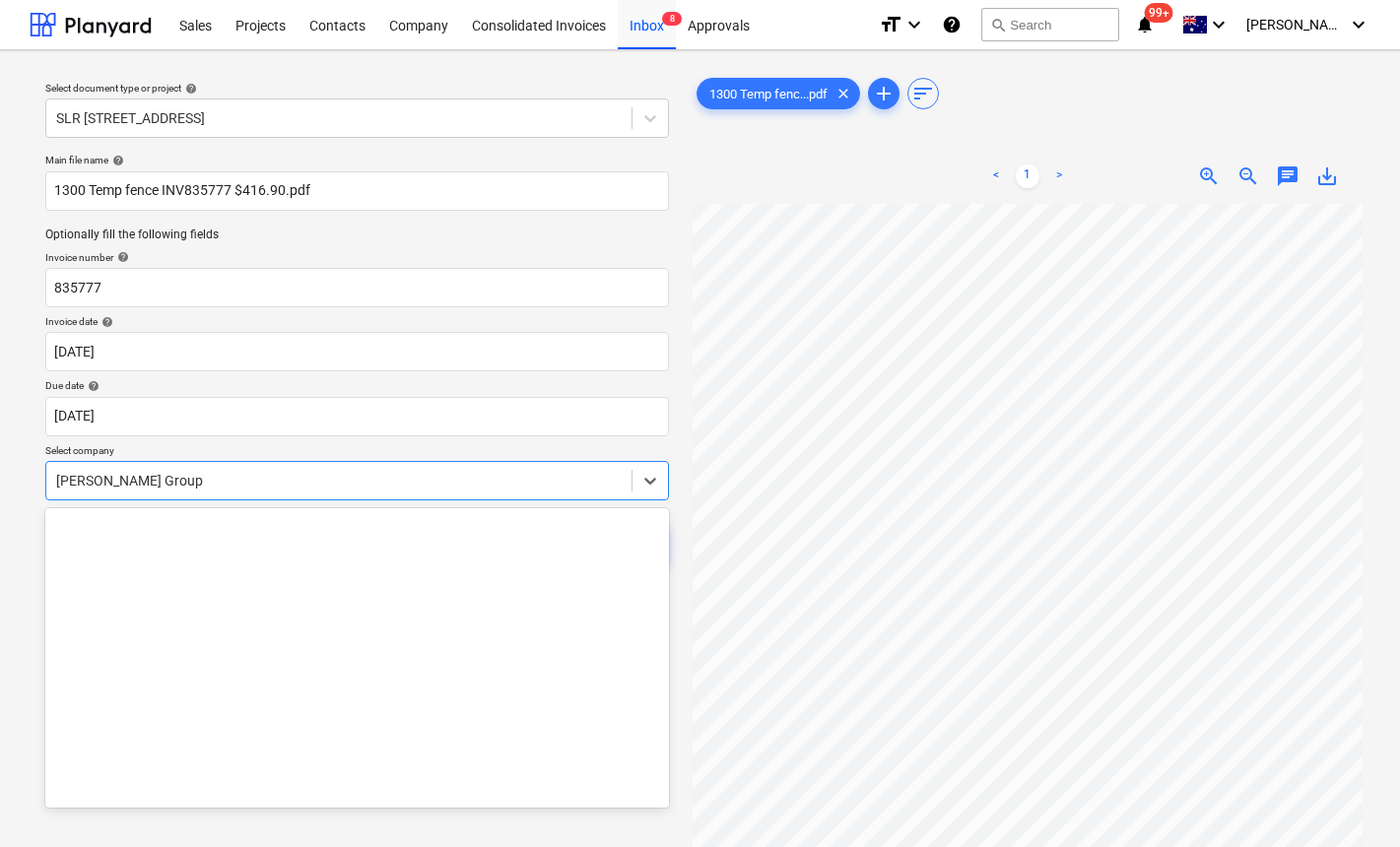 click at bounding box center (339, 481) 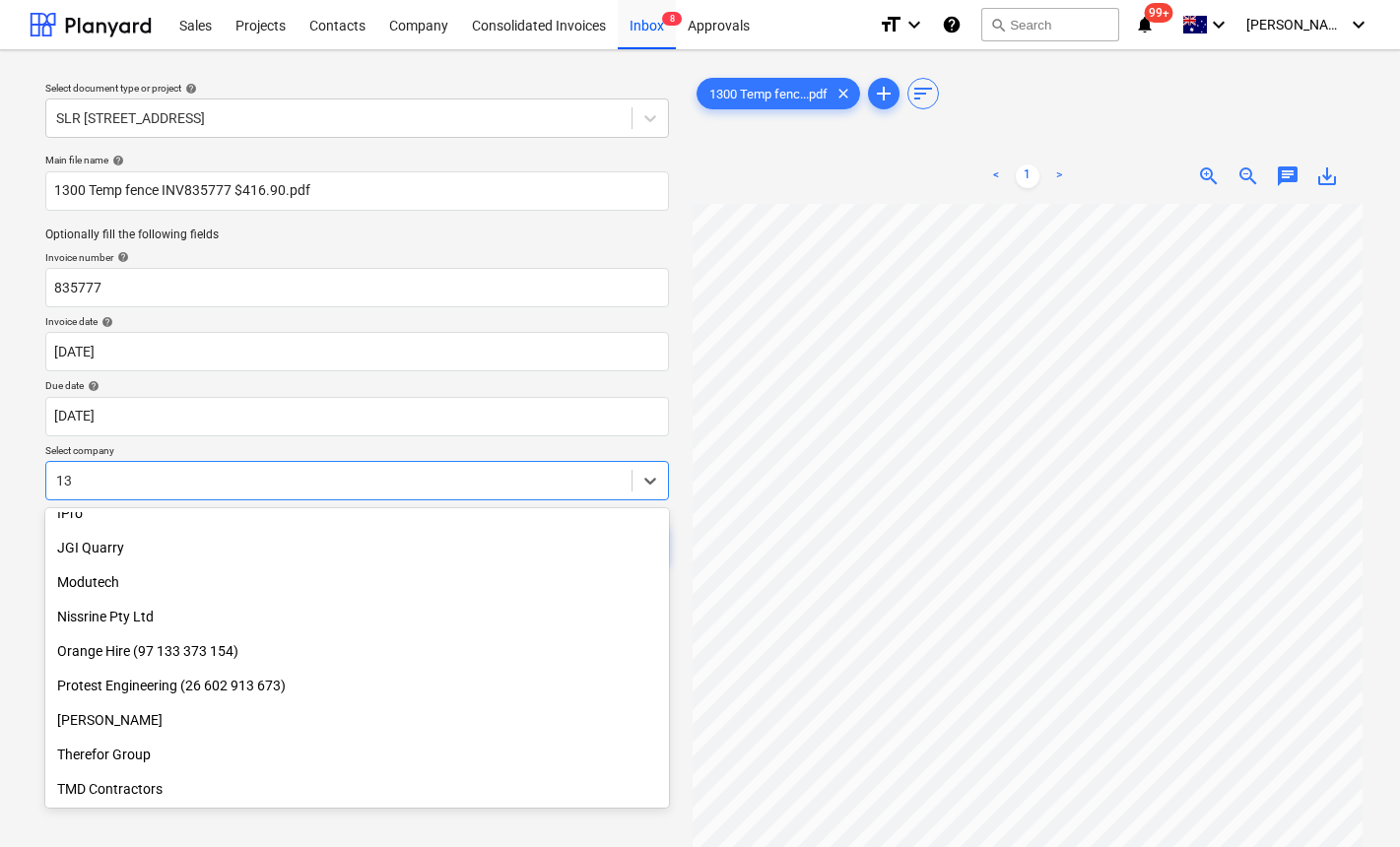 scroll, scrollTop: 394, scrollLeft: 0, axis: vertical 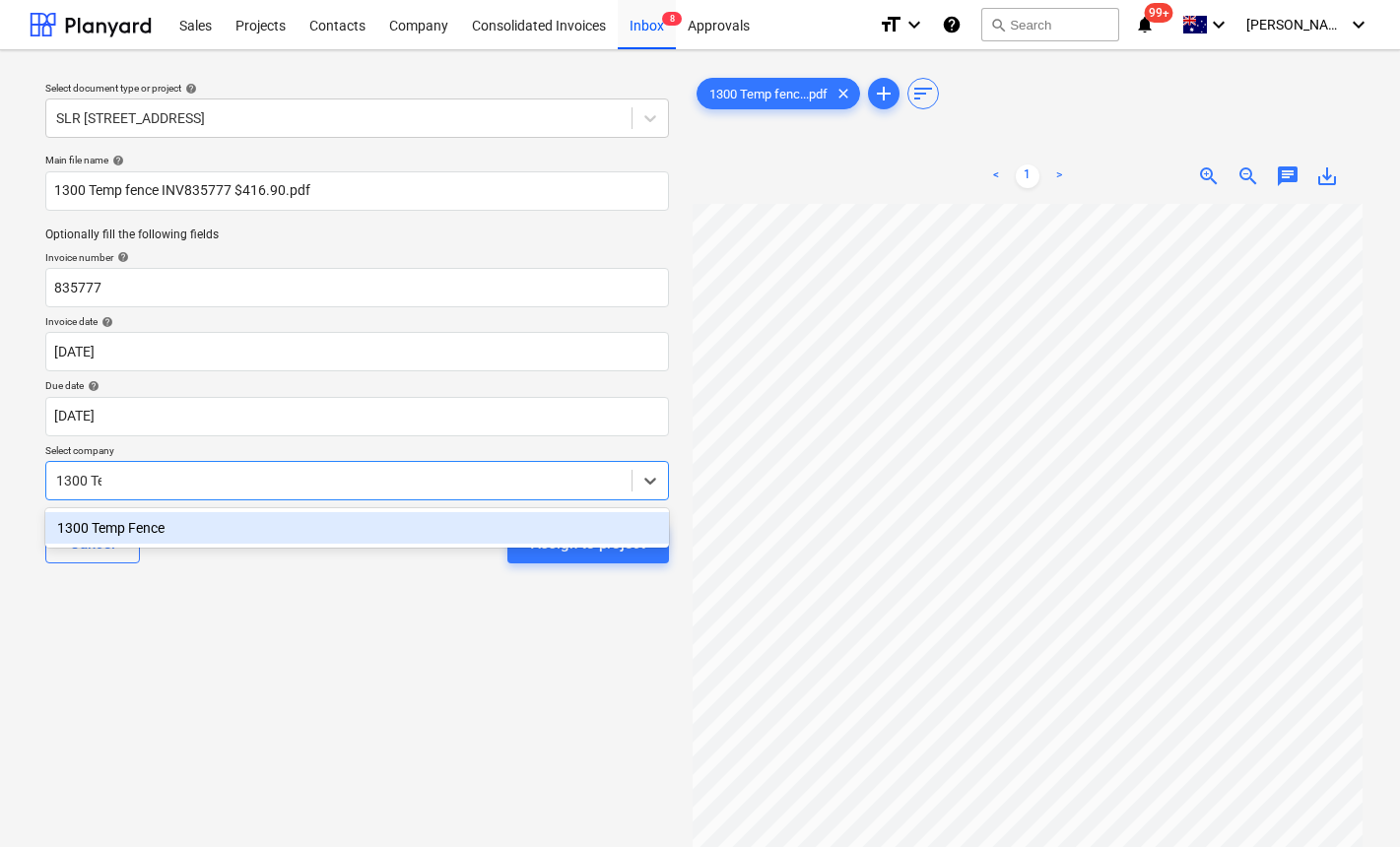 type on "1300 Tem" 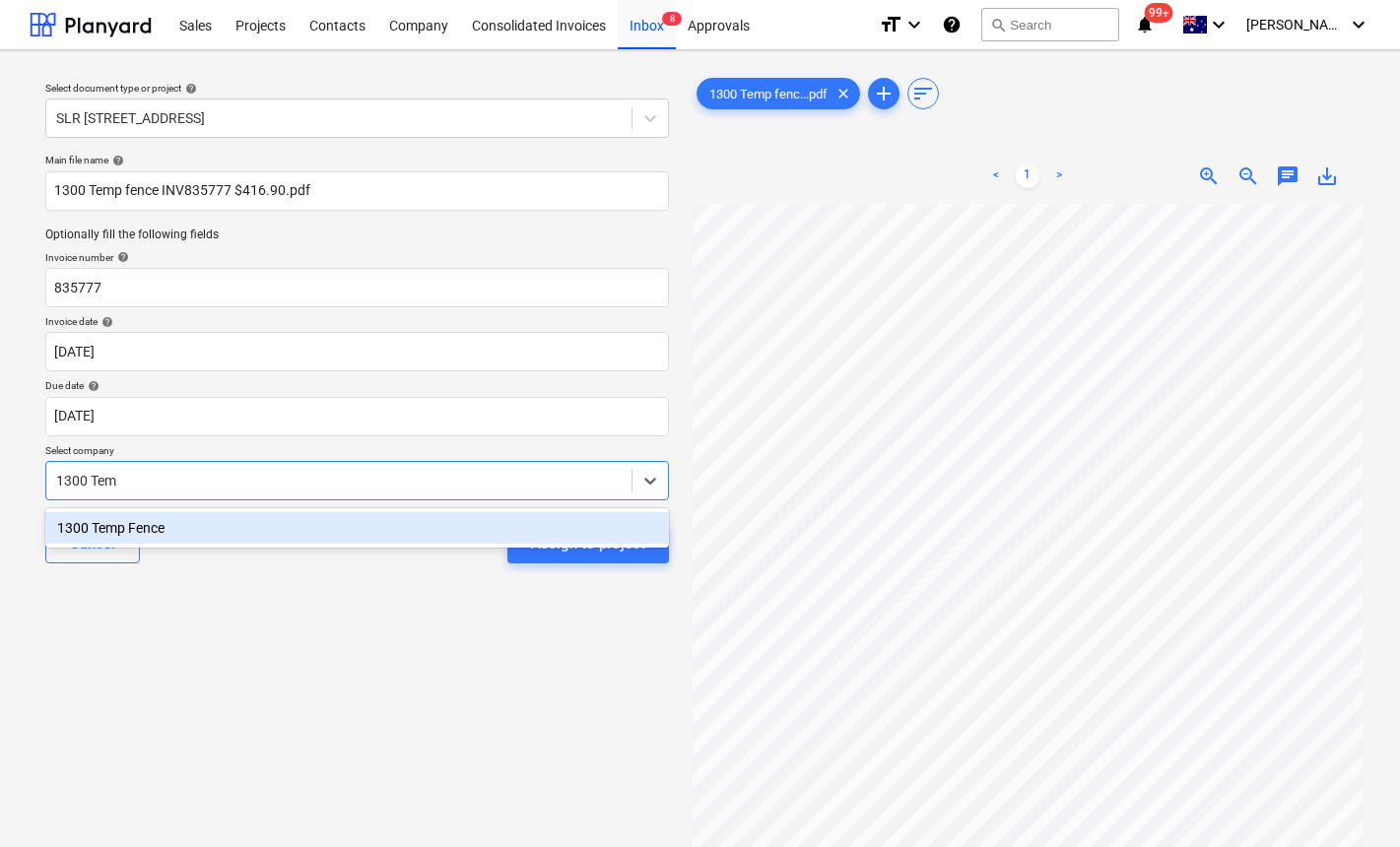 click on "1300 Temp Fence" at bounding box center (357, 528) 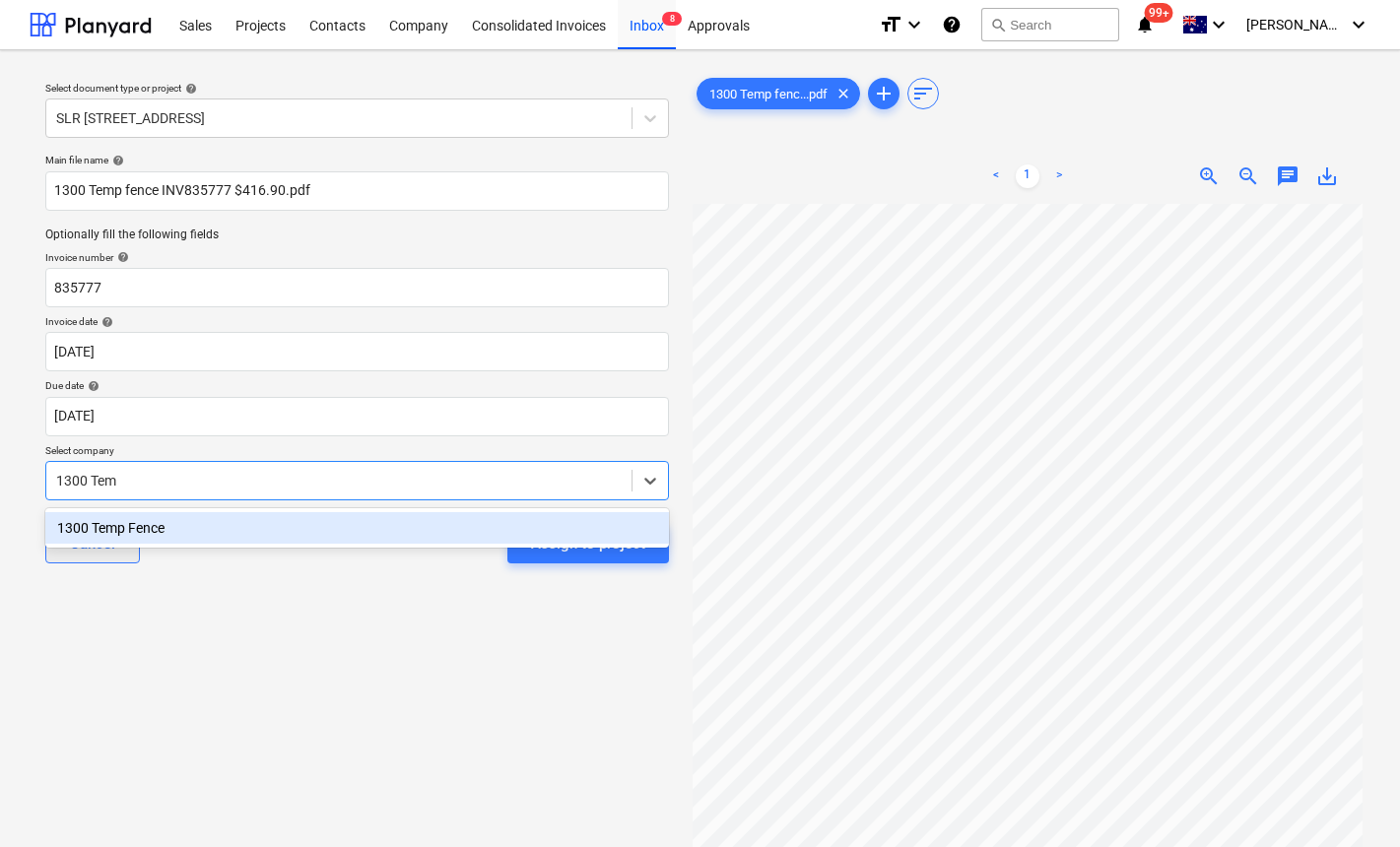 type 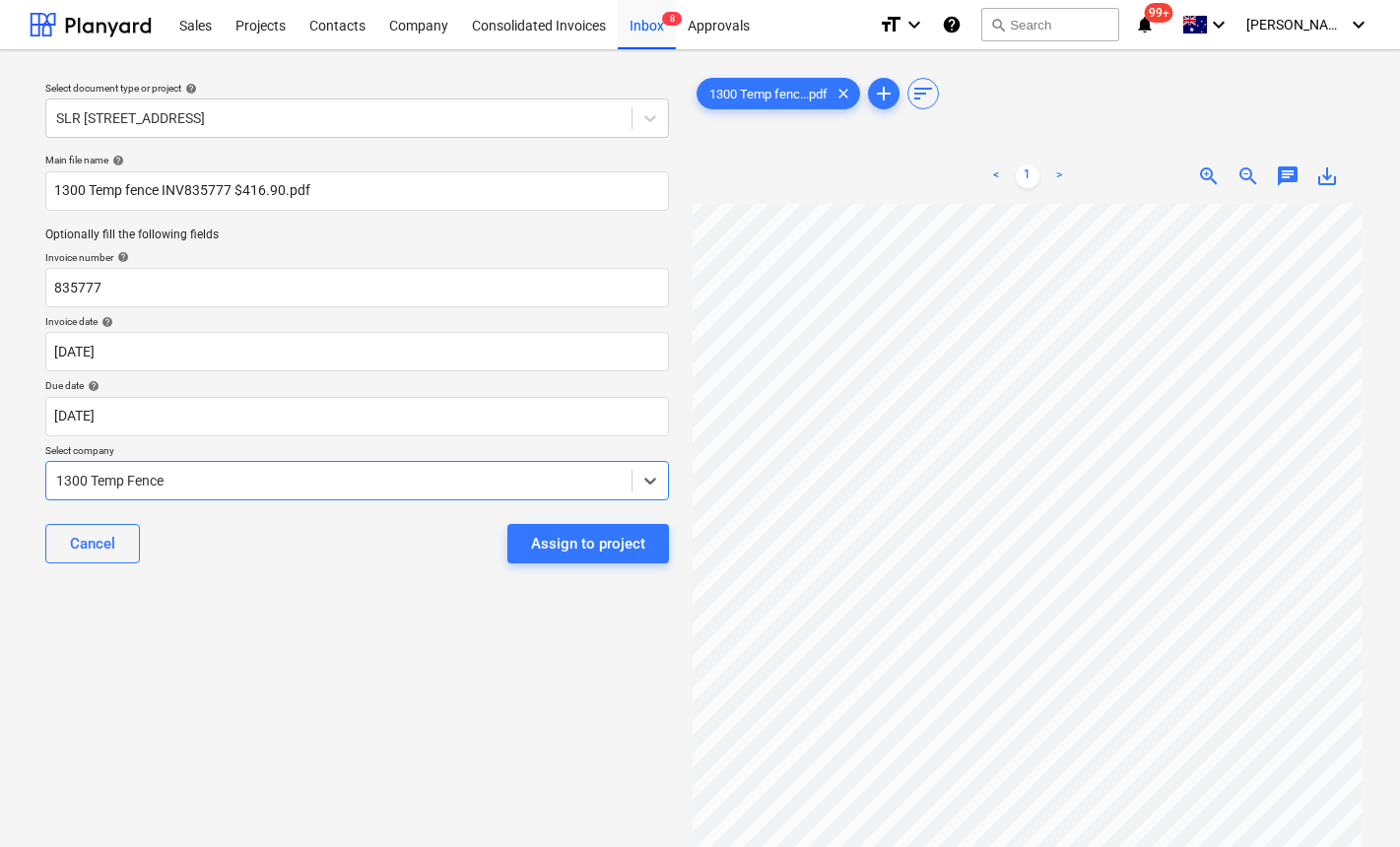 scroll, scrollTop: 258, scrollLeft: 60, axis: both 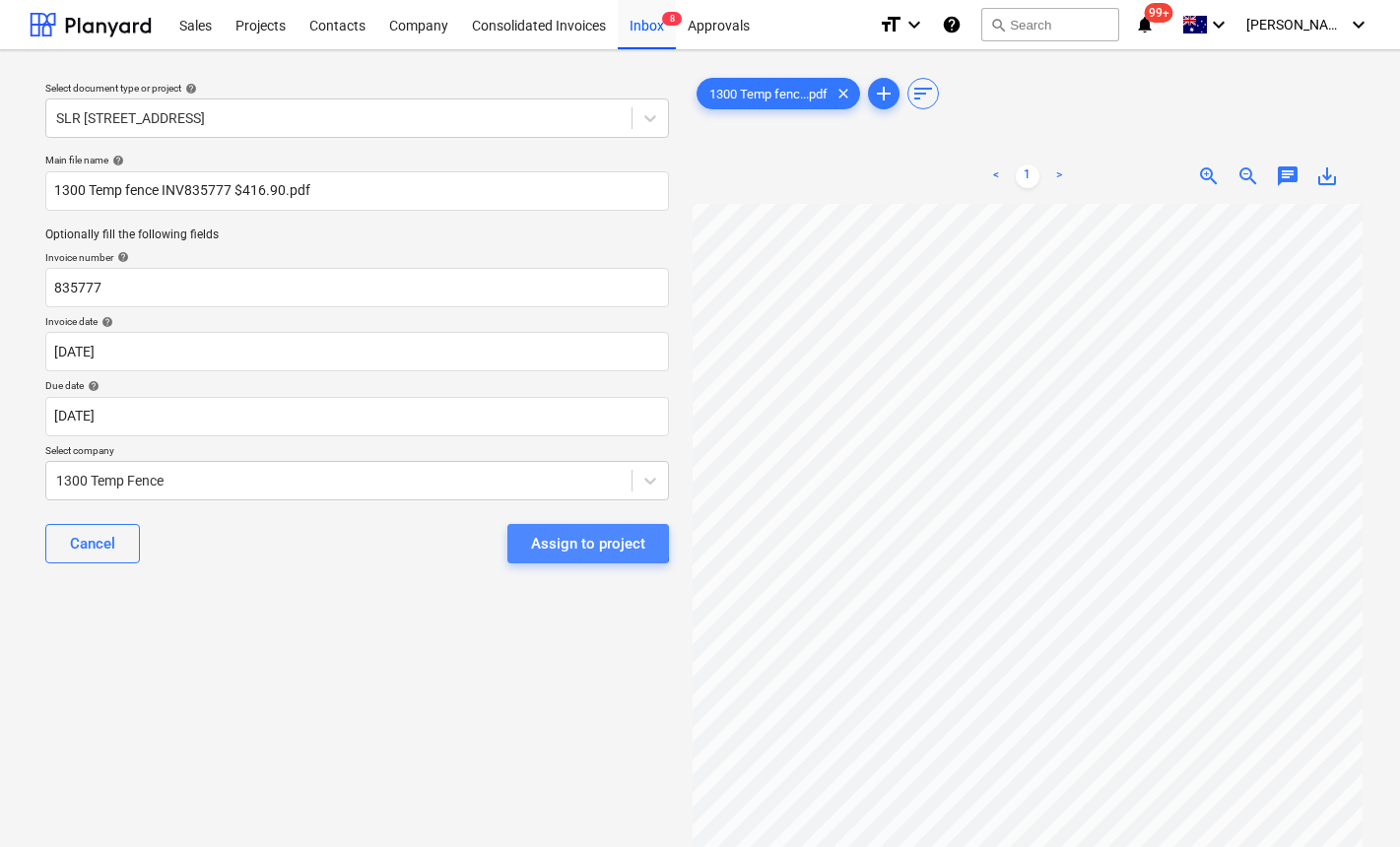 click on "Assign to project" at bounding box center (588, 544) 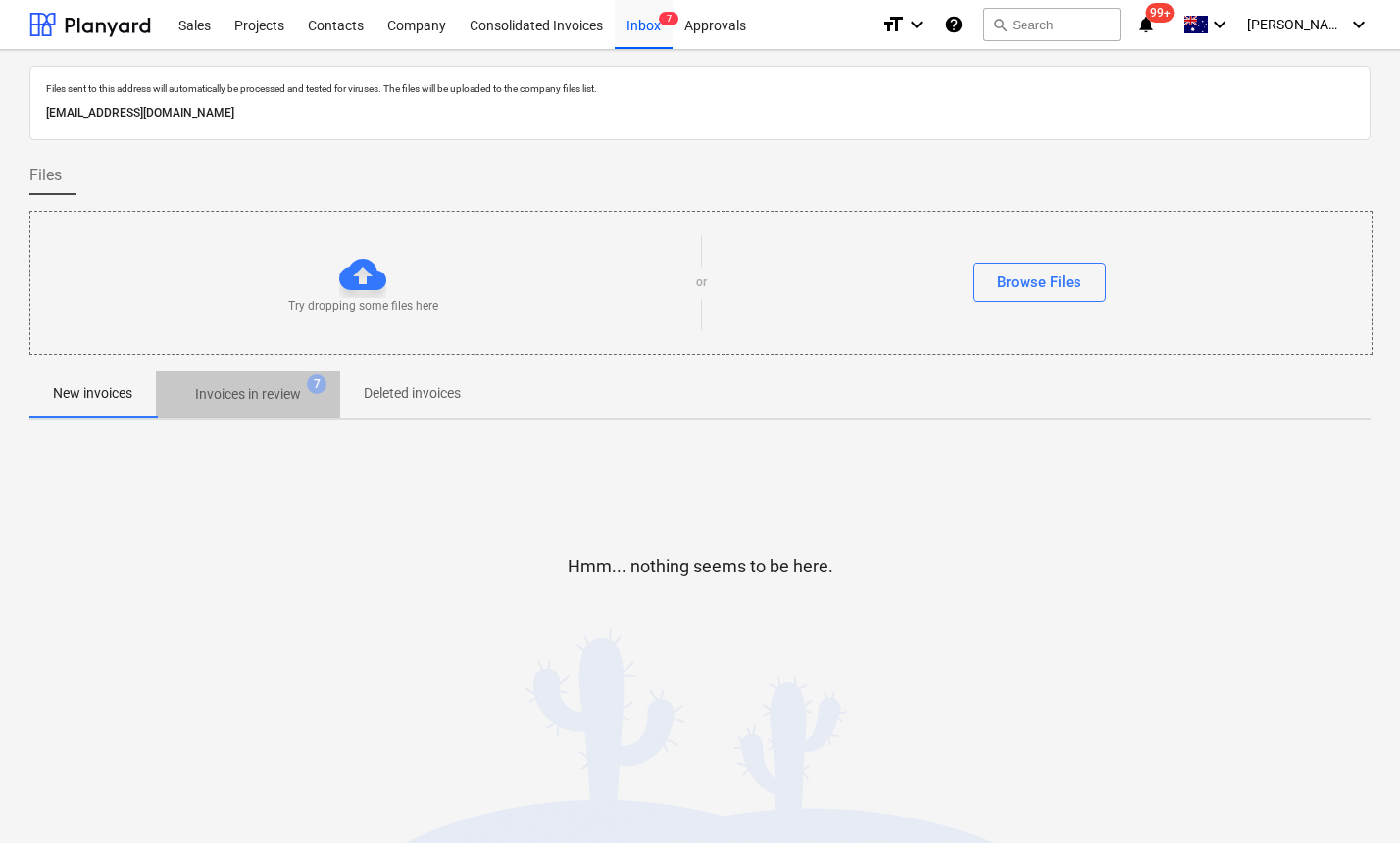 click on "Invoices in review" at bounding box center [248, 394] 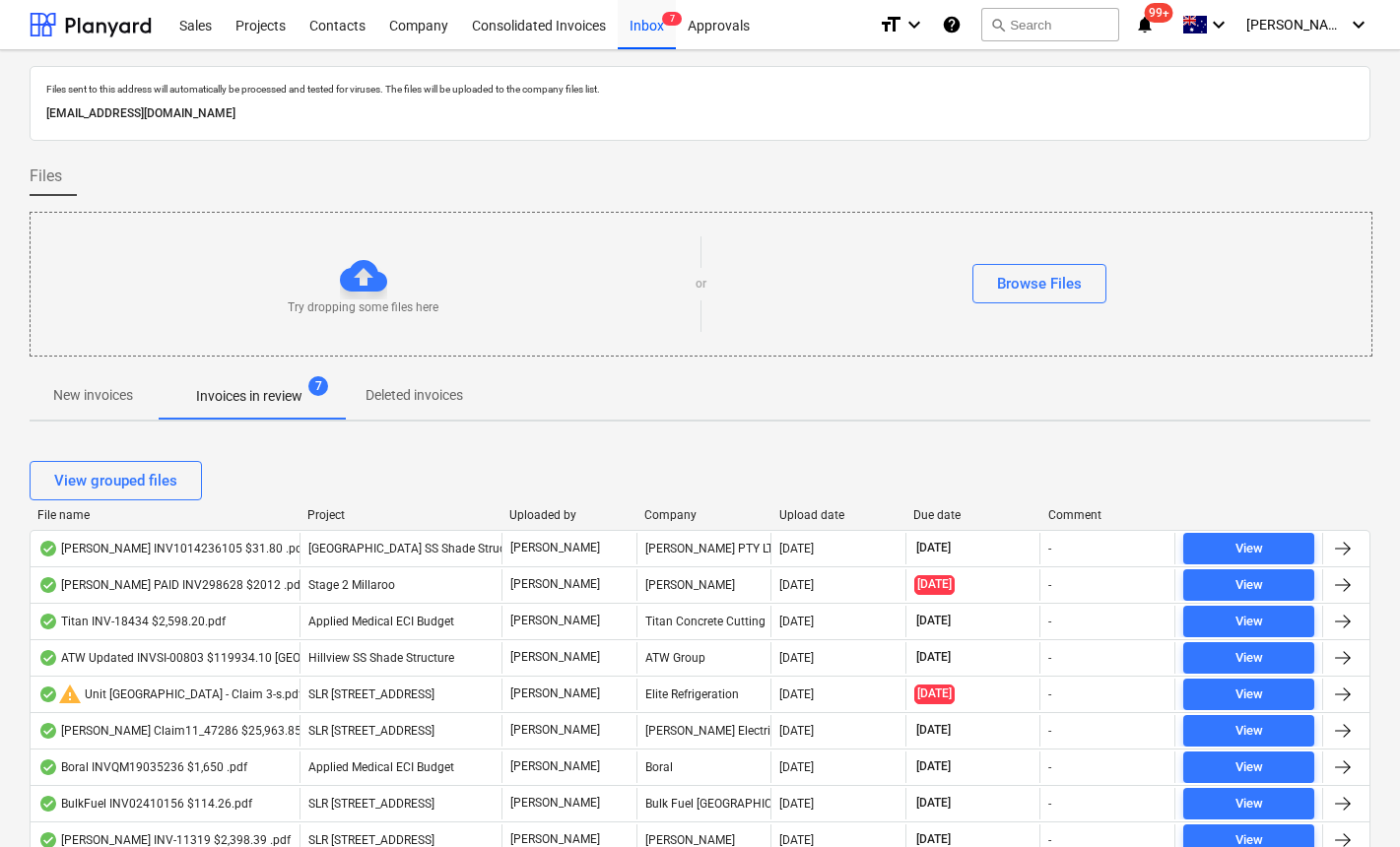 click on "Upload date" at bounding box center [838, 515] 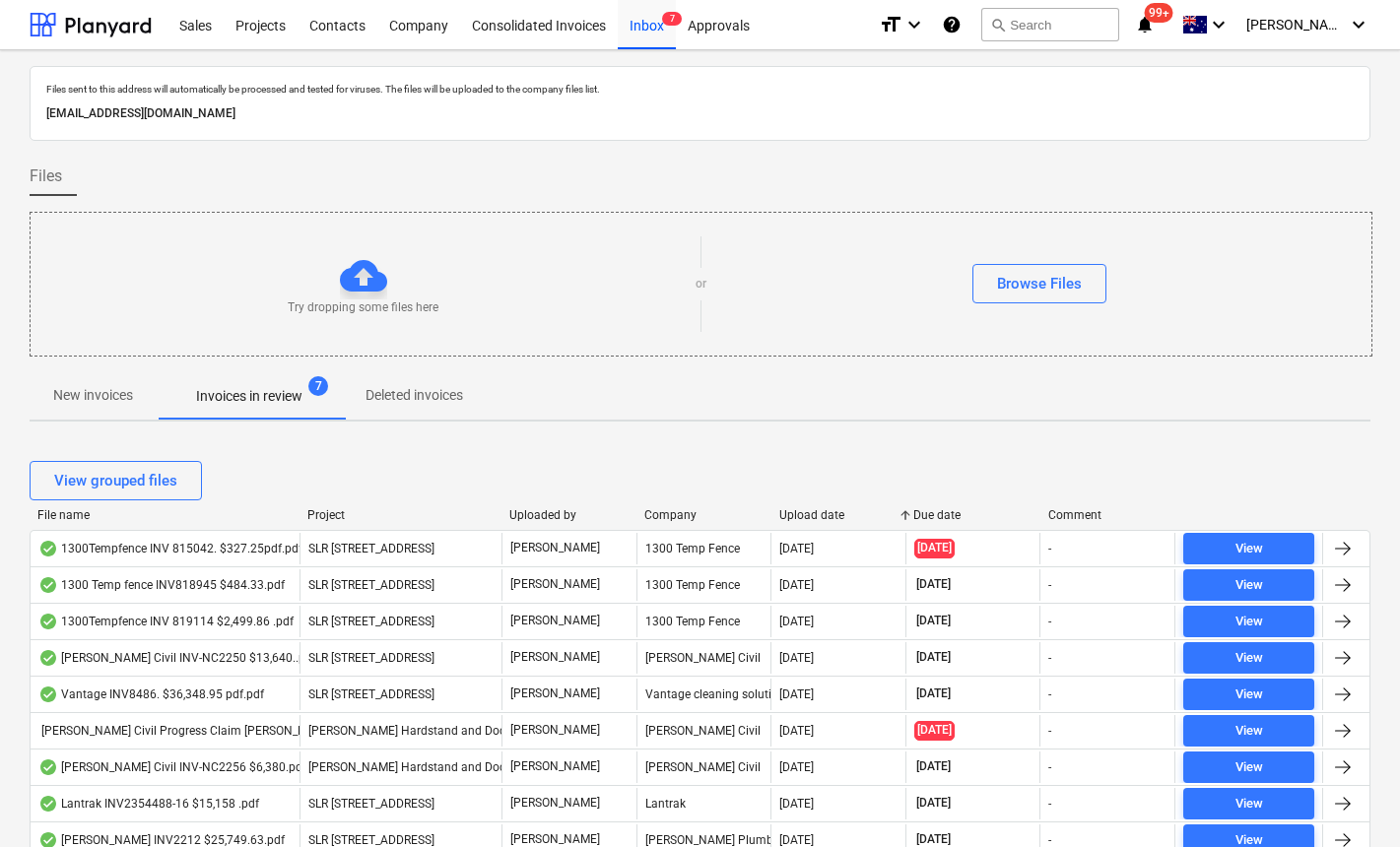 click on "Upload date" at bounding box center [838, 515] 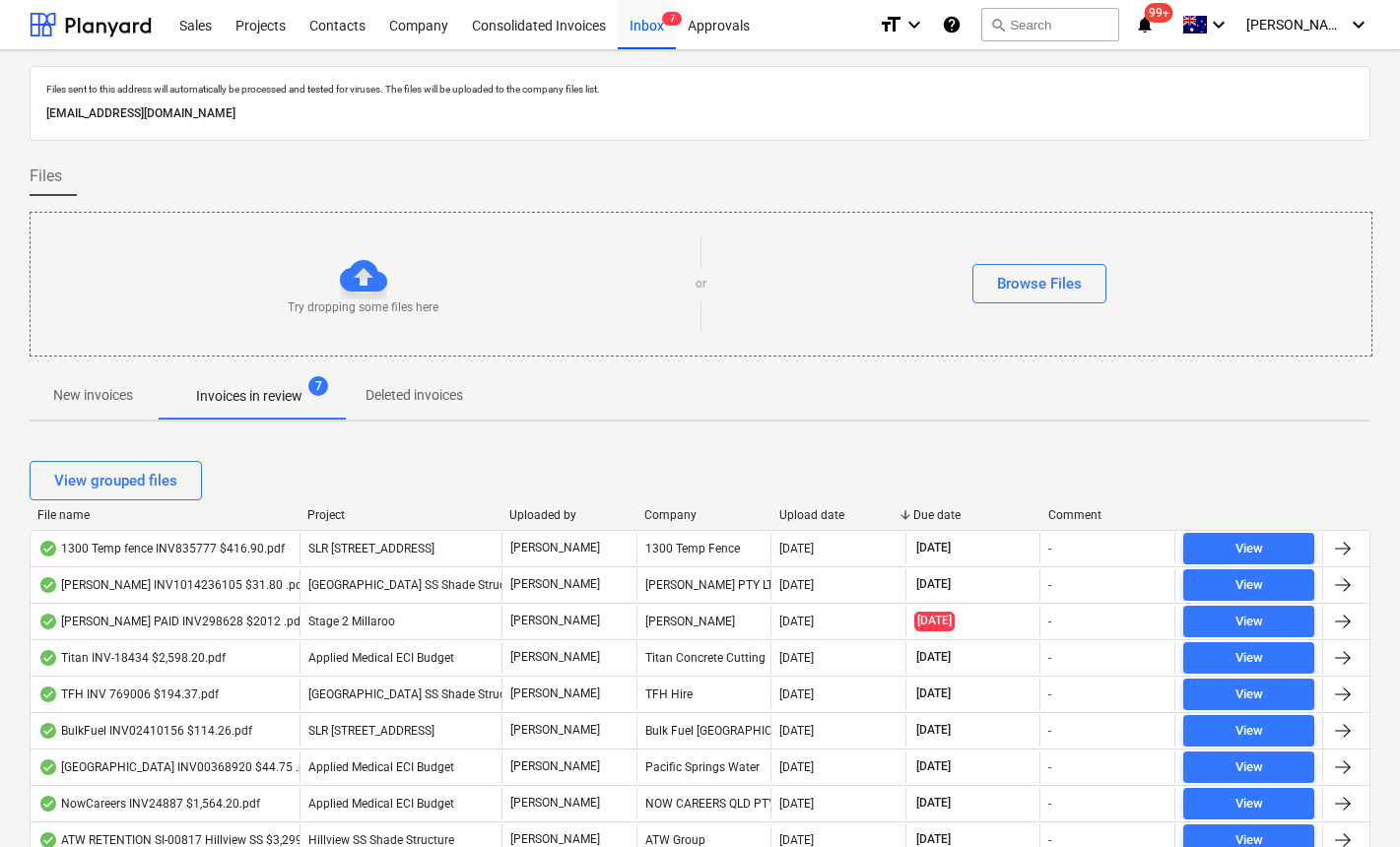 click on "Due date" at bounding box center [972, 515] 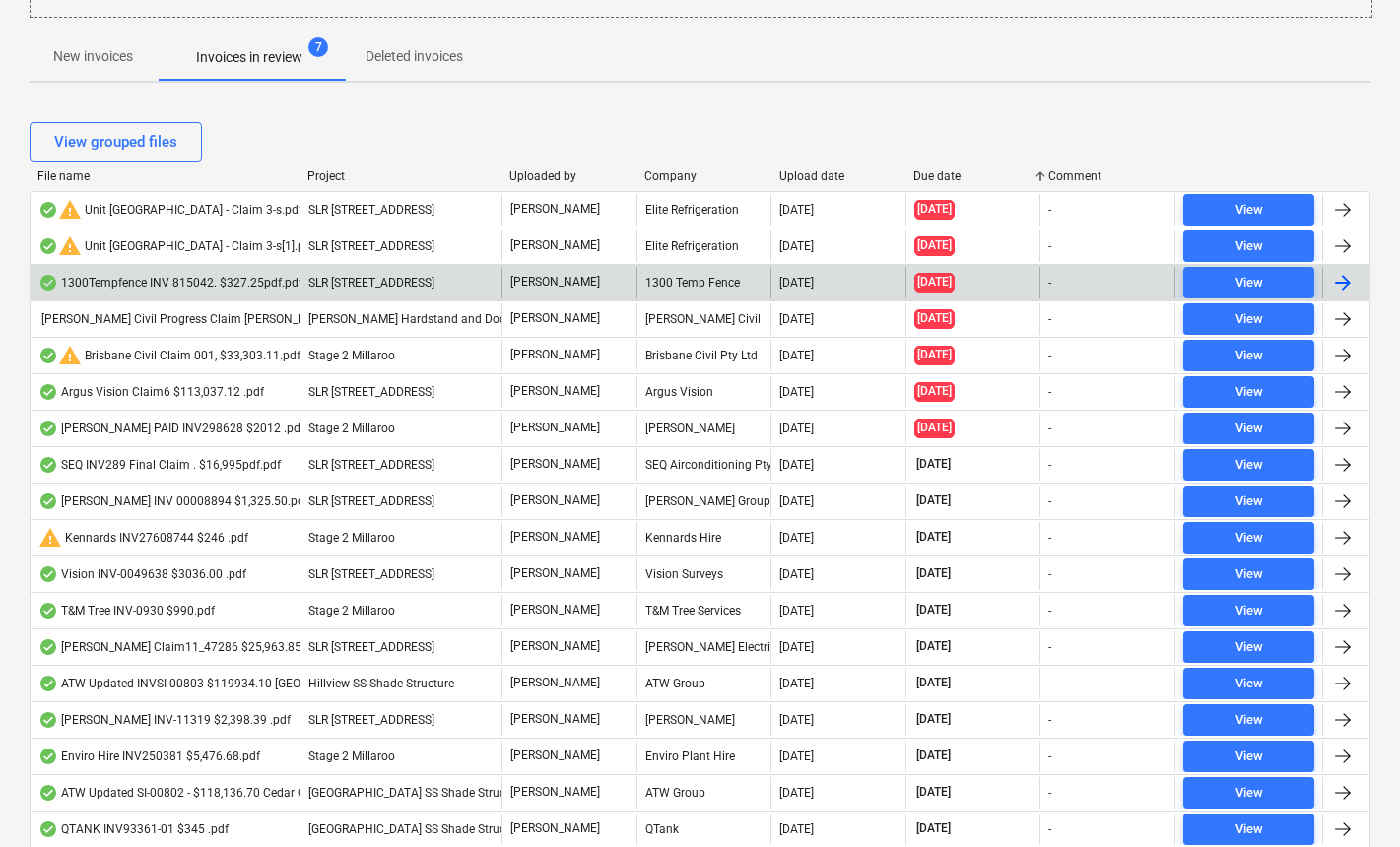 scroll, scrollTop: 85, scrollLeft: 0, axis: vertical 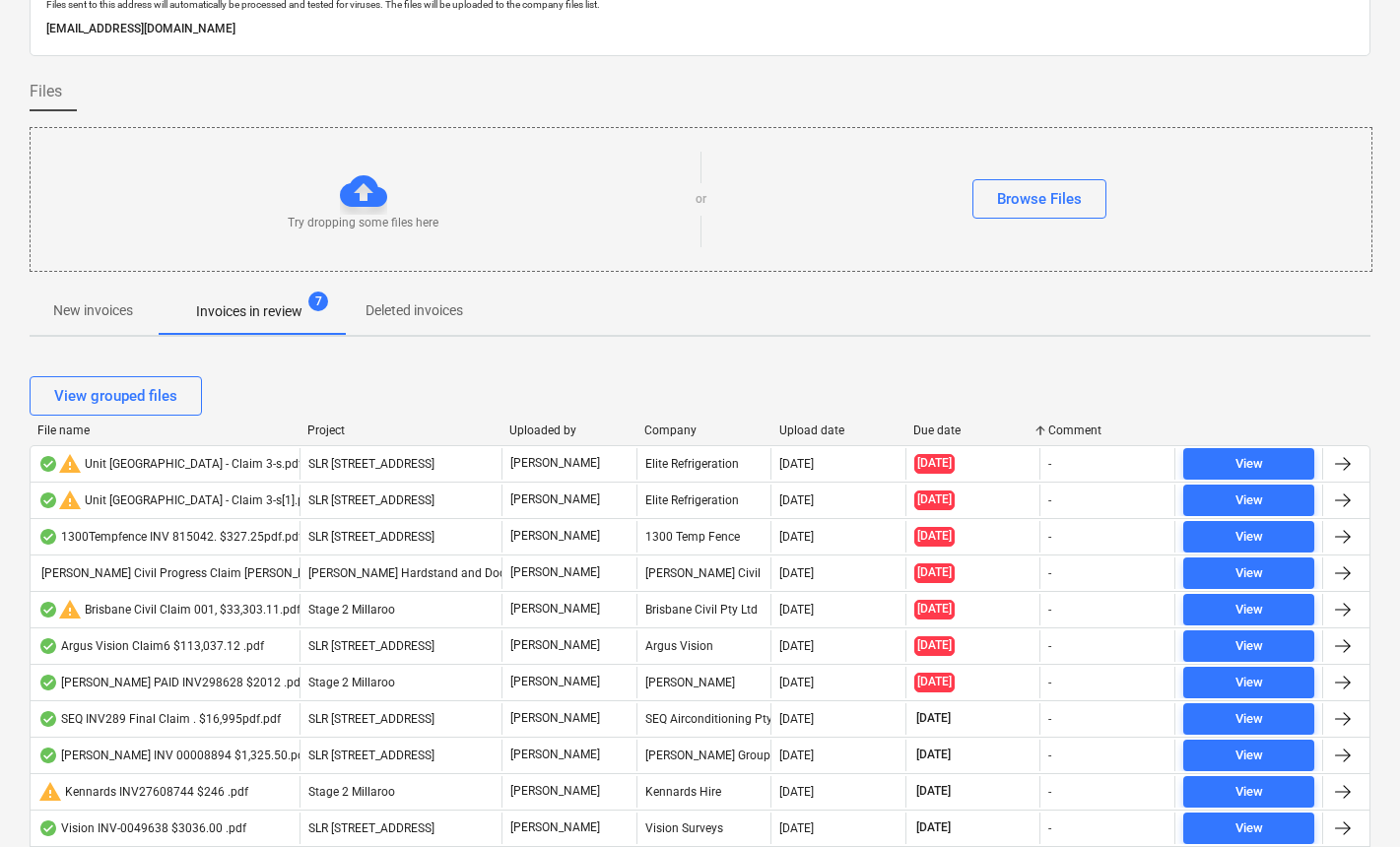 click on "Upload date" at bounding box center [838, 430] 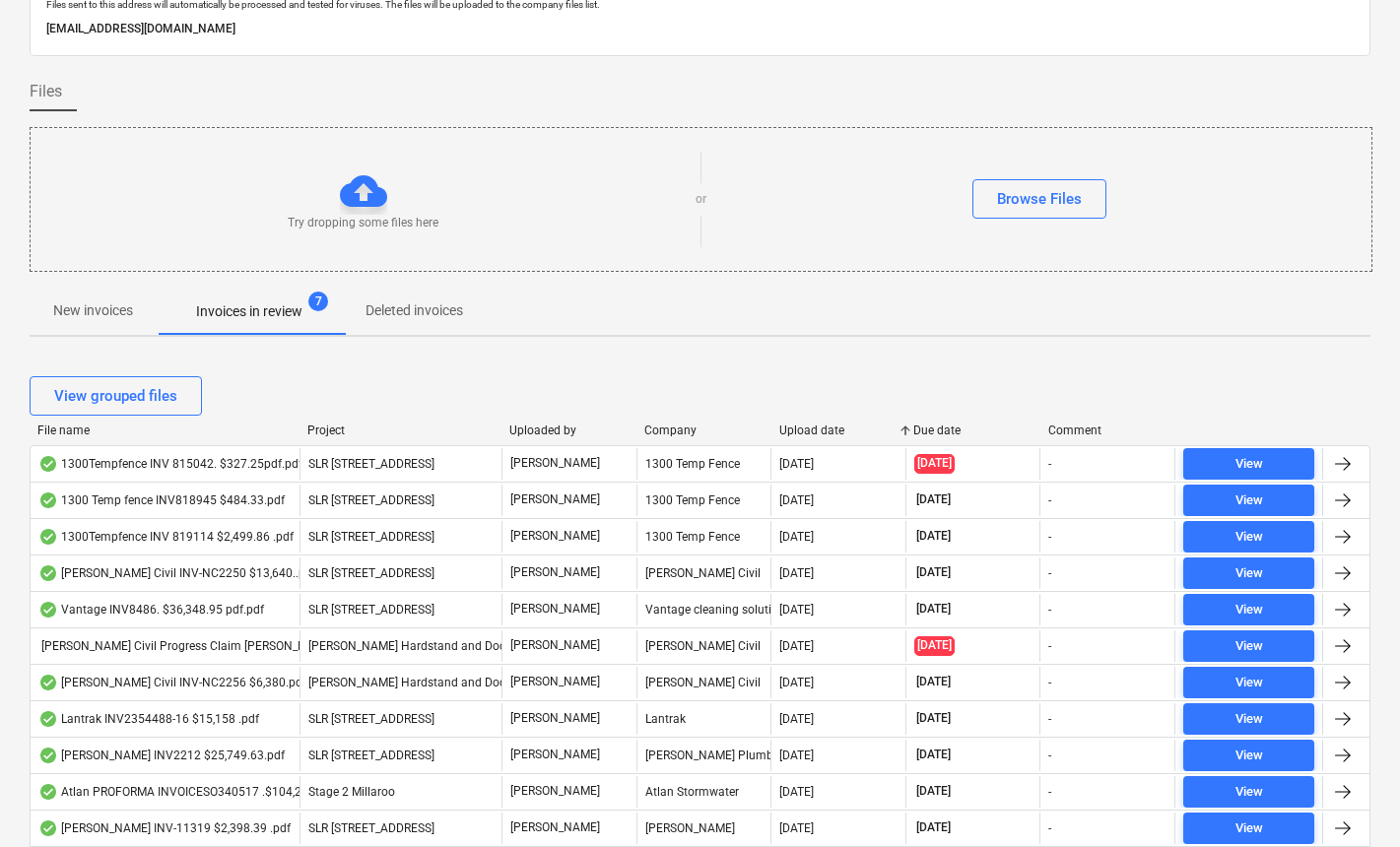 click on "Upload date" at bounding box center [838, 430] 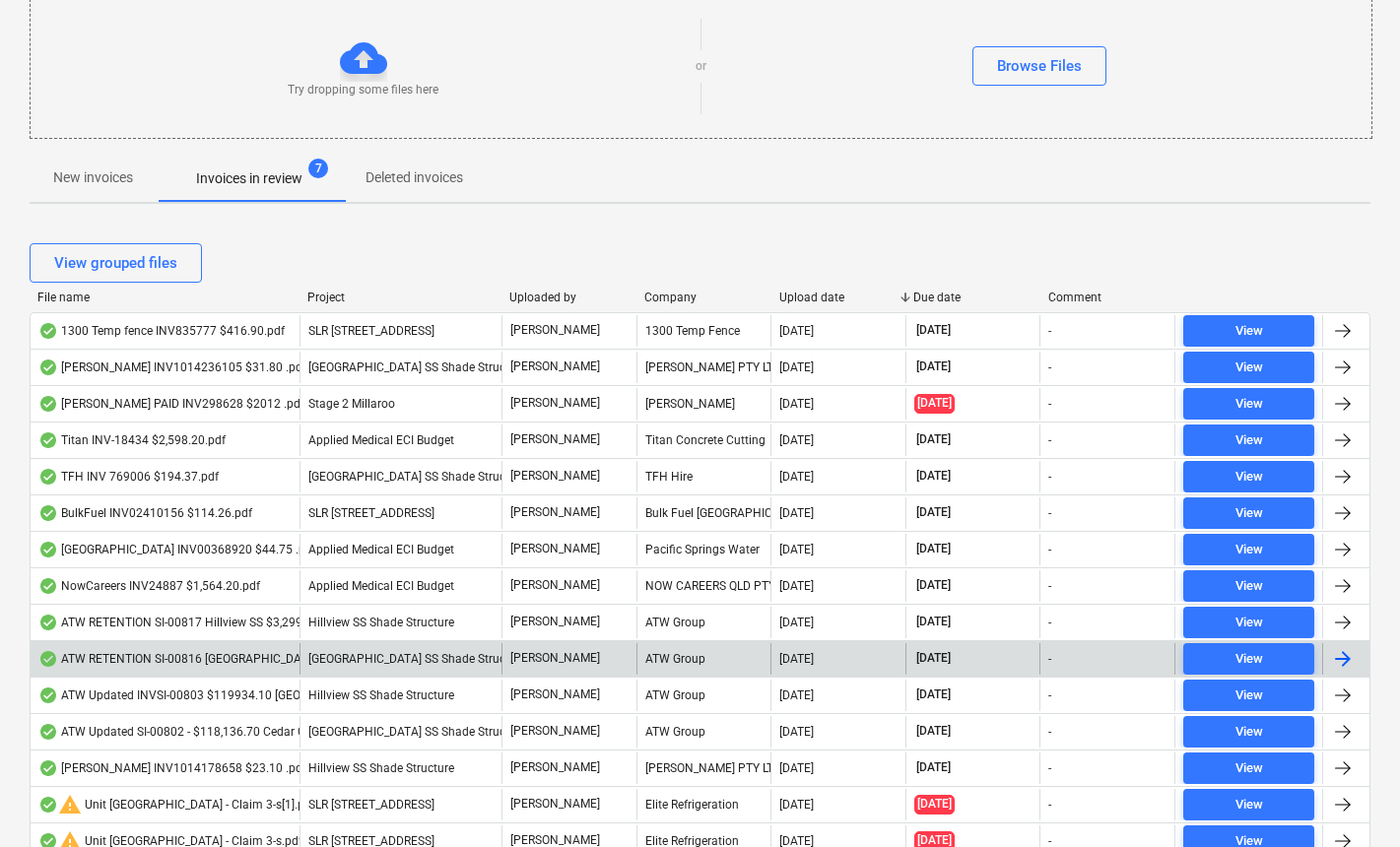 scroll, scrollTop: 260, scrollLeft: 0, axis: vertical 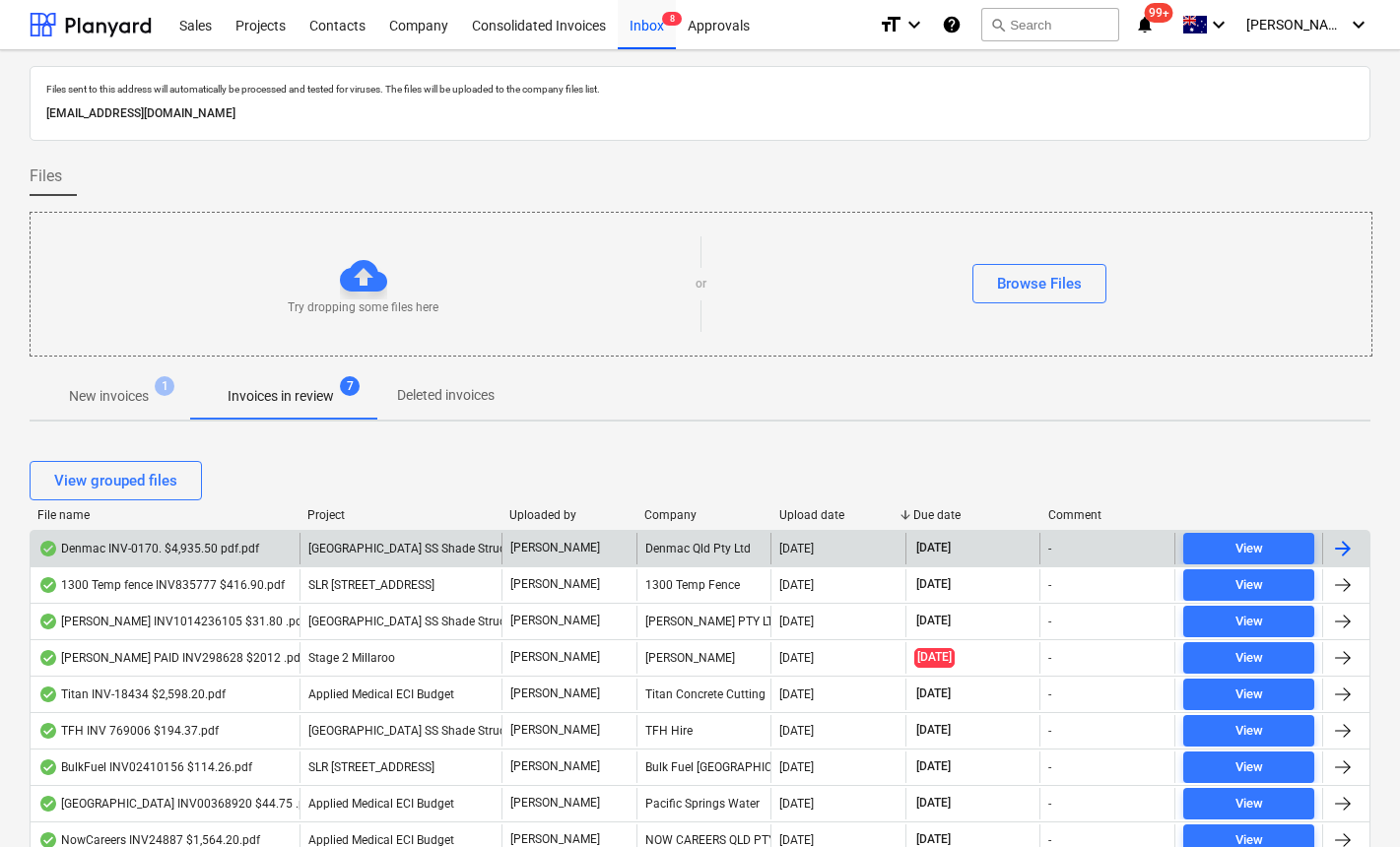 click on "Denmac INV-0170. $4,935.50 pdf.pdf" at bounding box center [149, 549] 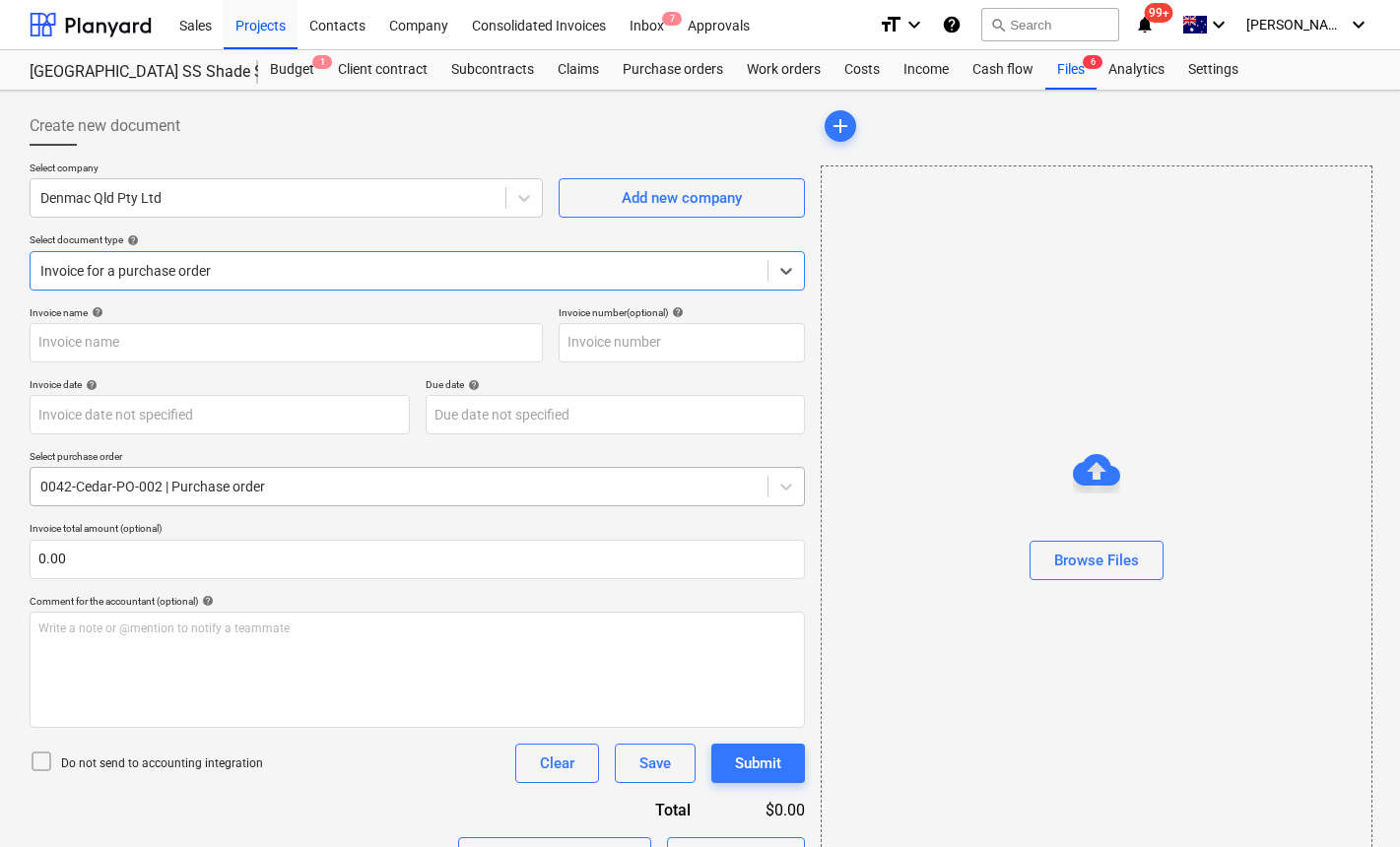 type on "INV-0170" 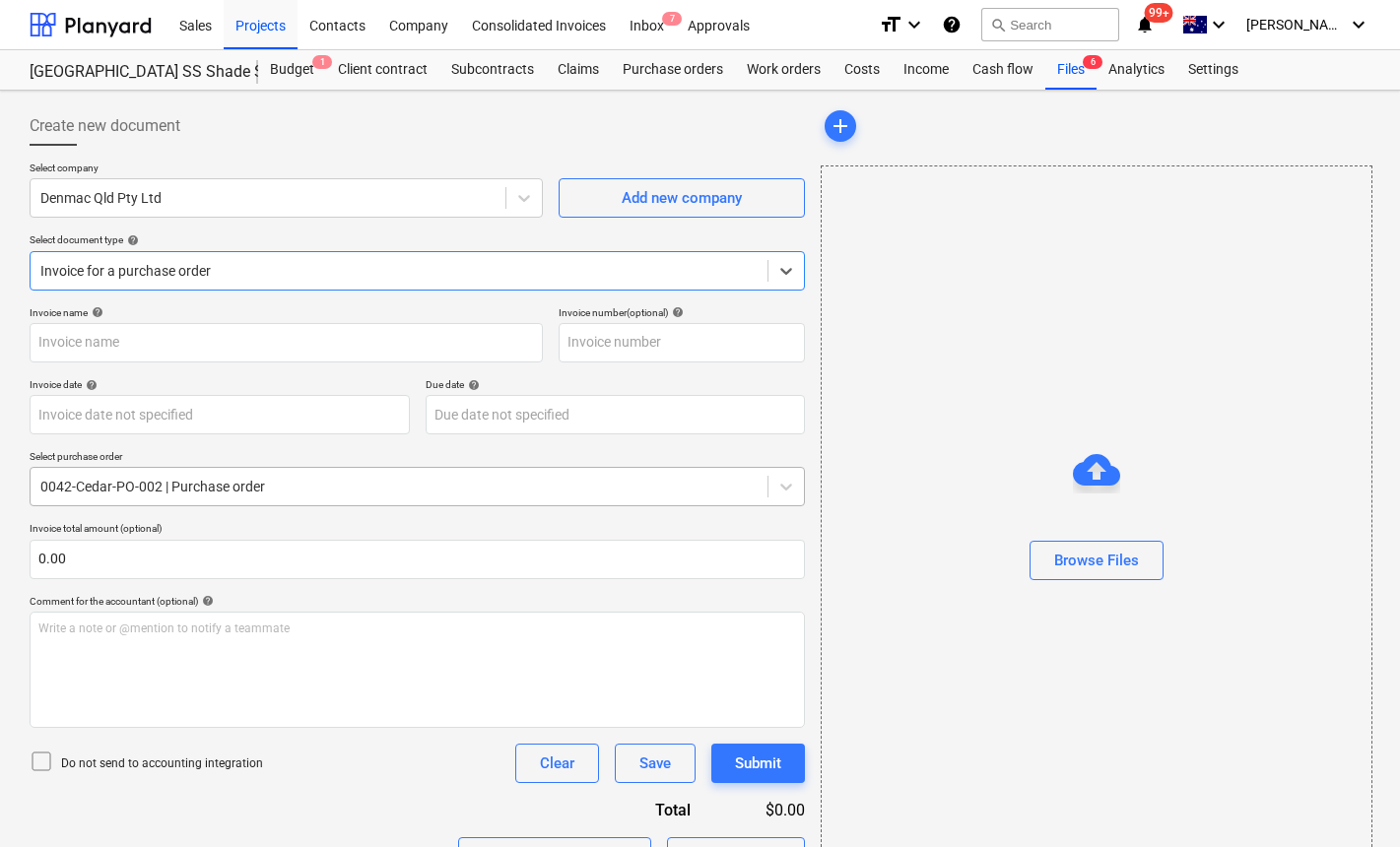 type on "INV-0170" 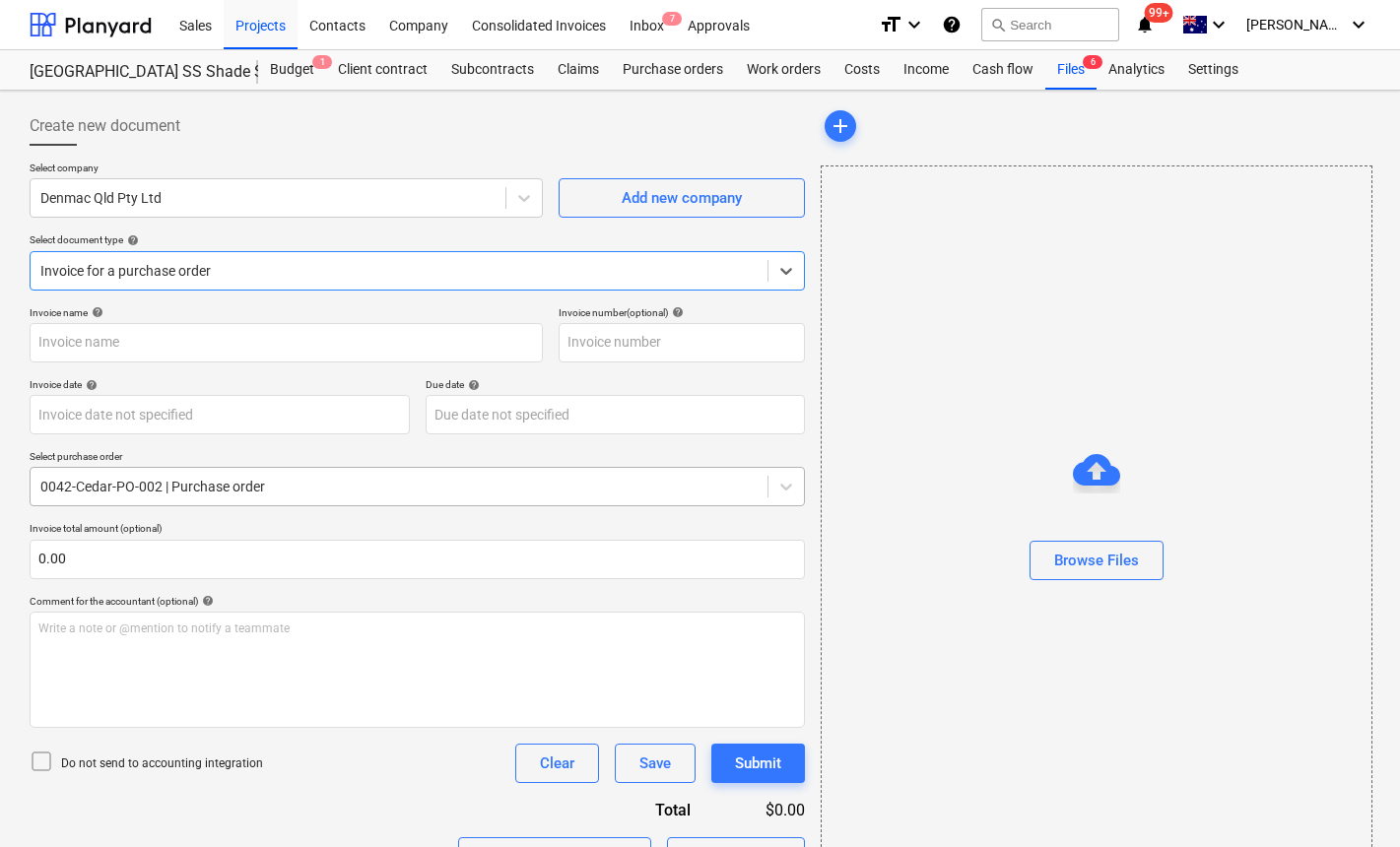 type on "13 Jul 2025" 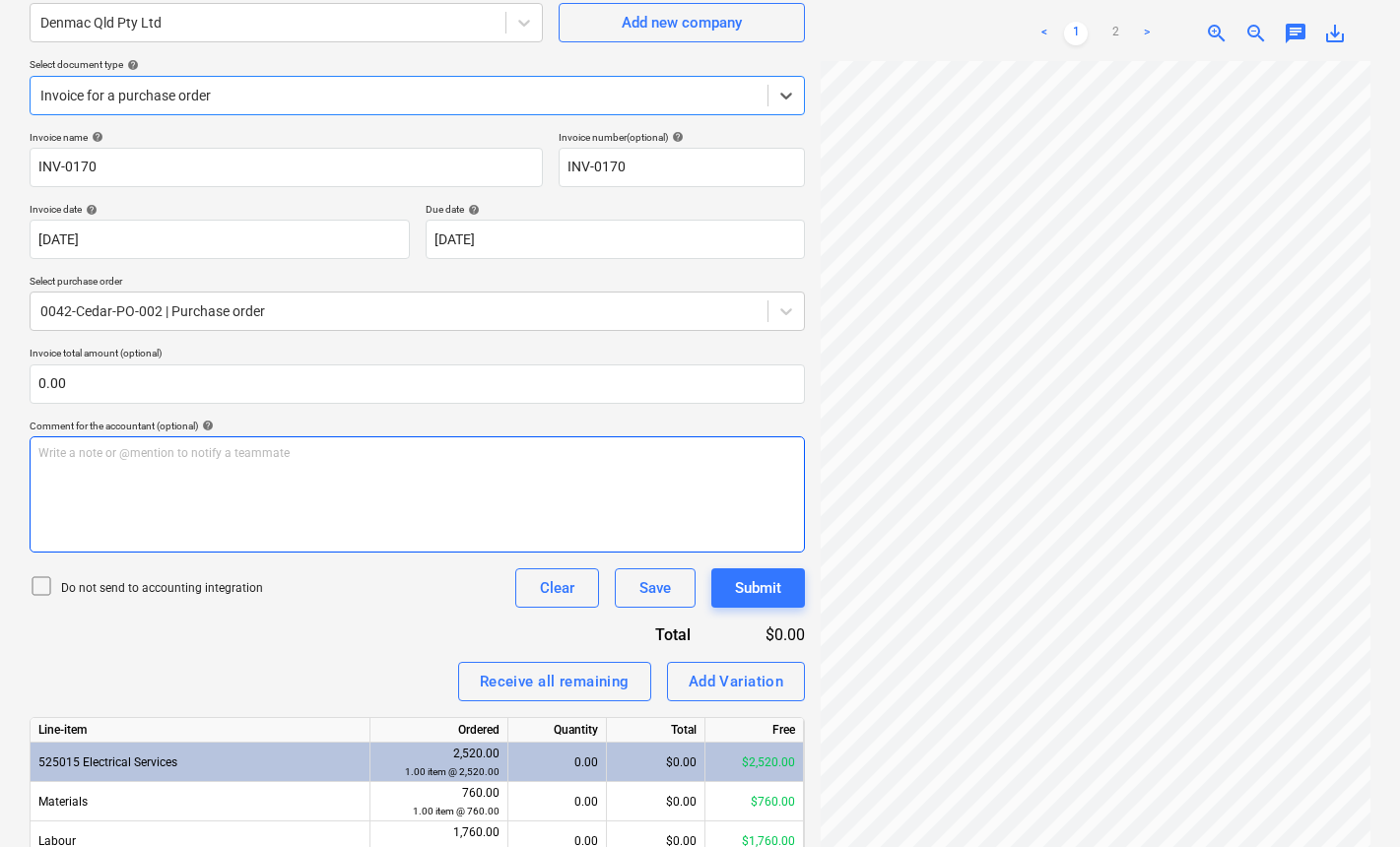 scroll, scrollTop: 173, scrollLeft: 0, axis: vertical 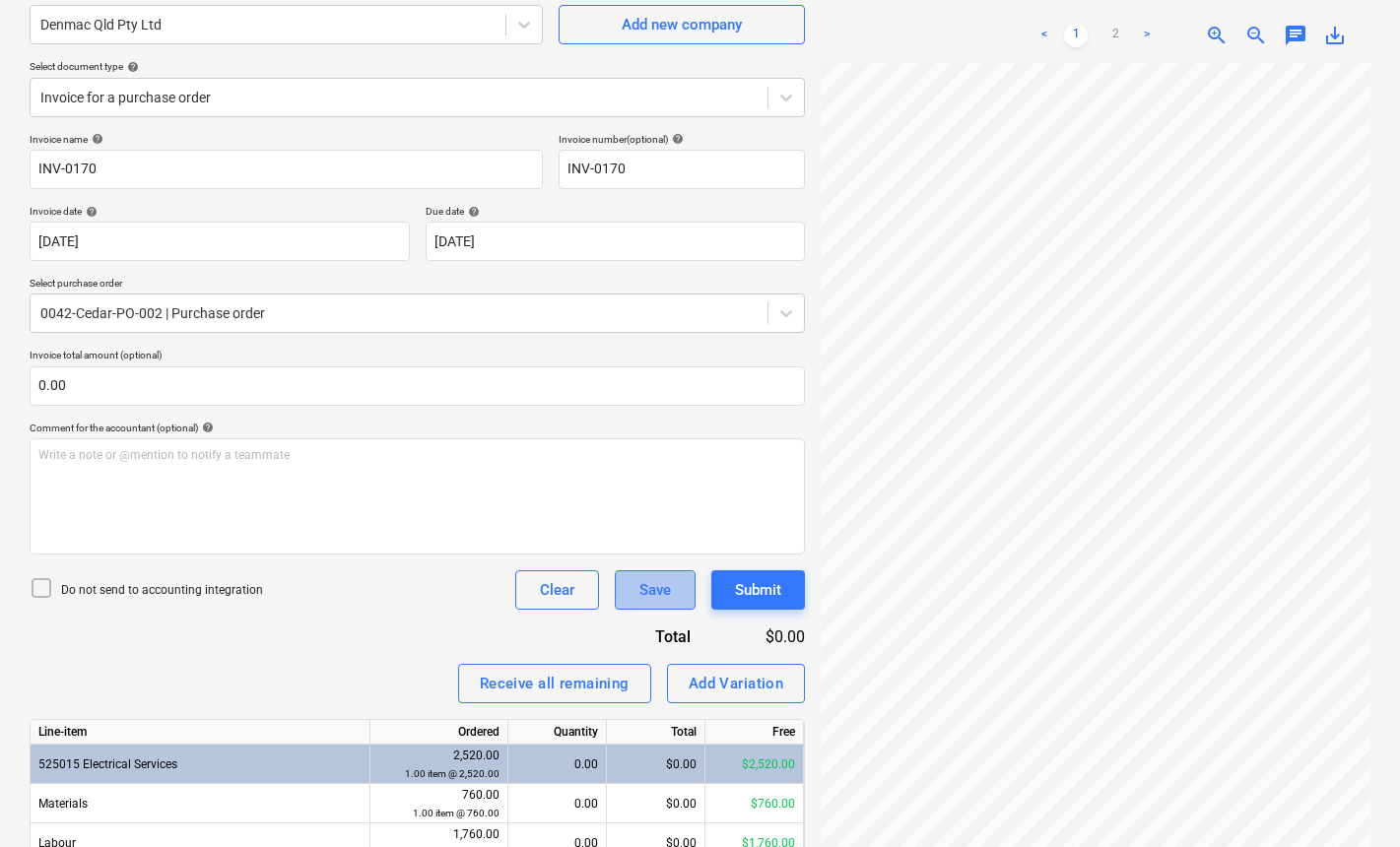 click on "Save" at bounding box center (655, 590) 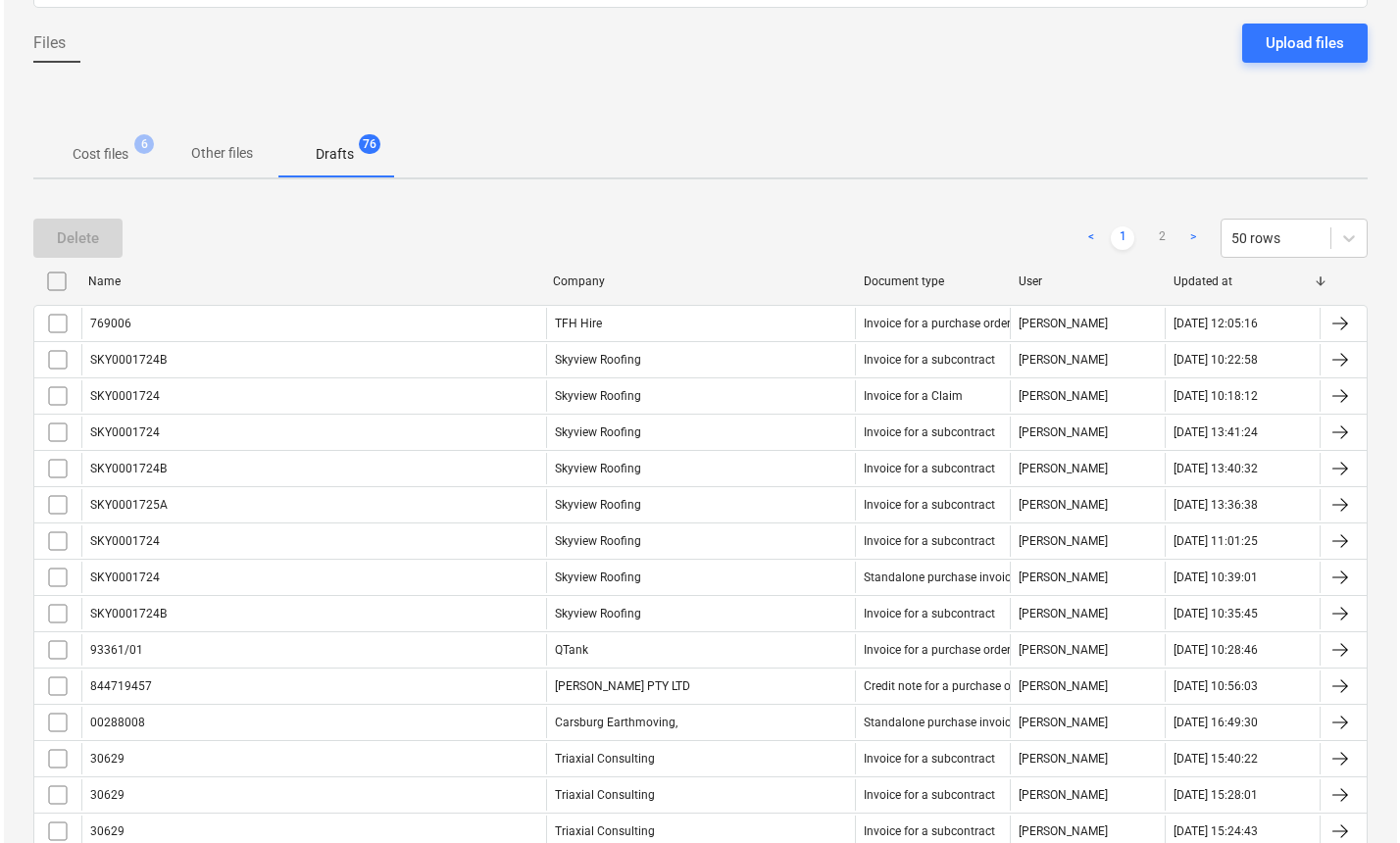 scroll, scrollTop: 0, scrollLeft: 0, axis: both 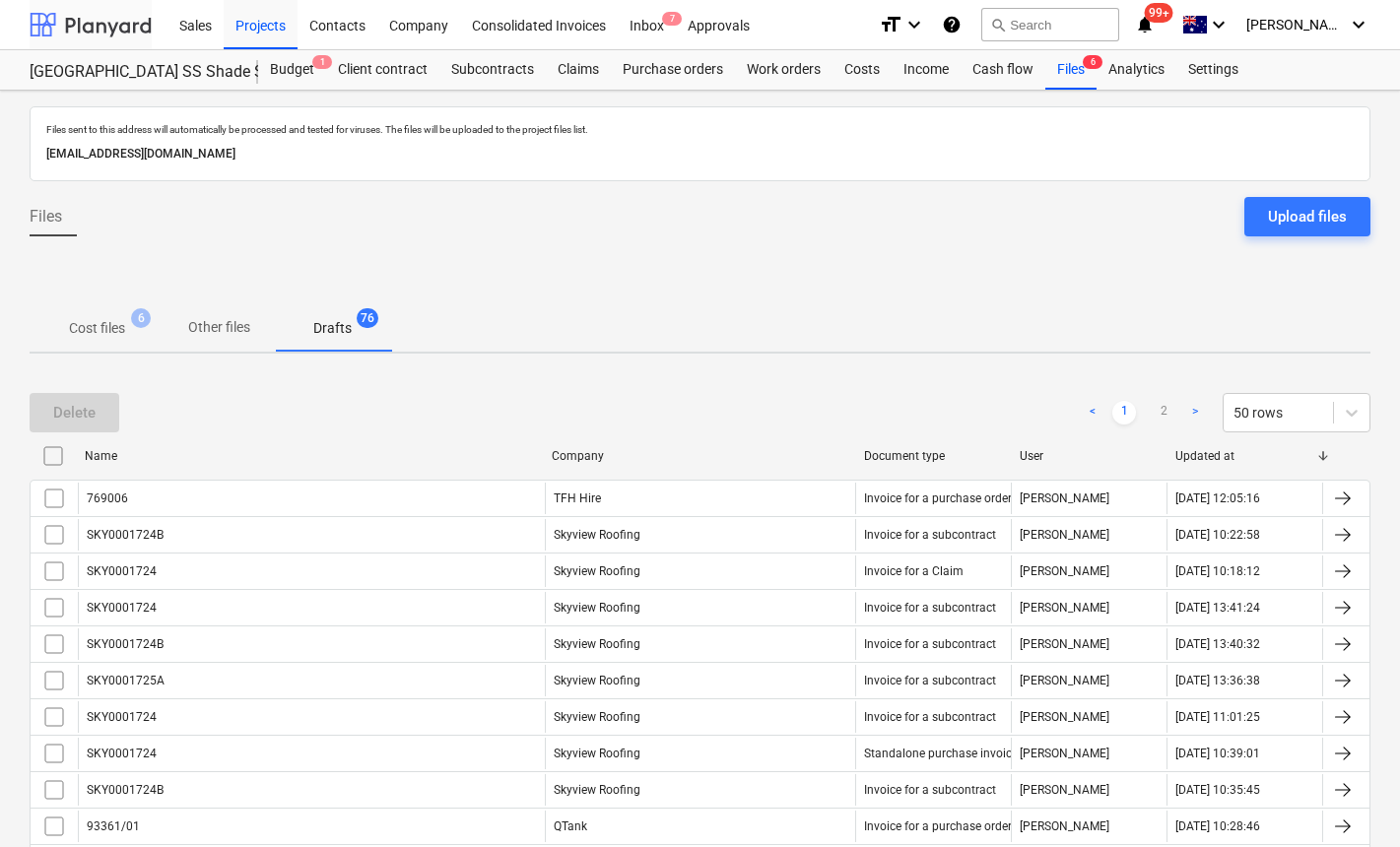 click at bounding box center [91, 25] 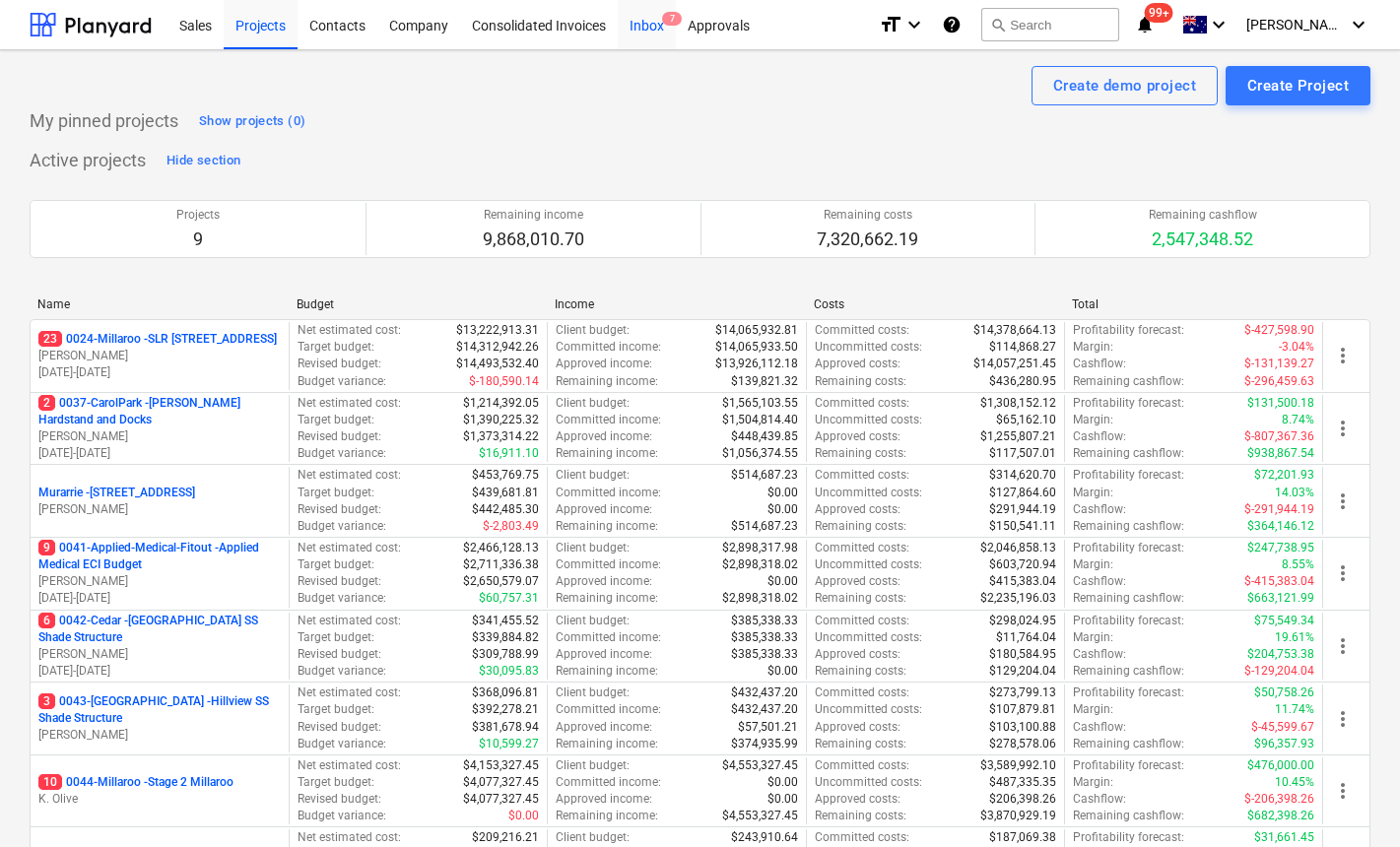 click on "Inbox 7" at bounding box center [646, 24] 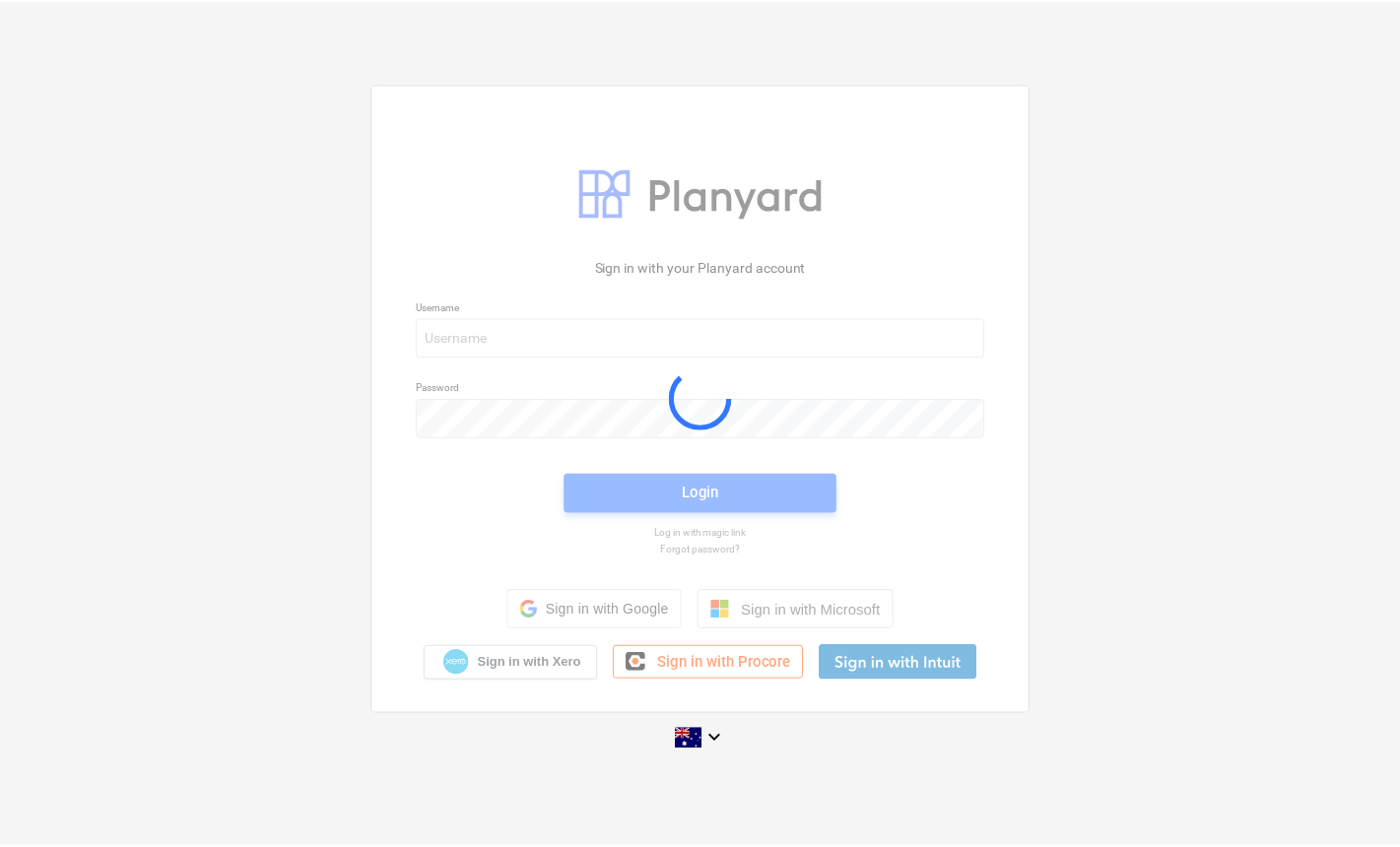 scroll, scrollTop: 0, scrollLeft: 0, axis: both 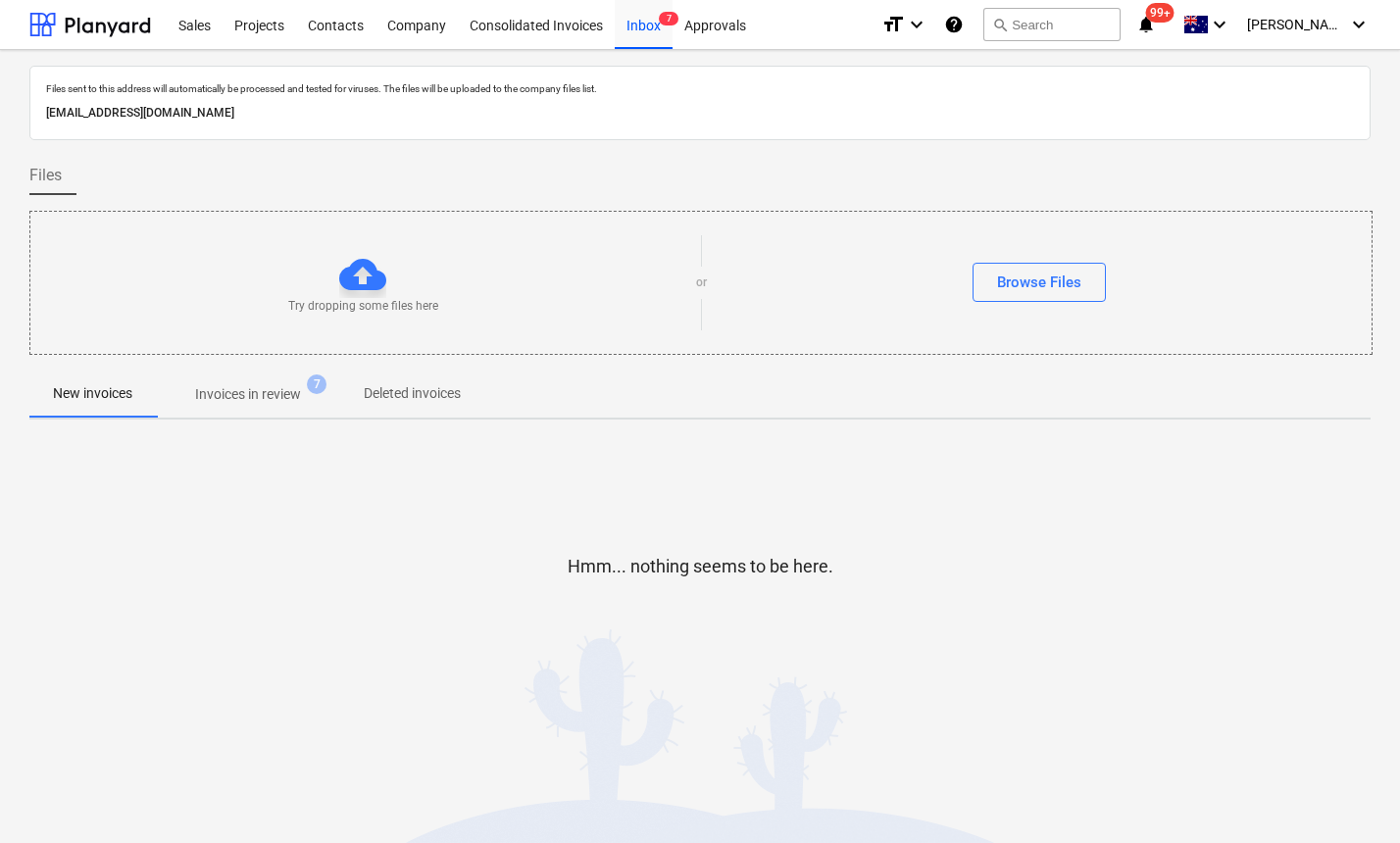click on "Hmm... nothing seems to be here." at bounding box center (700, 582) 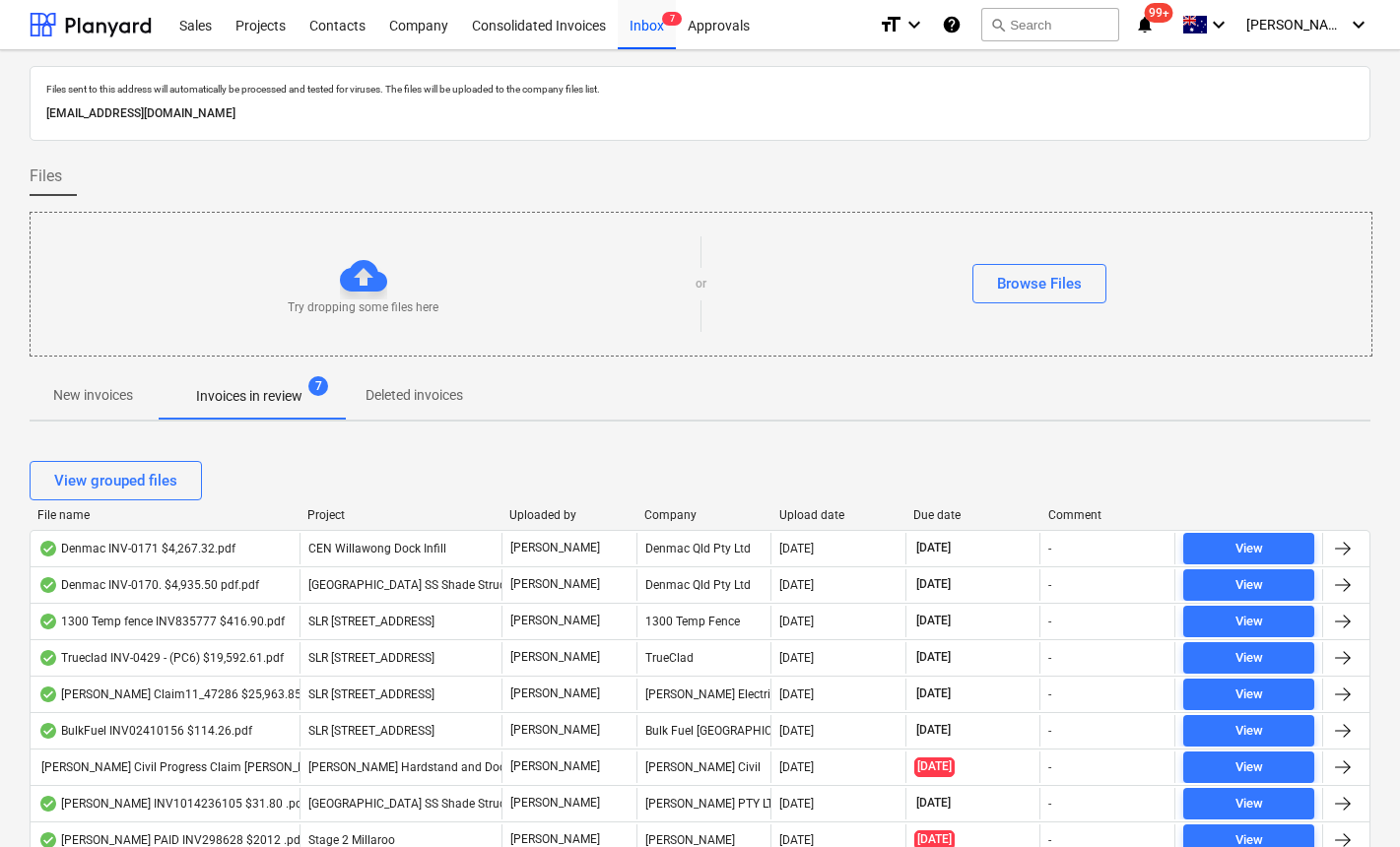 click on "Upload date" at bounding box center (838, 515) 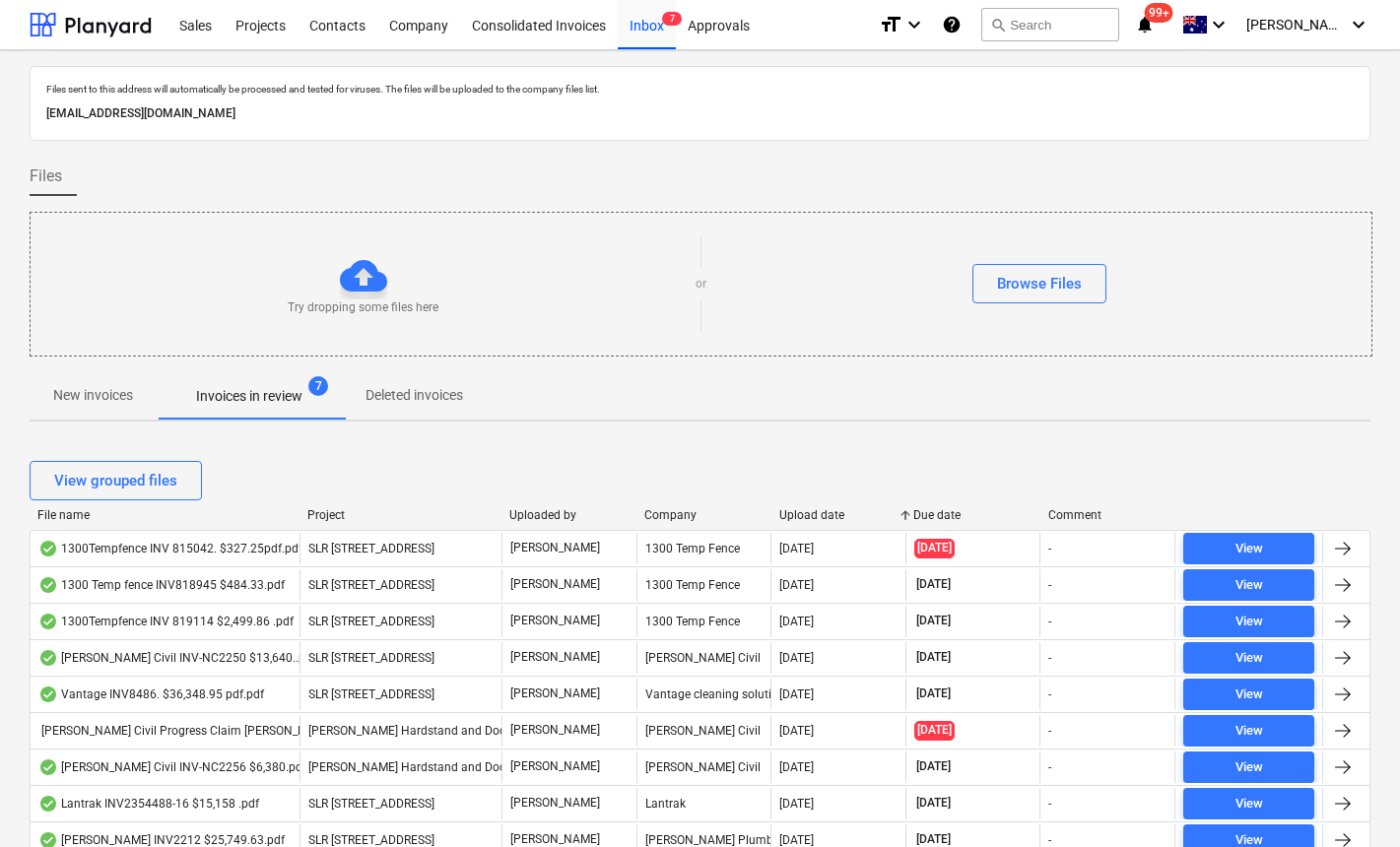 click on "Upload date" at bounding box center [838, 515] 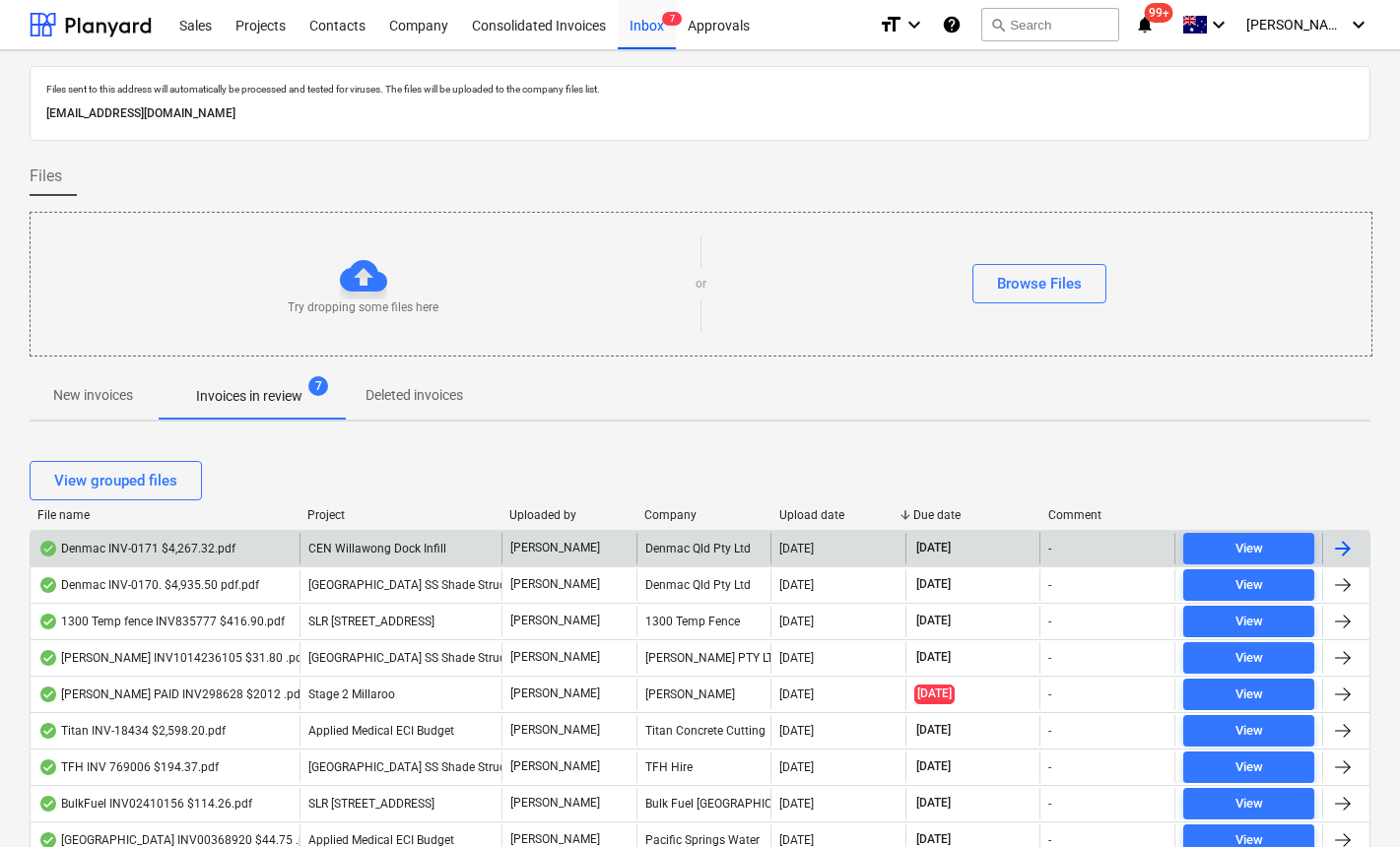 click on "Denmac INV-0171 $4,267.32.pdf" at bounding box center (137, 549) 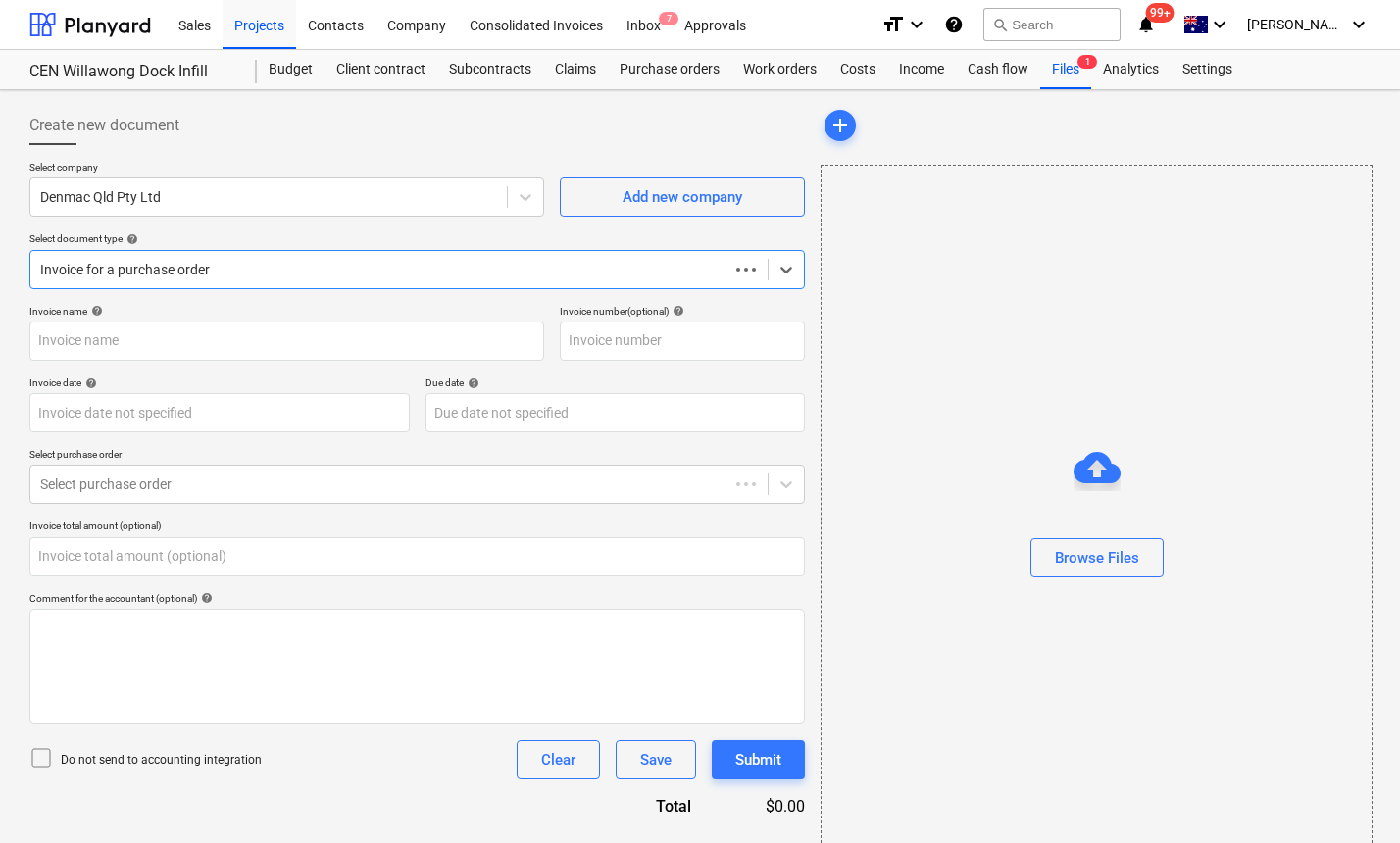 type on "0.00" 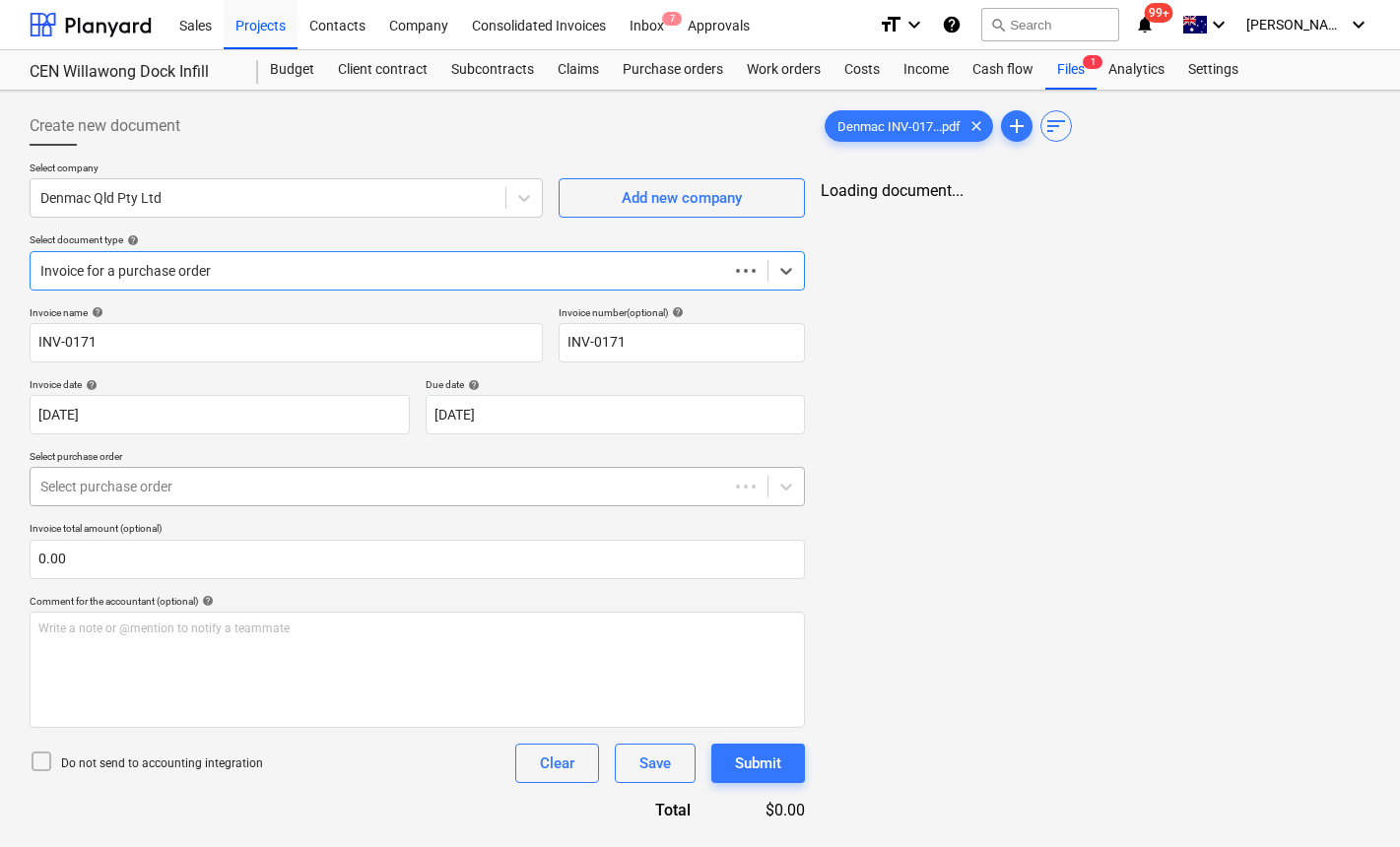 type on "INV-0171" 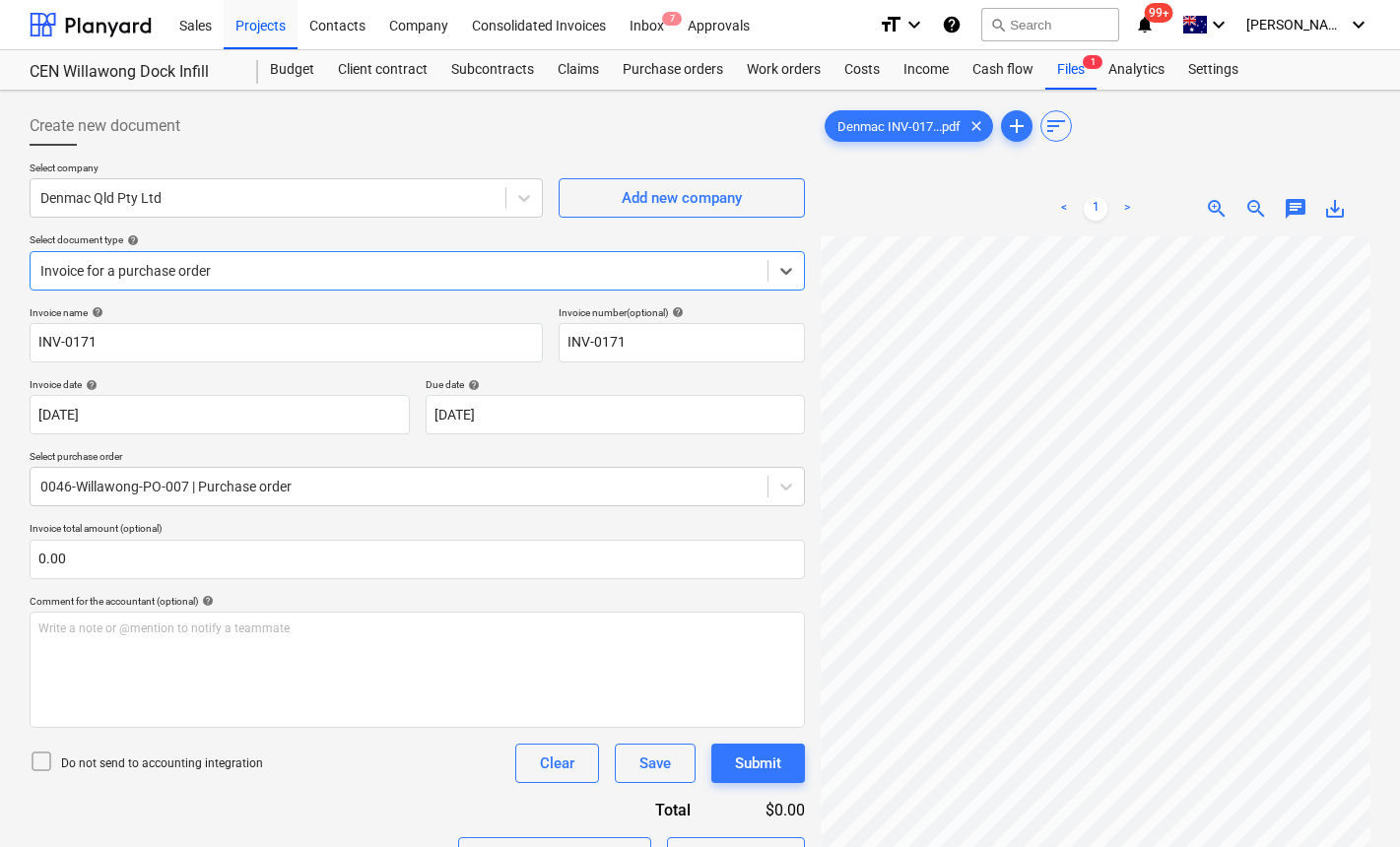 scroll, scrollTop: 0, scrollLeft: 181, axis: horizontal 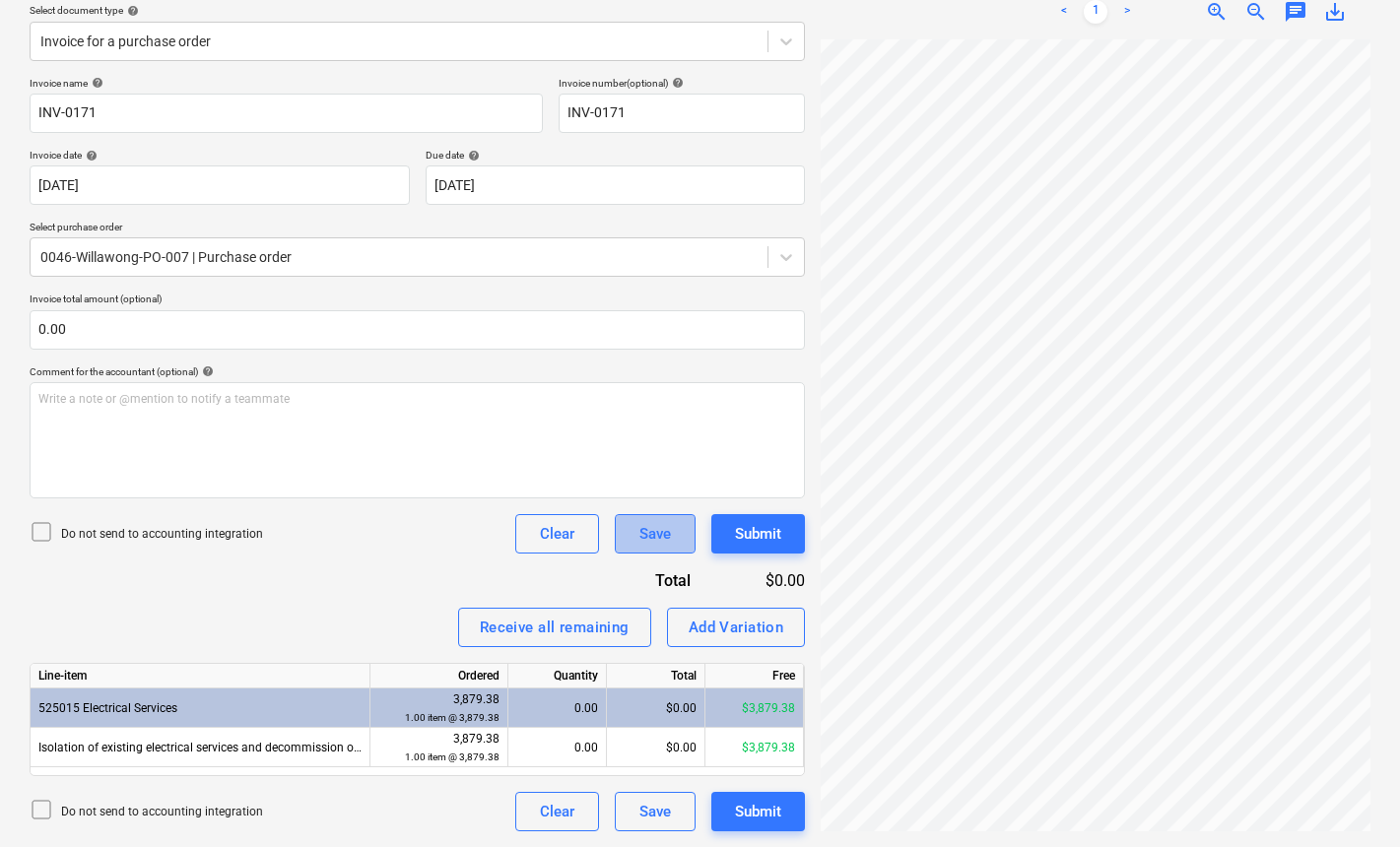 click on "Save" at bounding box center (655, 534) 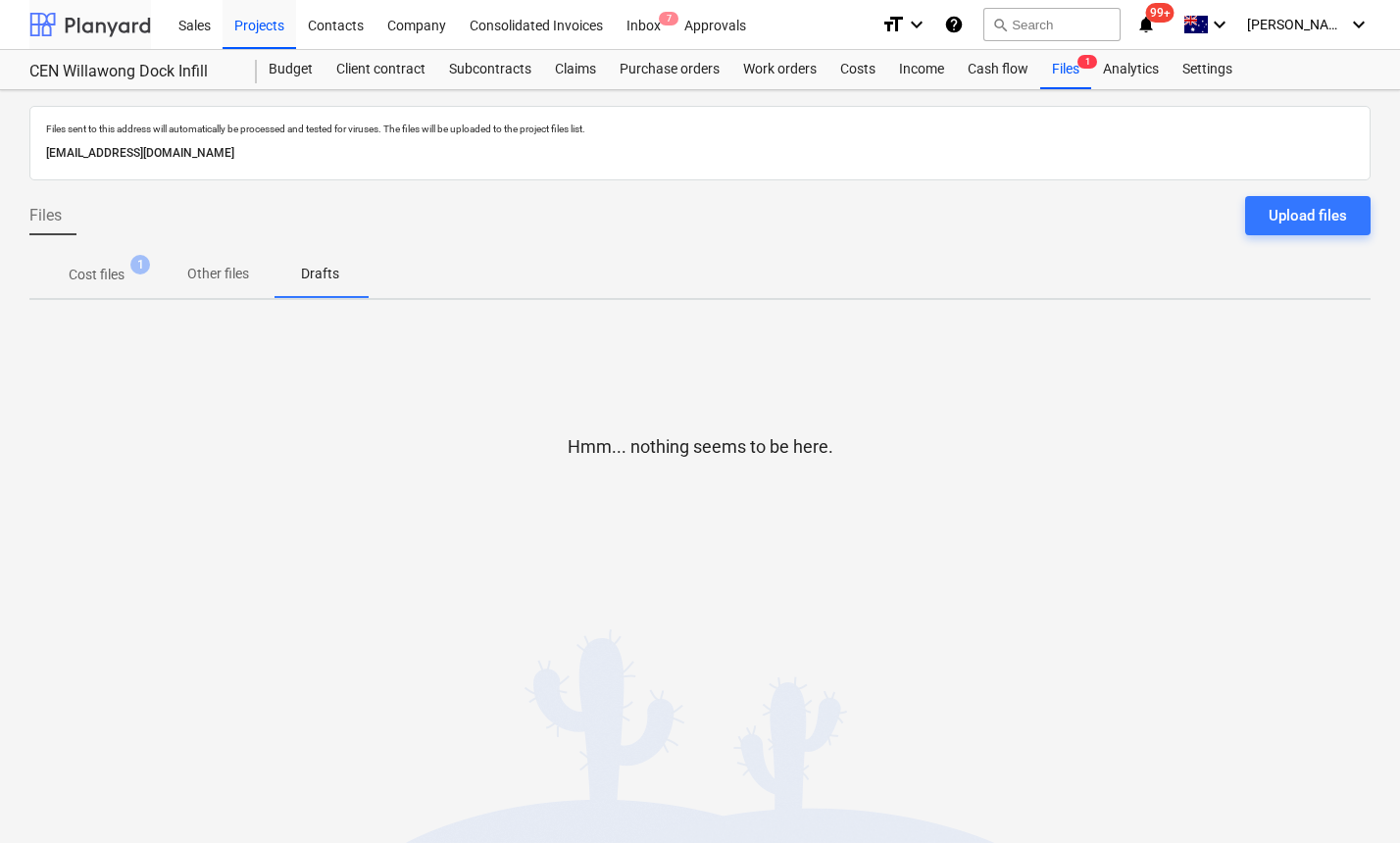 click at bounding box center (90, 25) 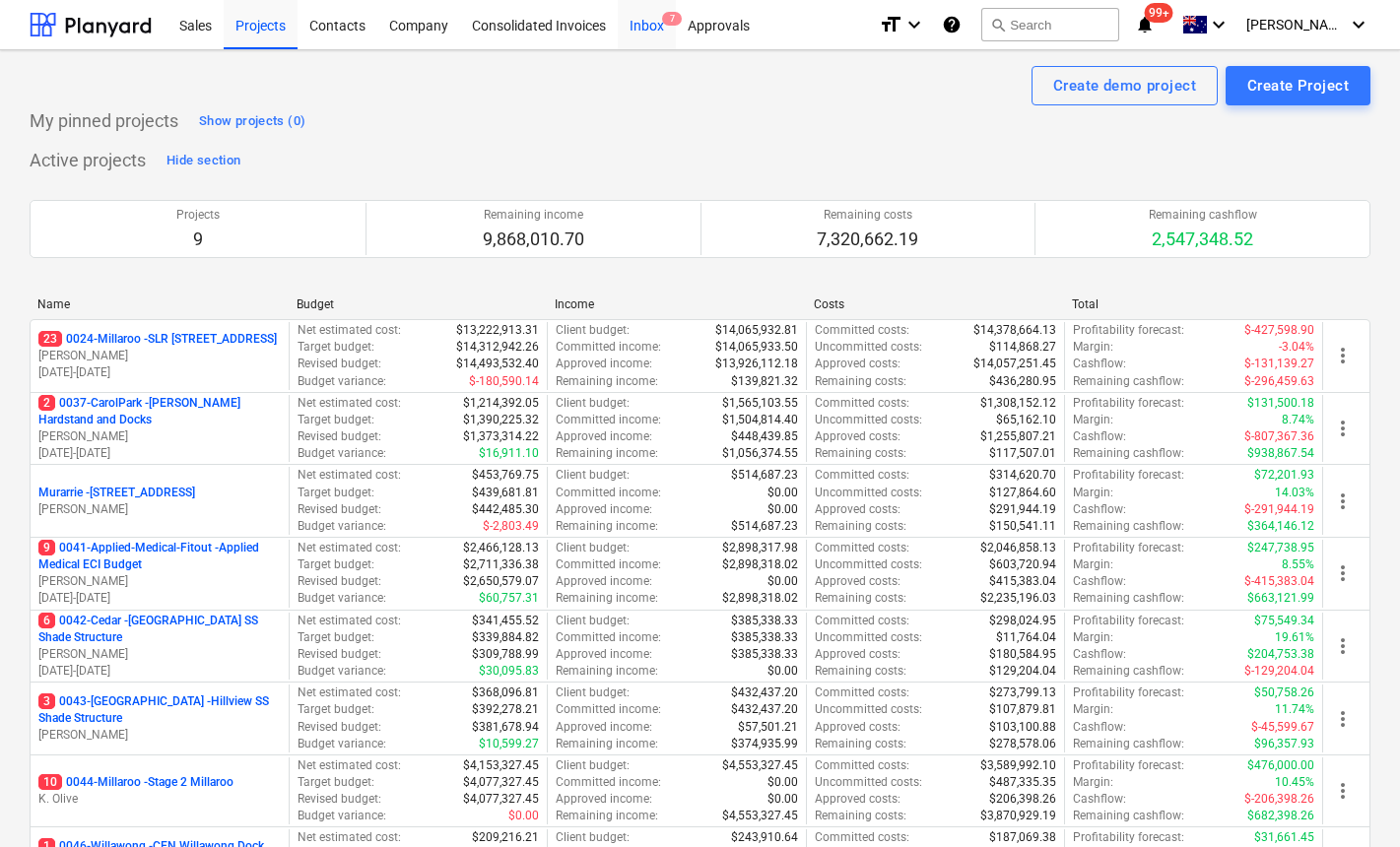 click on "Inbox 7" at bounding box center (646, 24) 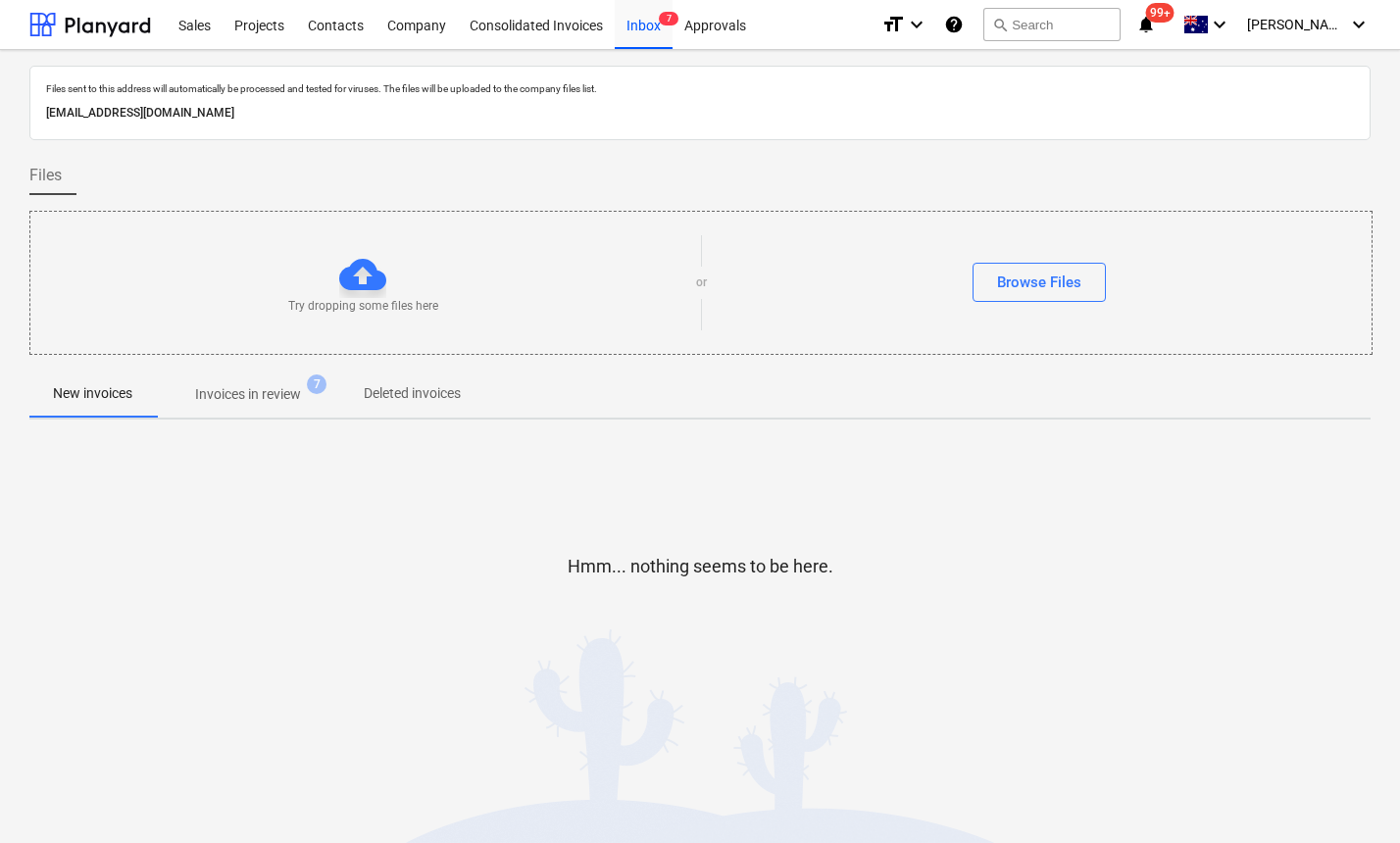 click on "Invoices in review" at bounding box center (248, 394) 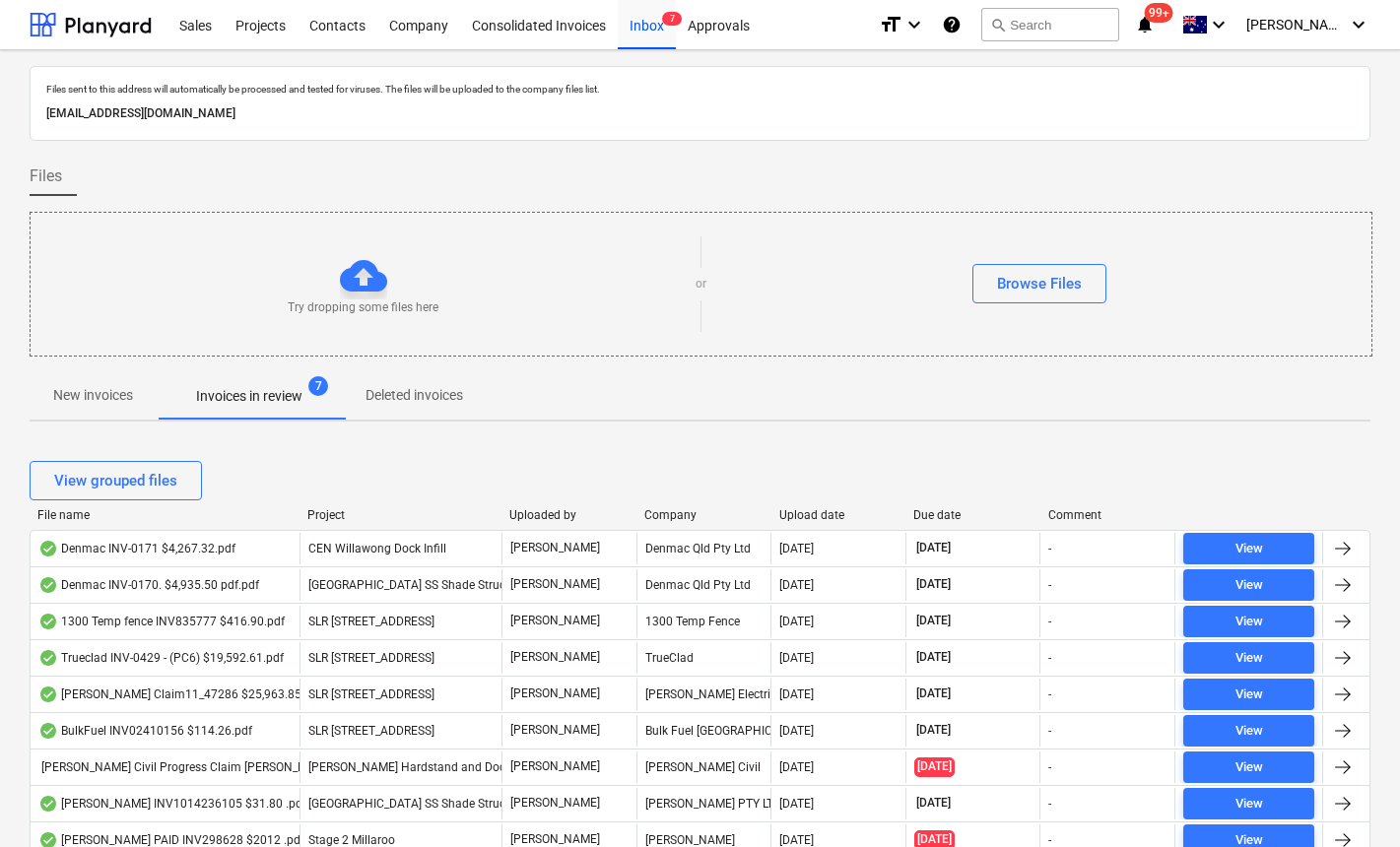 click on "Upload date" at bounding box center [838, 515] 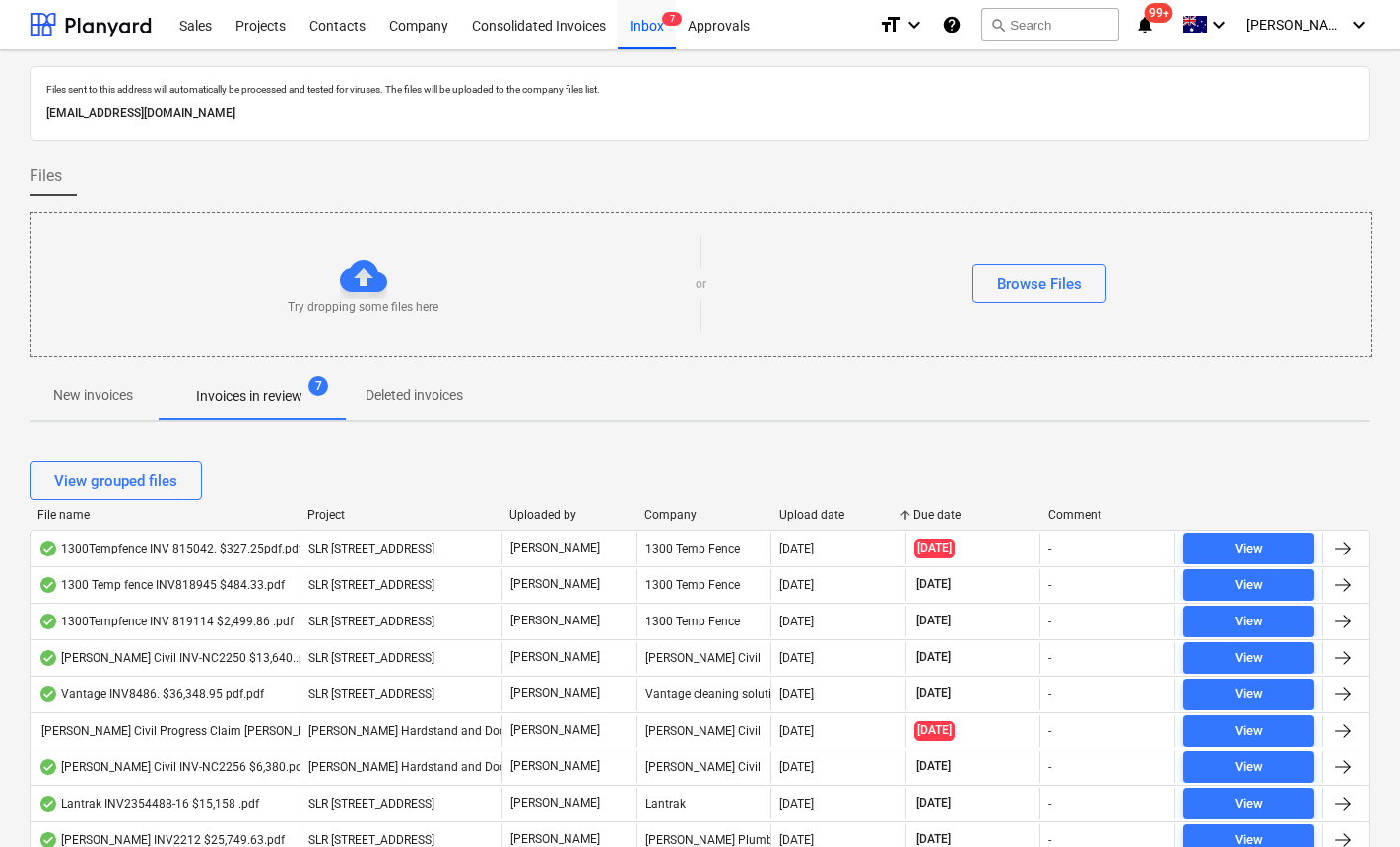 click on "Upload date" at bounding box center (838, 515) 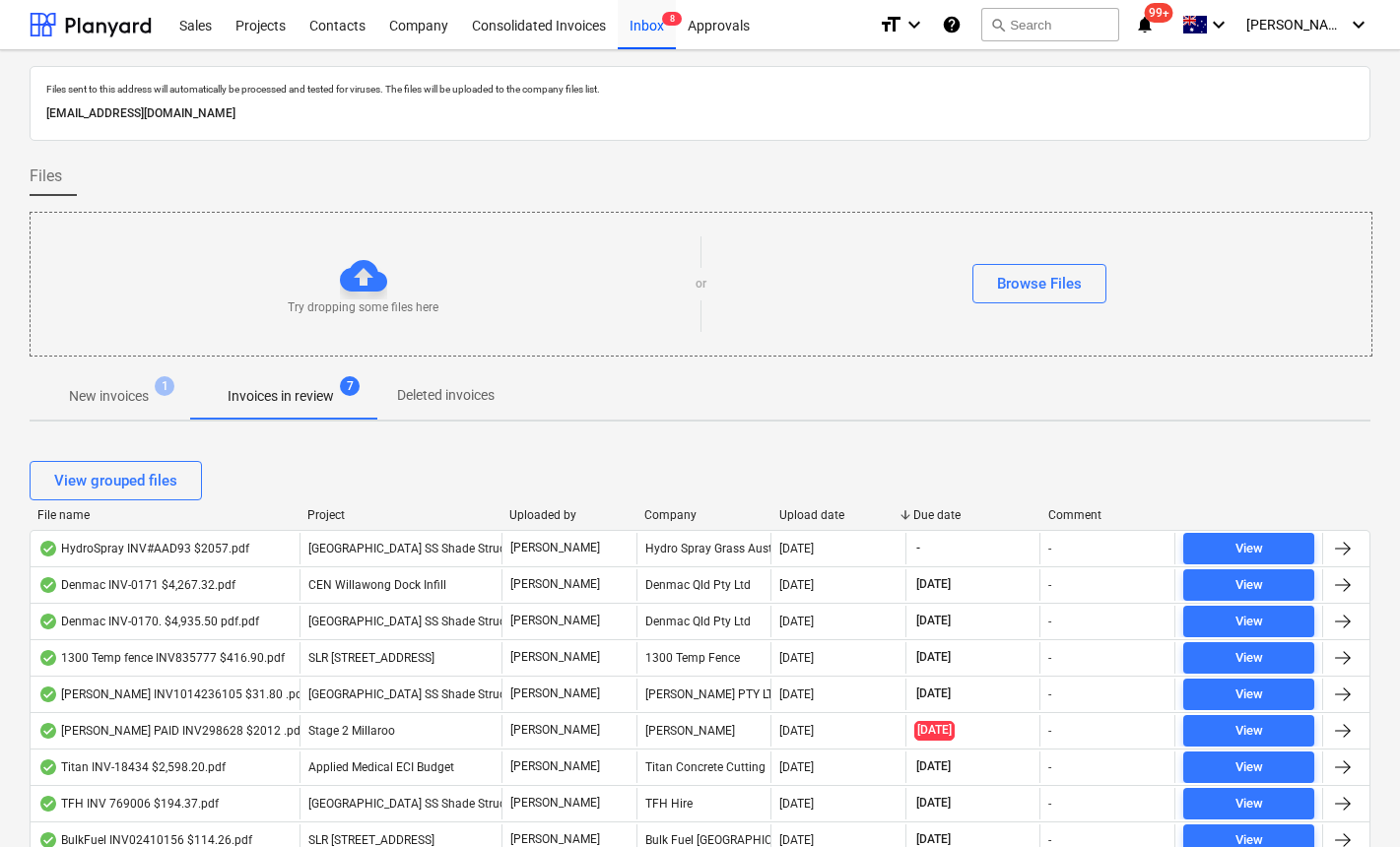 click on "HydroSpray INV#AAD93  $2057.pdf" at bounding box center [144, 549] 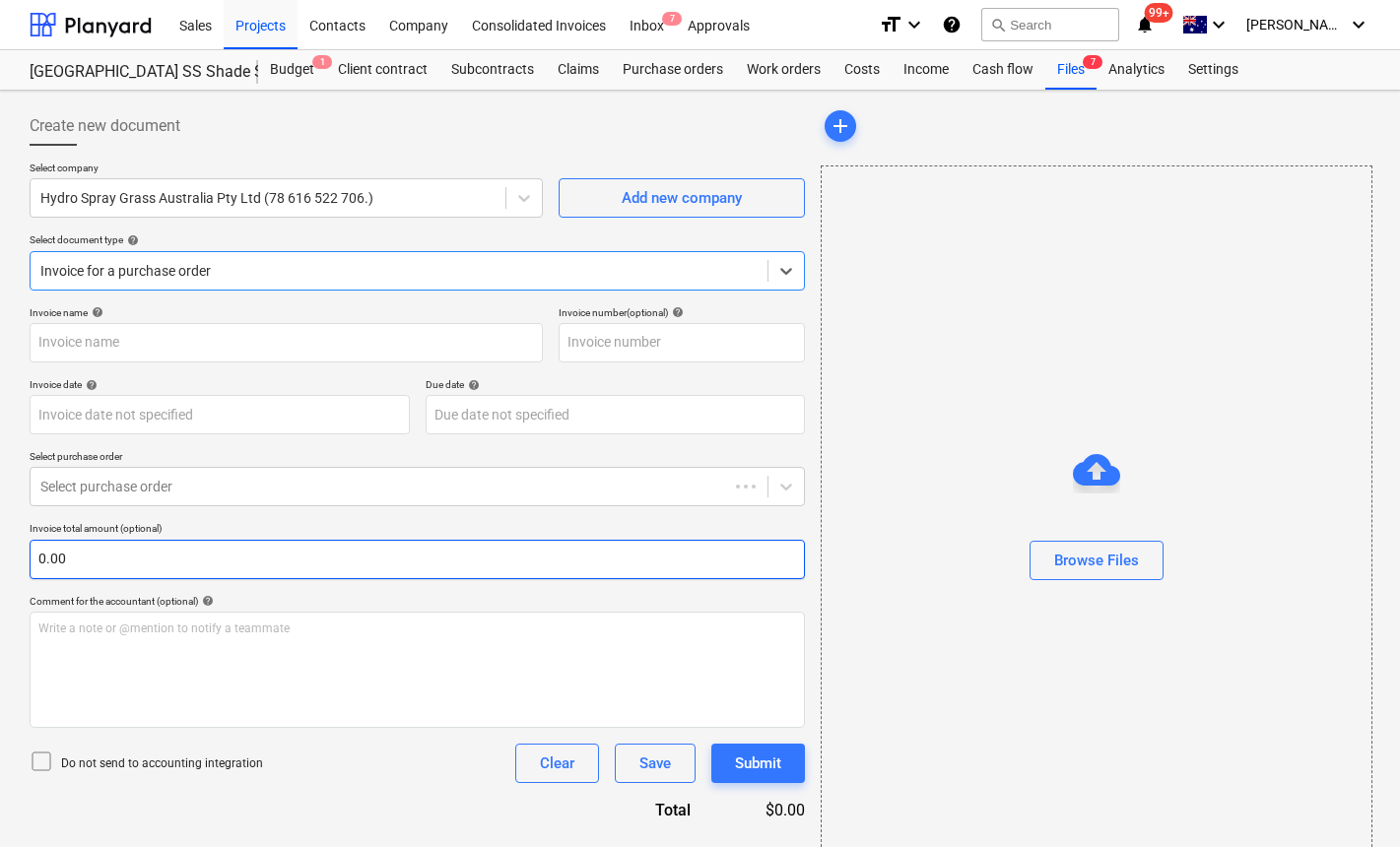 type on "93" 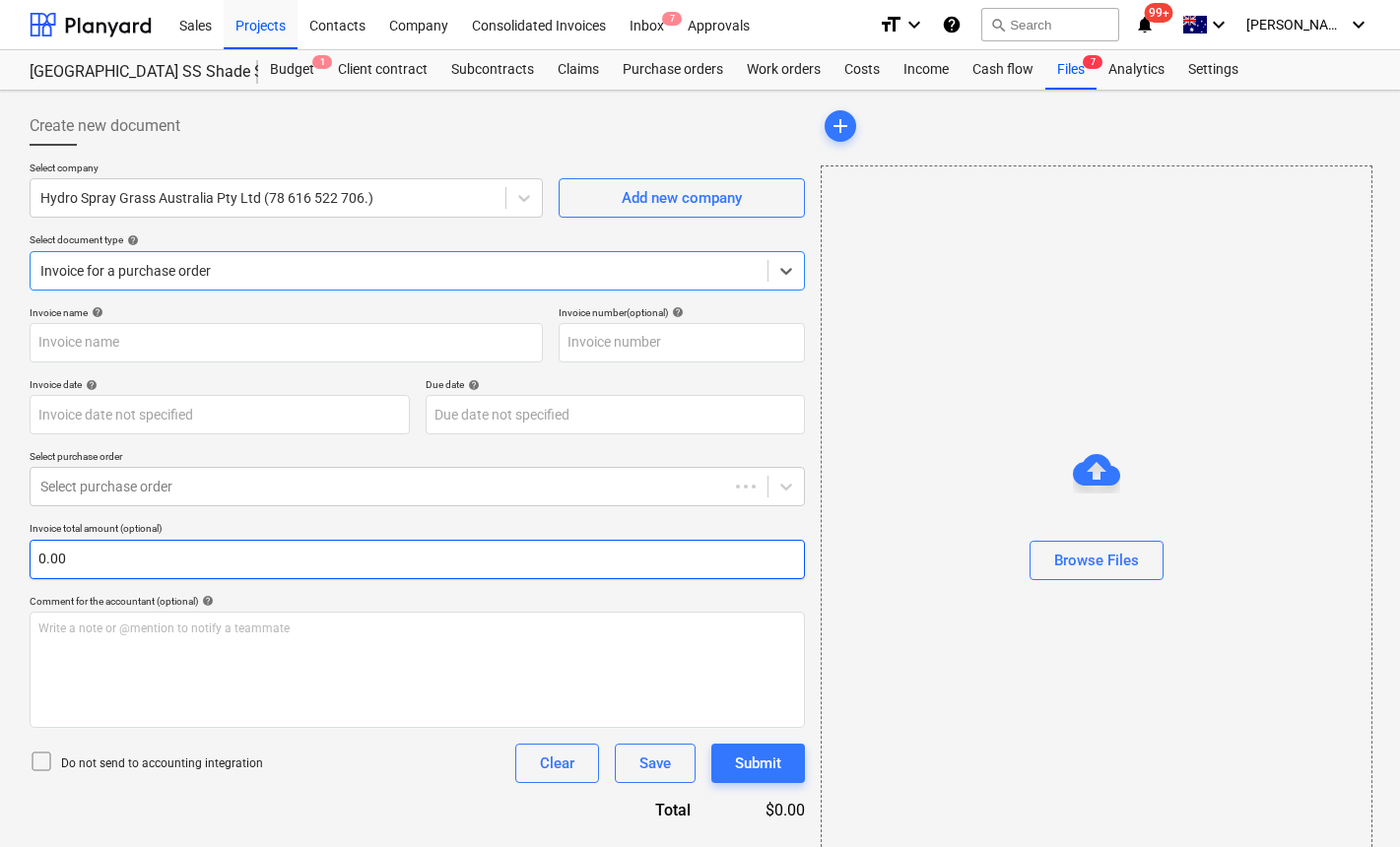 type on "93" 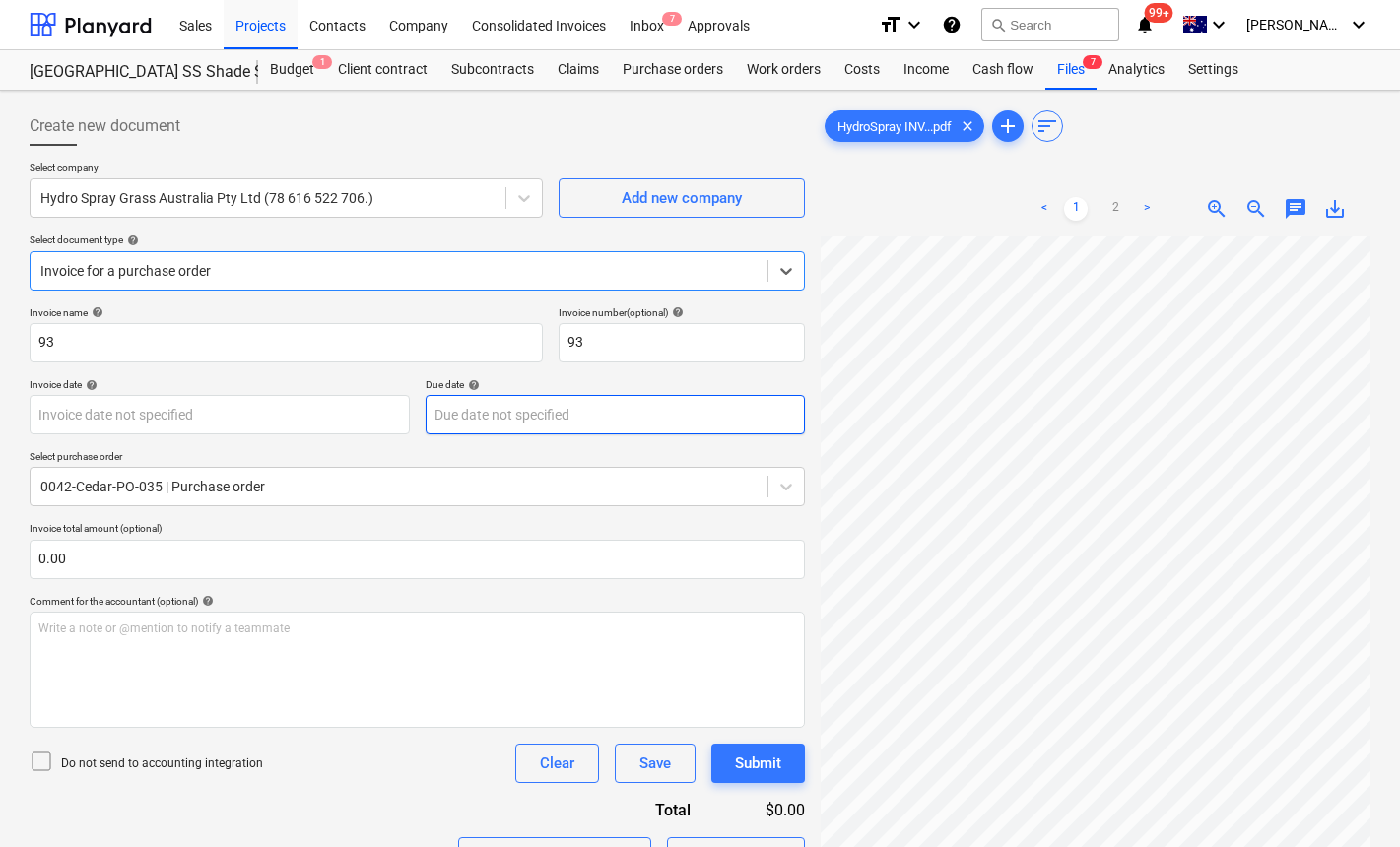 scroll, scrollTop: 0, scrollLeft: 194, axis: horizontal 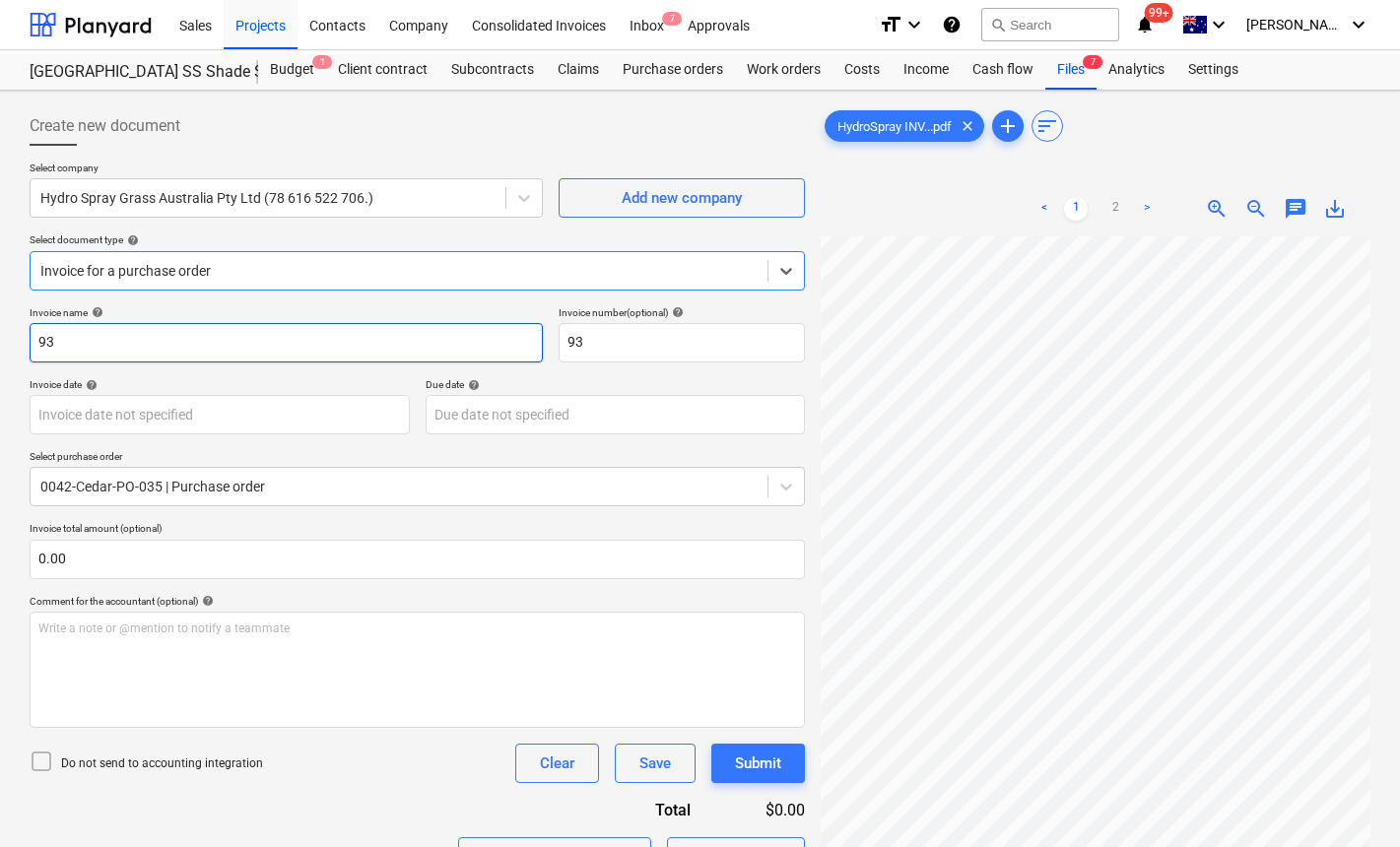 click on "93" at bounding box center [286, 343] 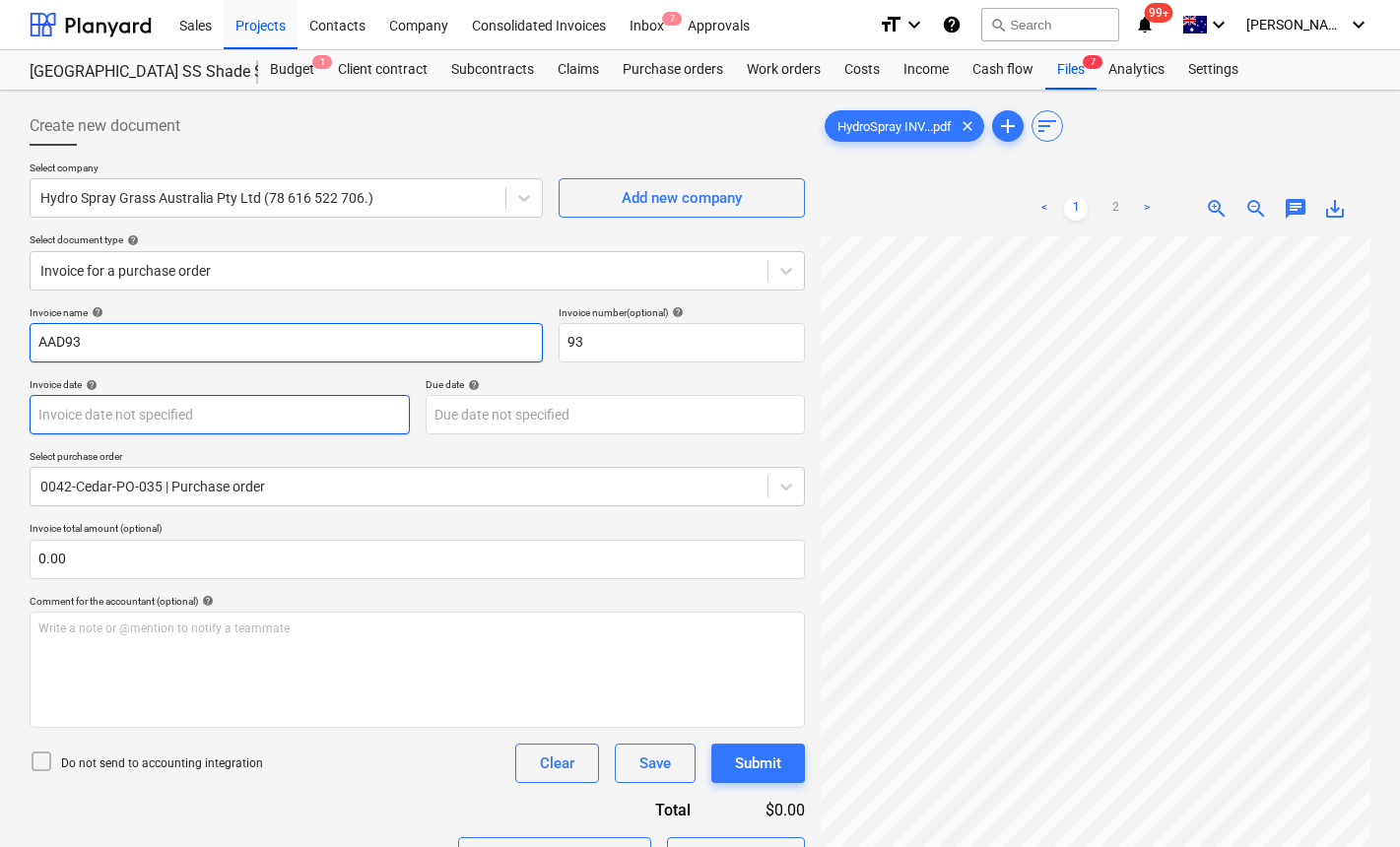type on "AAD93" 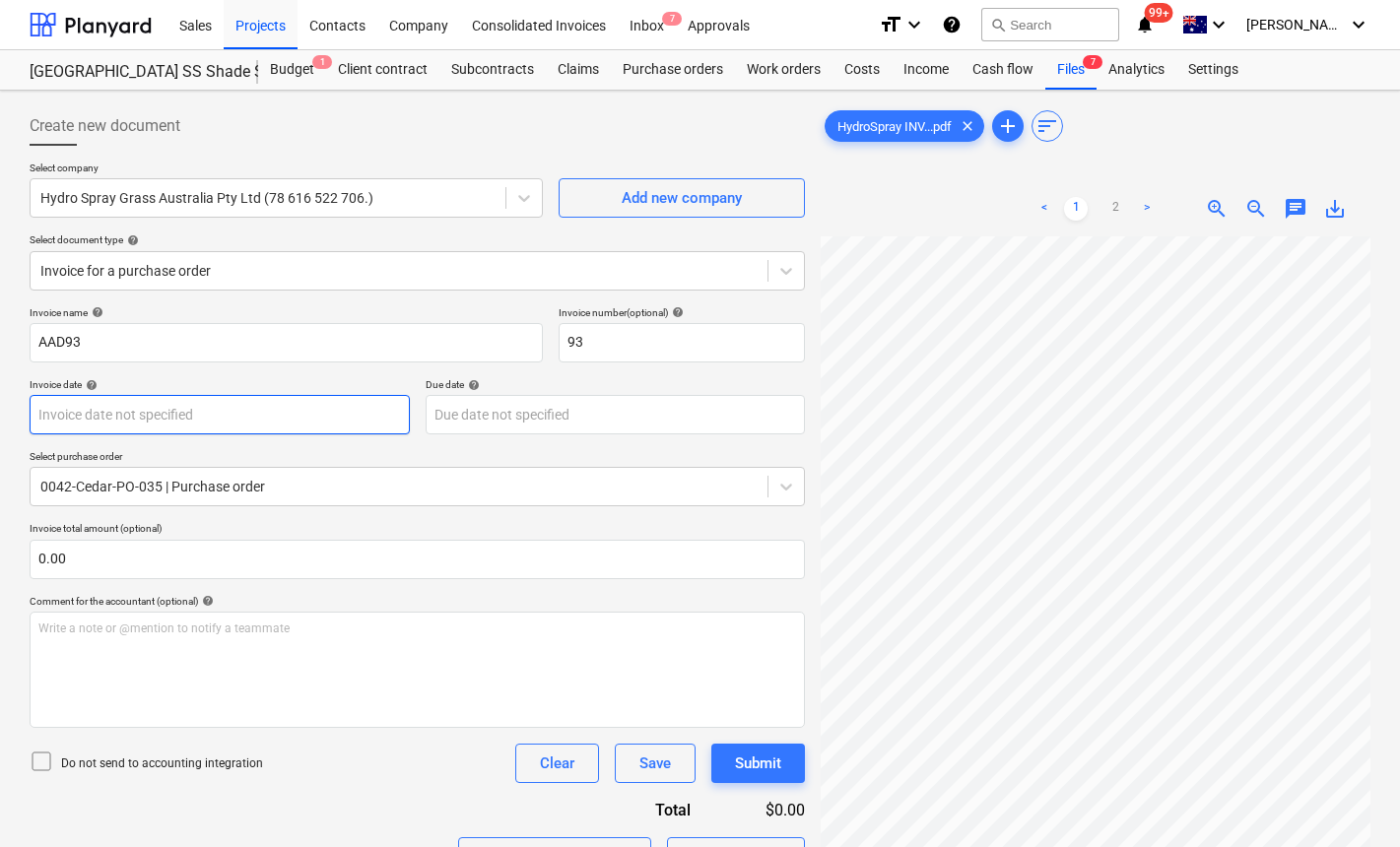 click on "Sales Projects Contacts Company Consolidated Invoices Inbox 7 Approvals format_size keyboard_arrow_down help search Search notifications 99+ keyboard_arrow_down J. Keane keyboard_arrow_down Cedar Creek SS Shade Structure Budget 1 Client contract Subcontracts Claims Purchase orders Work orders Costs Income Cash flow Files 7 Analytics Settings Create new document Select company Hydro Spray Grass Australia Pty Ltd (78 616 522 706.)  Add new company Select document type help Invoice for a purchase order Invoice name help AAD93 Invoice number  (optional) help 93 Invoice date help Press the down arrow key to interact with the calendar and
select a date. Press the question mark key to get the keyboard shortcuts for changing dates. Due date help Press the down arrow key to interact with the calendar and
select a date. Press the question mark key to get the keyboard shortcuts for changing dates. Select purchase order 0042-Cedar-PO-035 | Purchase order Invoice total amount (optional) 0.00 help ﻿ Clear Save" at bounding box center (700, 424) 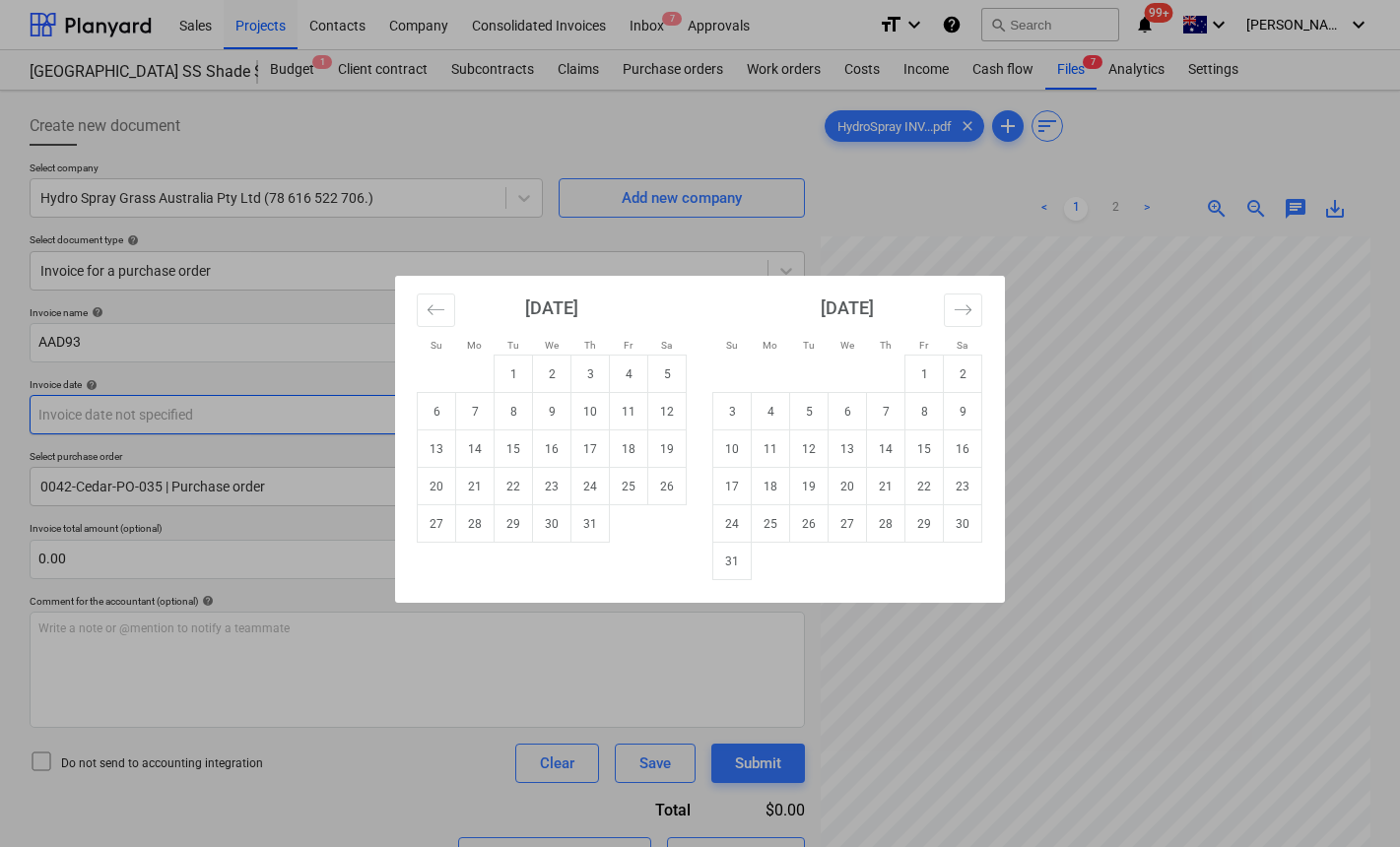 click on "Su Mo Tu We Th Fr Sa Su Mo Tu We Th Fr Sa June 2025 1 2 3 4 5 6 7 8 9 10 11 12 13 14 15 16 17 18 19 20 21 22 23 24 25 26 27 28 29 30 July 2025 1 2 3 4 5 6 7 8 9 10 11 12 13 14 15 16 17 18 19 20 21 22 23 24 25 26 27 28 29 30 31 August 2025 1 2 3 4 5 6 7 8 9 10 11 12 13 14 15 16 17 18 19 20 21 22 23 24 25 26 27 28 29 30 31 September 2025 1 2 3 4 5 6 7 8 9 10 11 12 13 14 15 16 17 18 19 20 21 22 23 24 25 26 27 28 29 30" at bounding box center (700, 424) 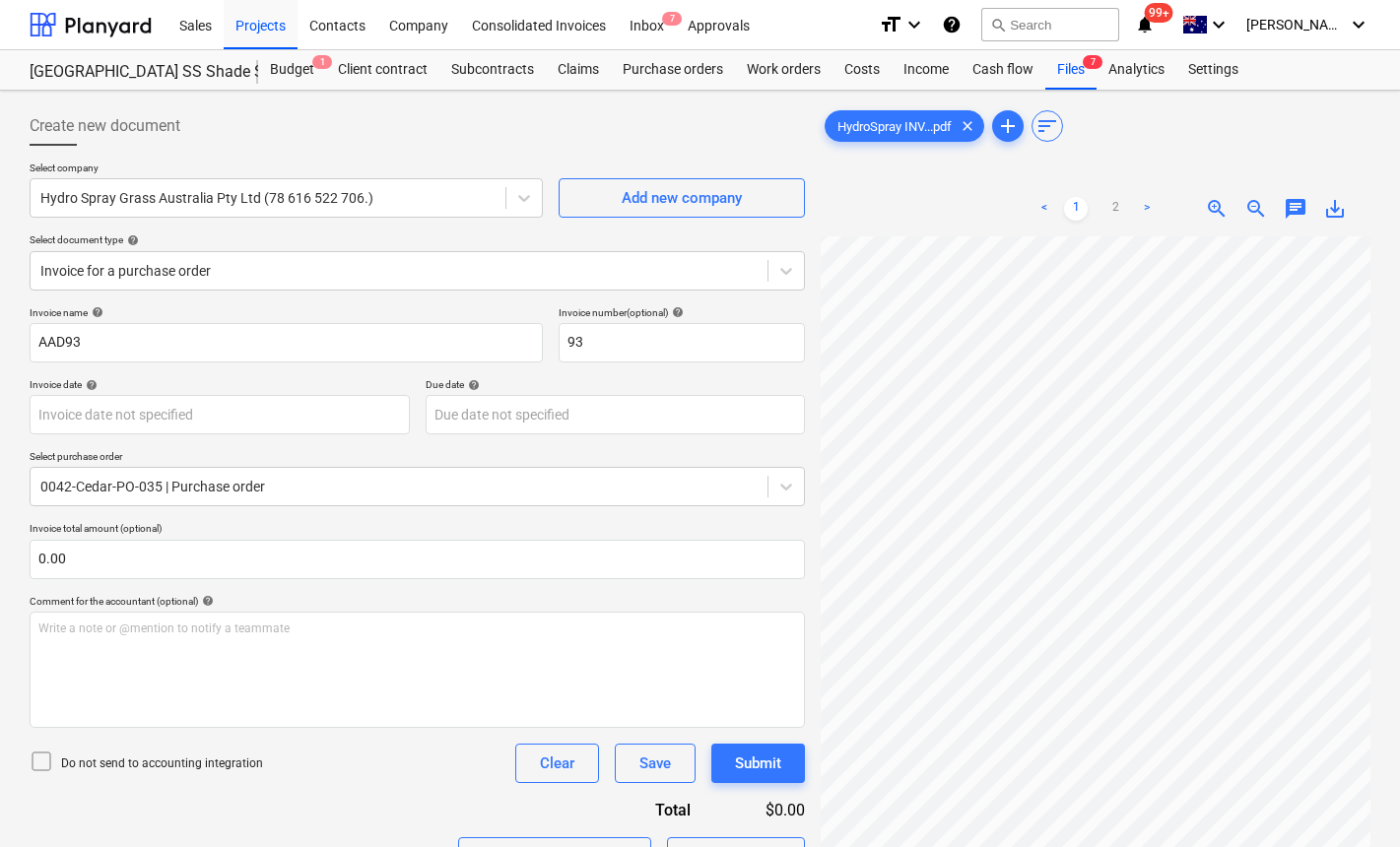 scroll, scrollTop: 21, scrollLeft: 109, axis: both 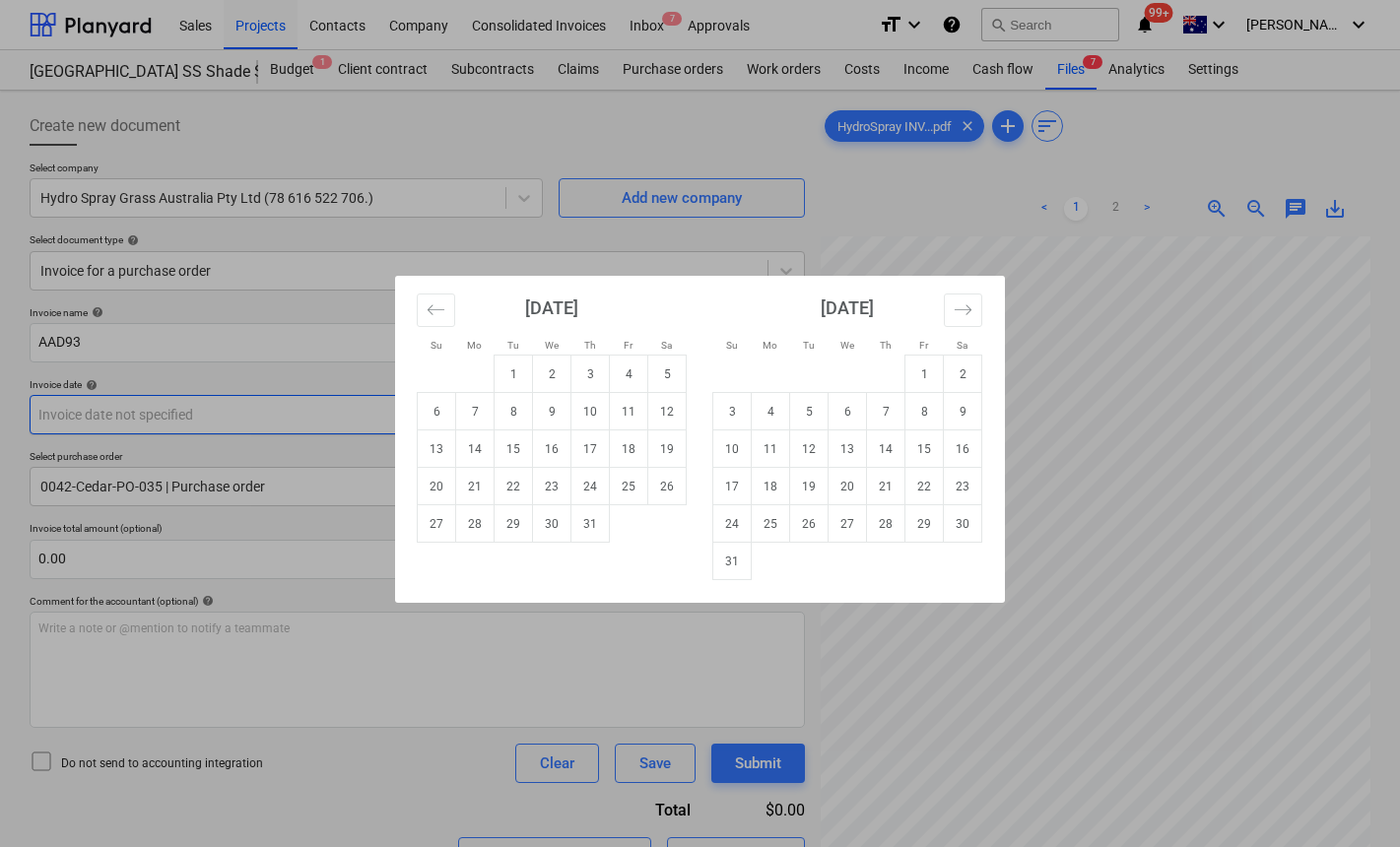 click on "Sales Projects Contacts Company Consolidated Invoices Inbox 7 Approvals format_size keyboard_arrow_down help search Search notifications 99+ keyboard_arrow_down J. Keane keyboard_arrow_down Cedar Creek SS Shade Structure Budget 1 Client contract Subcontracts Claims Purchase orders Work orders Costs Income Cash flow Files 7 Analytics Settings Create new document Select company Hydro Spray Grass Australia Pty Ltd (78 616 522 706.)  Add new company Select document type help Invoice for a purchase order Invoice name help AAD93 Invoice number  (optional) help 93 Invoice date help Press the down arrow key to interact with the calendar and
select a date. Press the question mark key to get the keyboard shortcuts for changing dates. Due date help Press the down arrow key to interact with the calendar and
select a date. Press the question mark key to get the keyboard shortcuts for changing dates. Select purchase order 0042-Cedar-PO-035 | Purchase order Invoice total amount (optional) 0.00 help ﻿ Clear Save" at bounding box center [700, 424] 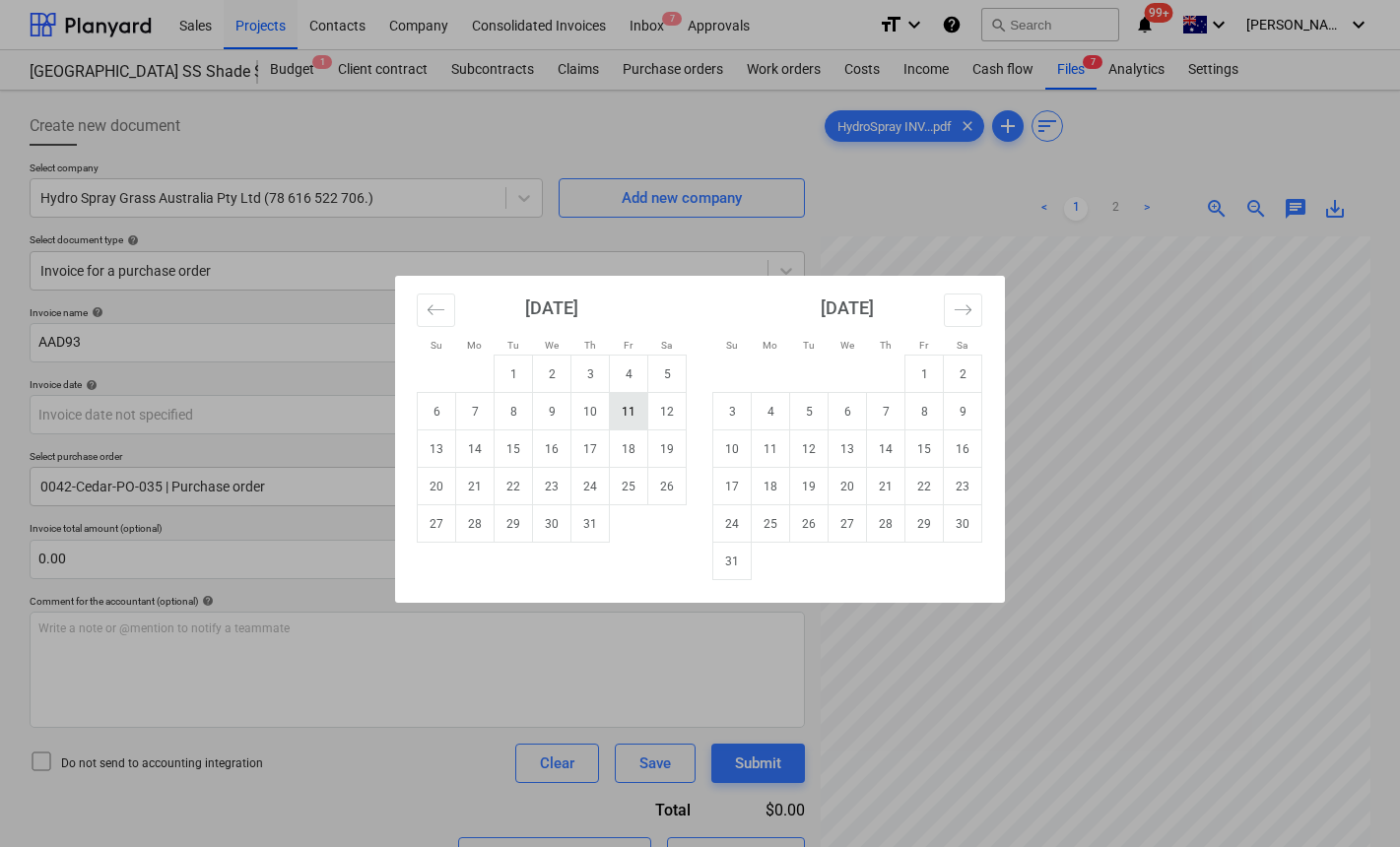click on "11" at bounding box center (629, 412) 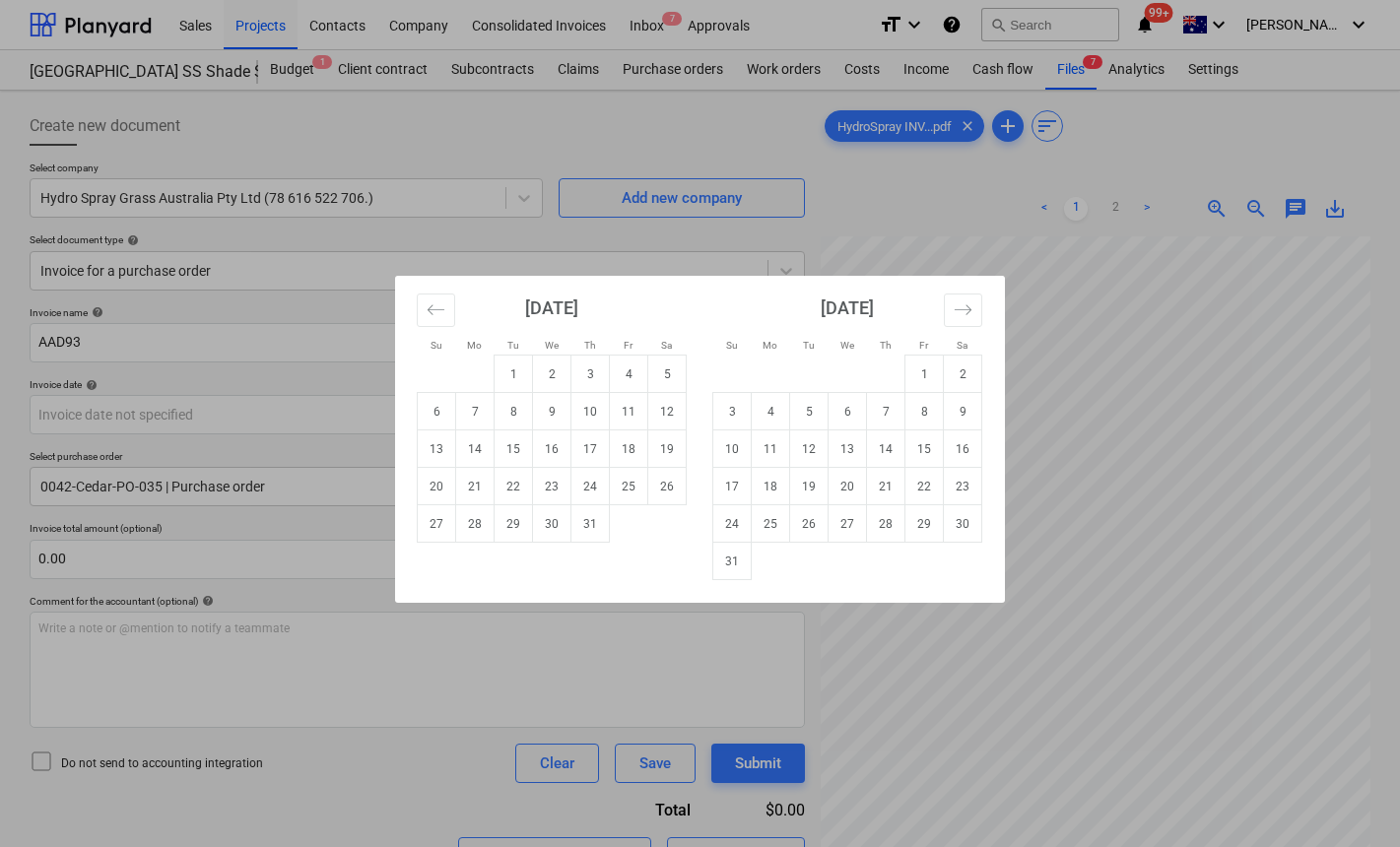 type on "11 Jul 2025" 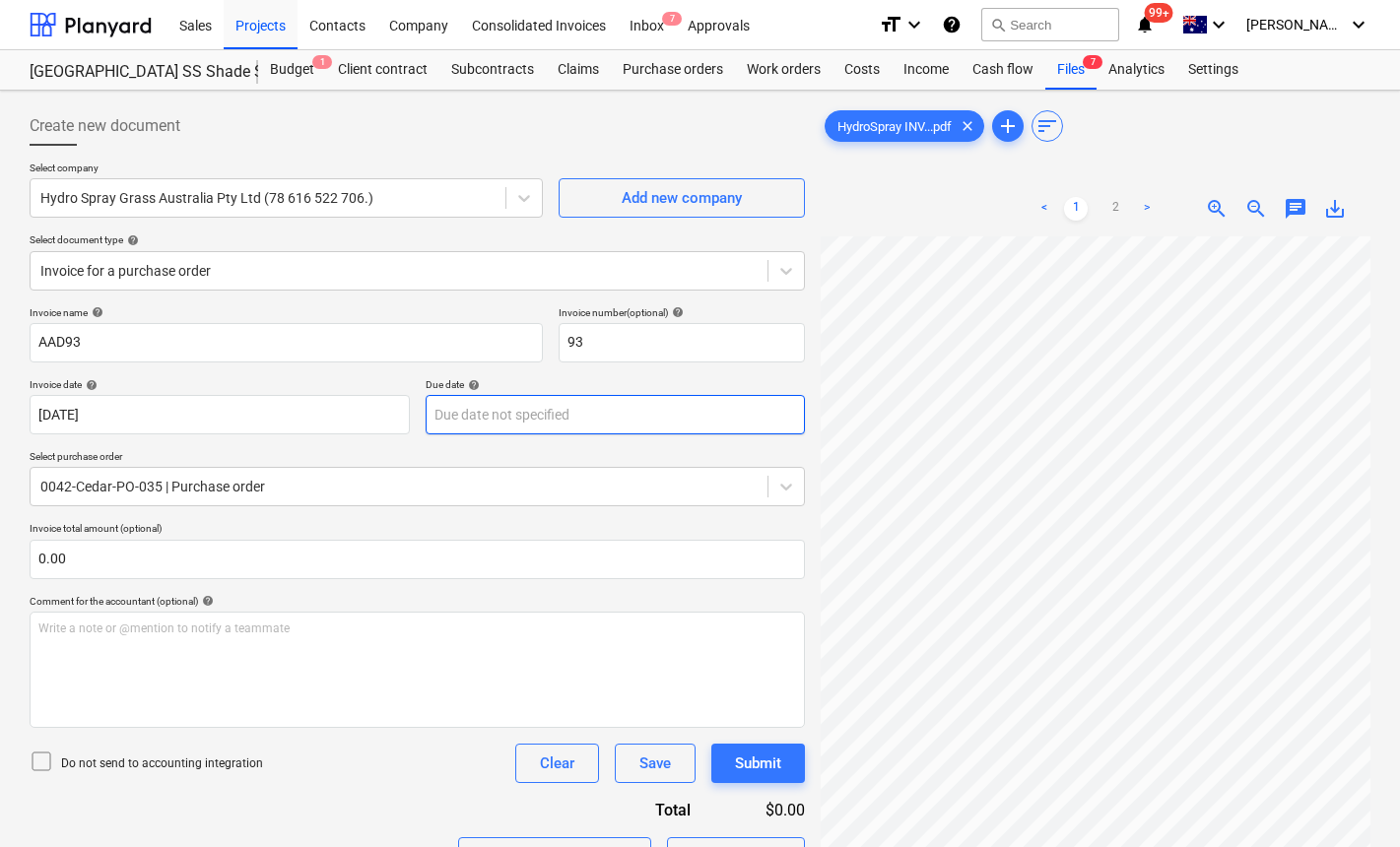 click on "Sales Projects Contacts Company Consolidated Invoices Inbox 7 Approvals format_size keyboard_arrow_down help search Search notifications 99+ keyboard_arrow_down J. Keane keyboard_arrow_down Cedar Creek SS Shade Structure Budget 1 Client contract Subcontracts Claims Purchase orders Work orders Costs Income Cash flow Files 7 Analytics Settings Create new document Select company Hydro Spray Grass Australia Pty Ltd (78 616 522 706.)  Add new company Select document type help Invoice for a purchase order Invoice name help AAD93 Invoice number  (optional) help 93 Invoice date help 11 Jul 2025 11.07.2025 Press the down arrow key to interact with the calendar and
select a date. Press the question mark key to get the keyboard shortcuts for changing dates. Due date help Press the down arrow key to interact with the calendar and
select a date. Press the question mark key to get the keyboard shortcuts for changing dates. Select purchase order 0042-Cedar-PO-035 | Purchase order Invoice total amount (optional) <" at bounding box center [700, 424] 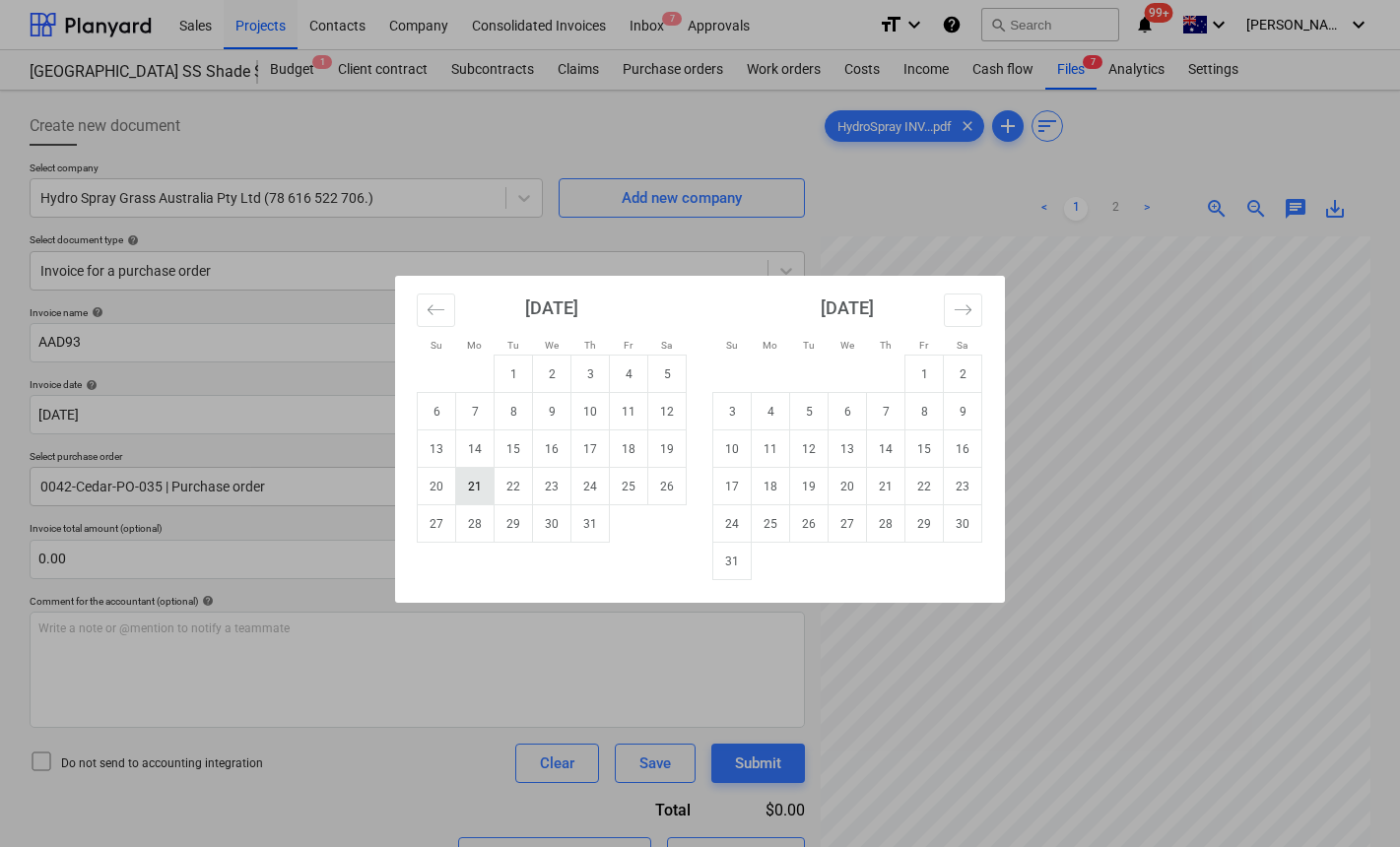 click on "21" at bounding box center [475, 487] 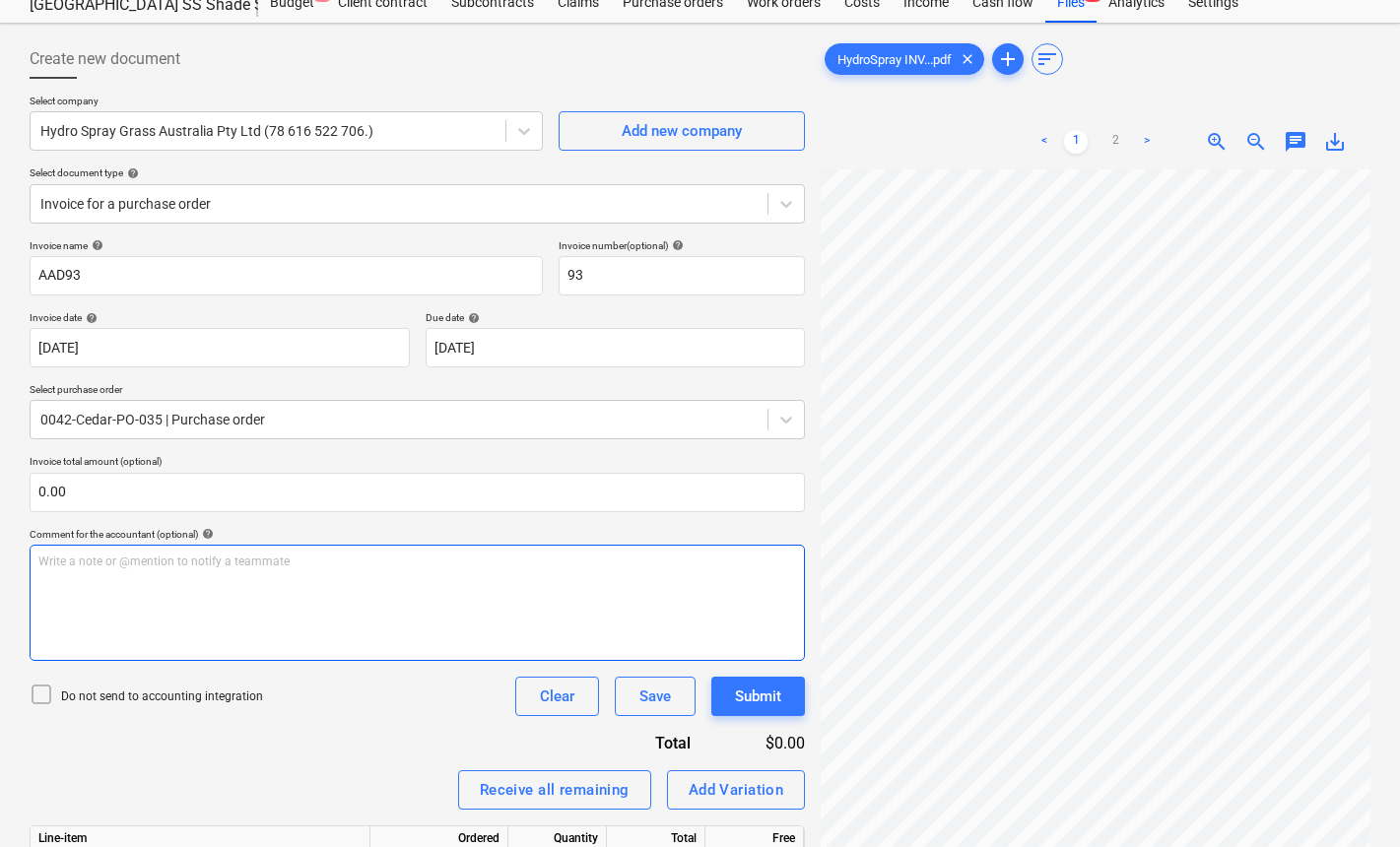 scroll, scrollTop: 68, scrollLeft: 0, axis: vertical 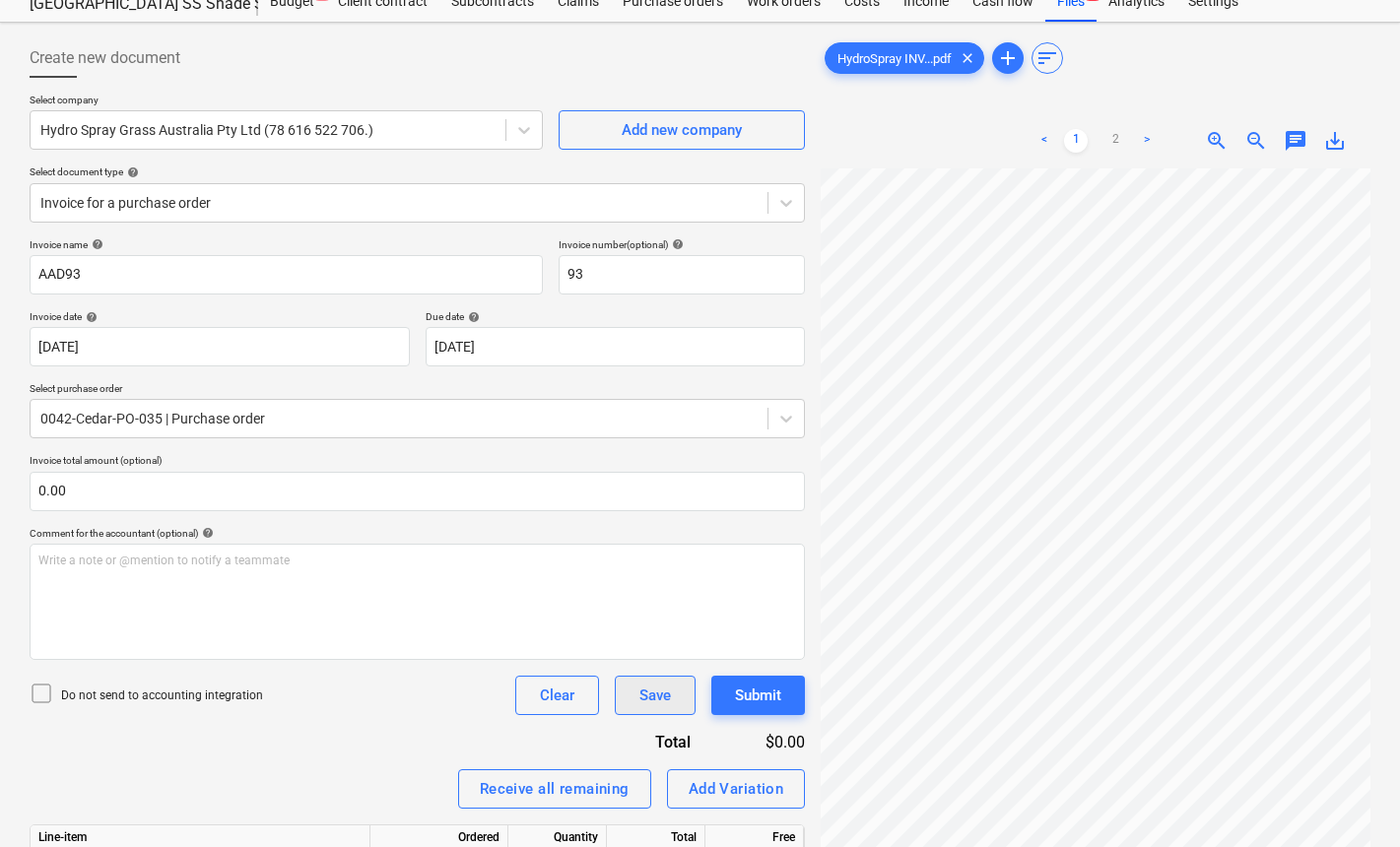 click on "Save" at bounding box center (655, 695) 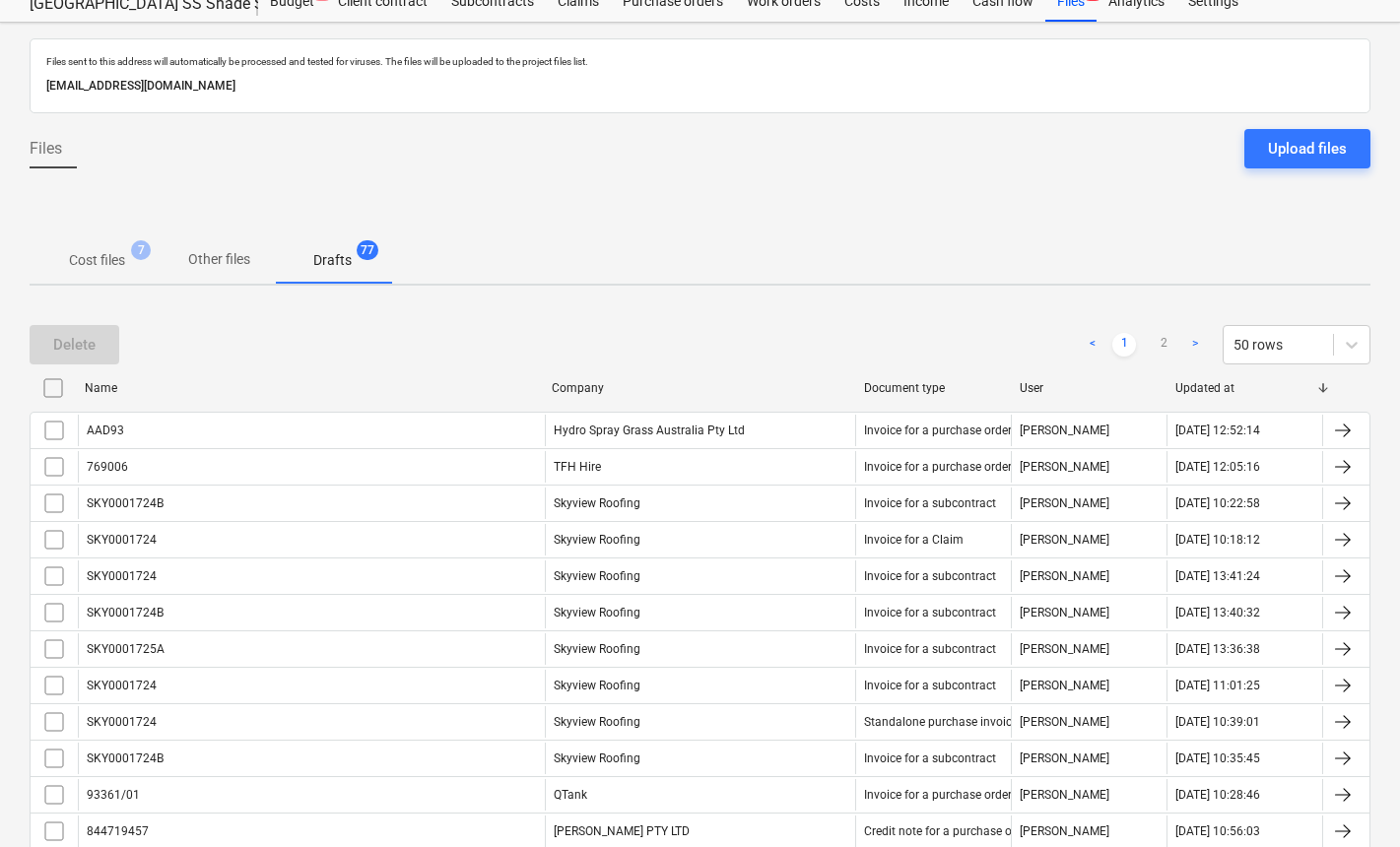 scroll, scrollTop: 0, scrollLeft: 0, axis: both 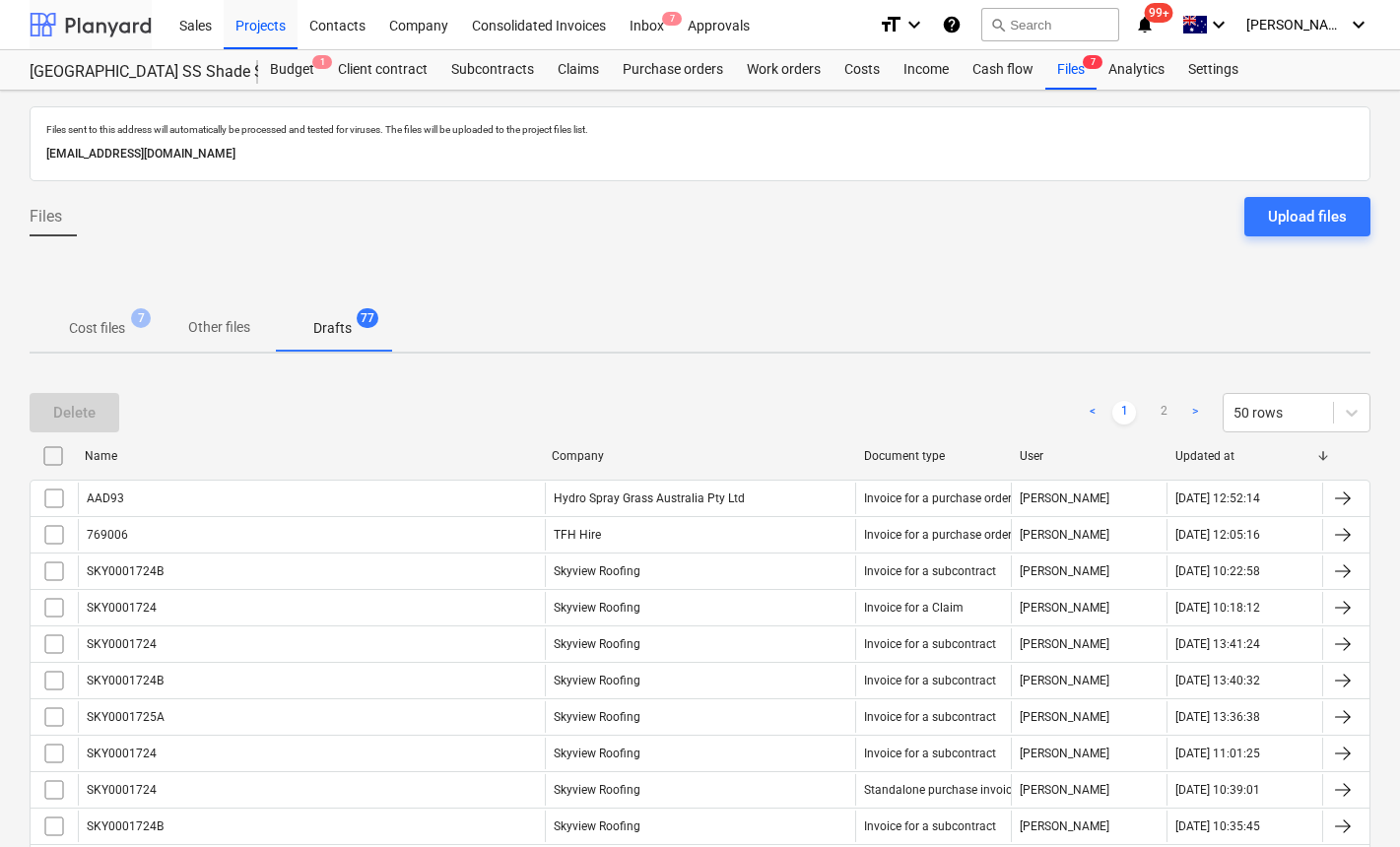 click at bounding box center (91, 25) 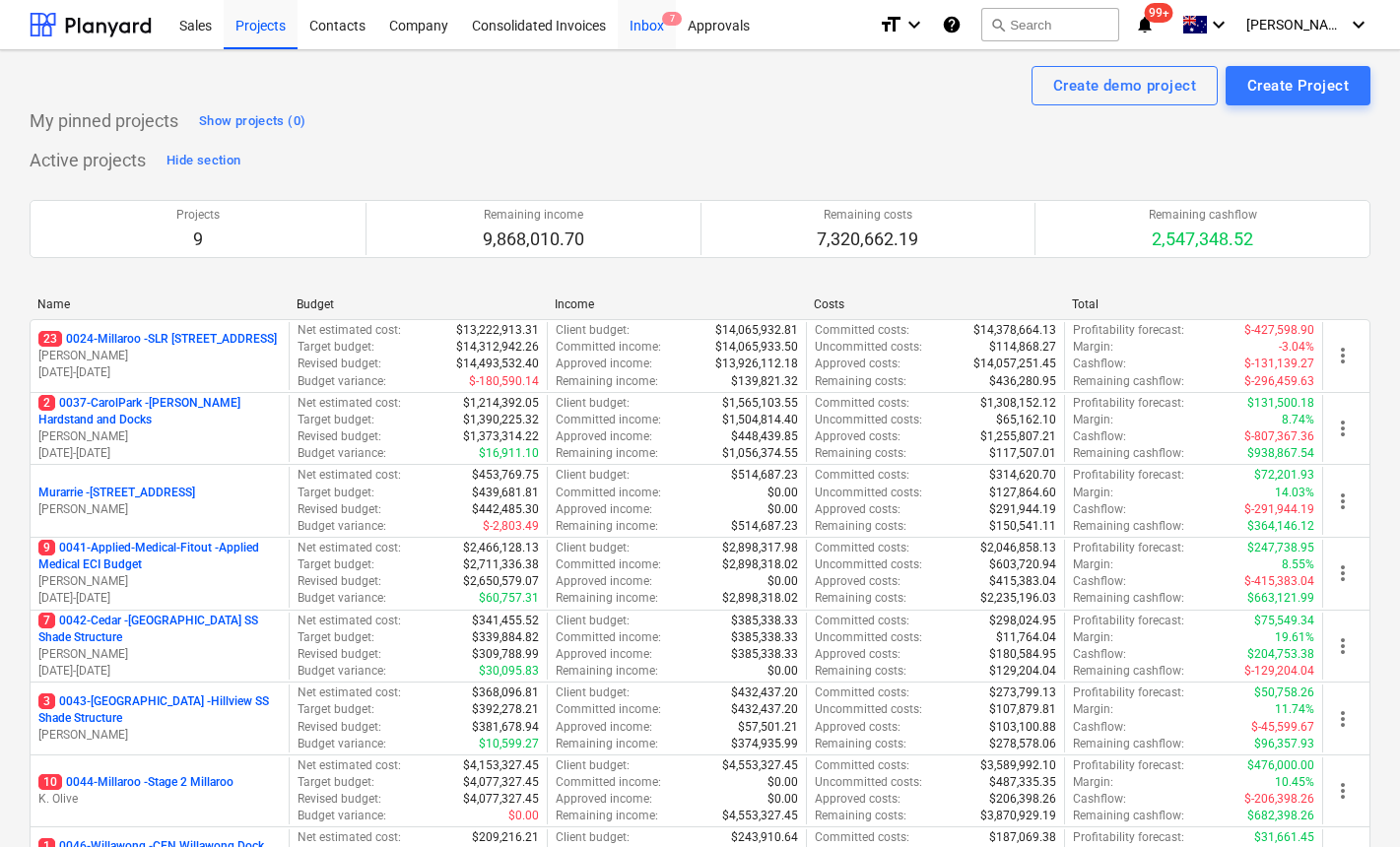 click on "Inbox 7" at bounding box center (646, 24) 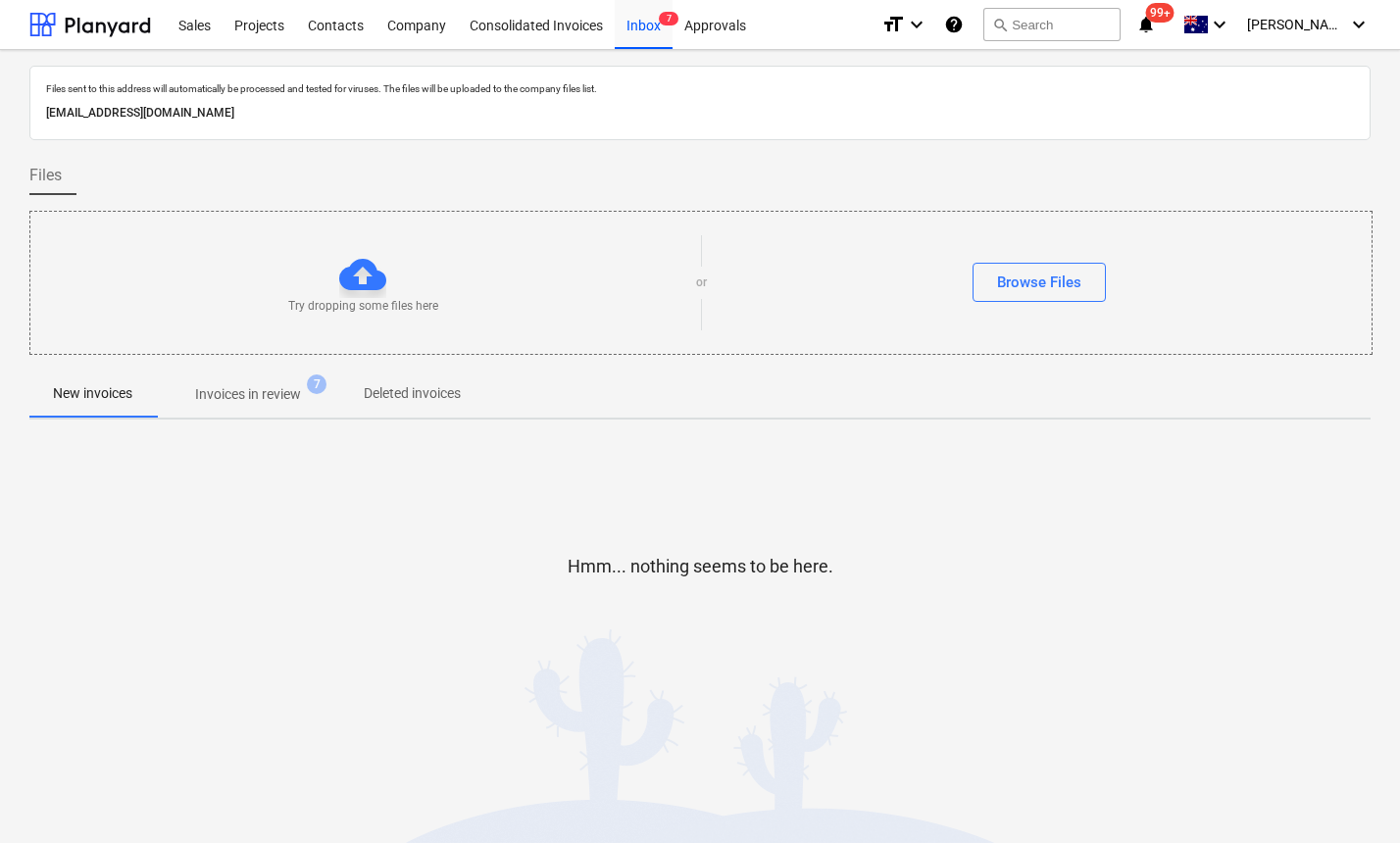 click on "Files sent to this address will automatically be processed and tested for viruses. The files will be uploaded to the company files list. 275cf086-41dc-4929-a115-fcddadd32ea4@companies.planyard.com Files Try dropping some files here or Browse Files New invoices Invoices in review 7 Deleted invoices Hmm... nothing seems to be here." at bounding box center (700, 397) 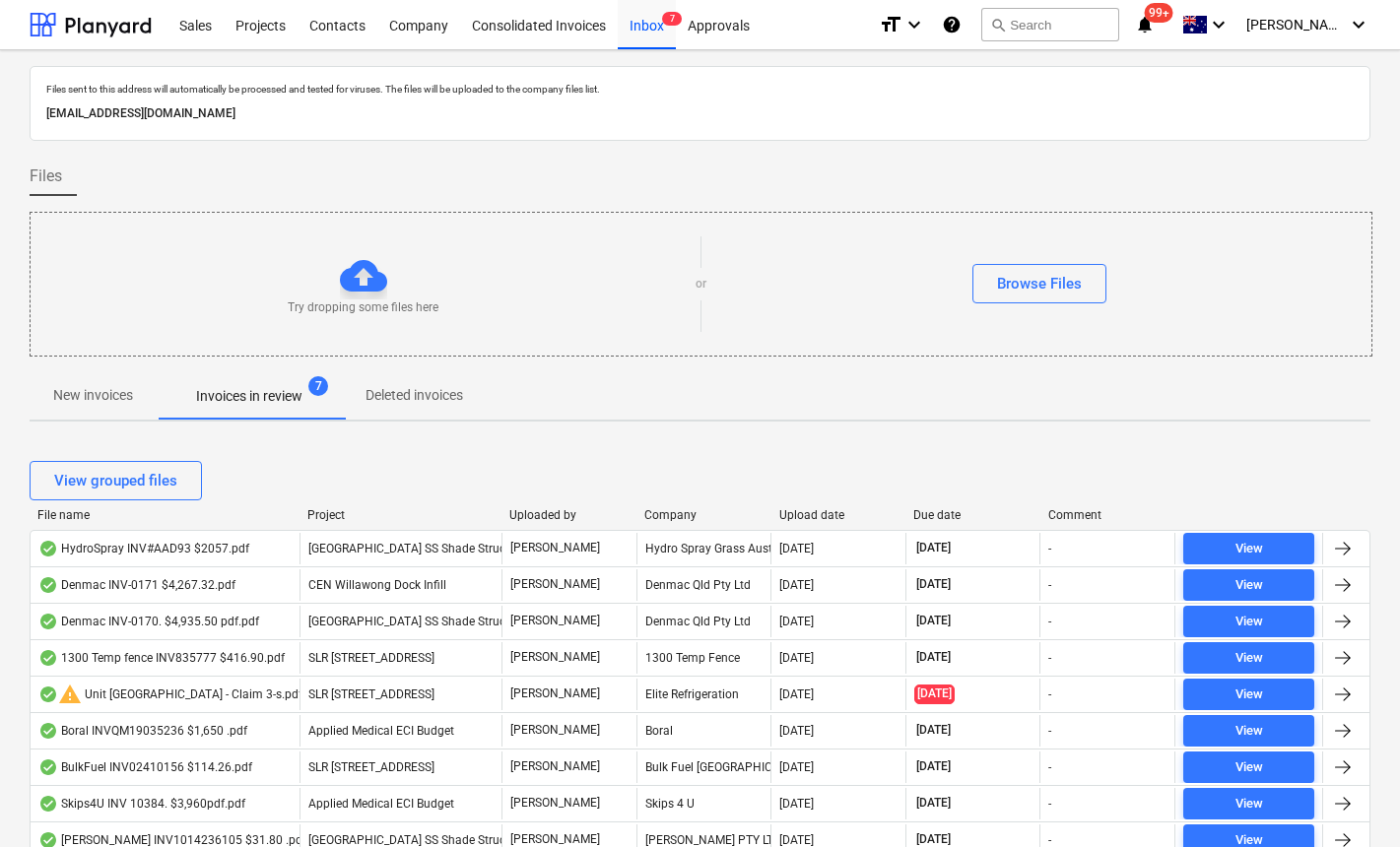 click on "Upload date" at bounding box center [838, 515] 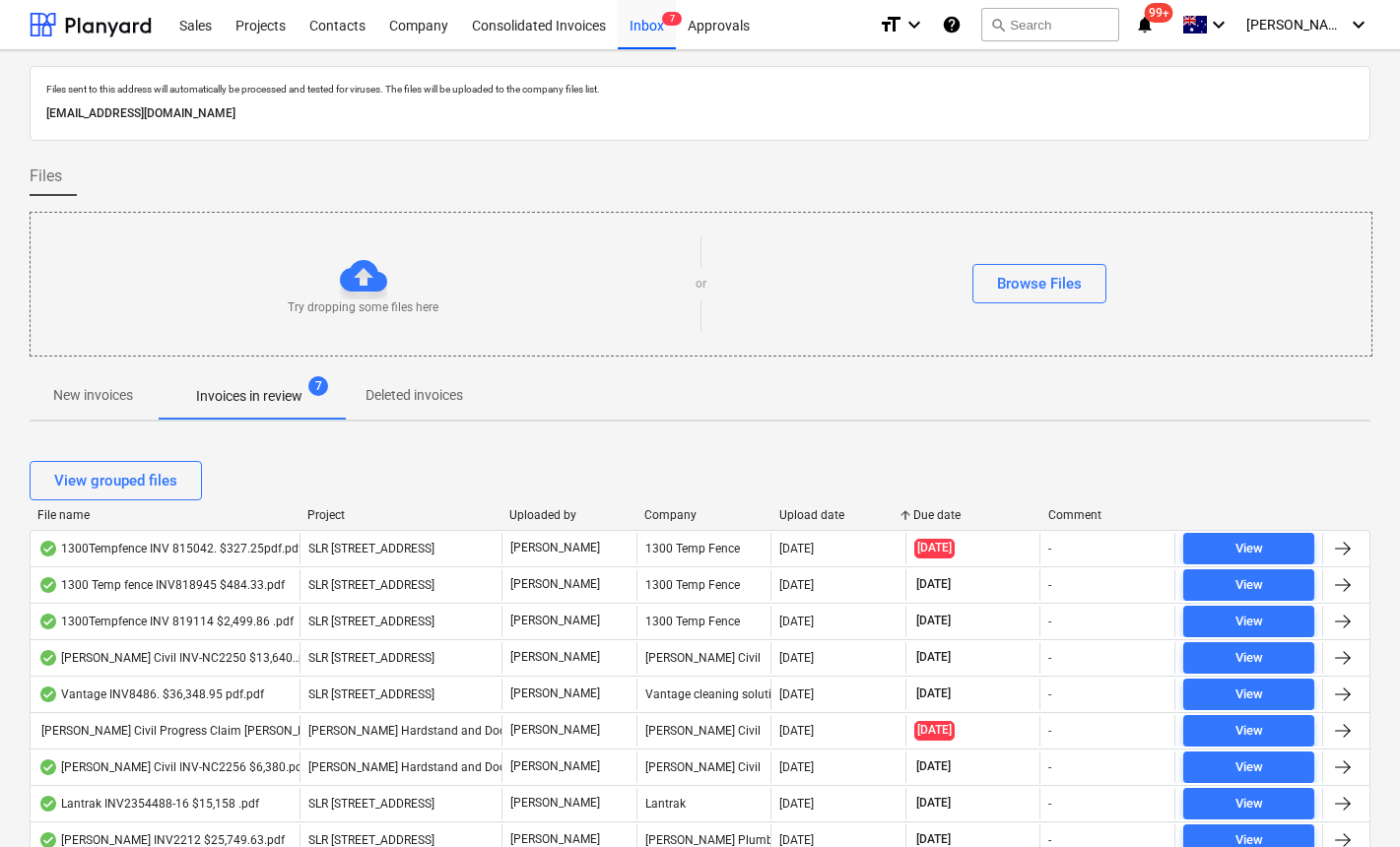 click on "Upload date" at bounding box center (838, 515) 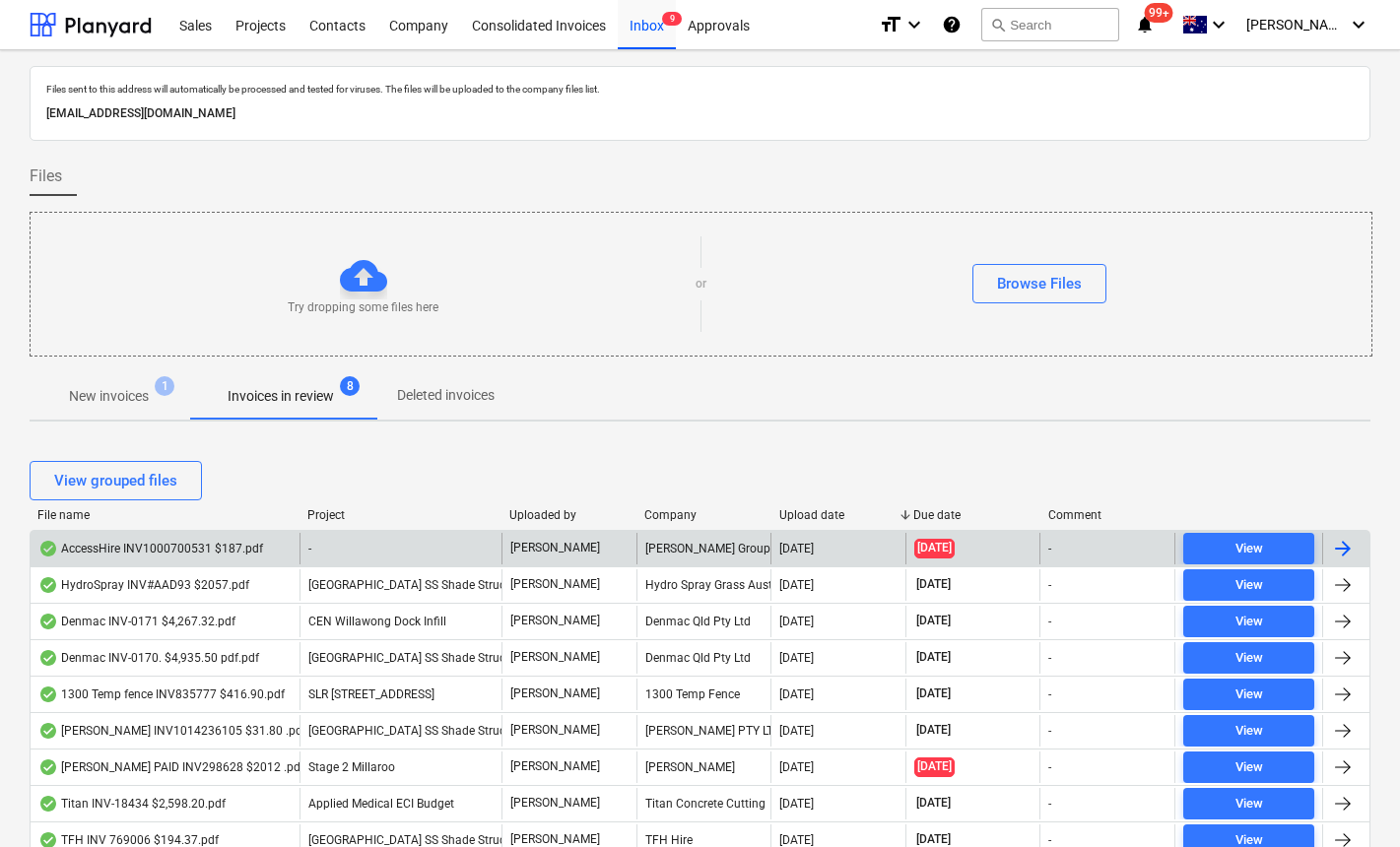 click on "AccessHire INV1000700531 $187.pdf" at bounding box center [151, 549] 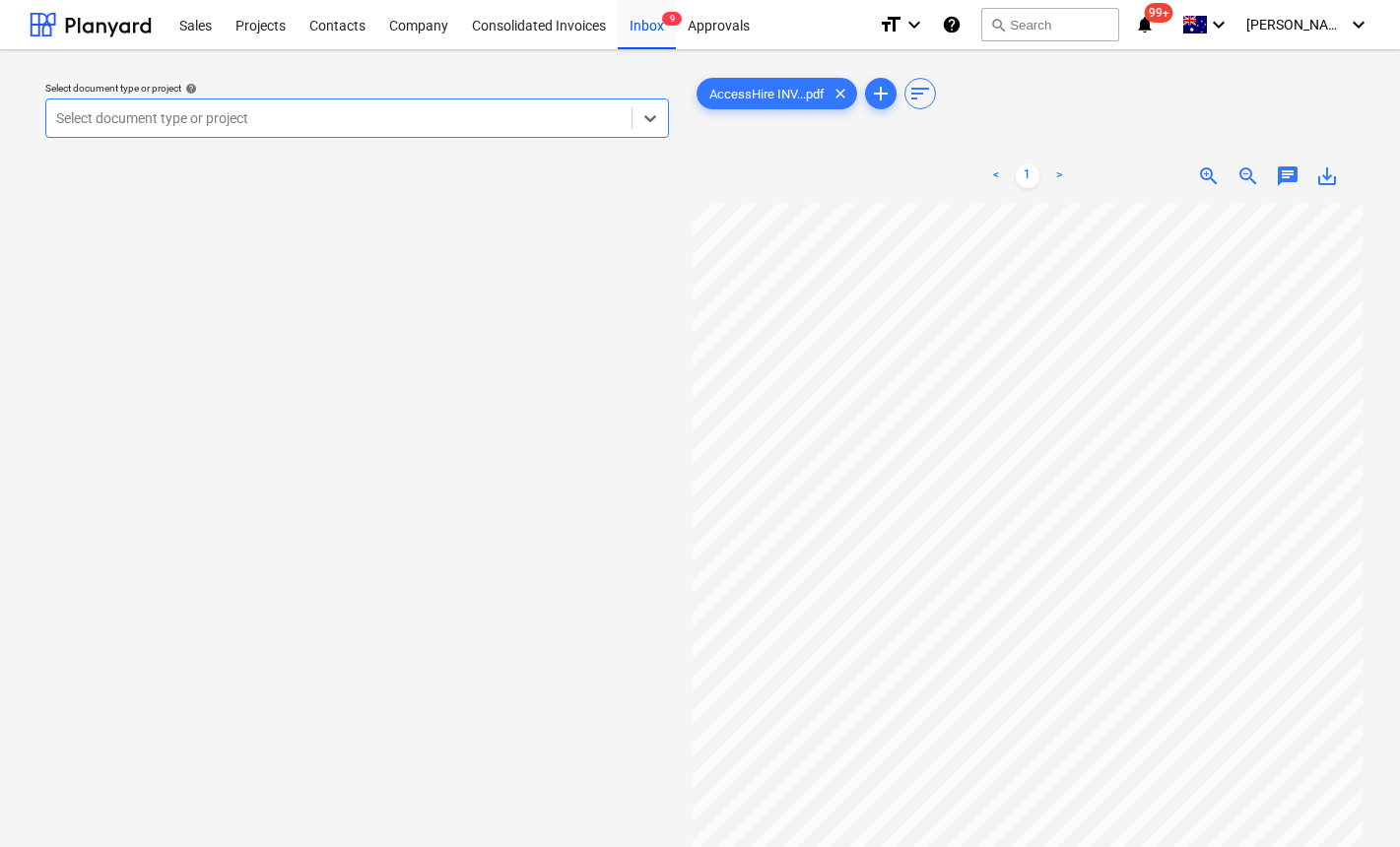 click at bounding box center (339, 118) 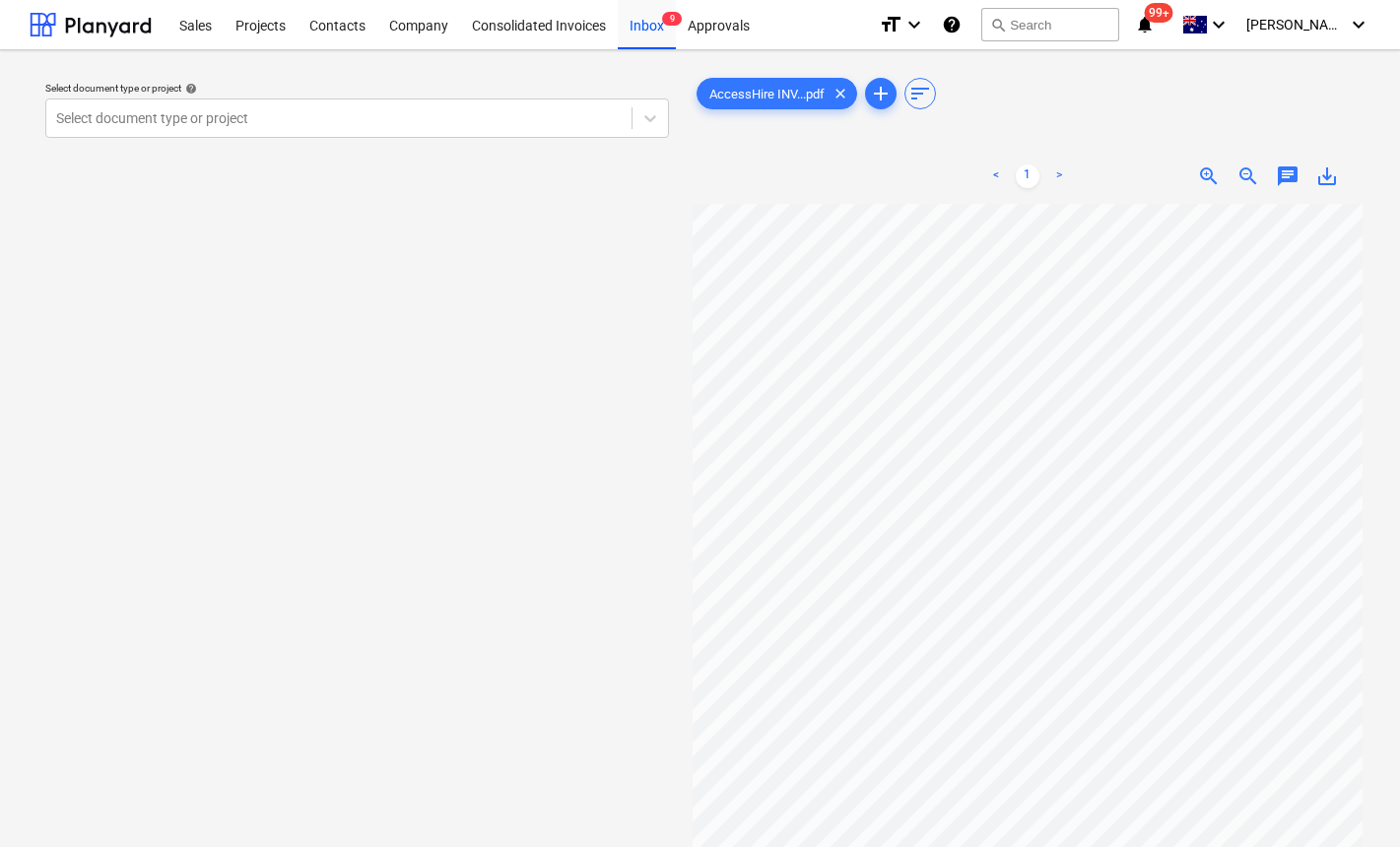 scroll, scrollTop: 1, scrollLeft: 33, axis: both 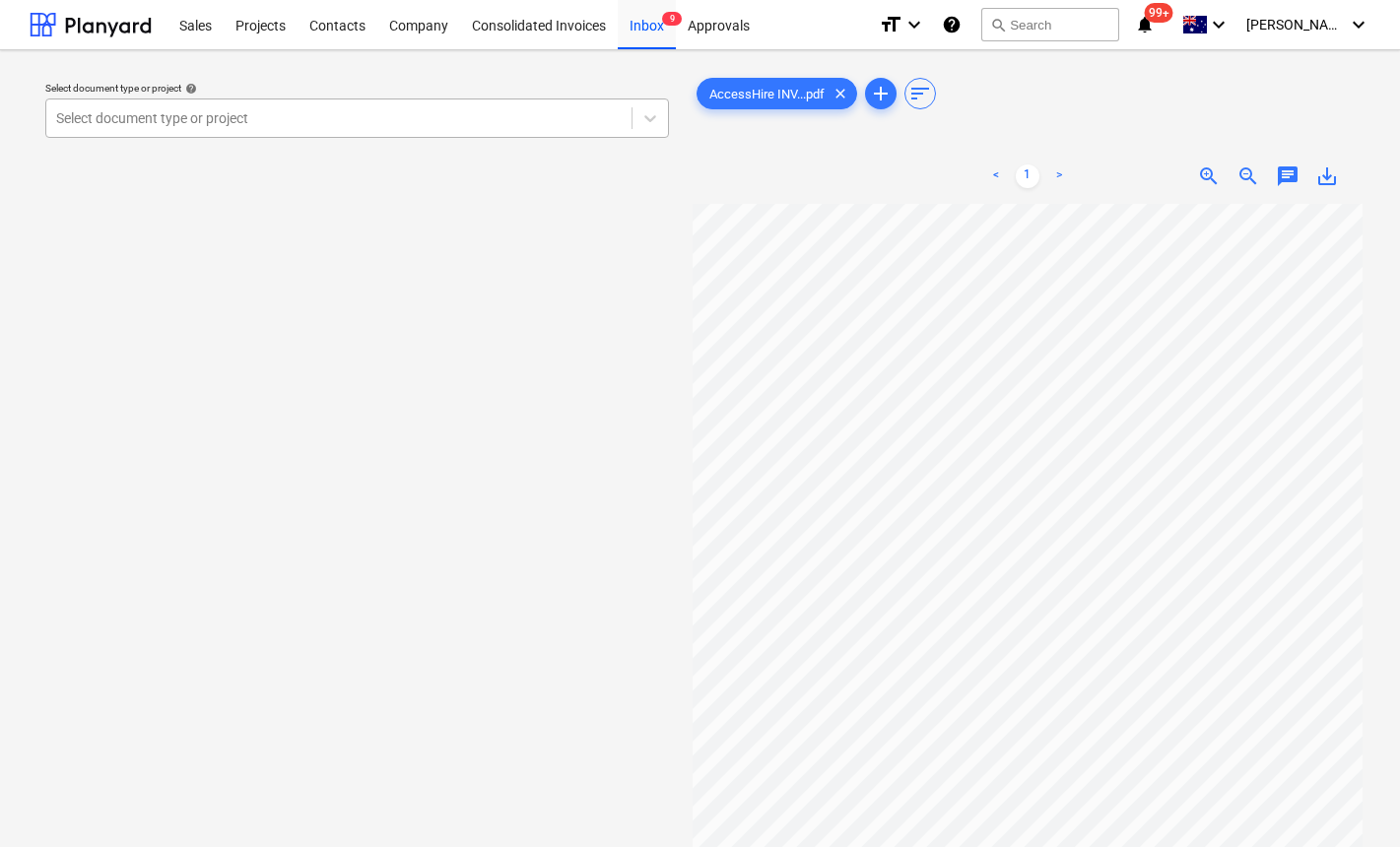 click at bounding box center (339, 118) 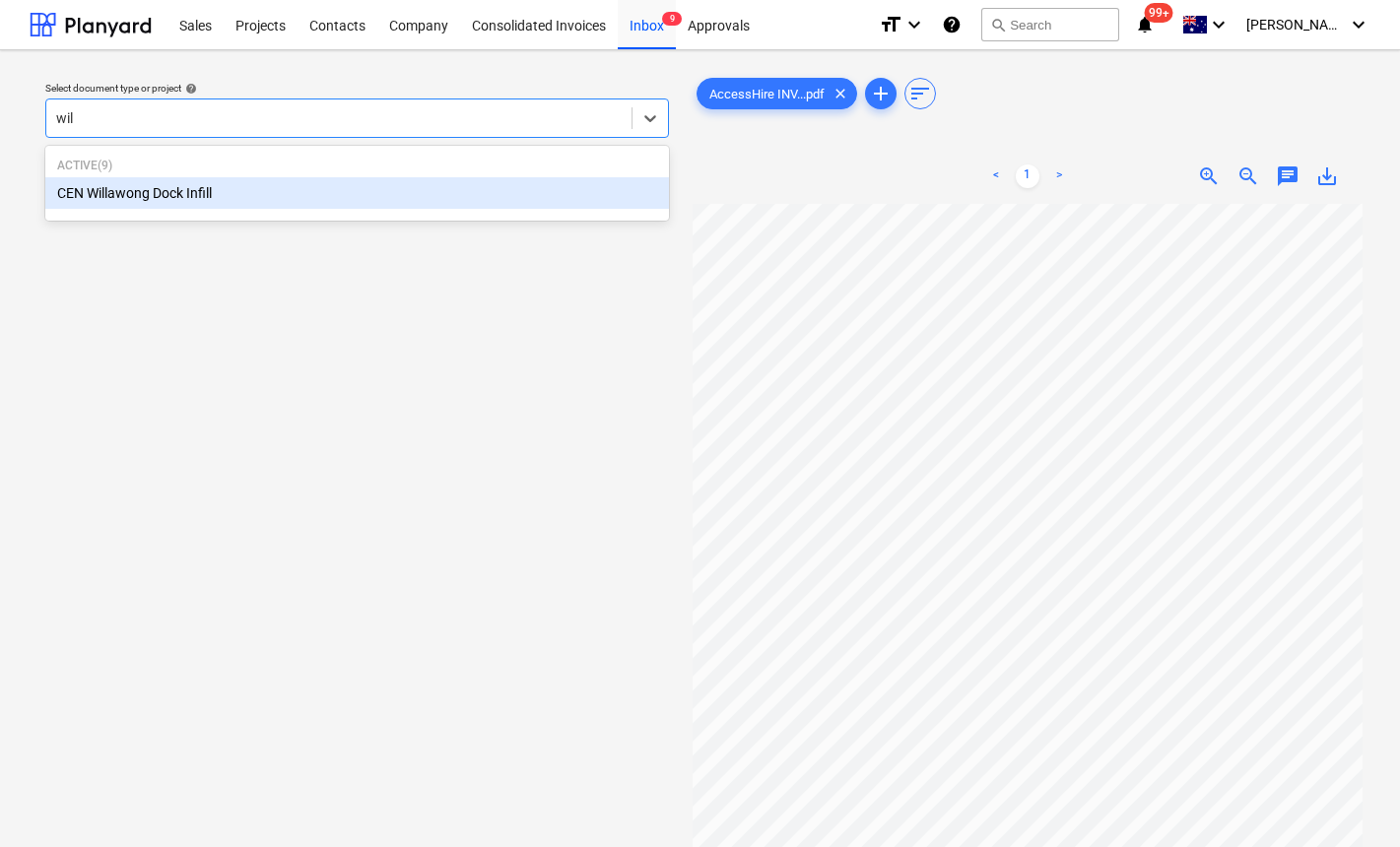 type on "will" 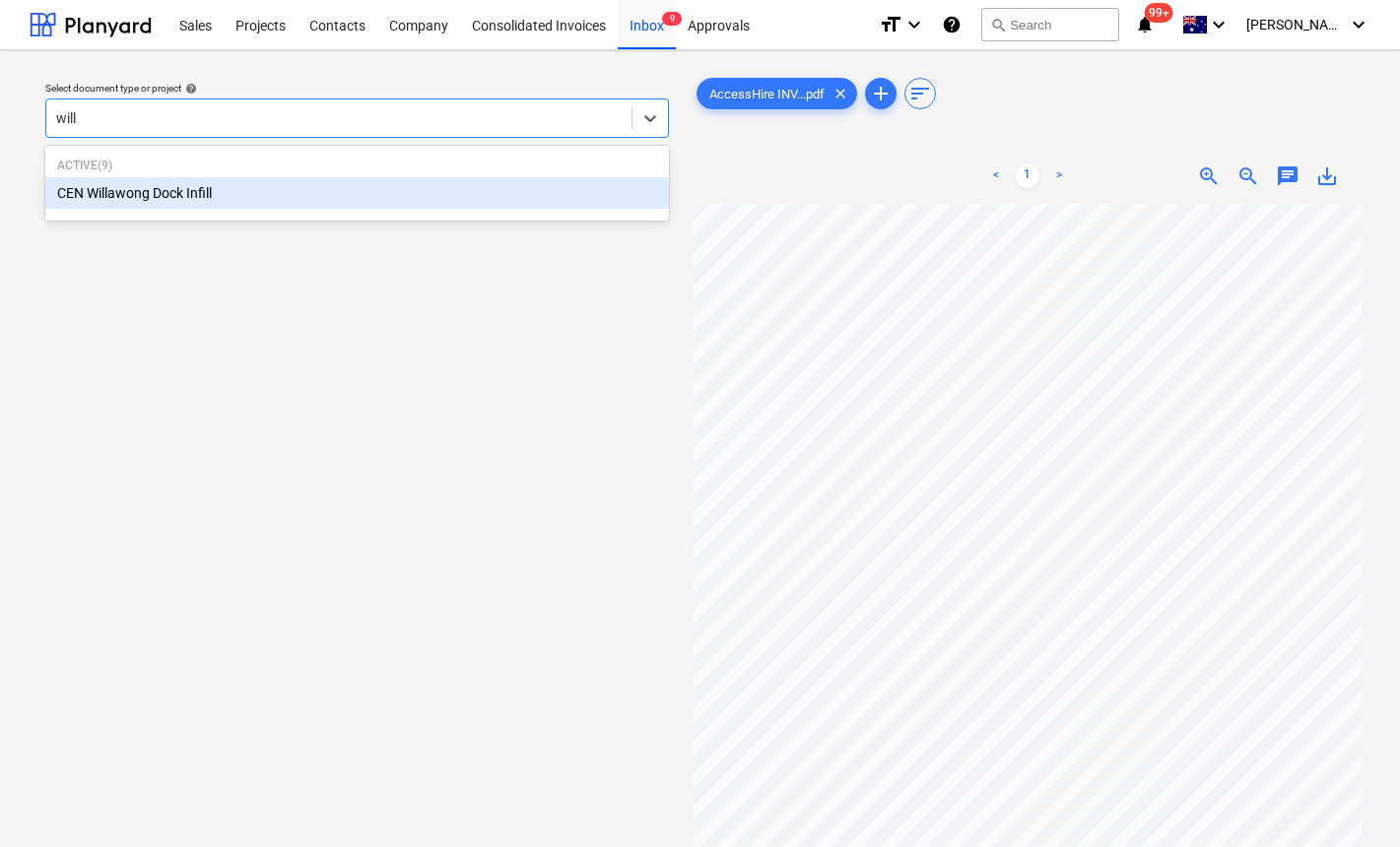 click on "CEN Willawong Dock Infill" at bounding box center [357, 193] 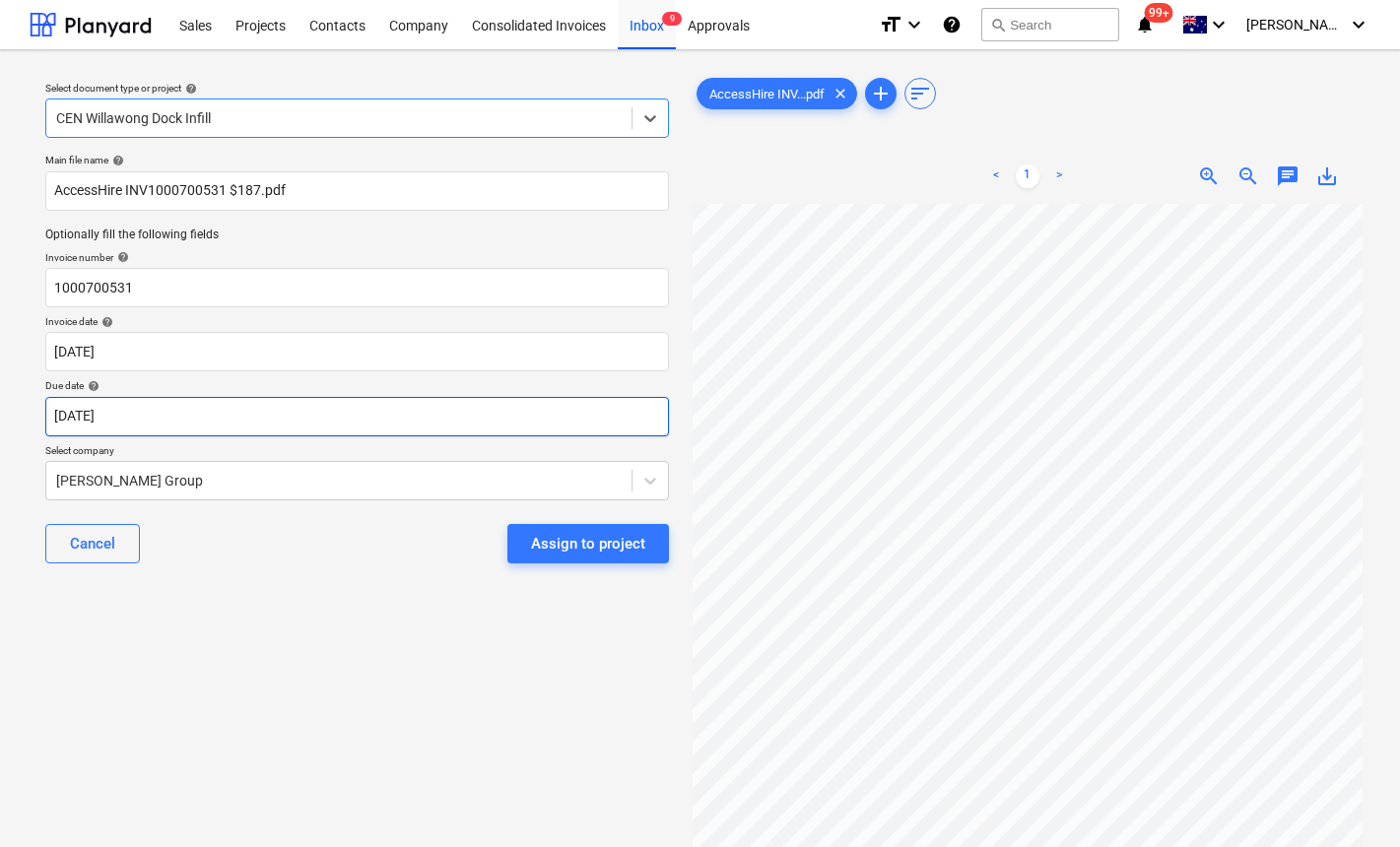 click on "Sales Projects Contacts Company Consolidated Invoices Inbox 9 Approvals format_size keyboard_arrow_down help search Search notifications 99+ keyboard_arrow_down J. Keane keyboard_arrow_down Select document type or project help option CEN Willawong Dock Infill, selected.   Select is focused ,type to refine list, press Down to open the menu,  CEN Willawong Dock Infill Main file name help AccessHire INV1000700531 $187.pdf Optionally fill the following fields Invoice number help 1000700531 Invoice date help 14 Jul 2025 14.07.2025 Press the down arrow key to interact with the calendar and
select a date. Press the question mark key to get the keyboard shortcuts for changing dates. Due date help 14 Jul 2025 14.07.2025 Press the down arrow key to interact with the calendar and
select a date. Press the question mark key to get the keyboard shortcuts for changing dates. Select company Keane Group   Cancel Assign to project AccessHire INV...pdf clear add sort < 1 > zoom_in zoom_out chat 0 save_alt" at bounding box center (700, 424) 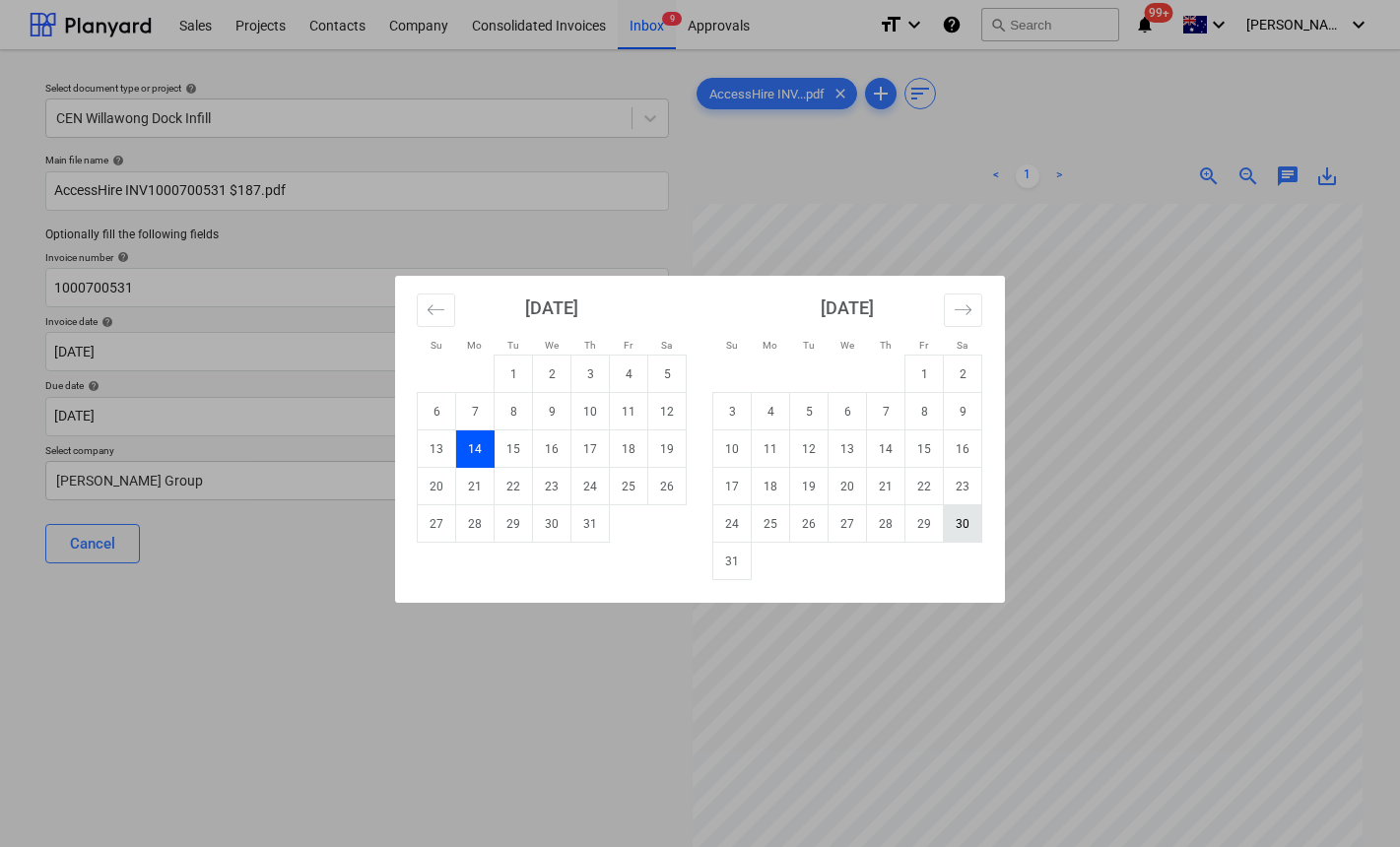 click on "30" at bounding box center [963, 524] 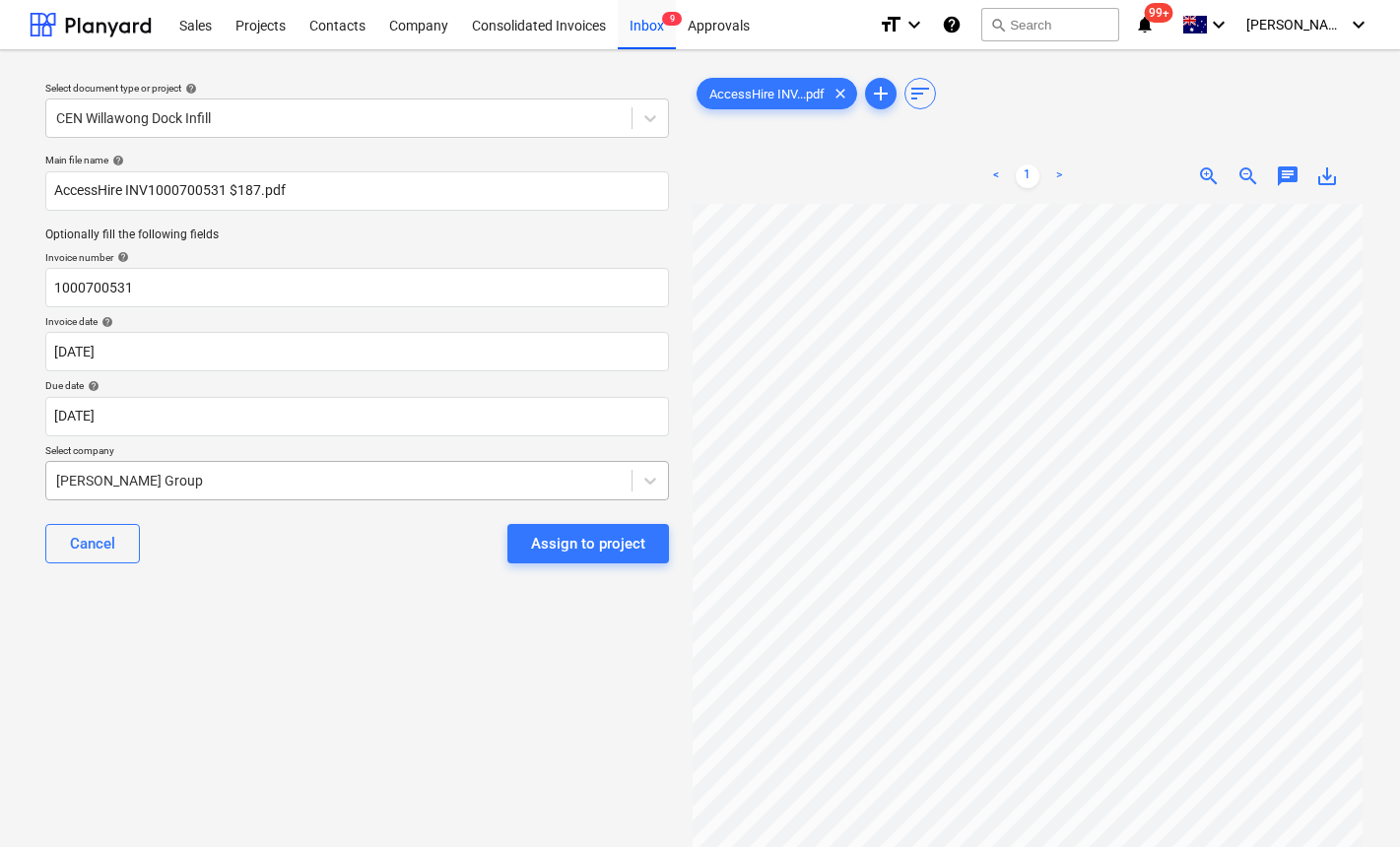 click at bounding box center (339, 481) 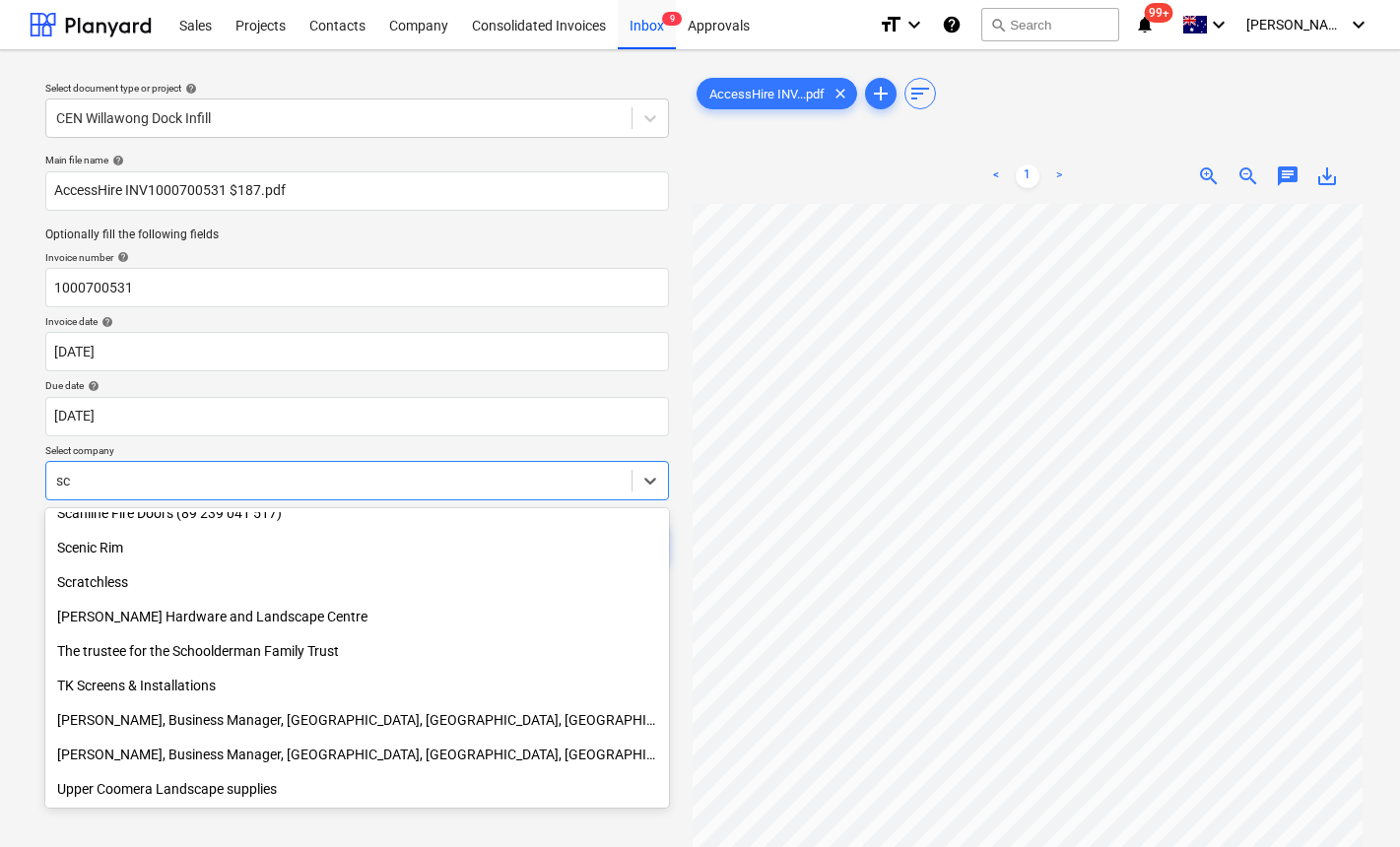 scroll, scrollTop: 1014, scrollLeft: 0, axis: vertical 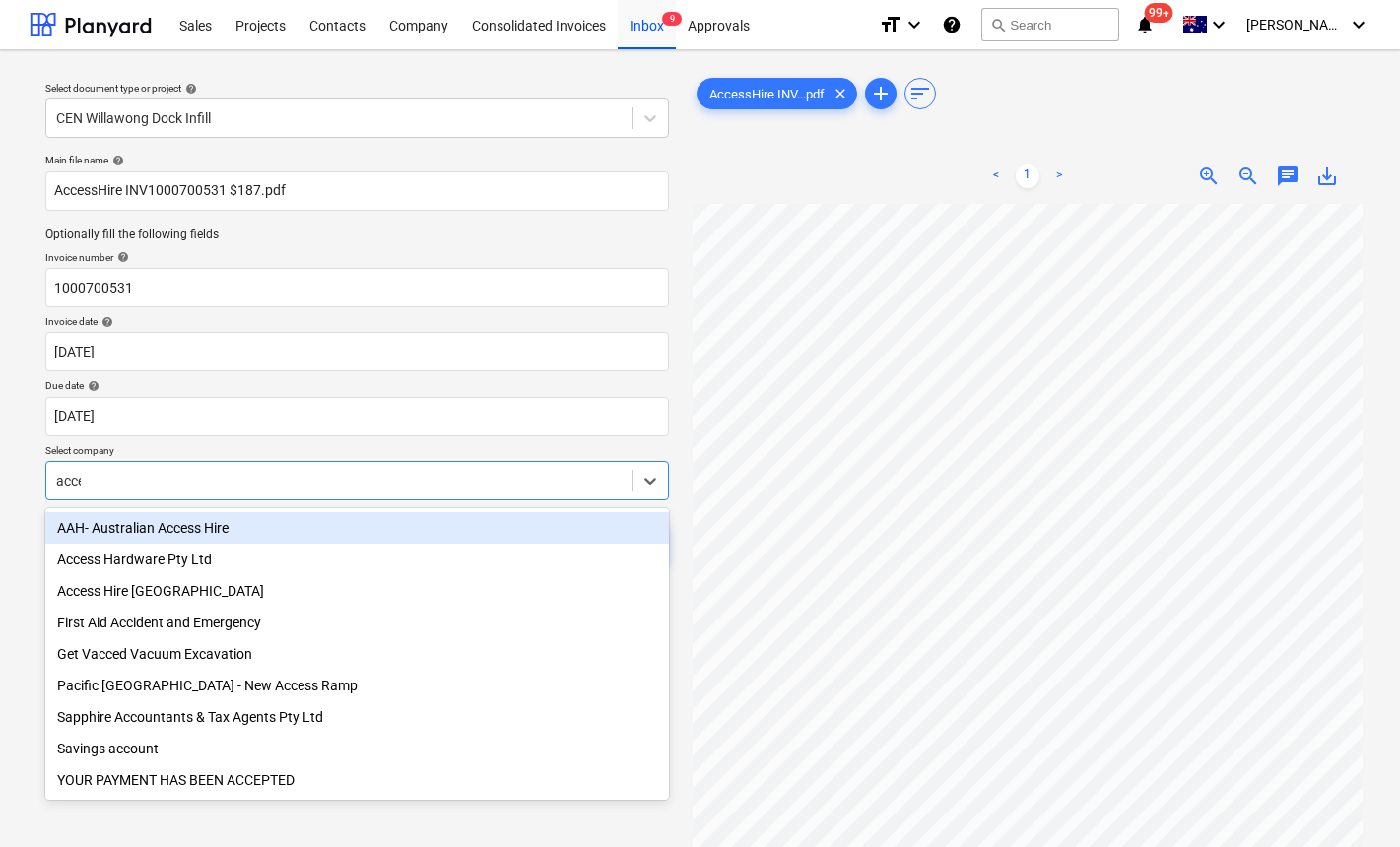 type on "acces" 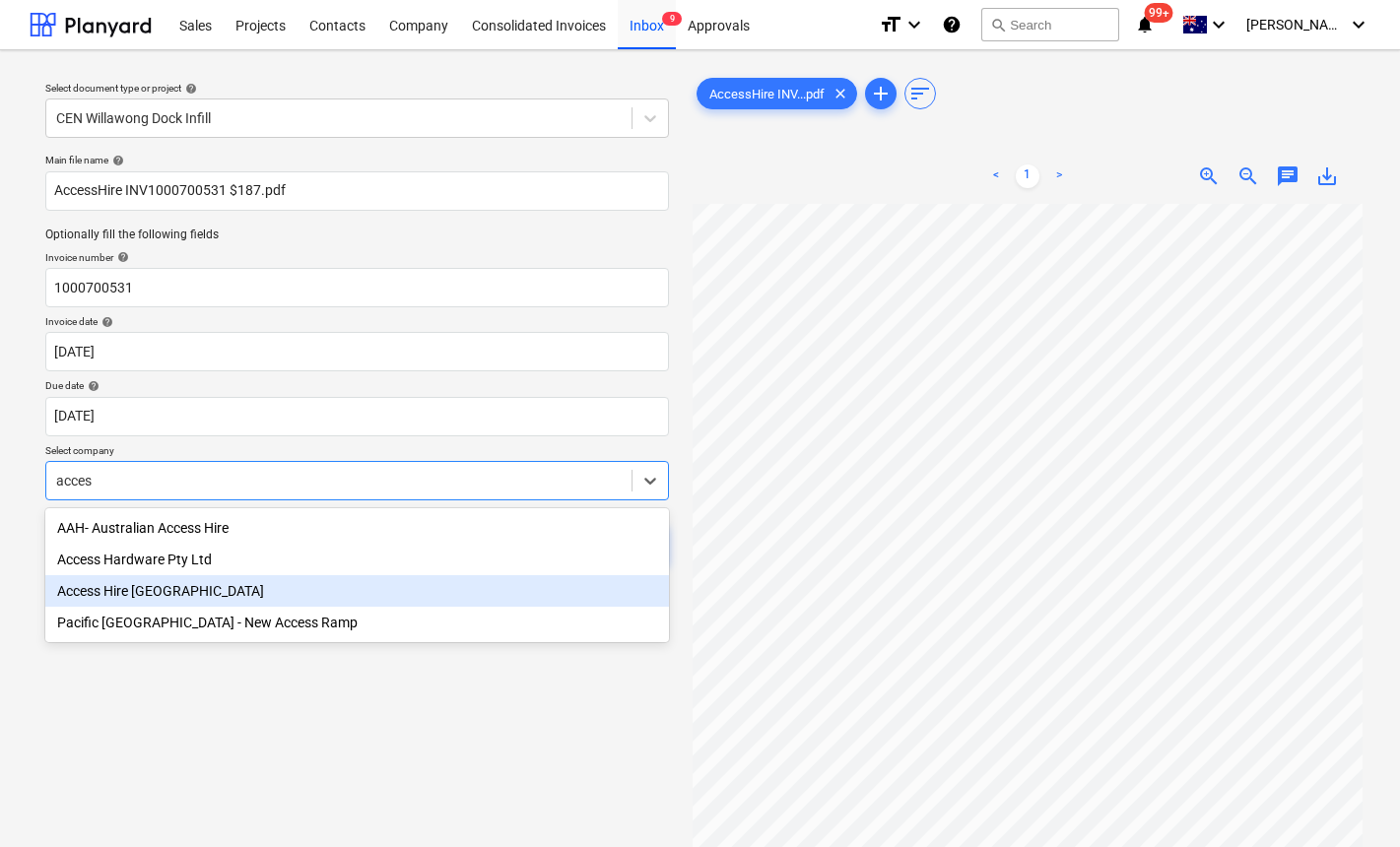 click on "Access Hire [GEOGRAPHIC_DATA]" at bounding box center [357, 591] 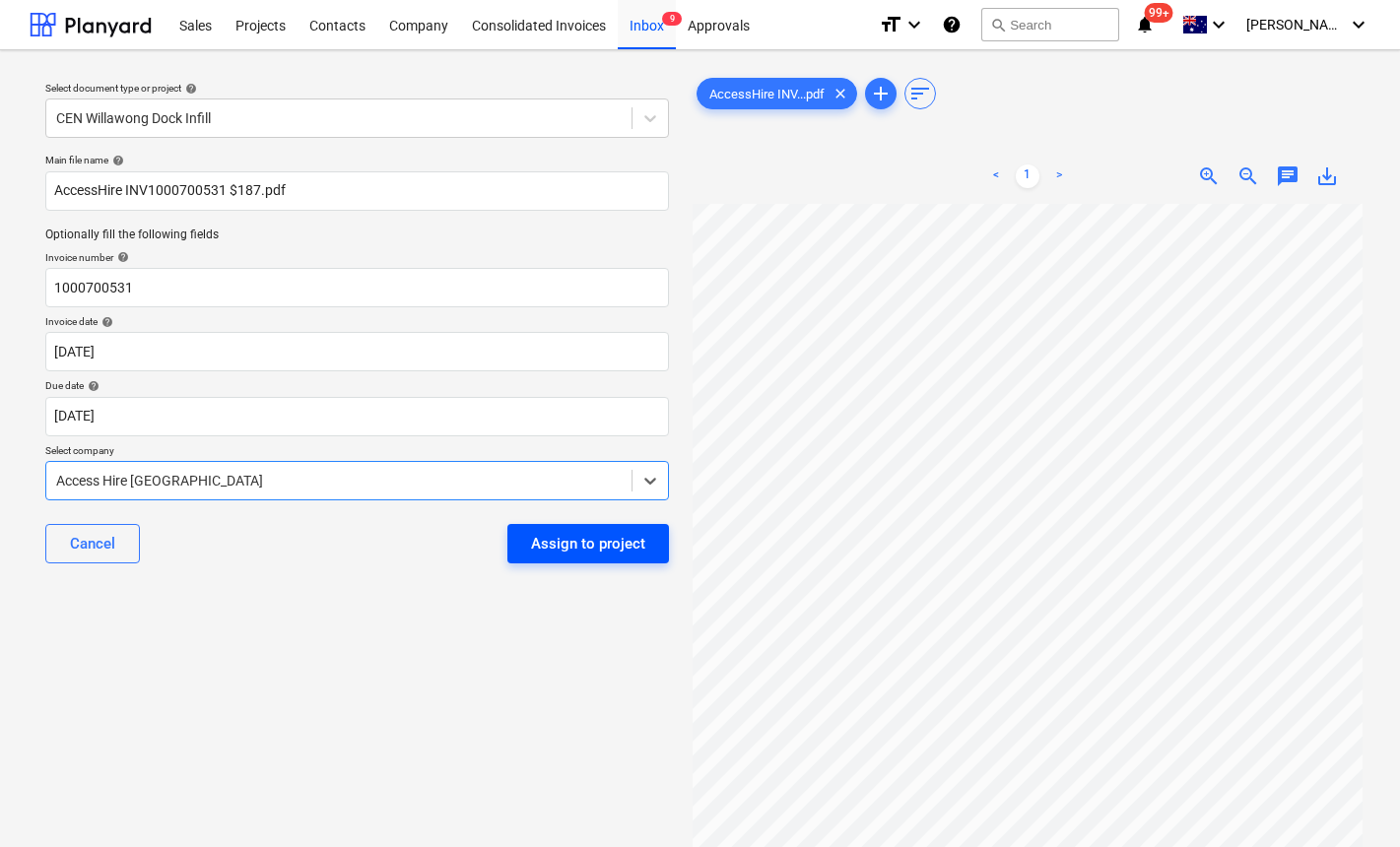 click on "Assign to project" at bounding box center (588, 544) 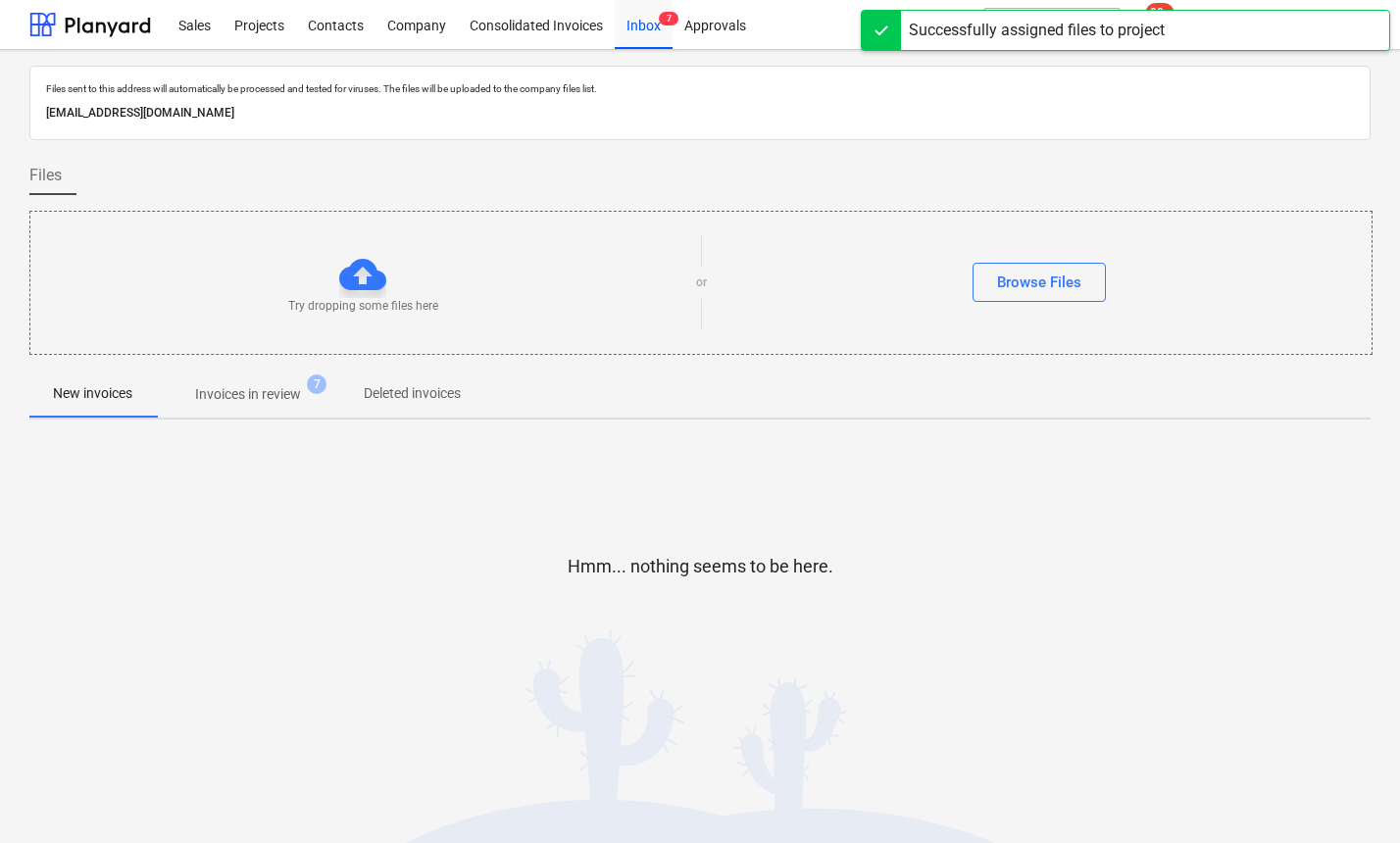 click on "Invoices in review" at bounding box center [248, 394] 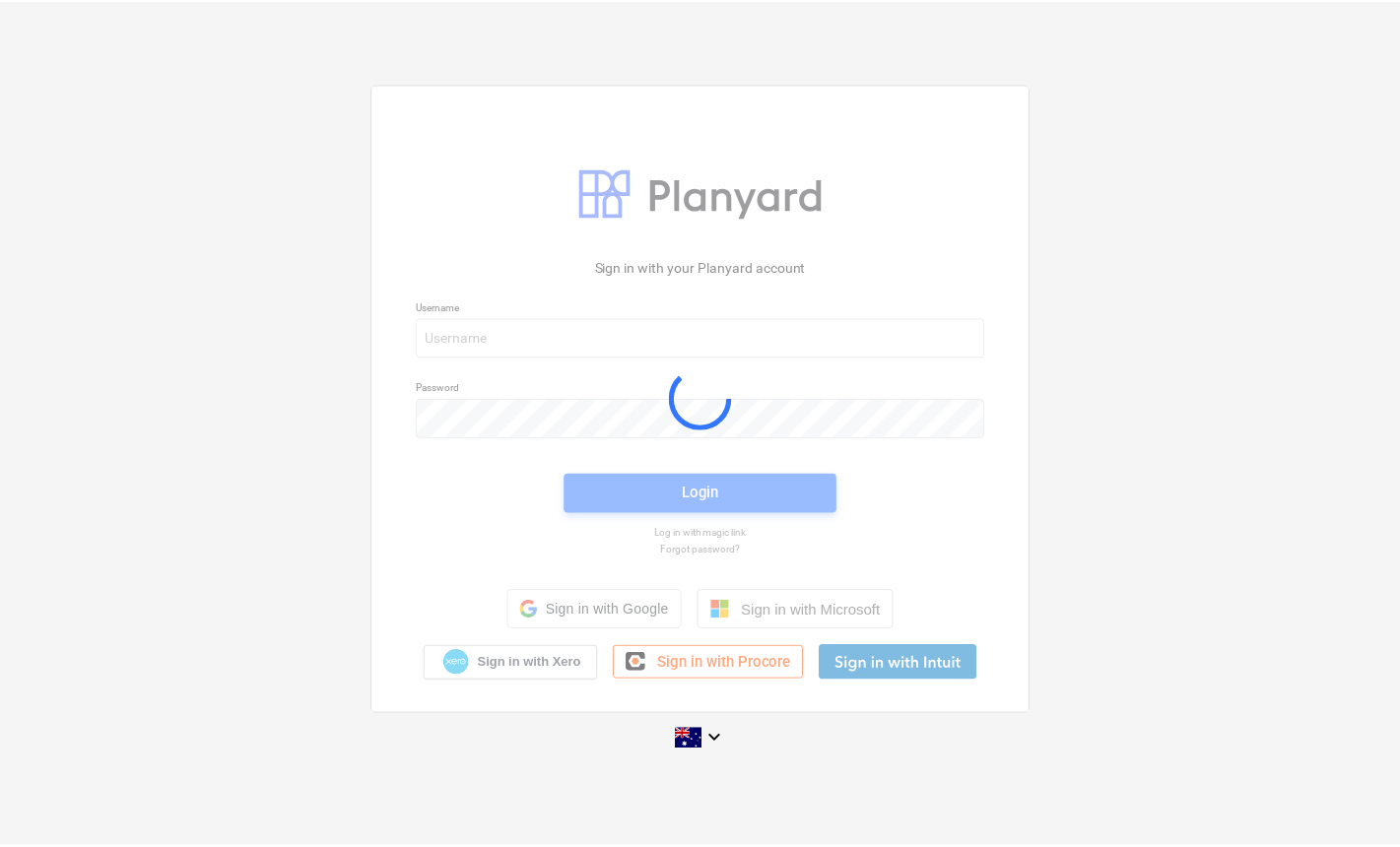 scroll, scrollTop: 0, scrollLeft: 0, axis: both 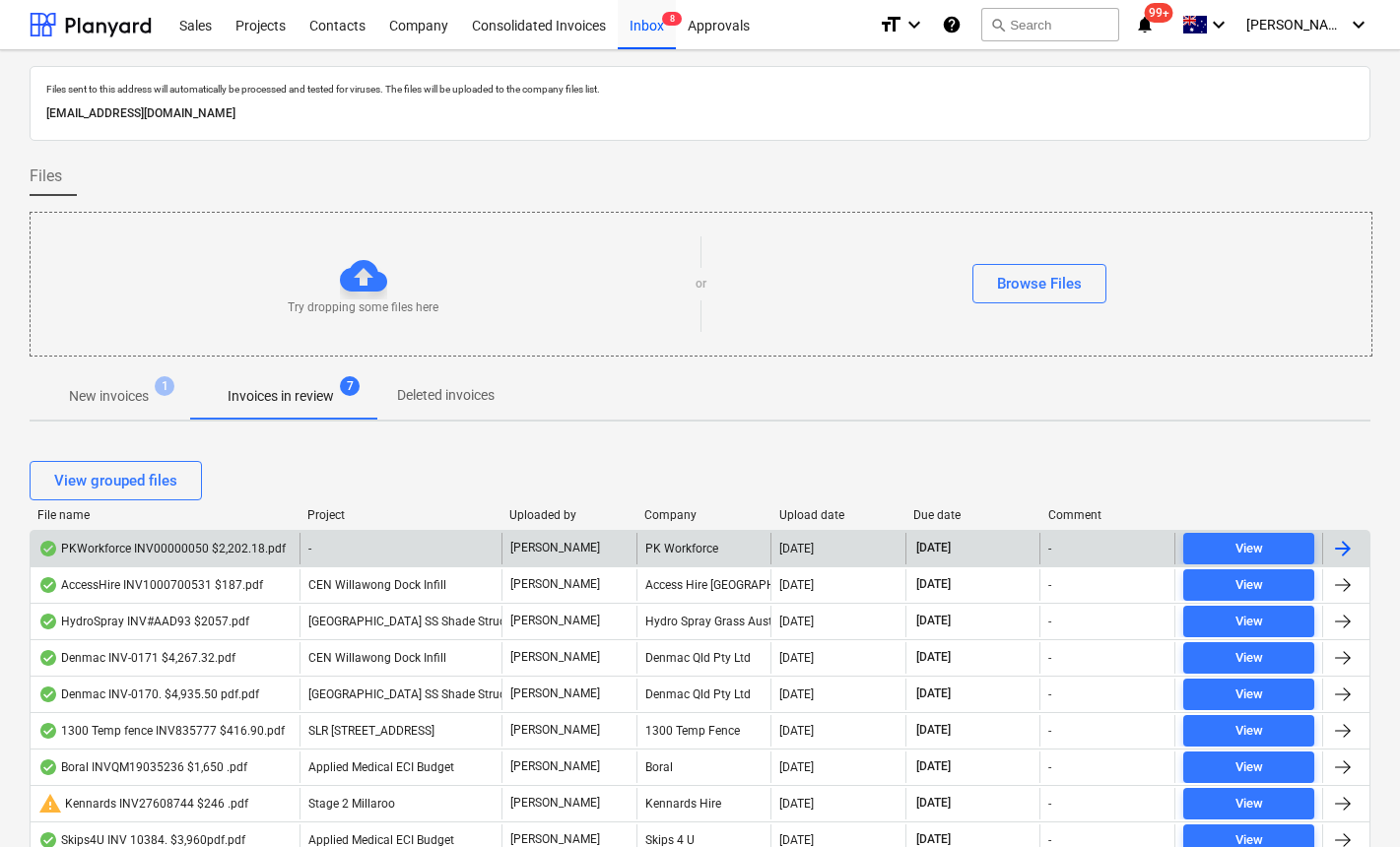 click on "PKWorkforce INV00000050 $2,202.18.pdf" at bounding box center [162, 549] 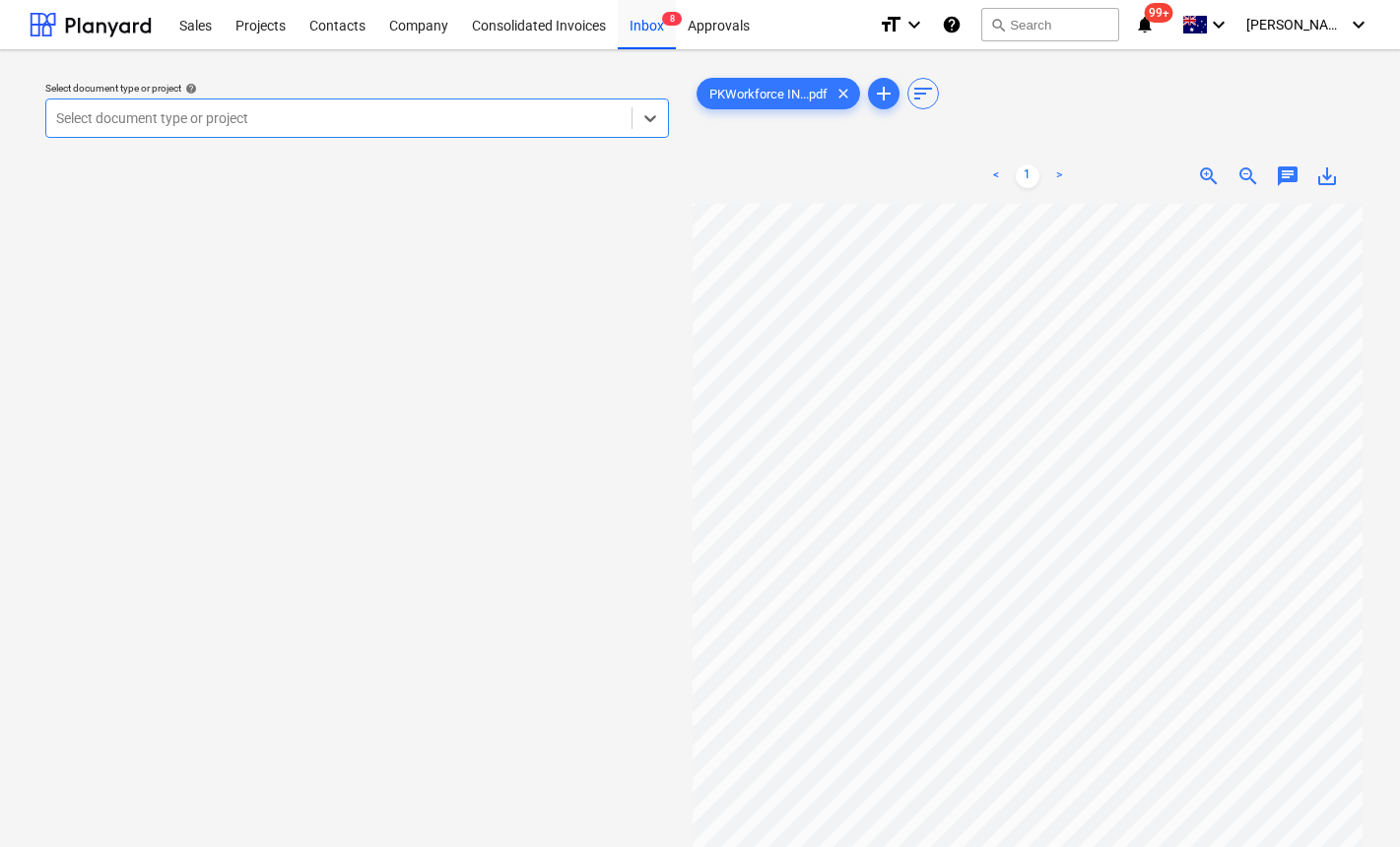 scroll, scrollTop: 76, scrollLeft: 33, axis: both 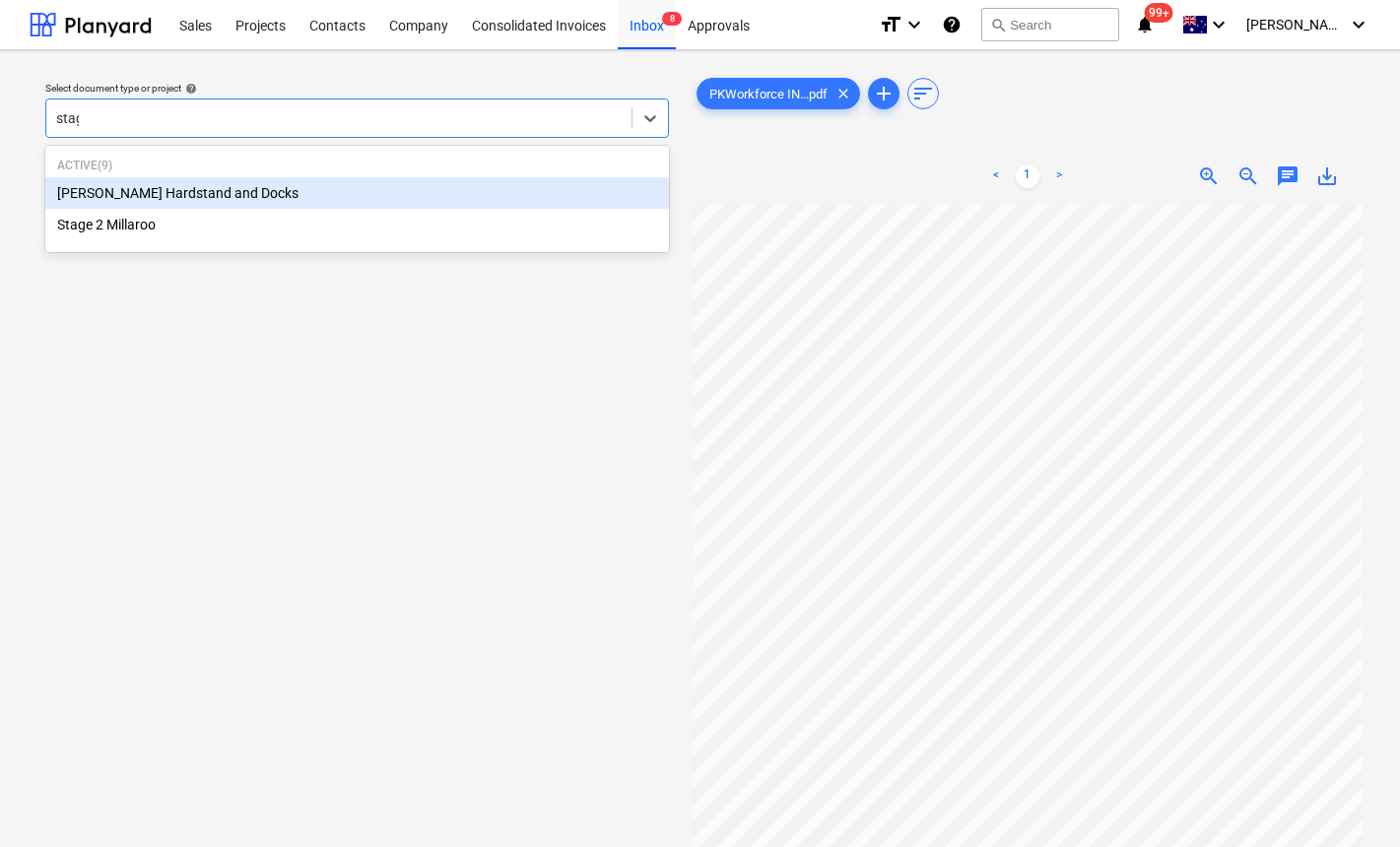 type on "stage" 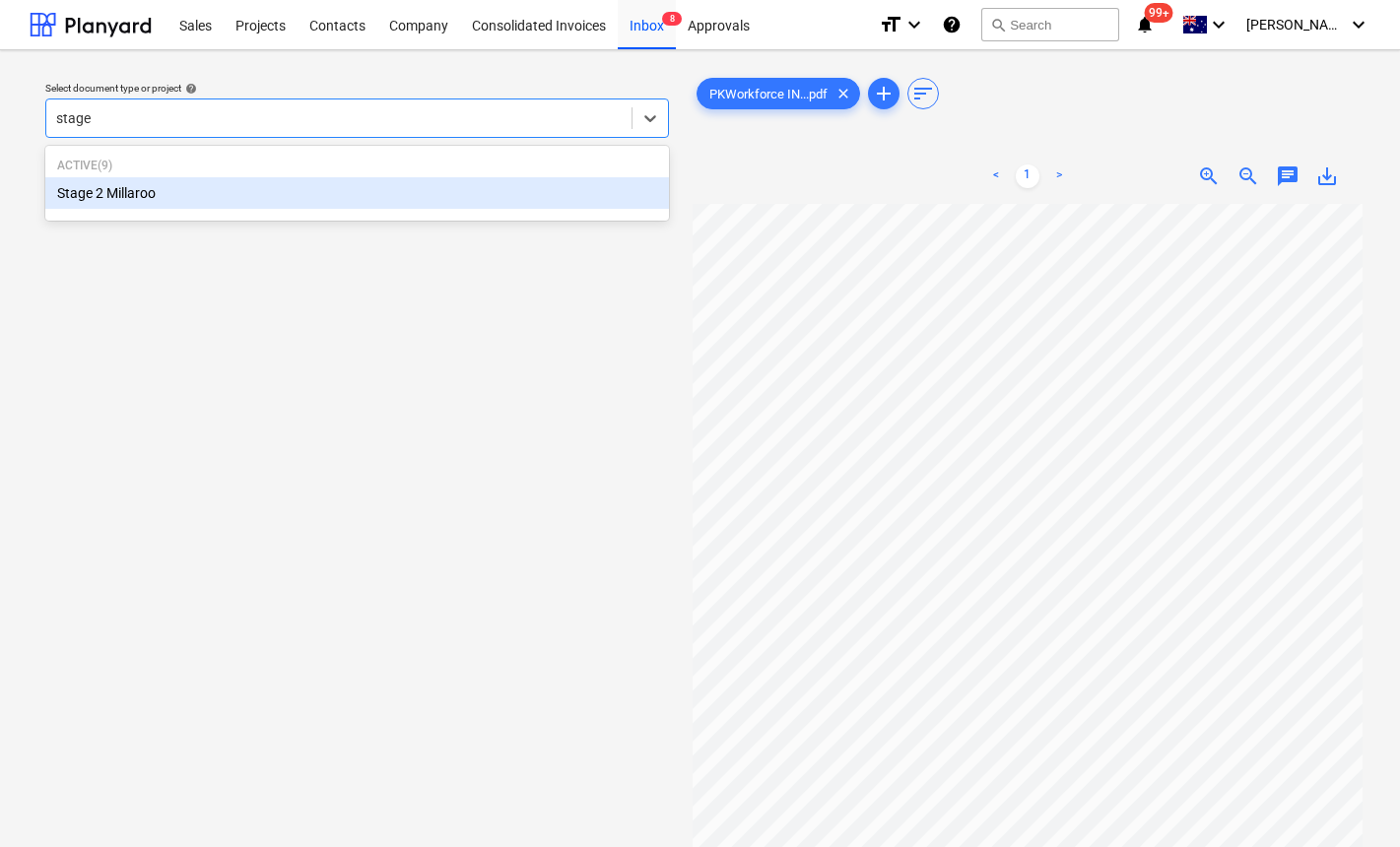click on "Stage 2 Millaroo" at bounding box center (357, 193) 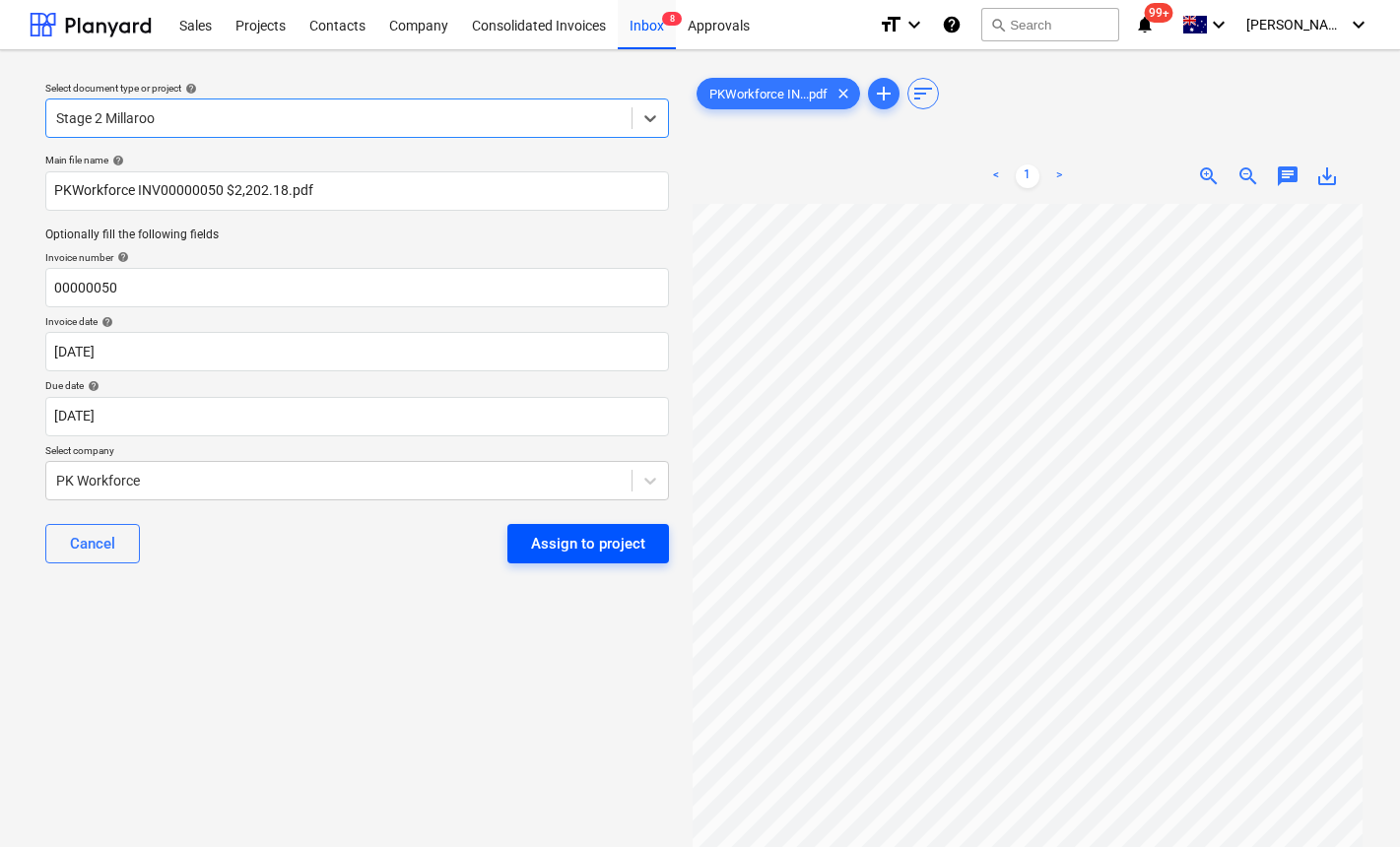 click on "Assign to project" at bounding box center [588, 544] 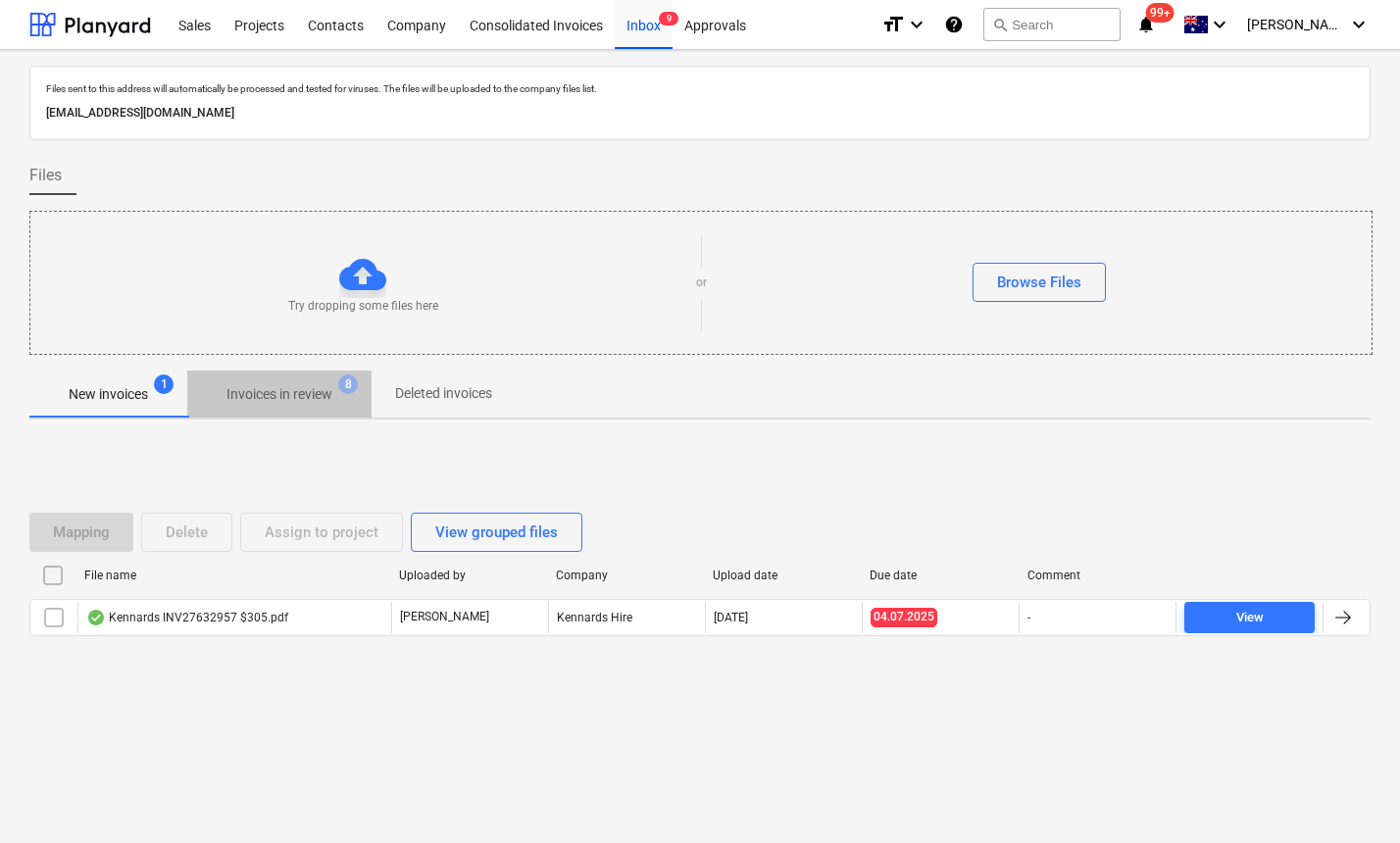 click on "Invoices in review" at bounding box center (279, 394) 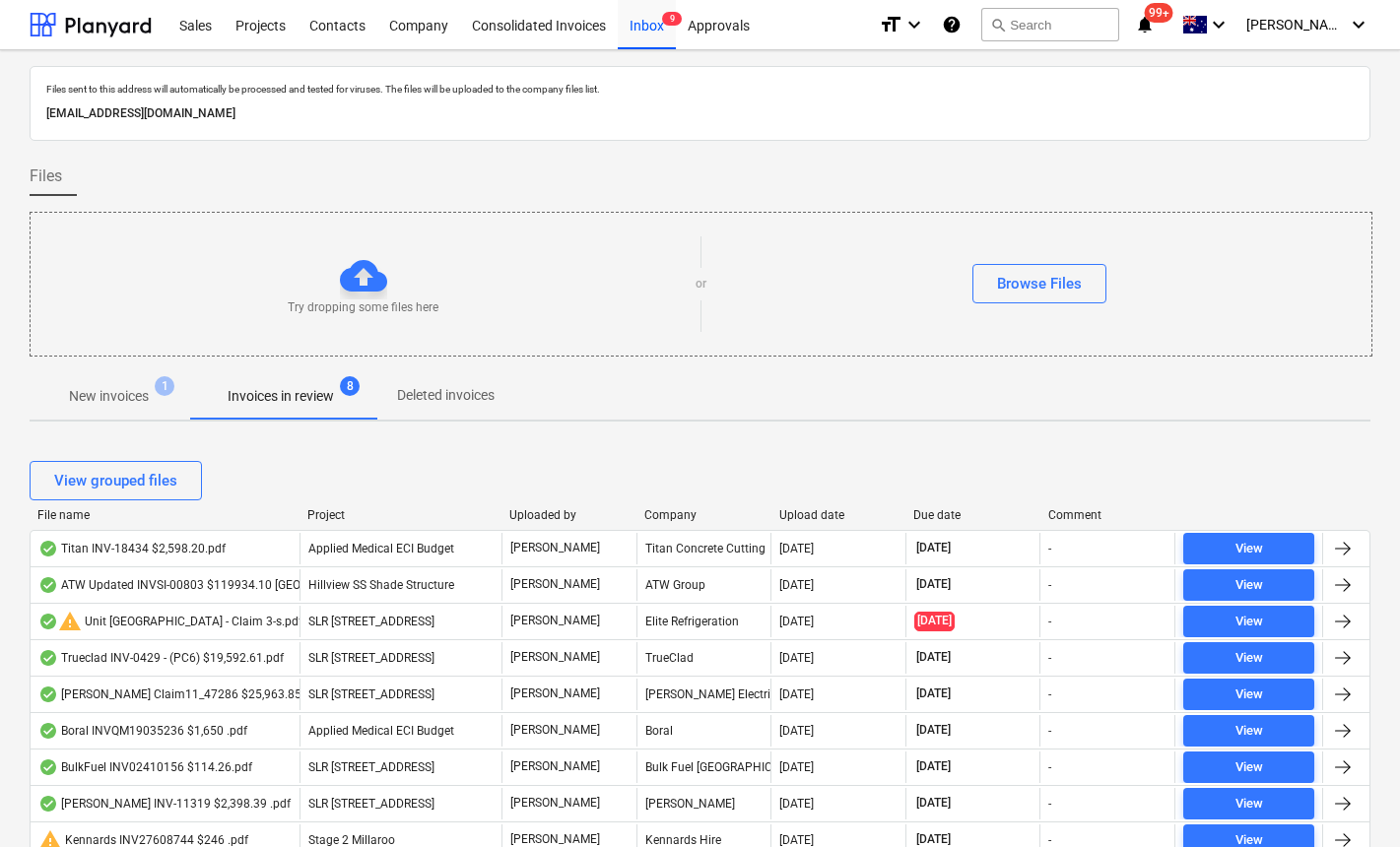 click on "Upload date" at bounding box center (838, 515) 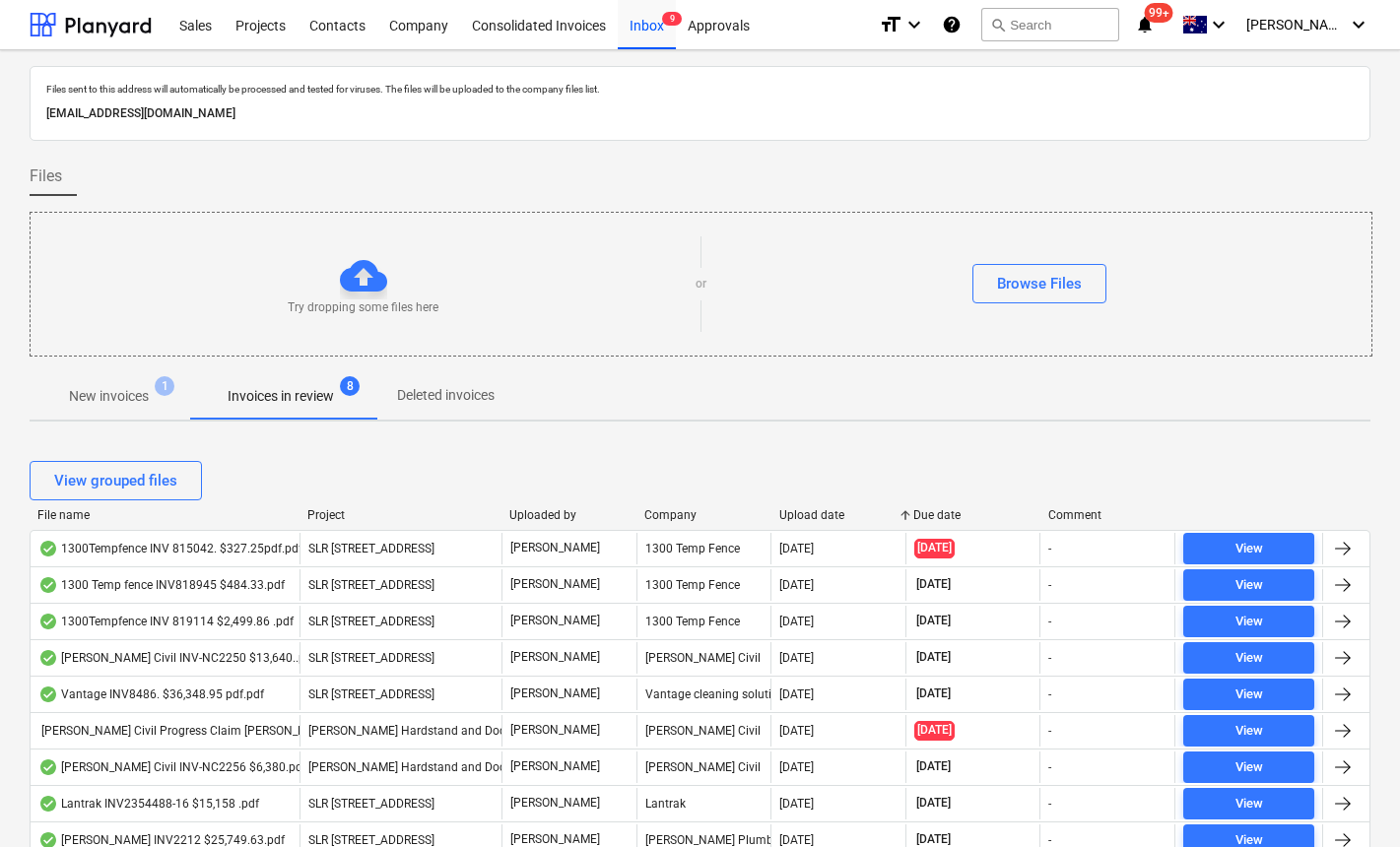 click on "Upload date" at bounding box center (838, 515) 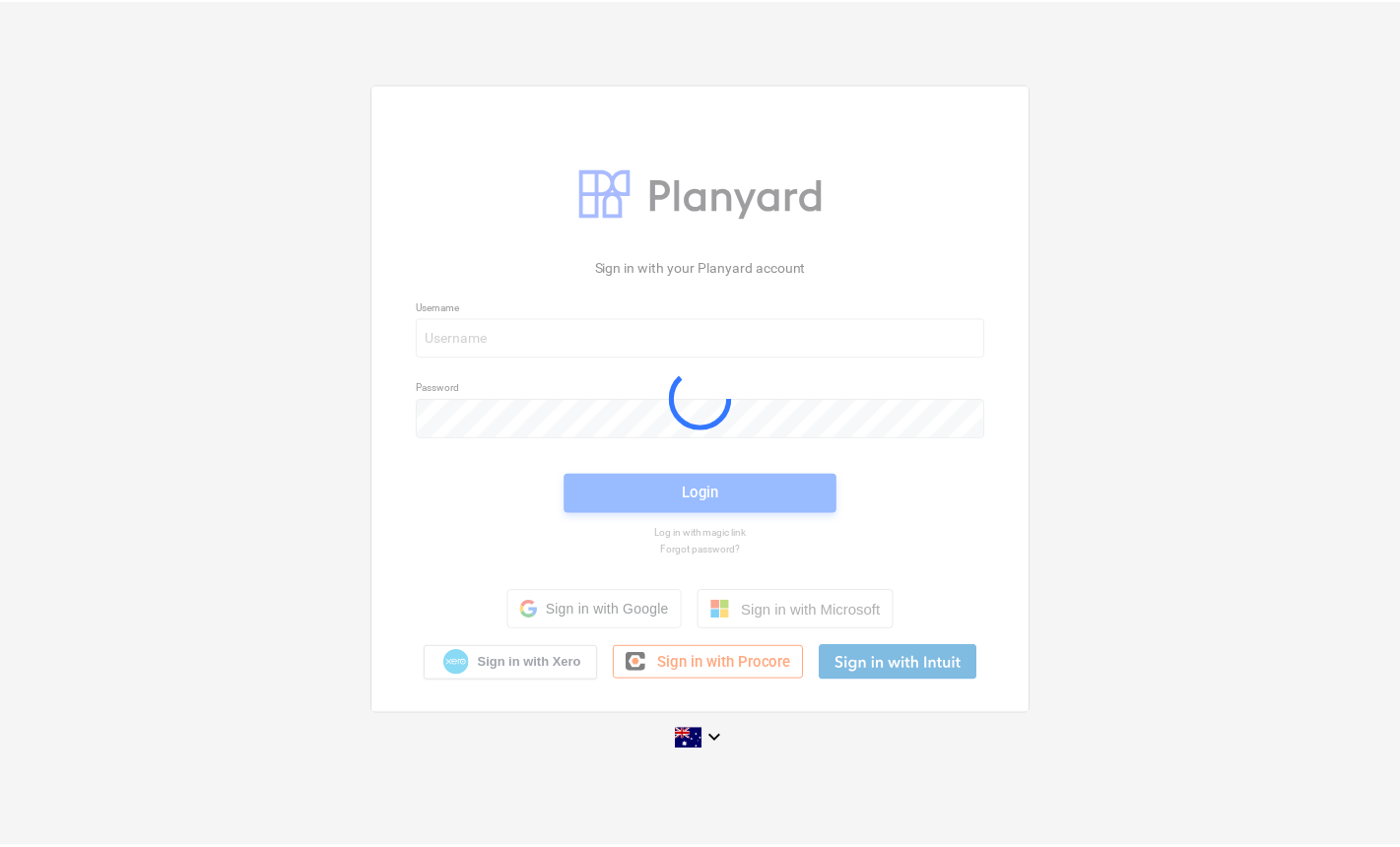 scroll, scrollTop: 0, scrollLeft: 0, axis: both 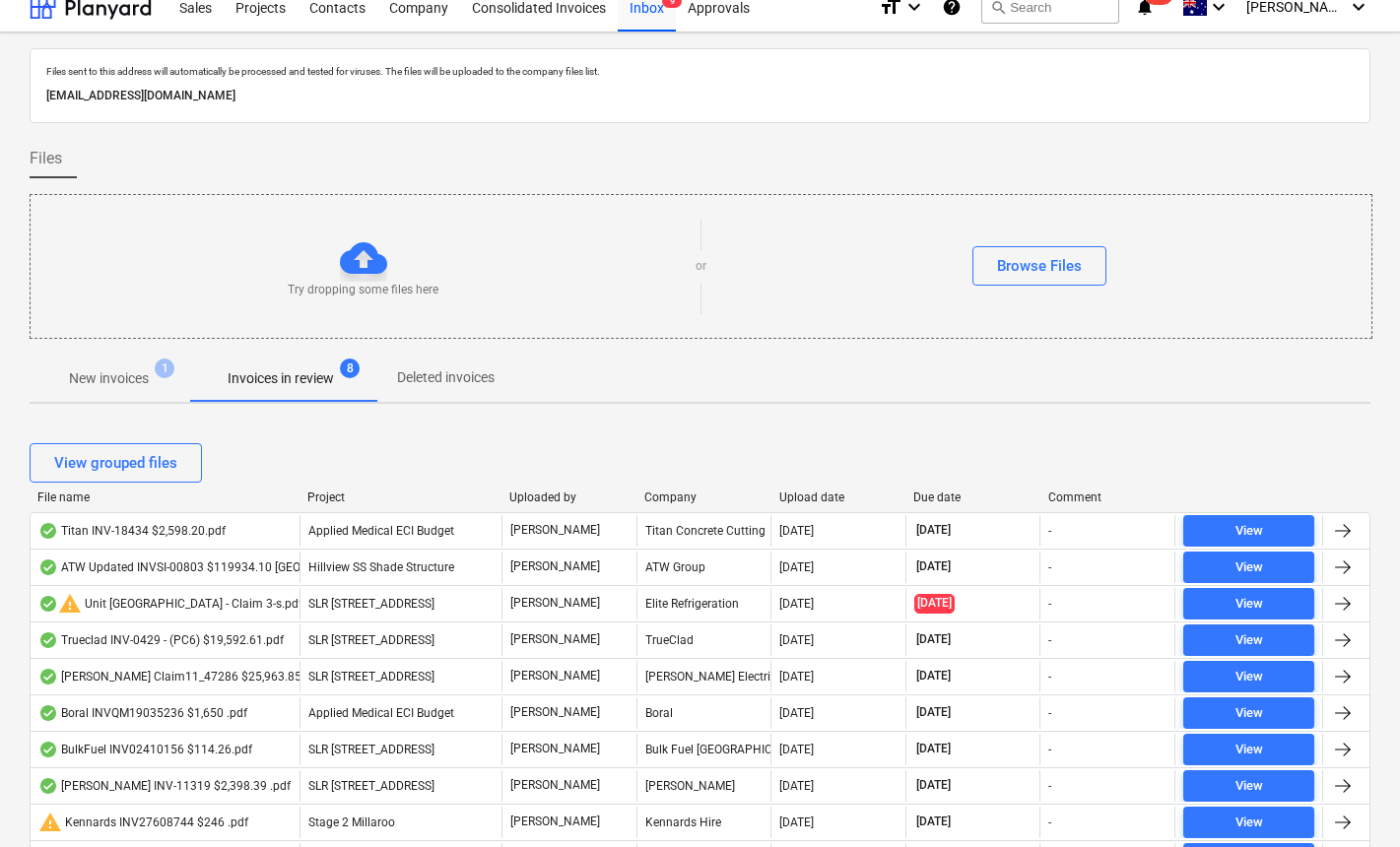 click on "Upload date" at bounding box center [838, 497] 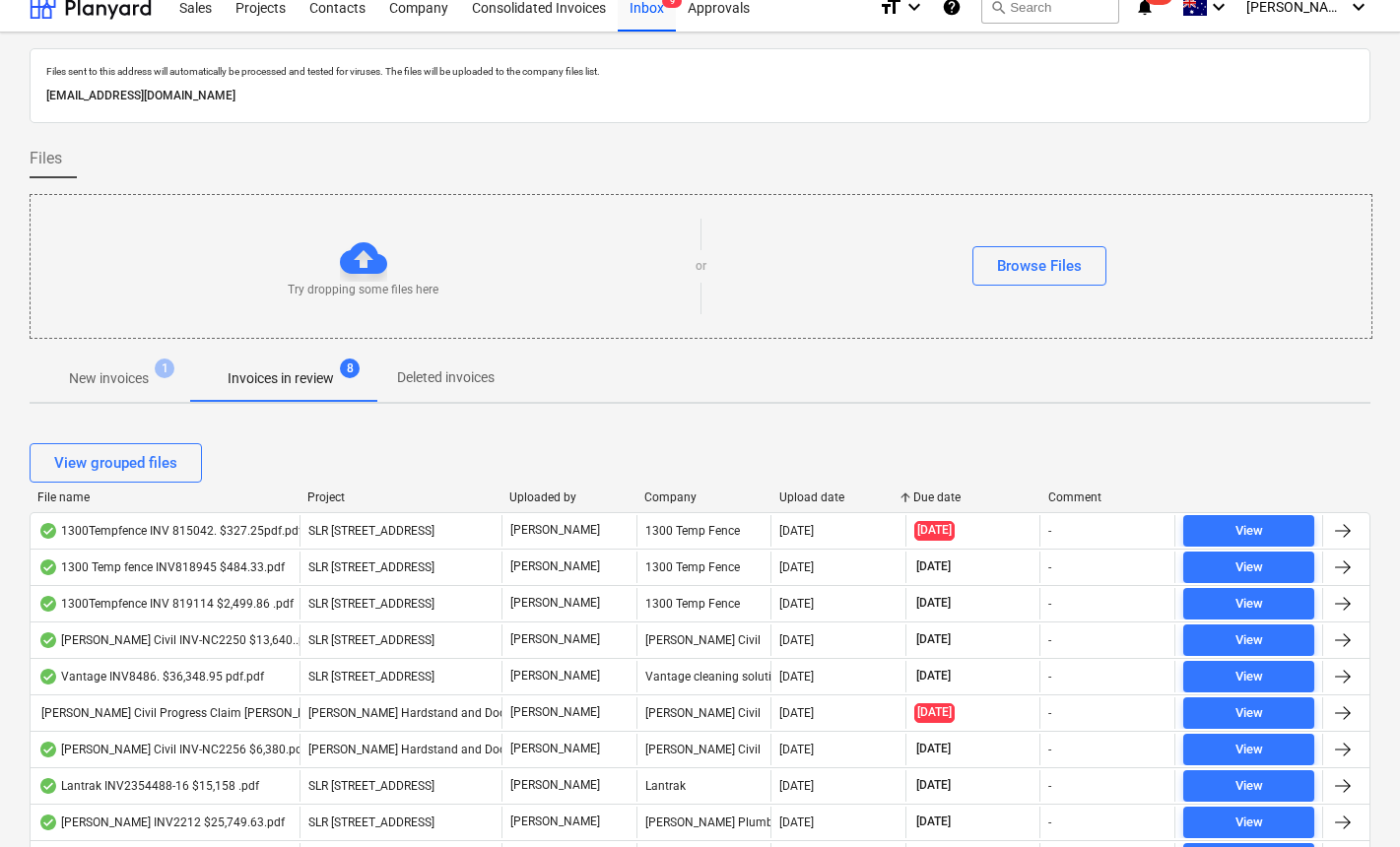 click on "Upload date" at bounding box center [838, 497] 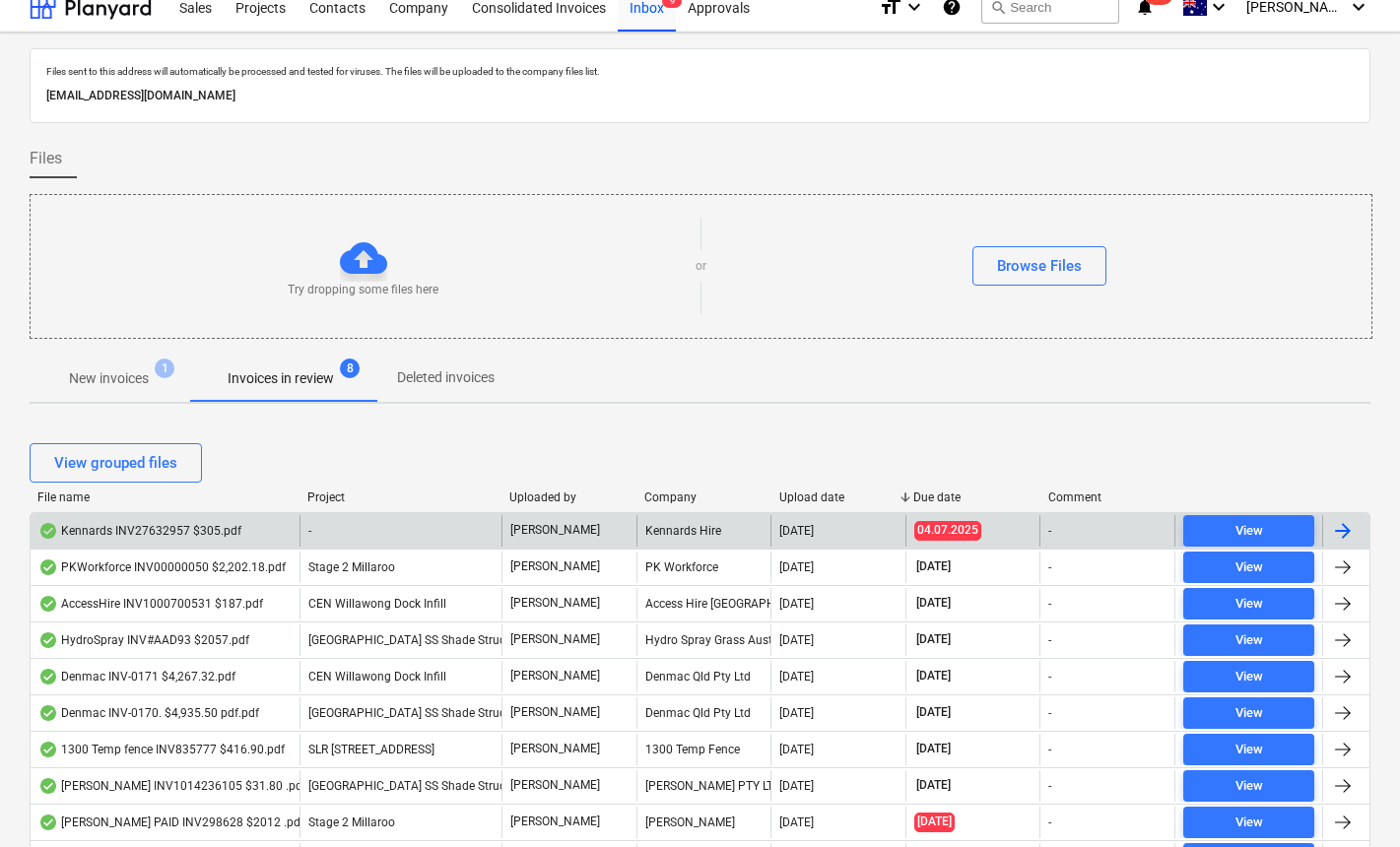 click on "Kennards INV27632957  $305.pdf" at bounding box center [140, 531] 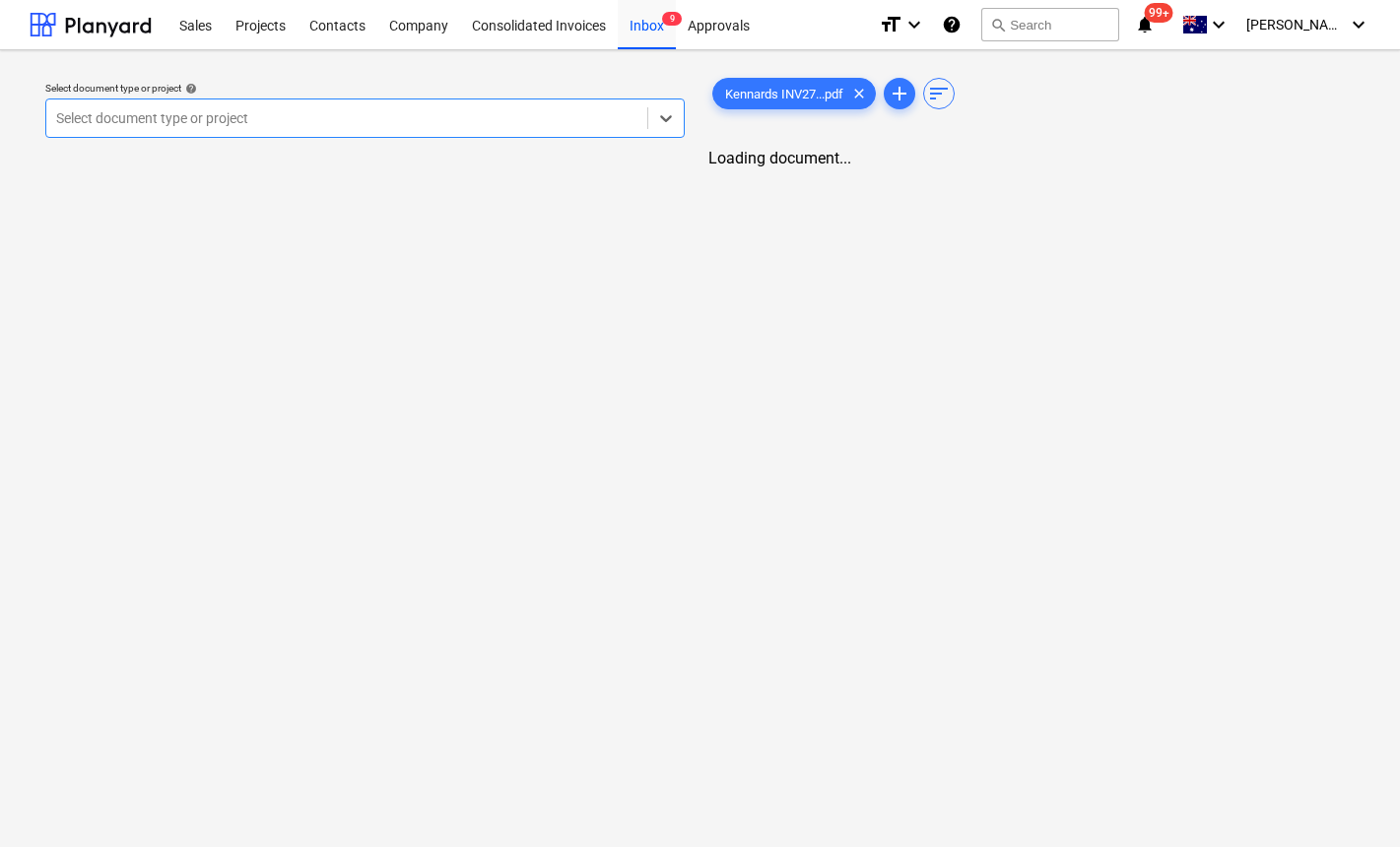 scroll, scrollTop: 0, scrollLeft: 0, axis: both 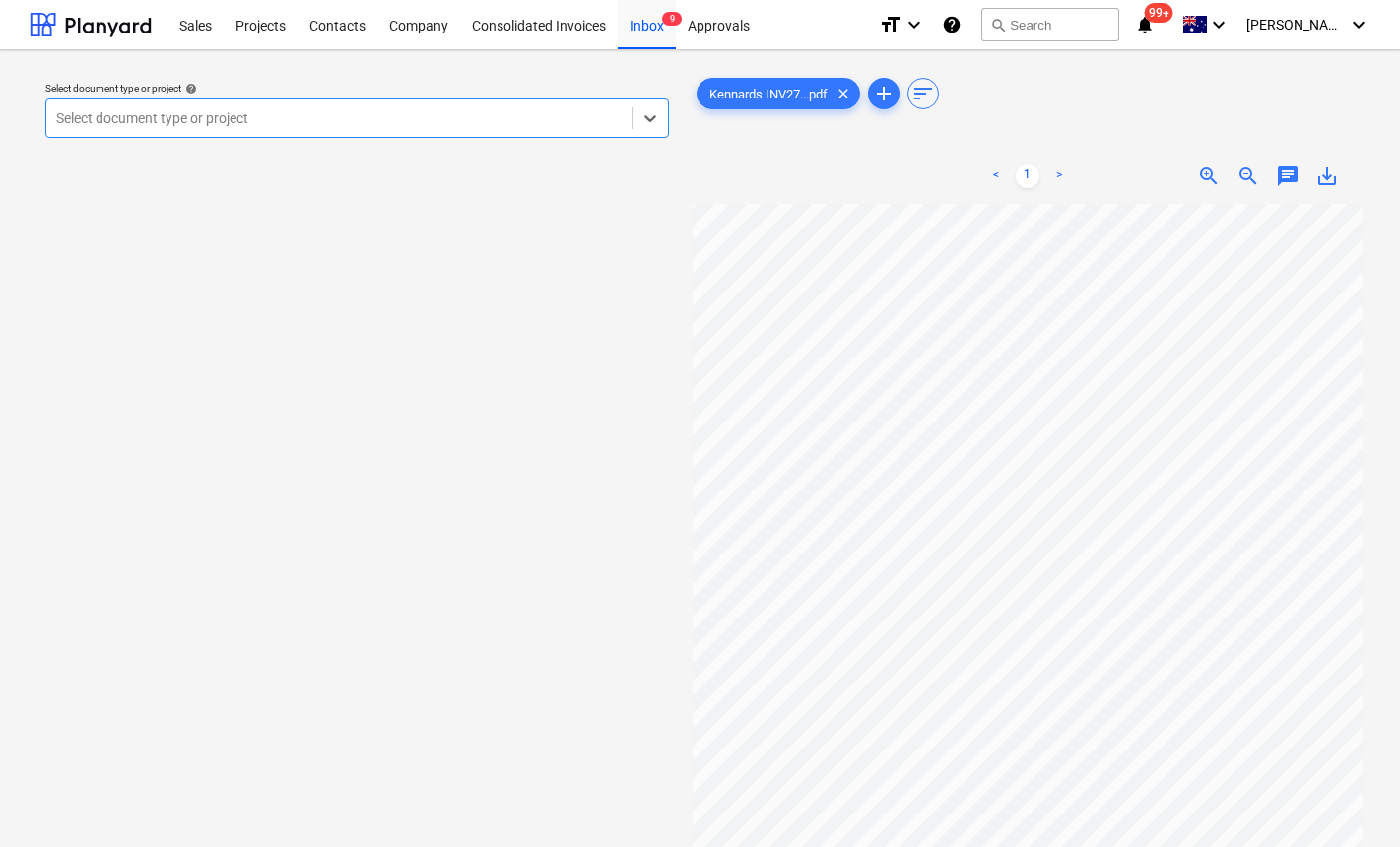 click at bounding box center [339, 118] 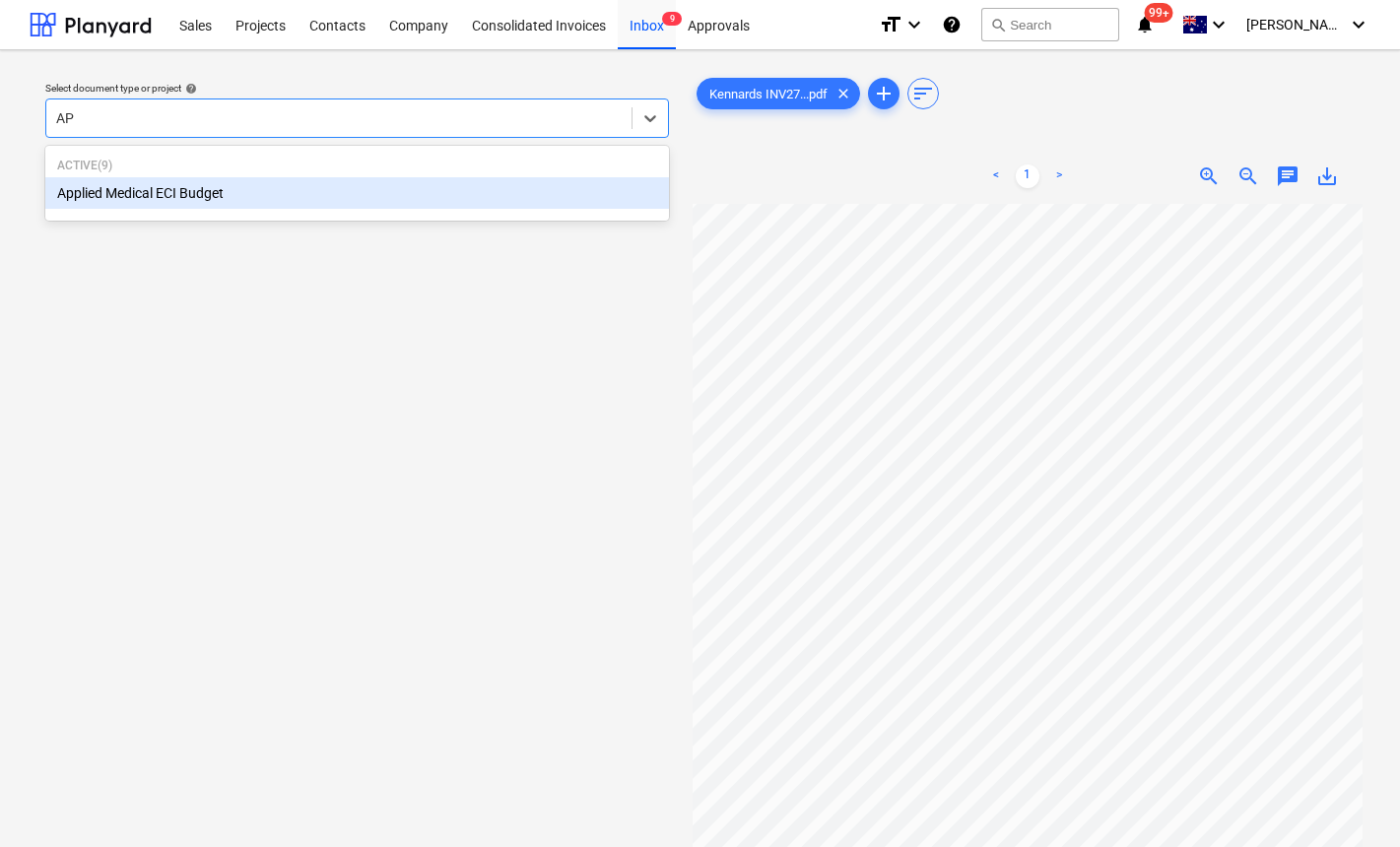 type on "APP" 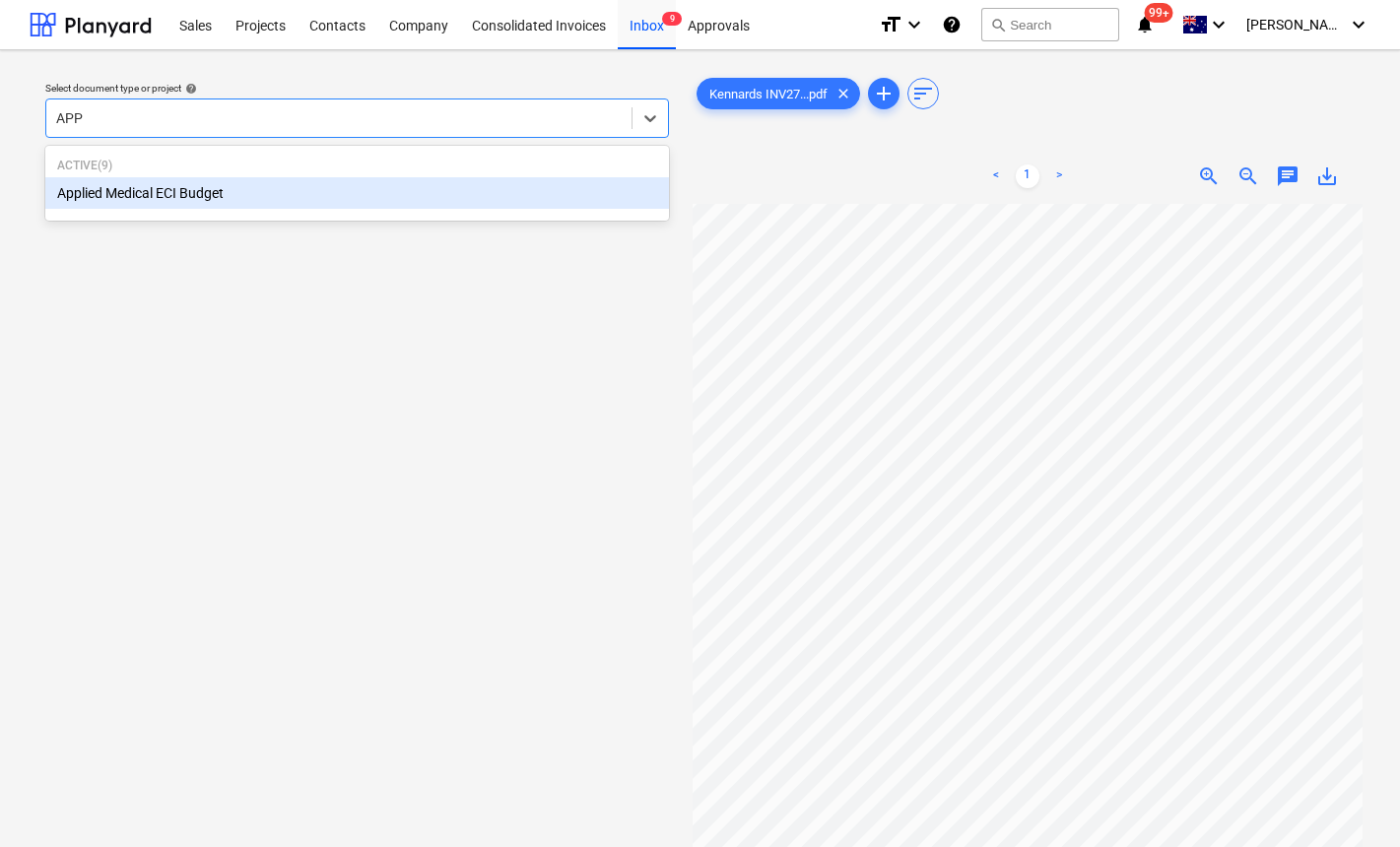 click on "Applied Medical ECI Budget" at bounding box center (357, 193) 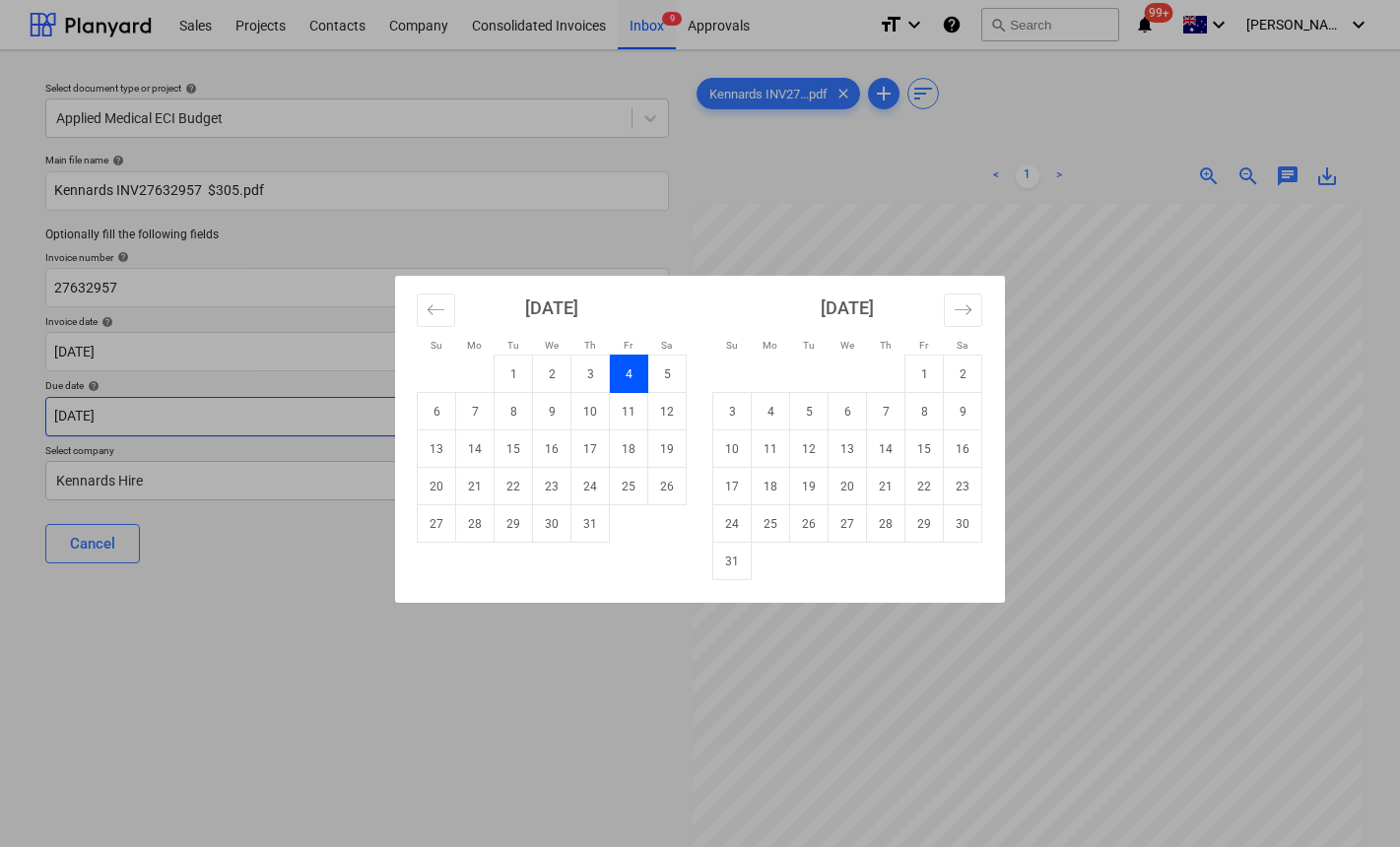 click on "Sales Projects Contacts Company Consolidated Invoices Inbox 9 Approvals format_size keyboard_arrow_down help search Search notifications 99+ keyboard_arrow_down J. Keane keyboard_arrow_down Select document type or project help Applied Medical ECI Budget Main file name help Kennards INV27632957  $305.pdf Optionally fill the following fields Invoice number help 27632957 Invoice date help 04 Jul 2025 04.07.2025 Press the down arrow key to interact with the calendar and
select a date. Press the question mark key to get the keyboard shortcuts for changing dates. Due date help 04 Jul 2025 04.07.2025 Press the down arrow key to interact with the calendar and
select a date. Press the question mark key to get the keyboard shortcuts for changing dates. Select company Kennards Hire   Cancel Assign to project Kennards INV27...pdf clear add sort < 1 > zoom_in zoom_out chat 0 save_alt
Su Mo Tu We Th Fr Sa Su Mo Tu We Th Fr Sa June 2025 1 2 3 4 5 6 7 8 9 10 11 12 13 14 15 16 17 18 19 20 21 22 23 24 25" at bounding box center (700, 424) 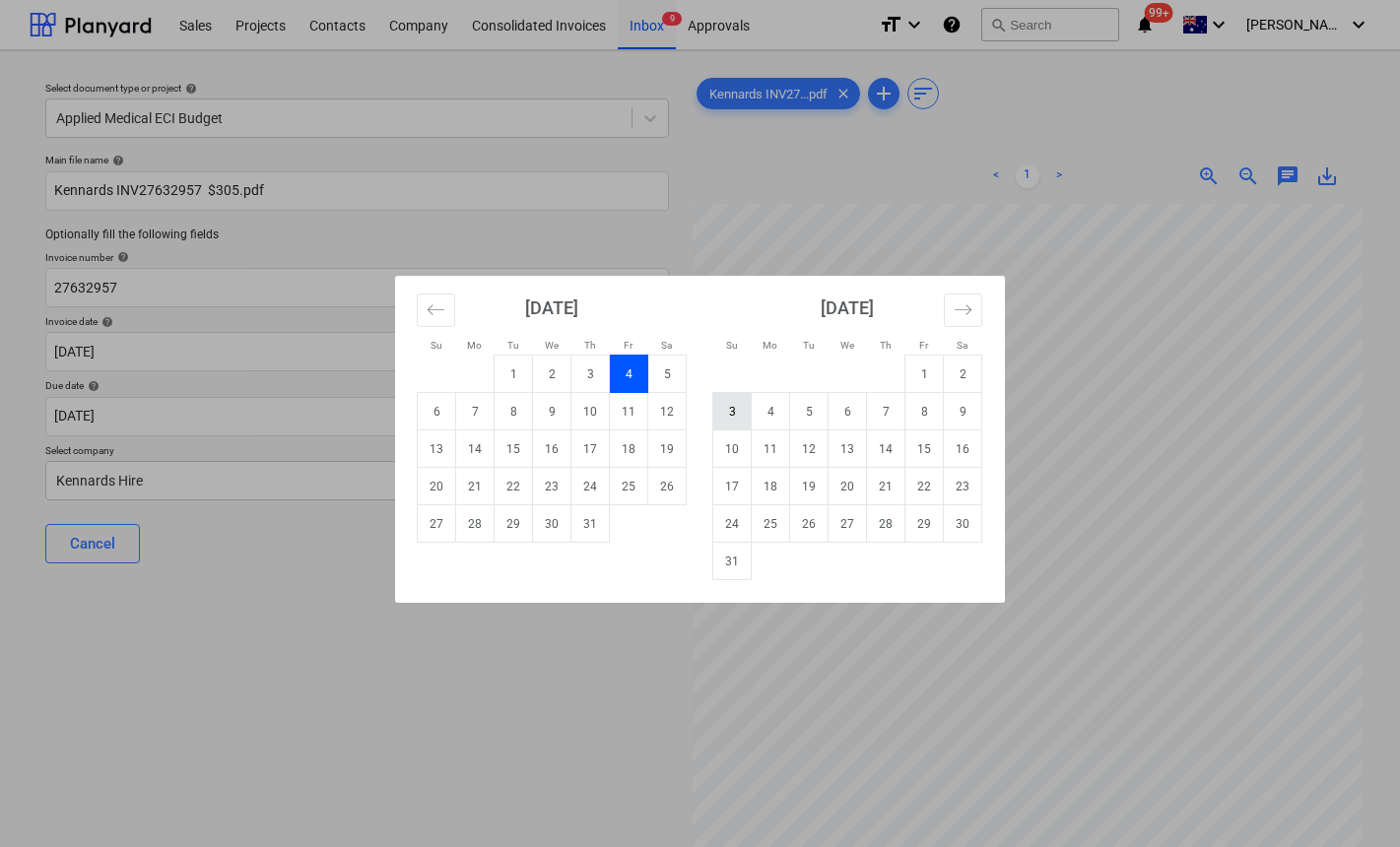 click on "3" at bounding box center (732, 412) 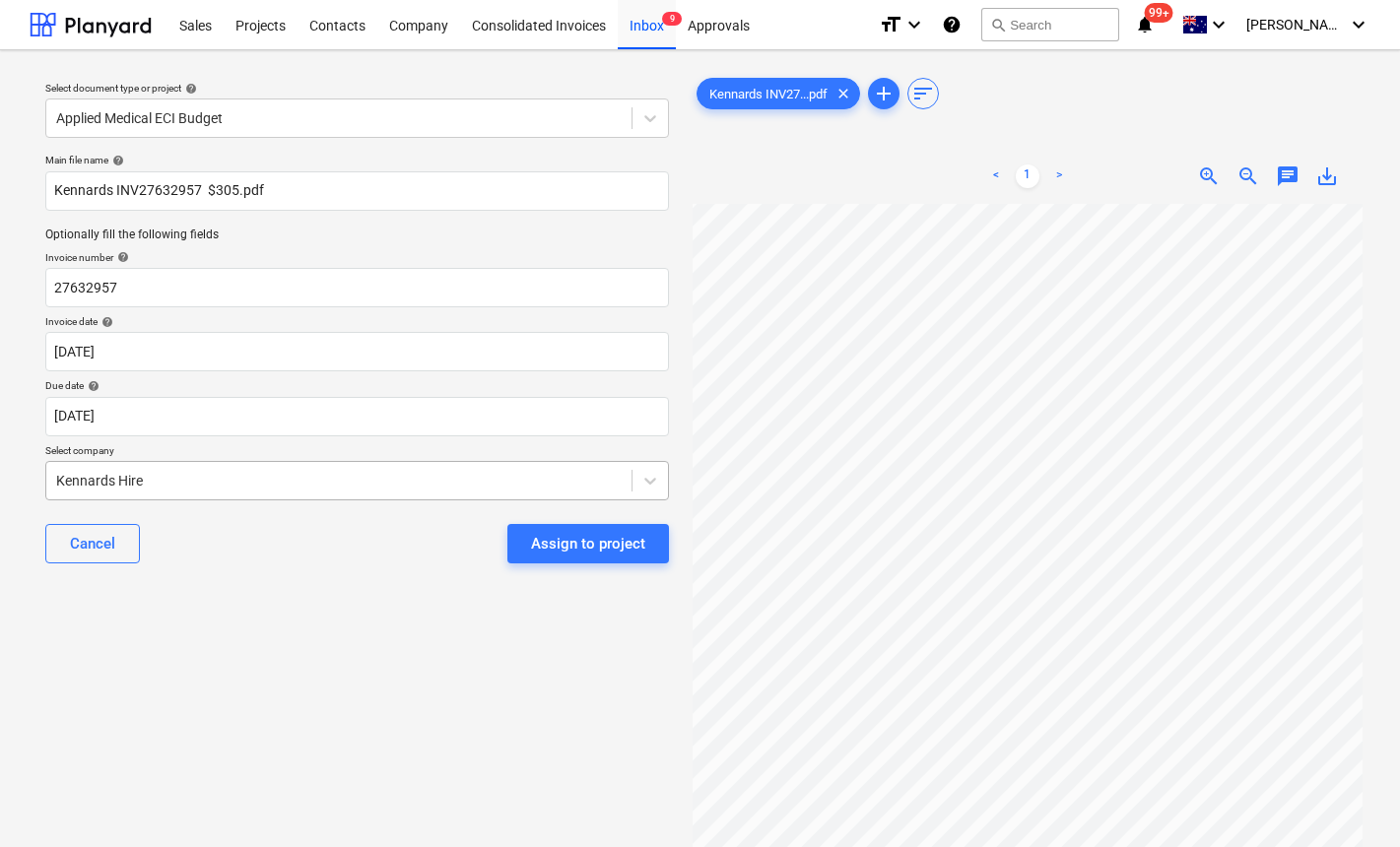 click at bounding box center (339, 481) 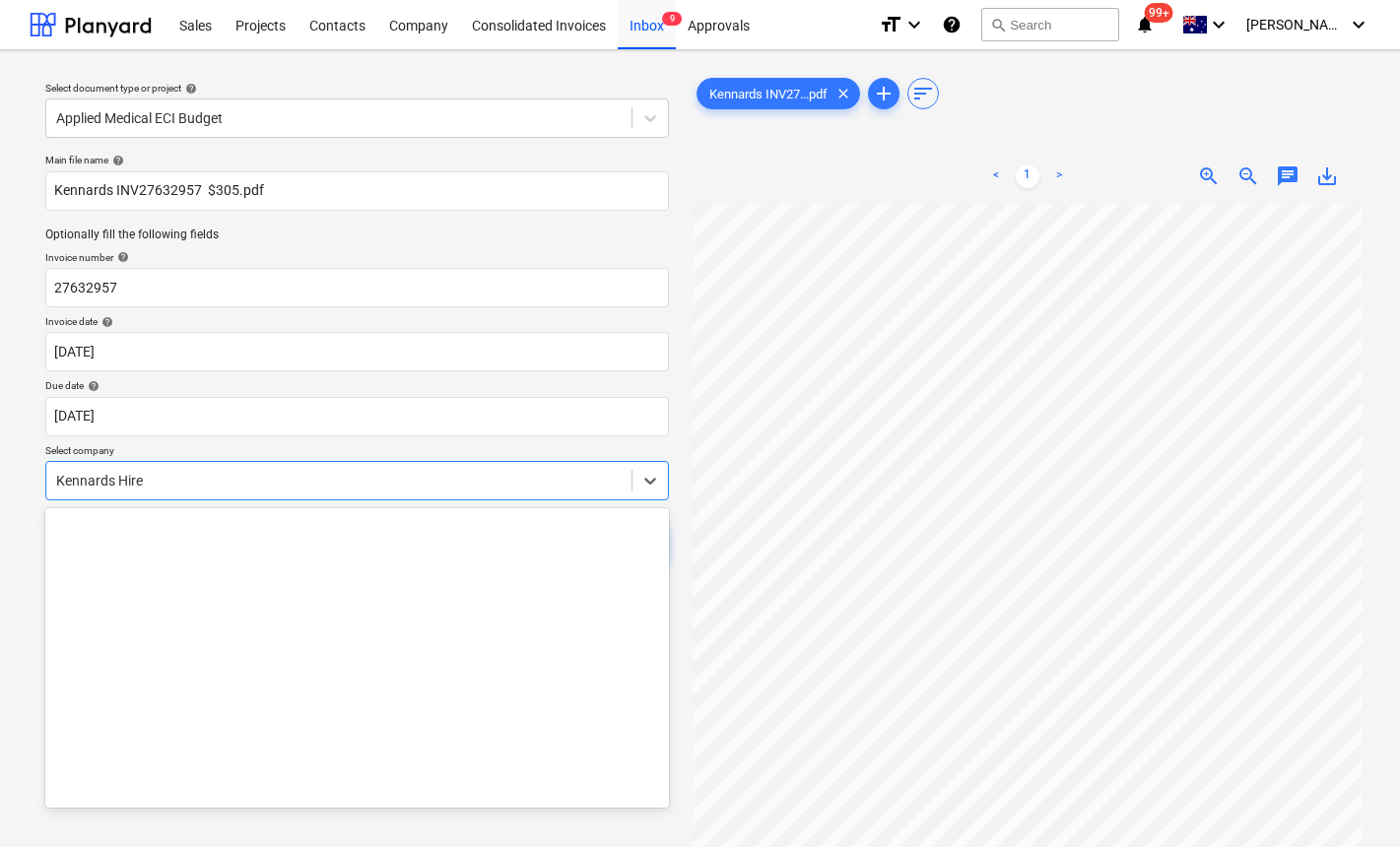 scroll, scrollTop: 15133, scrollLeft: 0, axis: vertical 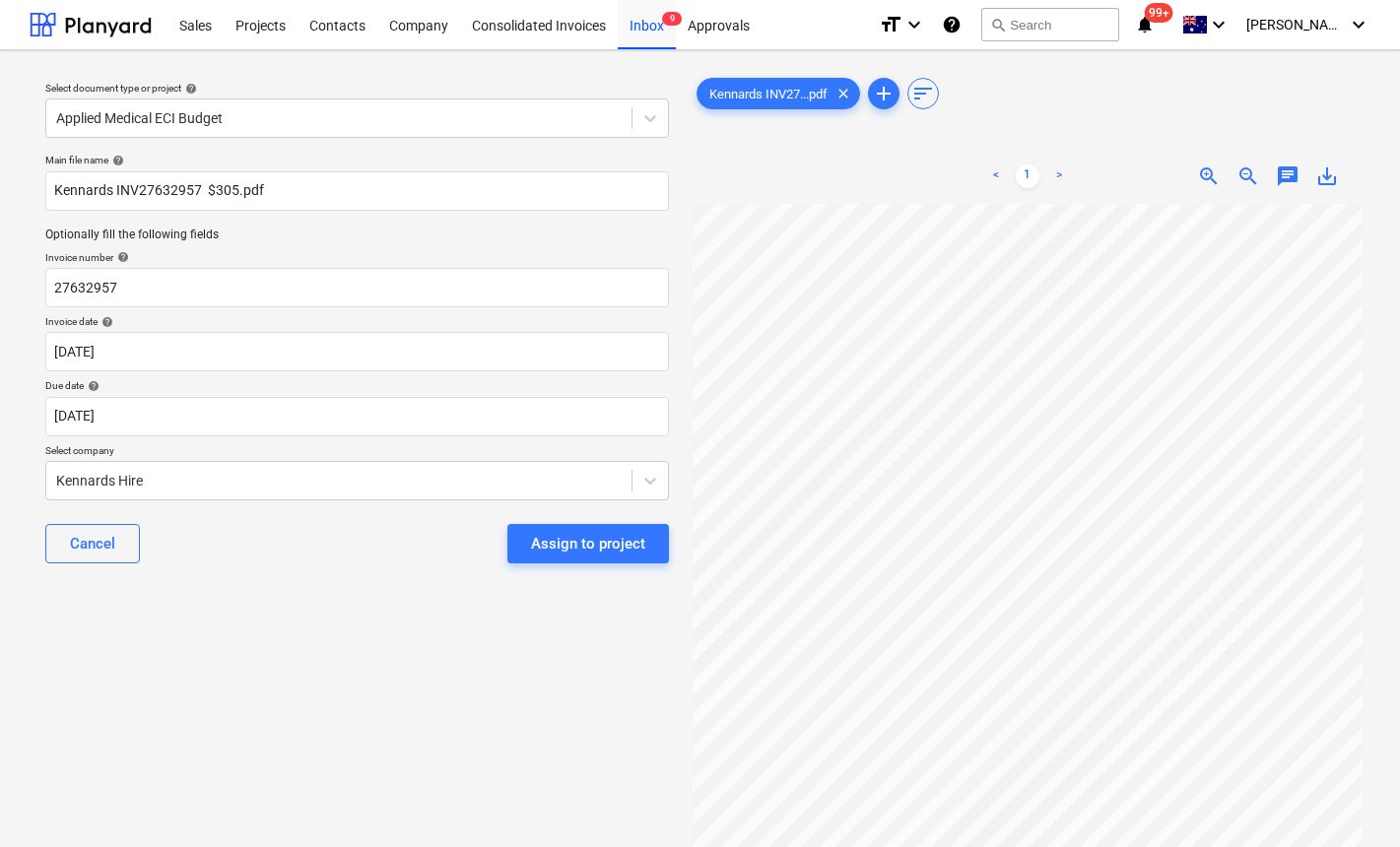 click on "Select company" at bounding box center (357, 452) 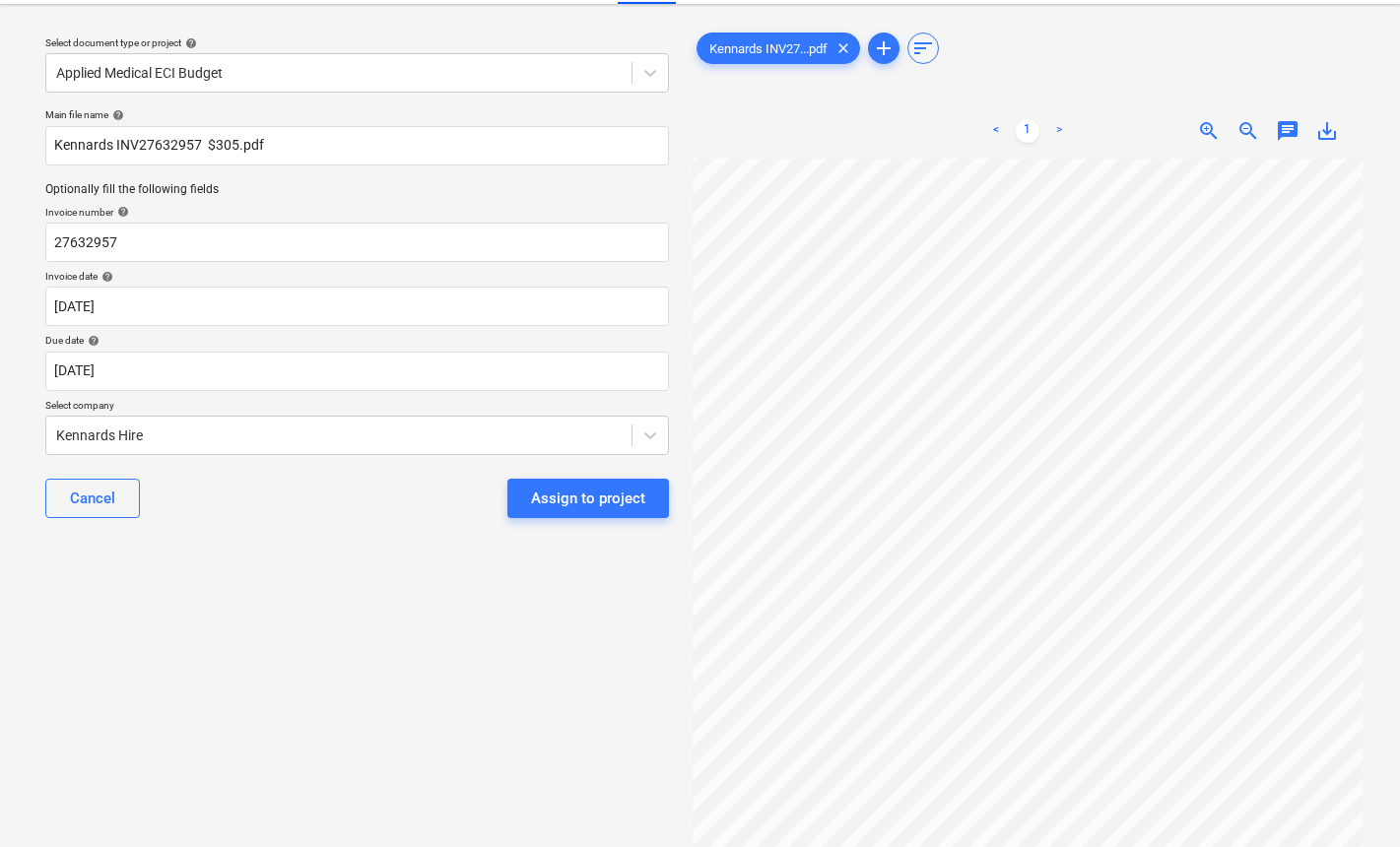 scroll, scrollTop: 49, scrollLeft: 0, axis: vertical 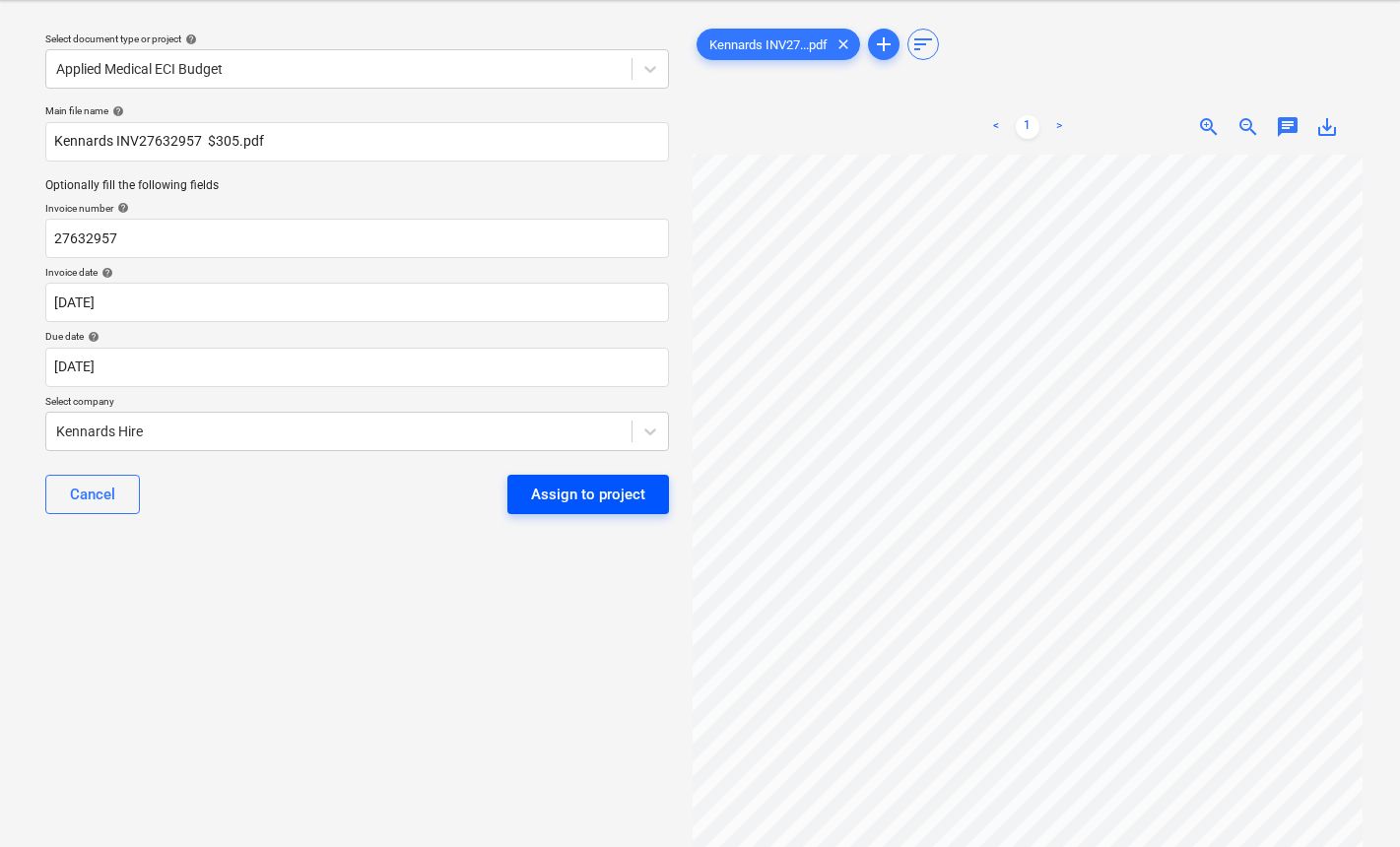 click on "Assign to project" at bounding box center (588, 494) 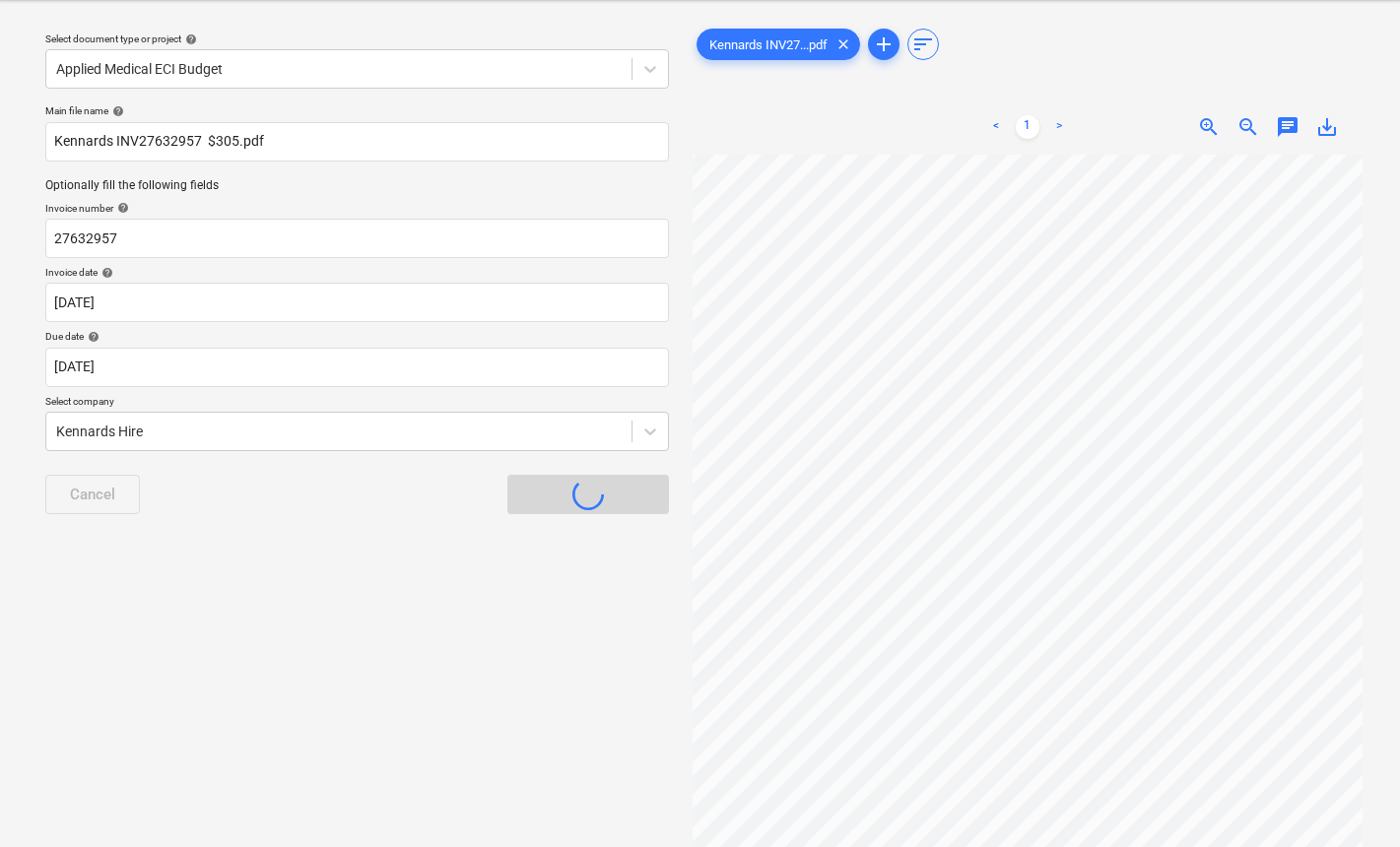 scroll, scrollTop: 0, scrollLeft: 0, axis: both 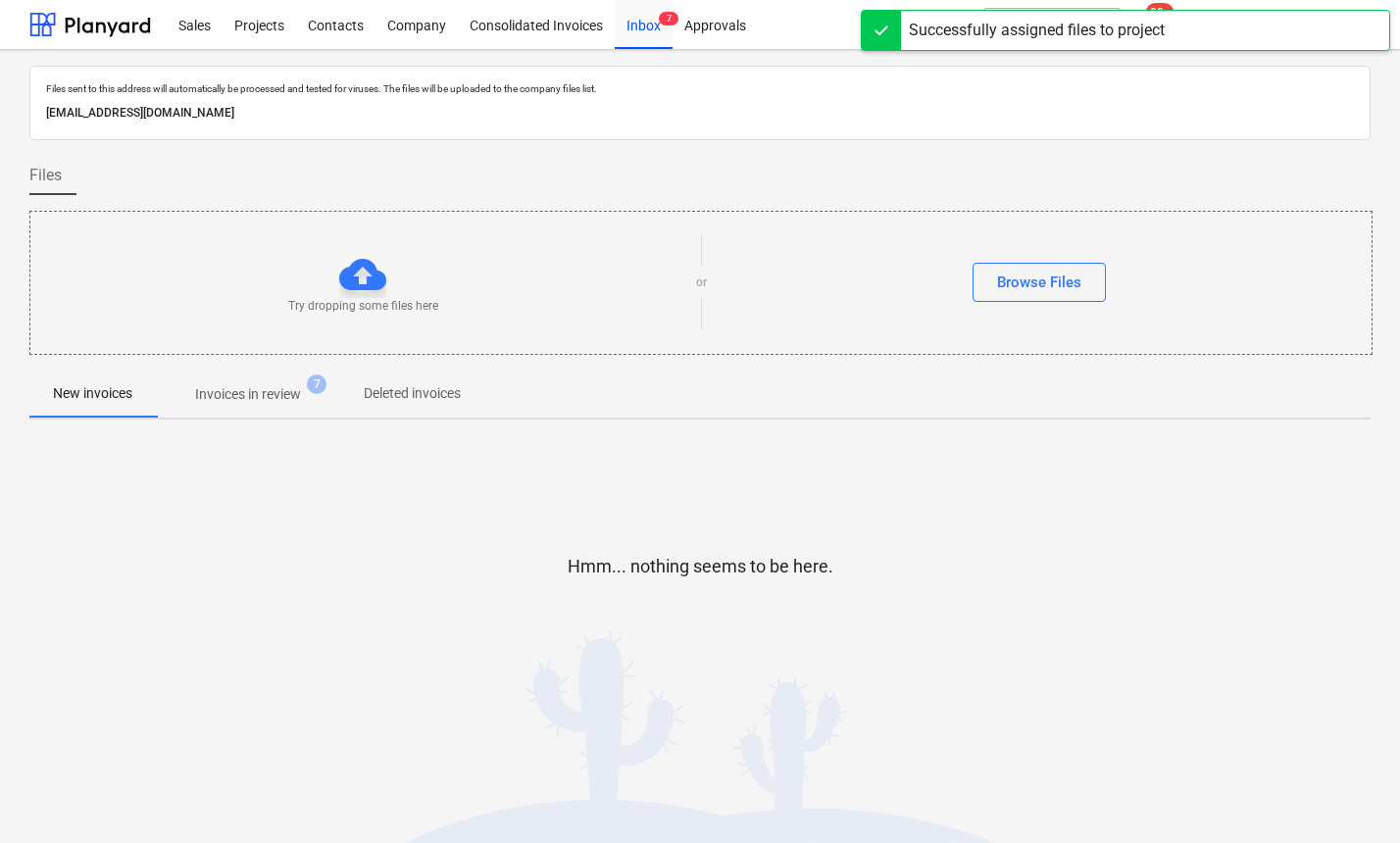 click on "Invoices in review" at bounding box center [248, 394] 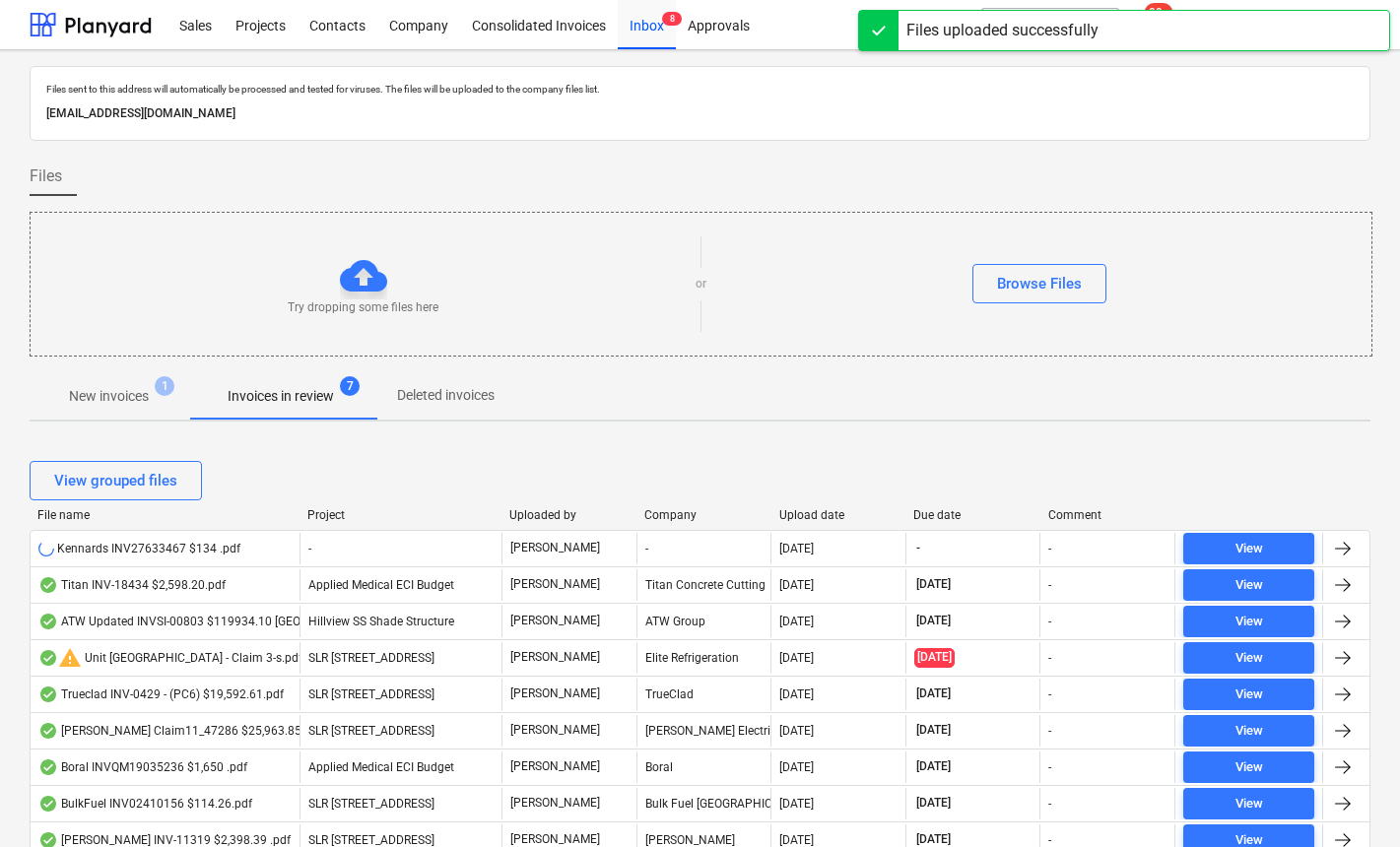 click on "Upload date" at bounding box center (838, 515) 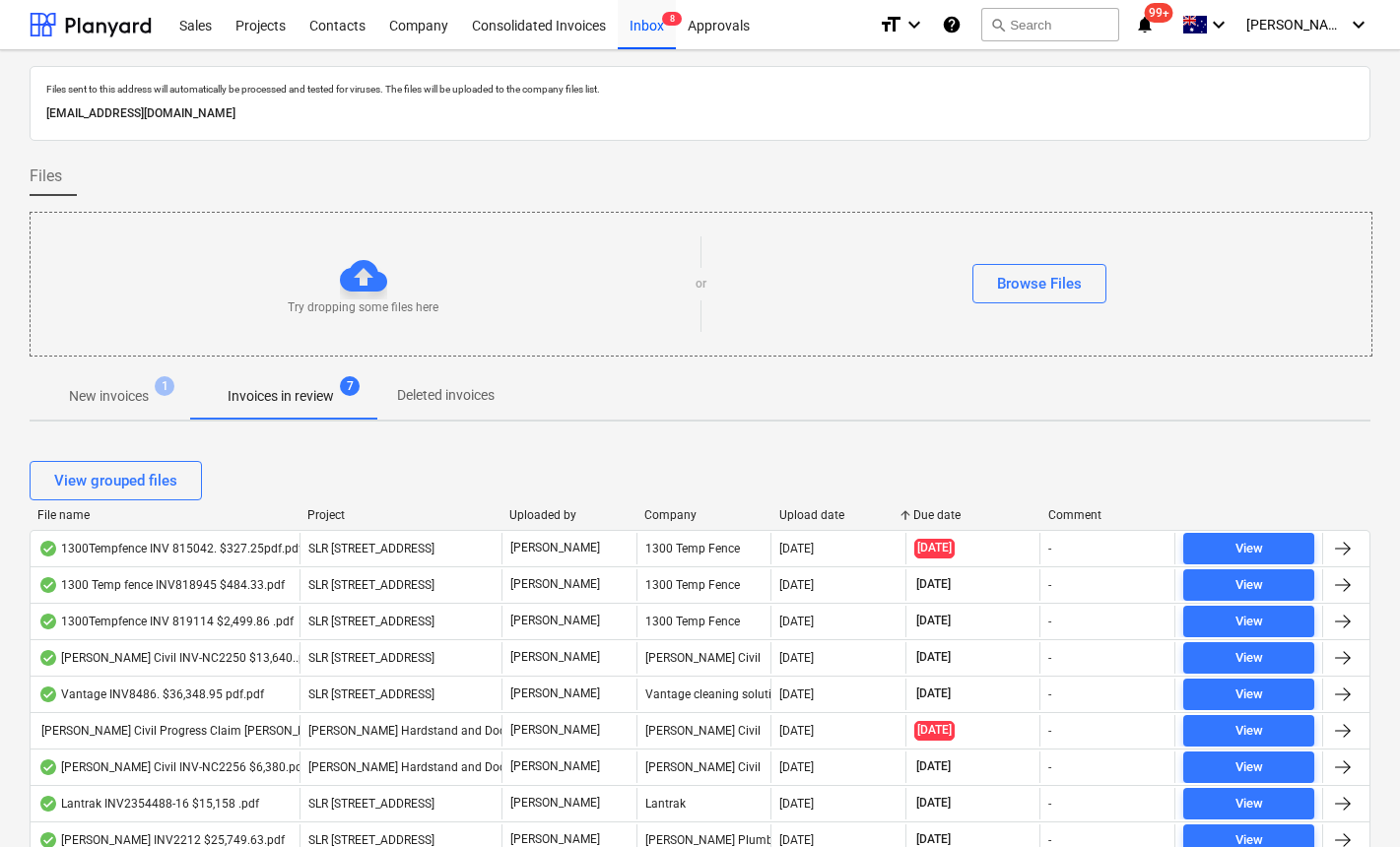 click on "Upload date" at bounding box center [838, 515] 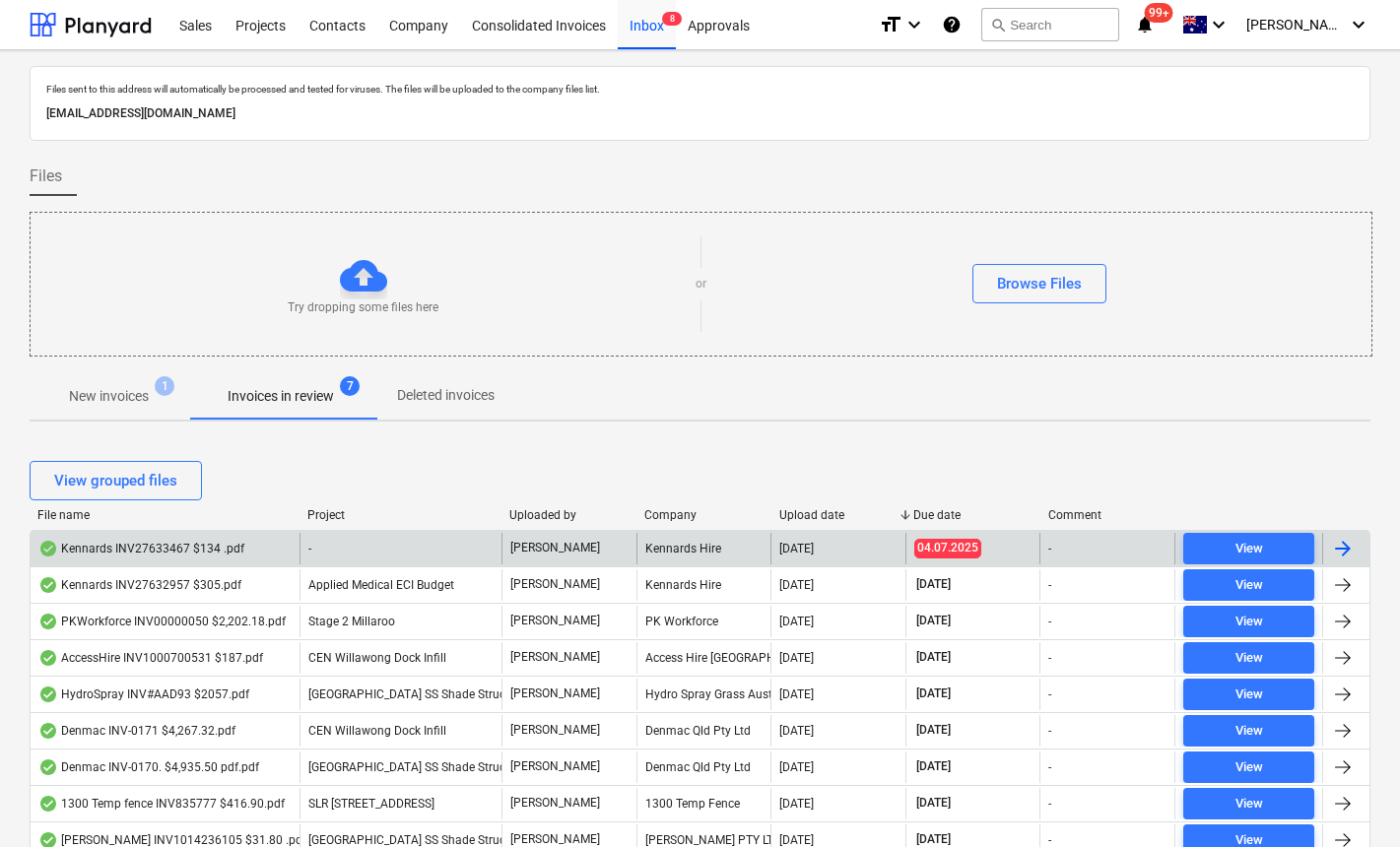 click on "Kennards INV27633467 $134 .pdf" at bounding box center (141, 549) 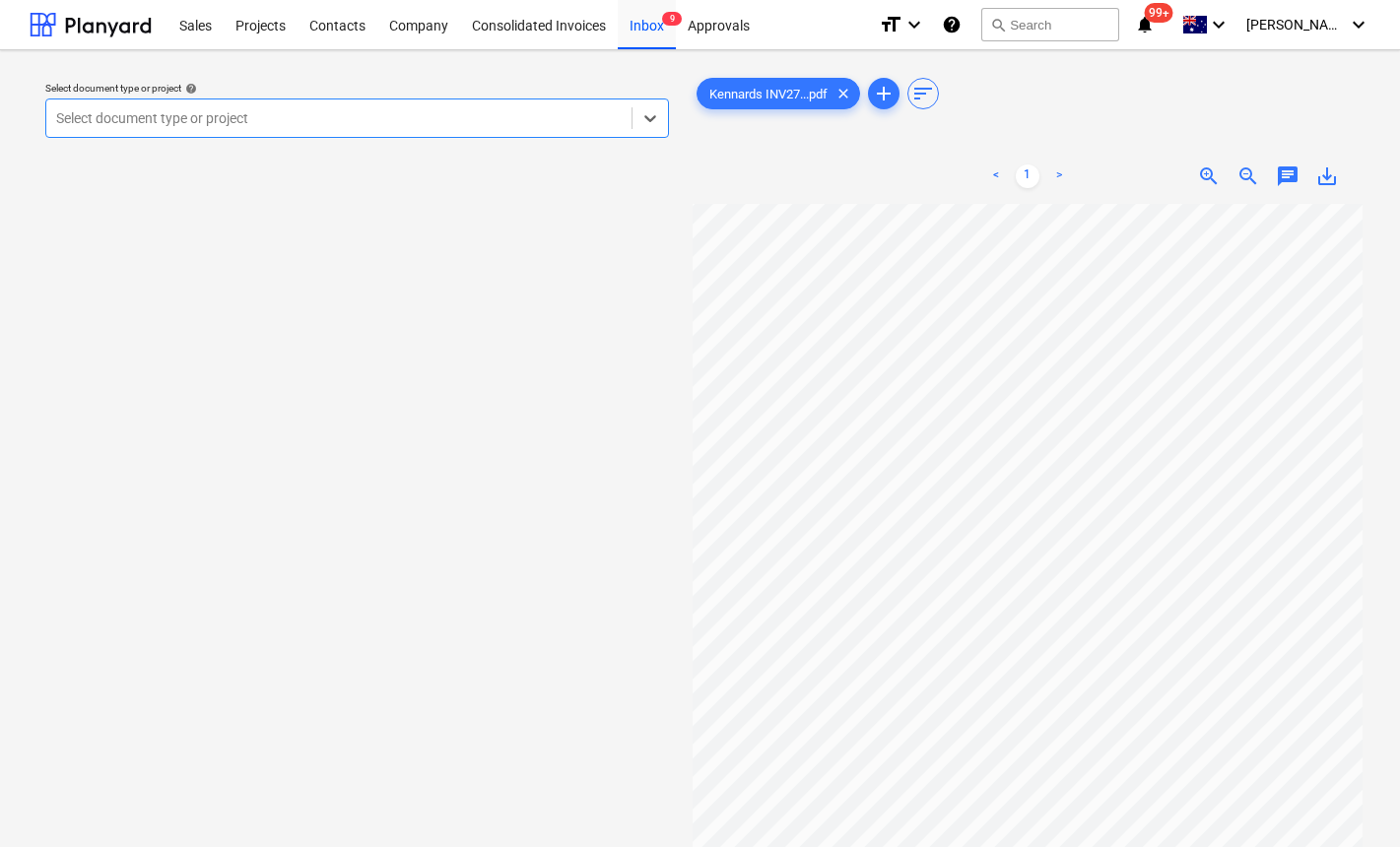 scroll, scrollTop: 2, scrollLeft: 72, axis: both 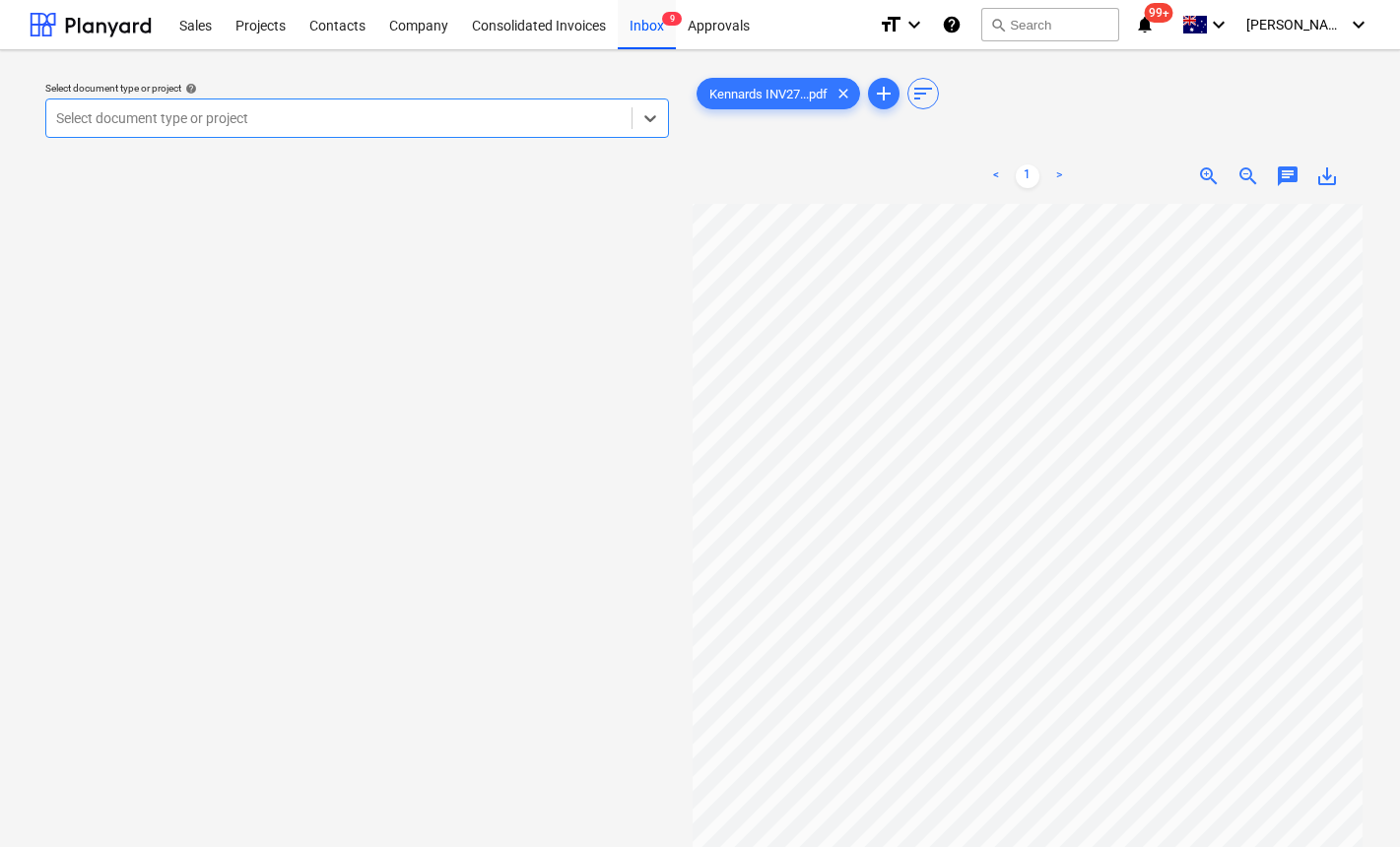 click on "Select document type or project" at bounding box center (357, 118) 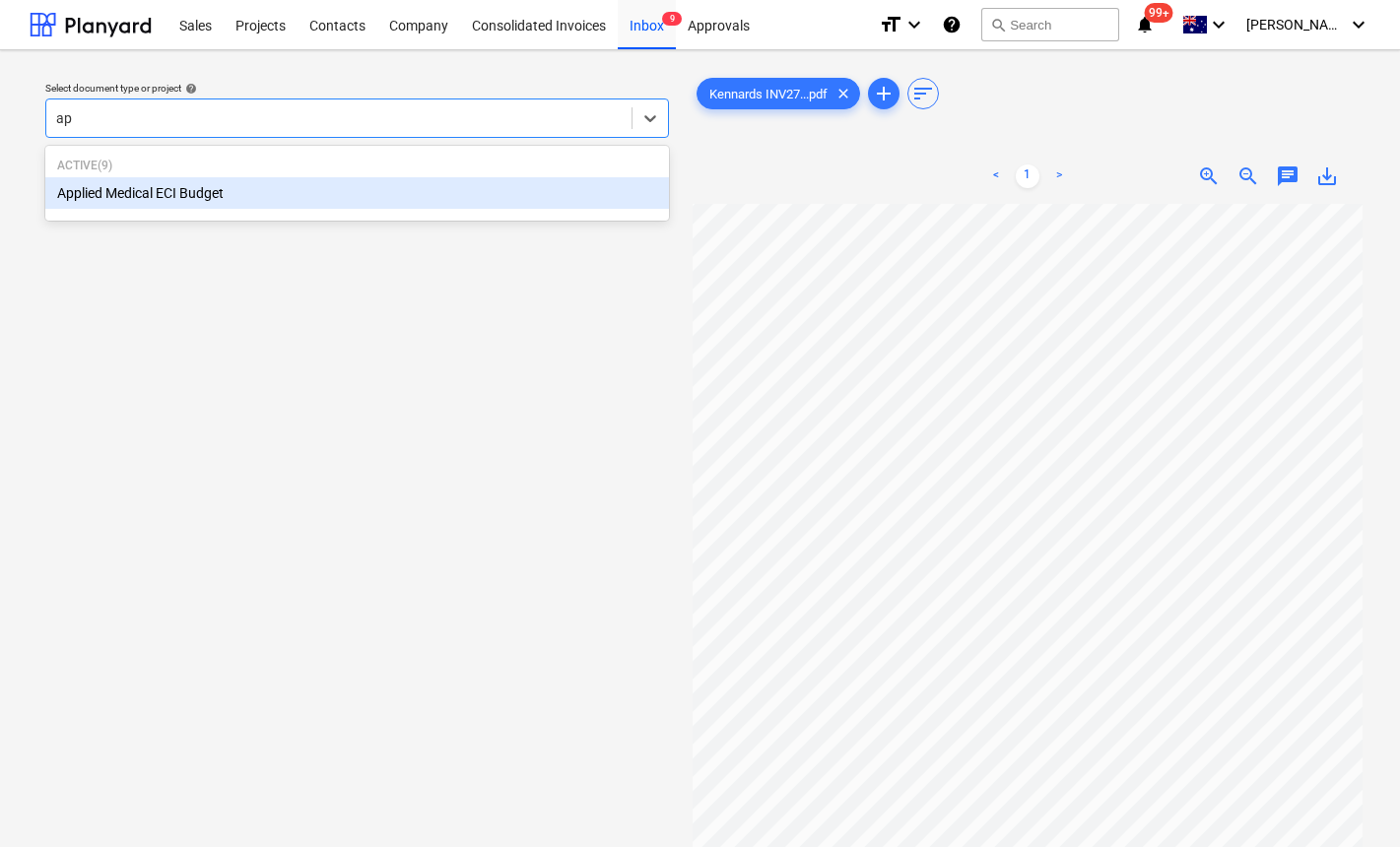 type on "app" 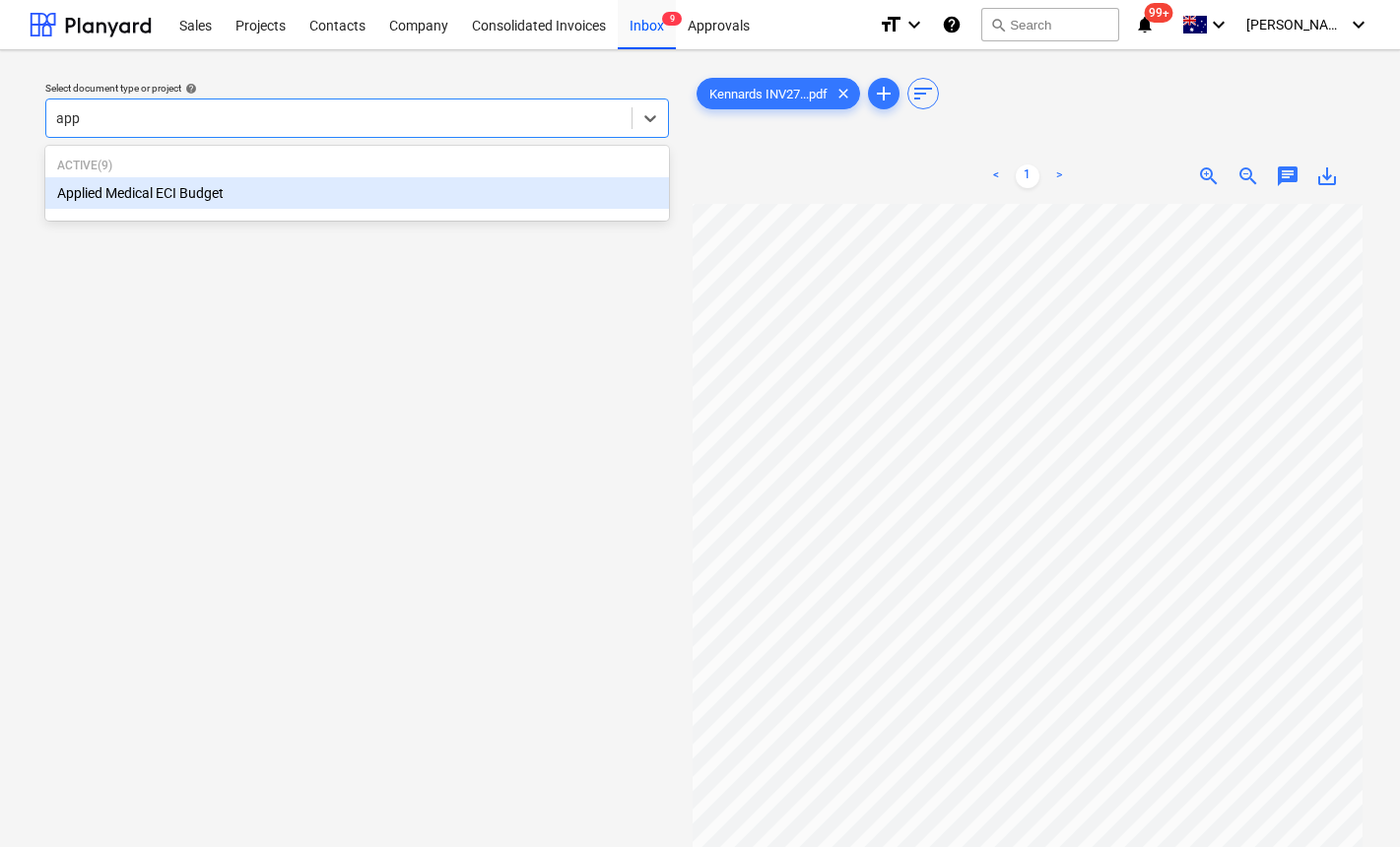 click on "Applied Medical ECI Budget" at bounding box center (357, 193) 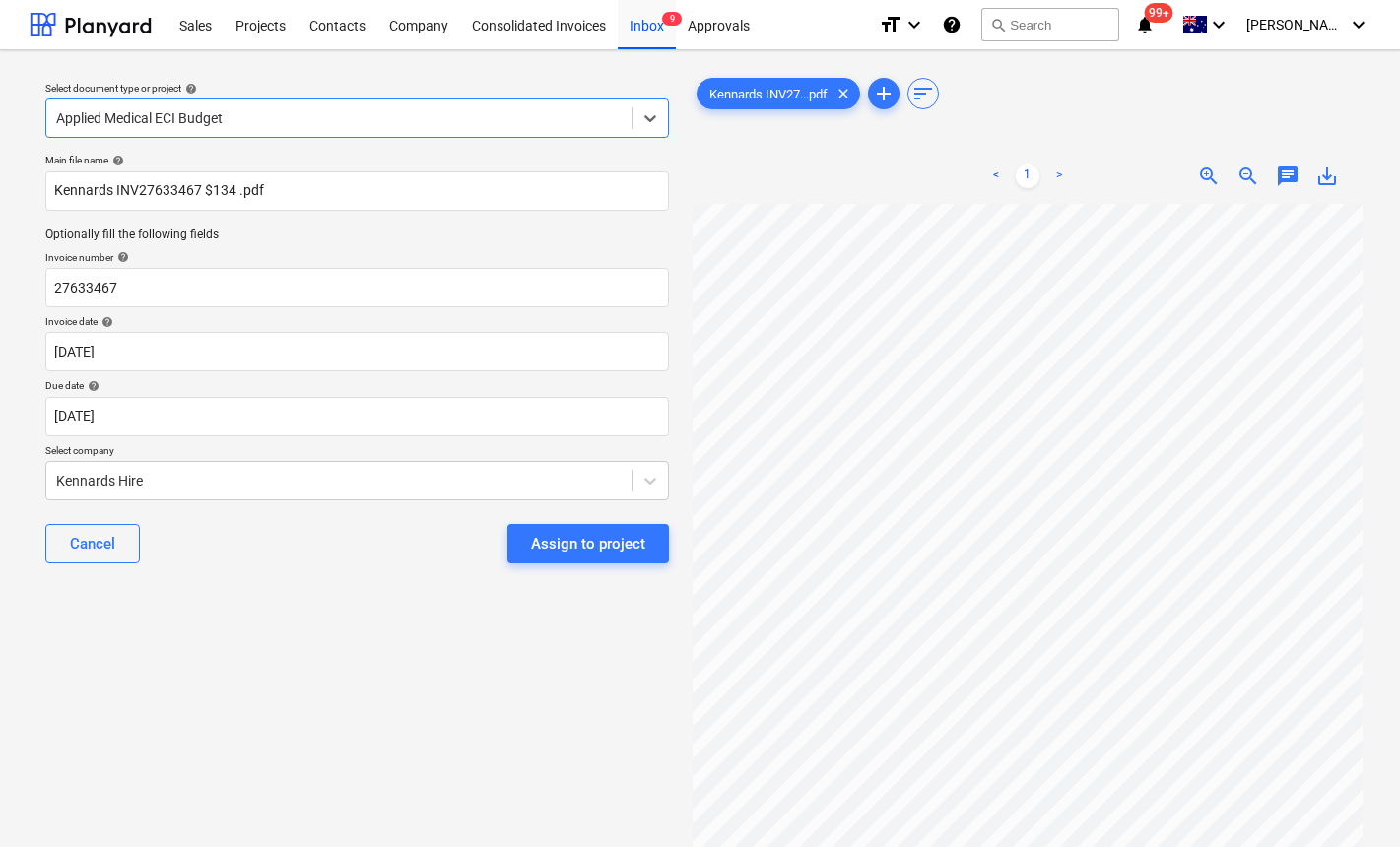 click on "Select document type or project help option Applied Medical ECI Budget, selected.   Select is focused ,type to refine list, press Down to open the menu,  Applied Medical ECI Budget Main file name help Kennards INV27633467 $134 .pdf Optionally fill the following fields Invoice number help 27633467 Invoice date help 04 Jul 2025 04.07.2025 Press the down arrow key to interact with the calendar and
select a date. Press the question mark key to get the keyboard shortcuts for changing dates. Due date help 04 Jul 2025 04.07.2025 Press the down arrow key to interact with the calendar and
select a date. Press the question mark key to get the keyboard shortcuts for changing dates. Select company Kennards Hire   Cancel Assign to project" at bounding box center [357, 535] 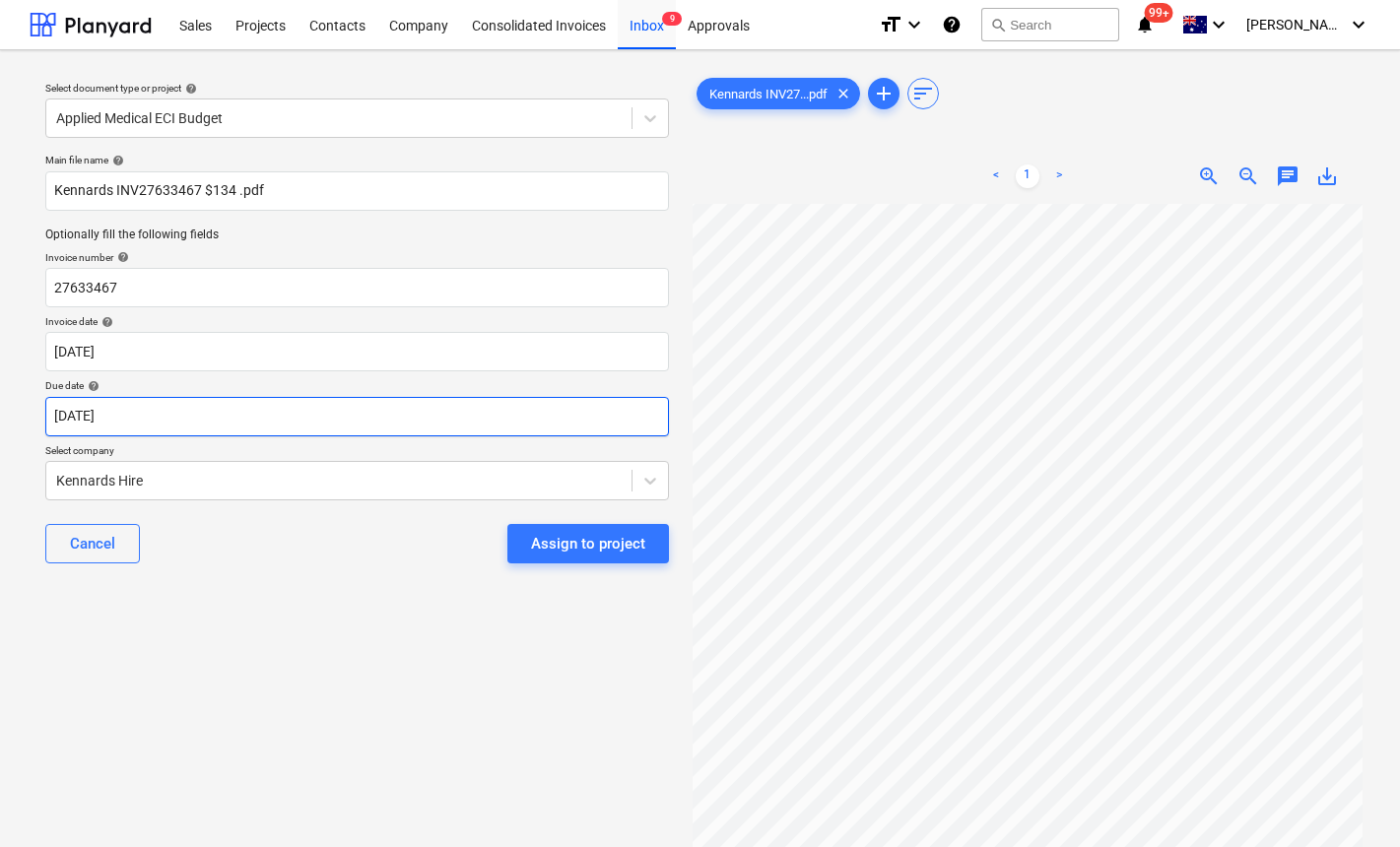 click on "Sales Projects Contacts Company Consolidated Invoices Inbox 9 Approvals format_size keyboard_arrow_down help search Search notifications 99+ keyboard_arrow_down J. Keane keyboard_arrow_down Select document type or project help Applied Medical ECI Budget Main file name help Kennards INV27633467 $134 .pdf Optionally fill the following fields Invoice number help 27633467 Invoice date help 04 Jul 2025 04.07.2025 Press the down arrow key to interact with the calendar and
select a date. Press the question mark key to get the keyboard shortcuts for changing dates. Due date help 04 Jul 2025 04.07.2025 Press the down arrow key to interact with the calendar and
select a date. Press the question mark key to get the keyboard shortcuts for changing dates. Select company Kennards Hire   Cancel Assign to project Kennards INV27...pdf clear add sort < 1 > zoom_in zoom_out chat 0 save_alt" at bounding box center [700, 424] 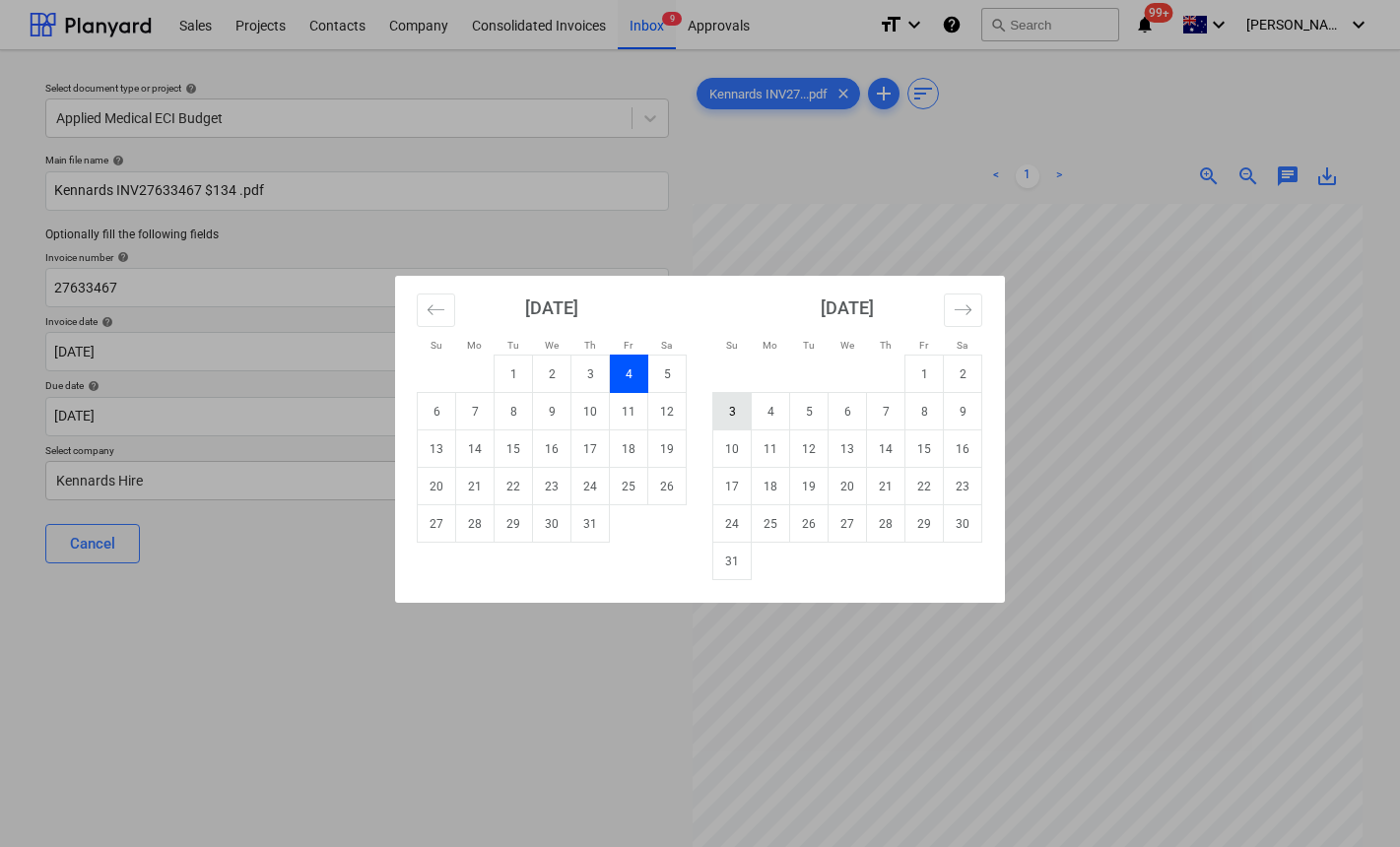 click on "3" at bounding box center (732, 412) 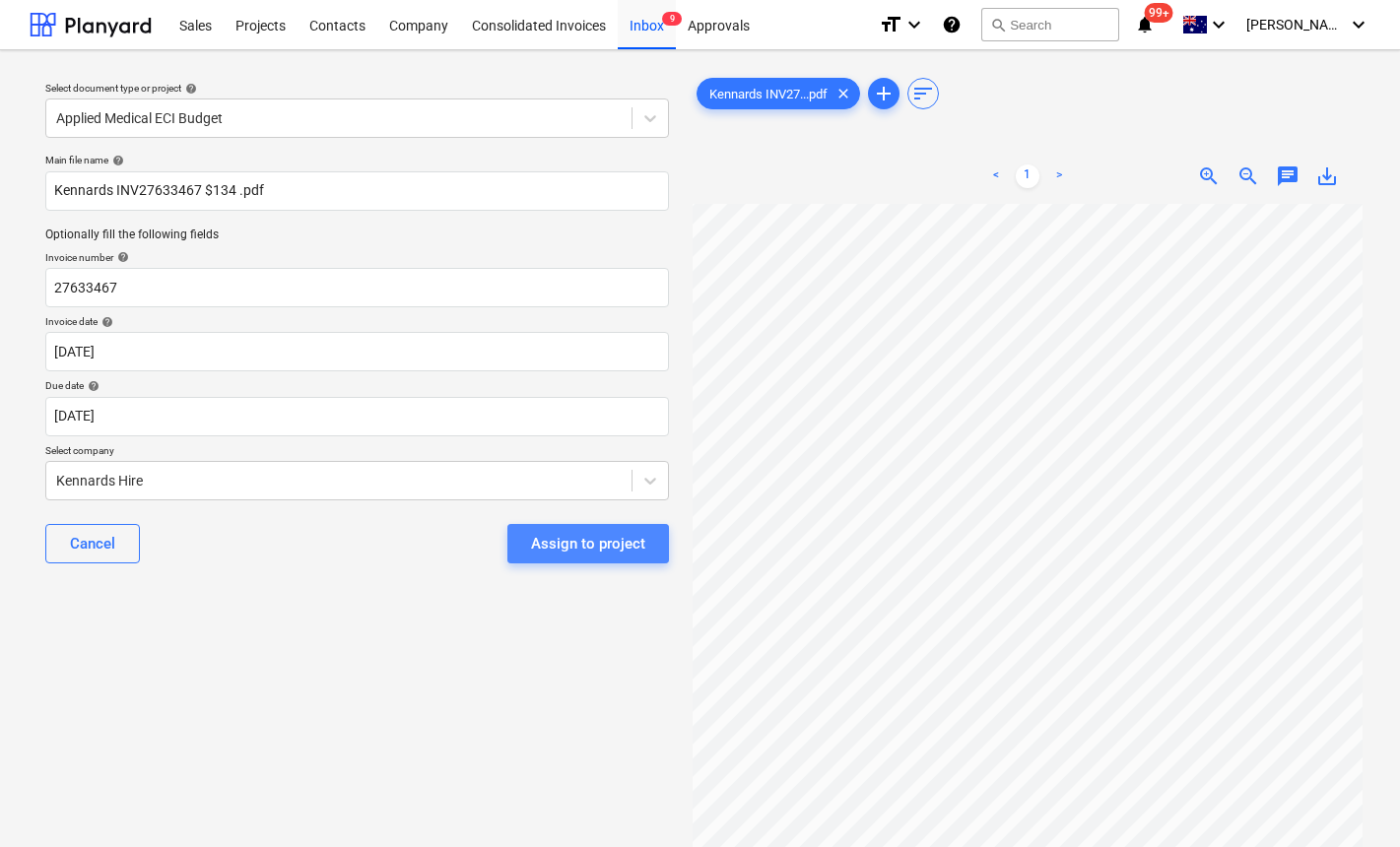 click on "Assign to project" at bounding box center (588, 544) 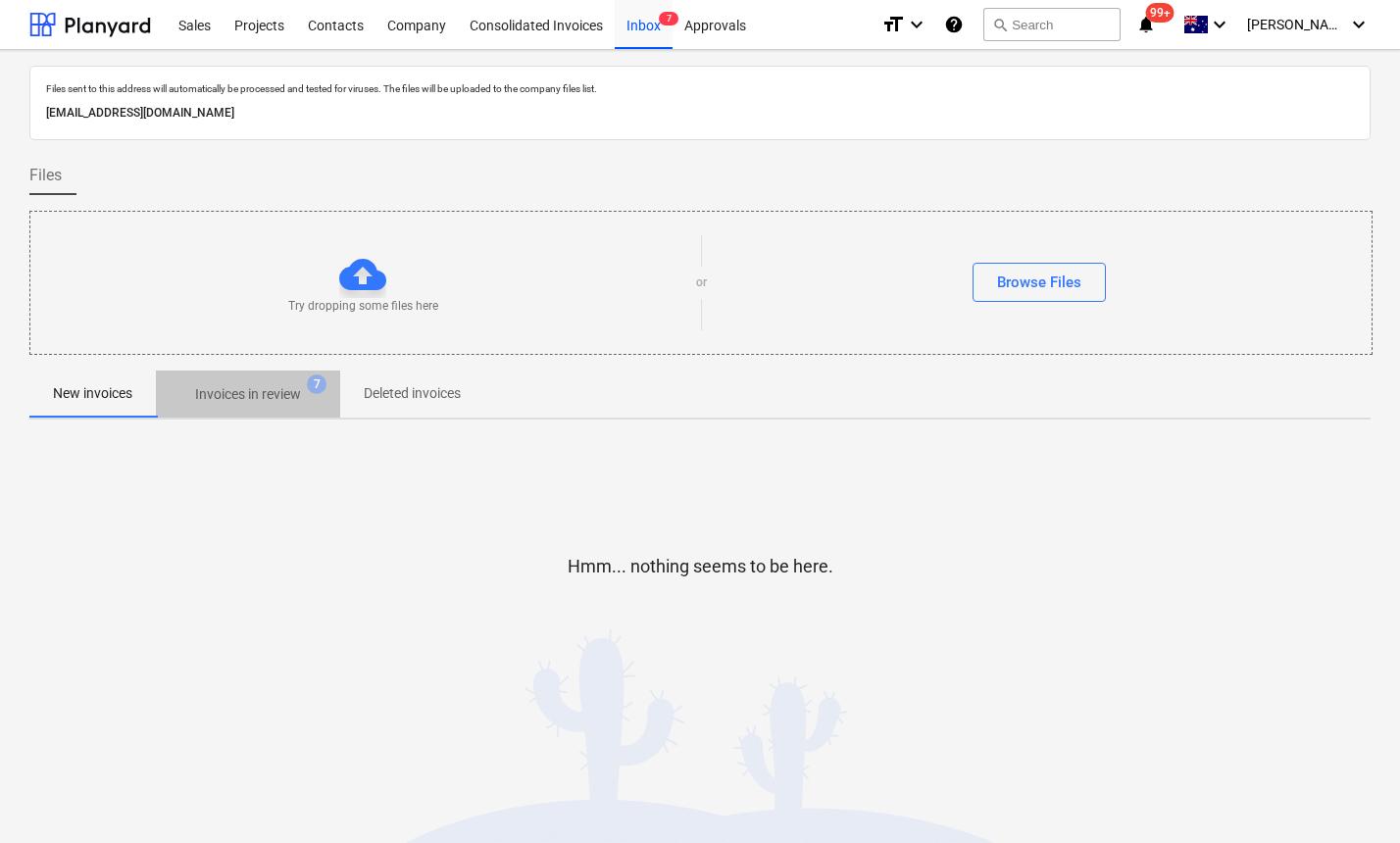 click on "Invoices in review 7" at bounding box center (248, 394) 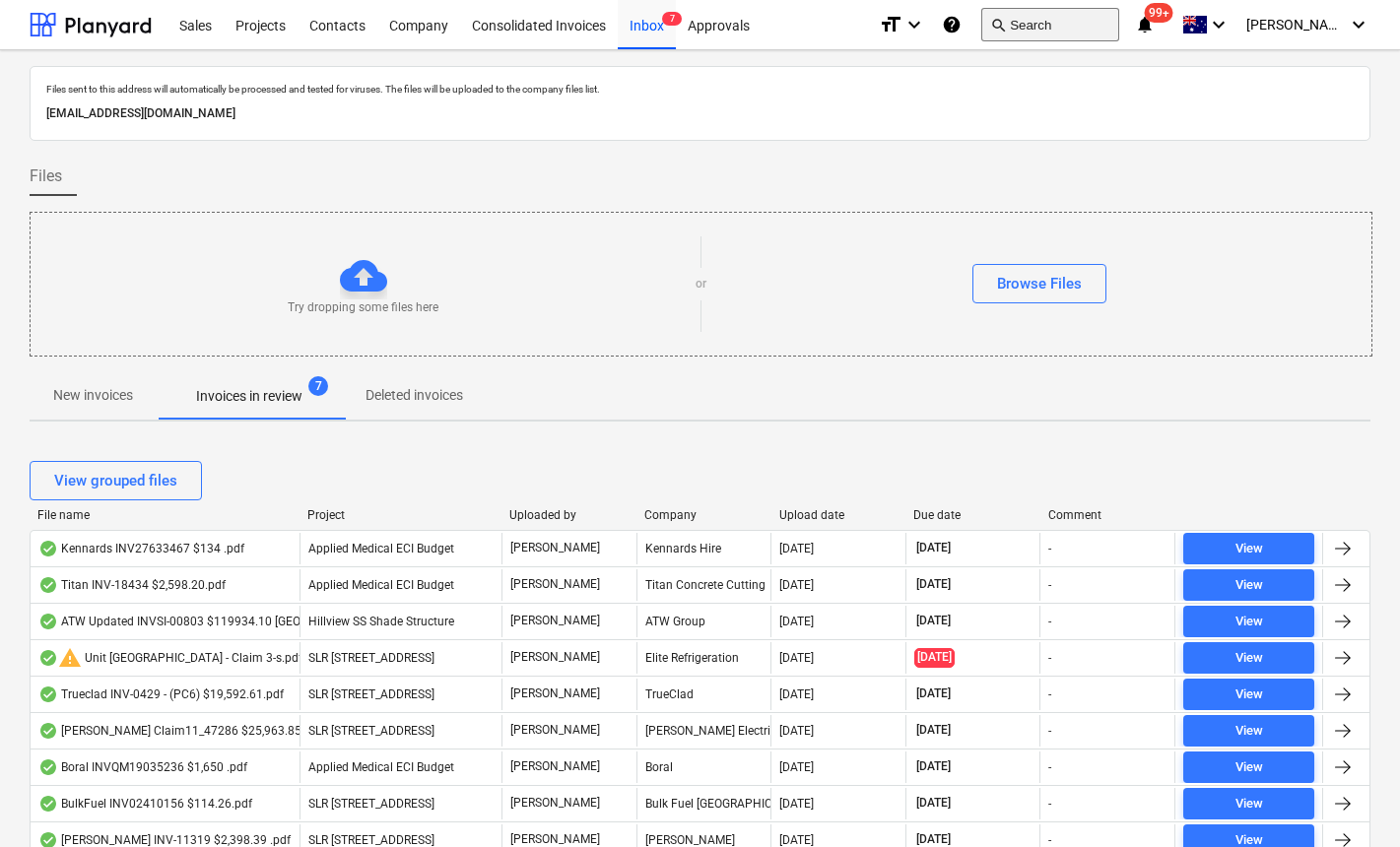 click on "search Search" at bounding box center (1050, 25) 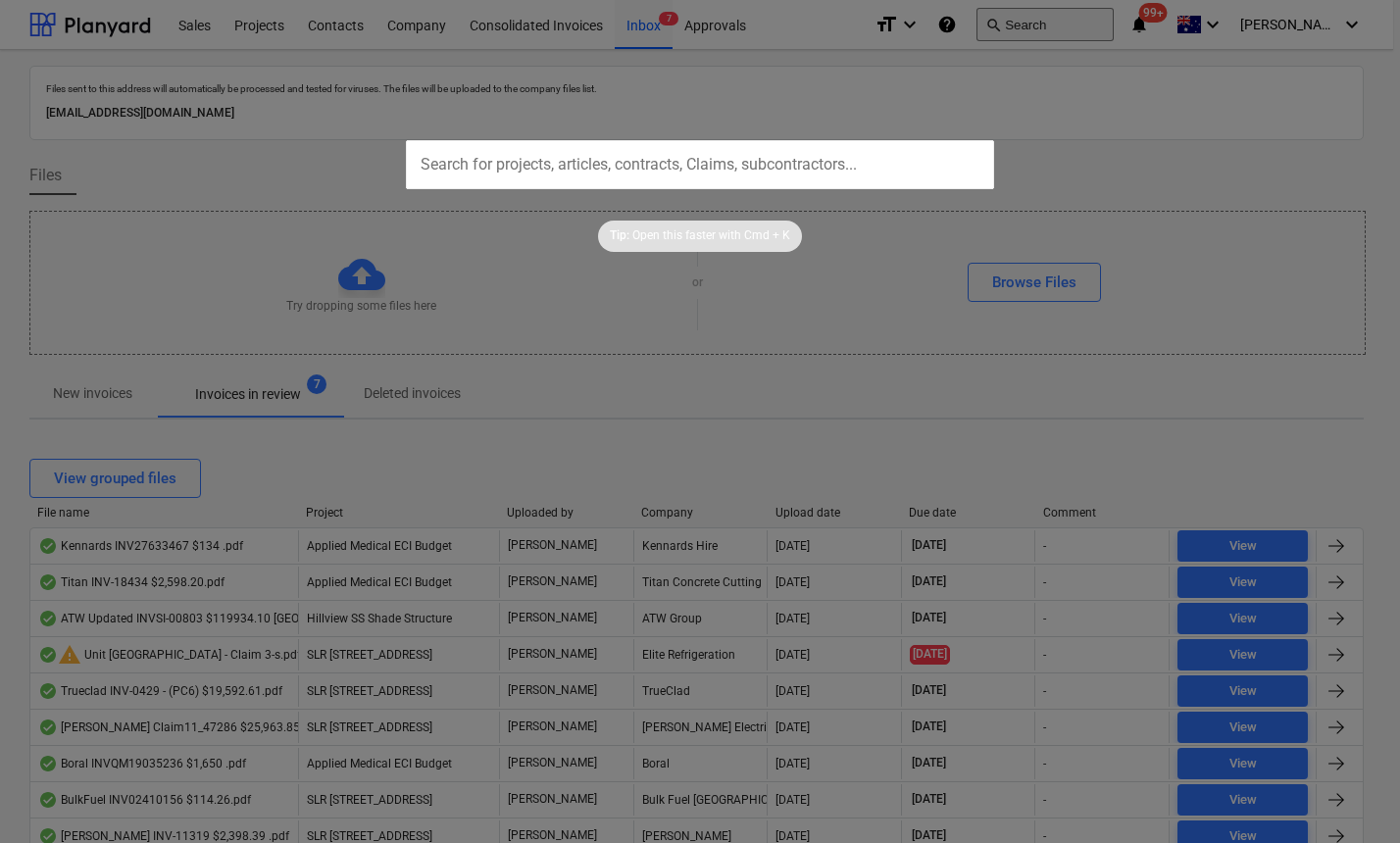 type on "k" 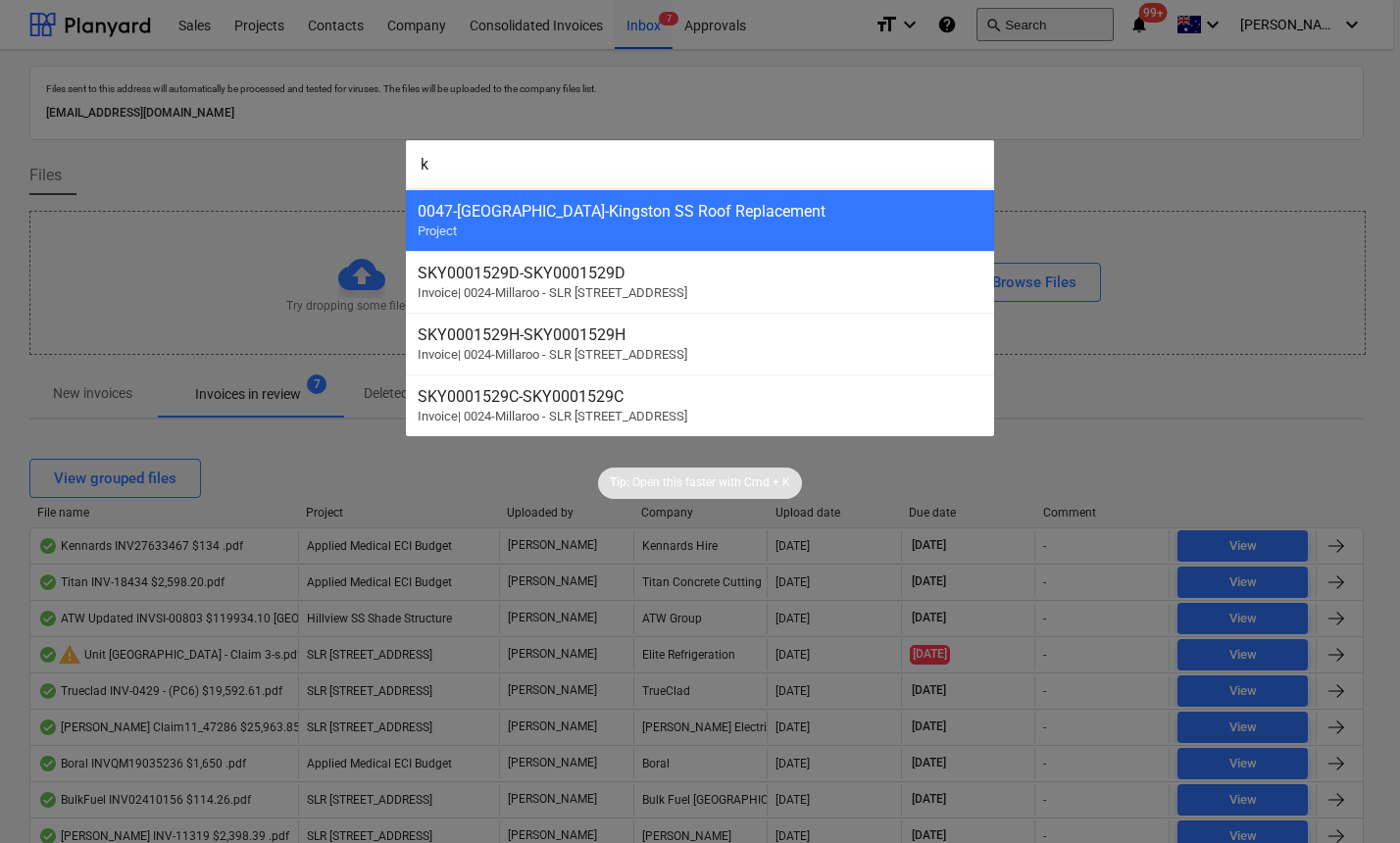 type 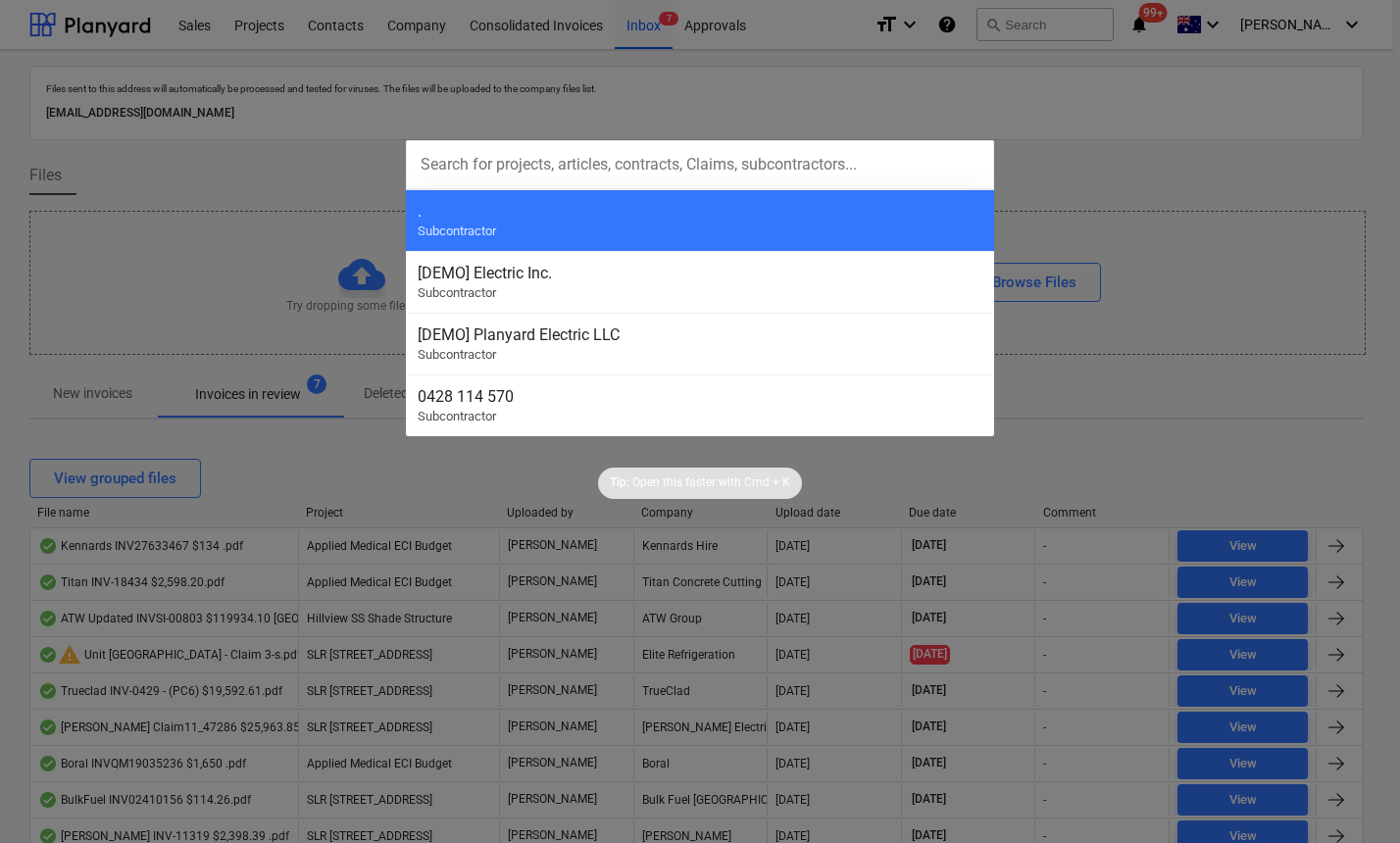 click at bounding box center (700, 422) 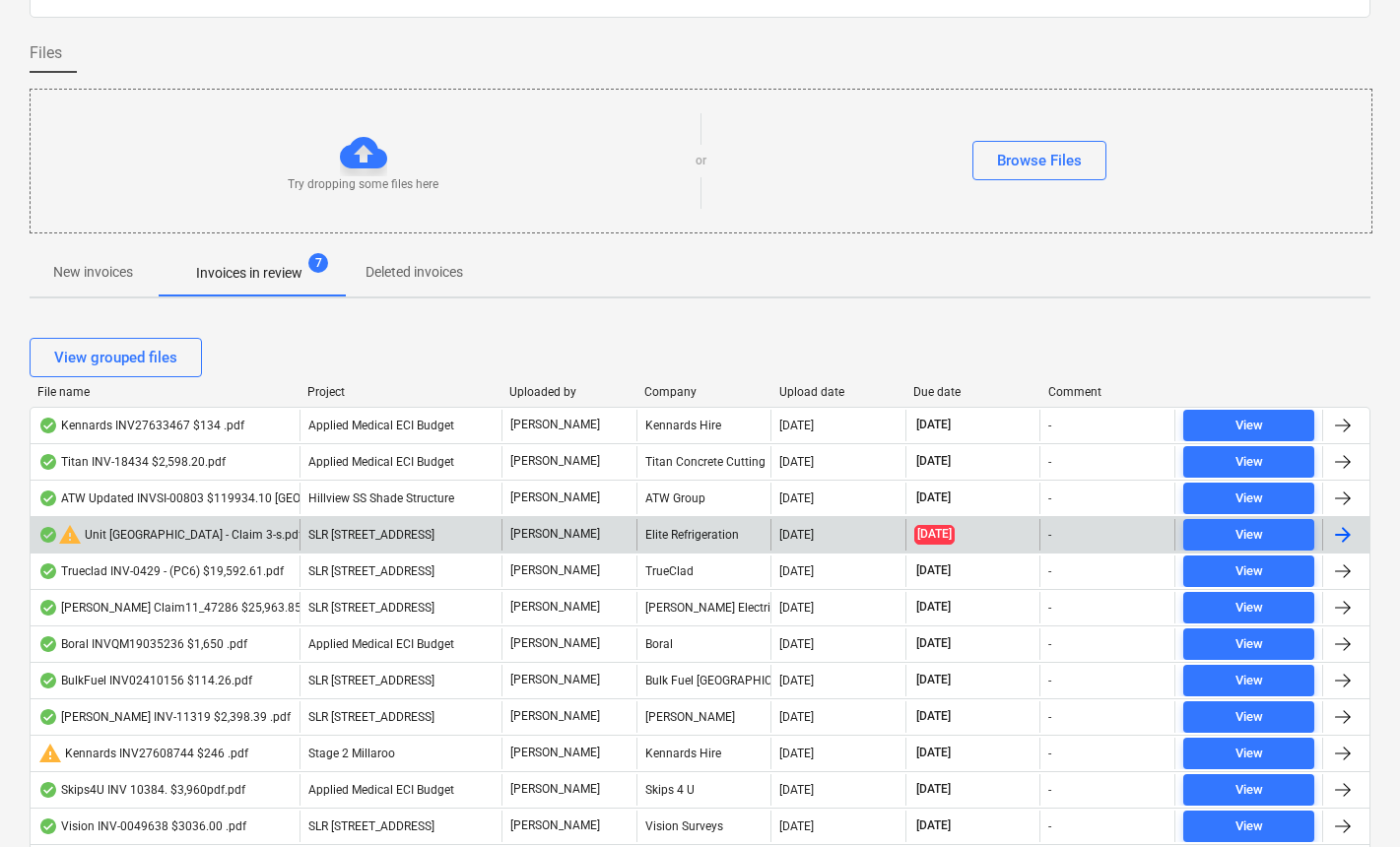 scroll, scrollTop: 163, scrollLeft: 0, axis: vertical 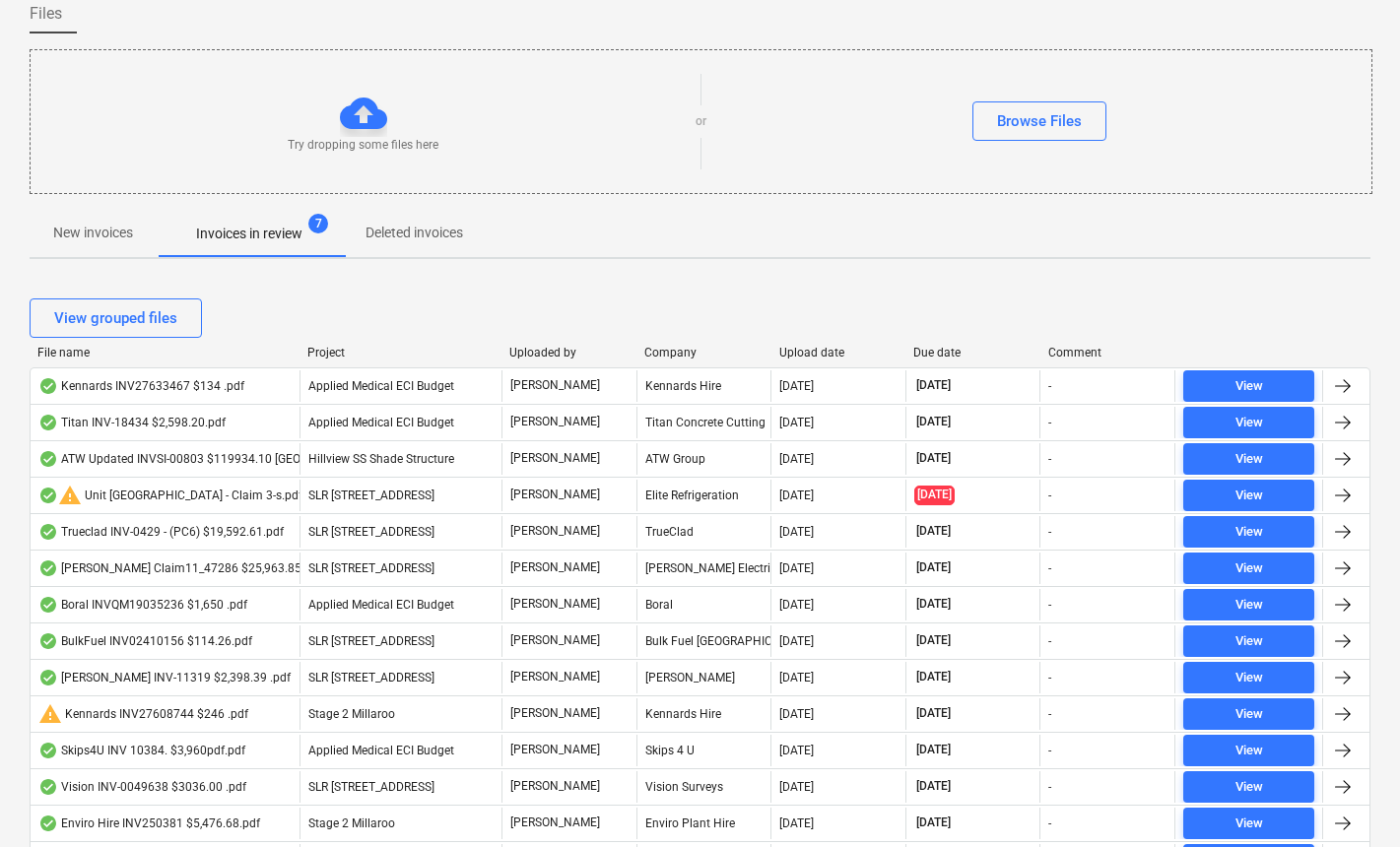click on "File name" at bounding box center (165, 353) 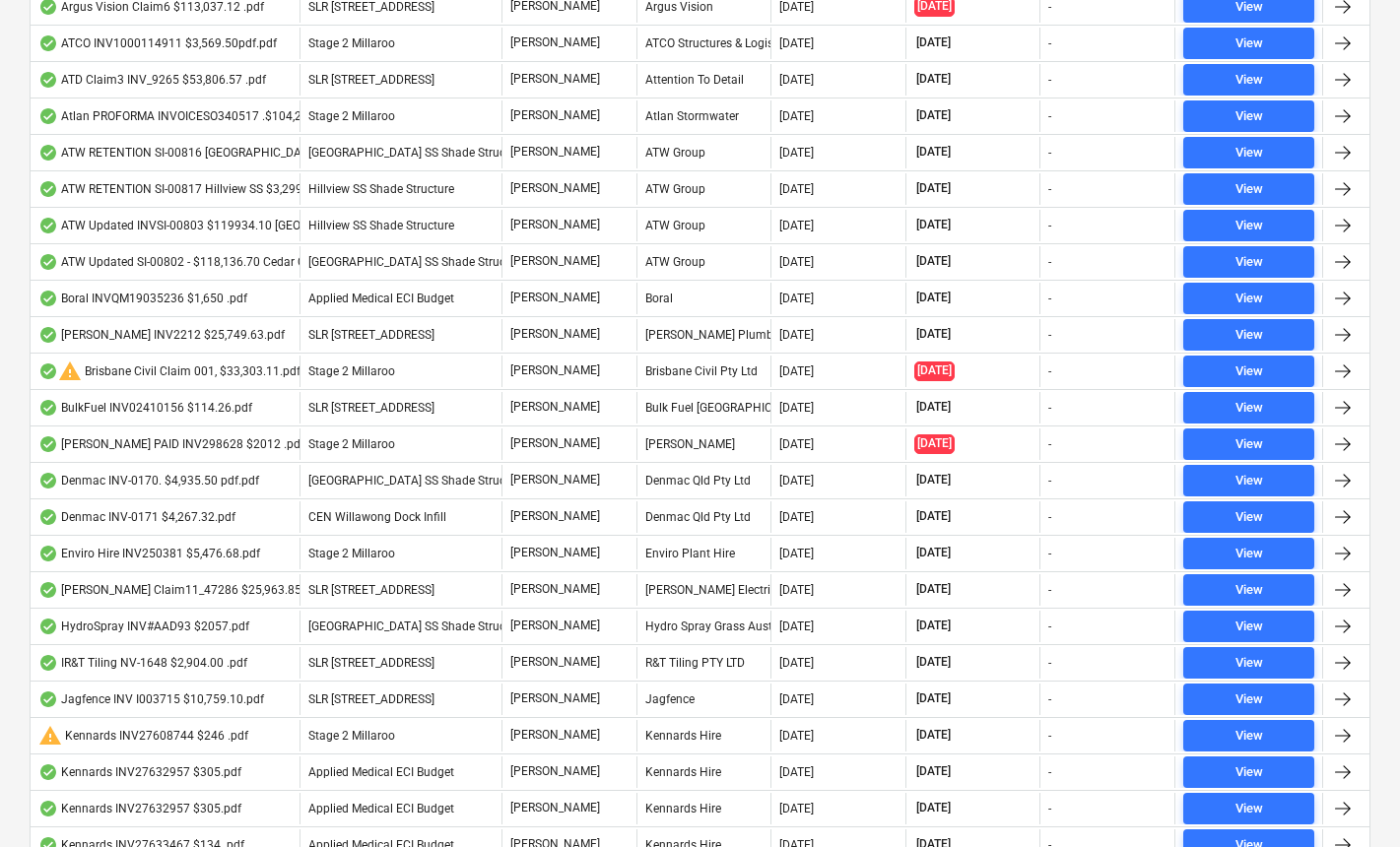 scroll, scrollTop: 0, scrollLeft: 0, axis: both 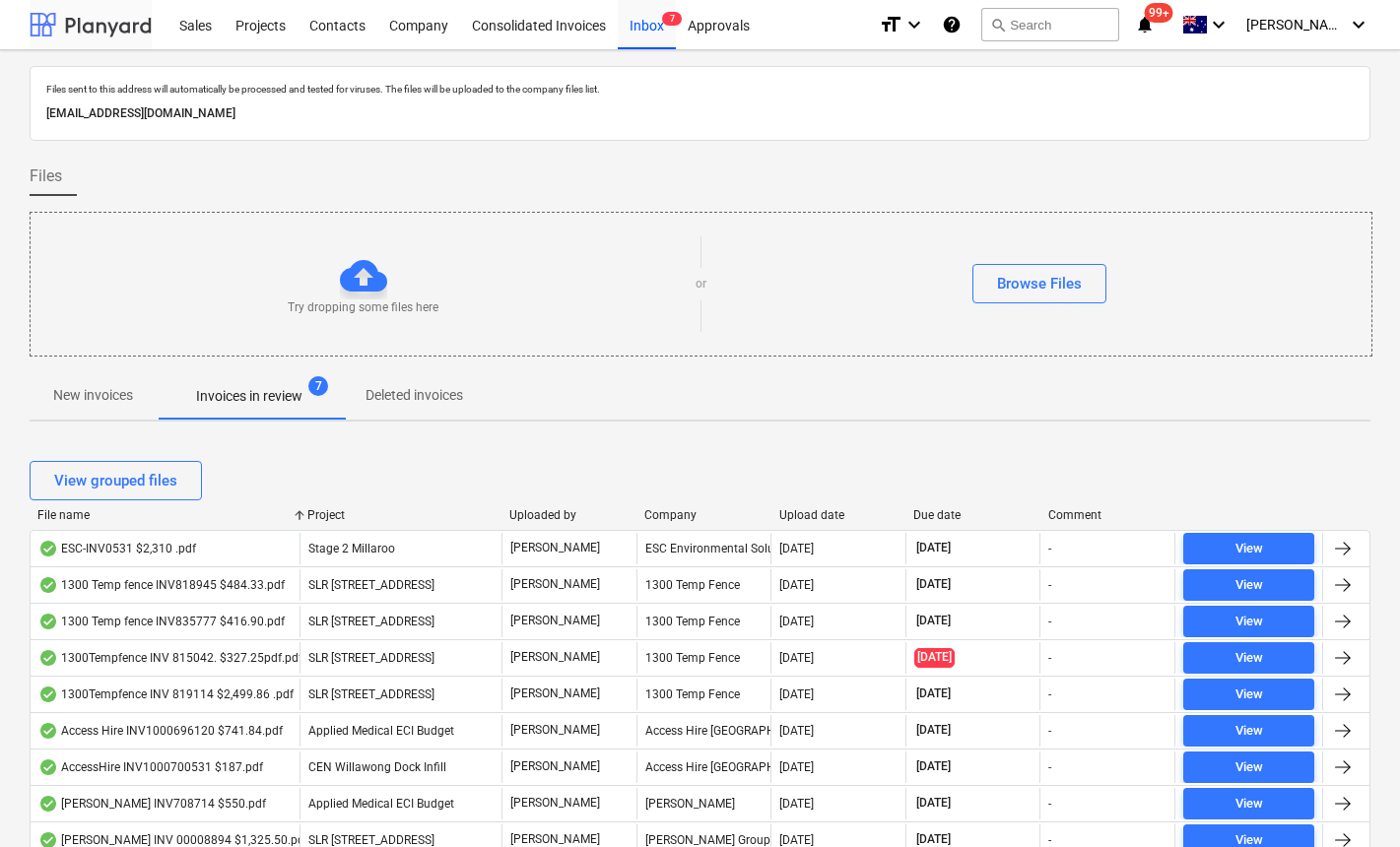 click at bounding box center [91, 25] 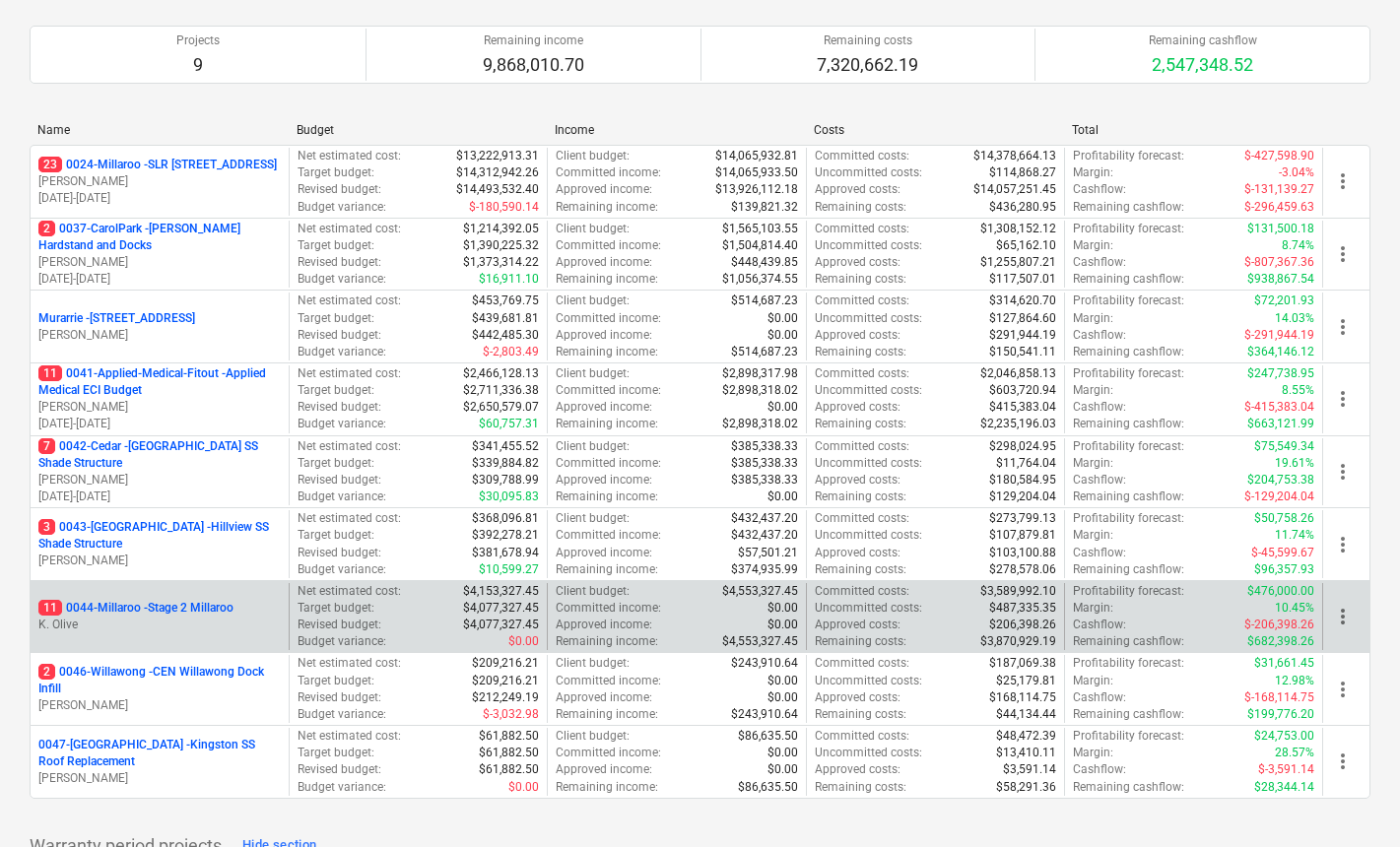 scroll, scrollTop: 179, scrollLeft: 0, axis: vertical 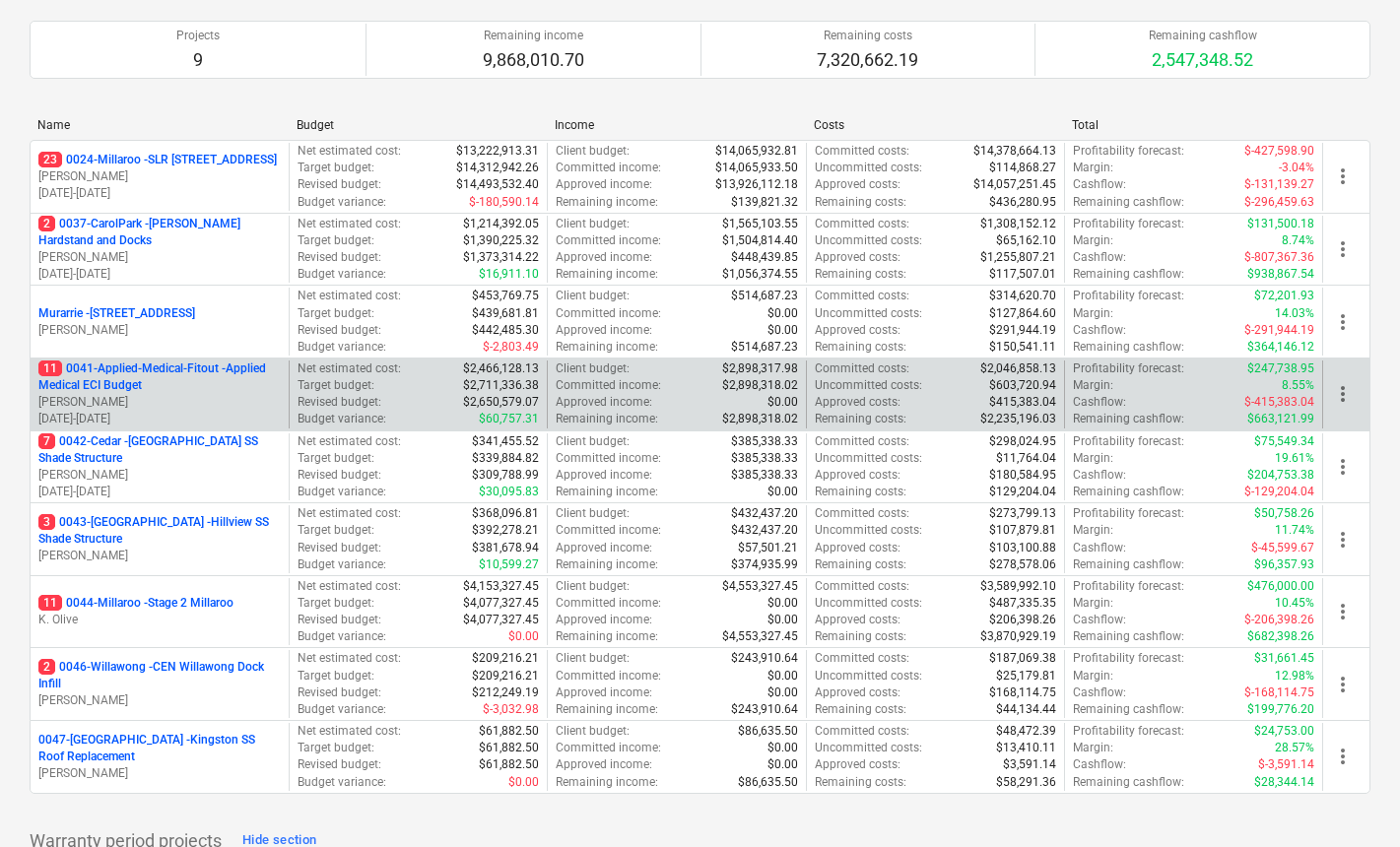 click on "11  0041-Applied-Medical-Fitout -  Applied Medical ECI Budget" at bounding box center (160, 377) 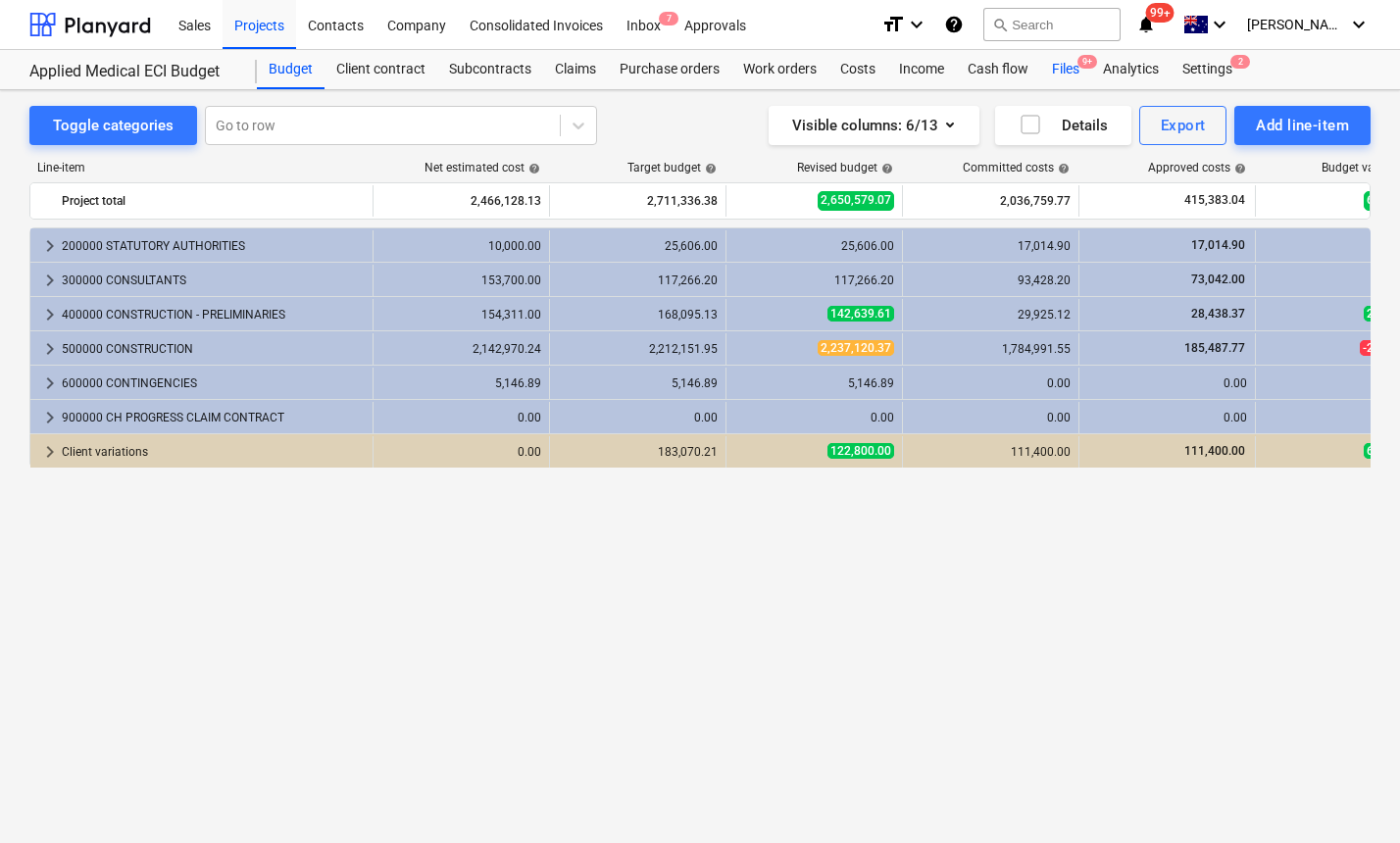 click on "Files 9+" at bounding box center (1066, 70) 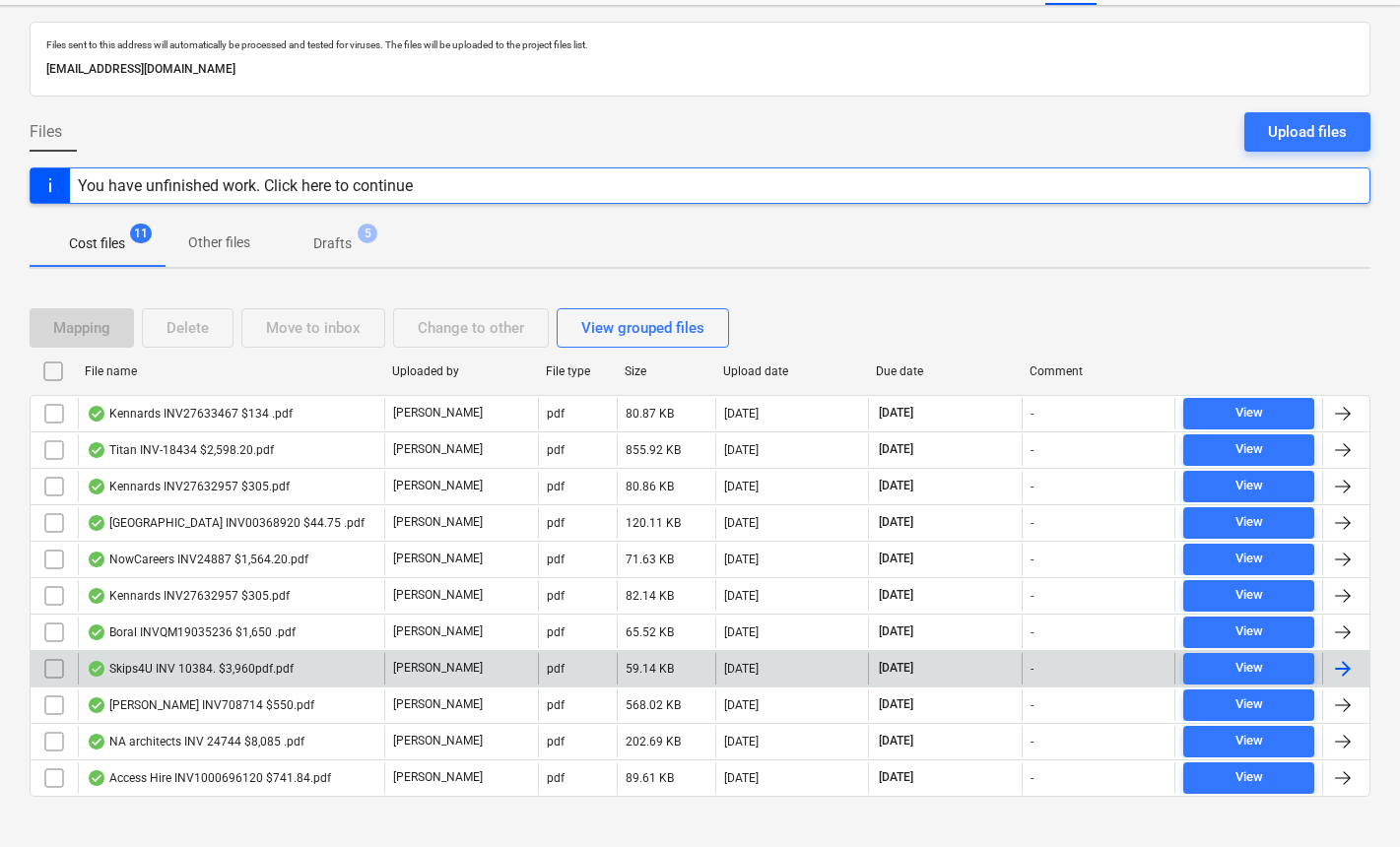 scroll, scrollTop: 105, scrollLeft: 0, axis: vertical 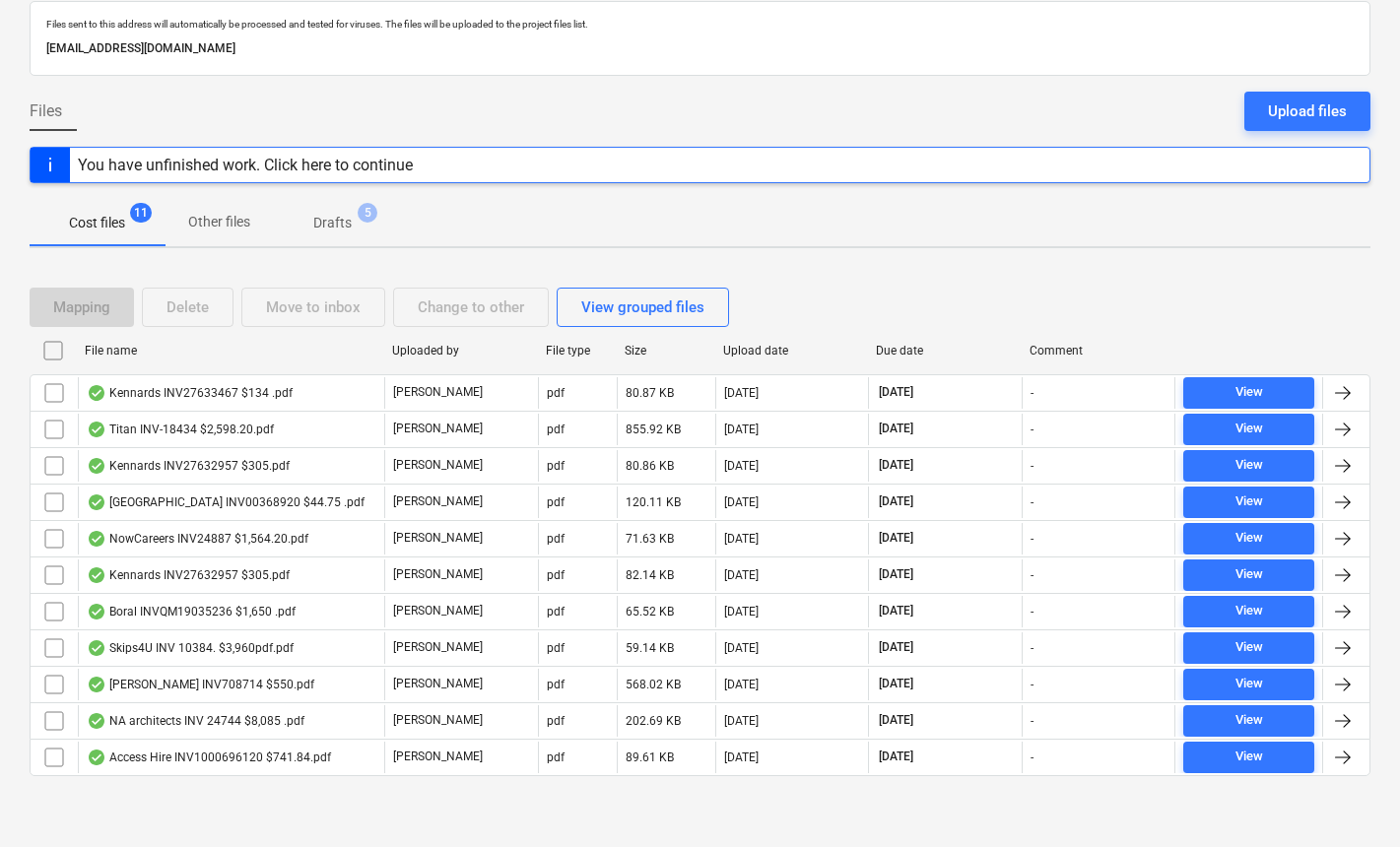 click on "Due date" at bounding box center [945, 351] 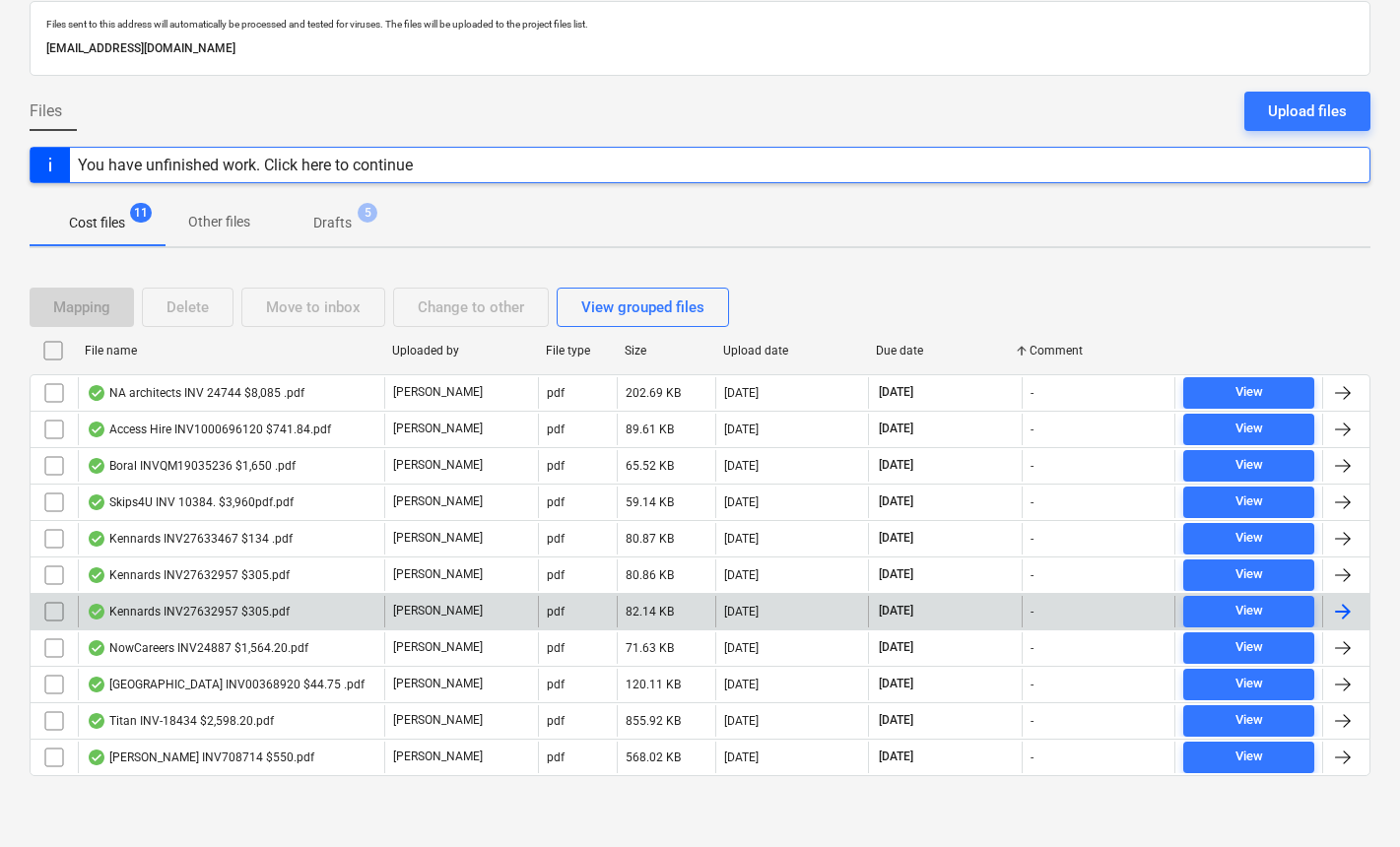 click on "Kennards INV27632957  $305.pdf" at bounding box center [188, 612] 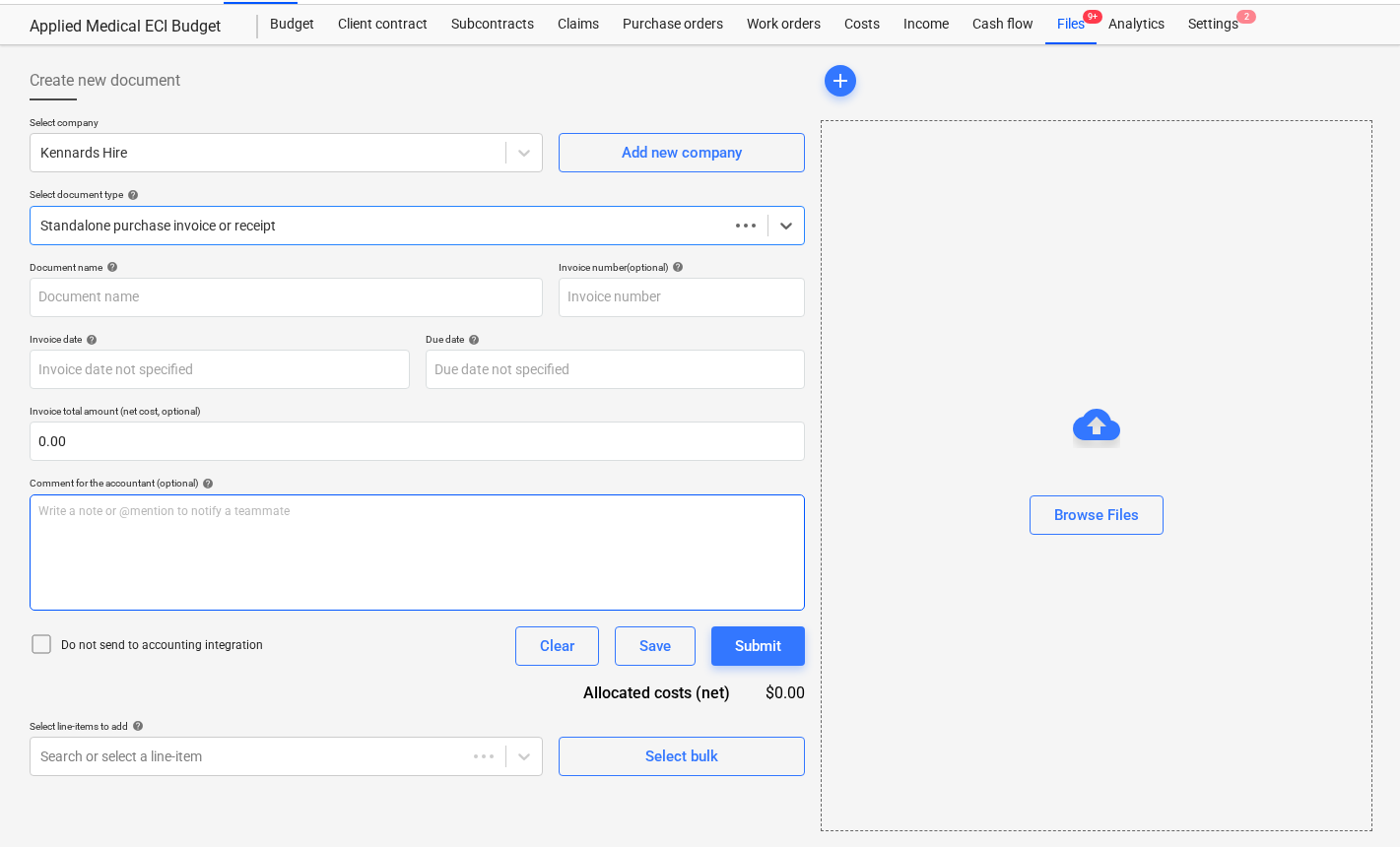 scroll, scrollTop: 45, scrollLeft: 0, axis: vertical 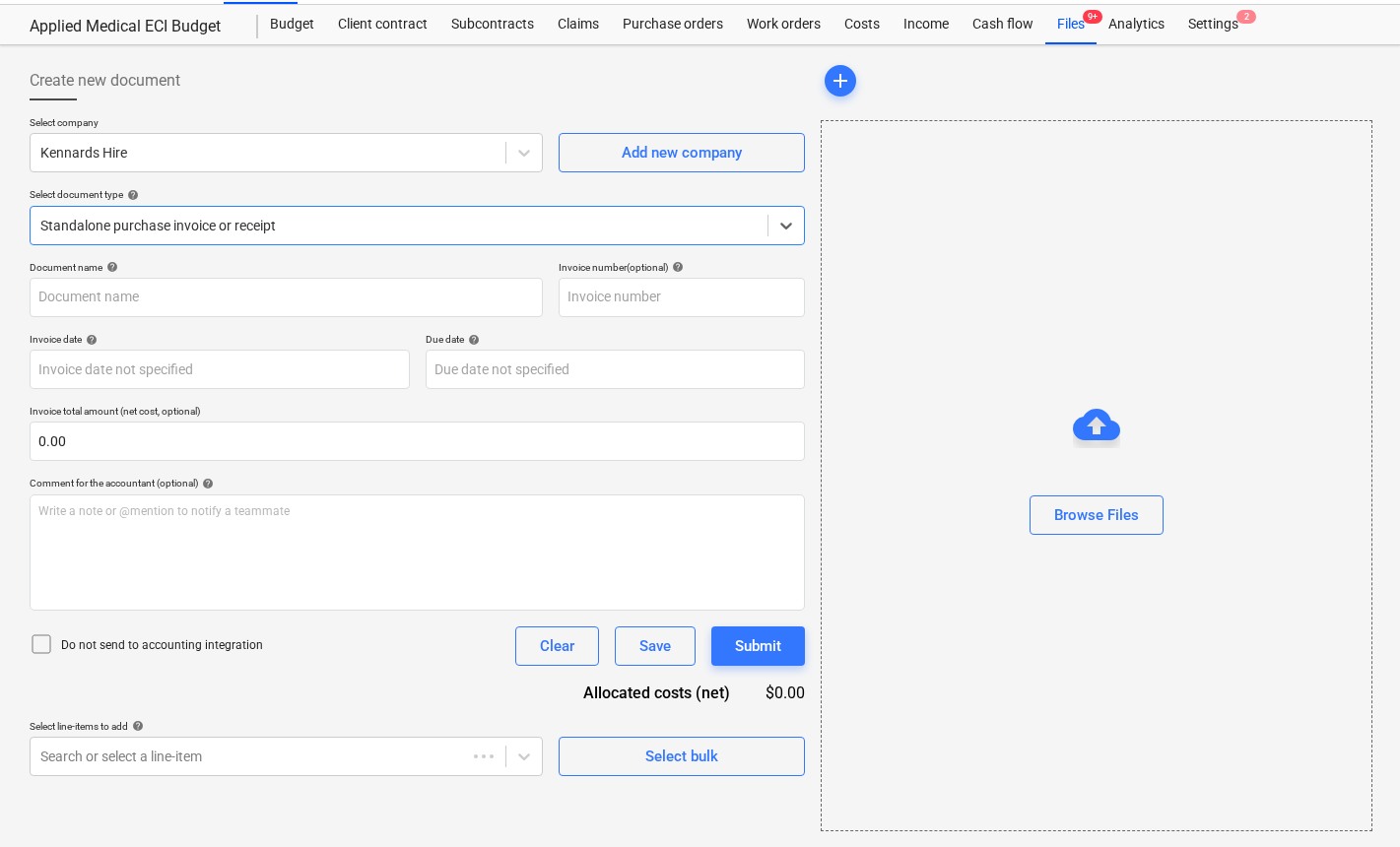 type on "27632957" 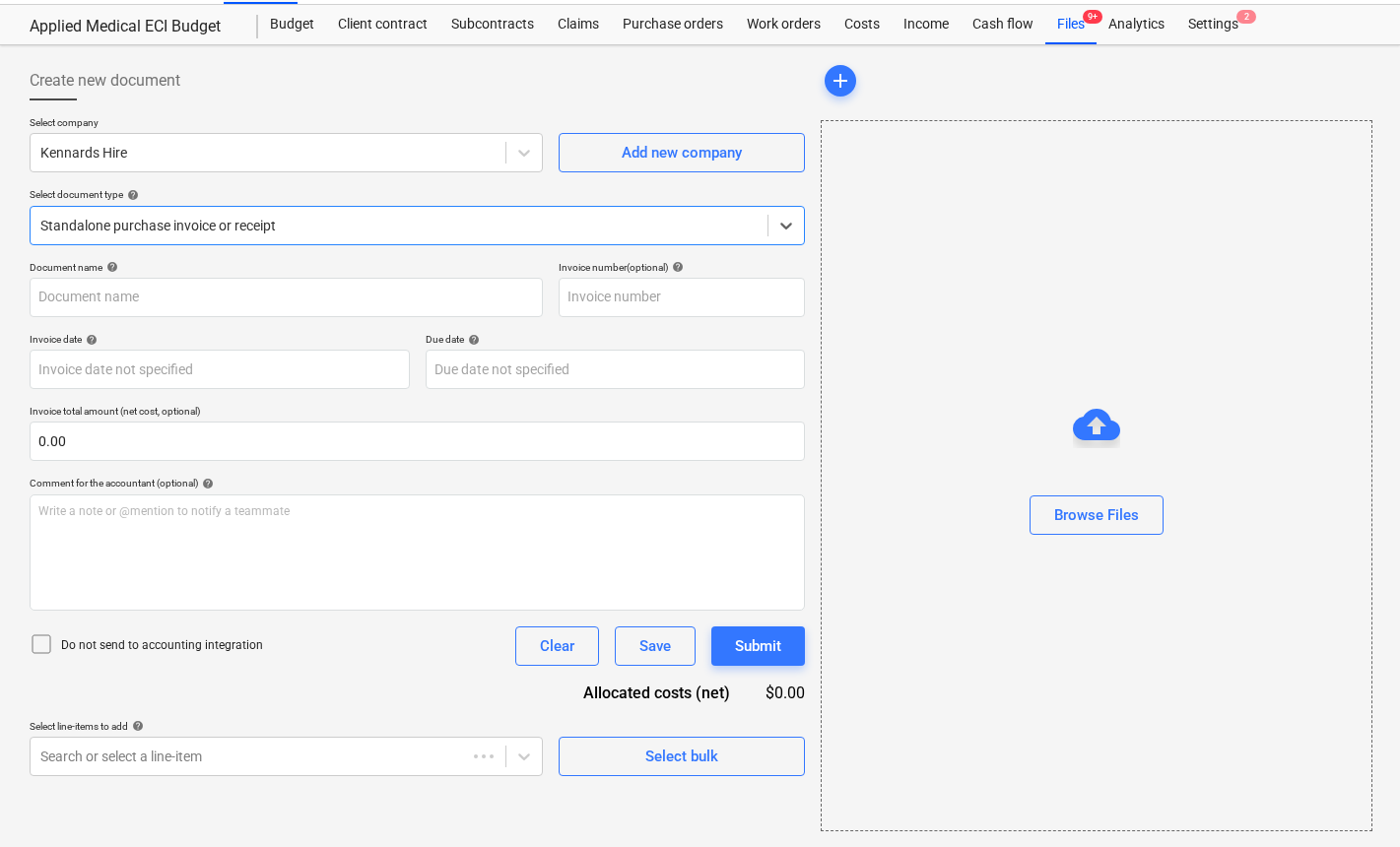 type on "27632957" 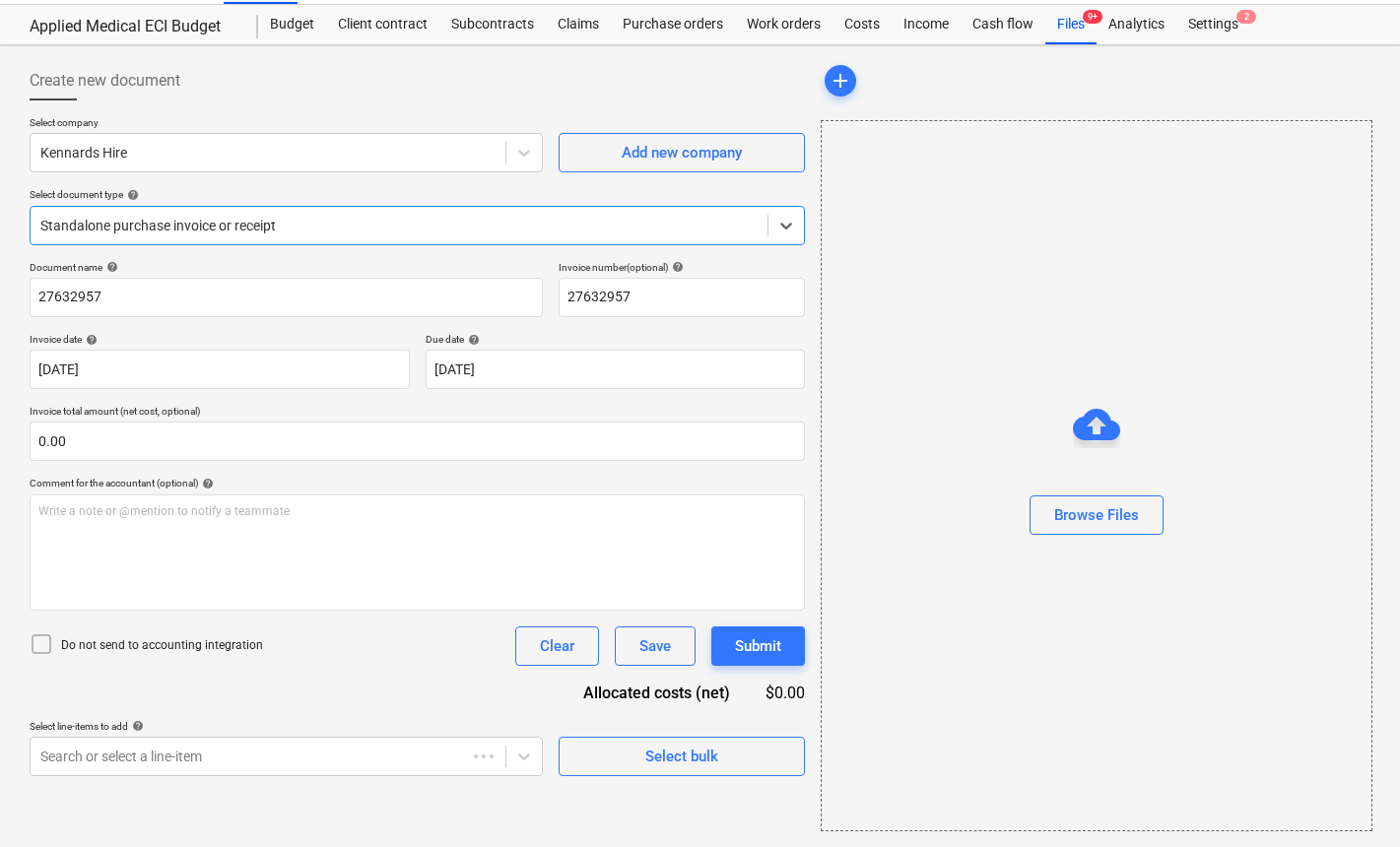 scroll, scrollTop: 0, scrollLeft: 0, axis: both 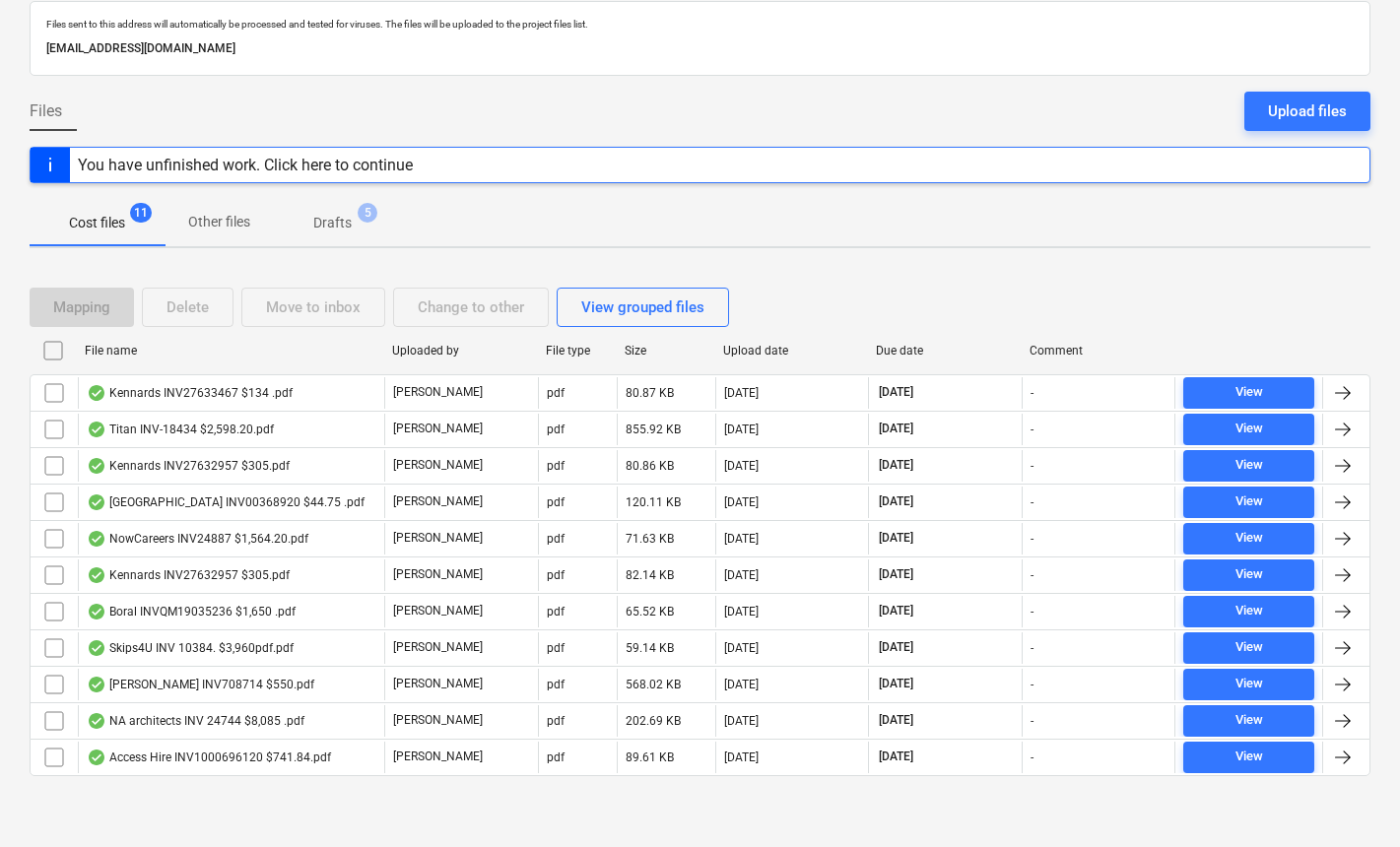 click on "Due date" at bounding box center (945, 351) 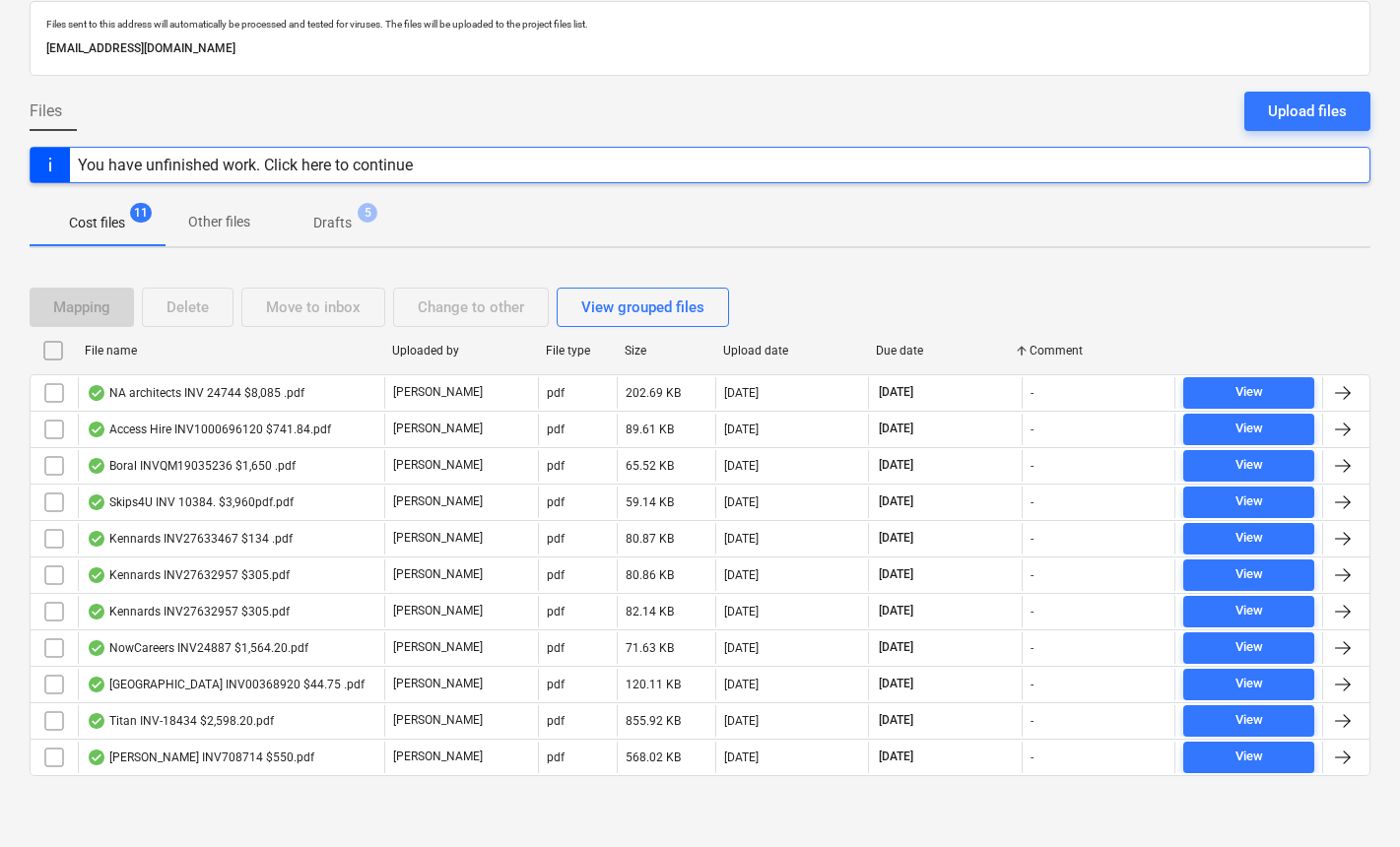 click on "Due date" at bounding box center [945, 351] 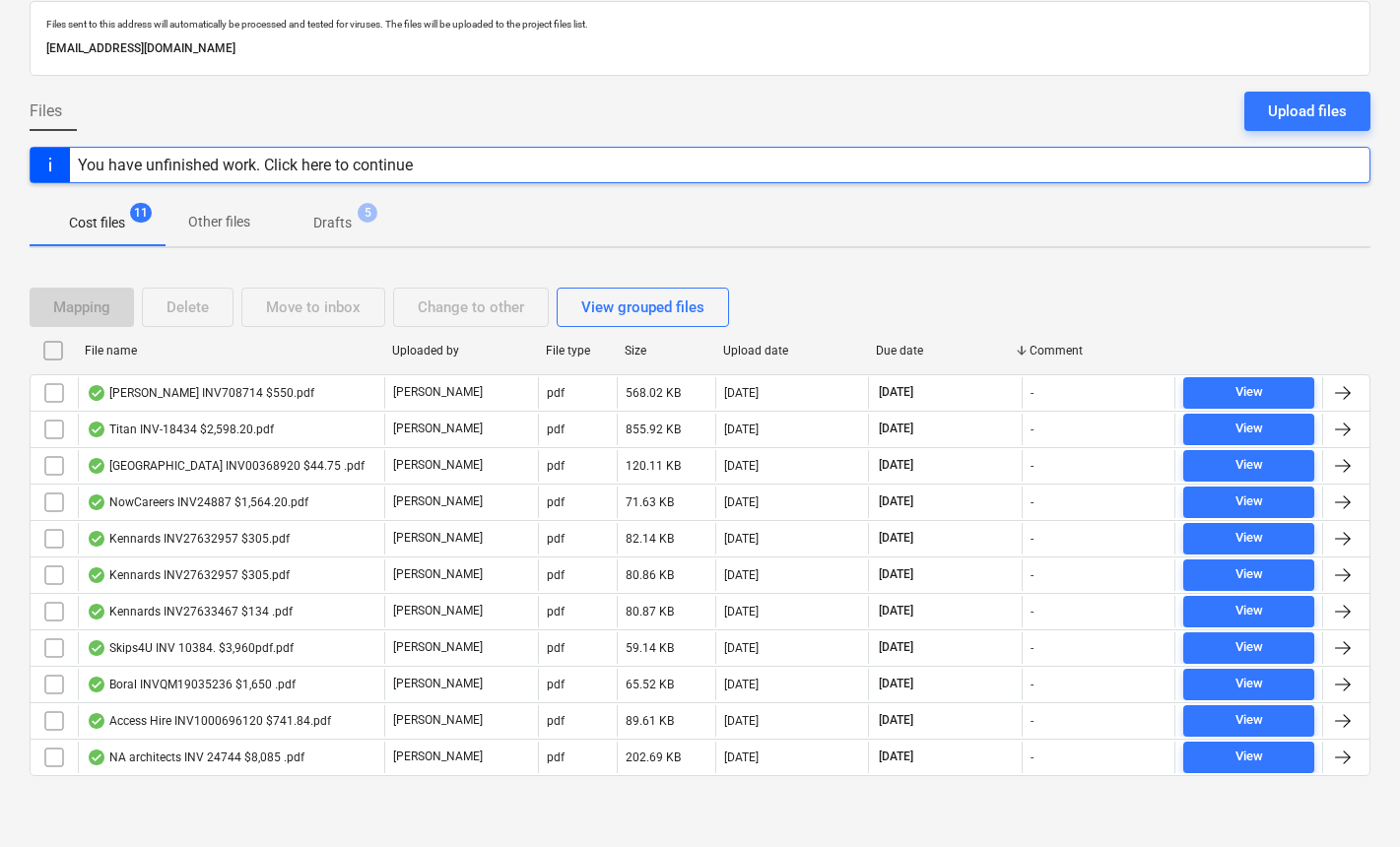 click on "Upload date" at bounding box center (792, 351) 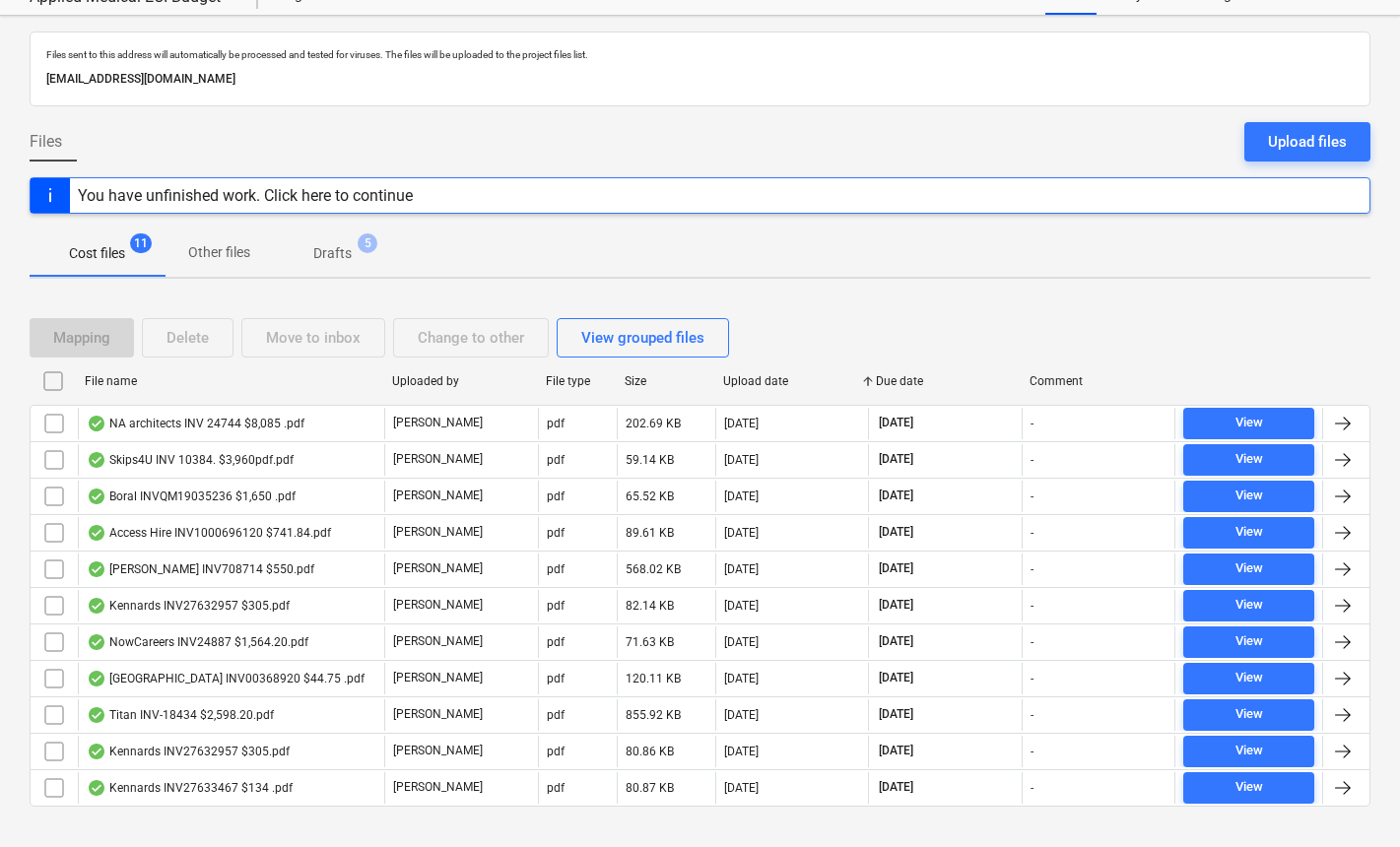 scroll, scrollTop: 105, scrollLeft: 0, axis: vertical 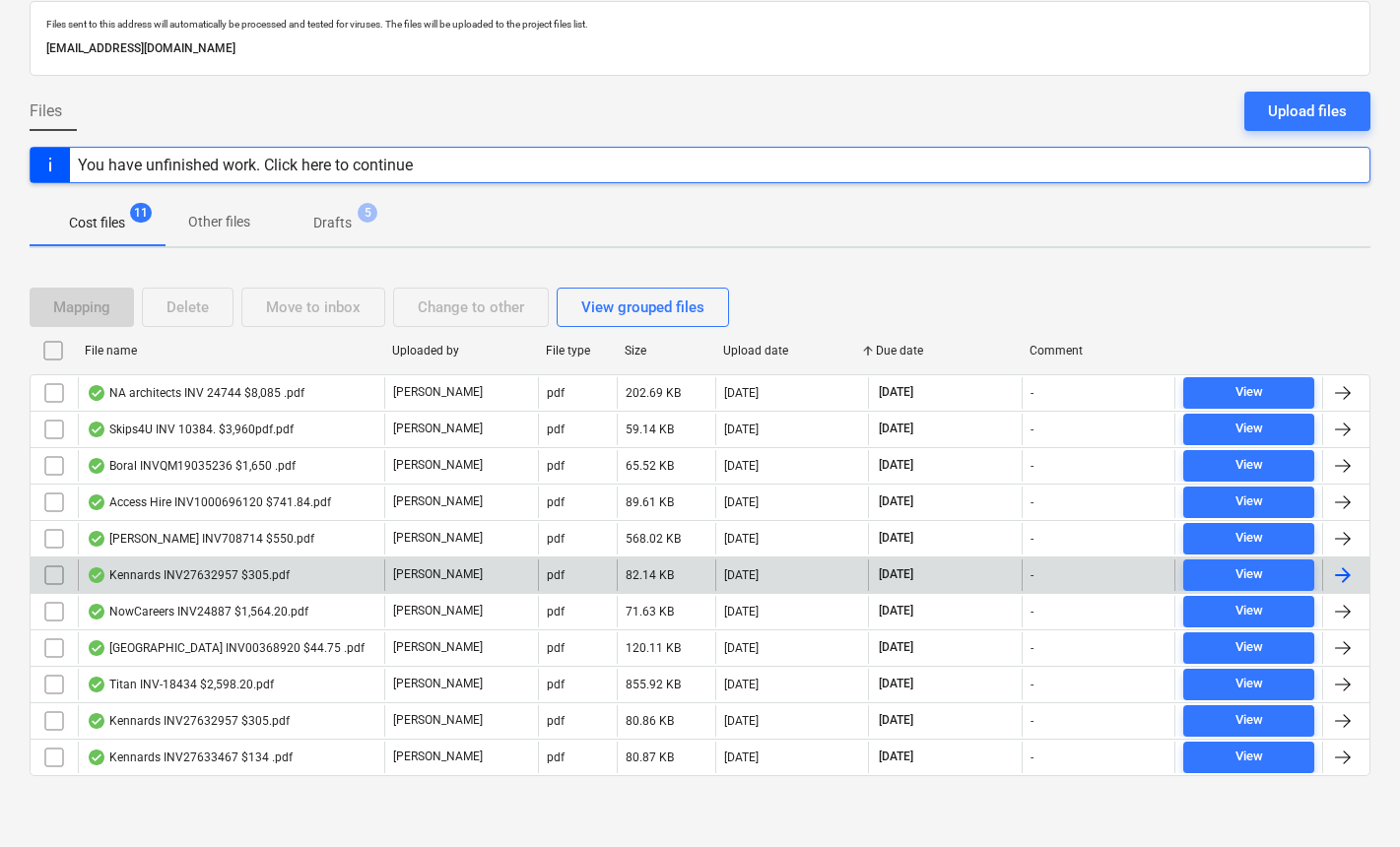 click on "Kennards INV27632957  $305.pdf" at bounding box center (188, 575) 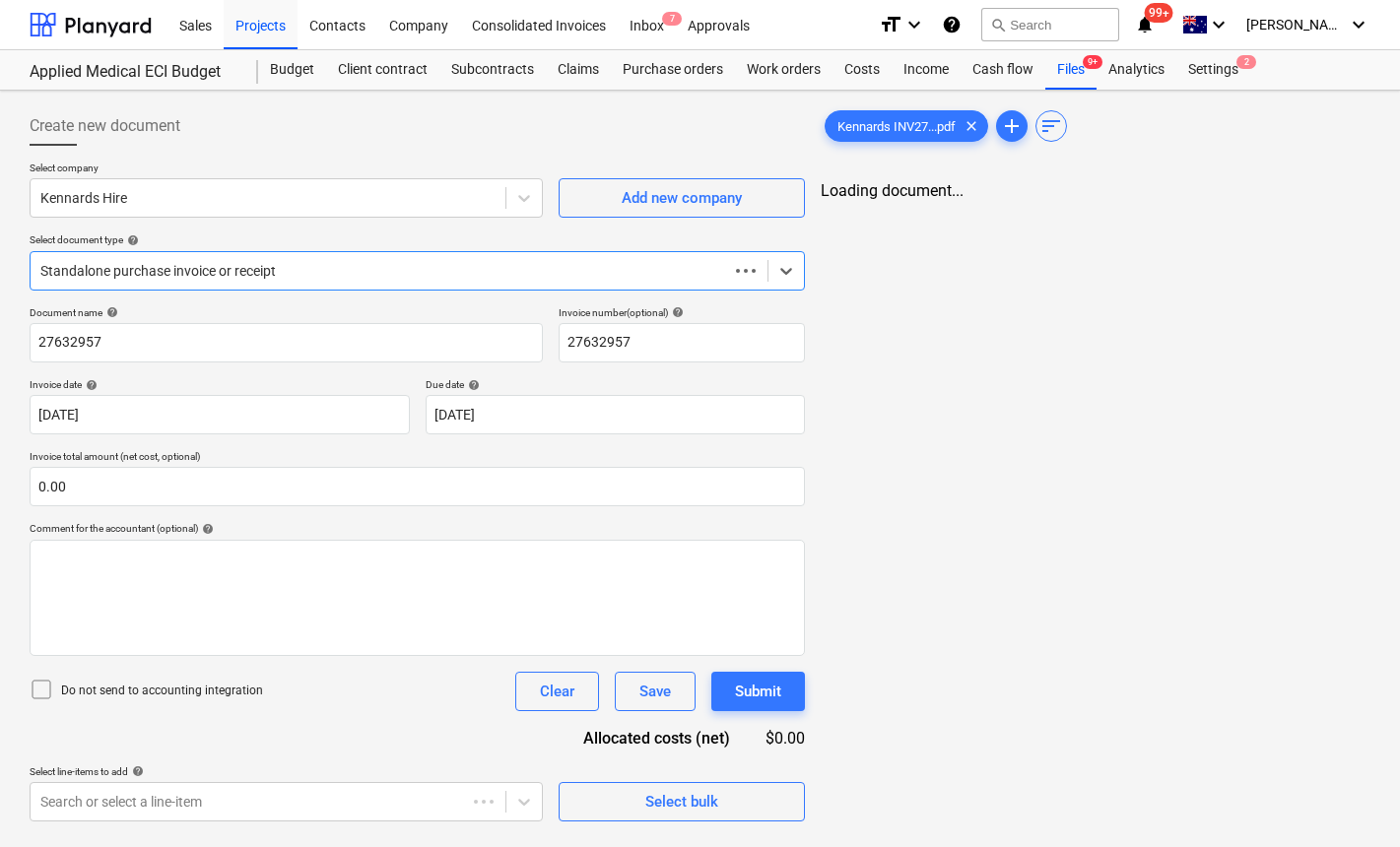 scroll, scrollTop: 0, scrollLeft: 0, axis: both 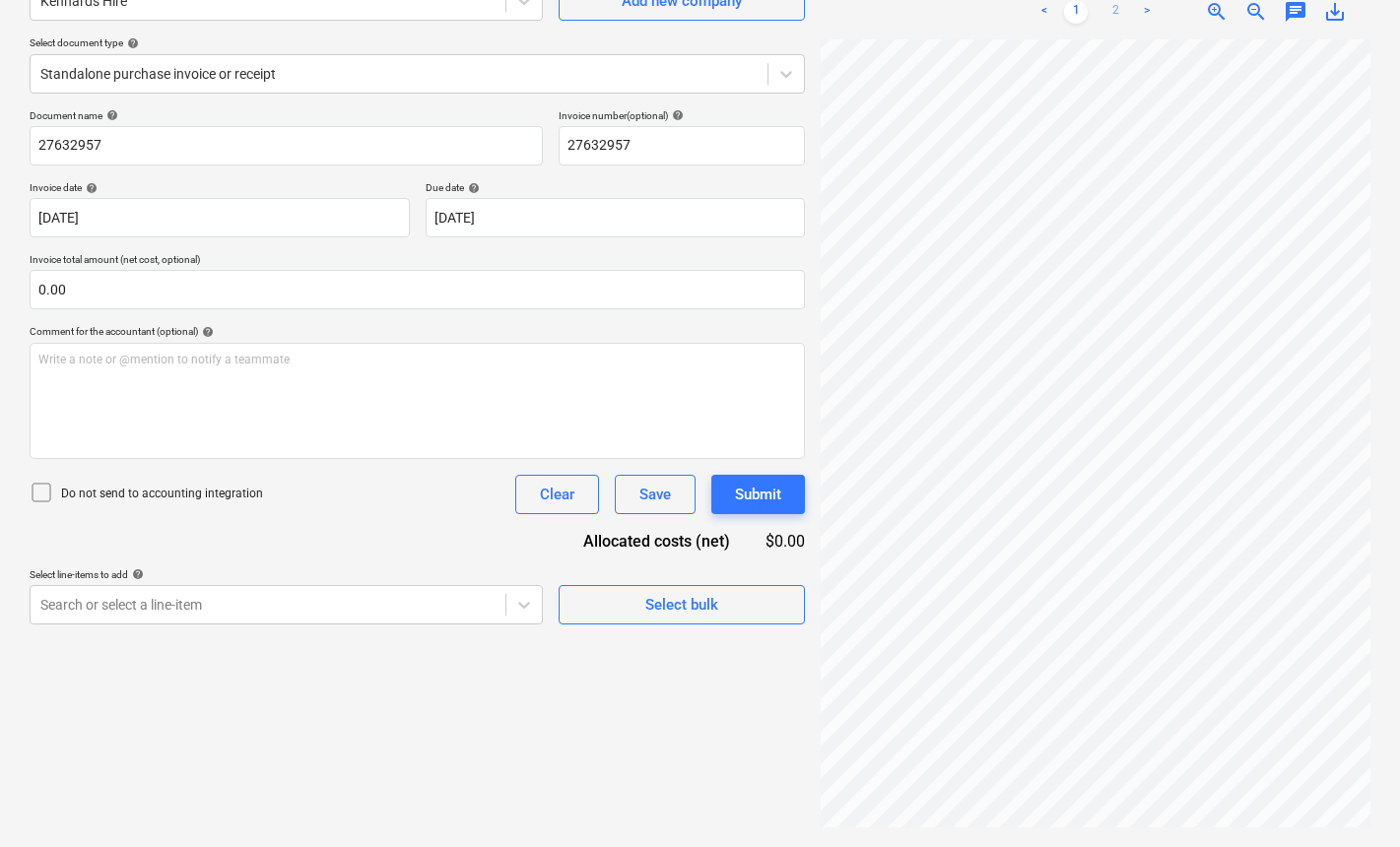 click on "2" at bounding box center [1115, 12] 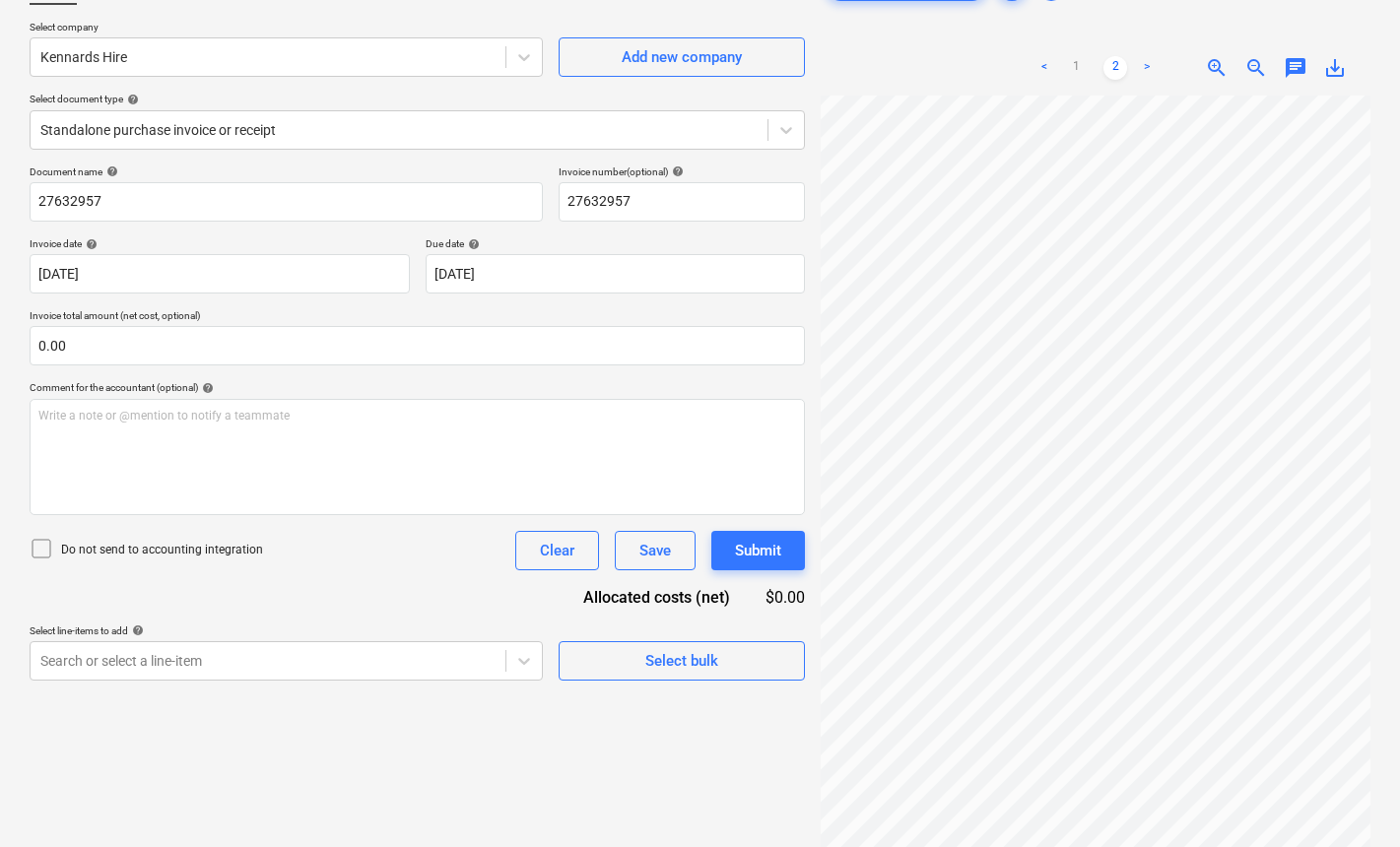 scroll, scrollTop: 0, scrollLeft: 0, axis: both 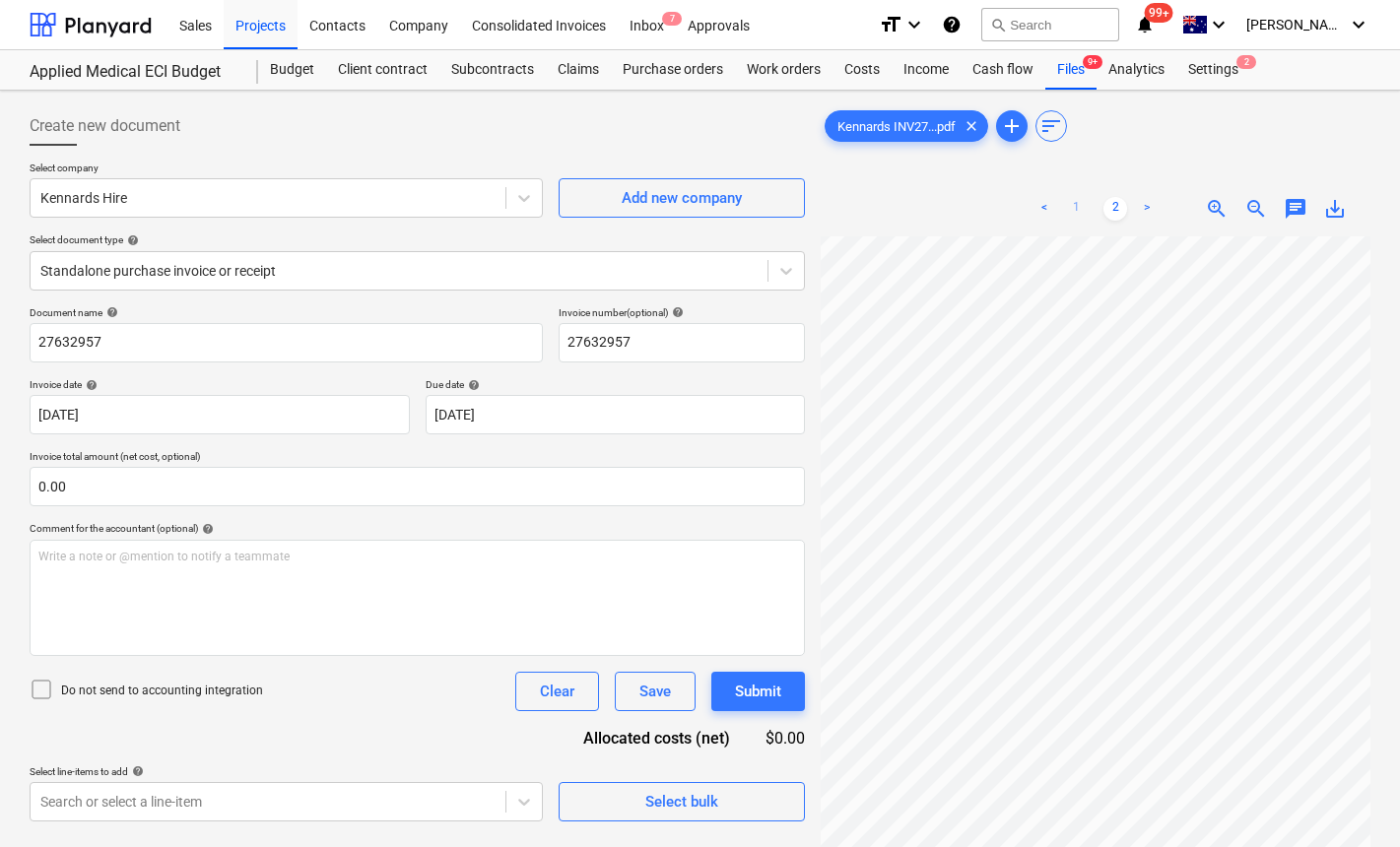 click on "1" at bounding box center (1076, 209) 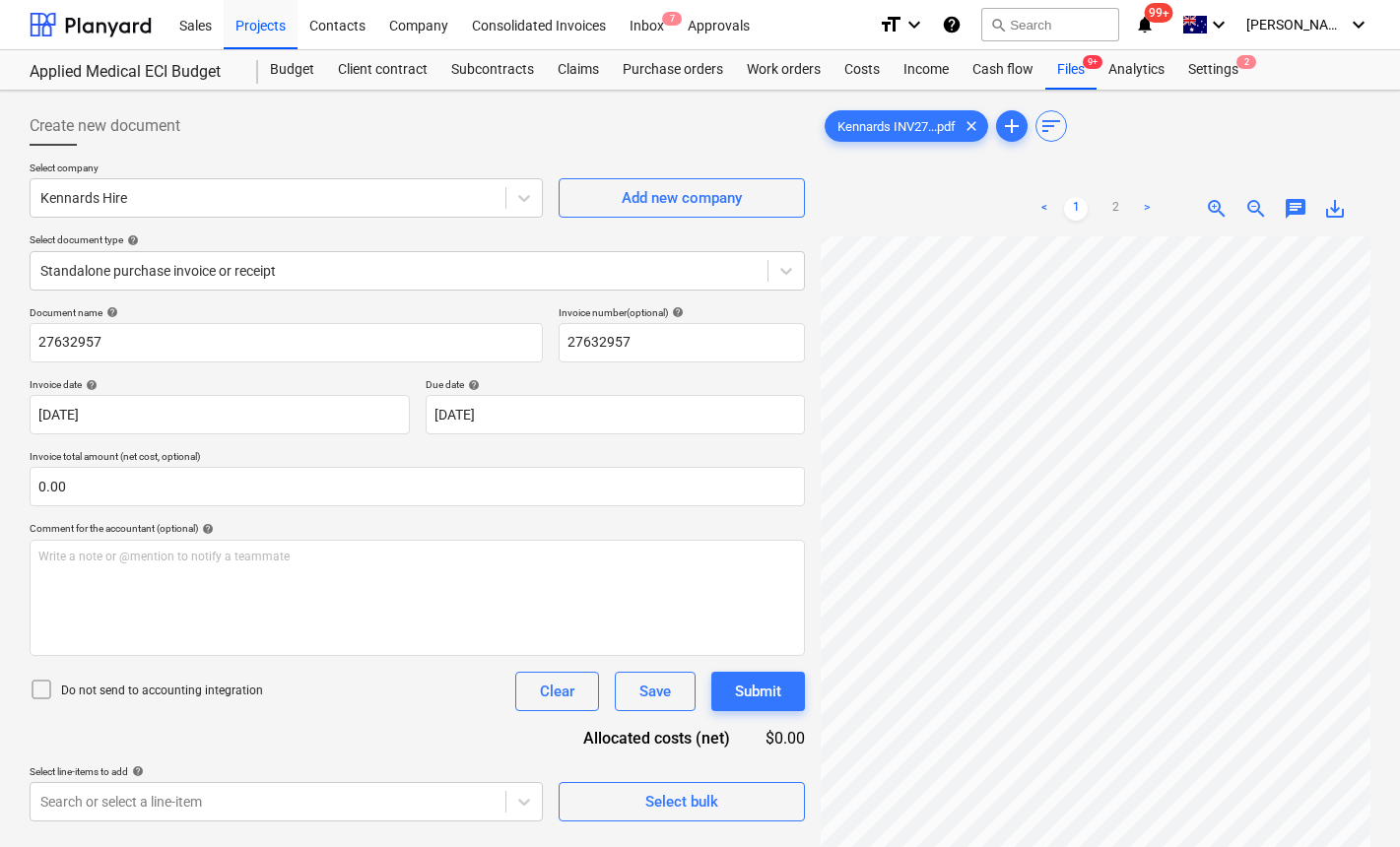 scroll, scrollTop: 0, scrollLeft: 193, axis: horizontal 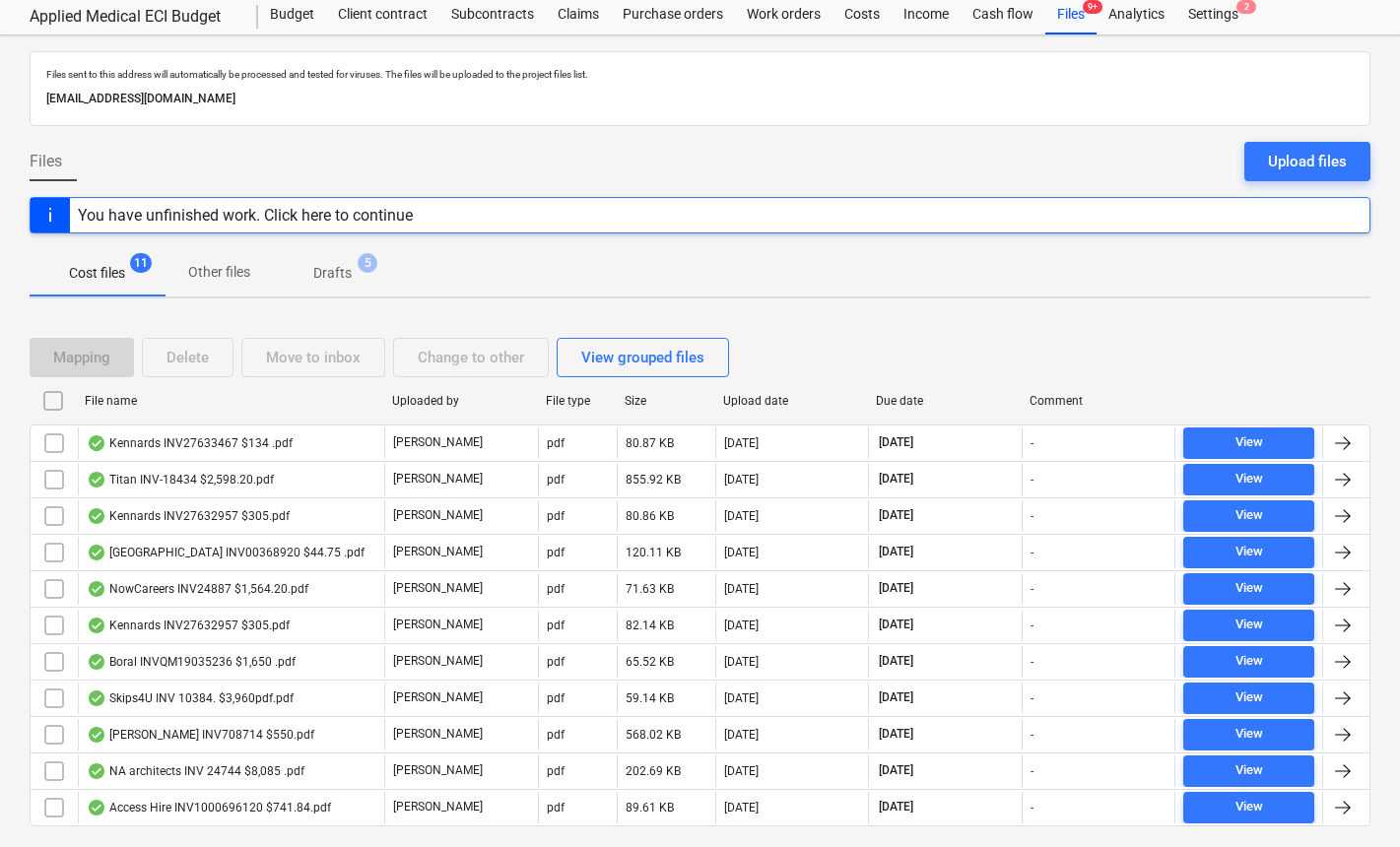 click on "Upload date" at bounding box center [792, 401] 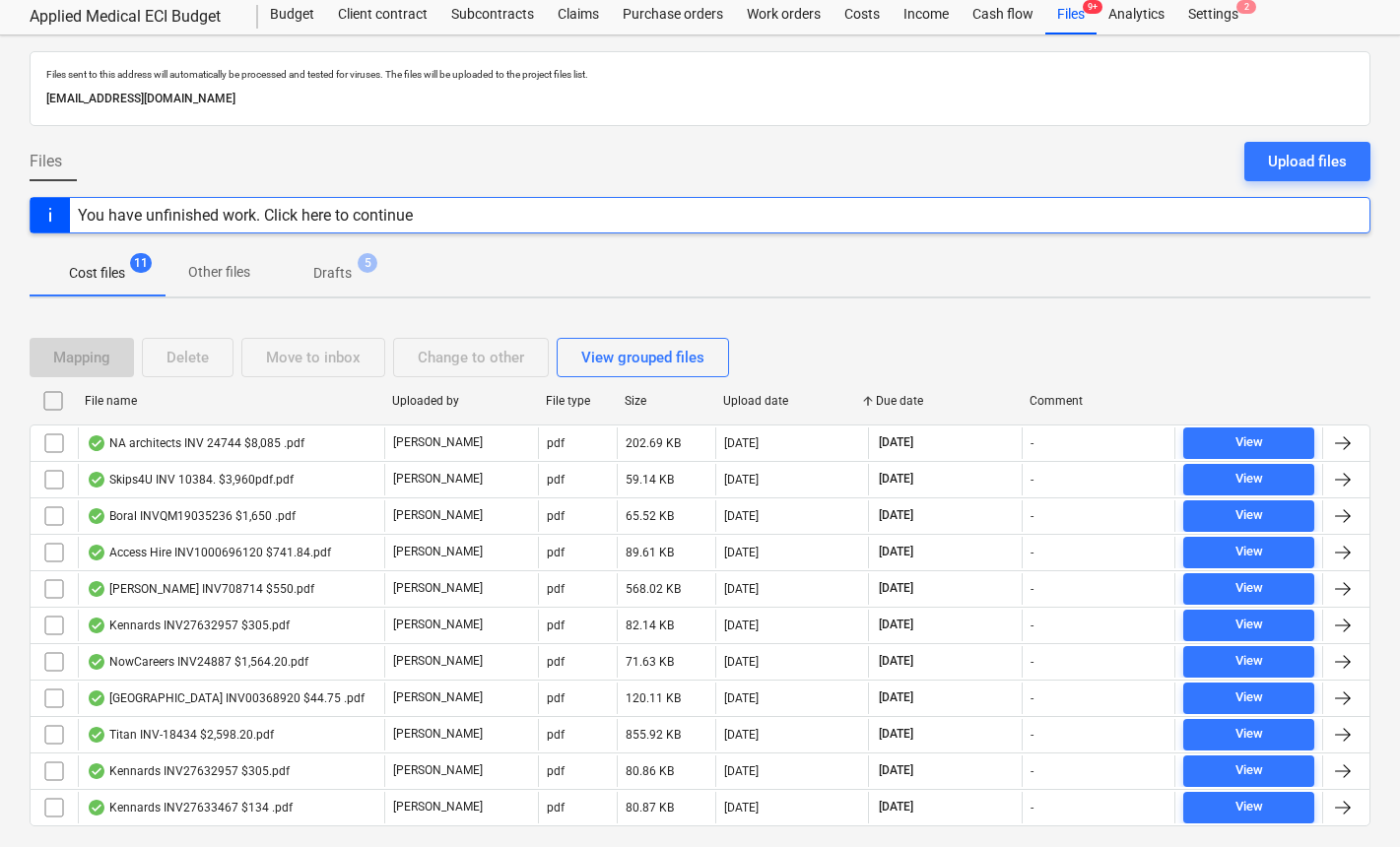 click on "Upload date" at bounding box center (792, 401) 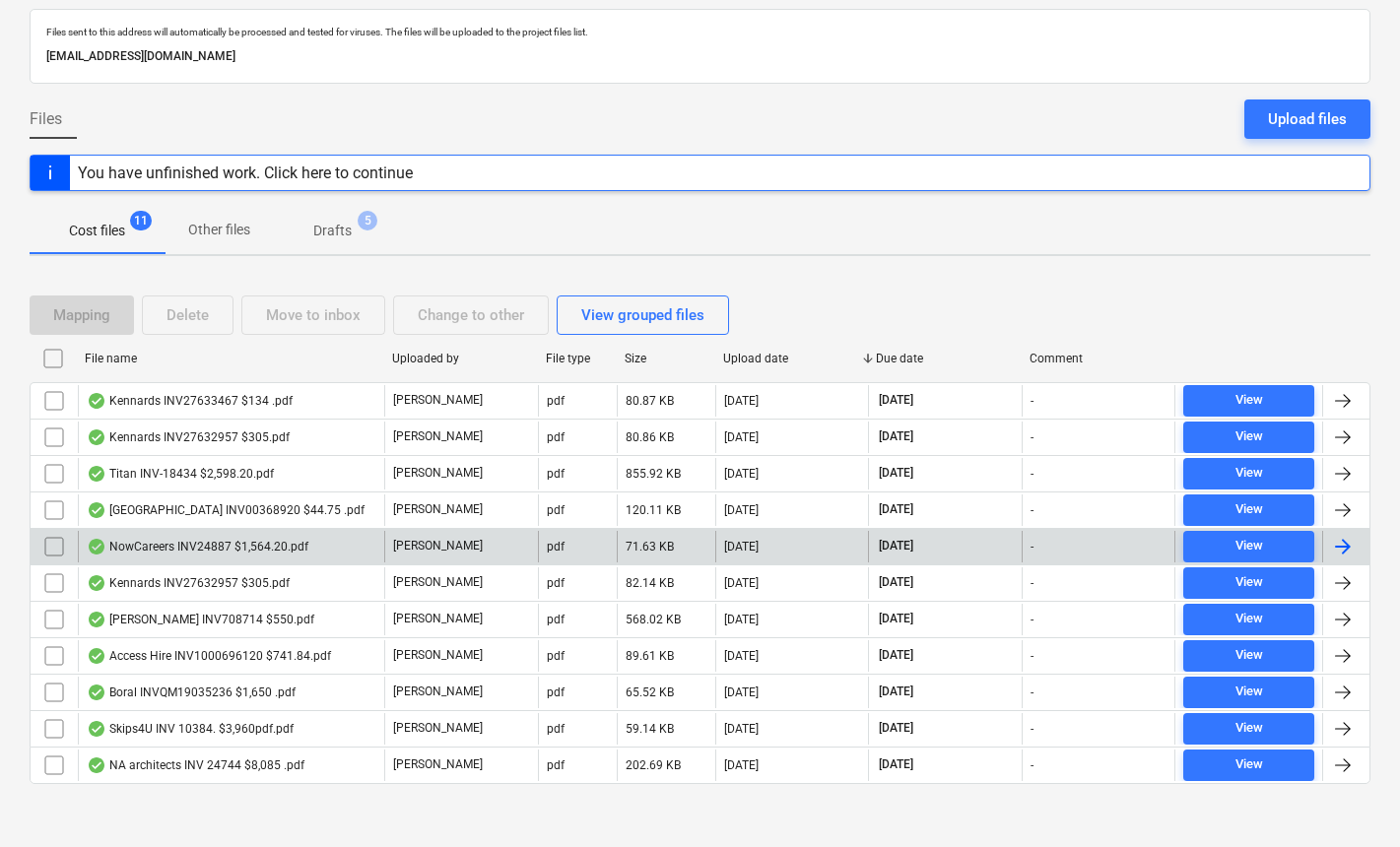 scroll, scrollTop: 105, scrollLeft: 0, axis: vertical 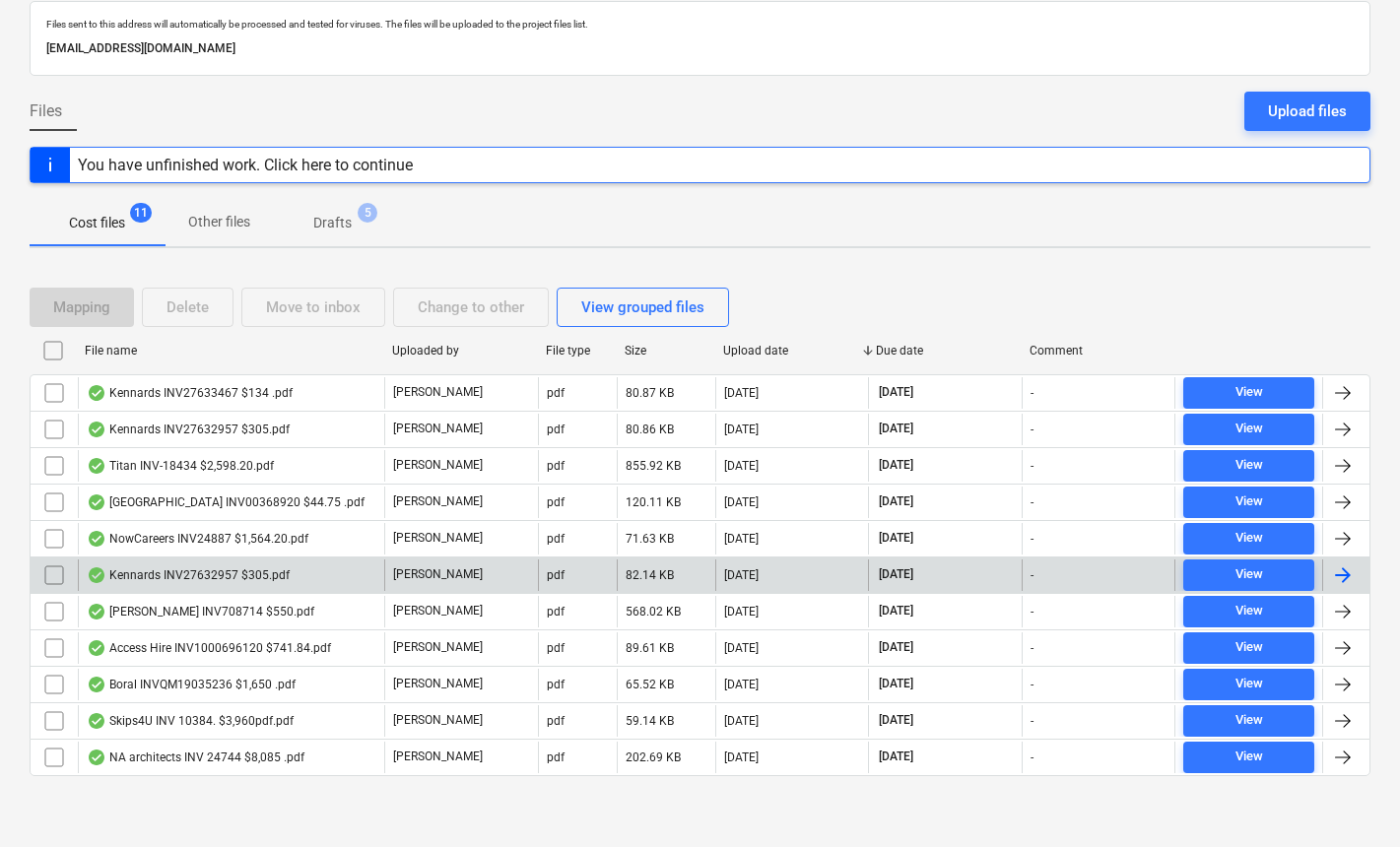 click at bounding box center [54, 575] 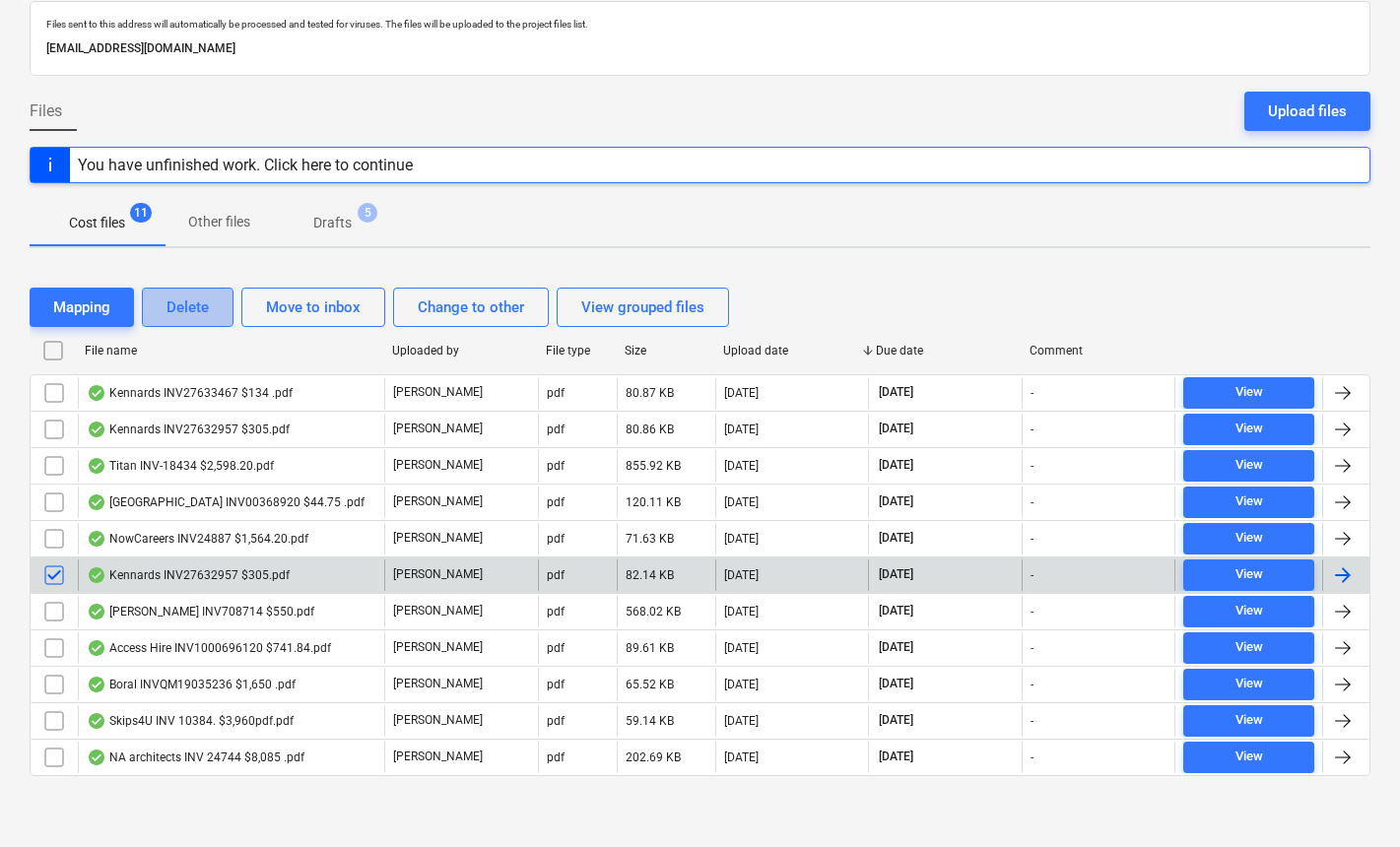 click on "Delete" at bounding box center (187, 307) 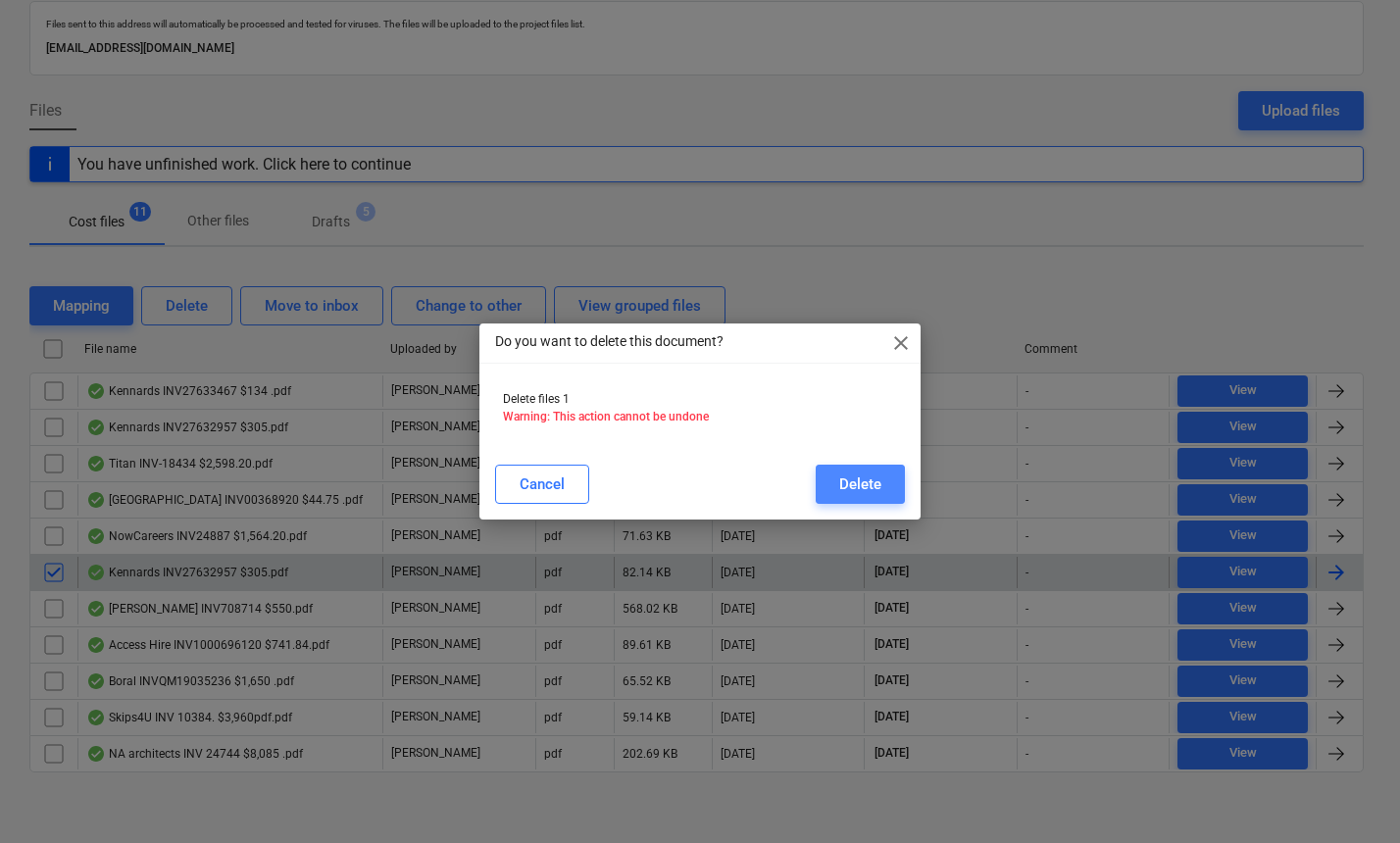 click on "Delete" at bounding box center (860, 484) 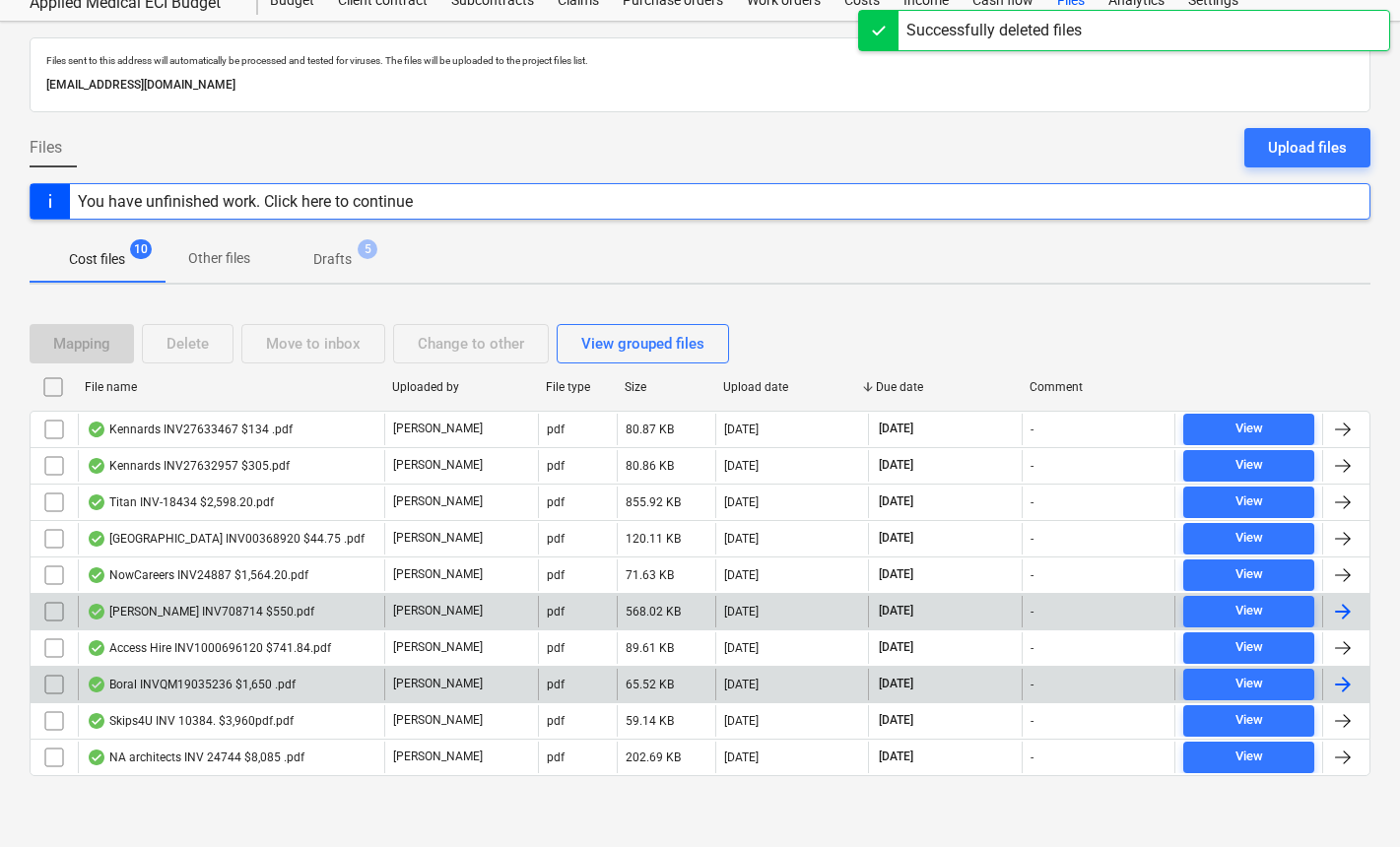 scroll, scrollTop: 69, scrollLeft: 0, axis: vertical 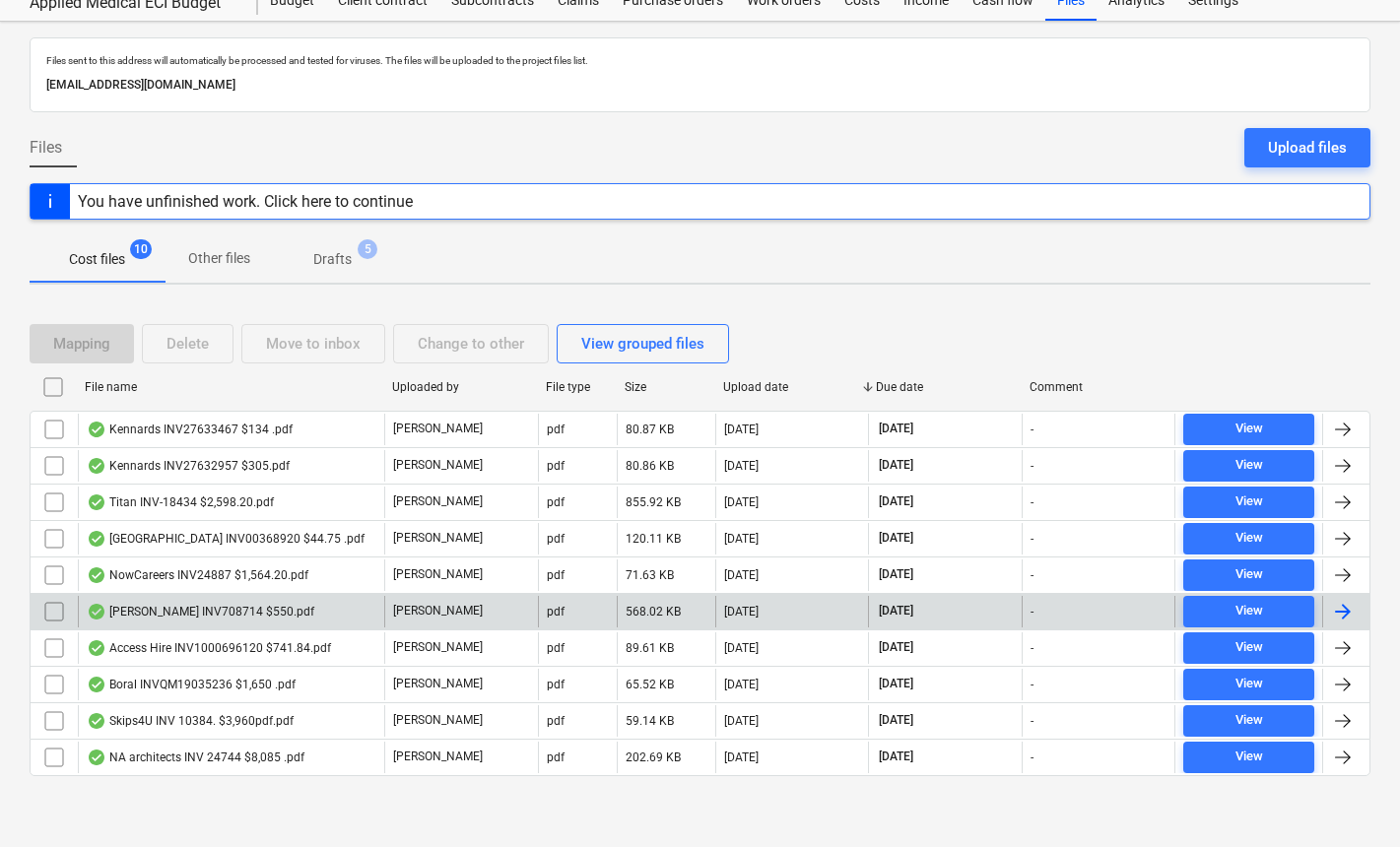 click on "File name" at bounding box center (231, 387) 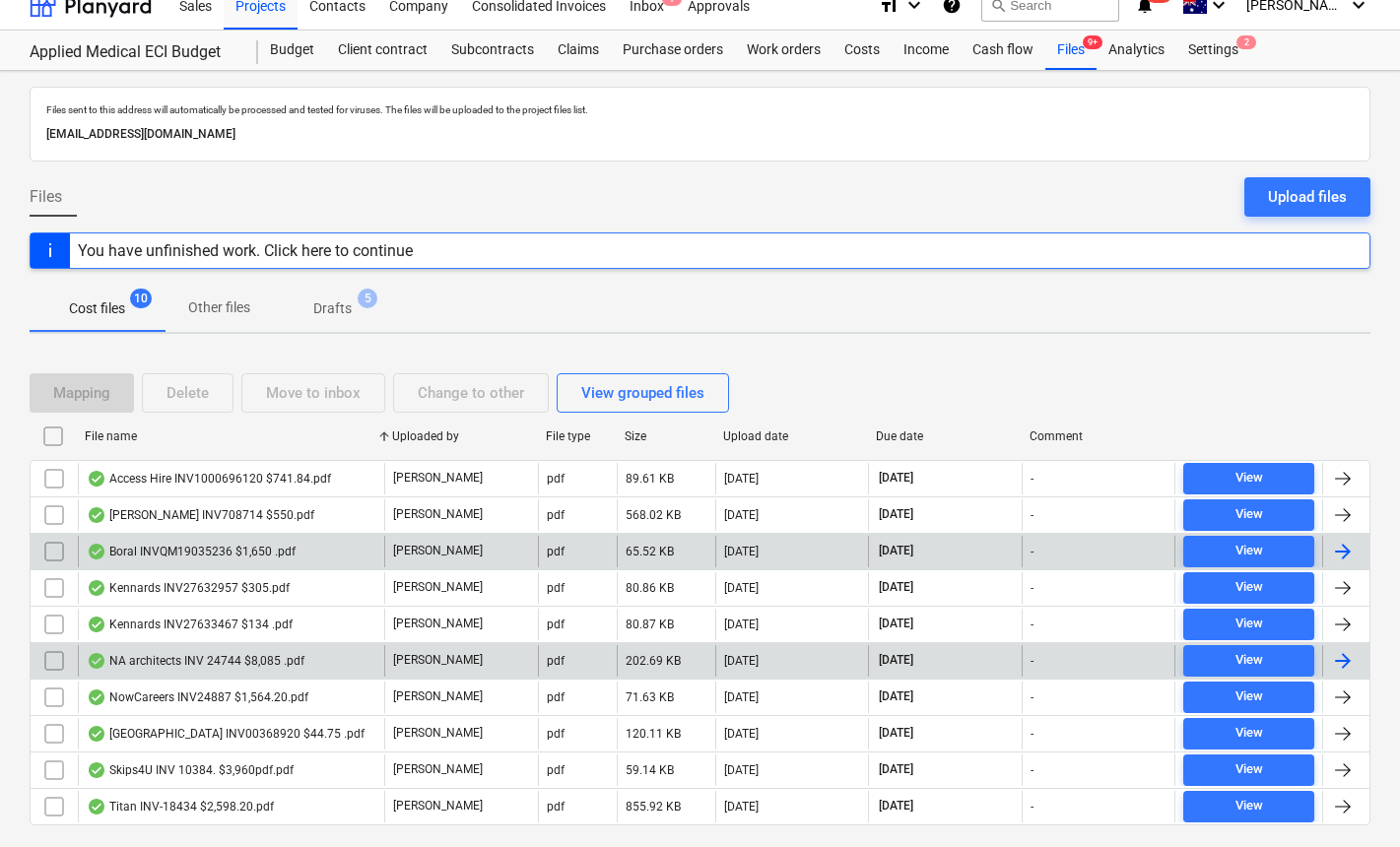 scroll, scrollTop: 0, scrollLeft: 0, axis: both 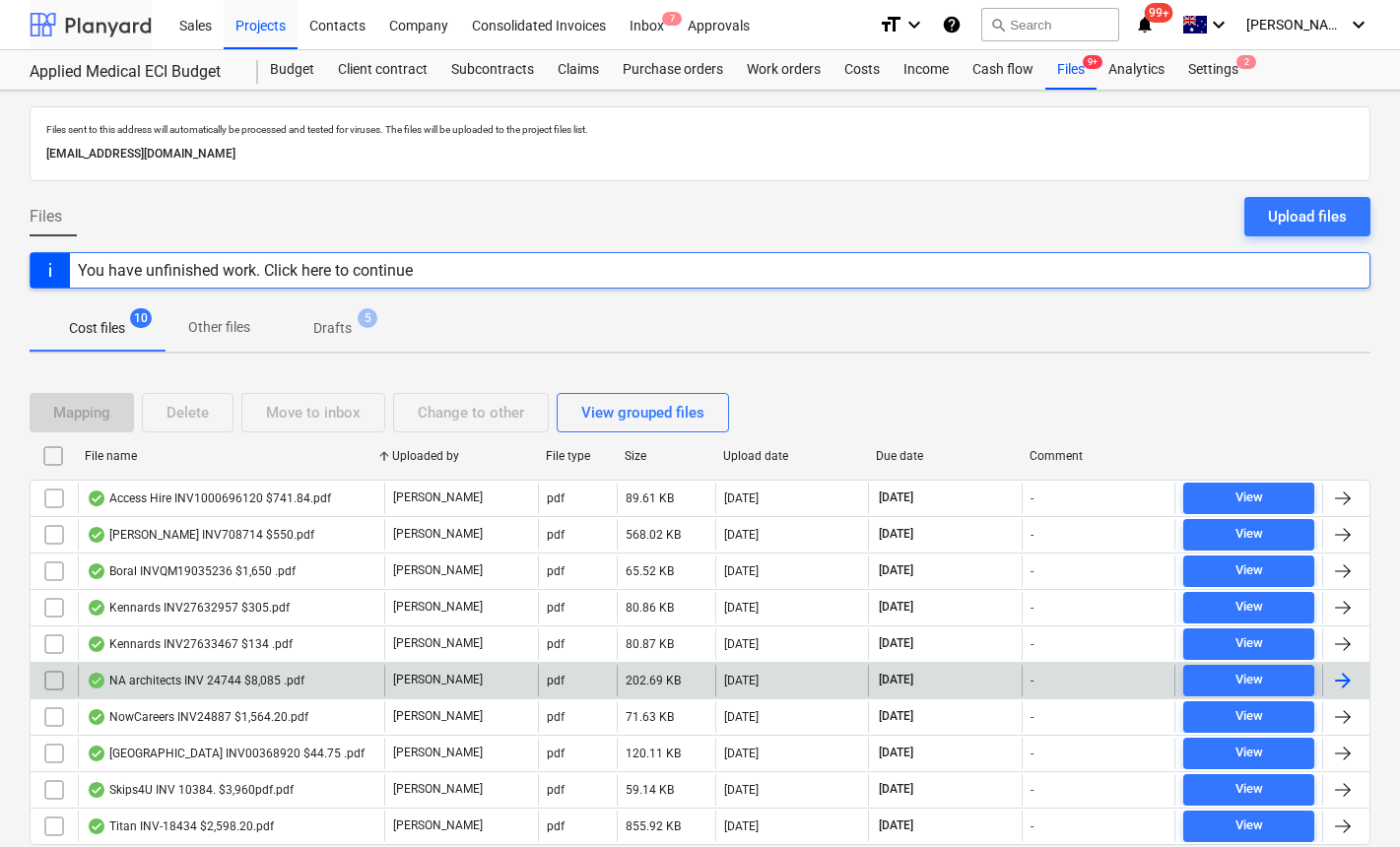 click at bounding box center [91, 25] 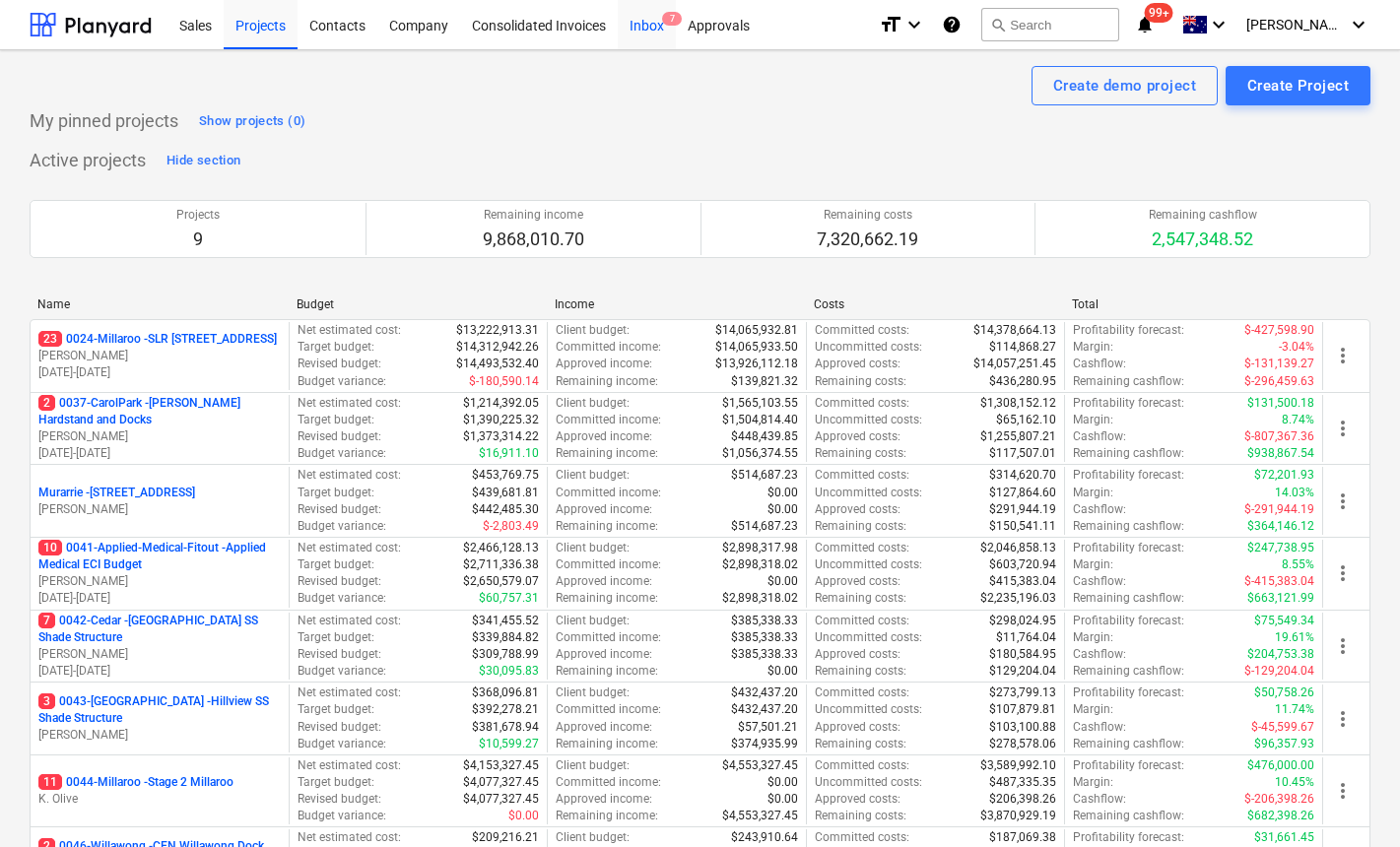 click on "Inbox 7" at bounding box center (646, 24) 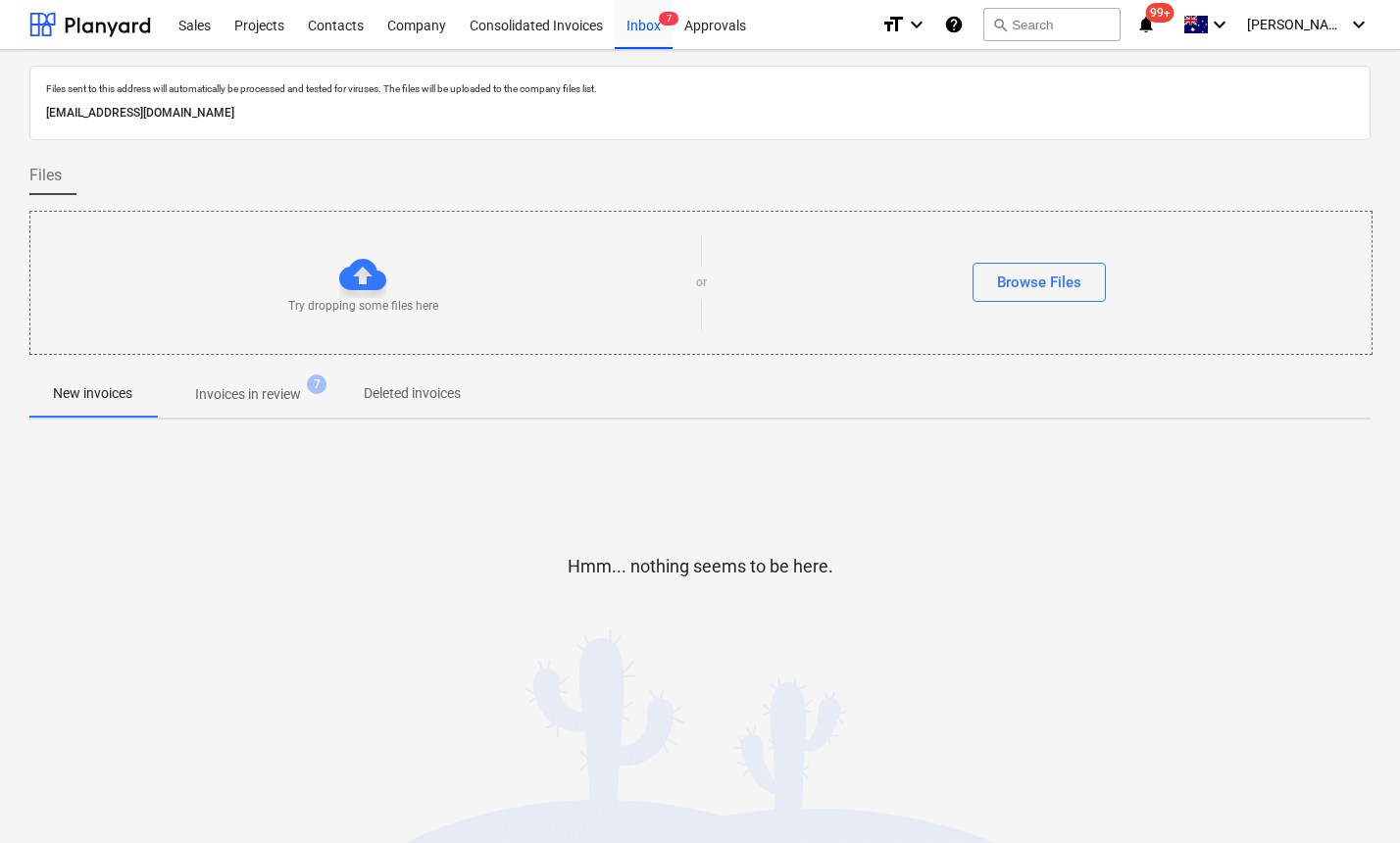 click on "Invoices in review" at bounding box center (248, 394) 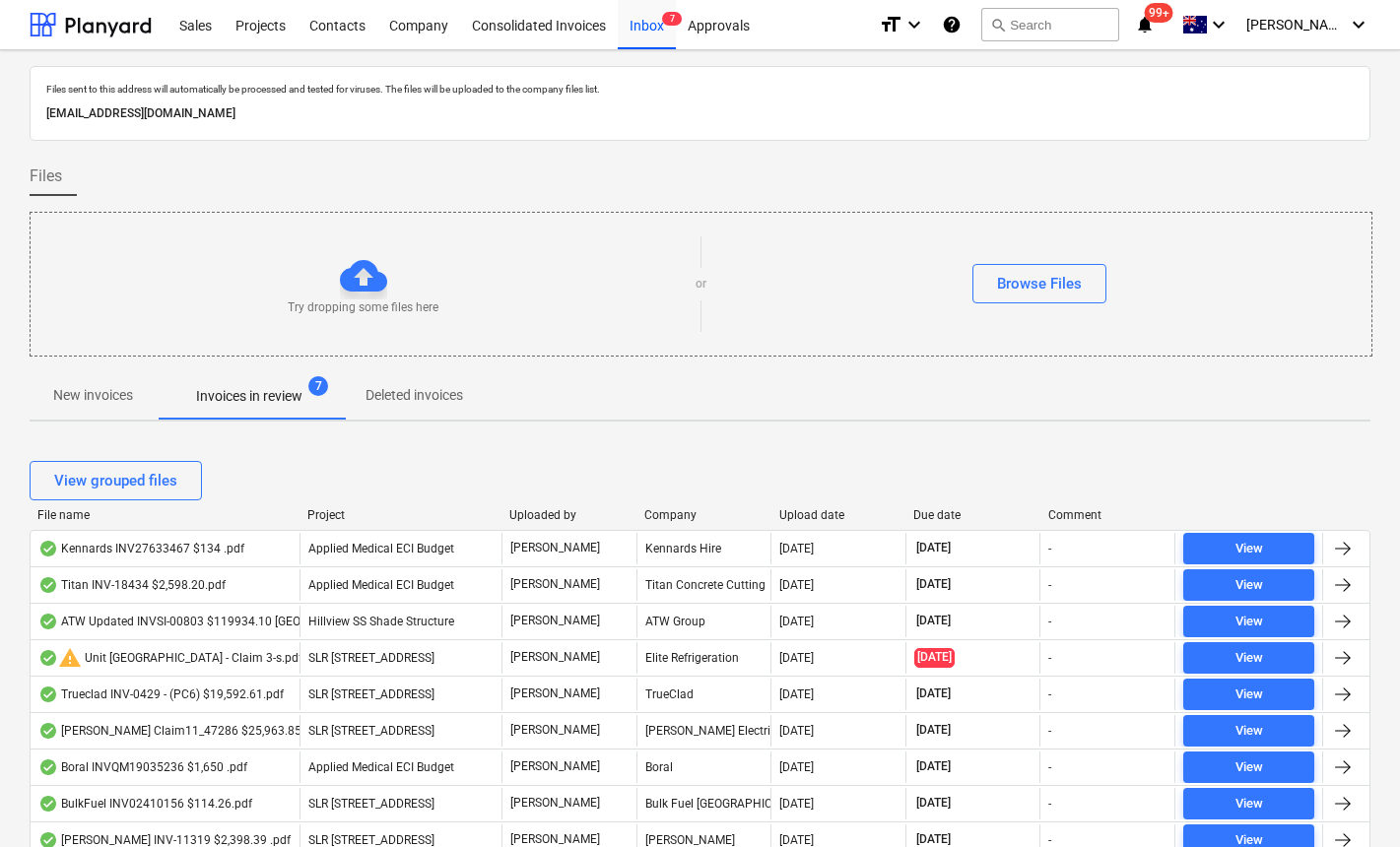 click on "File name" at bounding box center (165, 515) 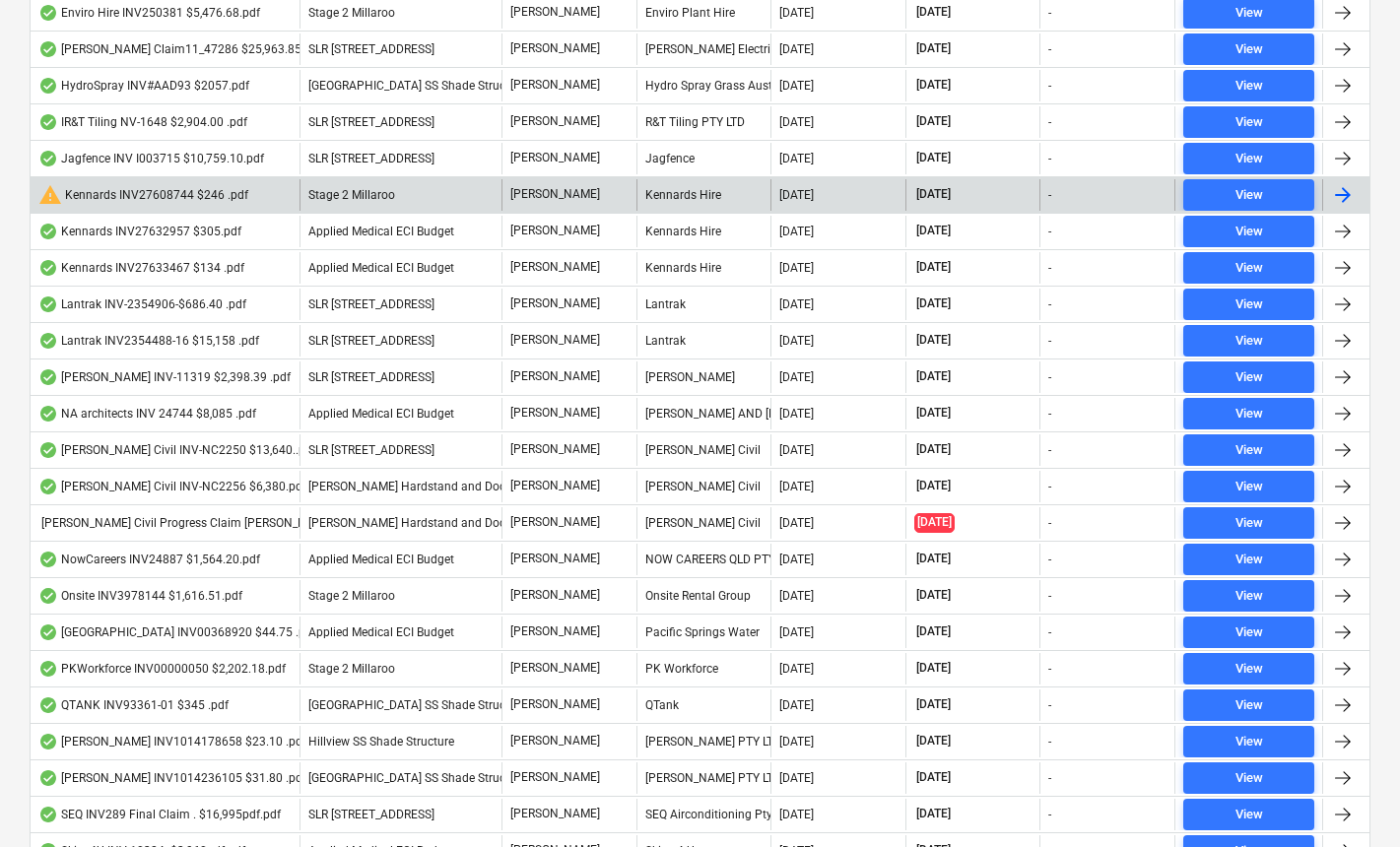 scroll, scrollTop: 1412, scrollLeft: 0, axis: vertical 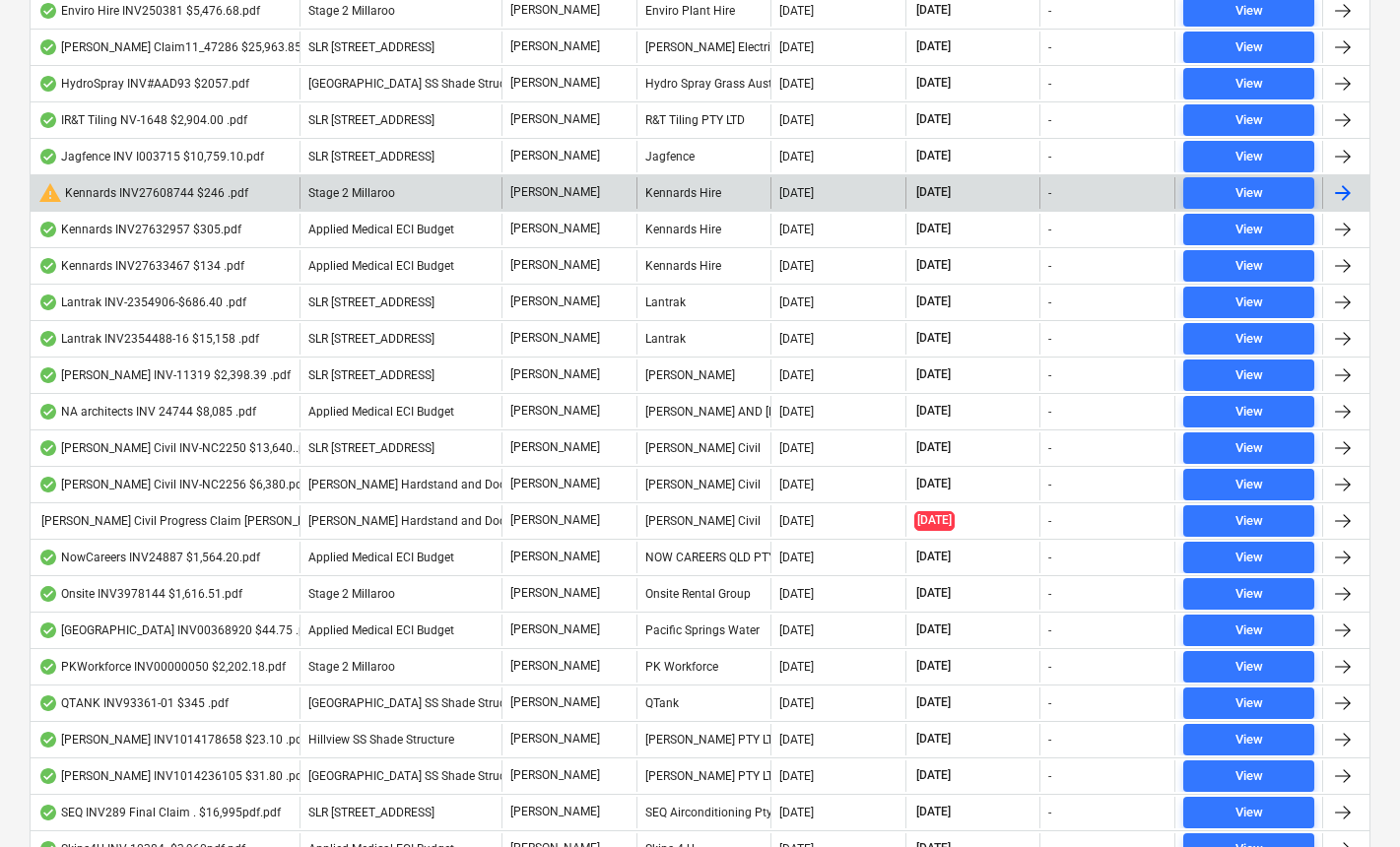 click on "warning   Kennards INV27608744 $246 .pdf" at bounding box center (143, 193) 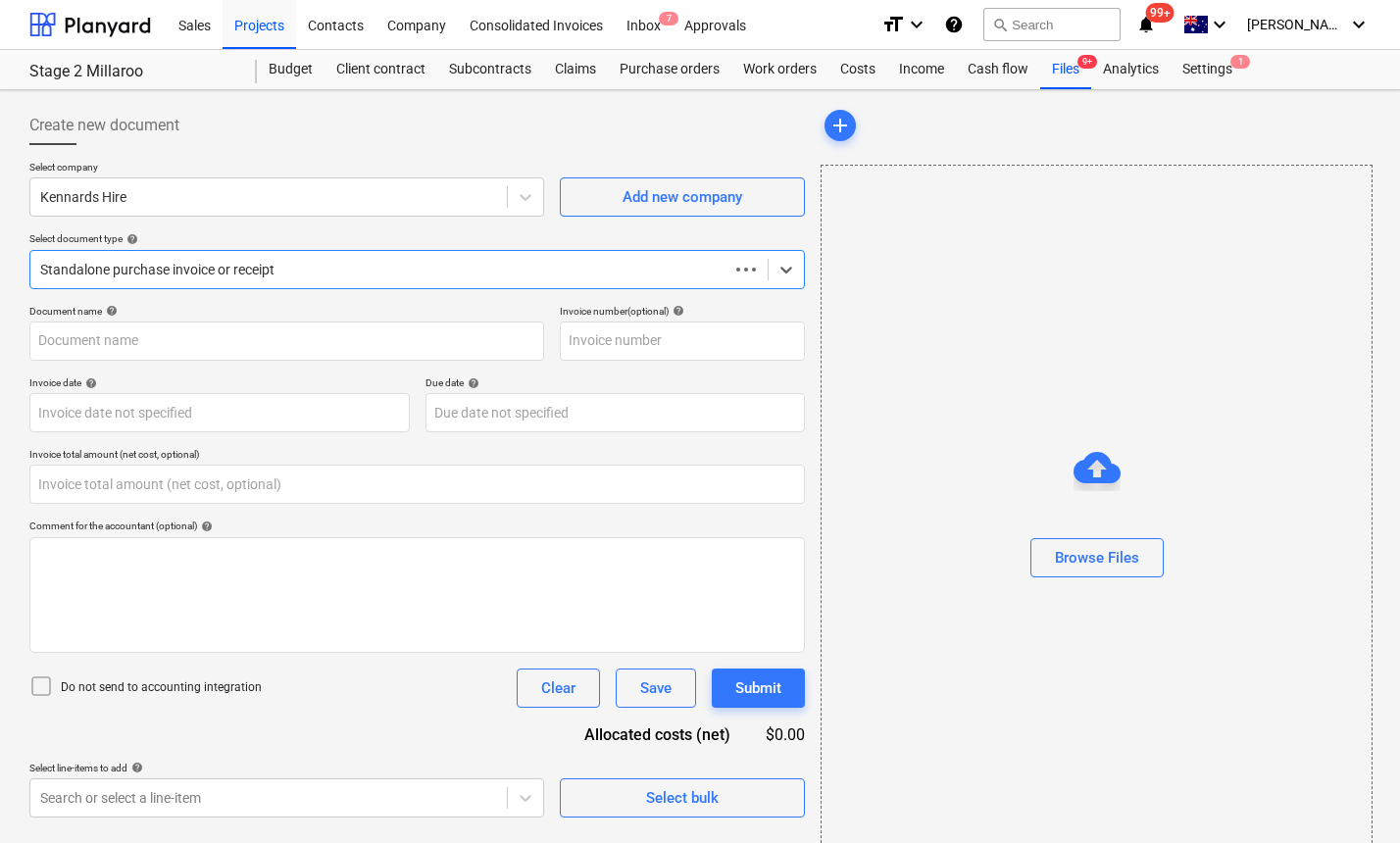 type on "0.00" 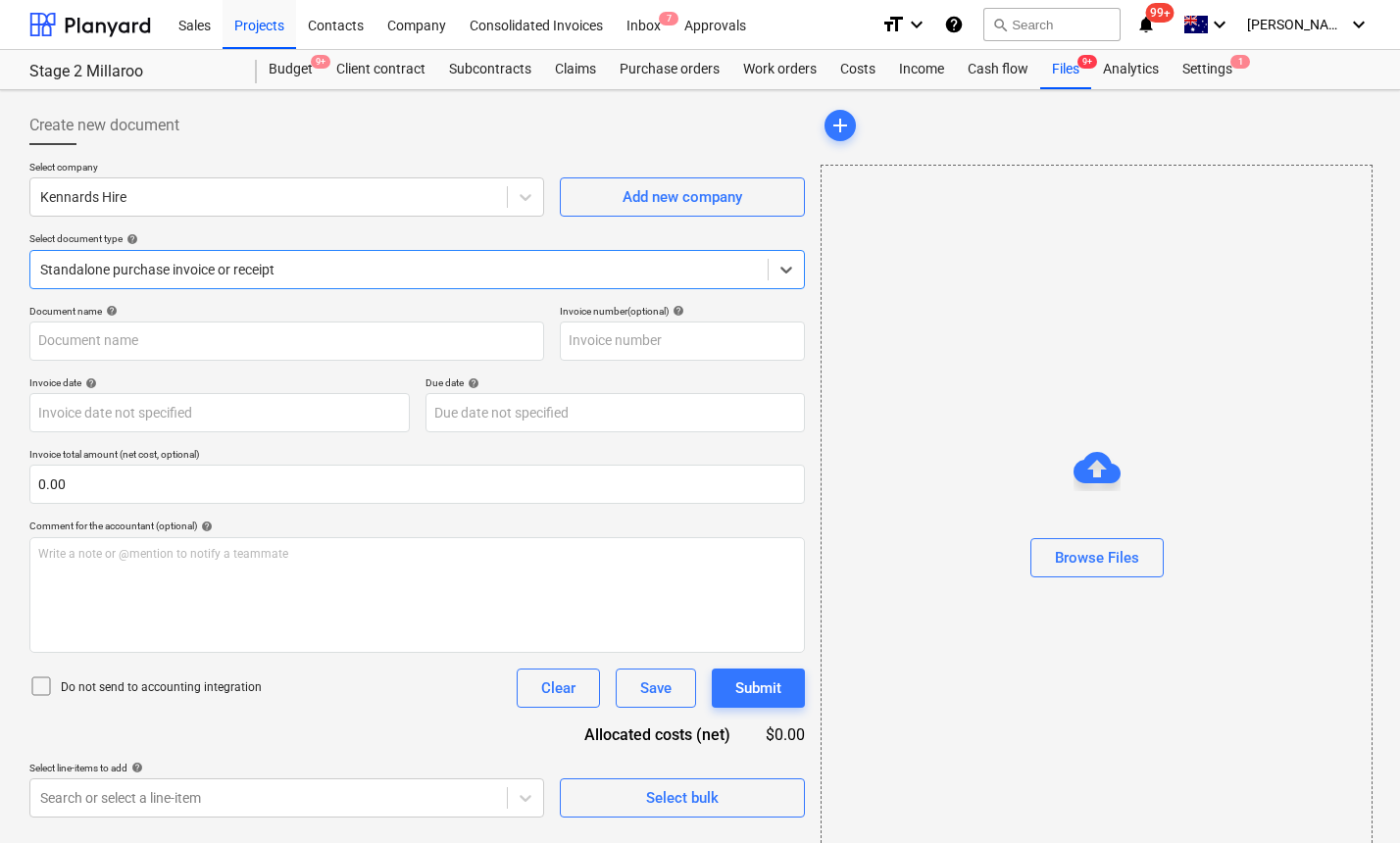 type on "27608744" 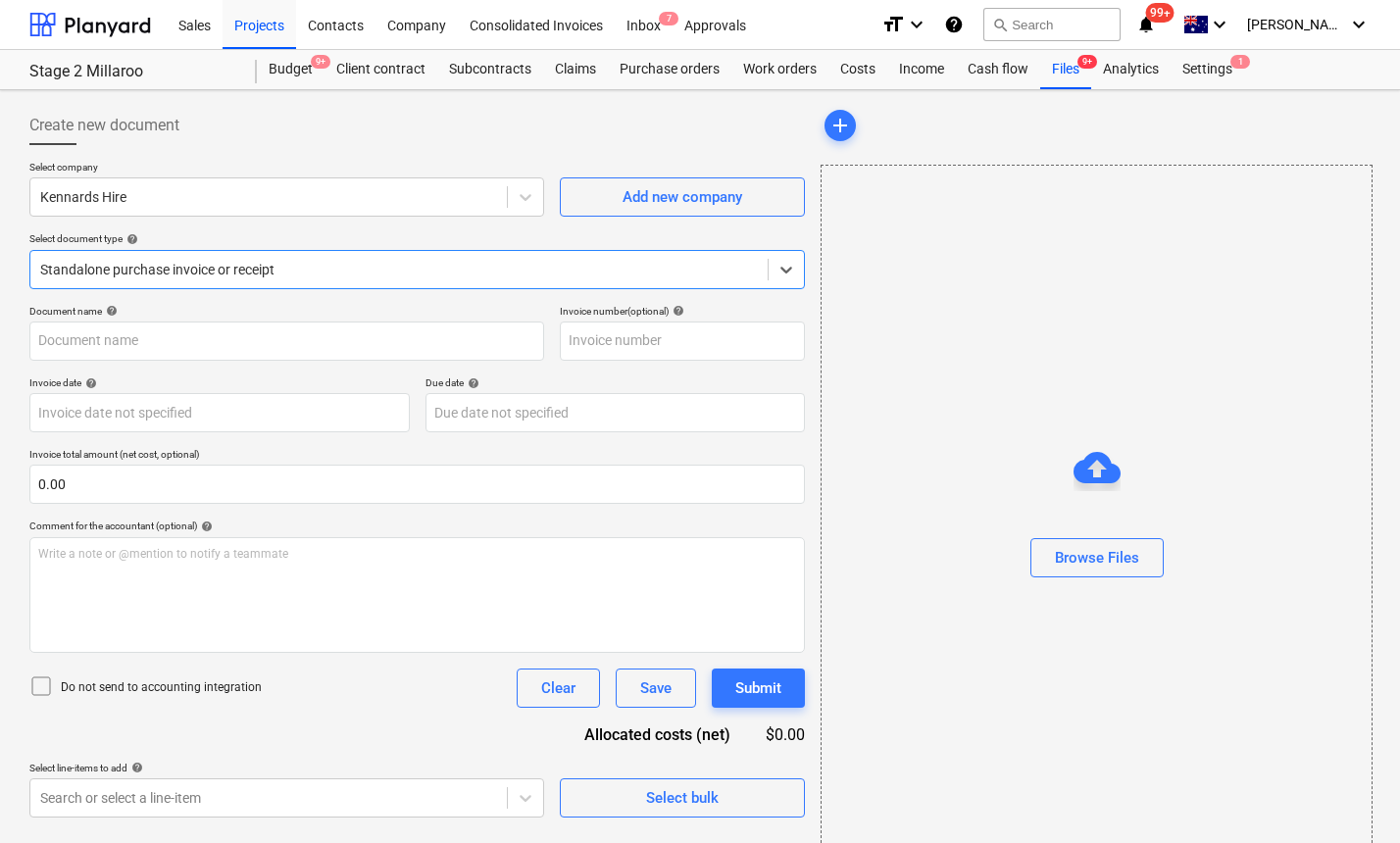 type on "27608744" 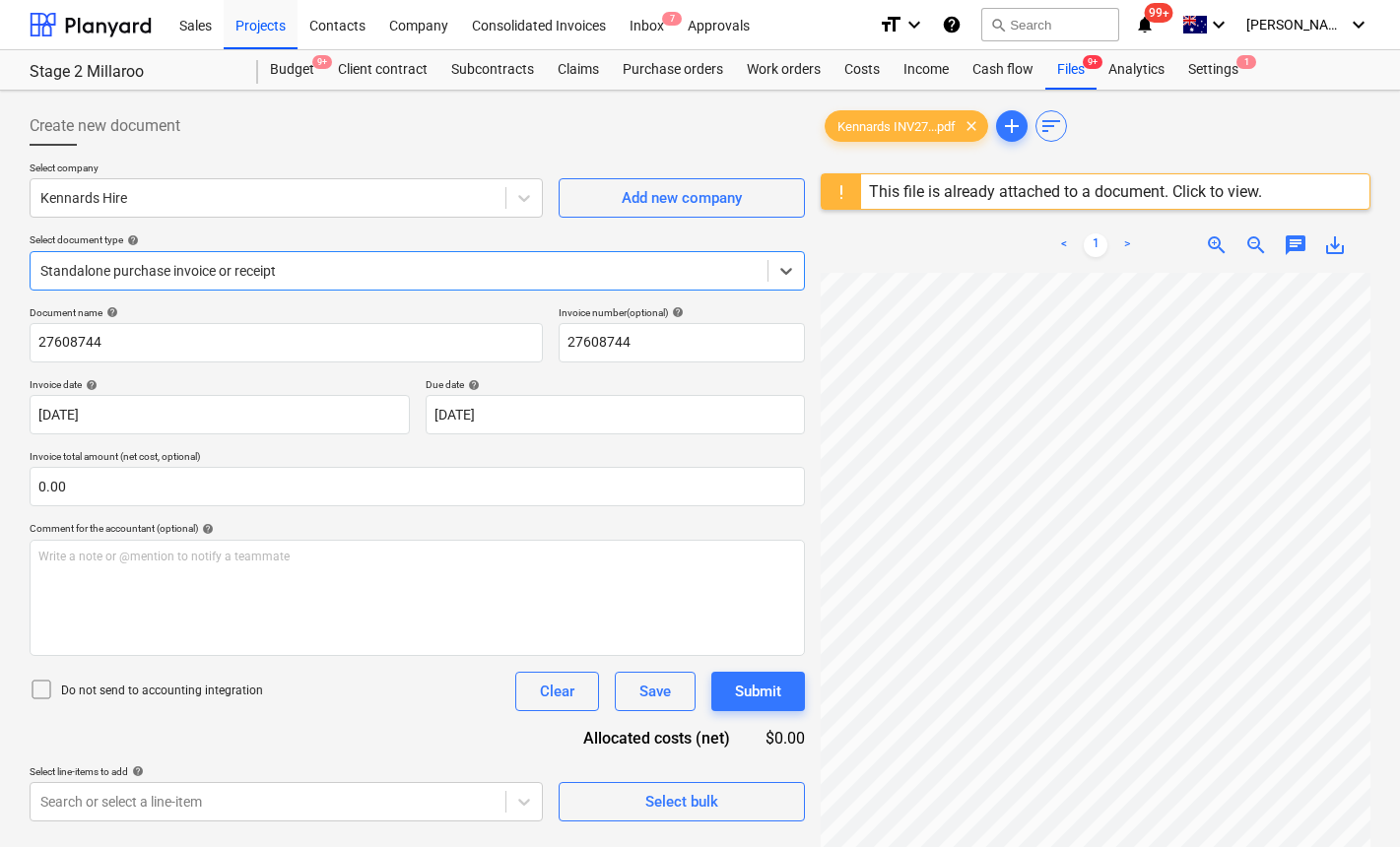 scroll, scrollTop: 260, scrollLeft: 193, axis: both 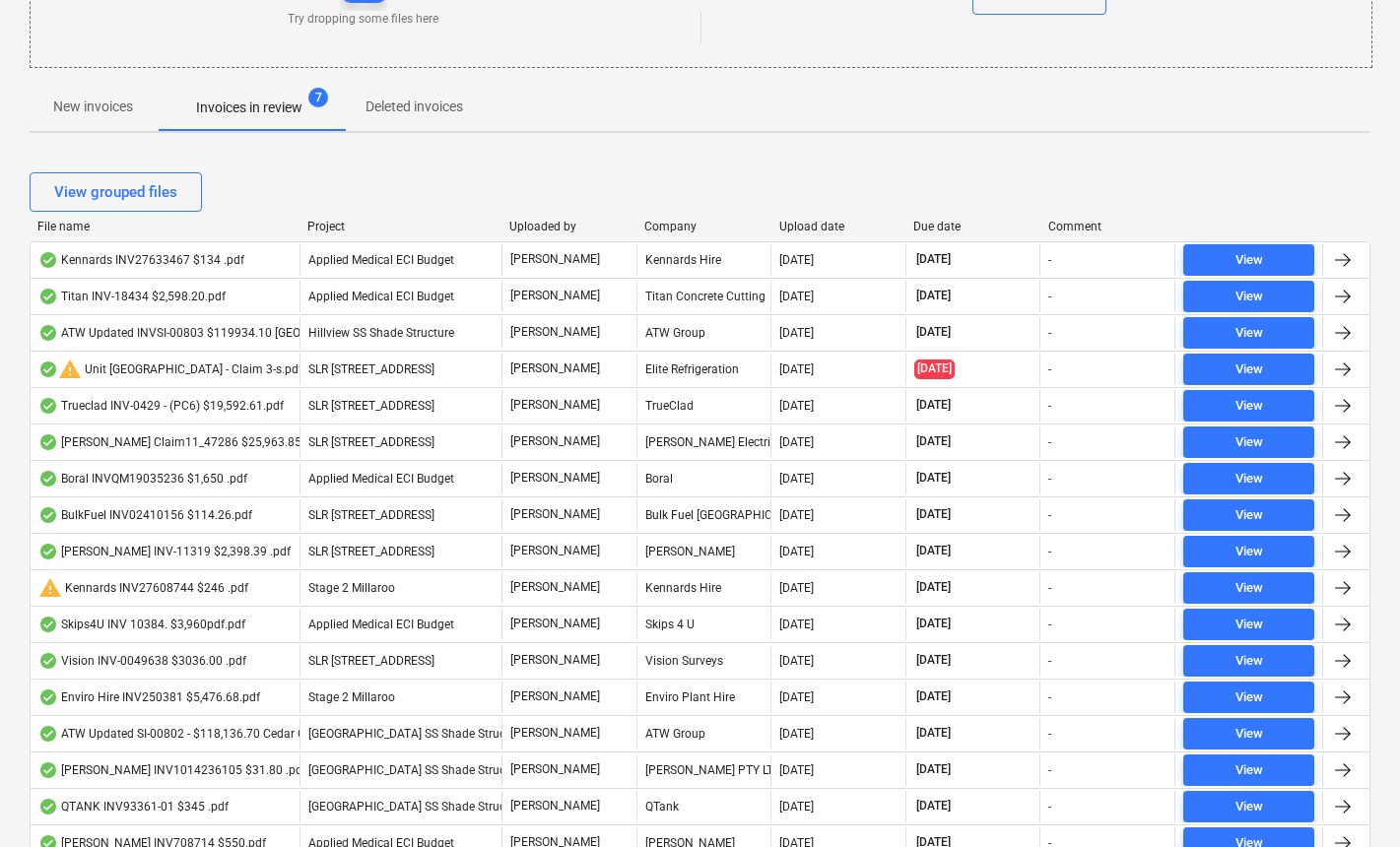 click on "File name" at bounding box center (165, 227) 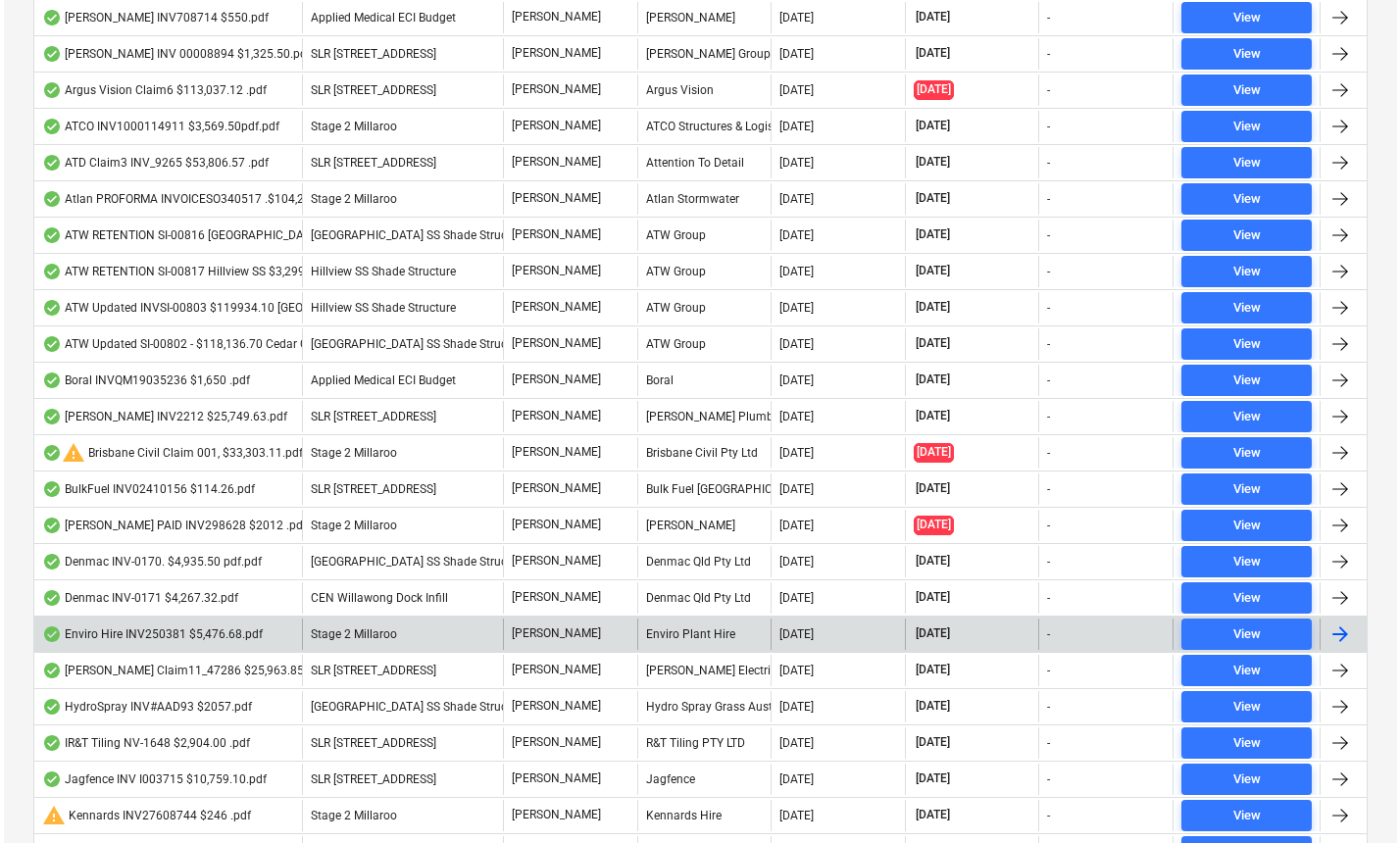 scroll, scrollTop: 0, scrollLeft: 0, axis: both 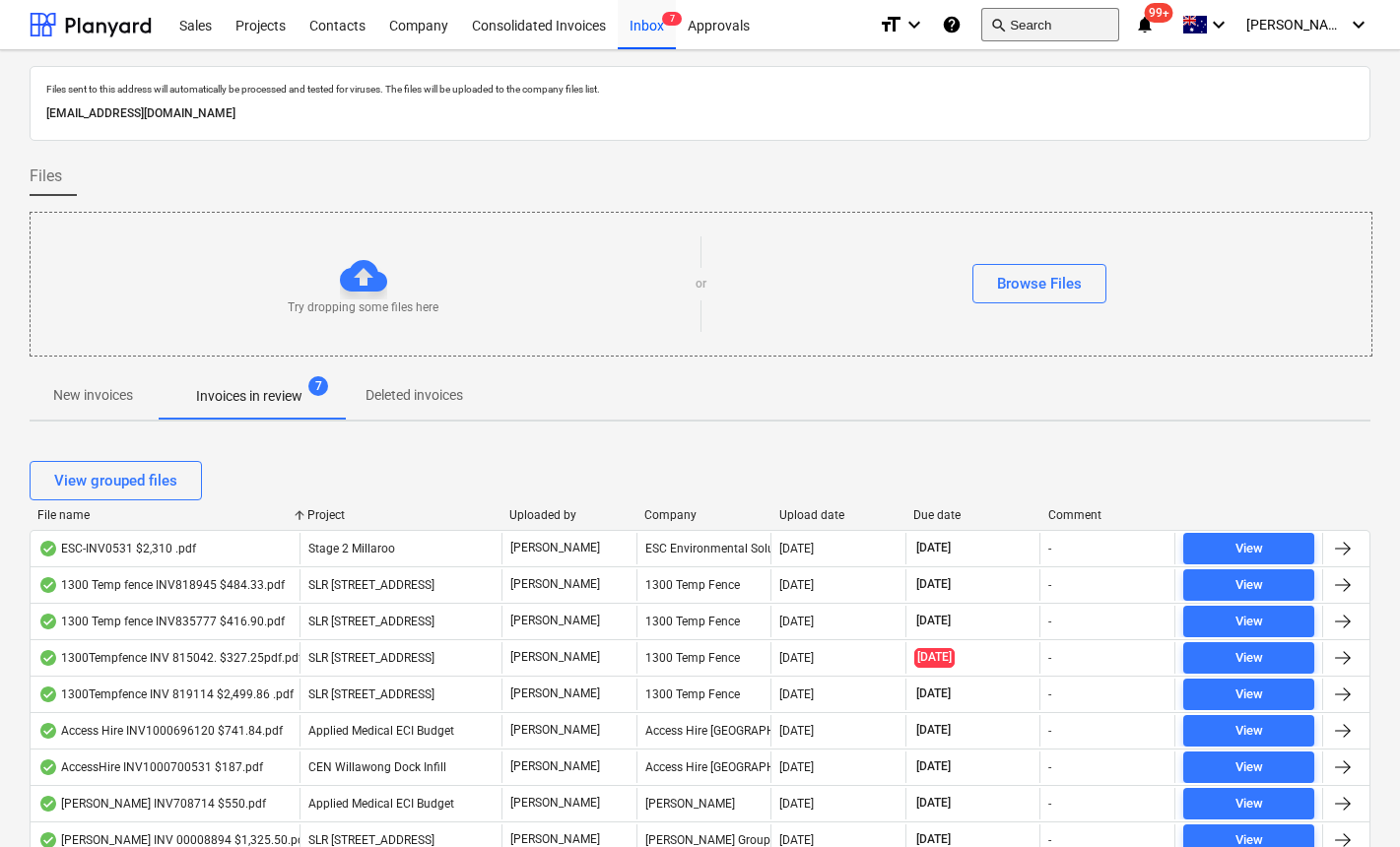 click on "search Search" at bounding box center [1050, 25] 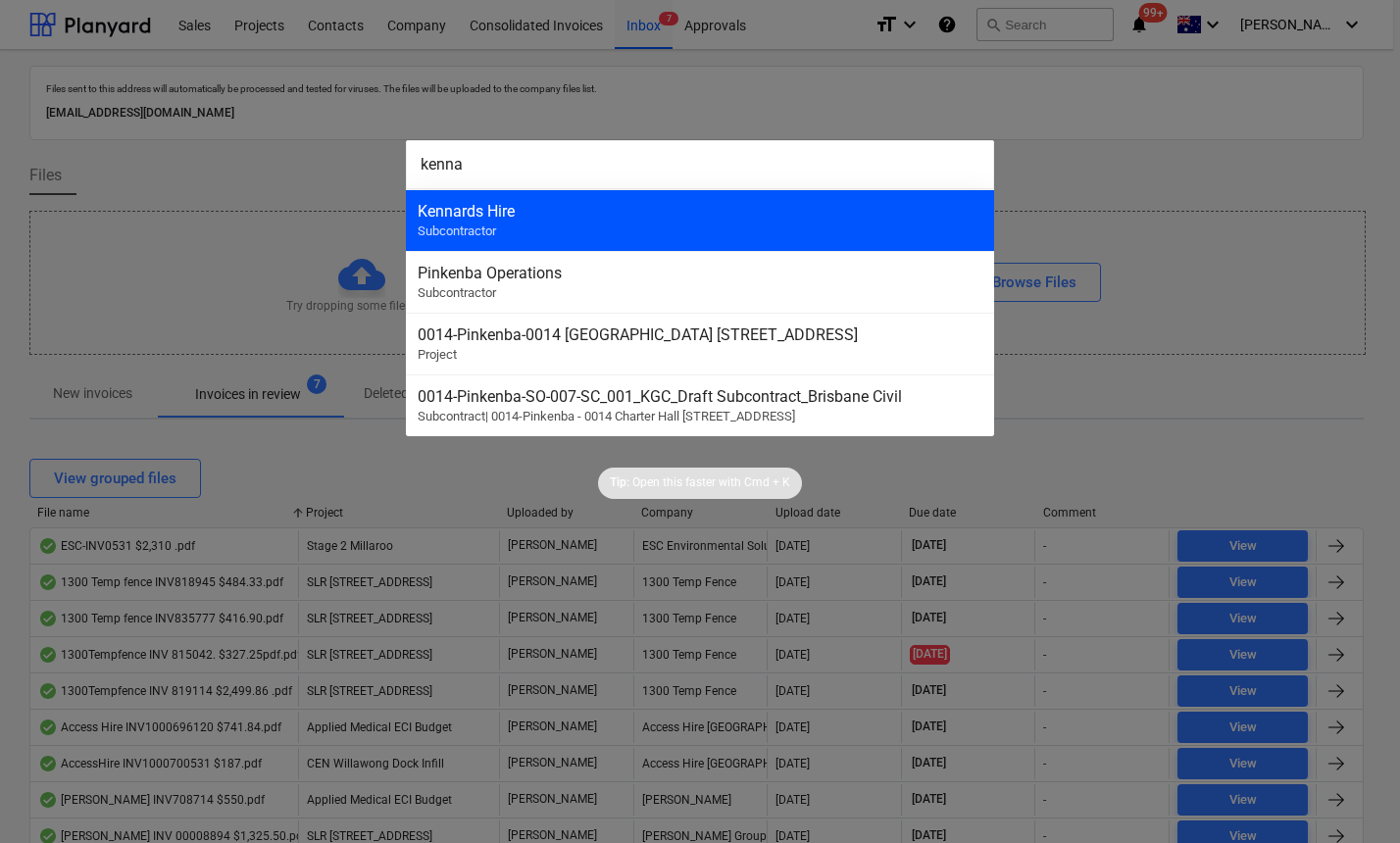type on "kenna" 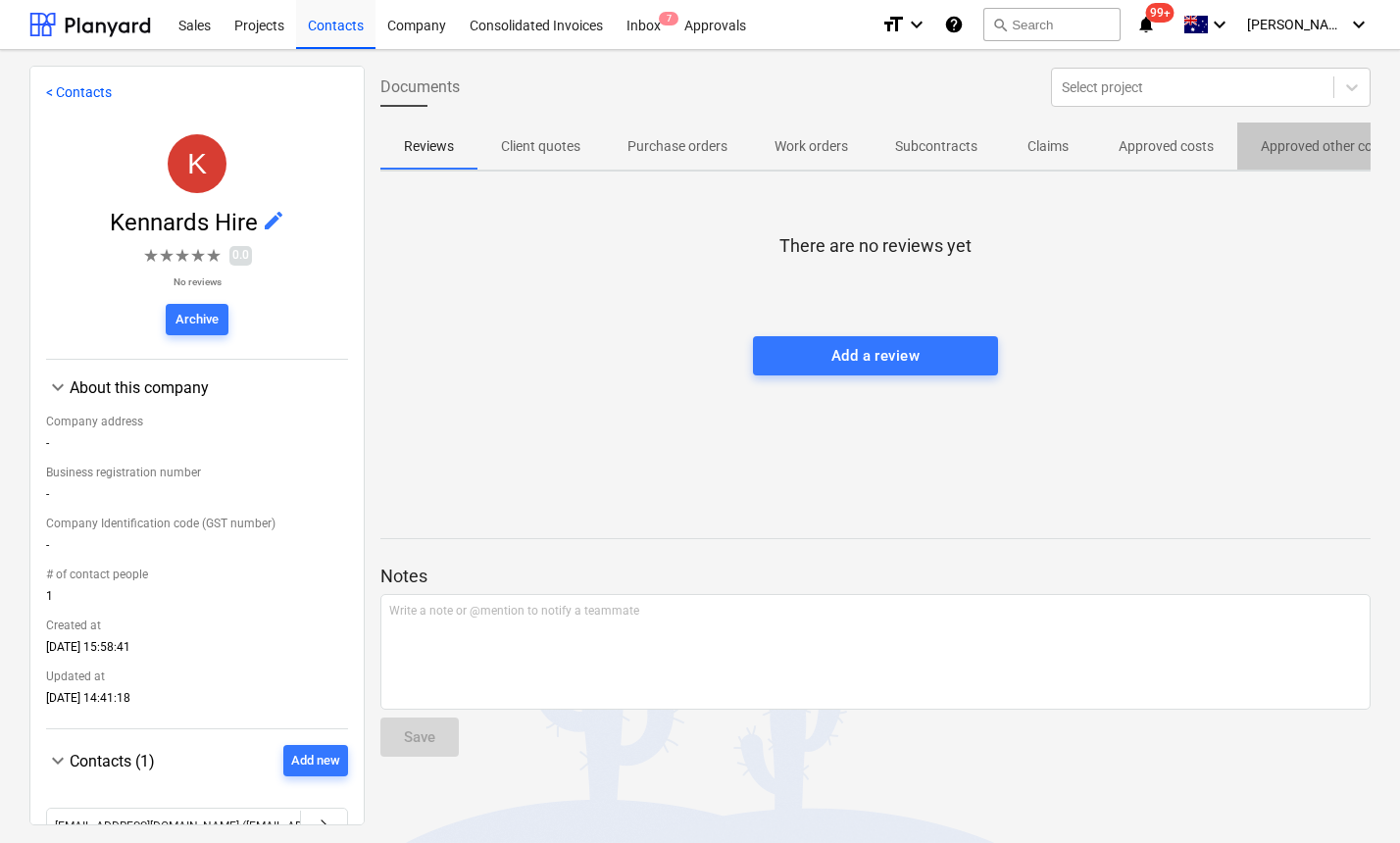 click on "Approved other costs" at bounding box center (1325, 146) 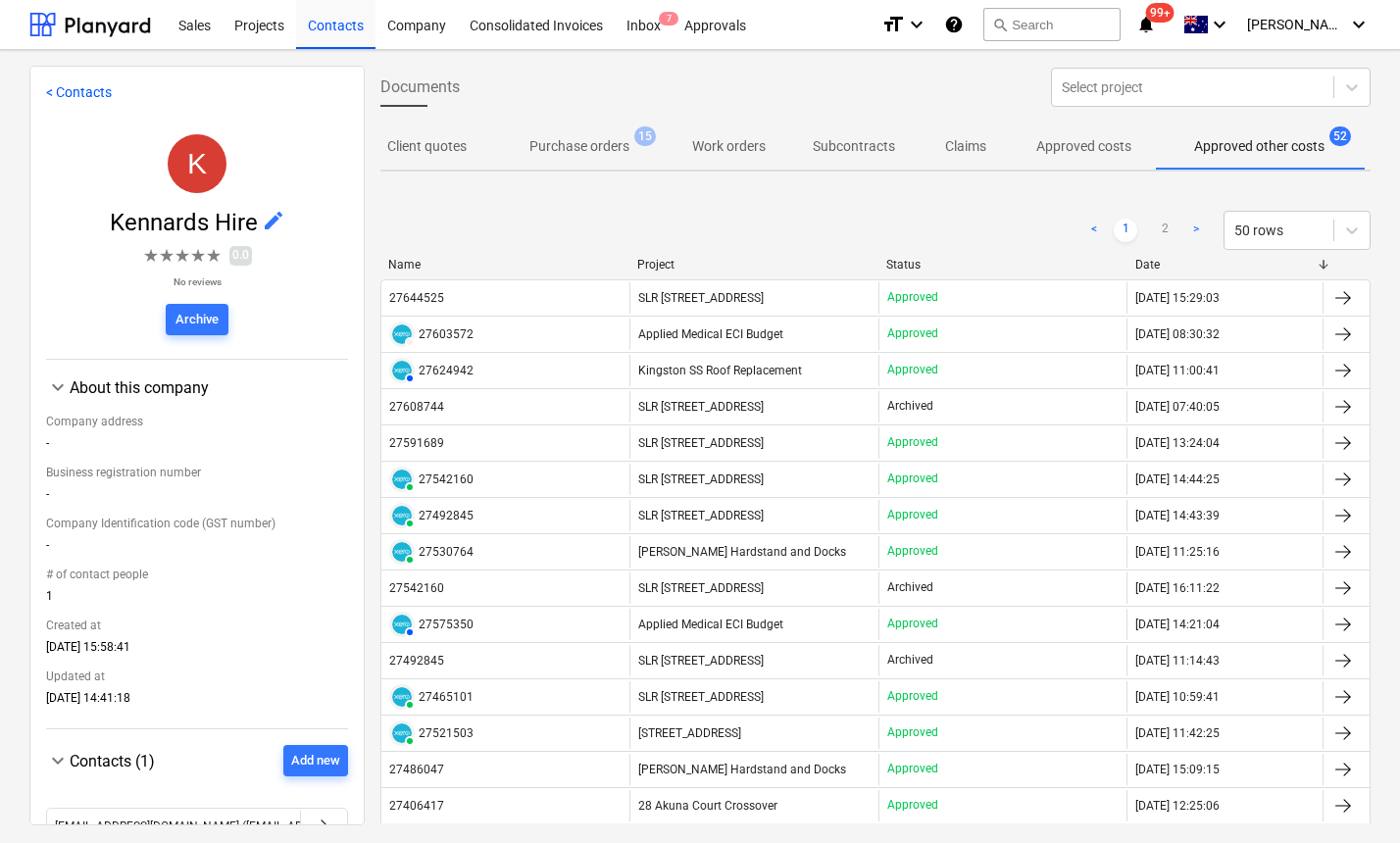 scroll, scrollTop: 0, scrollLeft: 115, axis: horizontal 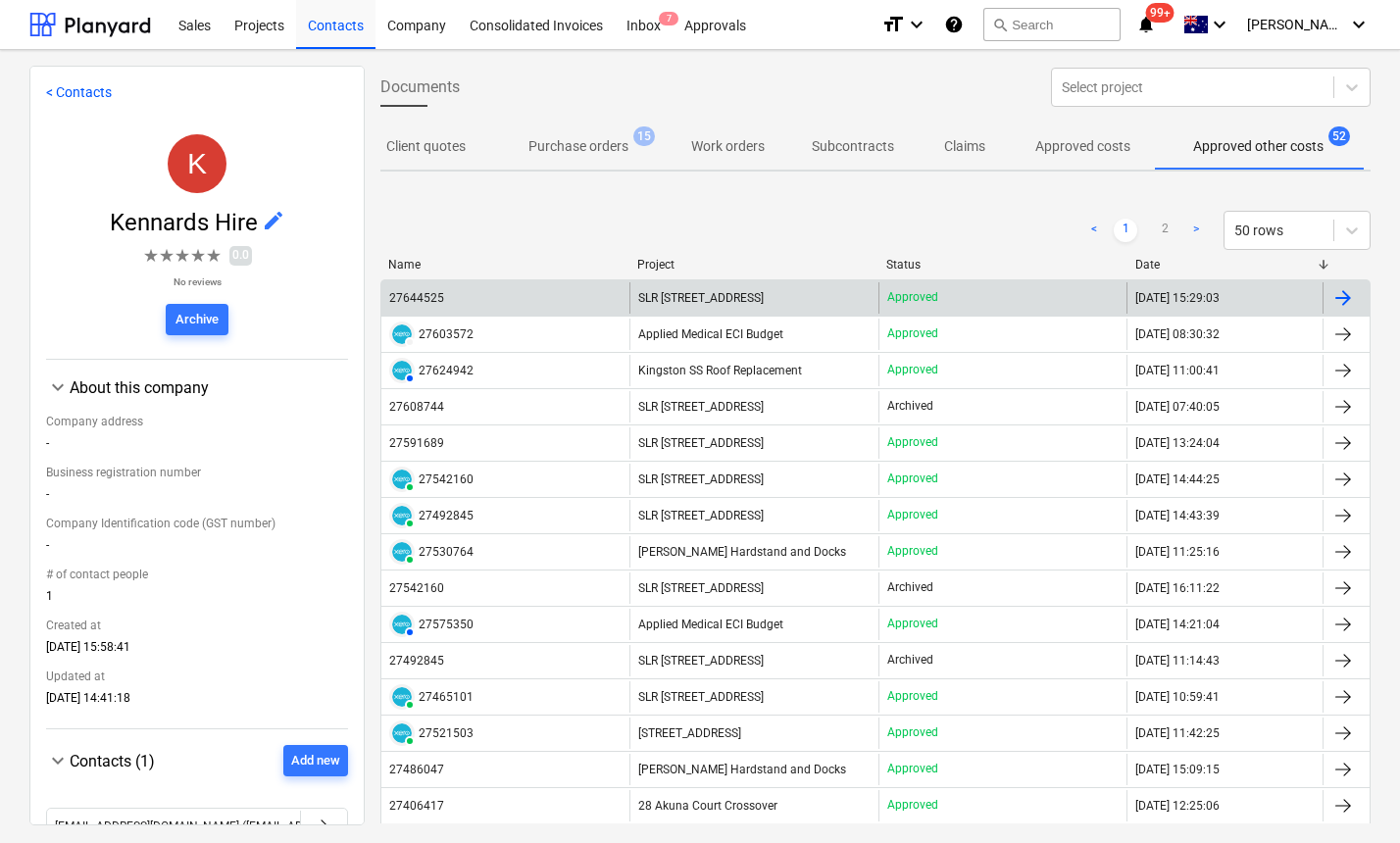 click on "27644525" at bounding box center [417, 298] 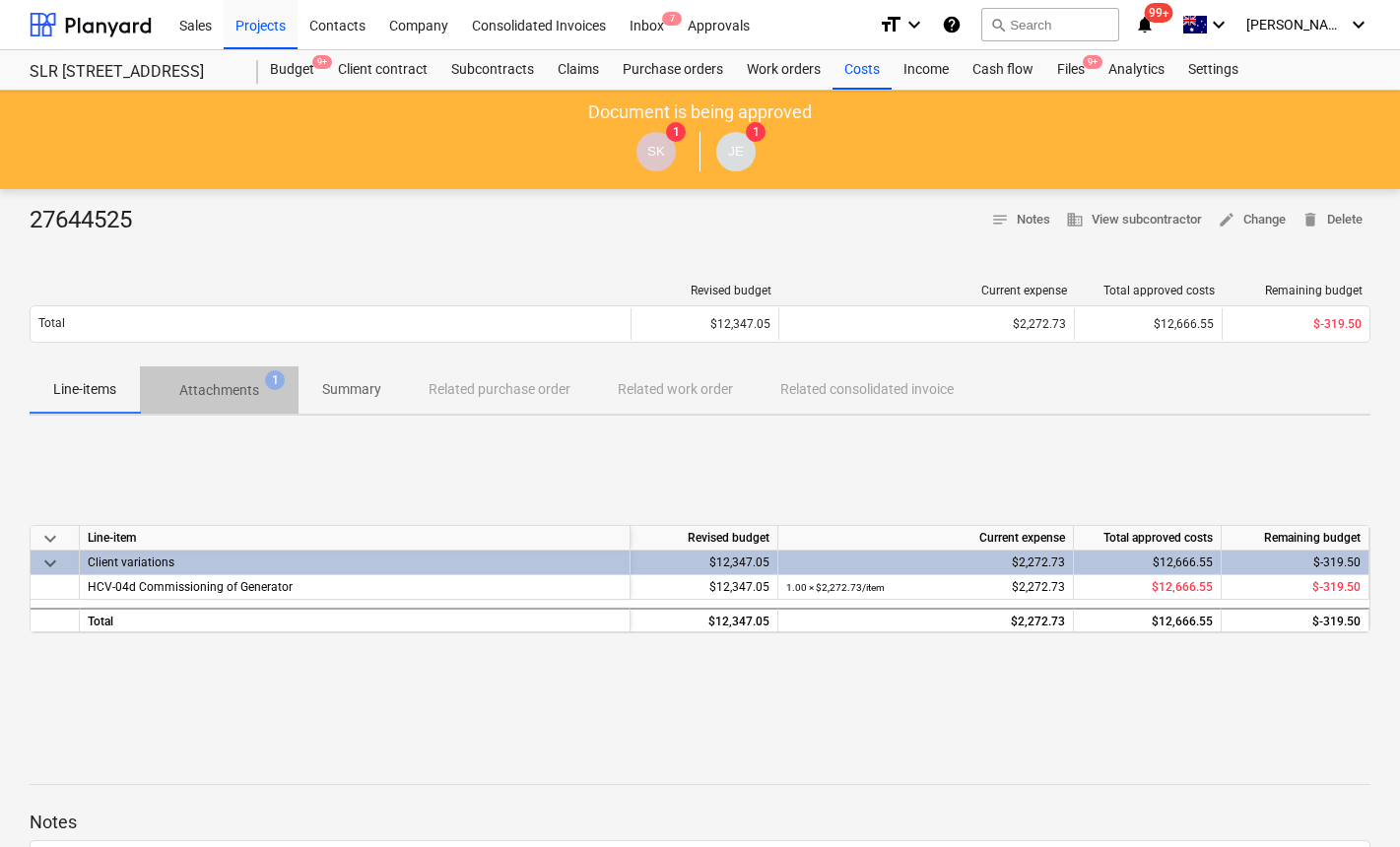 click on "Attachments 1" at bounding box center [219, 390] 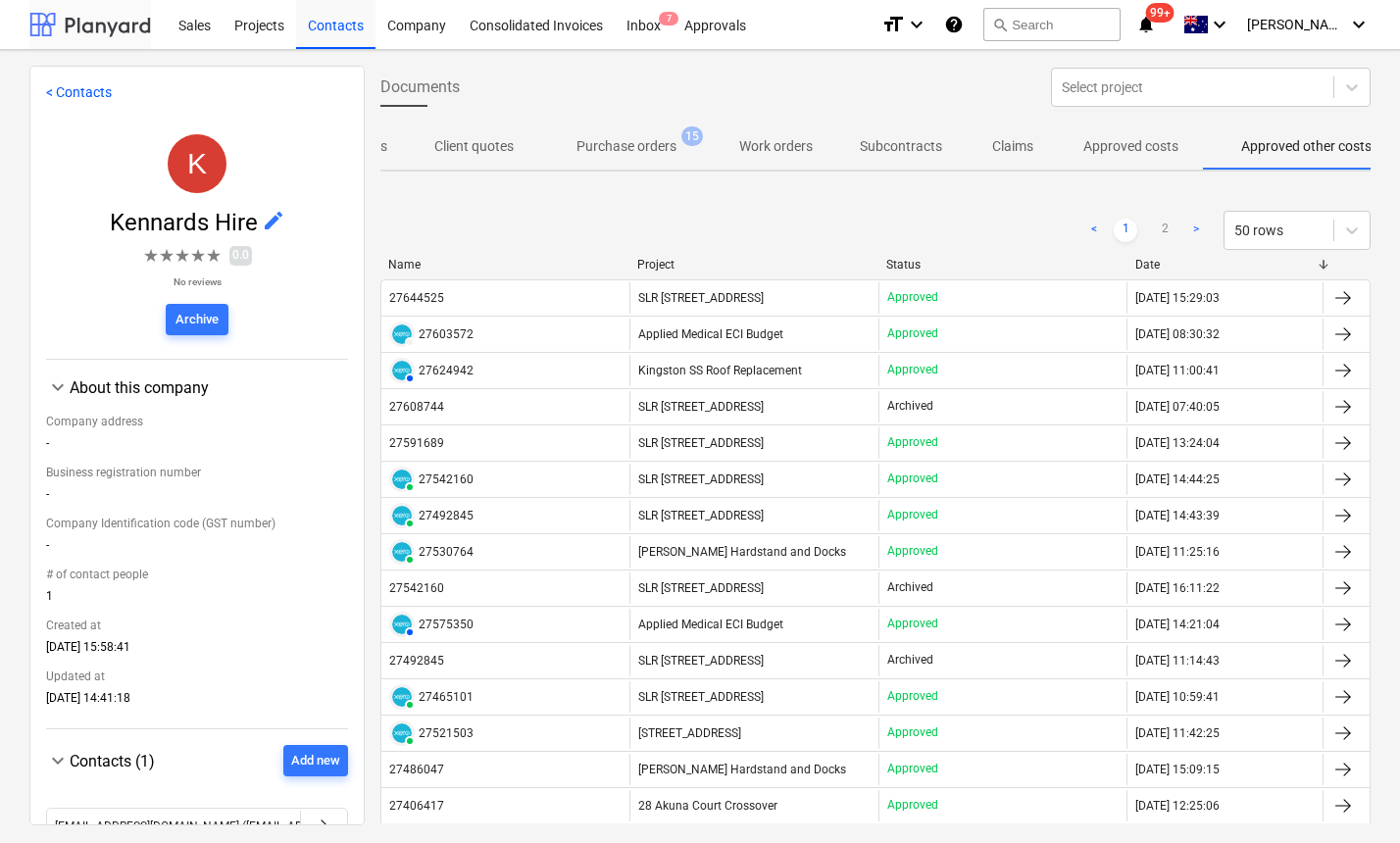 scroll, scrollTop: 0, scrollLeft: 115, axis: horizontal 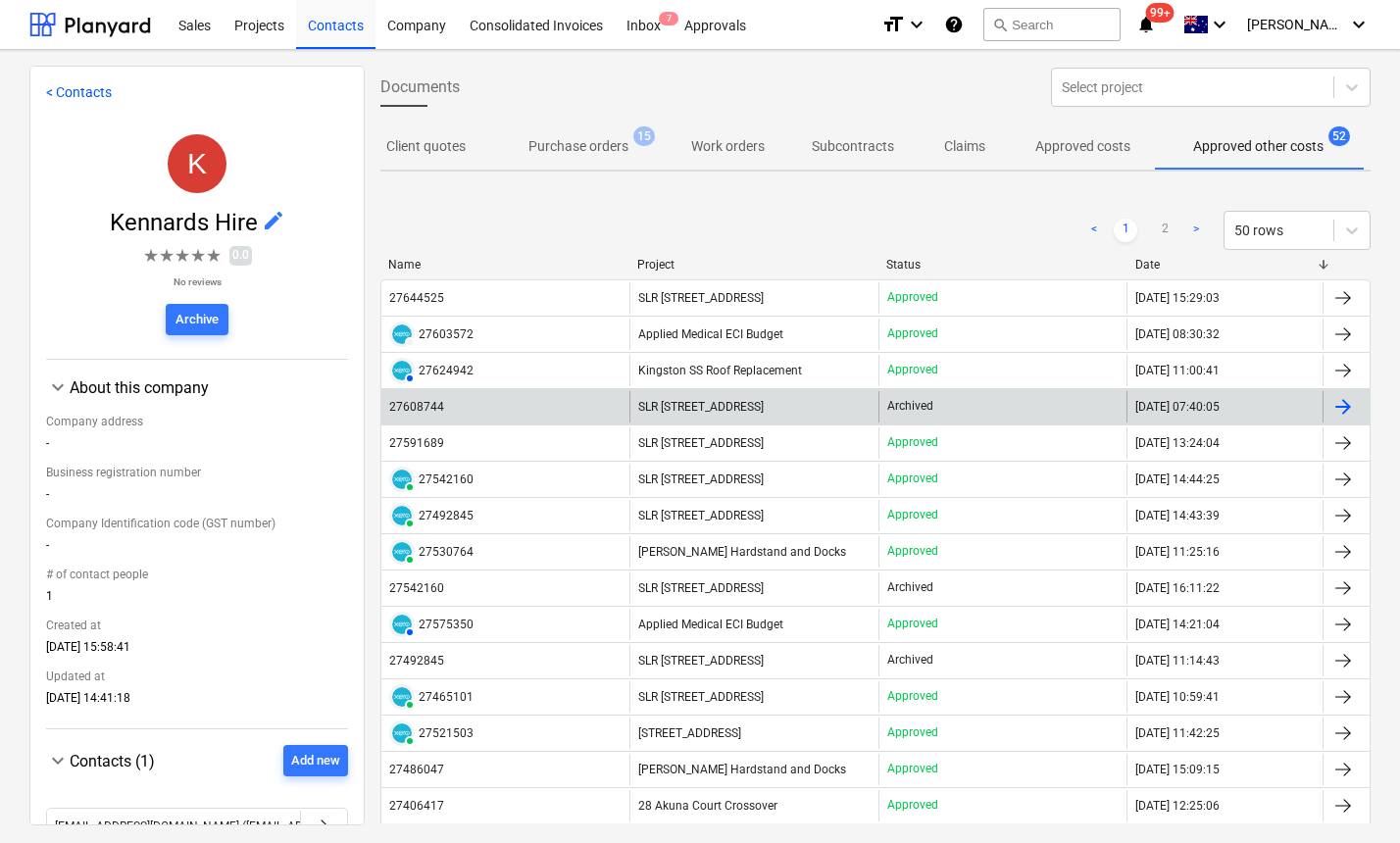 click on "27608744" at bounding box center (505, 407) 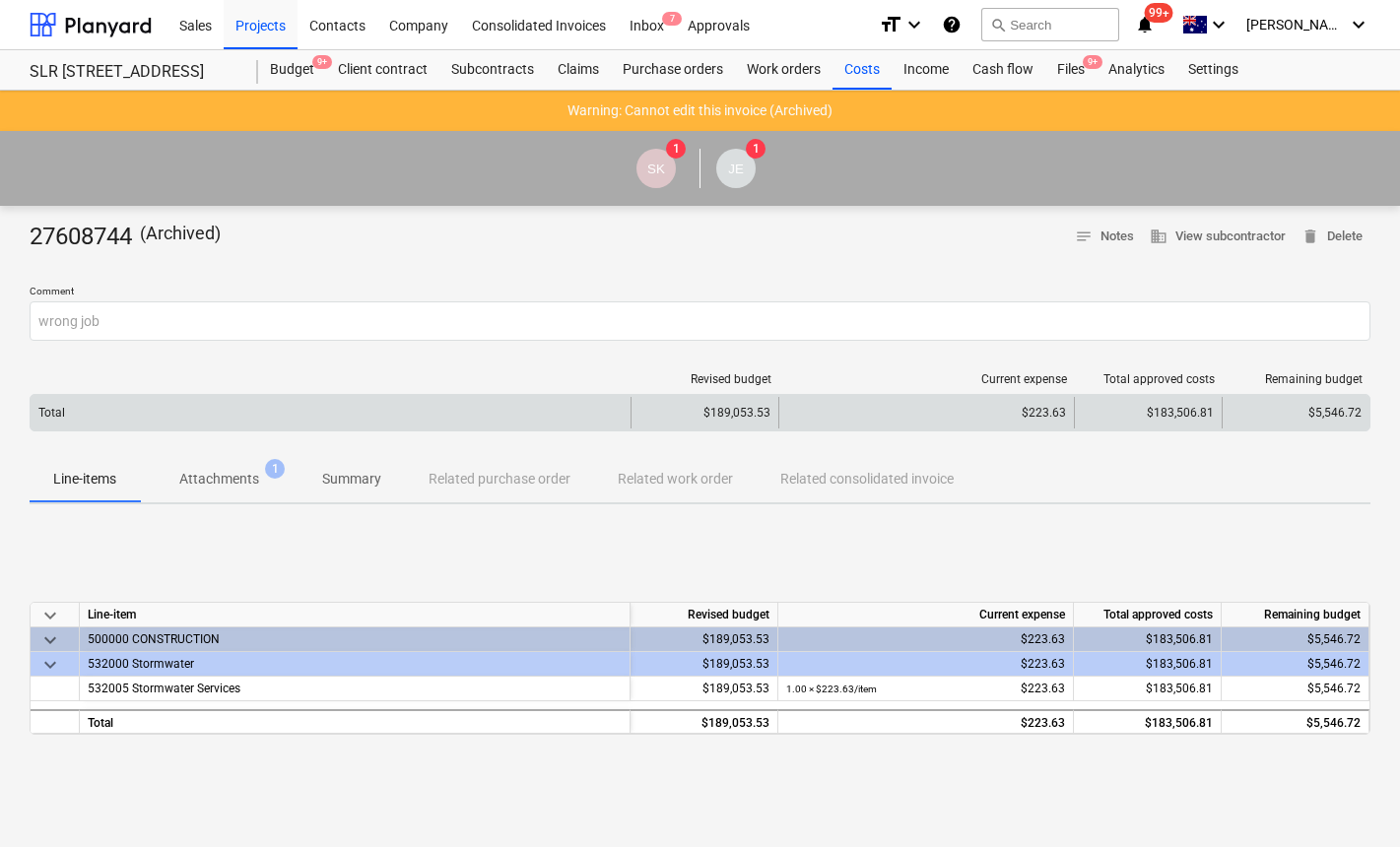 click on "Total" at bounding box center [330, 413] 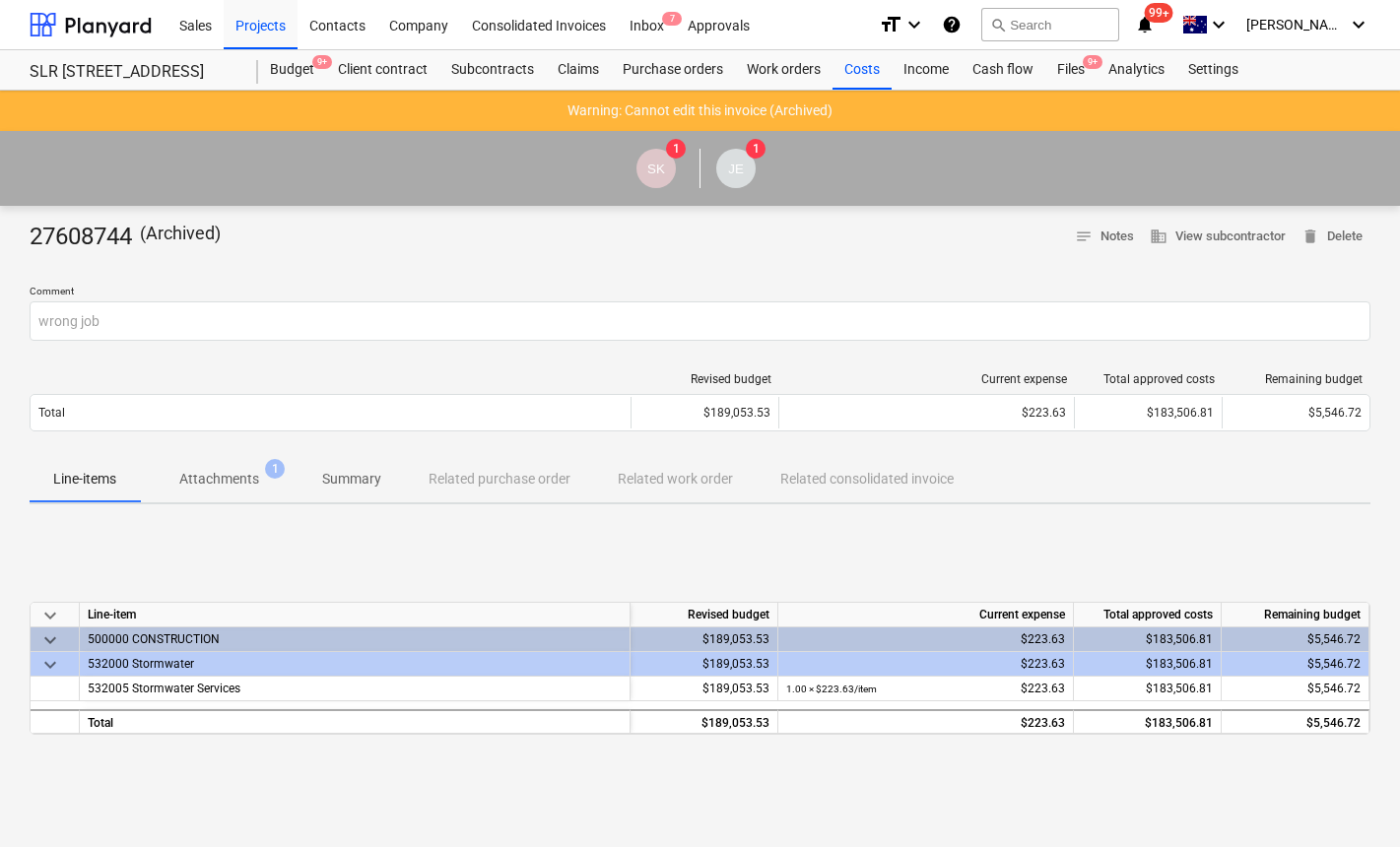 click on "Attachments" at bounding box center [219, 479] 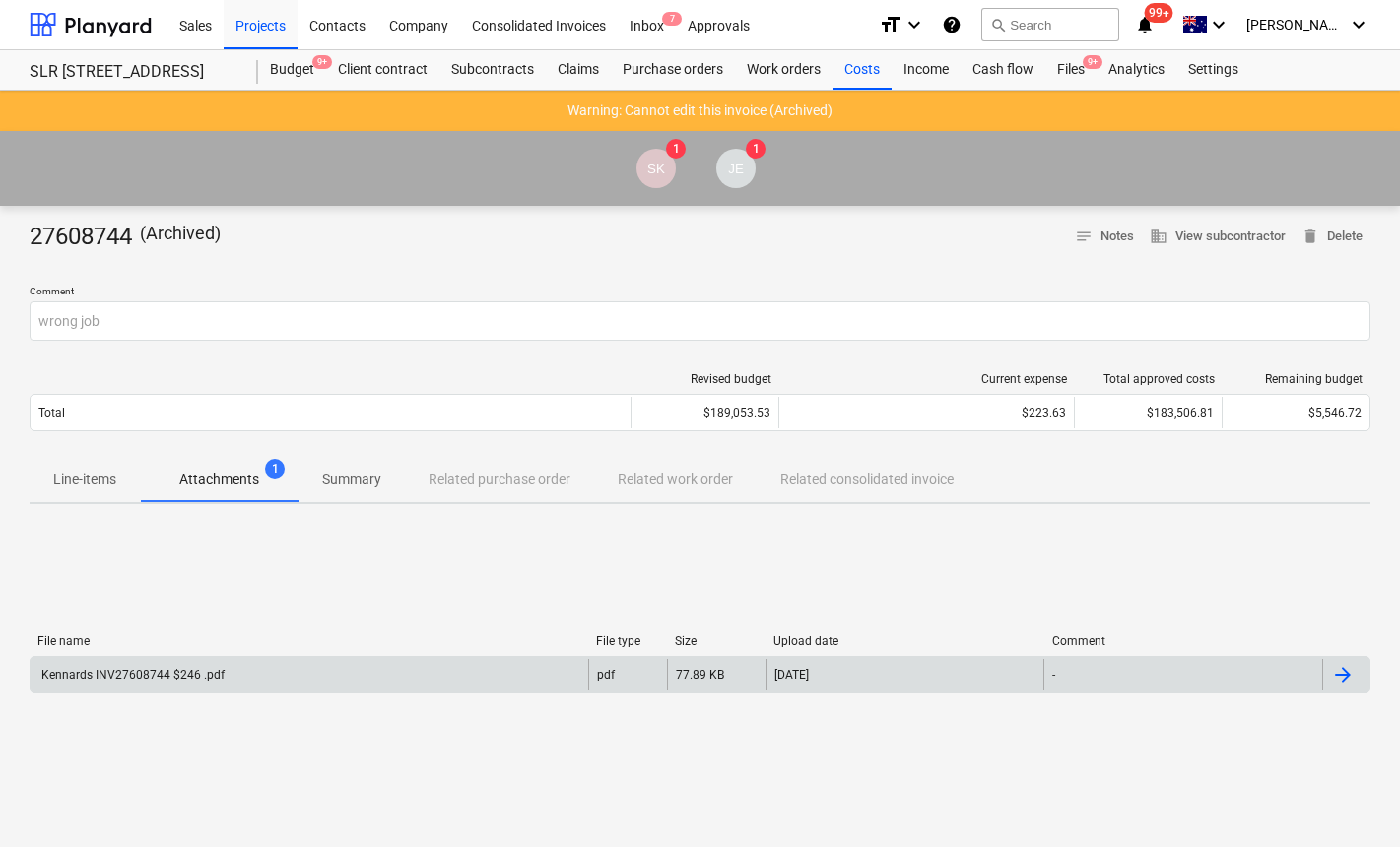 click on "Kennards INV27608744 $246 .pdf" at bounding box center [131, 675] 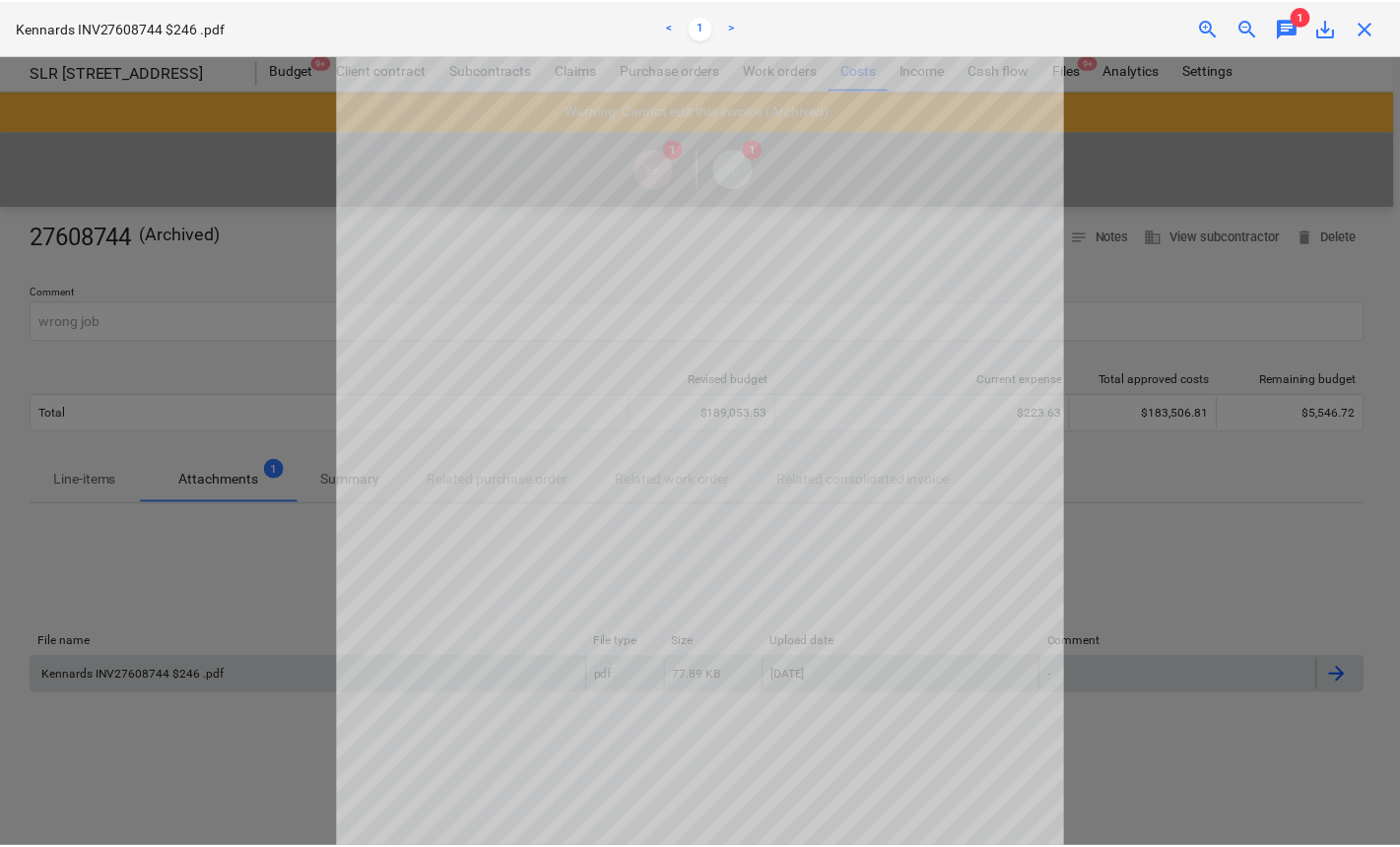 scroll, scrollTop: 1, scrollLeft: 0, axis: vertical 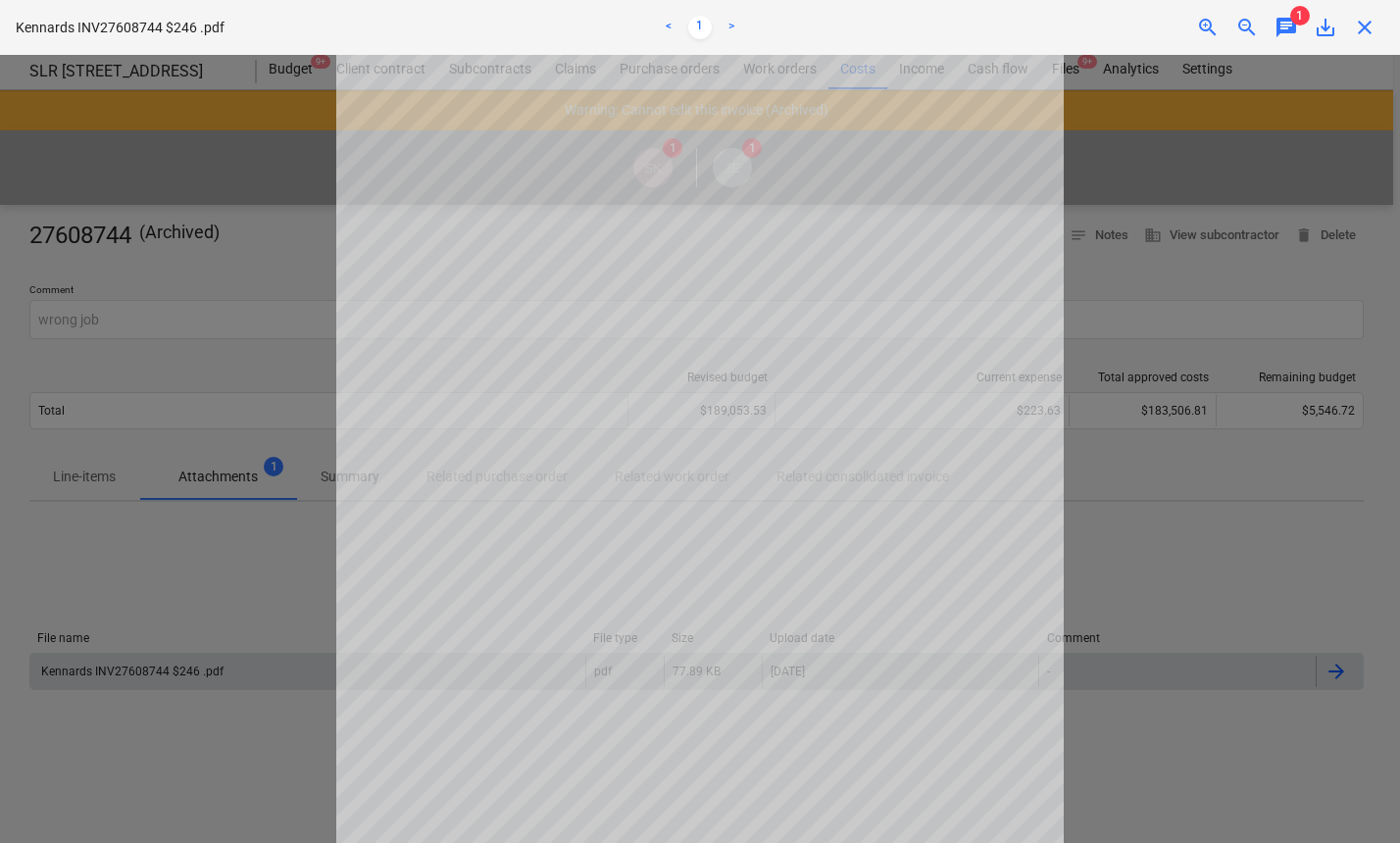 click on "chat" at bounding box center [1286, 27] 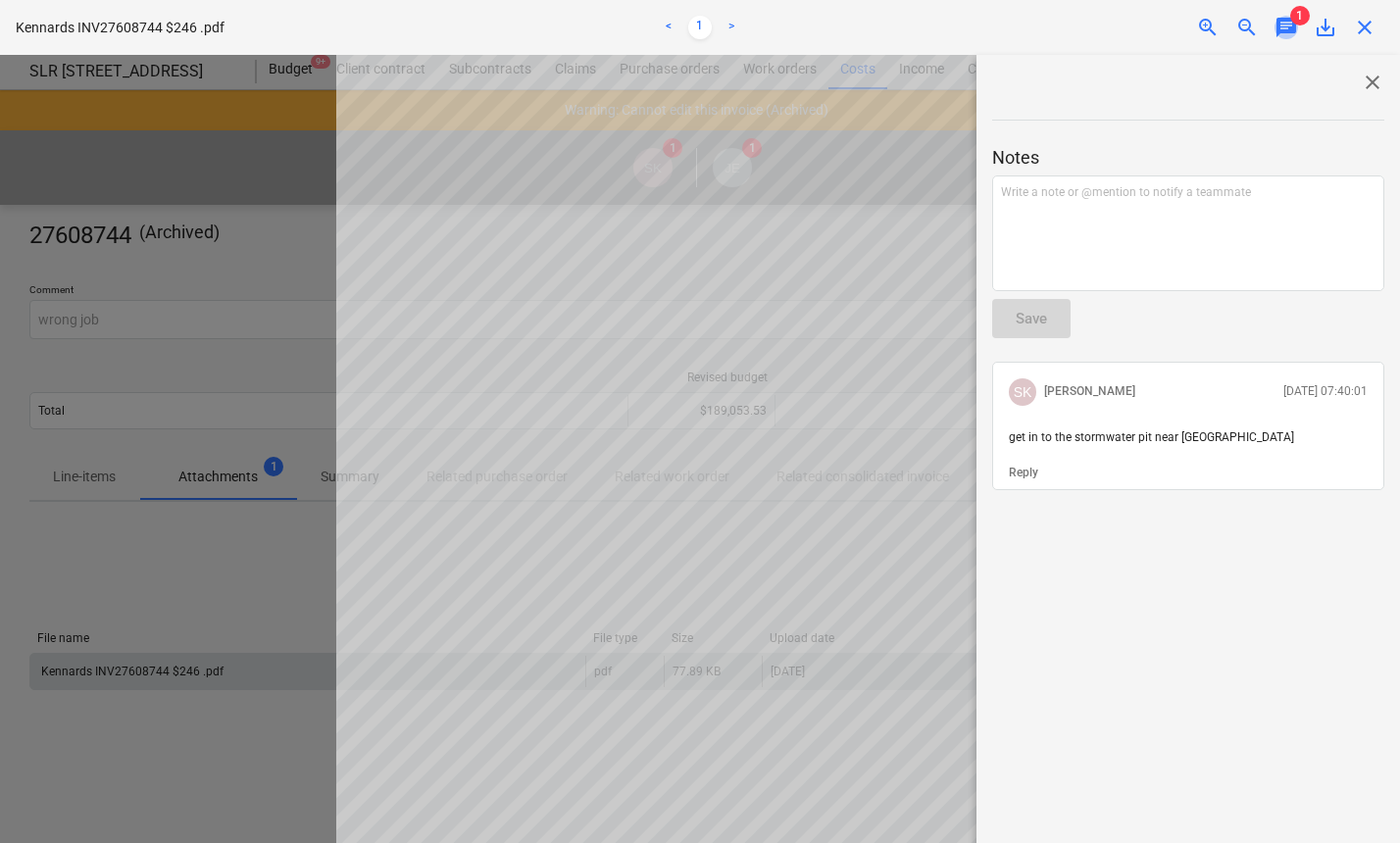 click on "chat" at bounding box center [1286, 27] 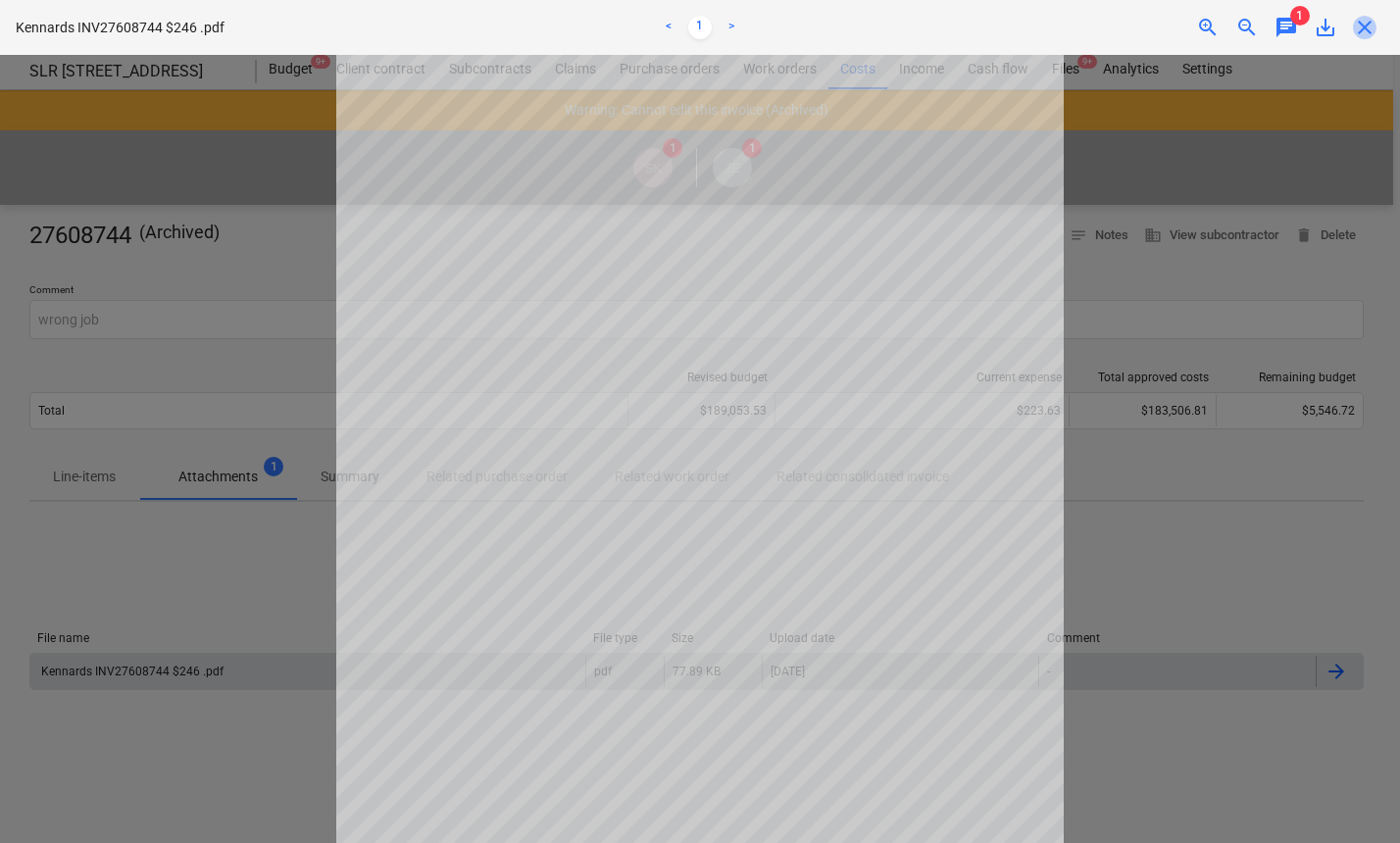 click on "close" at bounding box center [1365, 27] 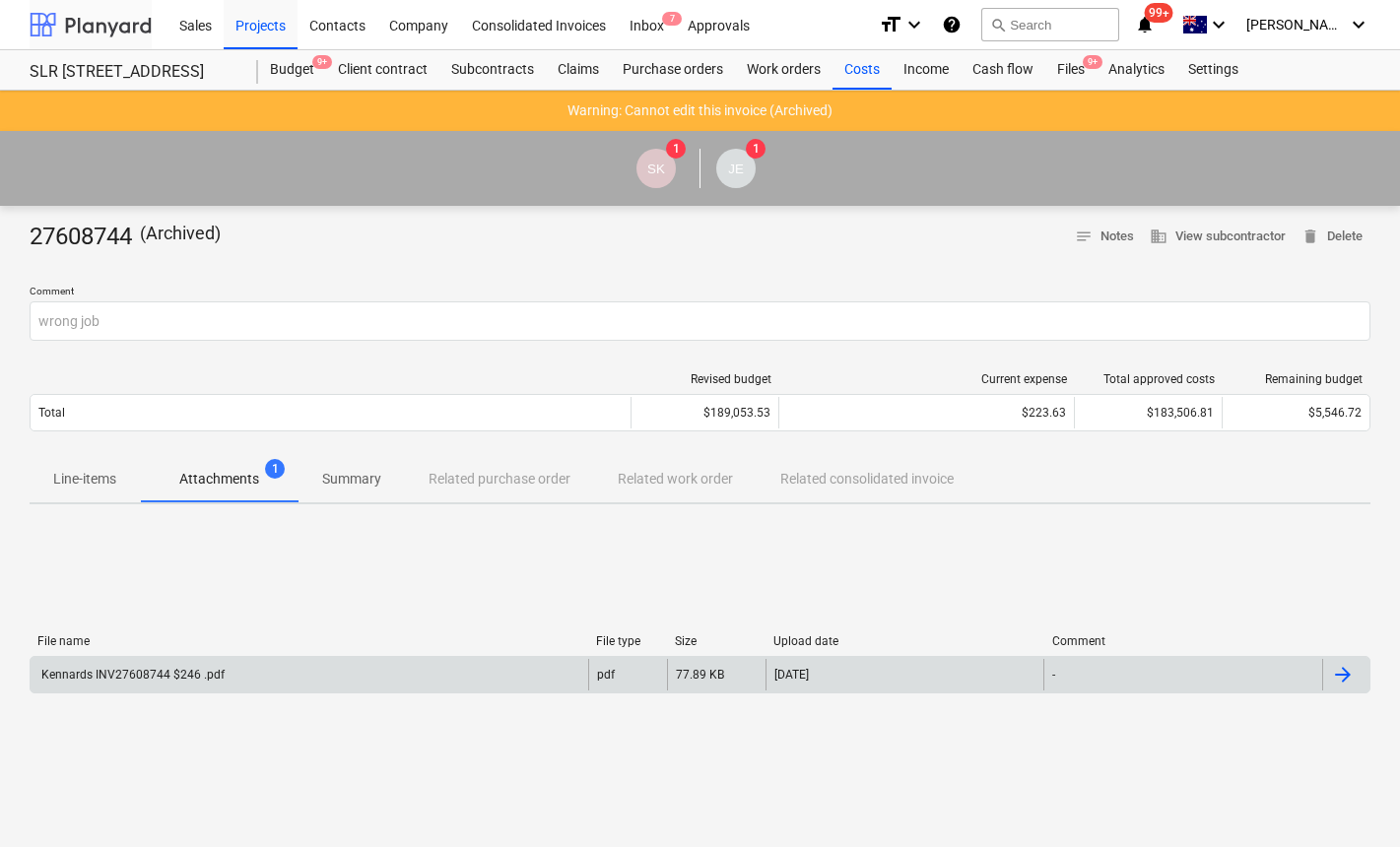 click at bounding box center (91, 25) 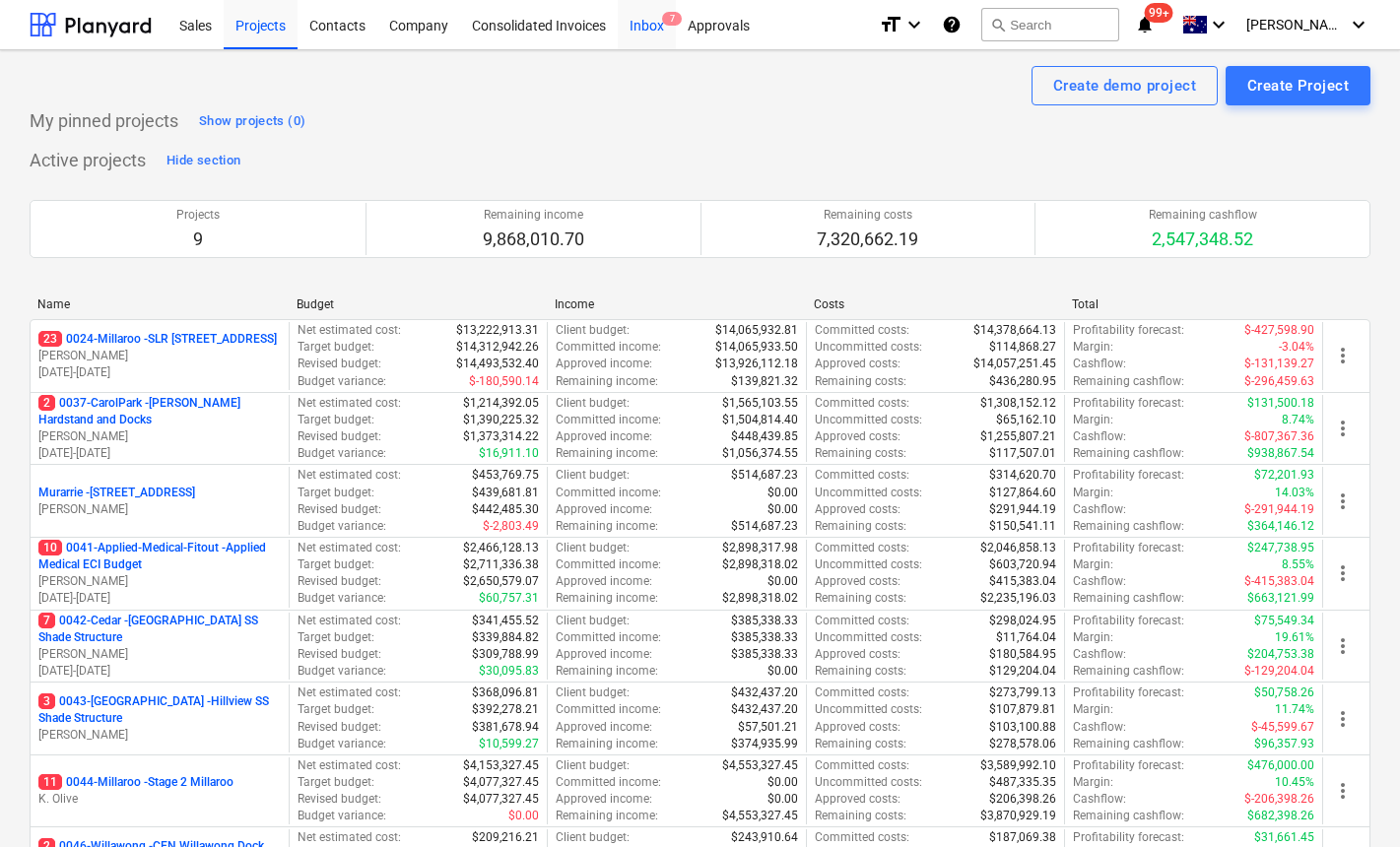 click on "Inbox 7" at bounding box center [646, 24] 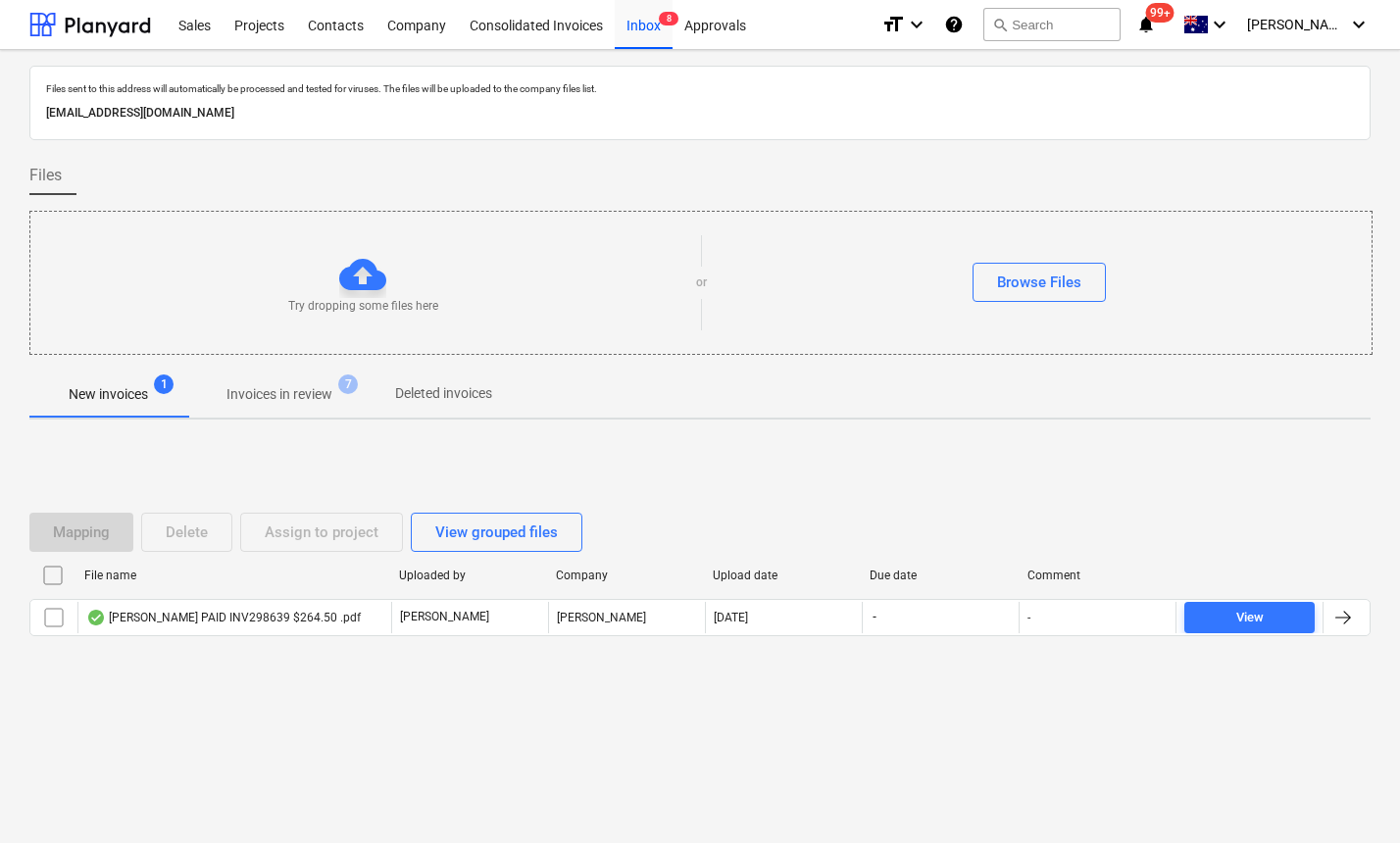 click on "Files sent to this address will automatically be processed and tested for viruses. The files will be uploaded to the company files list. 275cf086-41dc-4929-a115-fcddadd32ea4@companies.planyard.com Files Try dropping some files here or Browse Files New invoices 1 Invoices in review 7 Deleted invoices Mapping Delete Assign to project View grouped files File name Uploaded by Company Upload date Due date Comment   Carroll Tyres PAID INV298639 $264.50 .pdf J. Keane Carroll Tyres 16.07.2025 - - View Please wait" at bounding box center (700, 446) 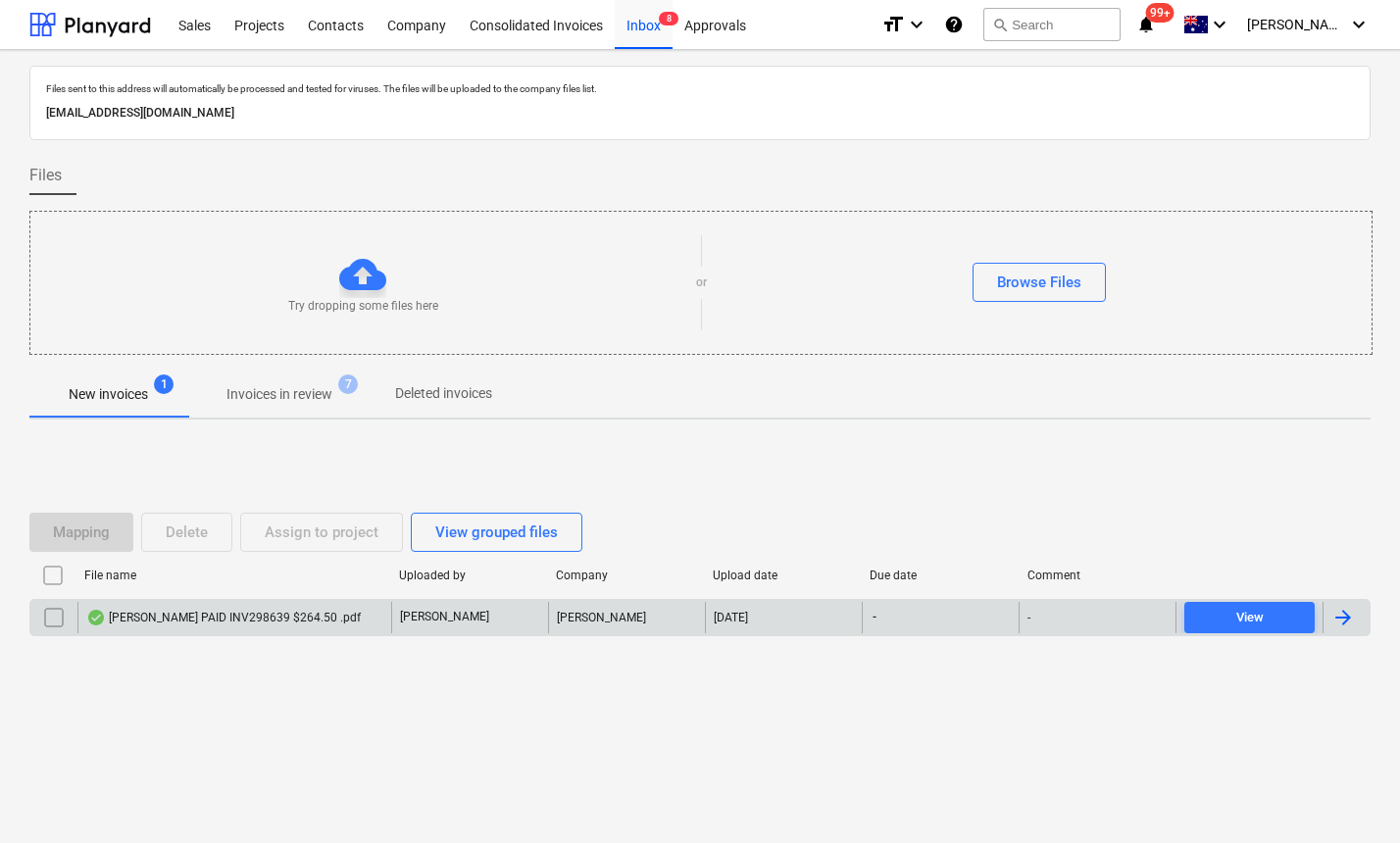 click on "[PERSON_NAME] PAID INV298639 $264.50 .pdf" at bounding box center [224, 618] 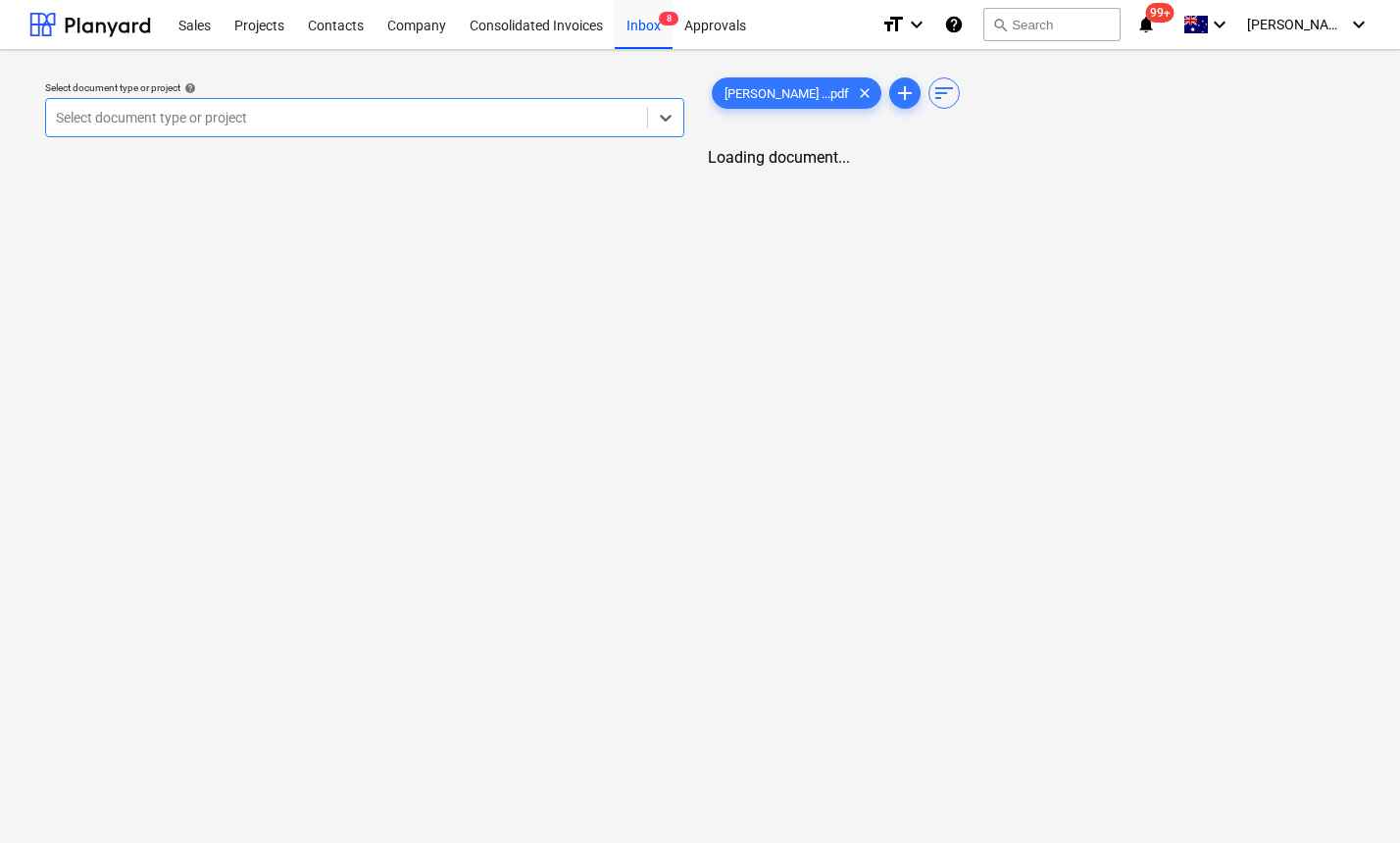 click at bounding box center [346, 118] 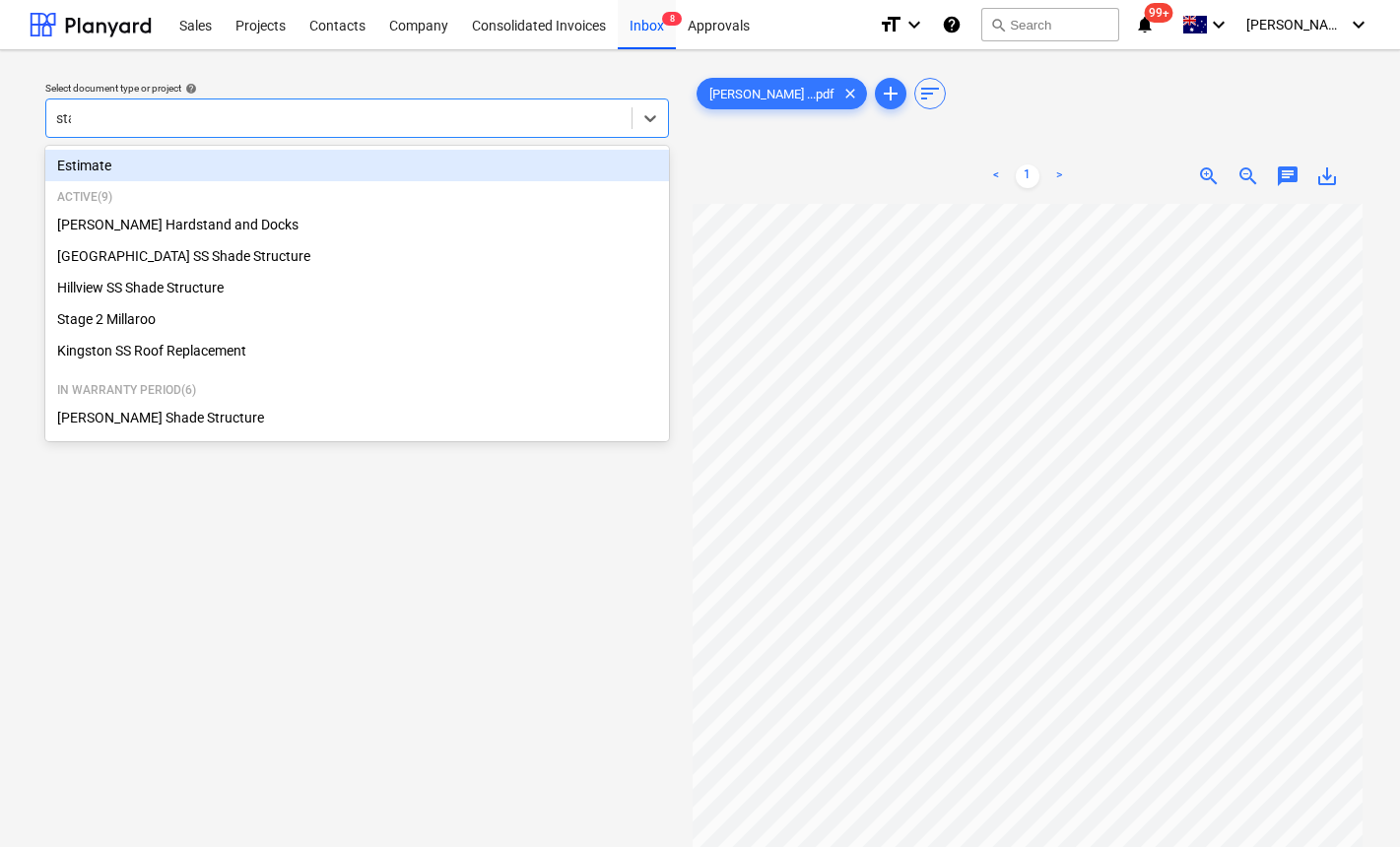 type on "stag" 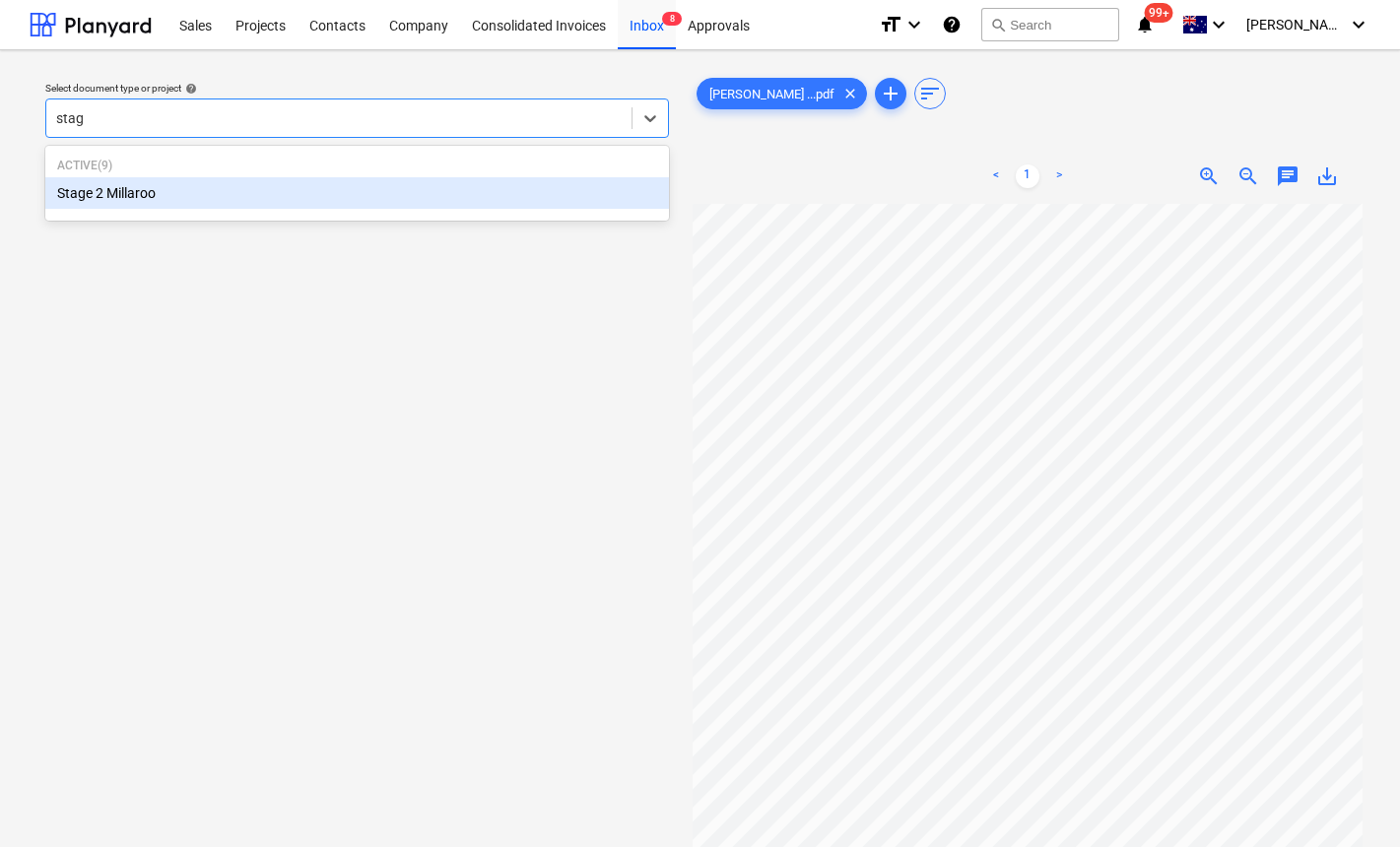 click on "Stage 2 Millaroo" at bounding box center [357, 193] 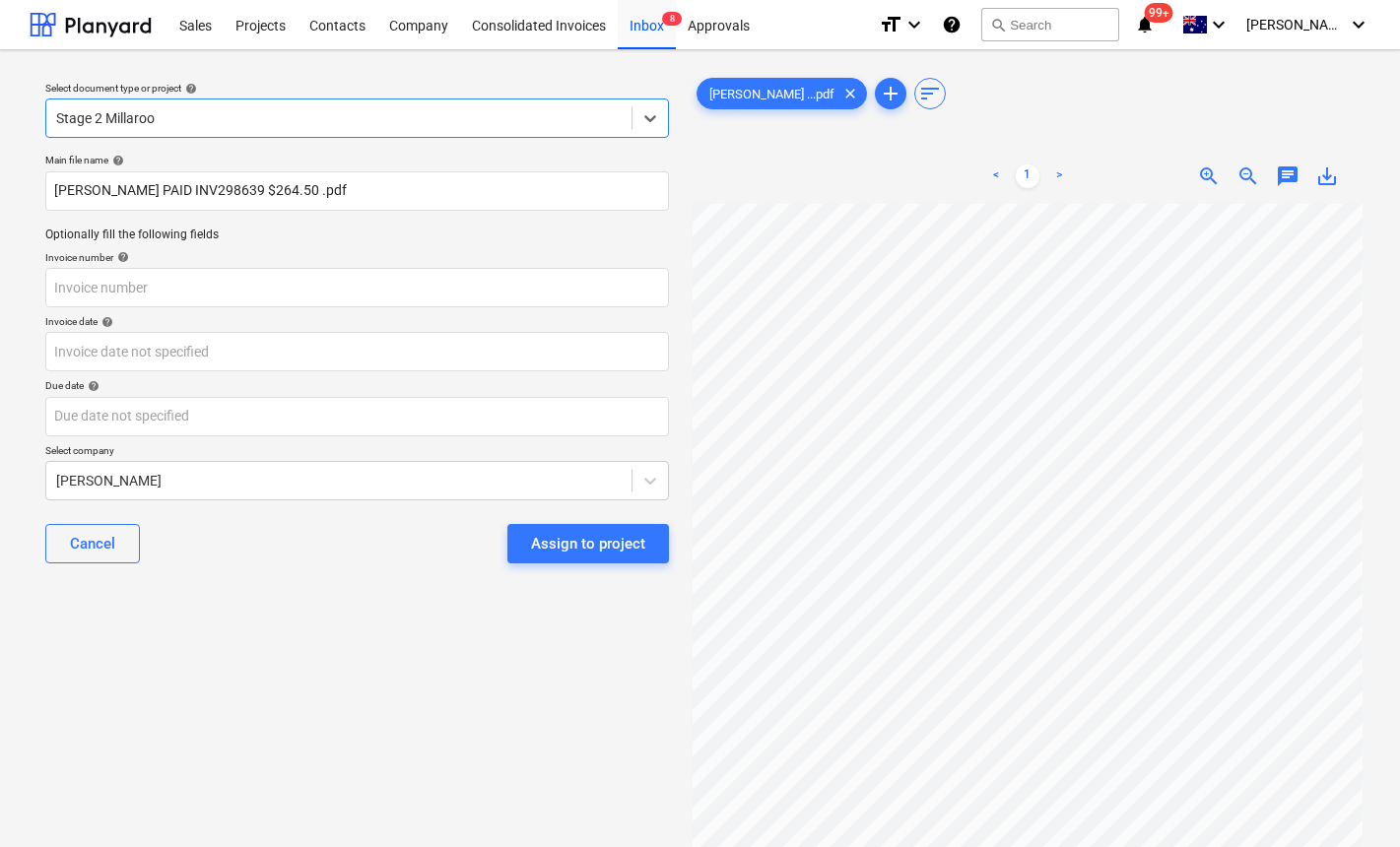 scroll, scrollTop: 0, scrollLeft: 73, axis: horizontal 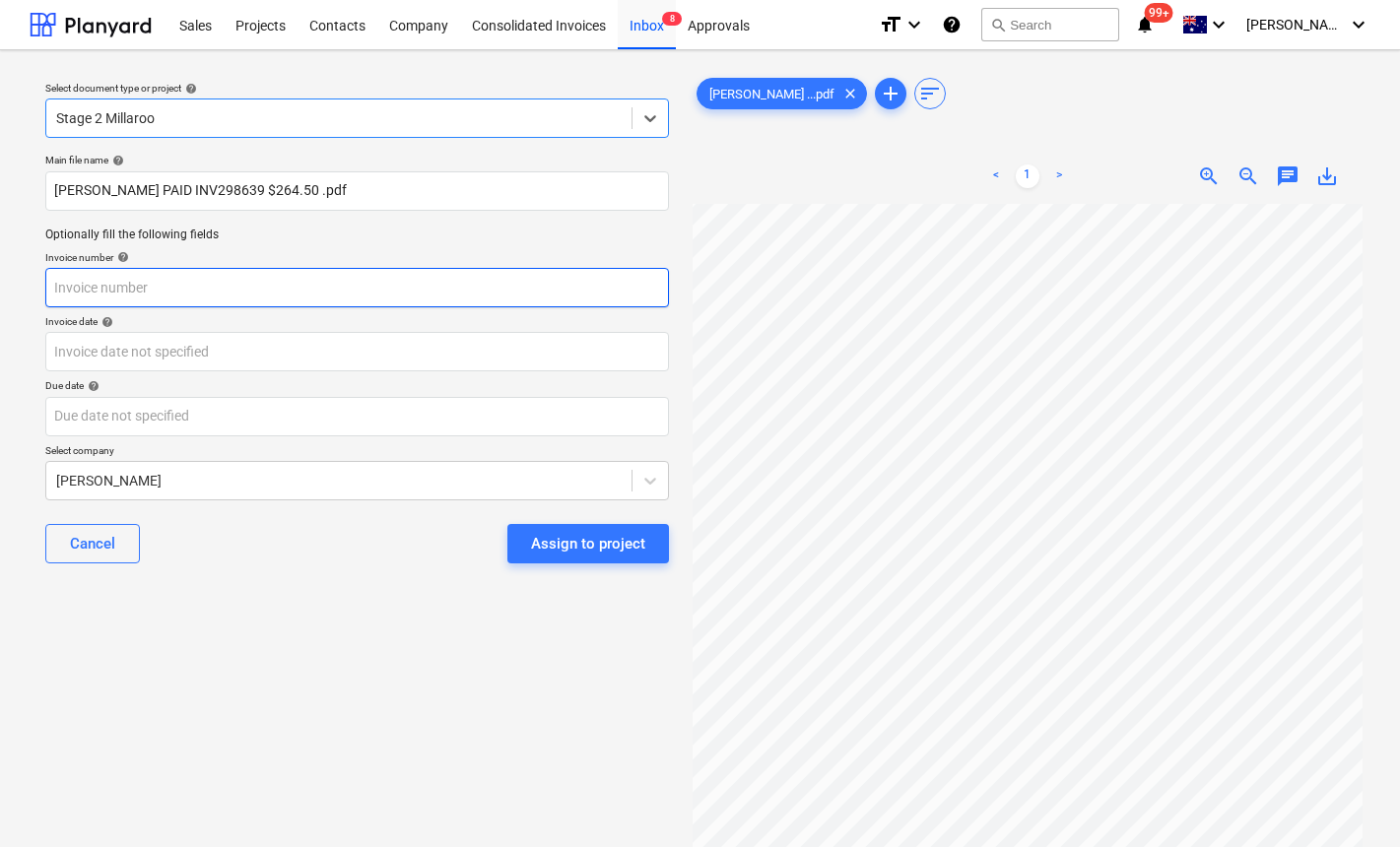 click at bounding box center (357, 288) 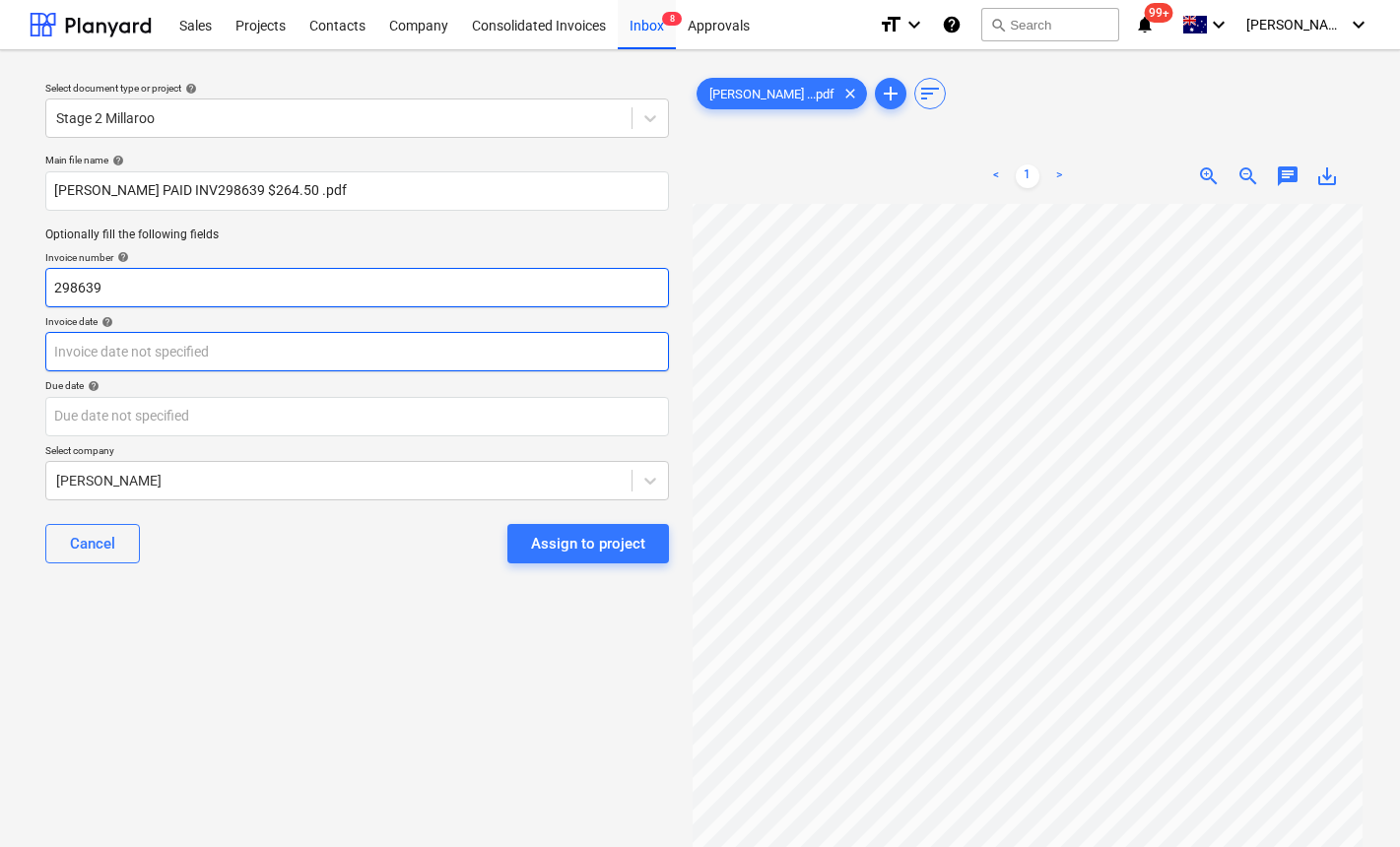 type on "298639" 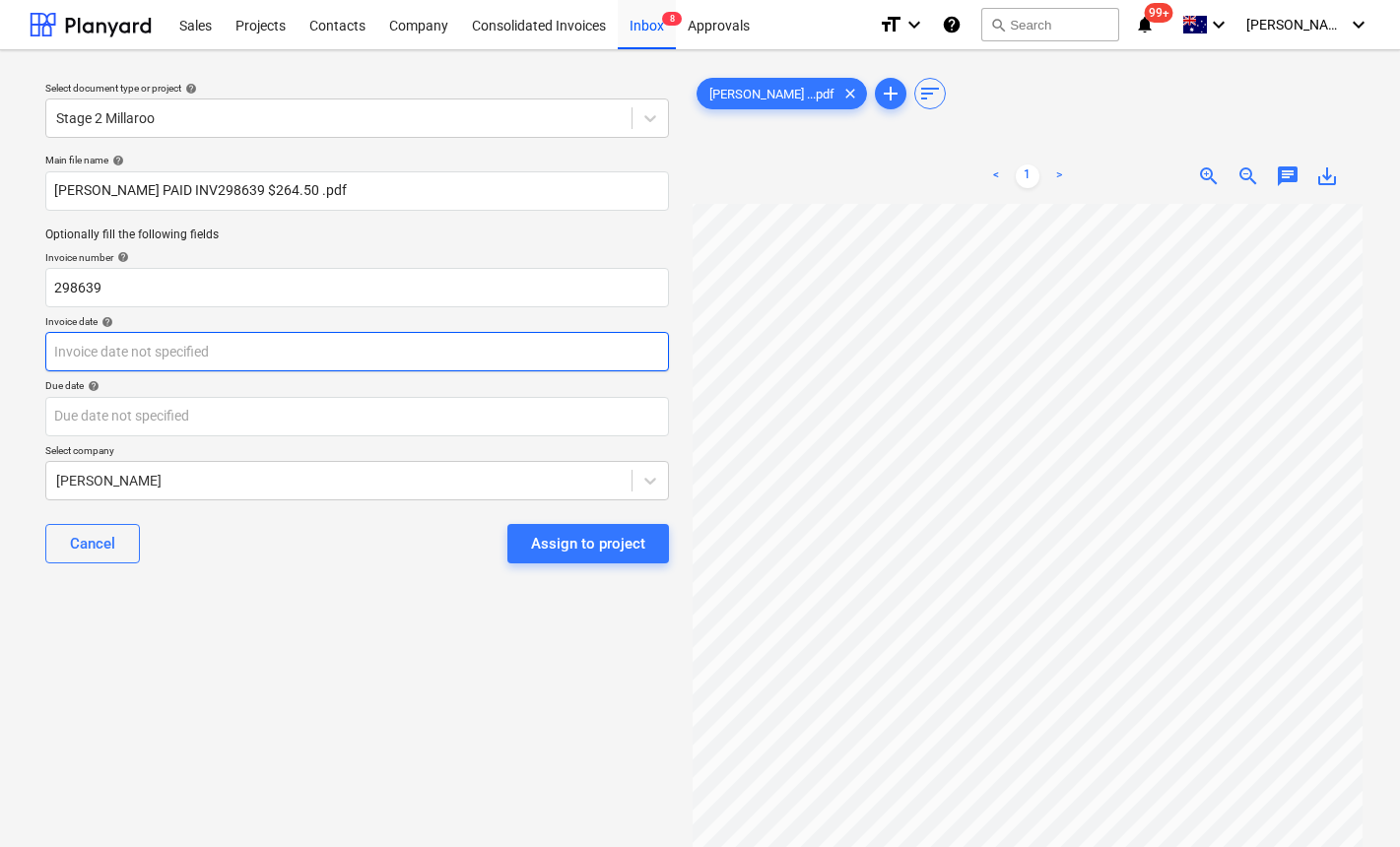 click on "Sales Projects Contacts Company Consolidated Invoices Inbox 8 Approvals format_size keyboard_arrow_down help search Search notifications 99+ keyboard_arrow_down J. Keane keyboard_arrow_down Select document type or project help Stage 2 Millaroo Main file name help Carroll Tyres PAID INV298639 $264.50 .pdf Optionally fill the following fields Invoice number help 298639 Invoice date help Press the down arrow key to interact with the calendar and
select a date. Press the question mark key to get the keyboard shortcuts for changing dates. Due date help Press the down arrow key to interact with the calendar and
select a date. Press the question mark key to get the keyboard shortcuts for changing dates. Select company Carroll Tyres   Cancel Assign to project Carroll Tyres ...pdf clear add sort < 1 > zoom_in zoom_out chat 0 save_alt" at bounding box center [700, 424] 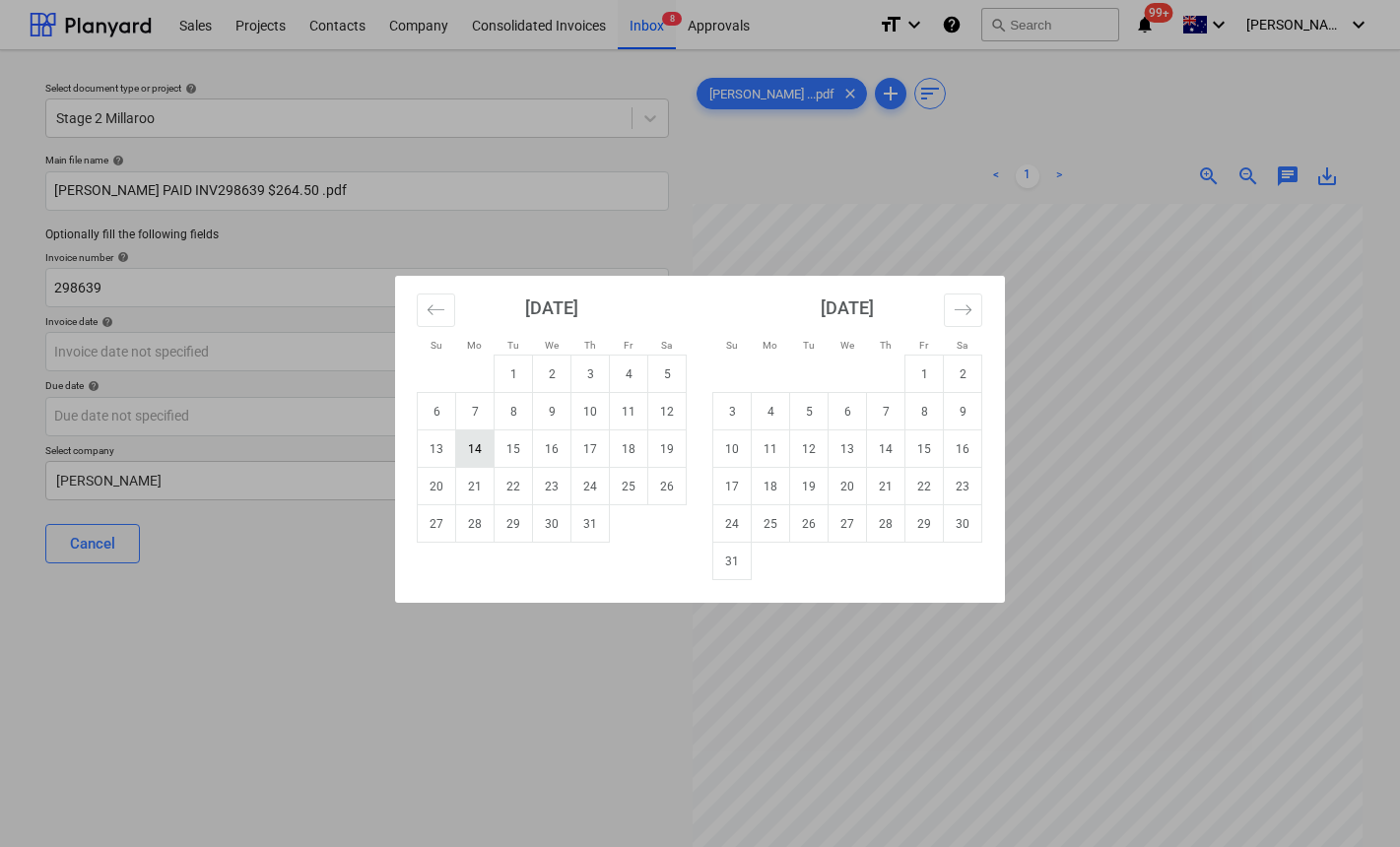 click on "14" at bounding box center [475, 449] 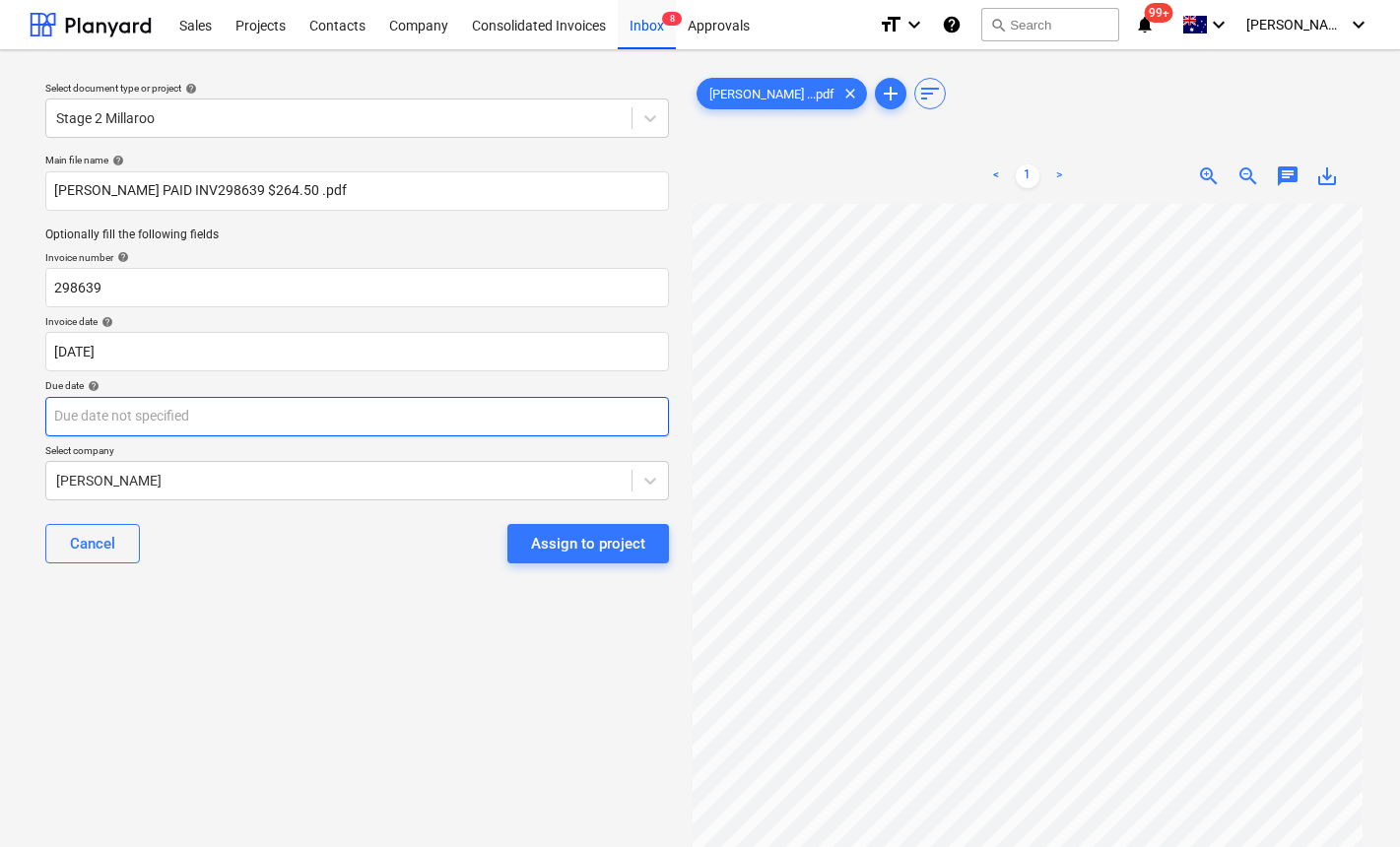 click on "Sales Projects Contacts Company Consolidated Invoices Inbox 8 Approvals format_size keyboard_arrow_down help search Search notifications 99+ keyboard_arrow_down J. Keane keyboard_arrow_down Select document type or project help Stage 2 Millaroo Main file name help Carroll Tyres PAID INV298639 $264.50 .pdf Optionally fill the following fields Invoice number help 298639 Invoice date help 14 Jul 2025 14.07.2025 Press the down arrow key to interact with the calendar and
select a date. Press the question mark key to get the keyboard shortcuts for changing dates. Due date help Press the down arrow key to interact with the calendar and
select a date. Press the question mark key to get the keyboard shortcuts for changing dates. Select company Carroll Tyres   Cancel Assign to project Carroll Tyres ...pdf clear add sort < 1 > zoom_in zoom_out chat 0 save_alt" at bounding box center [700, 424] 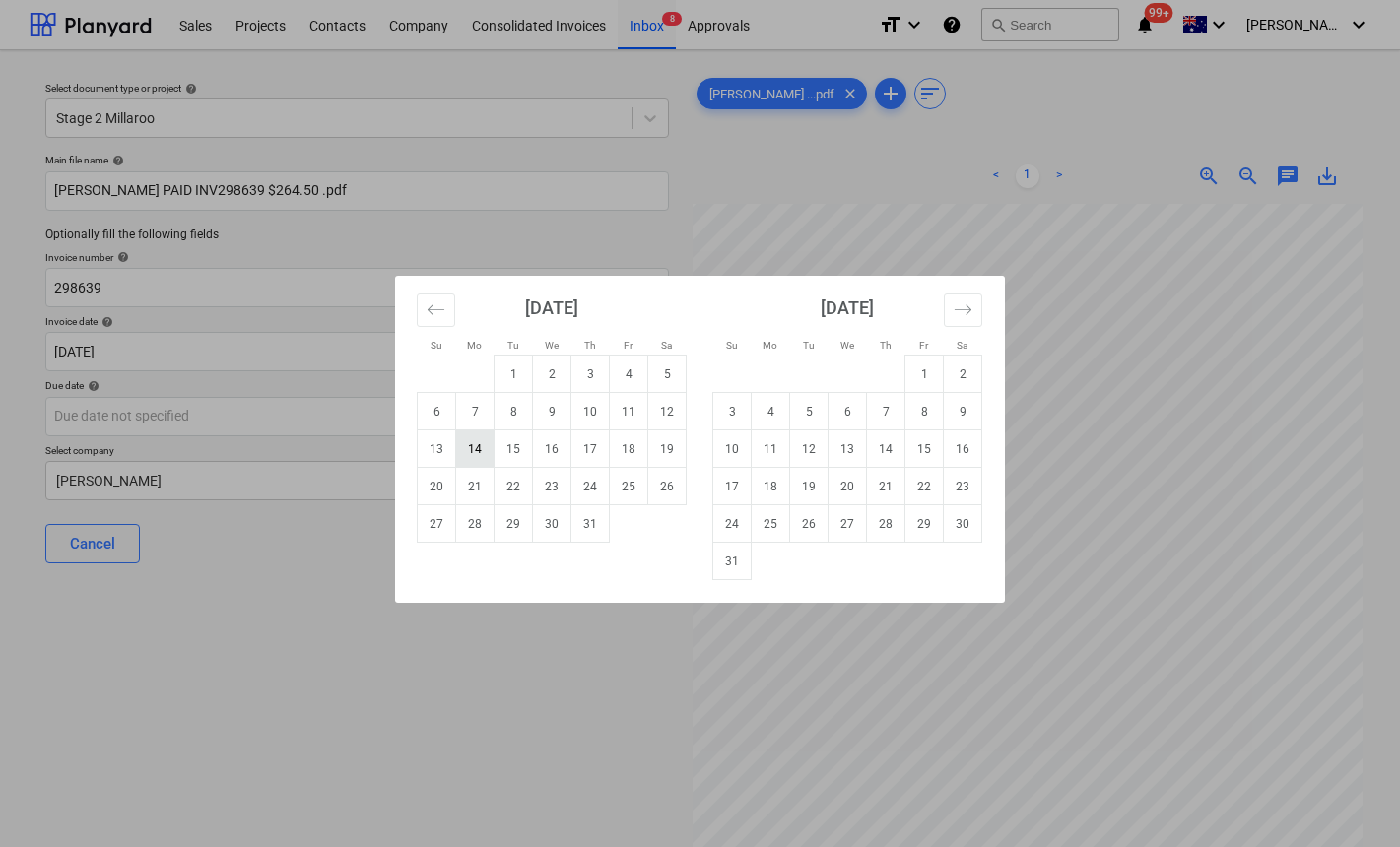 click on "14" at bounding box center [475, 449] 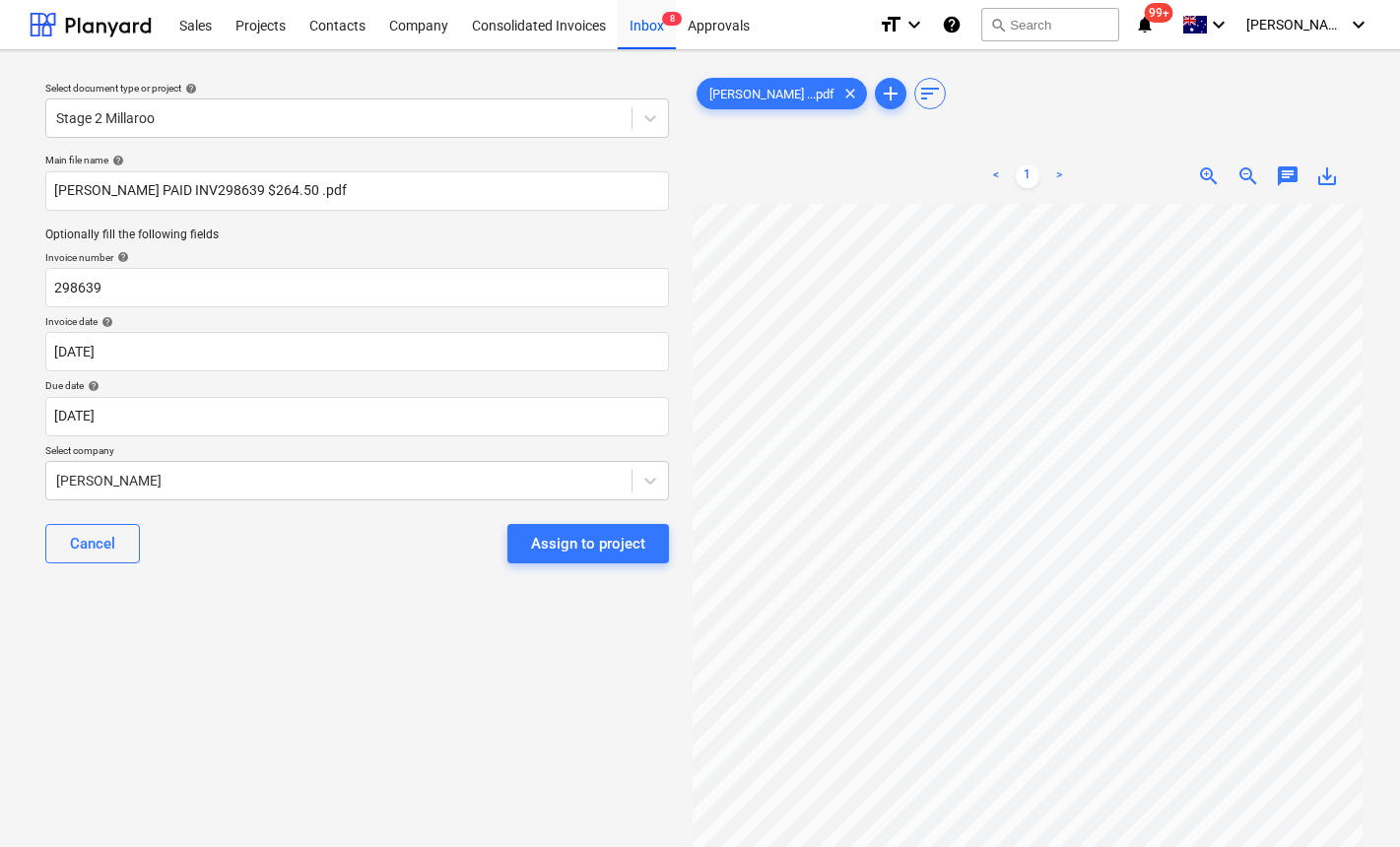click on "chat" at bounding box center (1288, 176) 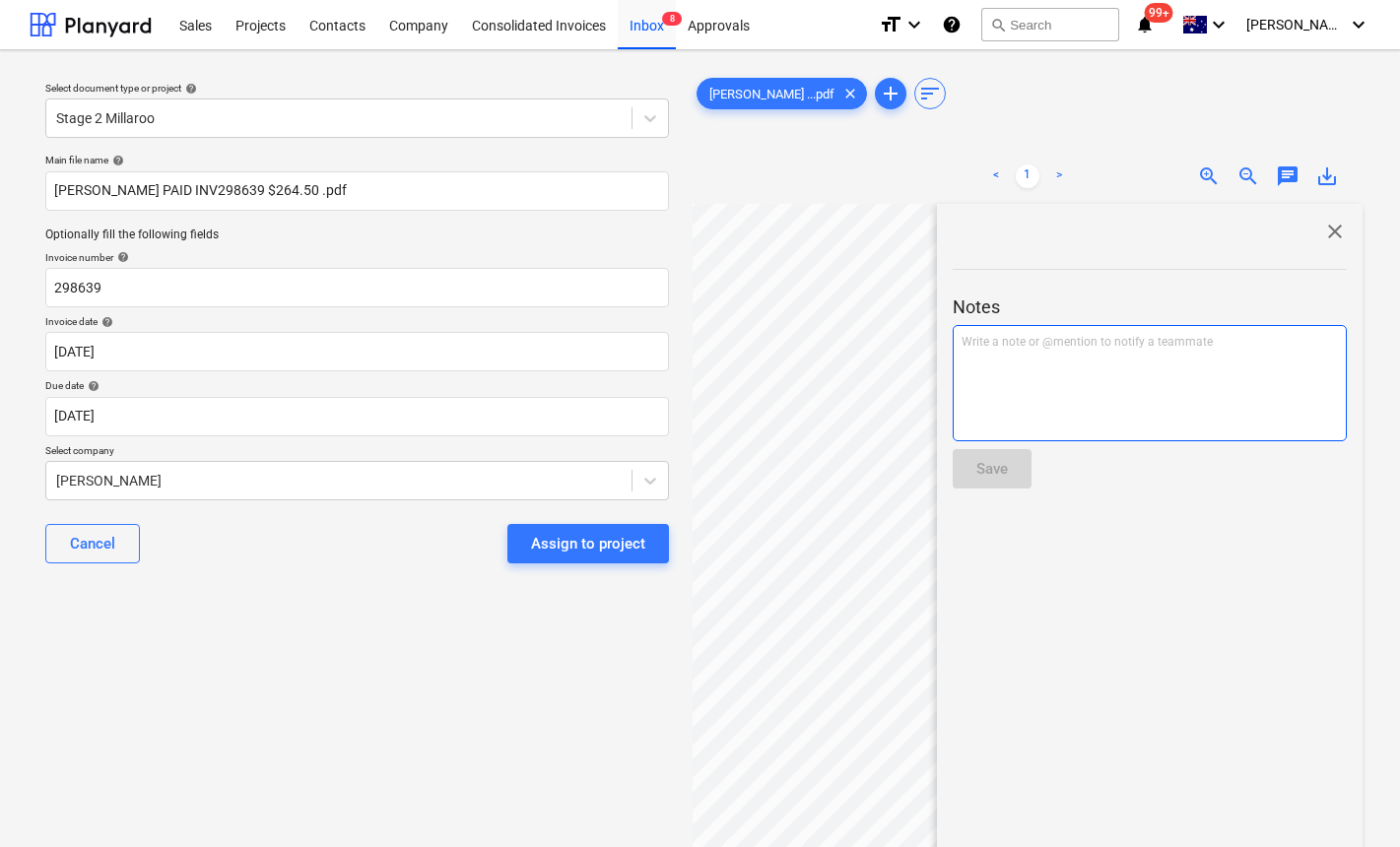 click on "Write a note or @mention to notify a teammate [PERSON_NAME]" at bounding box center (1150, 383) 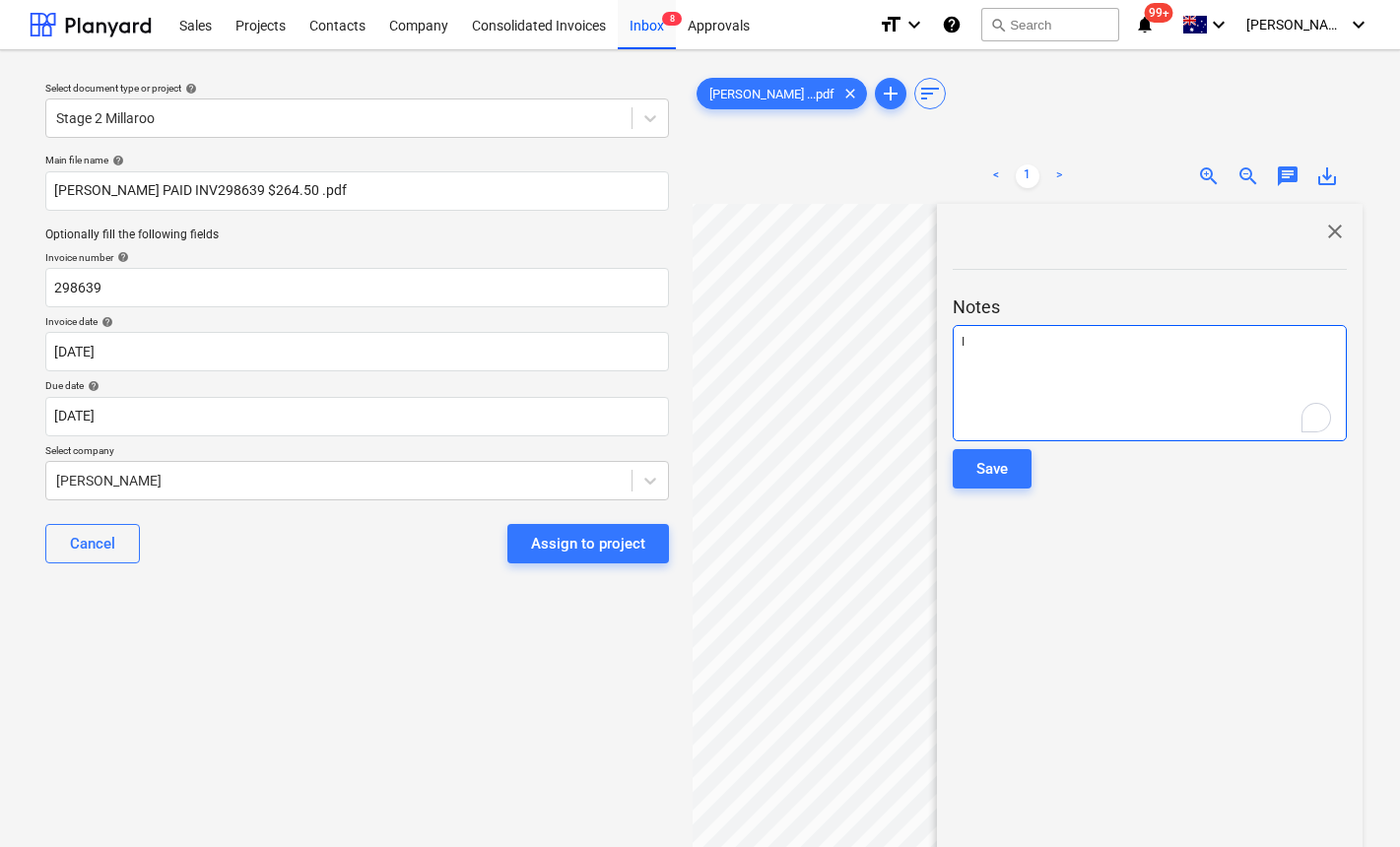 type 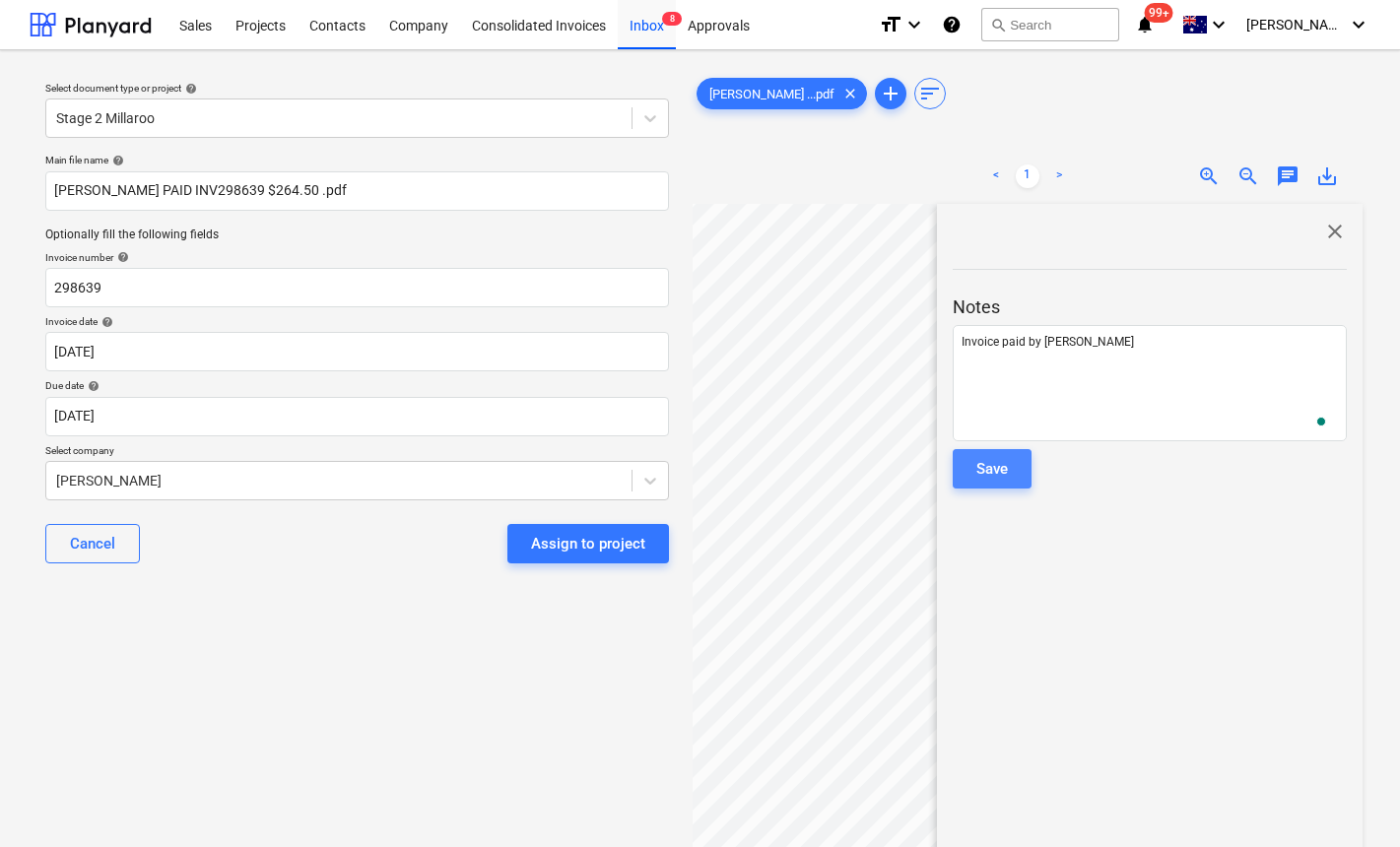 click on "Save" at bounding box center (992, 469) 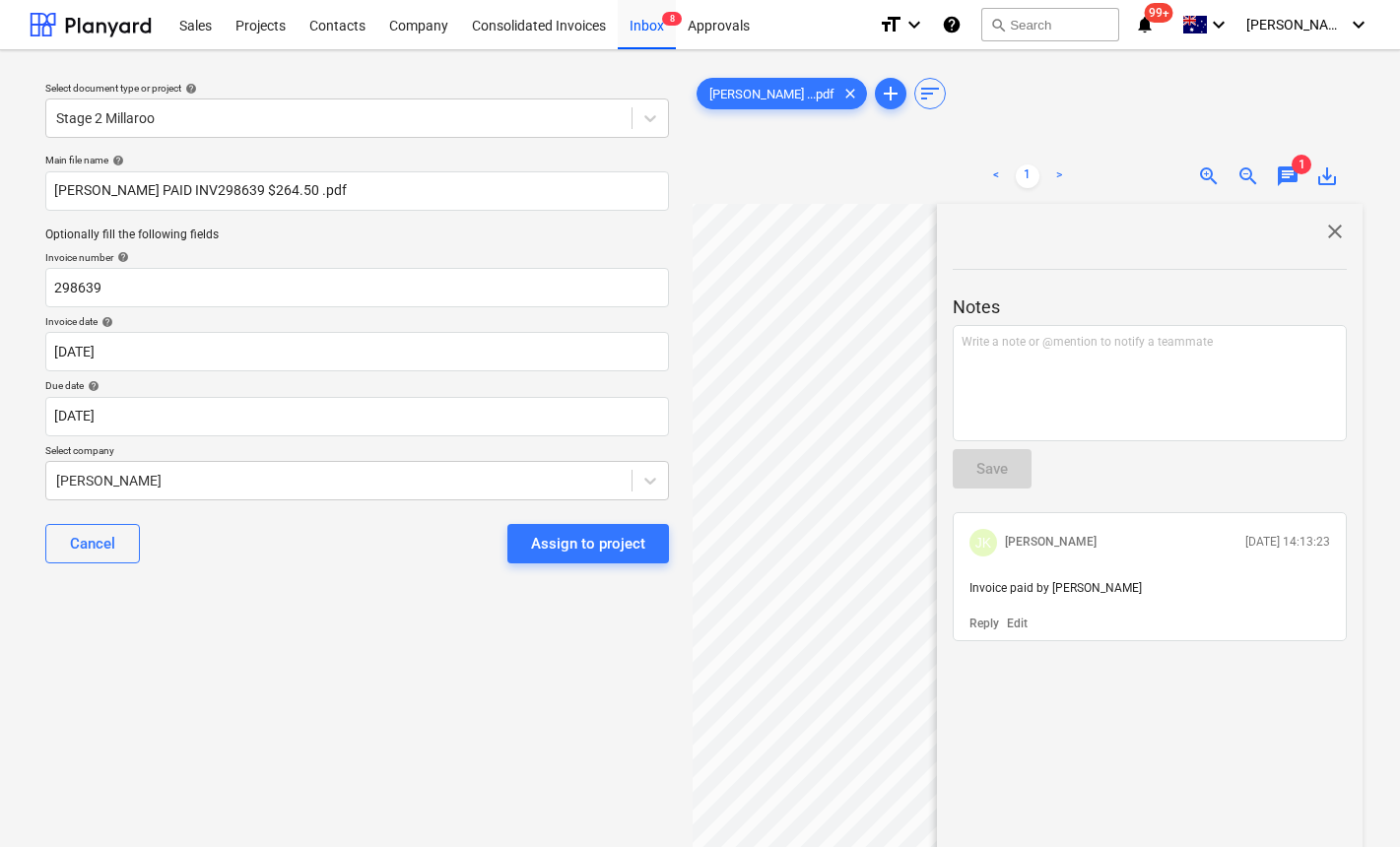 click on "close" at bounding box center [1335, 231] 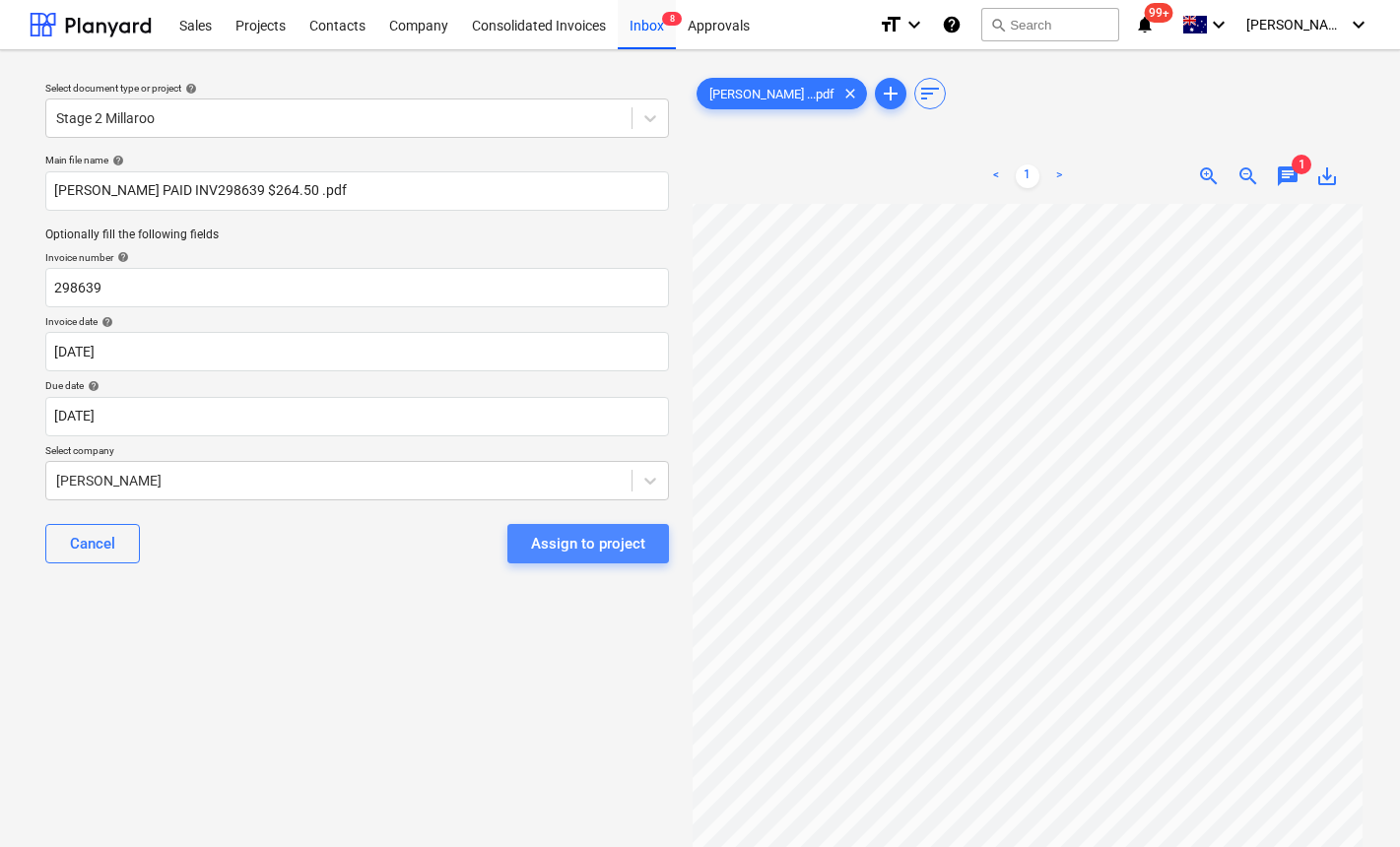 click on "Assign to project" at bounding box center [588, 544] 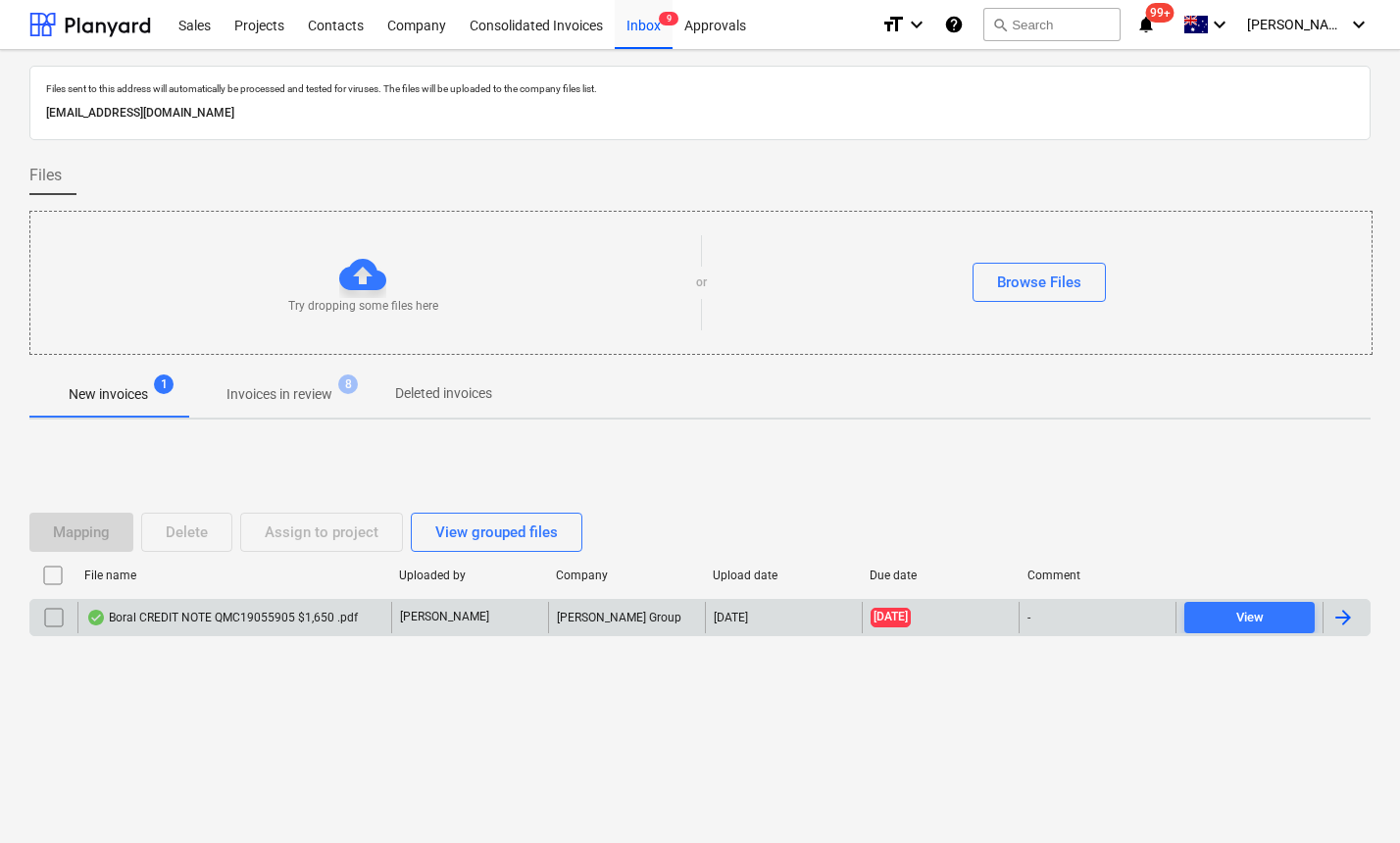 click on "Boral CREDIT NOTE QMC19055905  $1,650  .pdf" at bounding box center [222, 618] 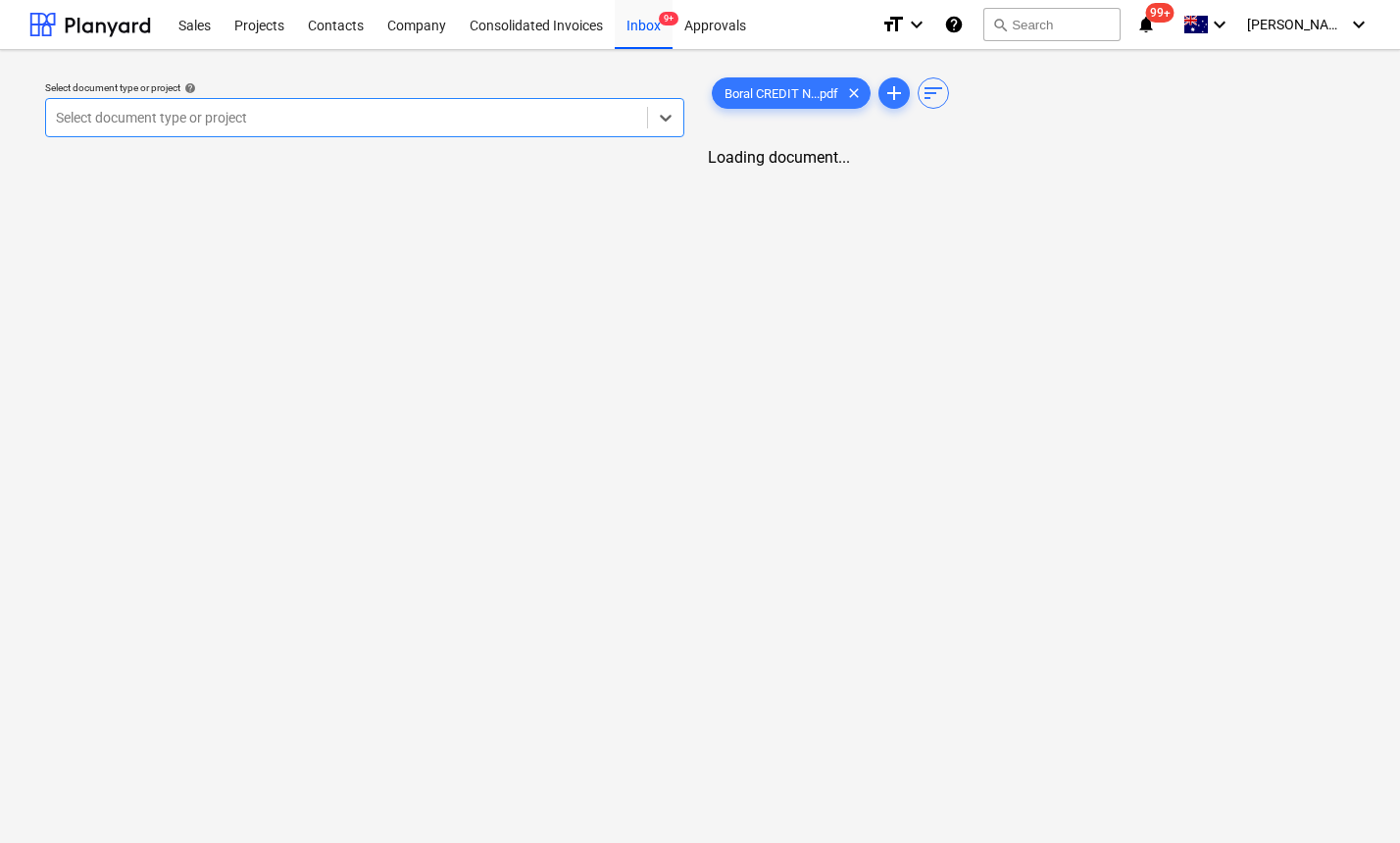 click at bounding box center (346, 118) 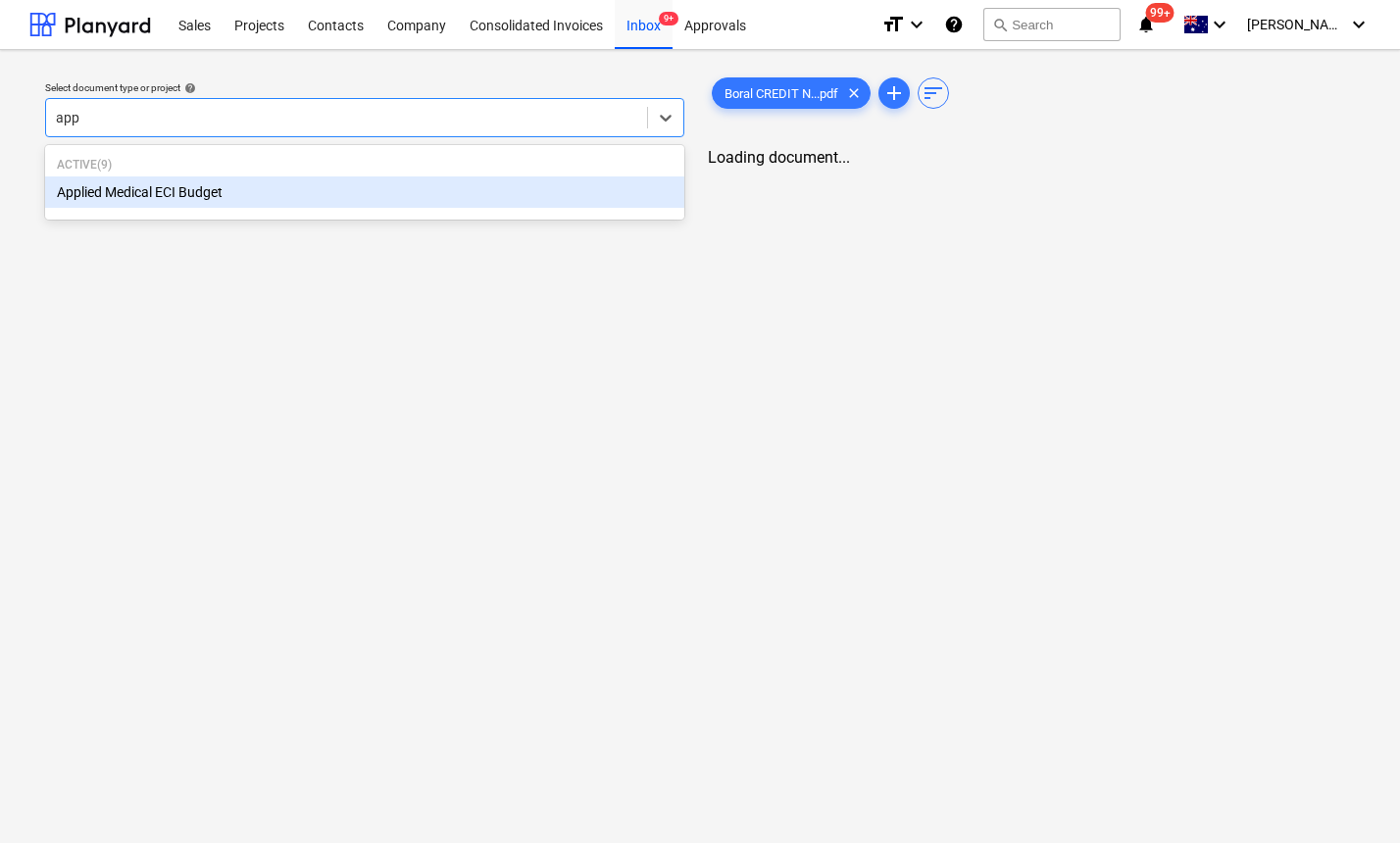 type on "appl" 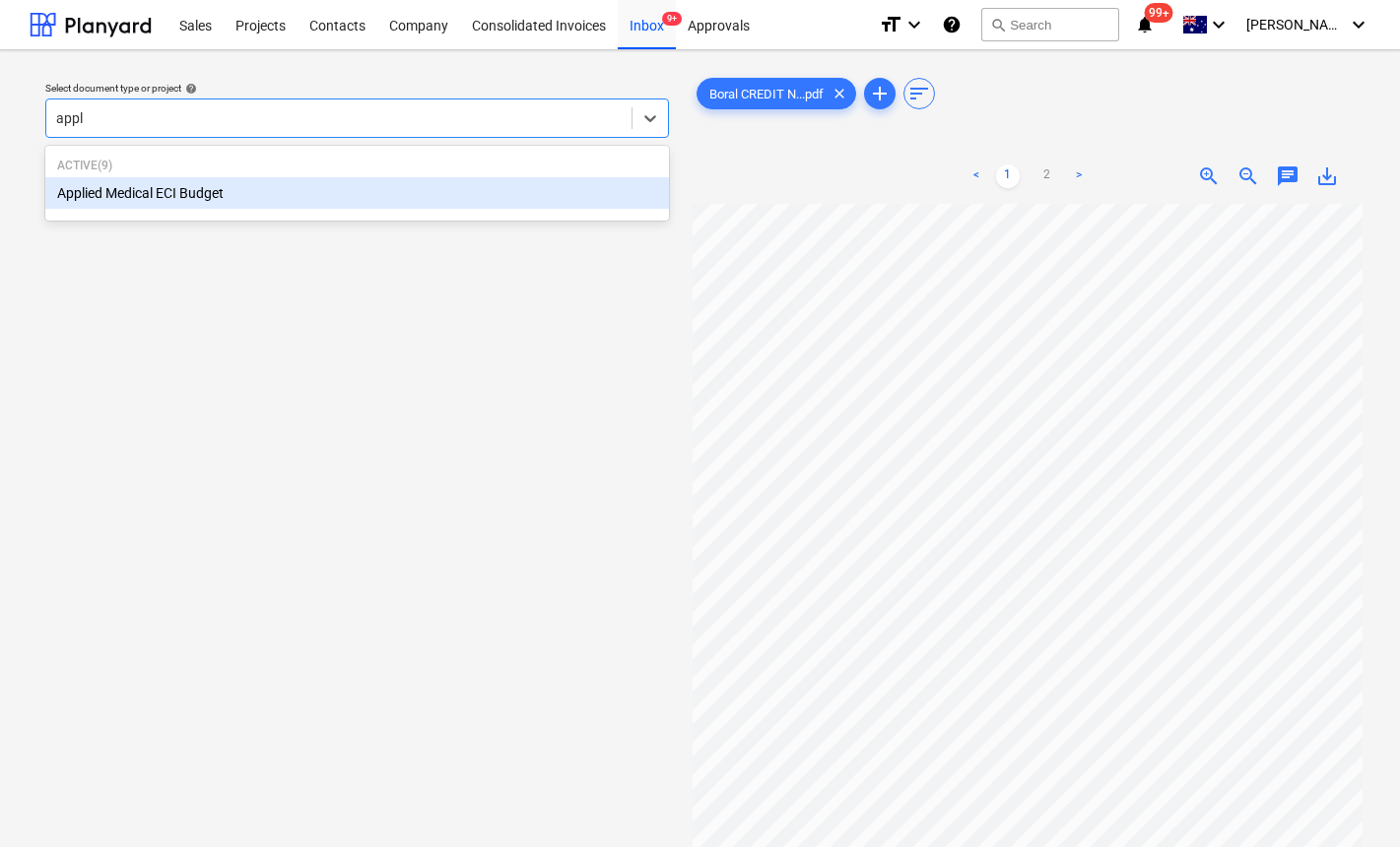 click on "Applied Medical ECI Budget" at bounding box center (357, 193) 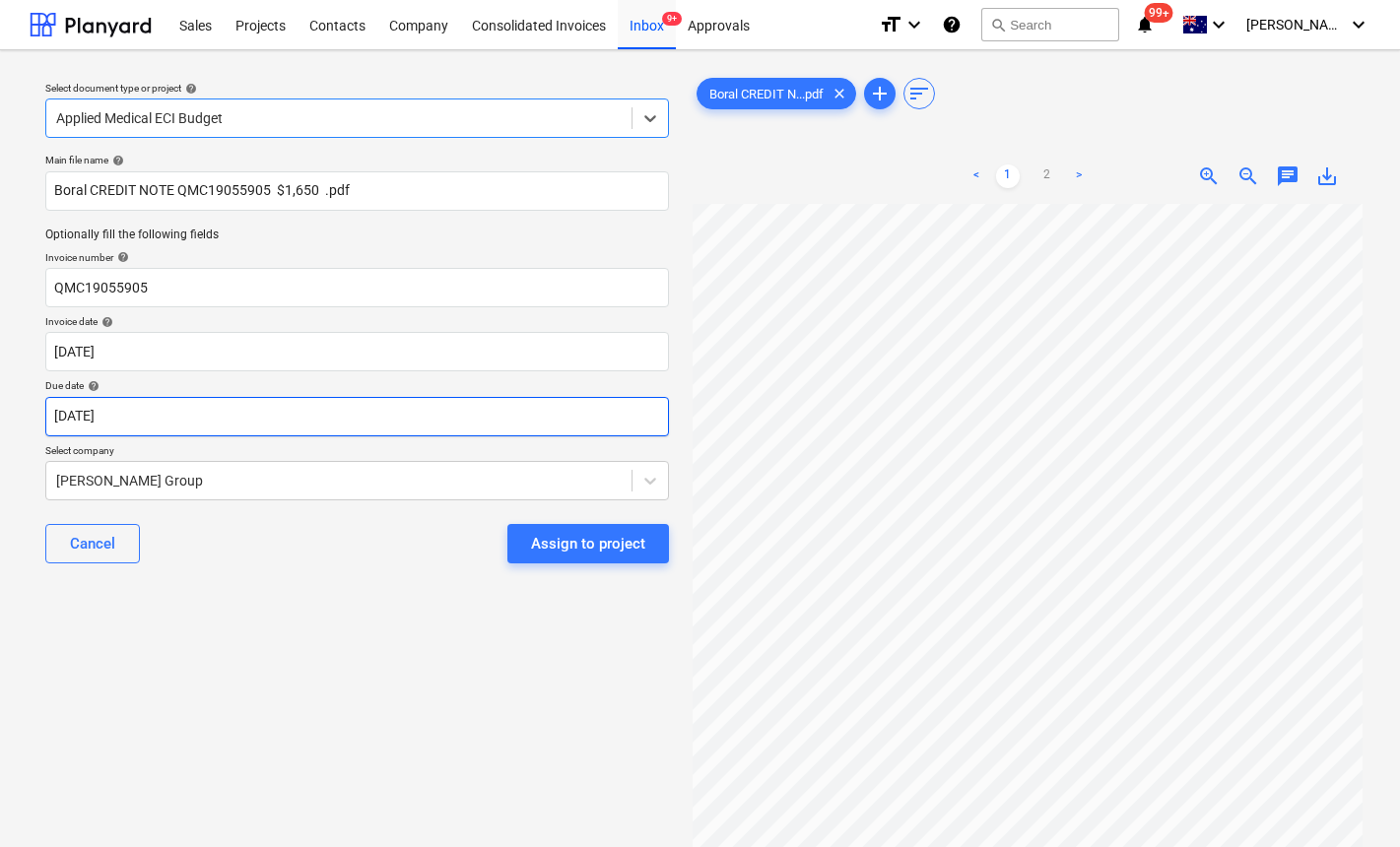 click on "Sales Projects Contacts Company Consolidated Invoices Inbox 9+ Approvals format_size keyboard_arrow_down help search Search notifications 99+ keyboard_arrow_down J. Keane keyboard_arrow_down Select document type or project help option Applied Medical ECI Budget, selected.   Select is focused ,type to refine list, press Down to open the menu,  Applied Medical ECI Budget Main file name help Boral CREDIT NOTE QMC19055905  $1,650  .pdf Optionally fill the following fields Invoice number help QMC19055905 Invoice date help 11 Jul 2025 11.07.2025 Press the down arrow key to interact with the calendar and
select a date. Press the question mark key to get the keyboard shortcuts for changing dates. Due date help 11 Jul 2025 11.07.2025 Press the down arrow key to interact with the calendar and
select a date. Press the question mark key to get the keyboard shortcuts for changing dates. Select company Keane Group   Cancel Assign to project Boral CREDIT N...pdf clear add sort < 1 2 > zoom_in zoom_out chat 0" at bounding box center [700, 424] 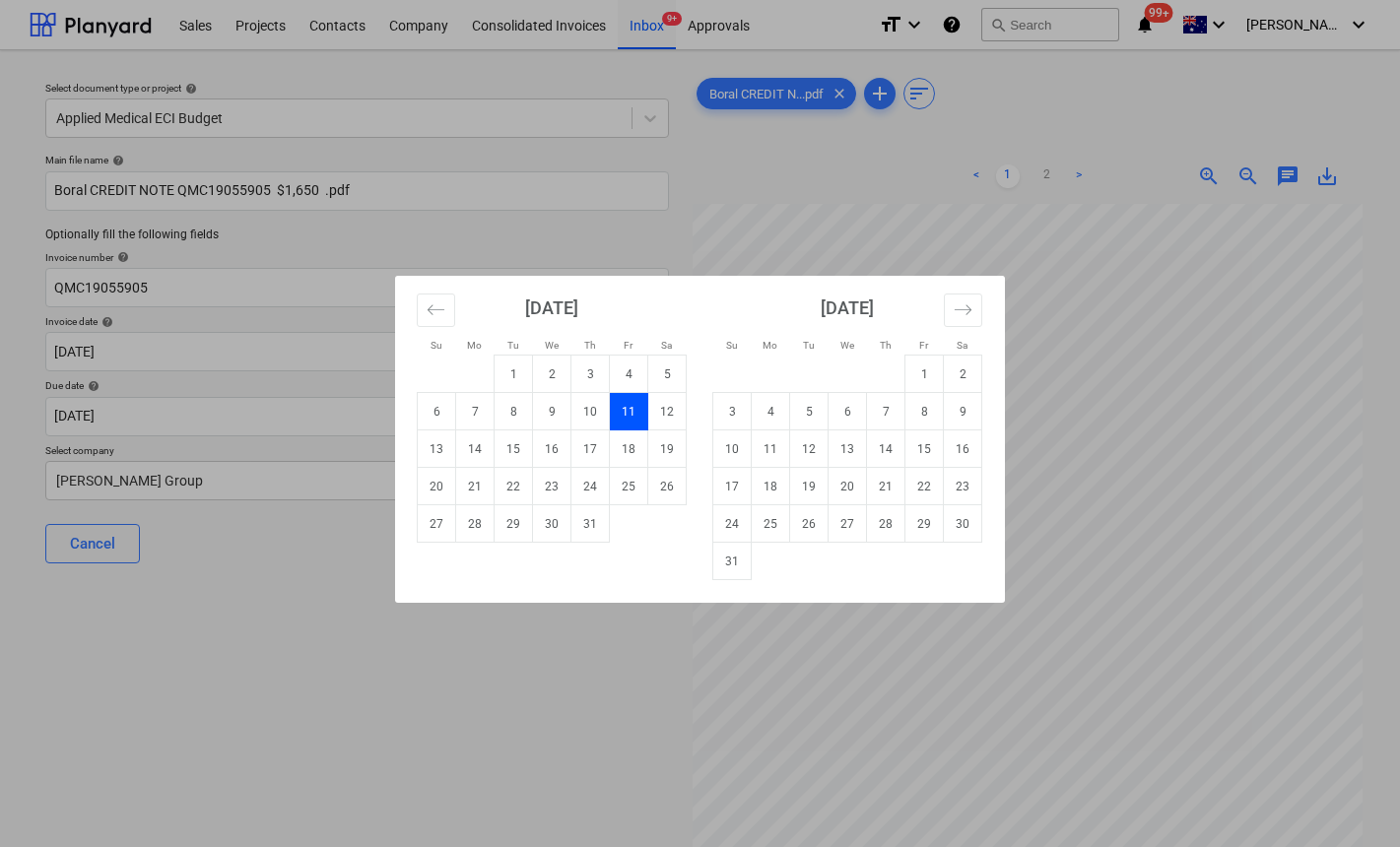 click on "30" at bounding box center [552, 524] 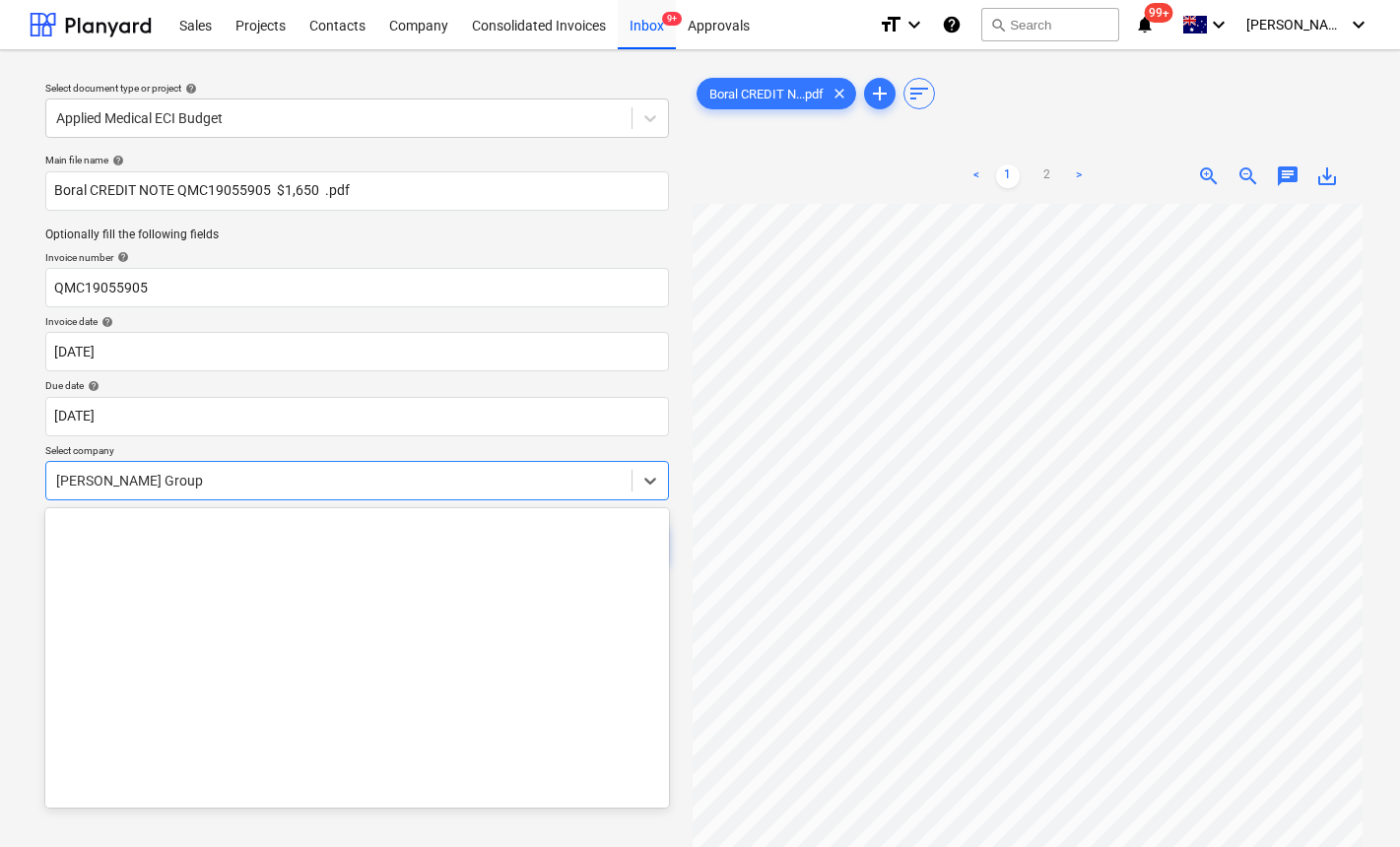click at bounding box center (339, 481) 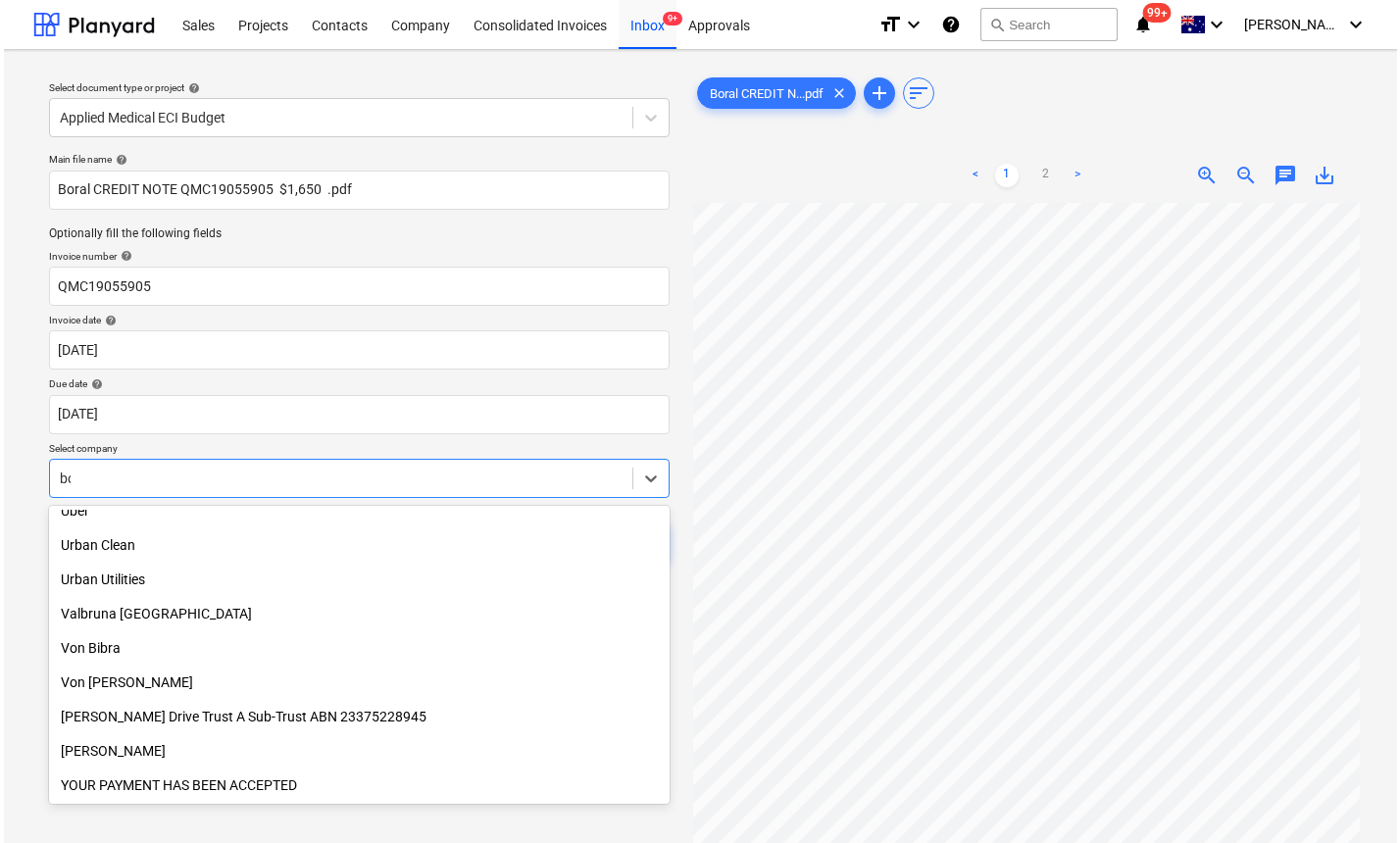 scroll, scrollTop: 598, scrollLeft: 0, axis: vertical 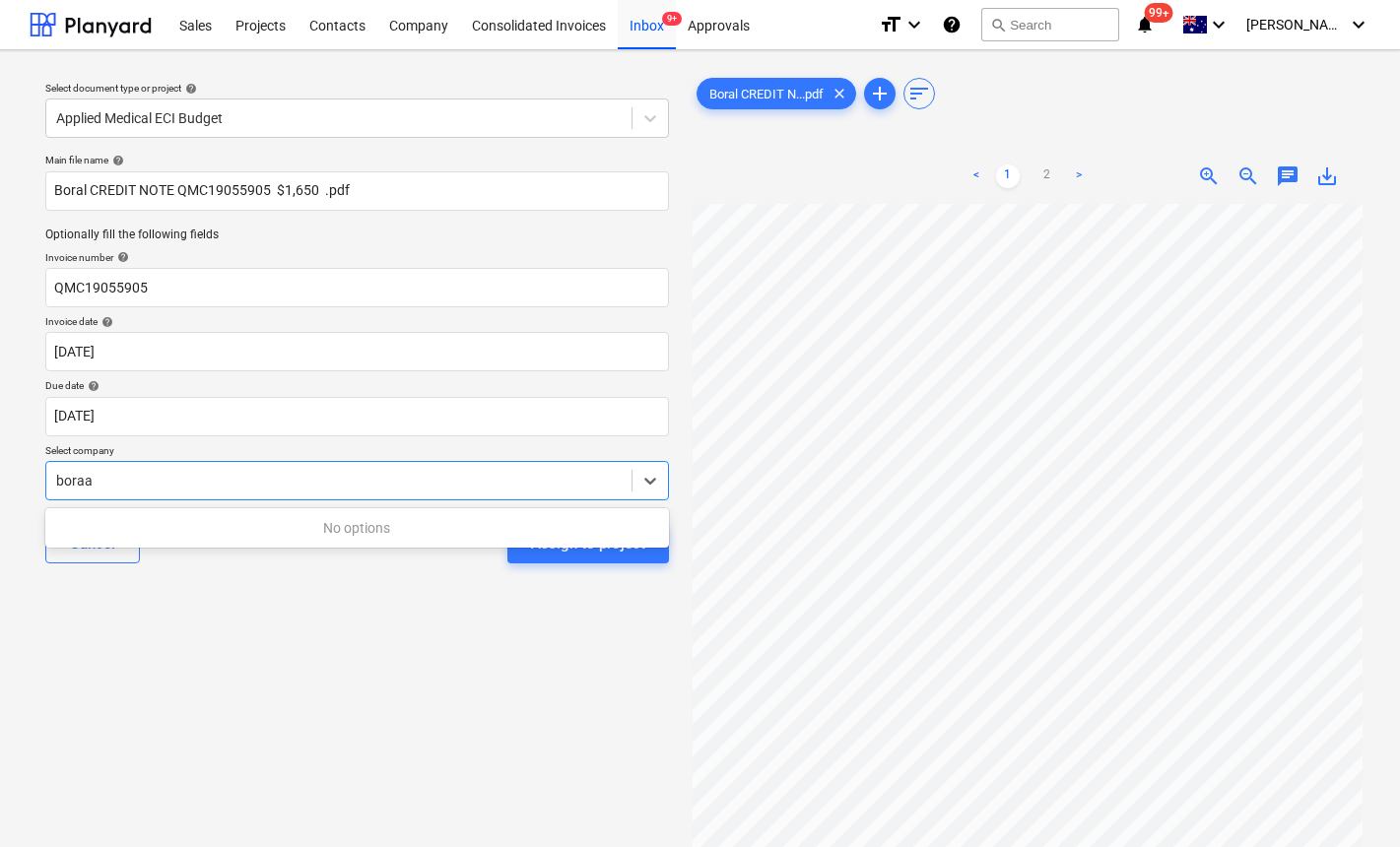 type on "bora" 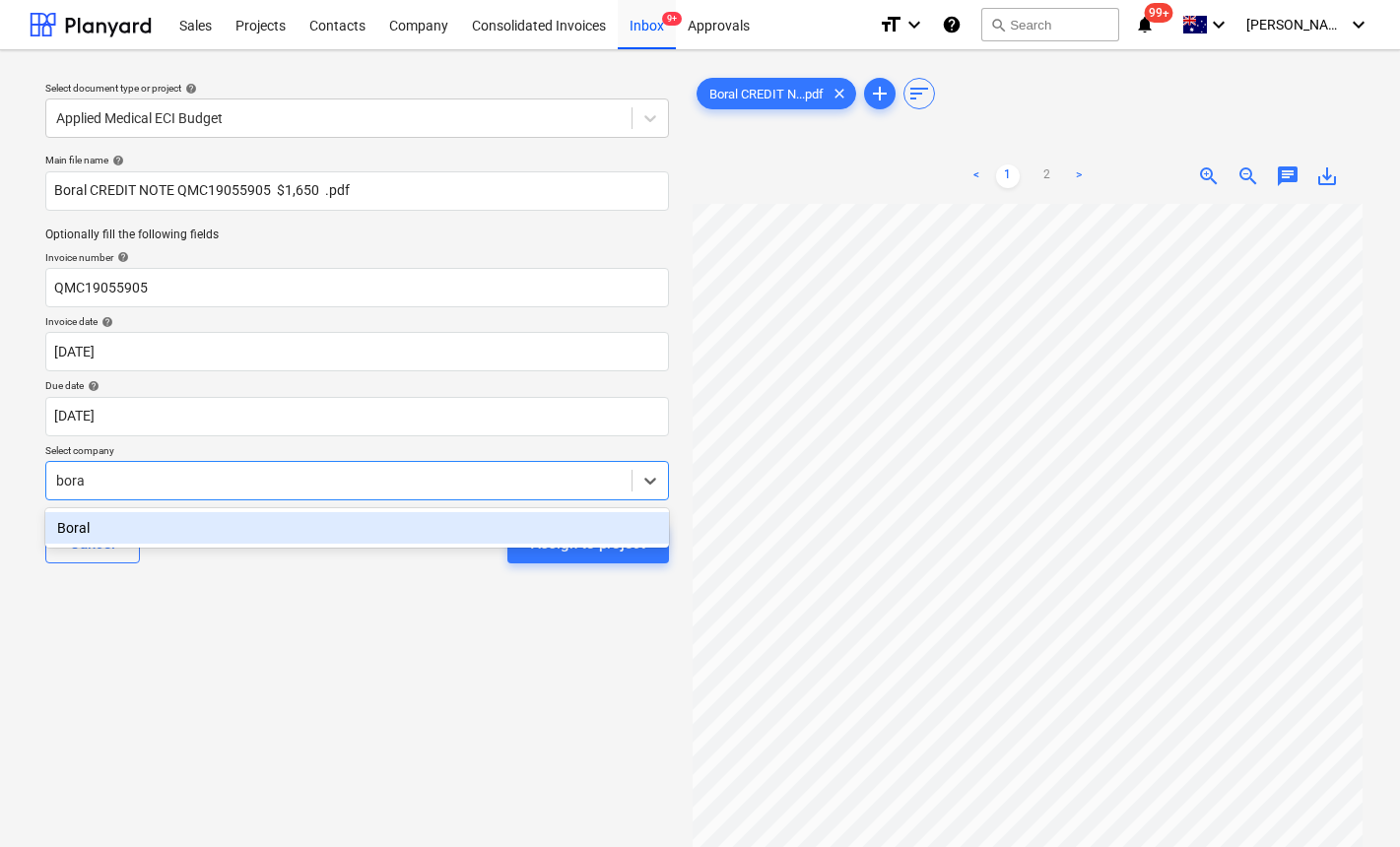 click on "Boral" at bounding box center [357, 528] 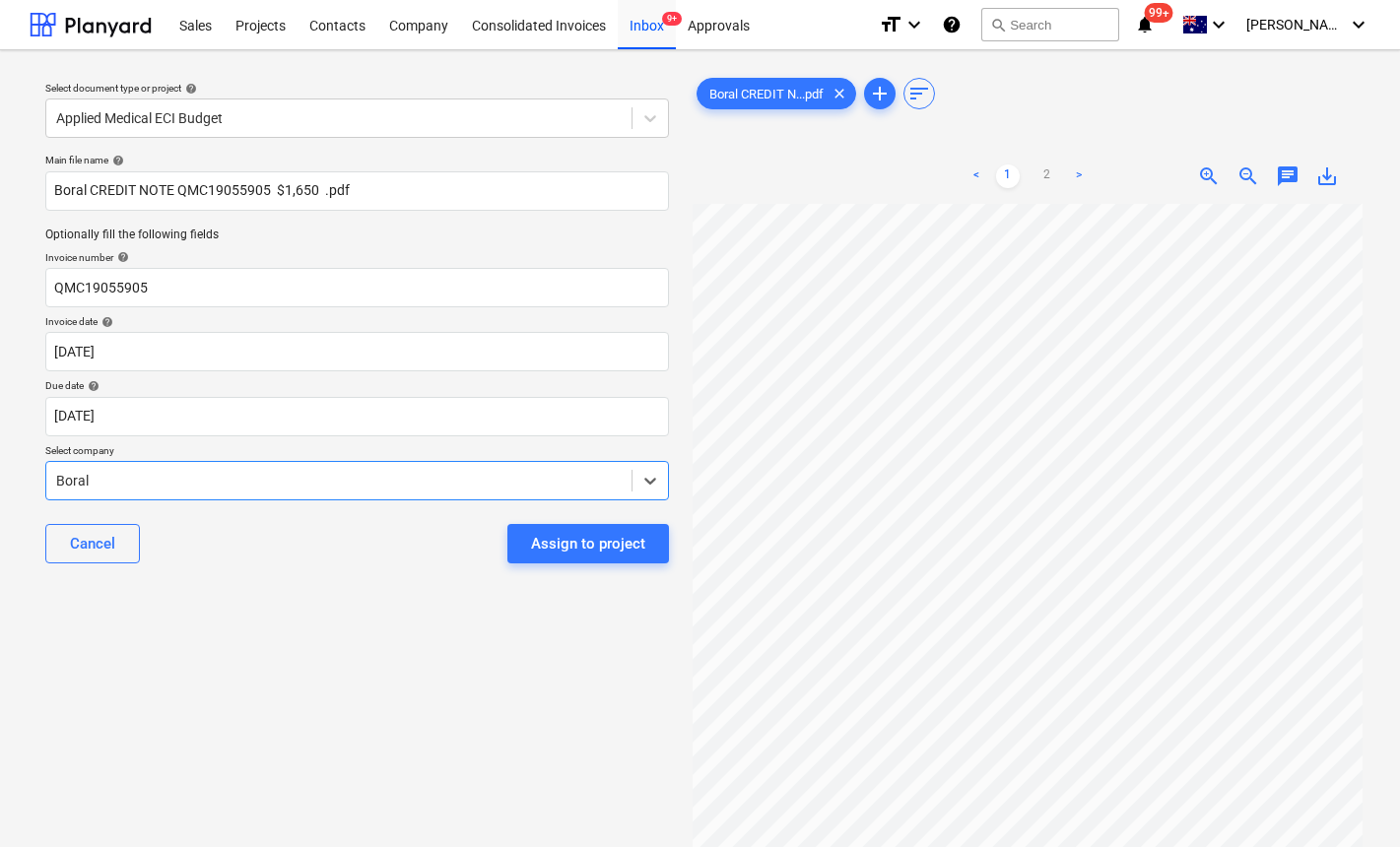 type 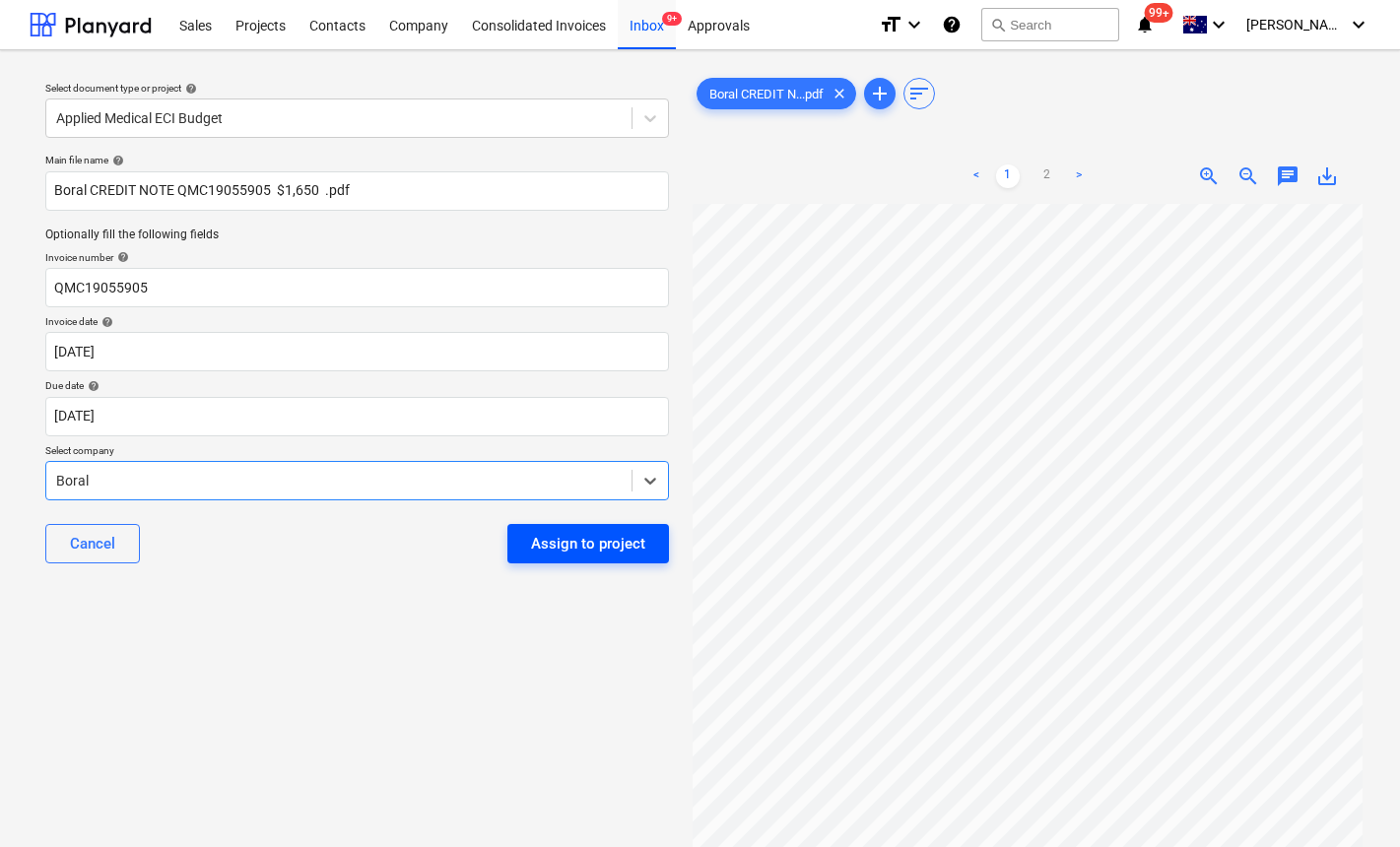 click on "Assign to project" at bounding box center [588, 544] 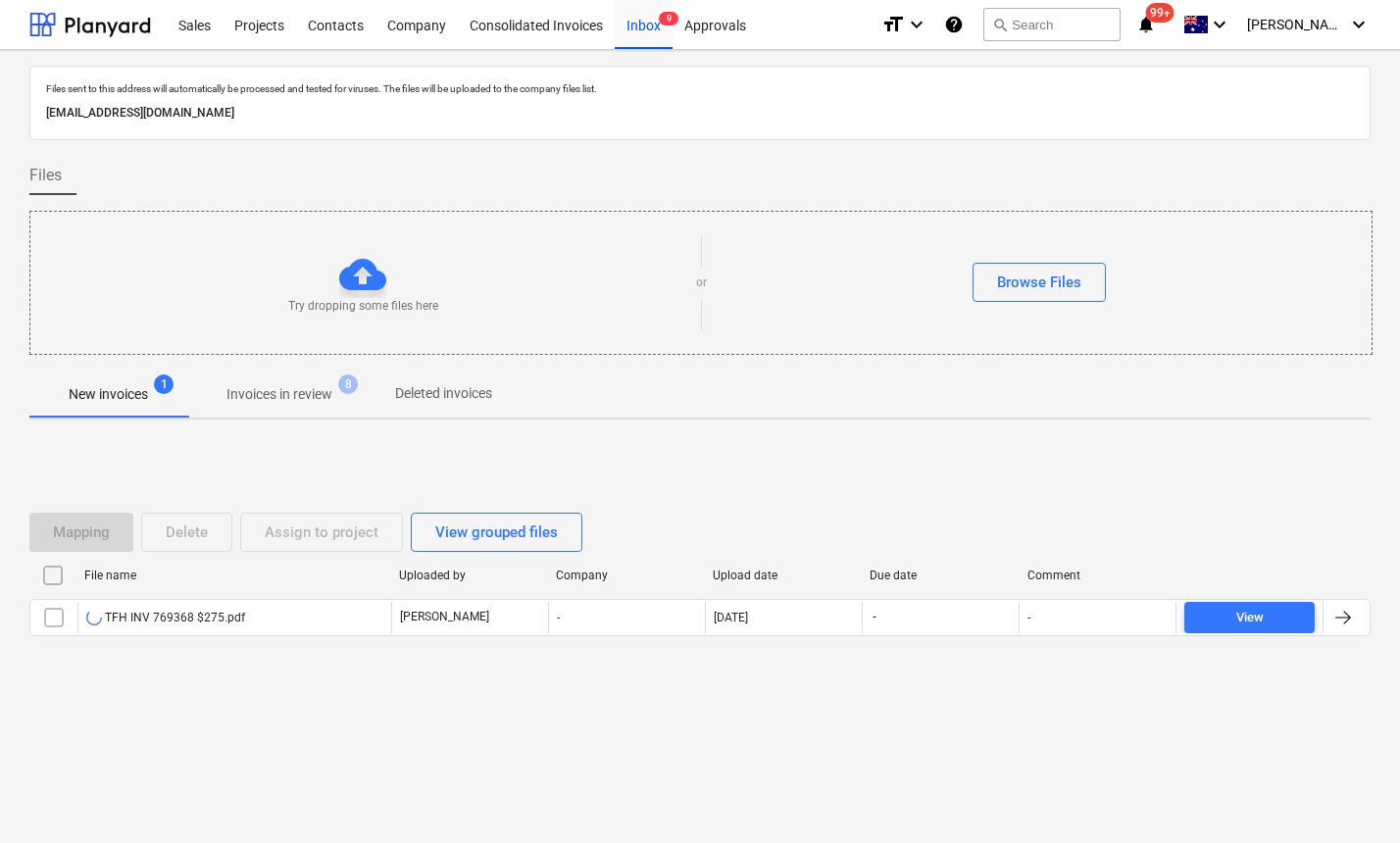 click on "Files sent to this address will automatically be processed and tested for viruses. The files will be uploaded to the company files list. 275cf086-41dc-4929-a115-fcddadd32ea4@companies.planyard.com Files Try dropping some files here or Browse Files New invoices 1 Invoices in review 8 Deleted invoices Mapping Delete Assign to project View grouped files File name Uploaded by Company Upload date Due date Comment   TFH INV 769368  $275.pdf J. Keane - 16.07.2025 - - View Please wait" at bounding box center (700, 446) 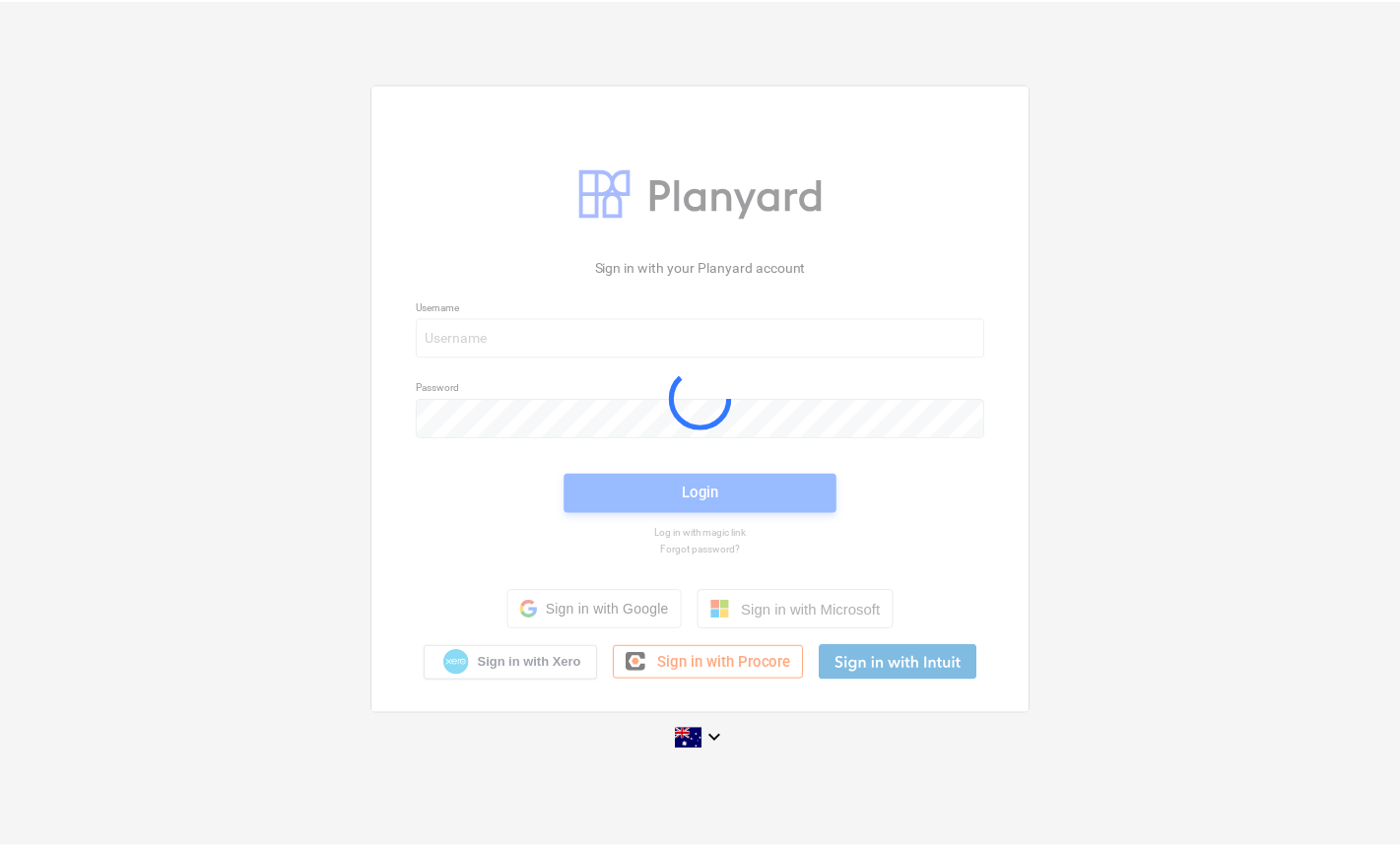 scroll, scrollTop: 0, scrollLeft: 0, axis: both 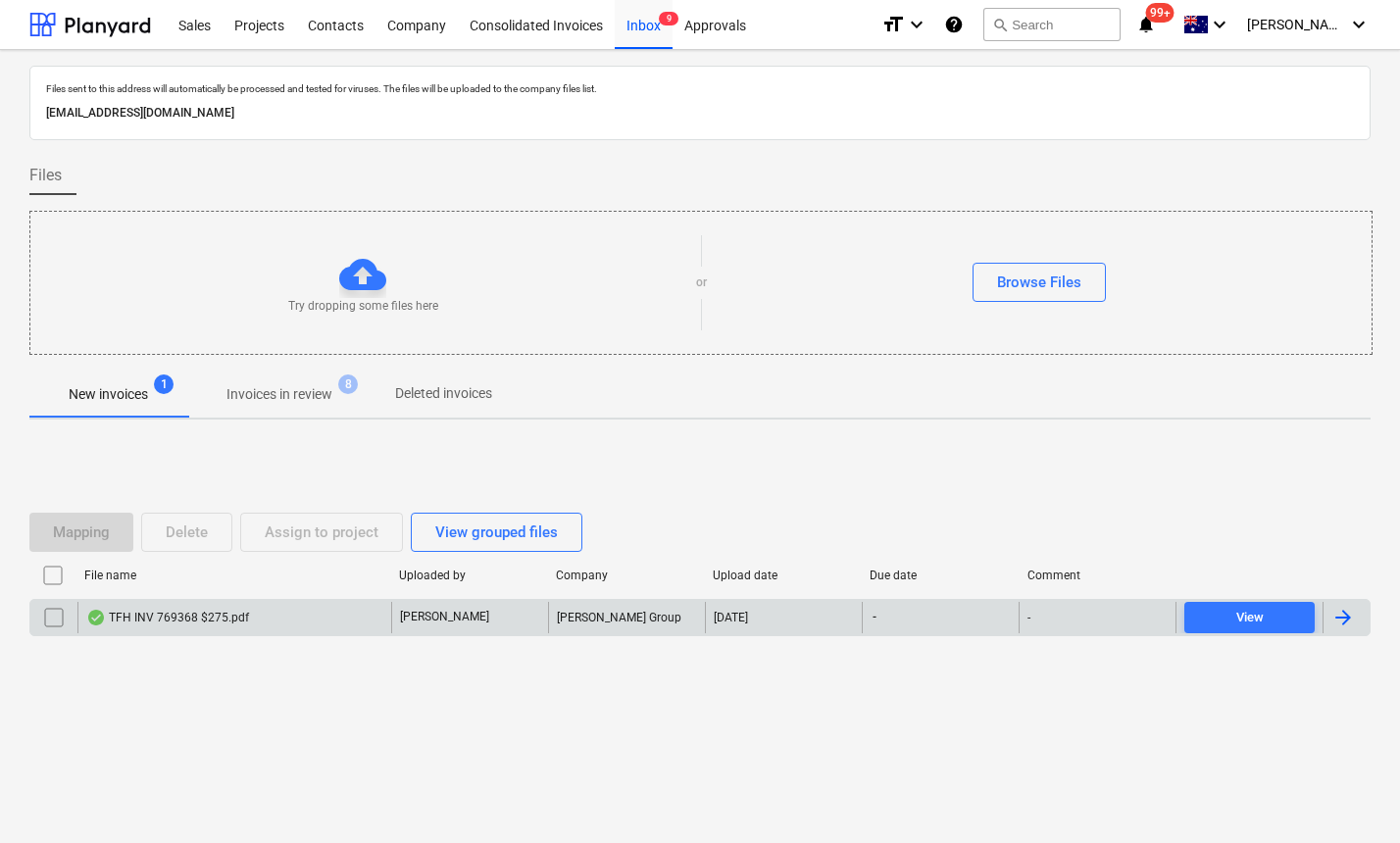 click on "TFH INV 769368  $275.pdf" at bounding box center [168, 618] 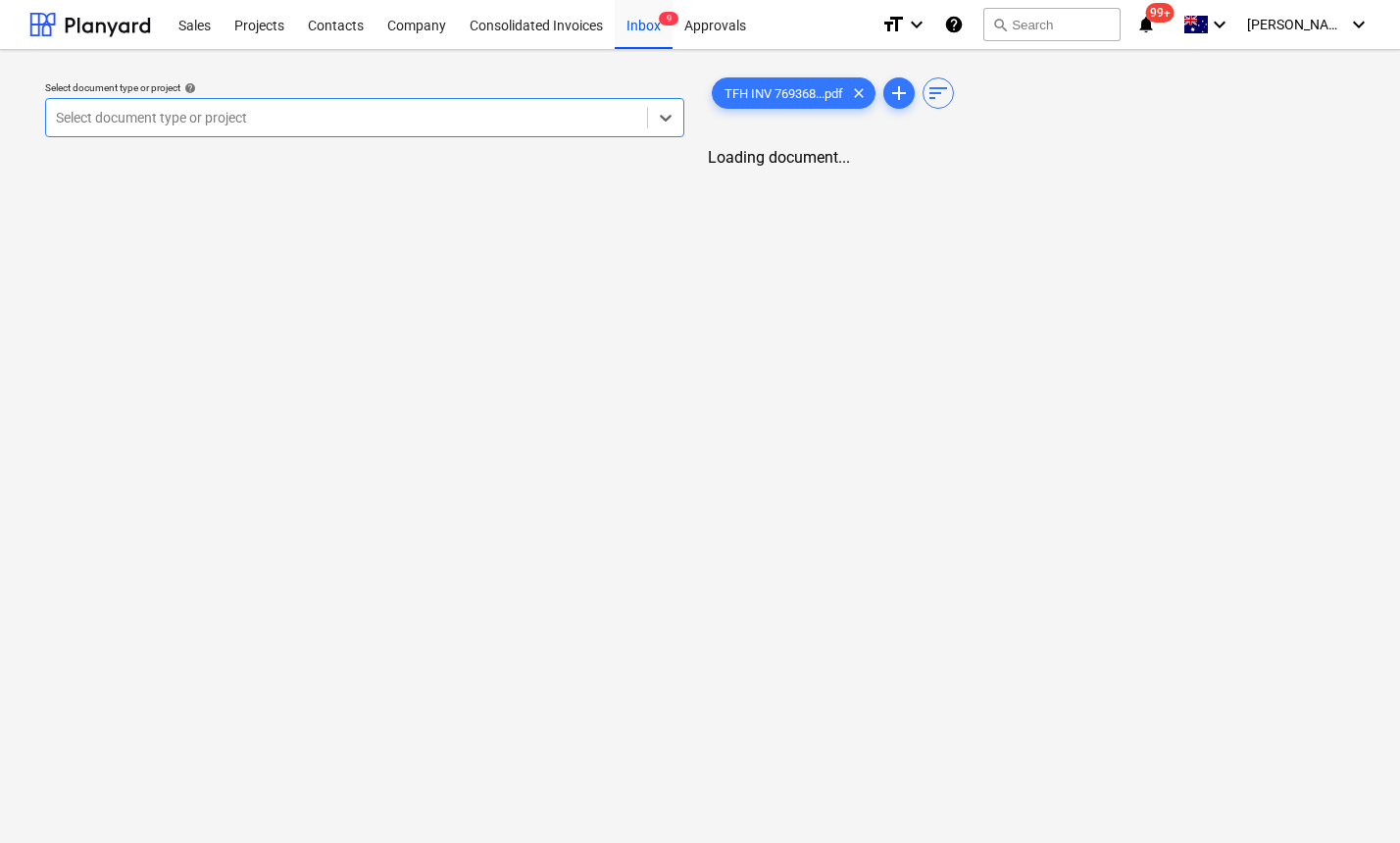 click at bounding box center (346, 118) 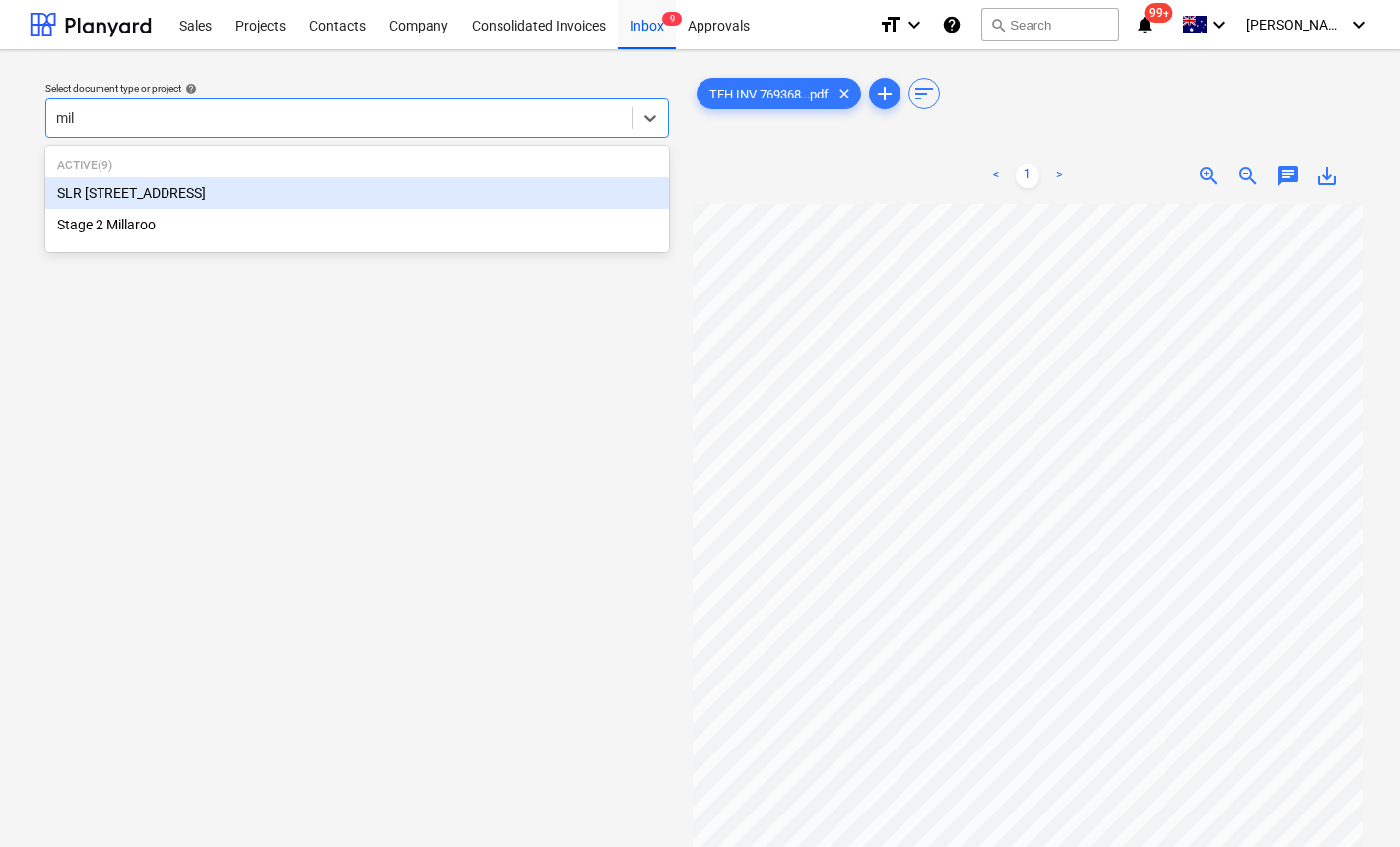 type on "mill" 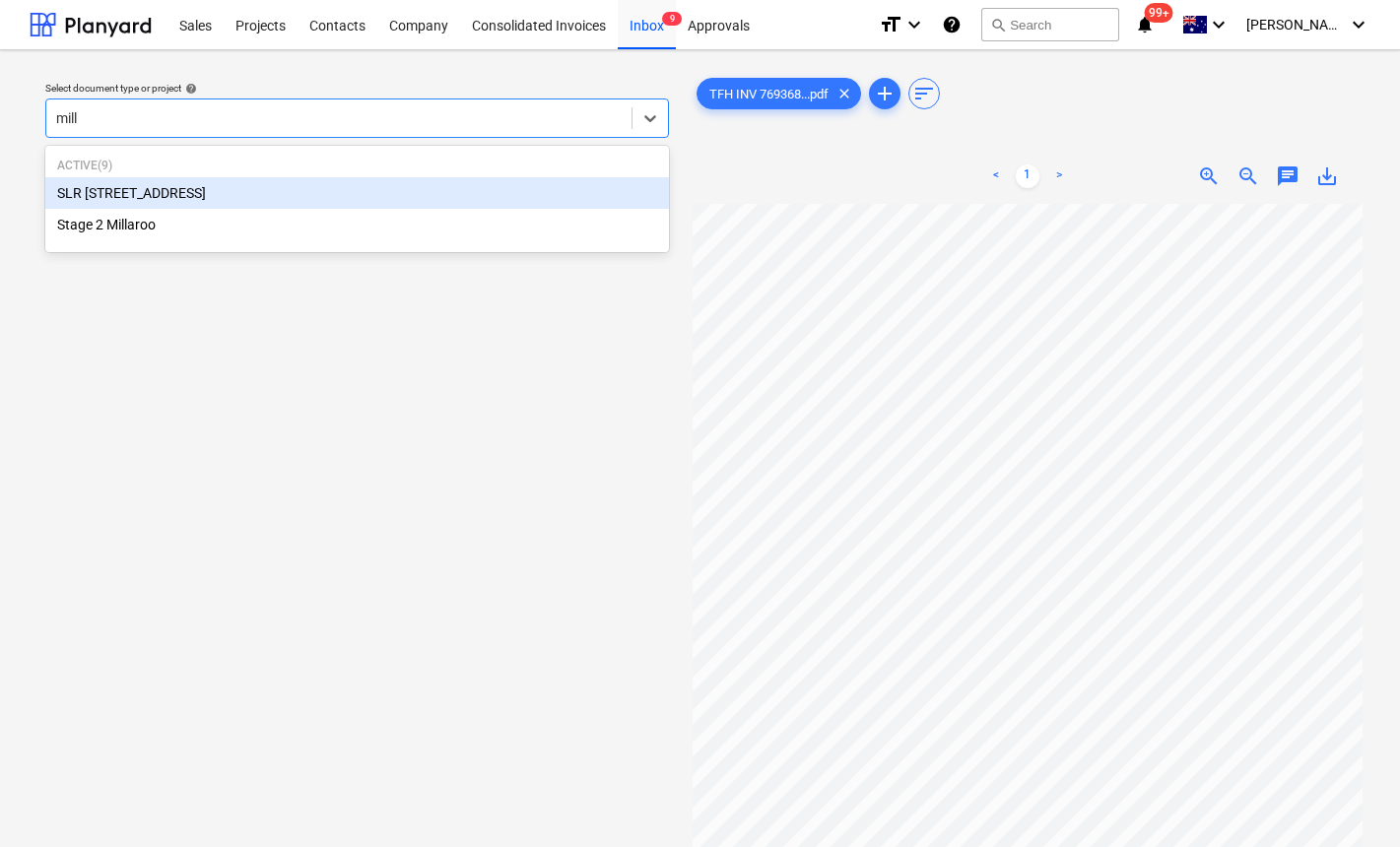 click on "SLR [STREET_ADDRESS]" at bounding box center (357, 193) 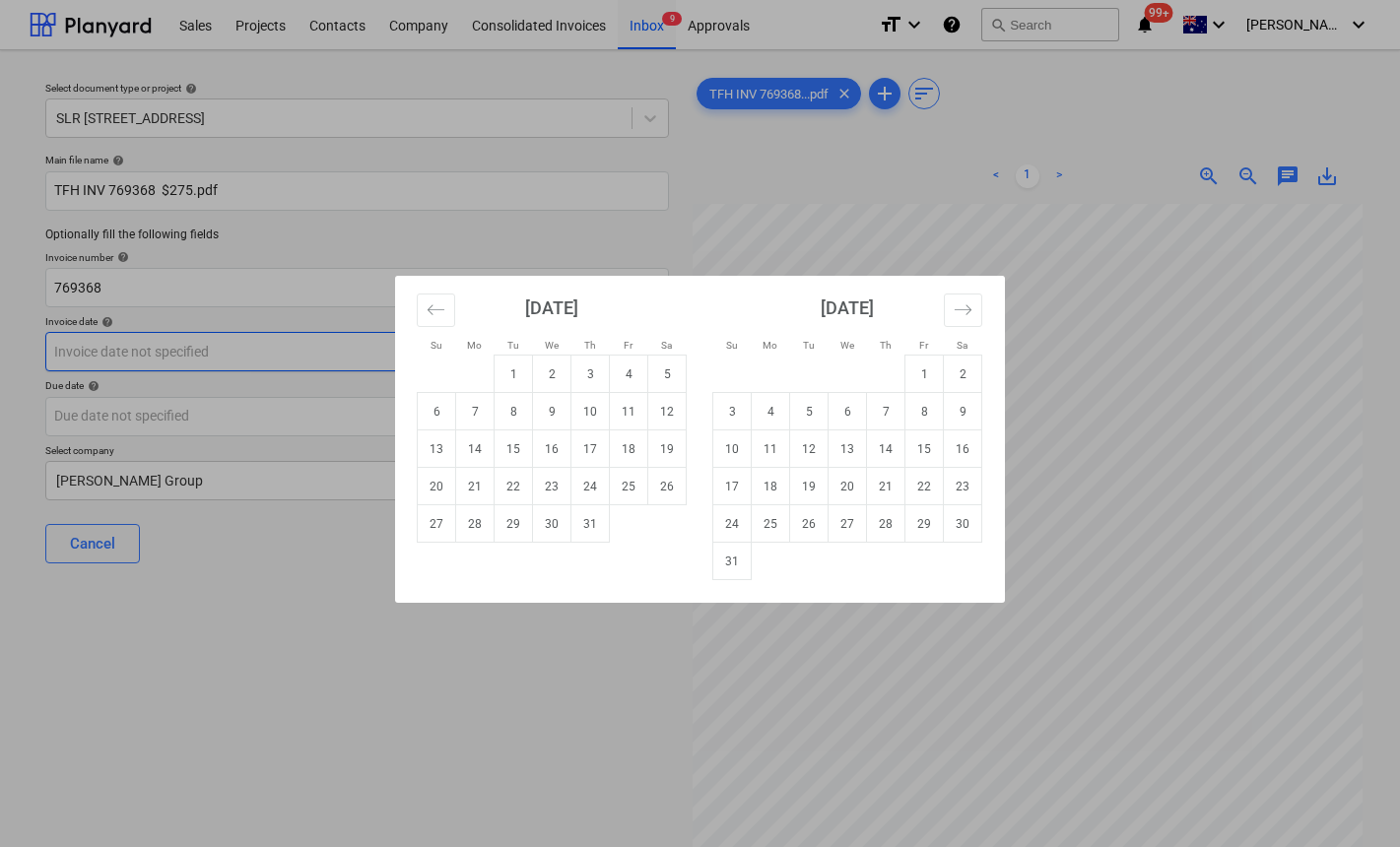 click on "Sales Projects Contacts Company Consolidated Invoices Inbox 9 Approvals format_size keyboard_arrow_down help search Search notifications 99+ keyboard_arrow_down [PERSON_NAME] keyboard_arrow_down Select document type or project help SLR 2 Millaroo Drive Main file name help TFH INV 769368  $275.pdf Optionally fill the following fields Invoice number help 769368 Invoice date help Press the down arrow key to interact with the calendar and
select a date. Press the question mark key to get the keyboard shortcuts for changing dates. Due date help Press the down arrow key to interact with the calendar and
select a date. Press the question mark key to get the keyboard shortcuts for changing dates. Select company [PERSON_NAME] Group   Cancel Assign to project TFH INV 769368...pdf clear add sort < 1 > zoom_in zoom_out chat 0 save_alt
Su Mo Tu We Th Fr Sa Su Mo Tu We Th Fr Sa [DATE] 1 2 3 4 5 6 7 8 9 10 11 12 13 14 15 16 17 18 19 20 21 22 23 24 25 26 27 28 29 [DATE] 1 2 3 4 5 6 7 8 9 10 11 12 13 14 15 1" at bounding box center (700, 424) 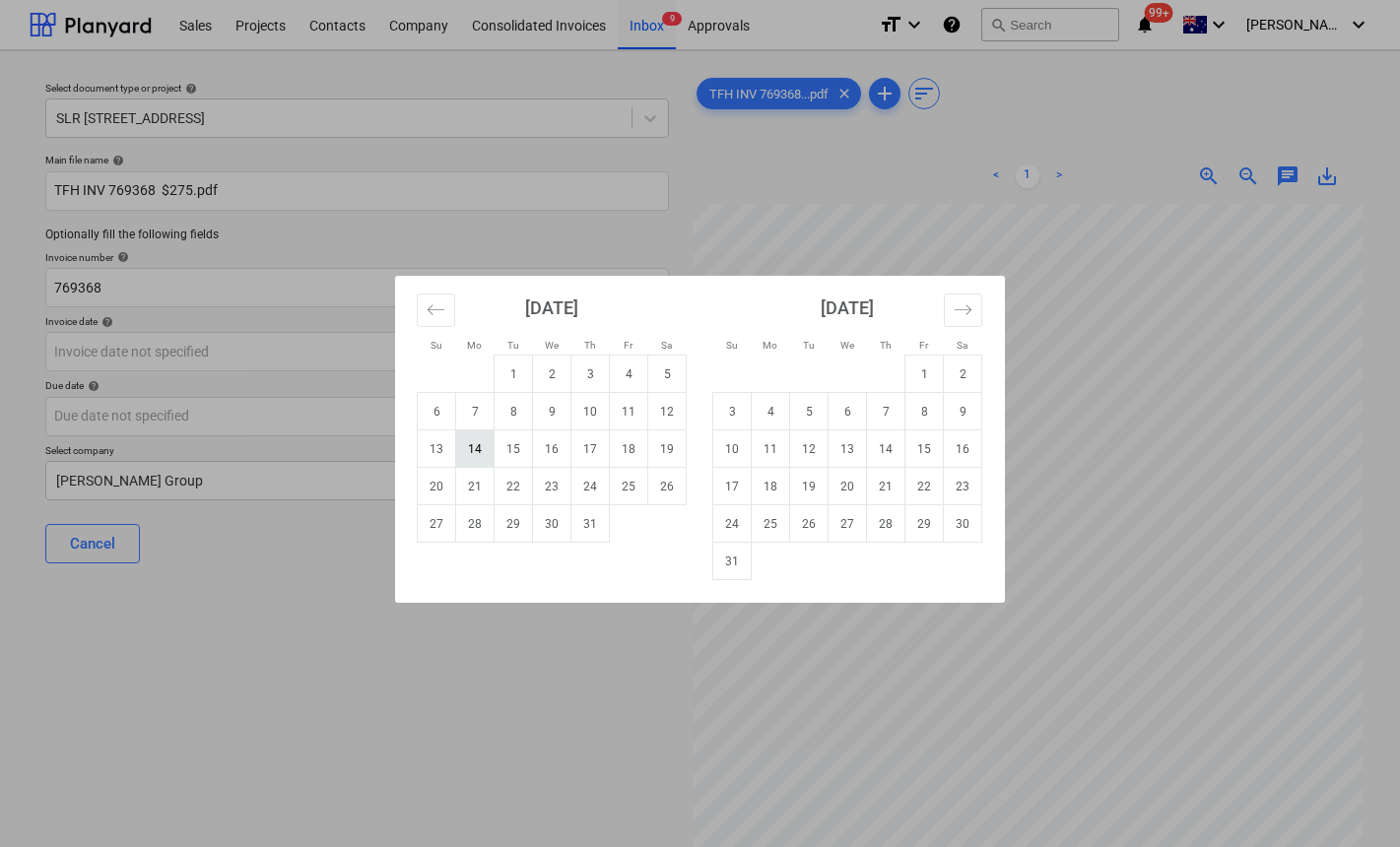 click on "14" at bounding box center [475, 449] 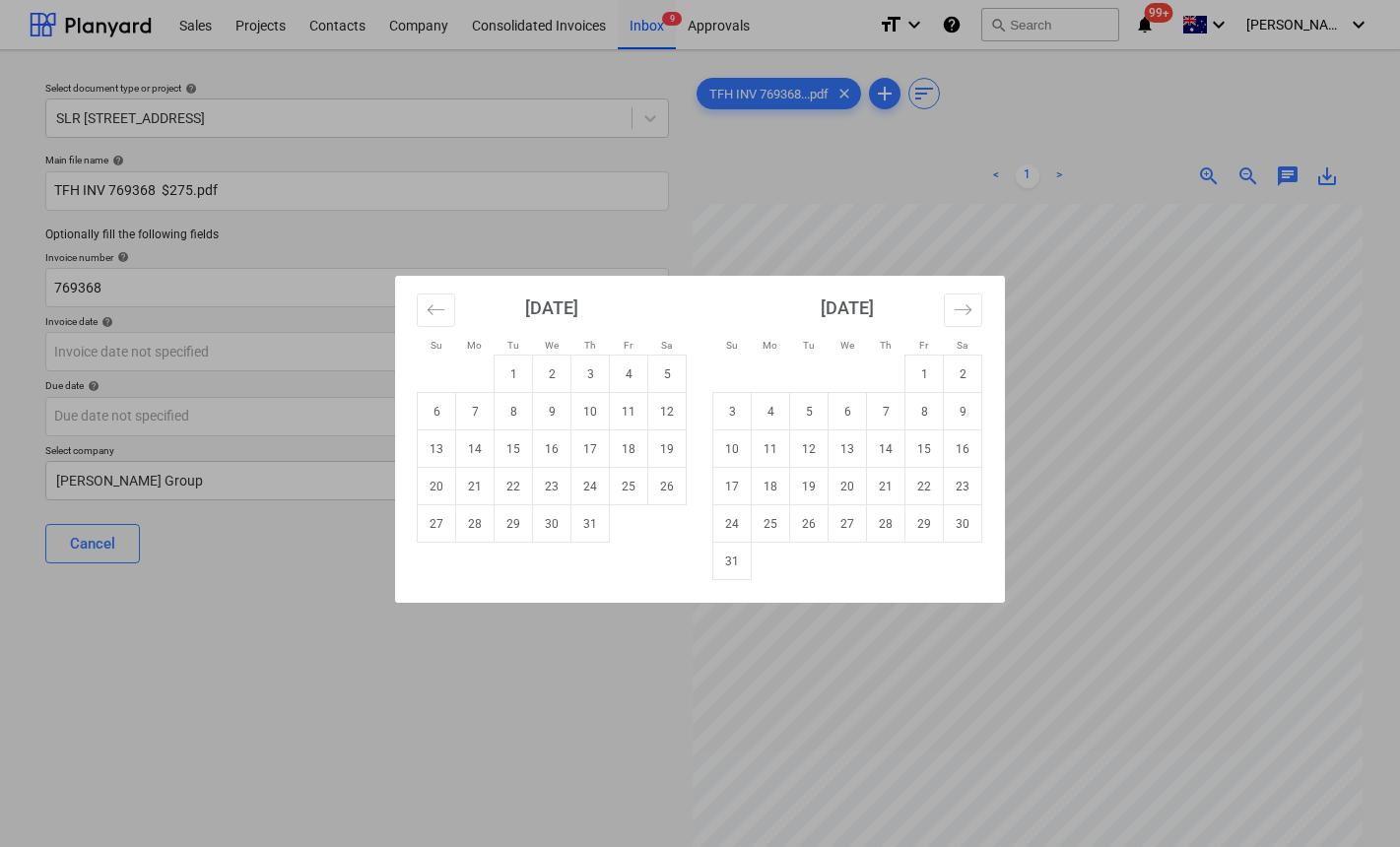 type on "[DATE]" 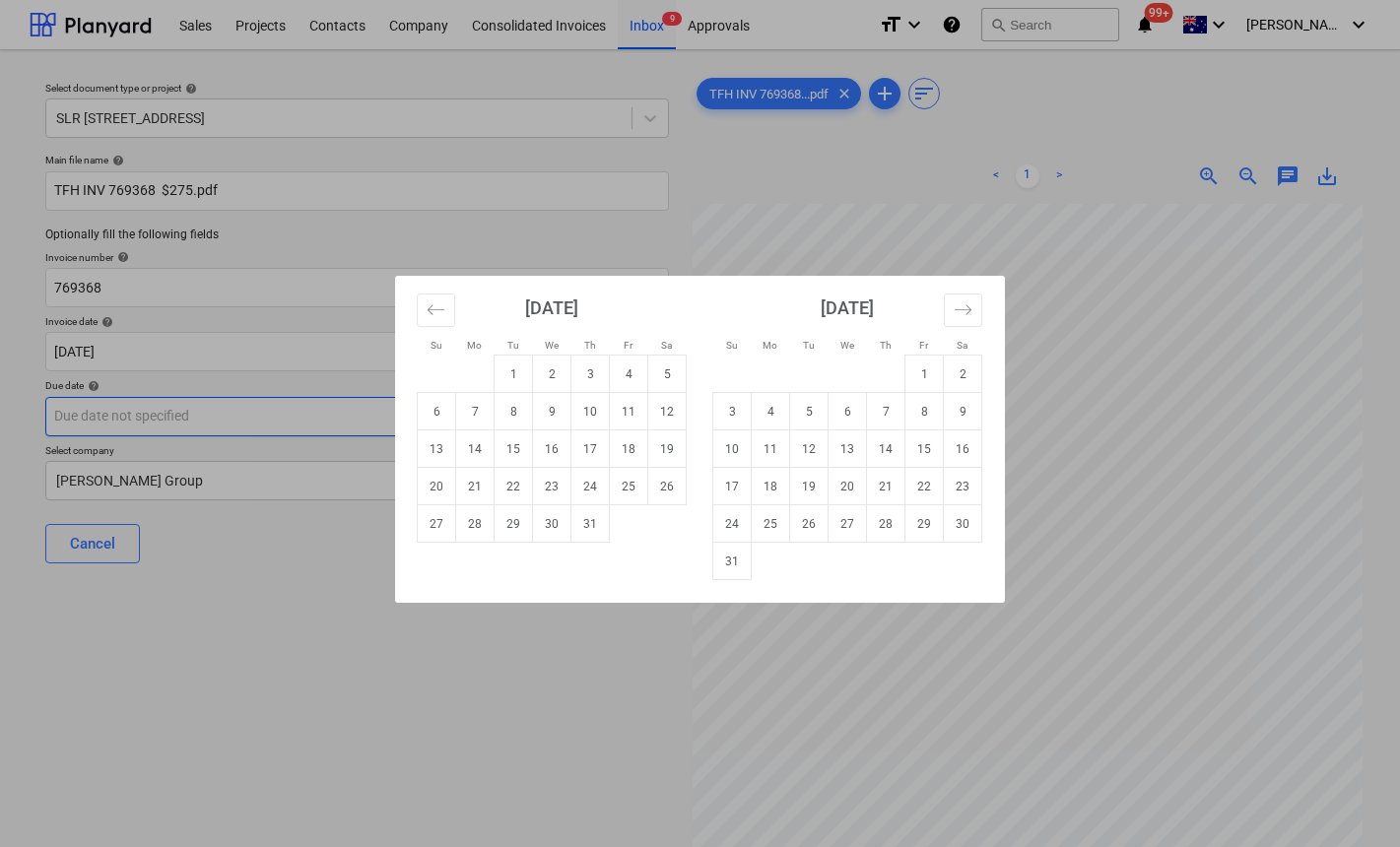click on "Sales Projects Contacts Company Consolidated Invoices Inbox 9 Approvals format_size keyboard_arrow_down help search Search notifications 99+ keyboard_arrow_down [PERSON_NAME] keyboard_arrow_down Select document type or project help SLR 2 Millaroo Drive Main file name help TFH INV 769368  $275.pdf Optionally fill the following fields Invoice number help 769368 Invoice date help [DATE] 14.07.2025 Press the down arrow key to interact with the calendar and
select a date. Press the question mark key to get the keyboard shortcuts for changing dates. Due date help Press the down arrow key to interact with the calendar and
select a date. Press the question mark key to get the keyboard shortcuts for changing dates. Select company [PERSON_NAME] Group   Cancel Assign to project TFH INV 769368...pdf clear add sort < 1 > zoom_in zoom_out chat 0 save_alt
Su Mo Tu We Th Fr Sa Su Mo Tu We Th Fr Sa [DATE] 1 2 3 4 5 6 7 8 9 10 11 12 13 14 15 16 17 18 19 20 21 22 23 24 25 26 27 28 29 [DATE] 1 2 3 4 5 6 7" at bounding box center [700, 424] 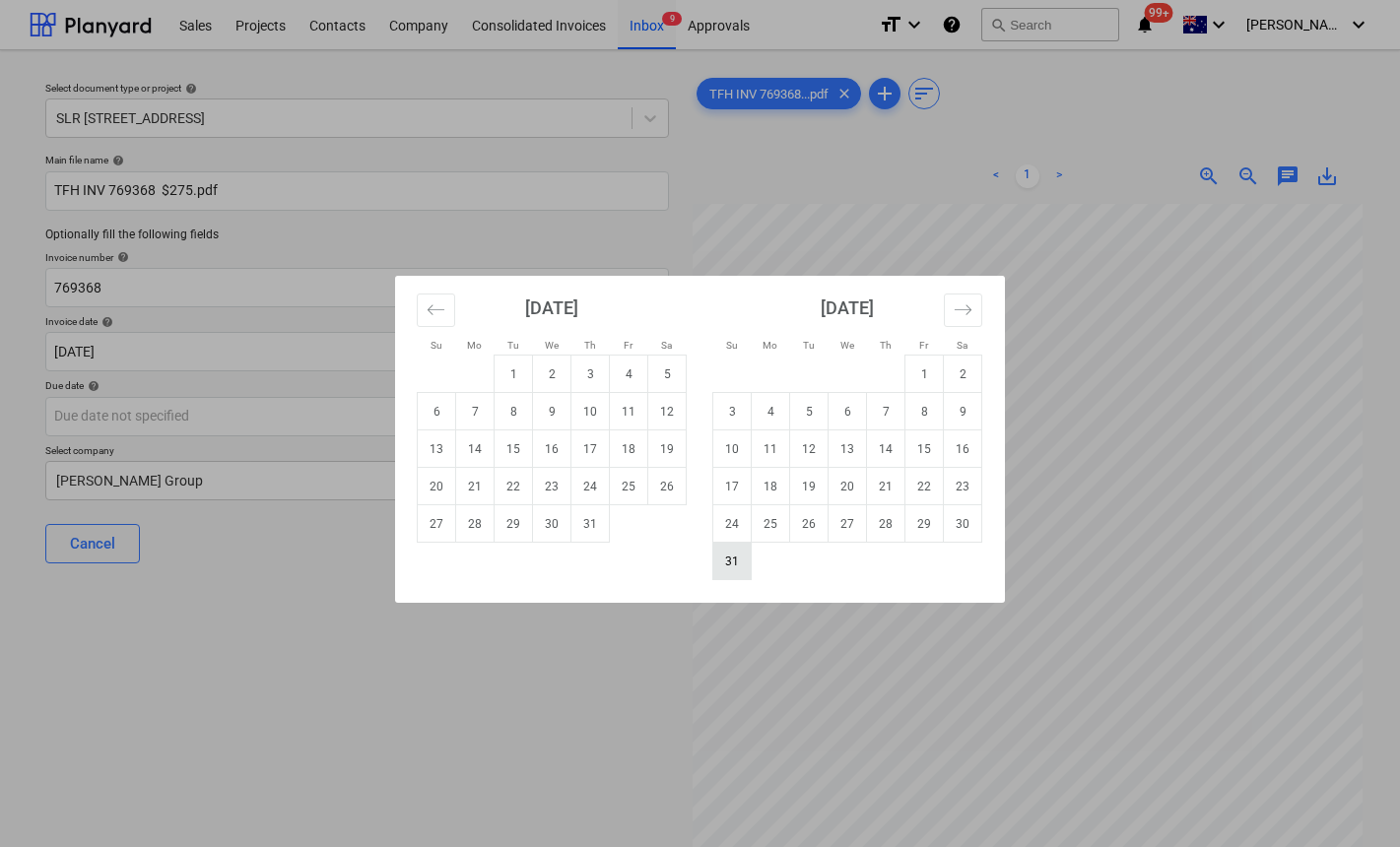 click on "31" at bounding box center [732, 561] 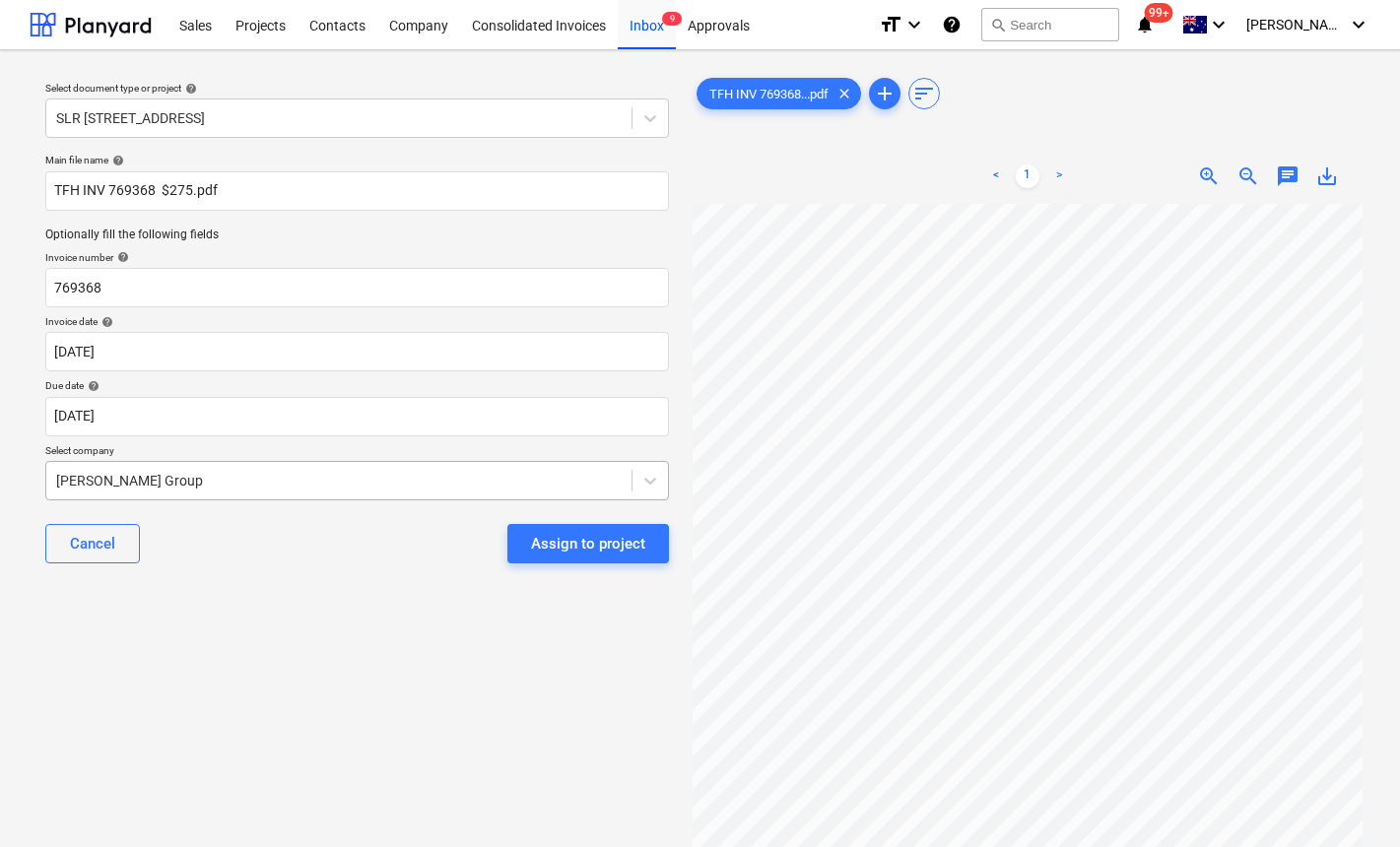 click at bounding box center [339, 481] 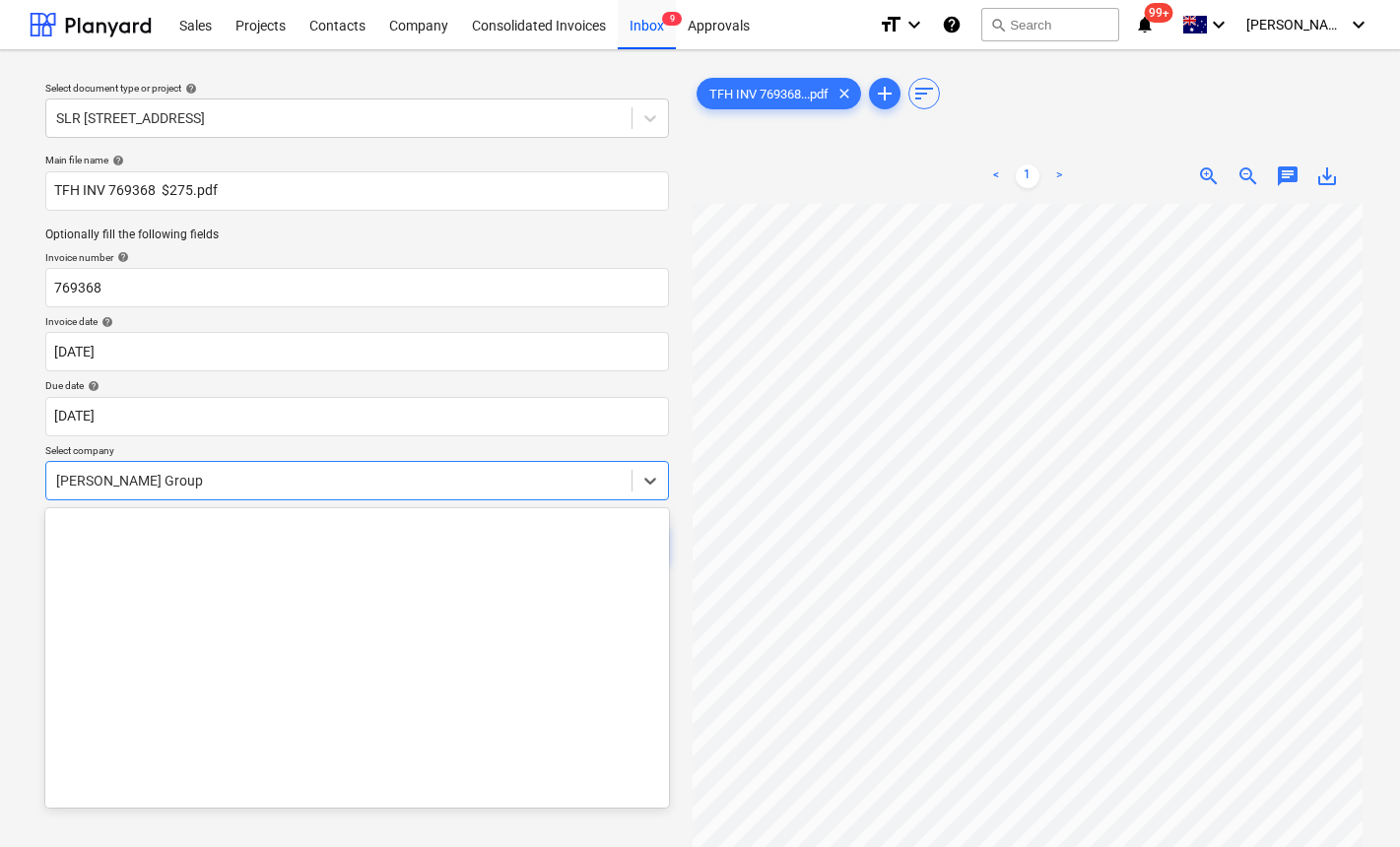 scroll, scrollTop: 14995, scrollLeft: 0, axis: vertical 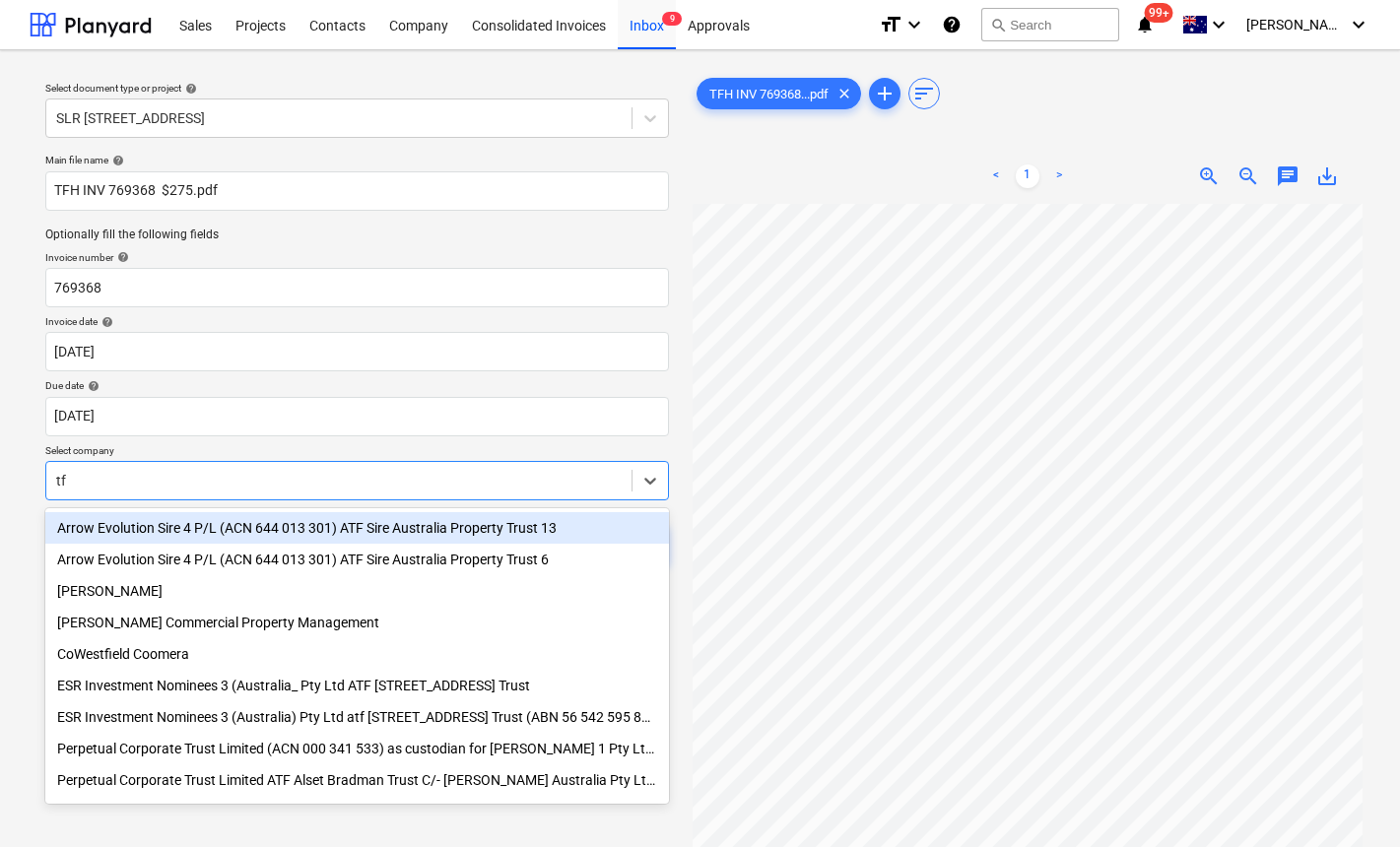 type on "tfh" 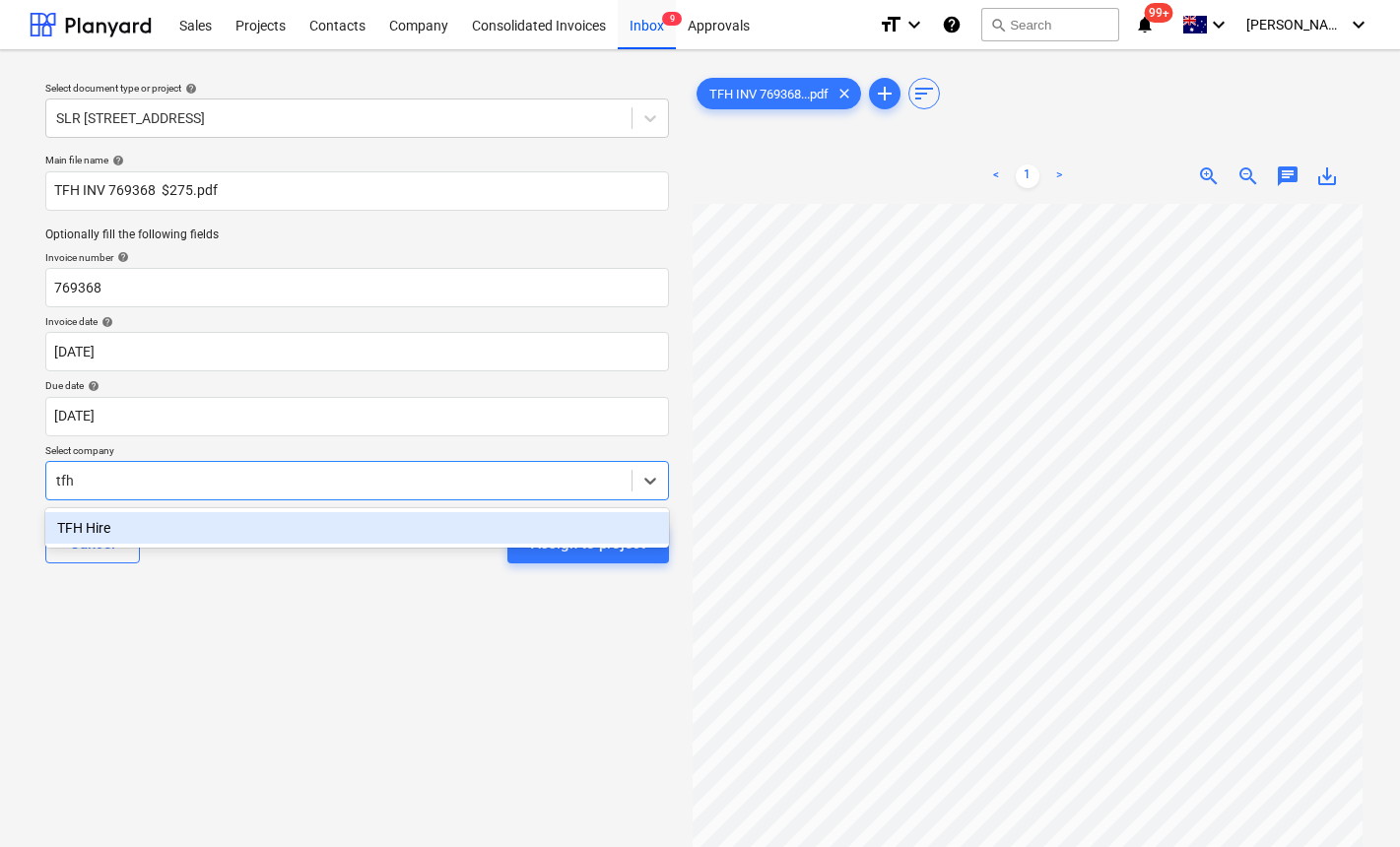 click on "TFH Hire" at bounding box center (357, 528) 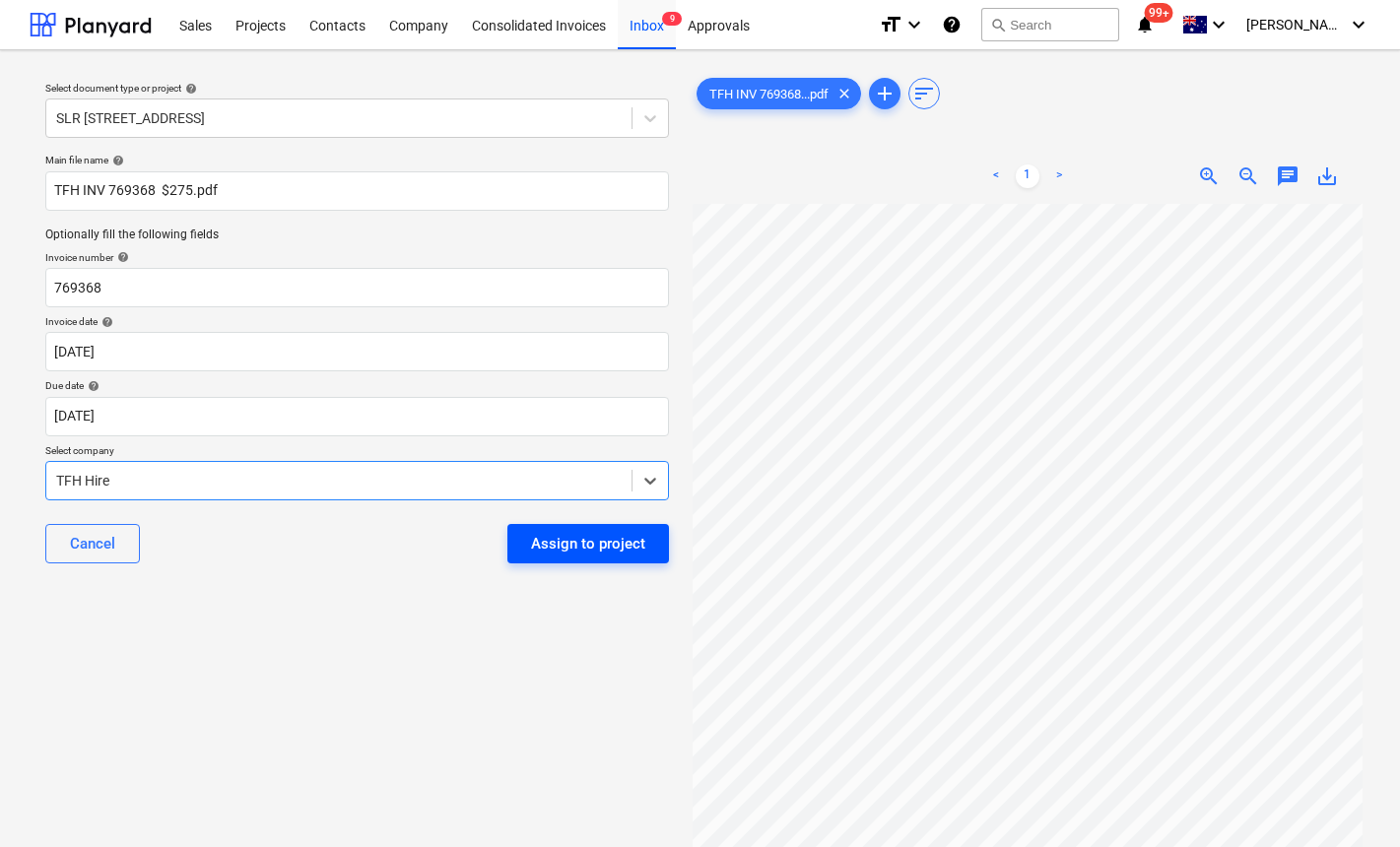 click on "Assign to project" at bounding box center [588, 544] 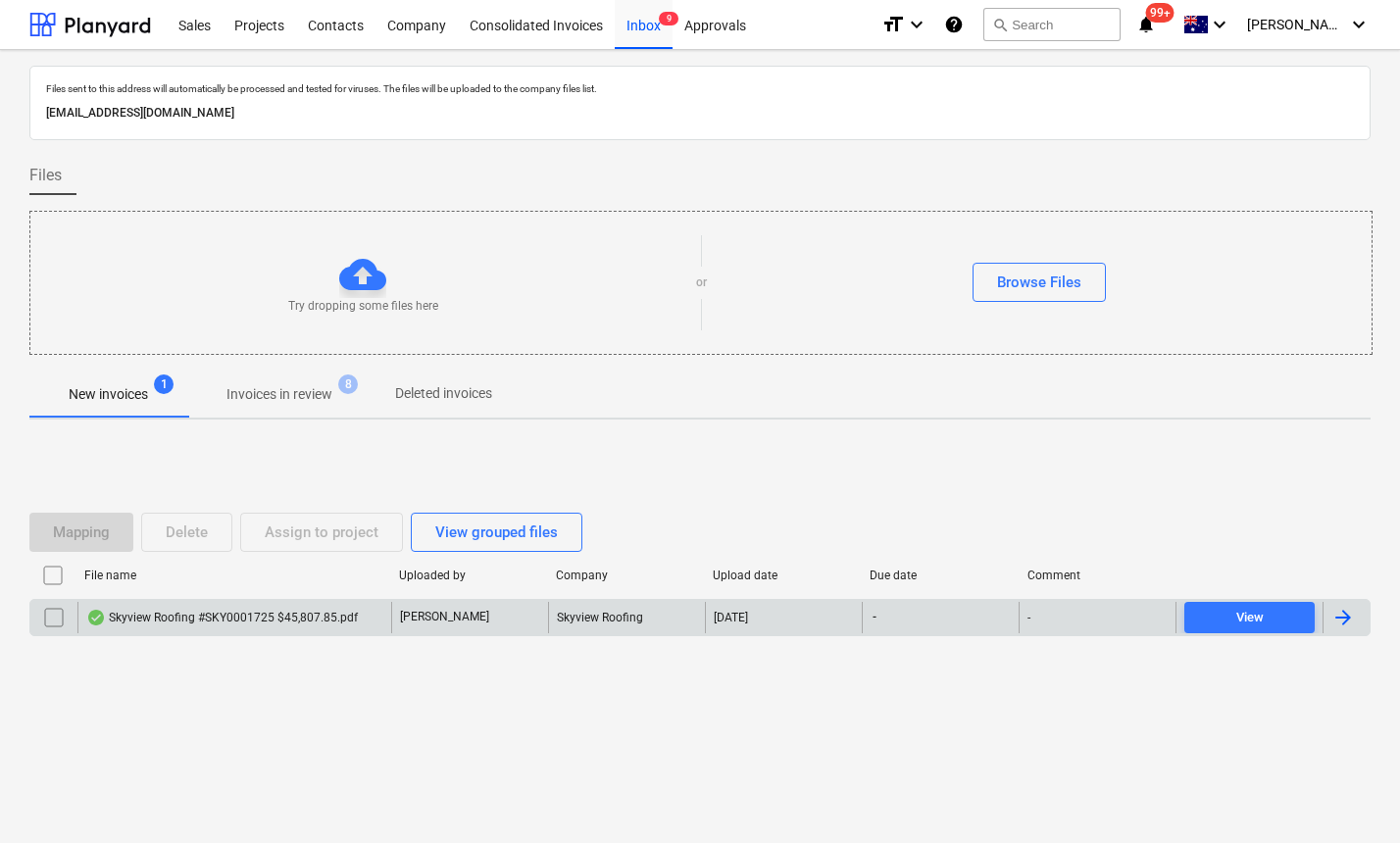 click on "Skyview Roofing #SKY0001725 $45,807.85.pdf" at bounding box center [234, 618] 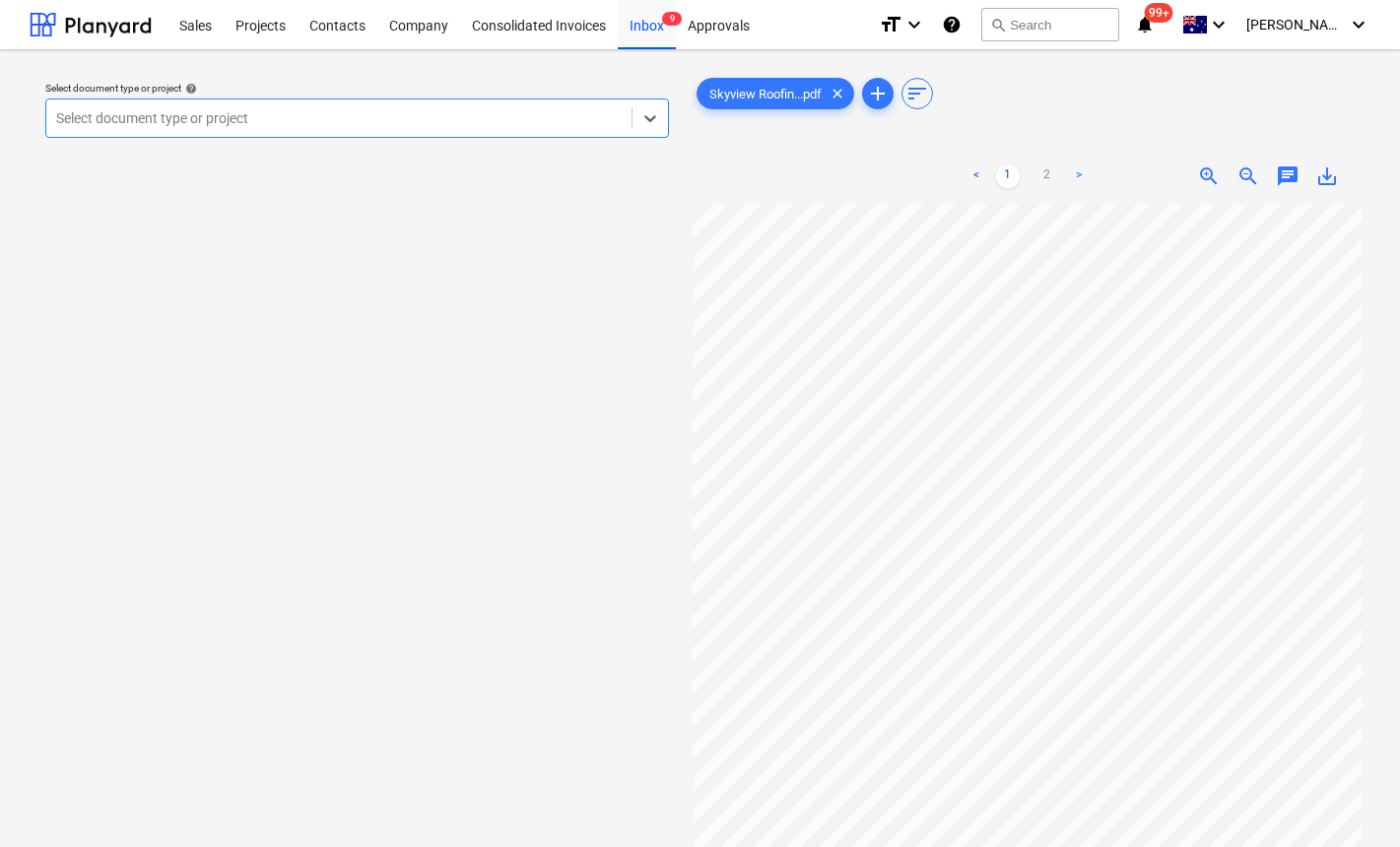 scroll, scrollTop: 0, scrollLeft: 0, axis: both 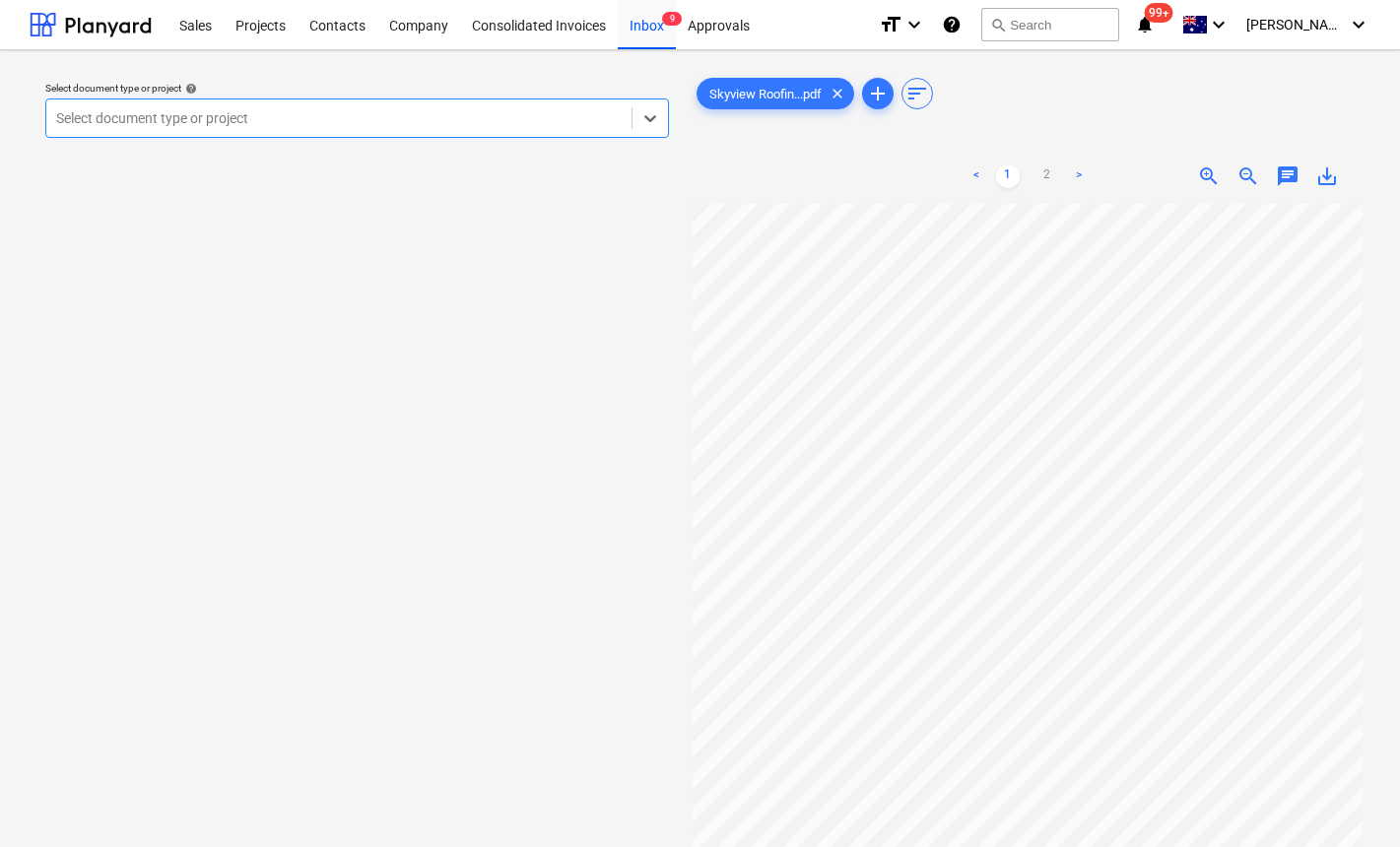 click on "Select document type or project" at bounding box center [339, 118] 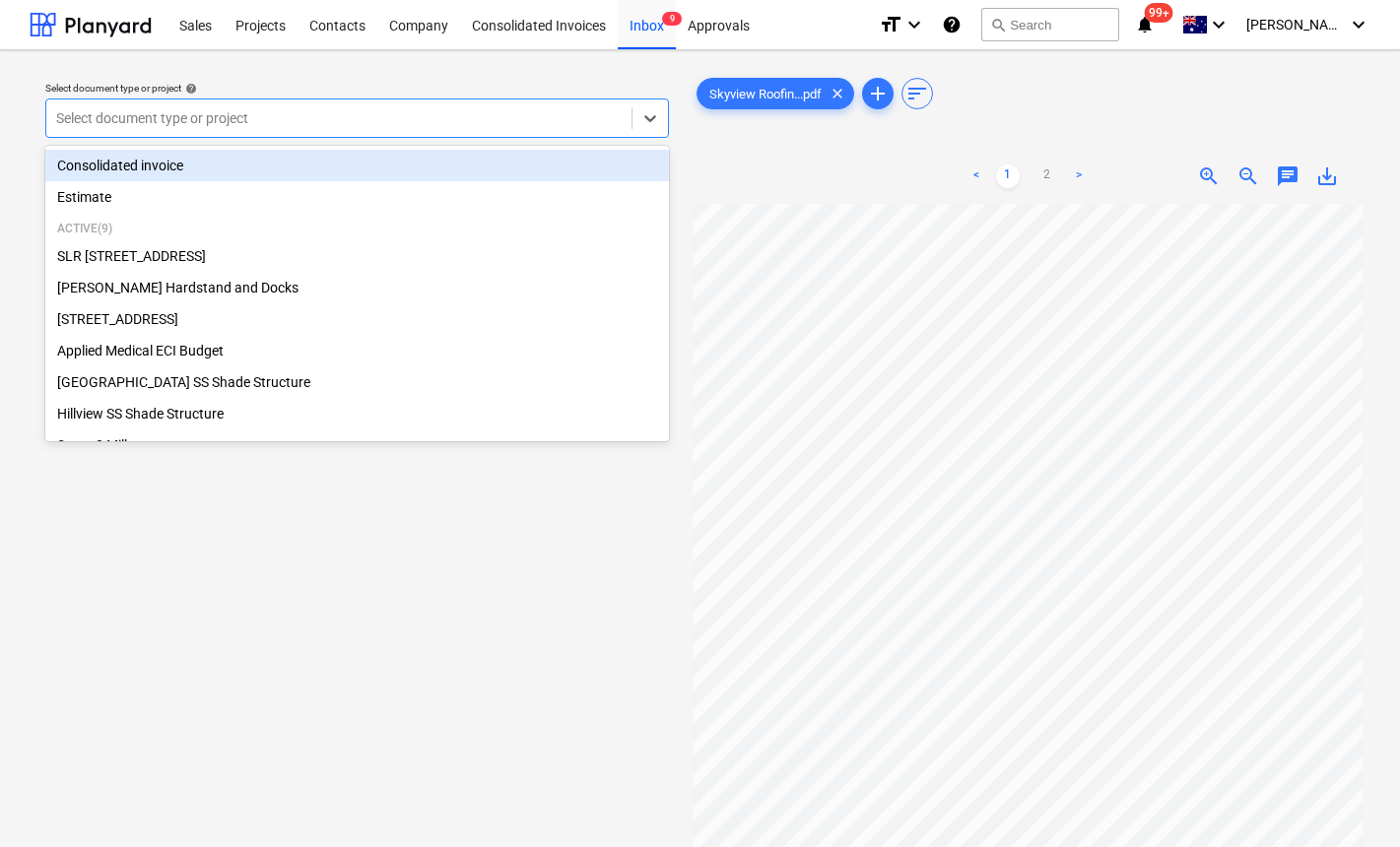 type on "j" 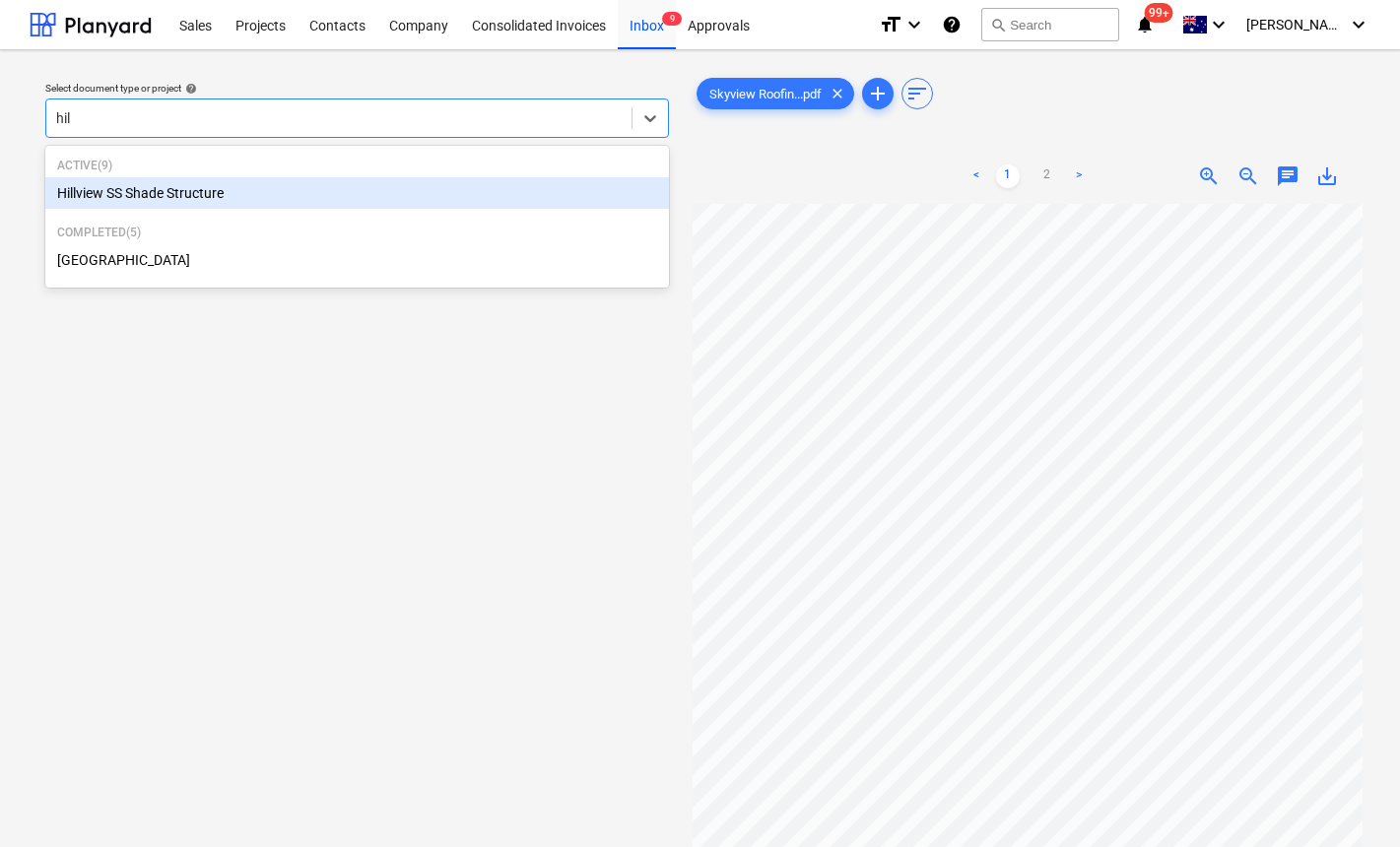 type on "hill" 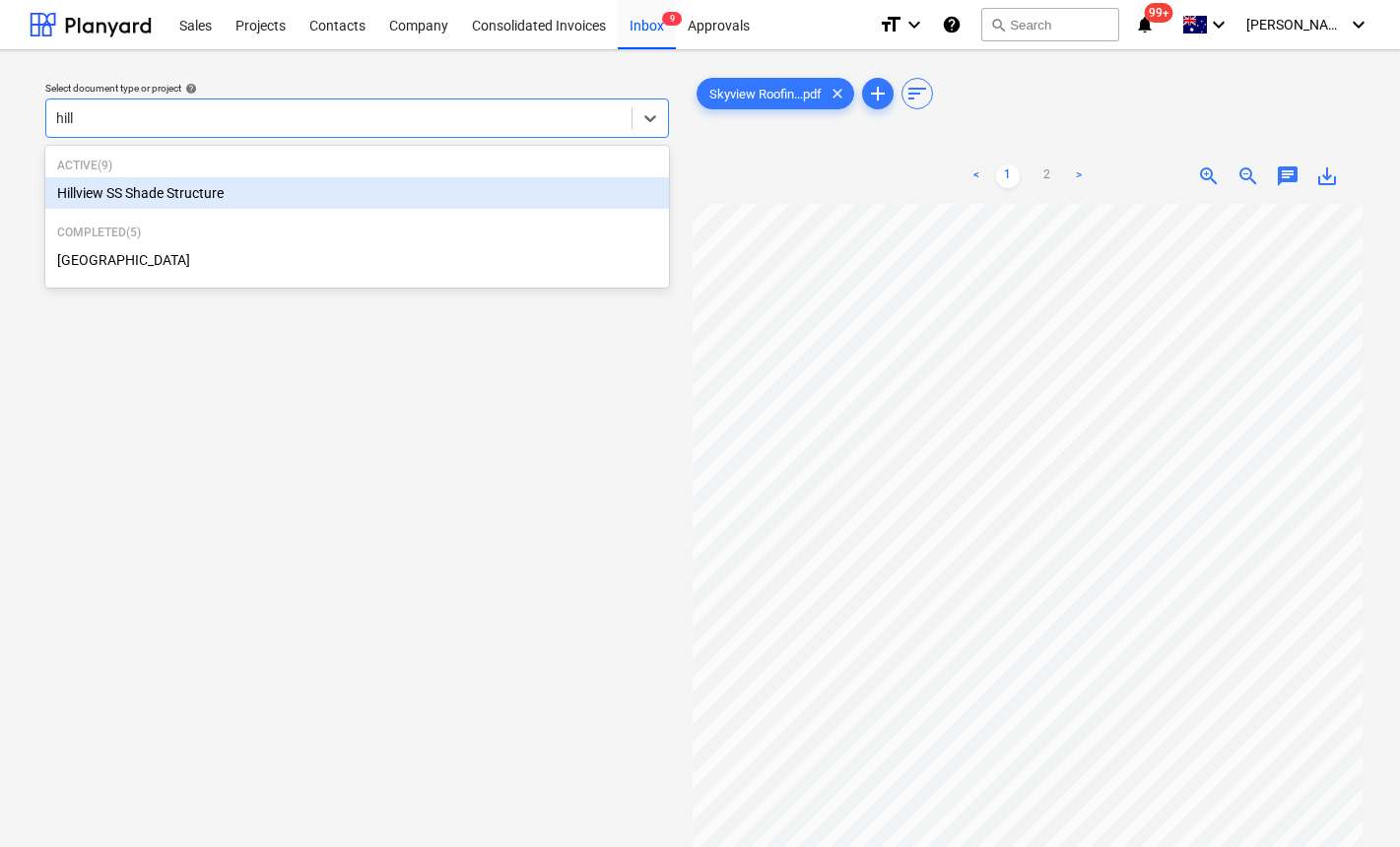 click on "Hillview SS Shade Structure" at bounding box center [357, 193] 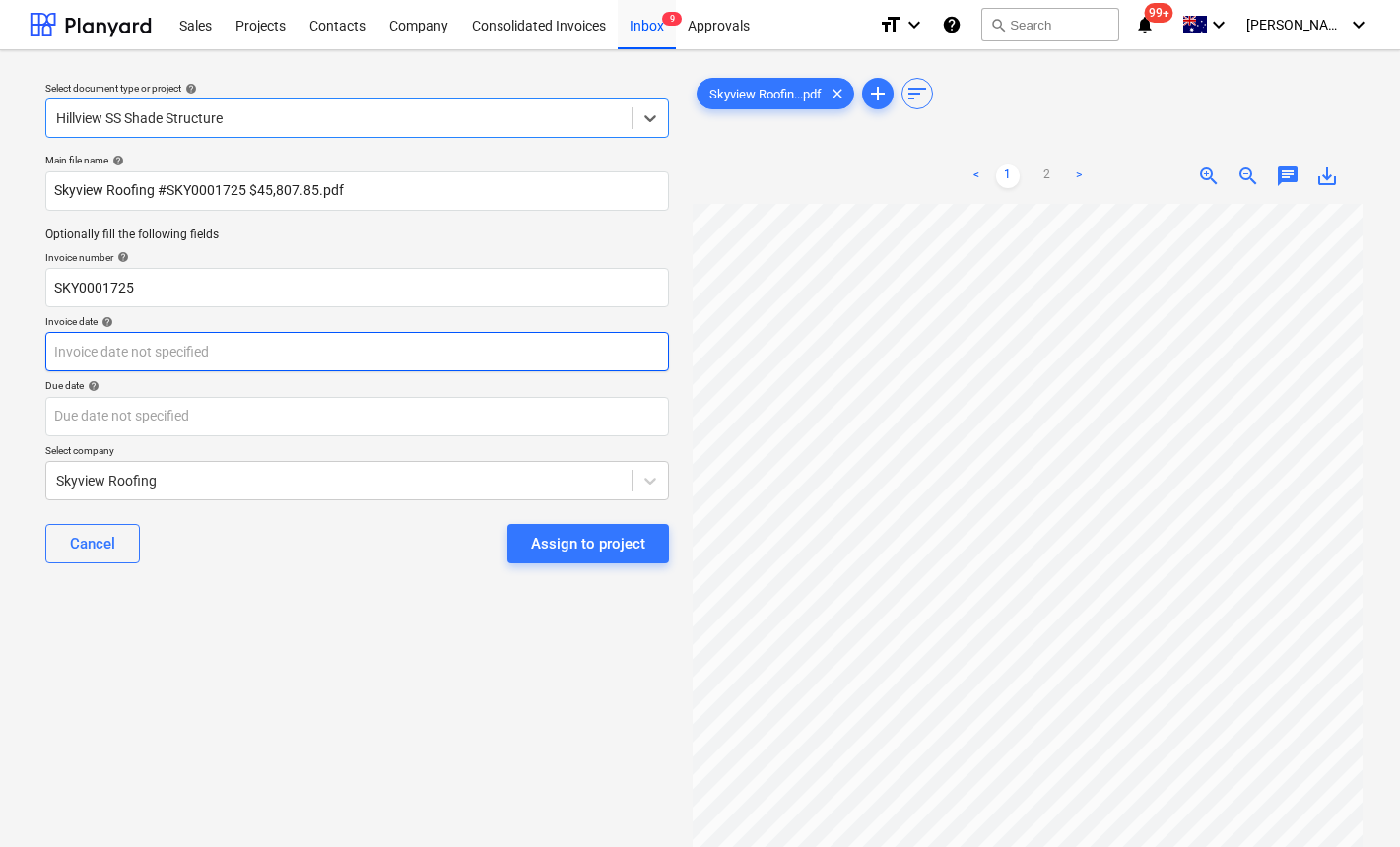 click on "Sales Projects Contacts Company Consolidated Invoices Inbox 9 Approvals format_size keyboard_arrow_down help search Search notifications 99+ keyboard_arrow_down [PERSON_NAME] keyboard_arrow_down Select document type or project help option Hillview SS Shade Structure, selected.   Select is focused ,type to refine list, press Down to open the menu,  Hillview SS Shade Structure Main file name help Skyview Roofing #SKY0001725 $45,807.85.pdf Optionally fill the following fields Invoice number help SKY0001725 Invoice date help Press the down arrow key to interact with the calendar and
select a date. Press the question mark key to get the keyboard shortcuts for changing dates. Due date help Press the down arrow key to interact with the calendar and
select a date. Press the question mark key to get the keyboard shortcuts for changing dates. Select company Skyview Roofing   Cancel Assign to project Skyview Roofin...pdf clear add sort < 1 2 > zoom_in zoom_out chat 0 save_alt" at bounding box center [700, 424] 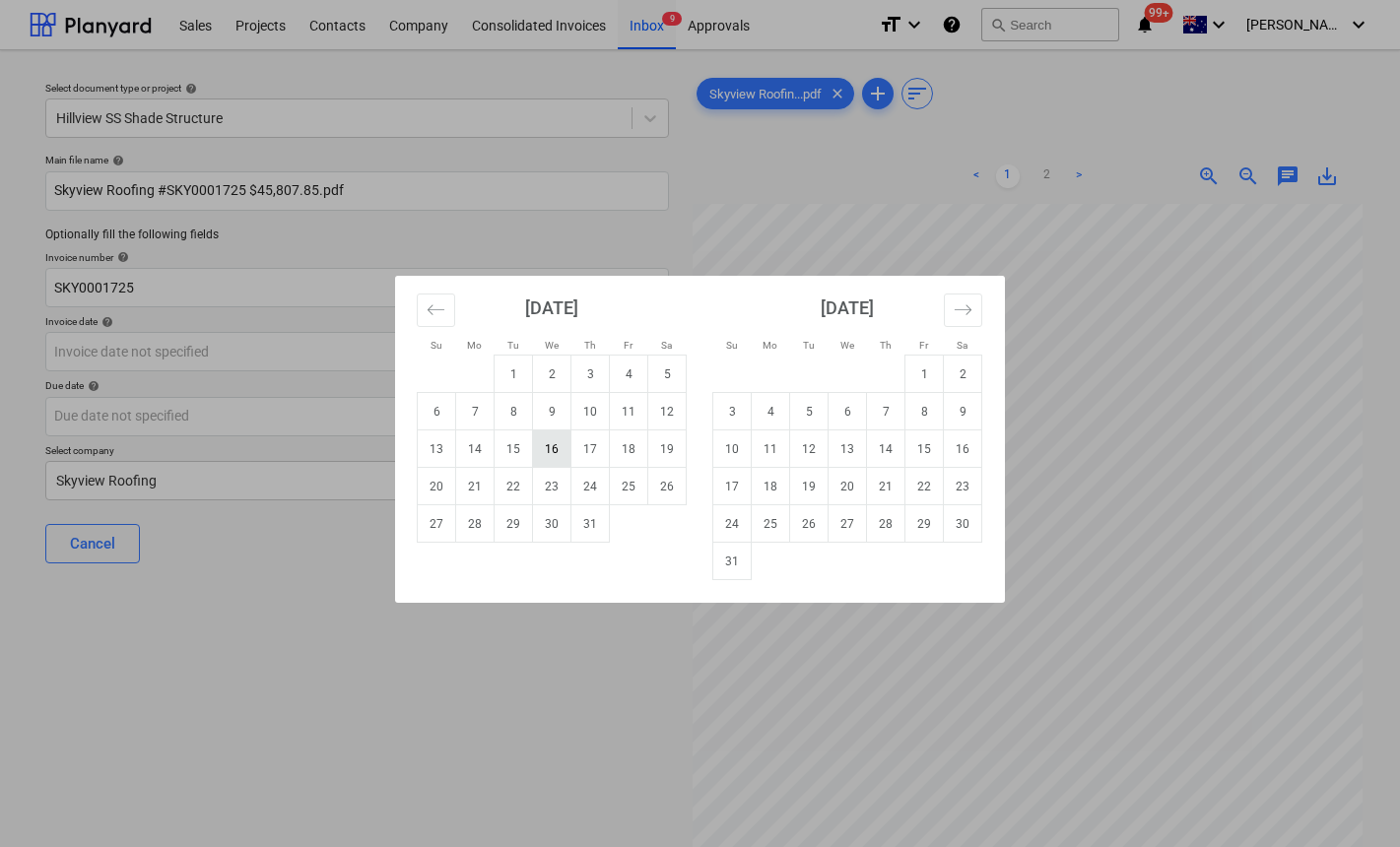 click on "16" at bounding box center (552, 449) 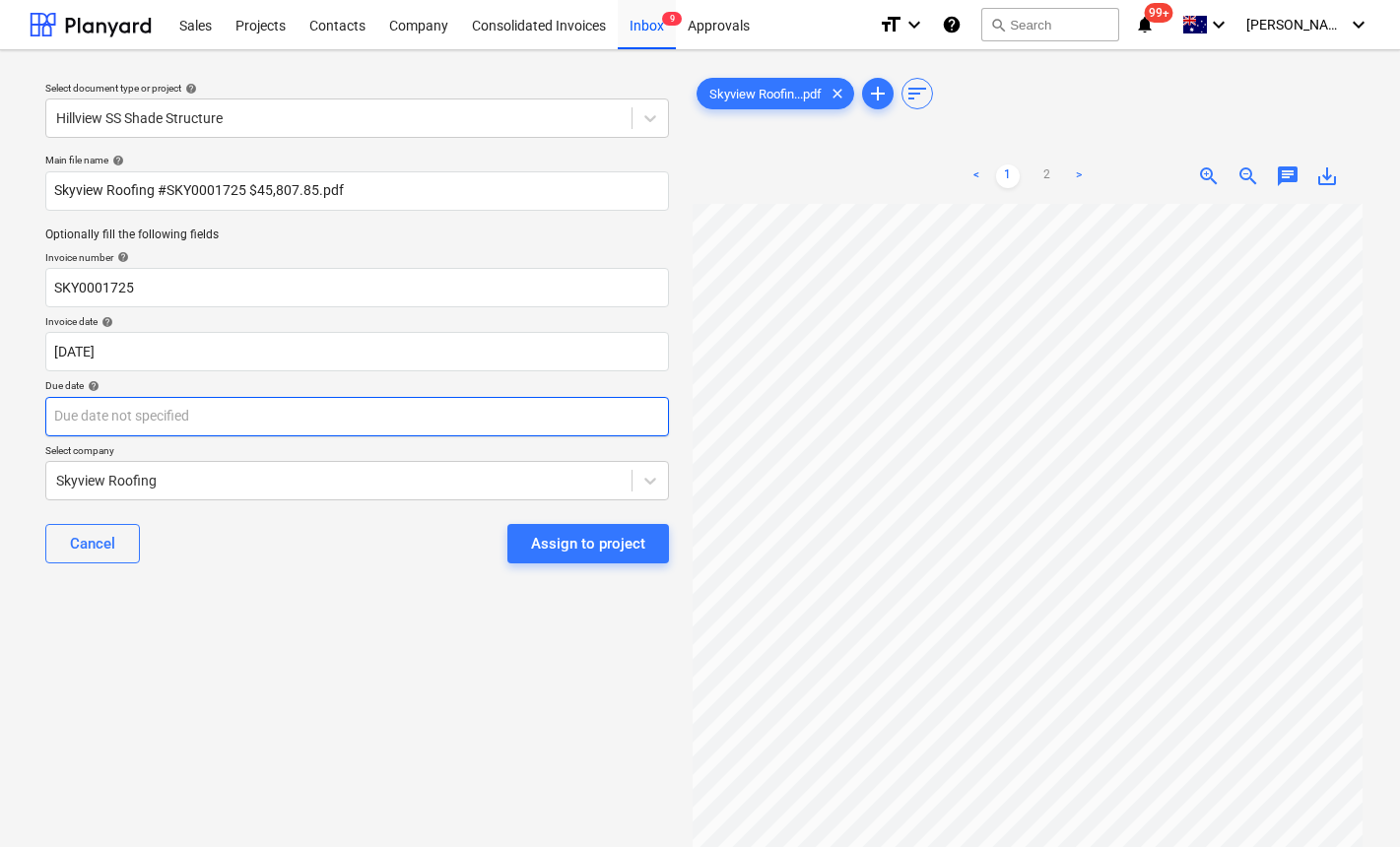 click on "Sales Projects Contacts Company Consolidated Invoices Inbox 9 Approvals format_size keyboard_arrow_down help search Search notifications 99+ keyboard_arrow_down [PERSON_NAME] keyboard_arrow_down Select document type or project help Hillview SS Shade Structure Main file name help Skyview Roofing #SKY0001725 $45,807.85.pdf Optionally fill the following fields Invoice number help SKY0001725 Invoice date help [DATE] 16.07.2025 Press the down arrow key to interact with the calendar and
select a date. Press the question mark key to get the keyboard shortcuts for changing dates. Due date help Press the down arrow key to interact with the calendar and
select a date. Press the question mark key to get the keyboard shortcuts for changing dates. Select company Skyview Roofing   Cancel Assign to project Skyview Roofin...pdf clear add sort < 1 2 > zoom_in zoom_out chat 0 save_alt" at bounding box center [700, 424] 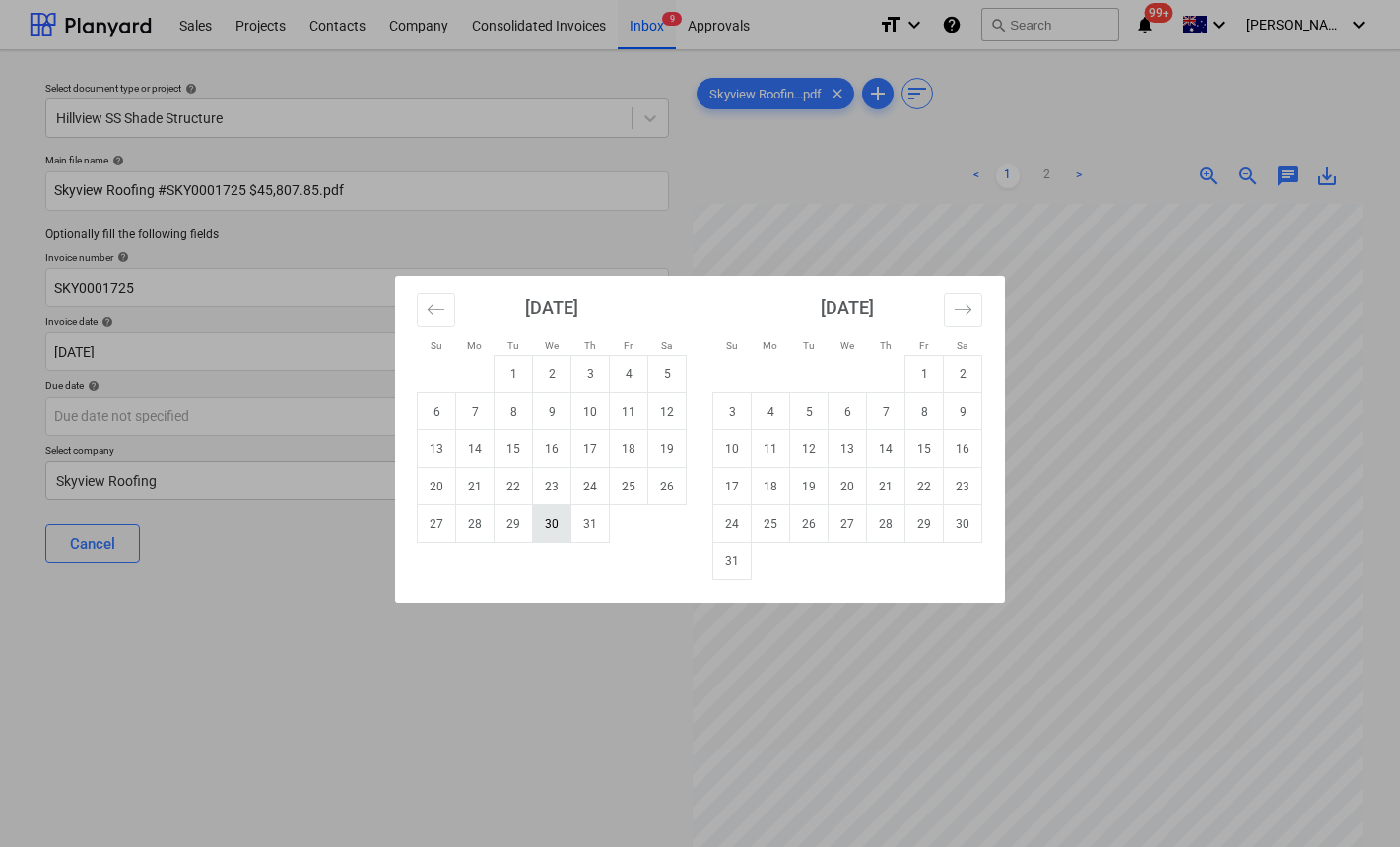 click on "30" at bounding box center [552, 524] 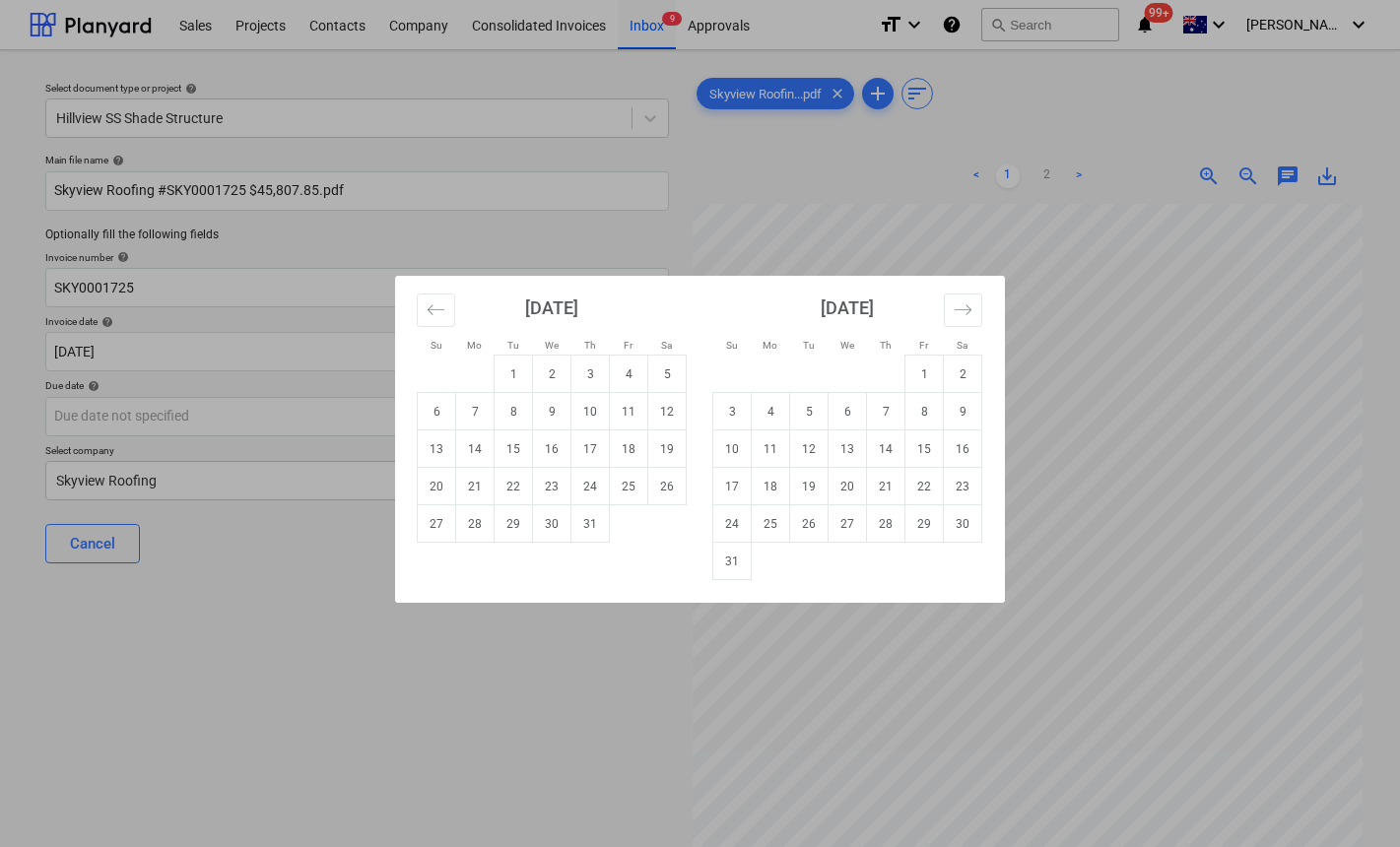type on "30 Jul 2025" 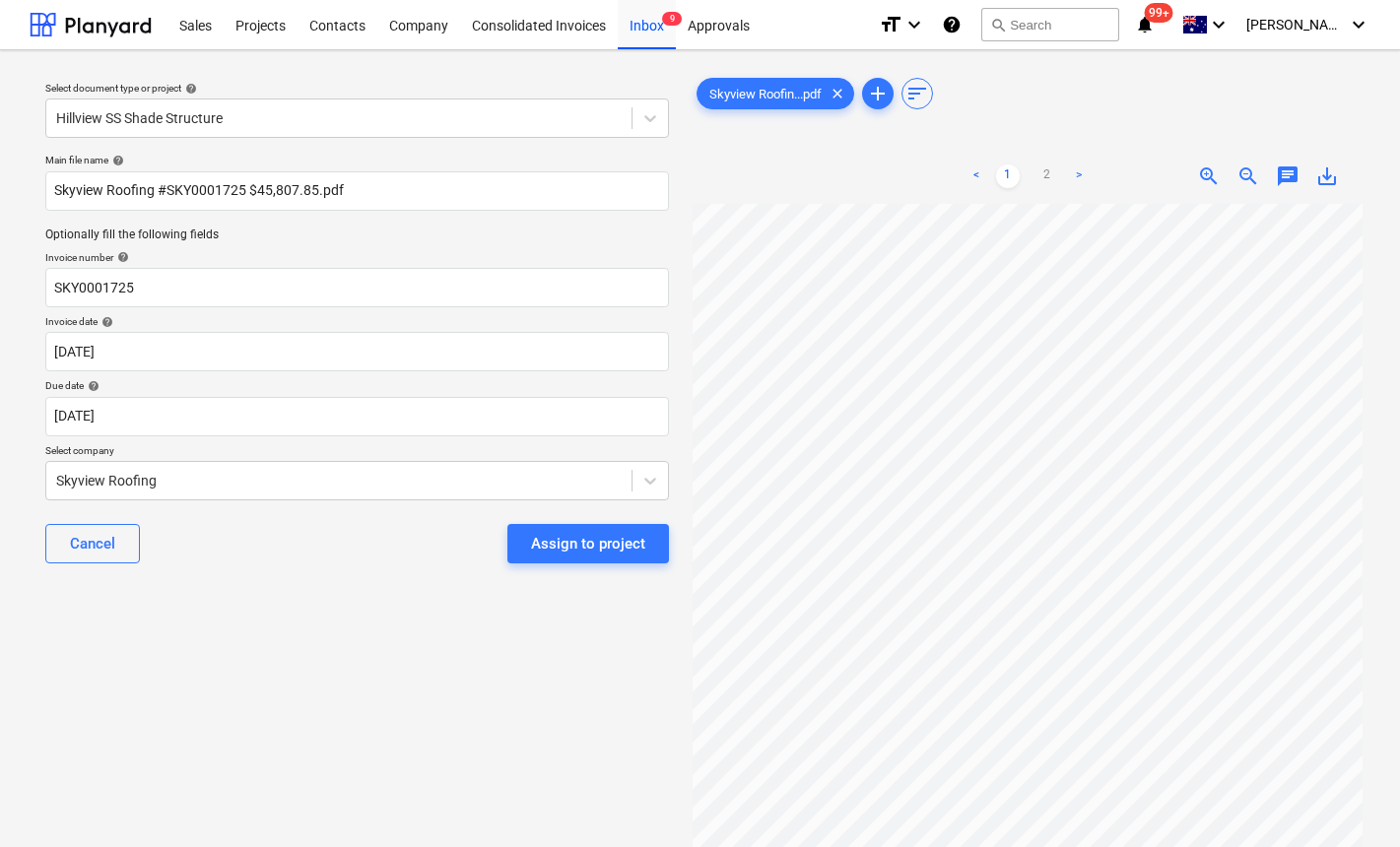 click on "Select document type or project help Hillview SS Shade Structure Main file name help Skyview Roofing #SKY0001725 $45,807.85.pdf Optionally fill the following fields Invoice number help SKY0001725 Invoice date help 16 Jul 2025 16.07.2025 Press the down arrow key to interact with the calendar and
select a date. Press the question mark key to get the keyboard shortcuts for changing dates. Due date help 30 Jul 2025 30.07.2025 Press the down arrow key to interact with the calendar and
select a date. Press the question mark key to get the keyboard shortcuts for changing dates. Select company Skyview Roofing   Cancel Assign to project" at bounding box center (357, 535) 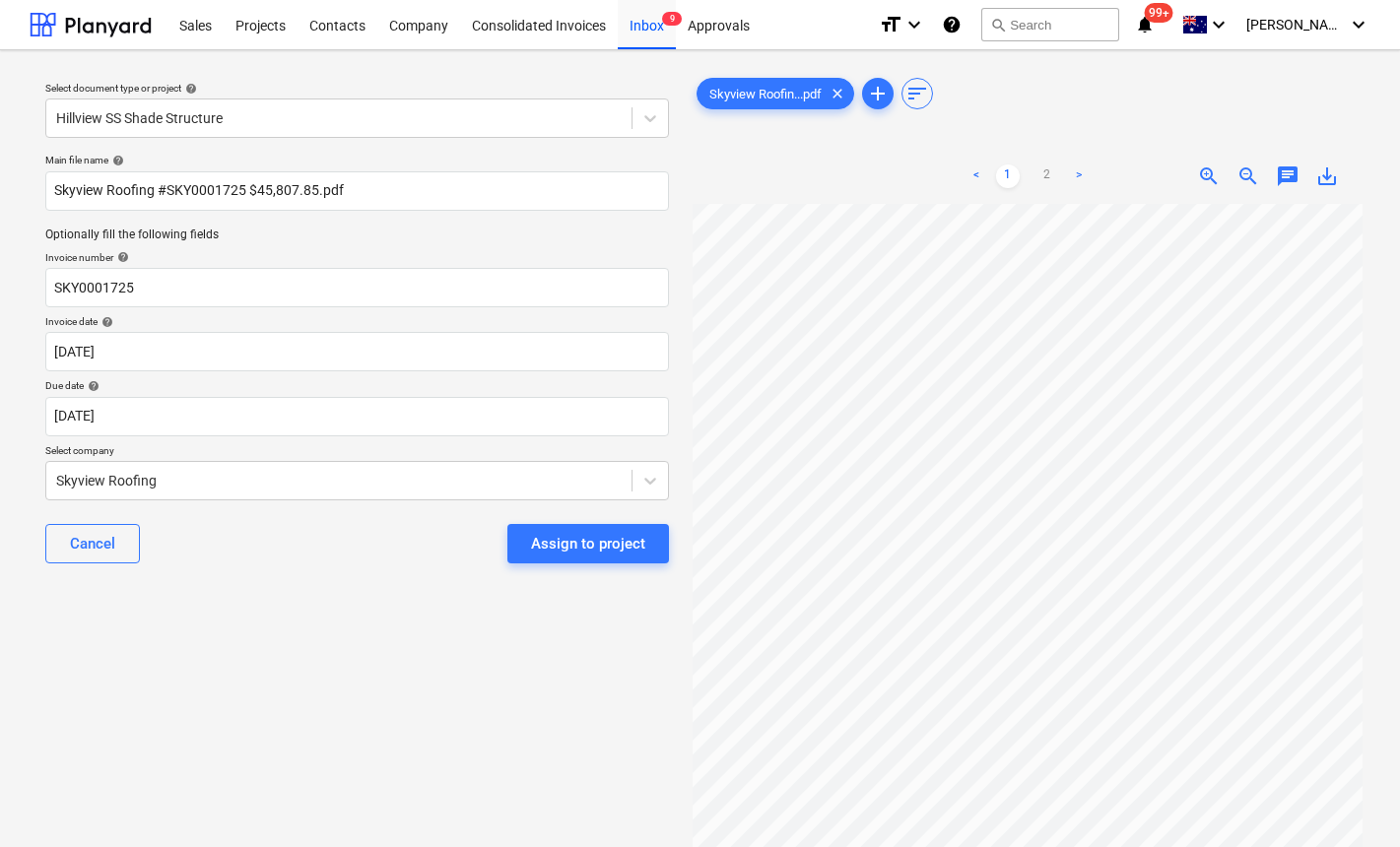 scroll, scrollTop: 260, scrollLeft: 73, axis: both 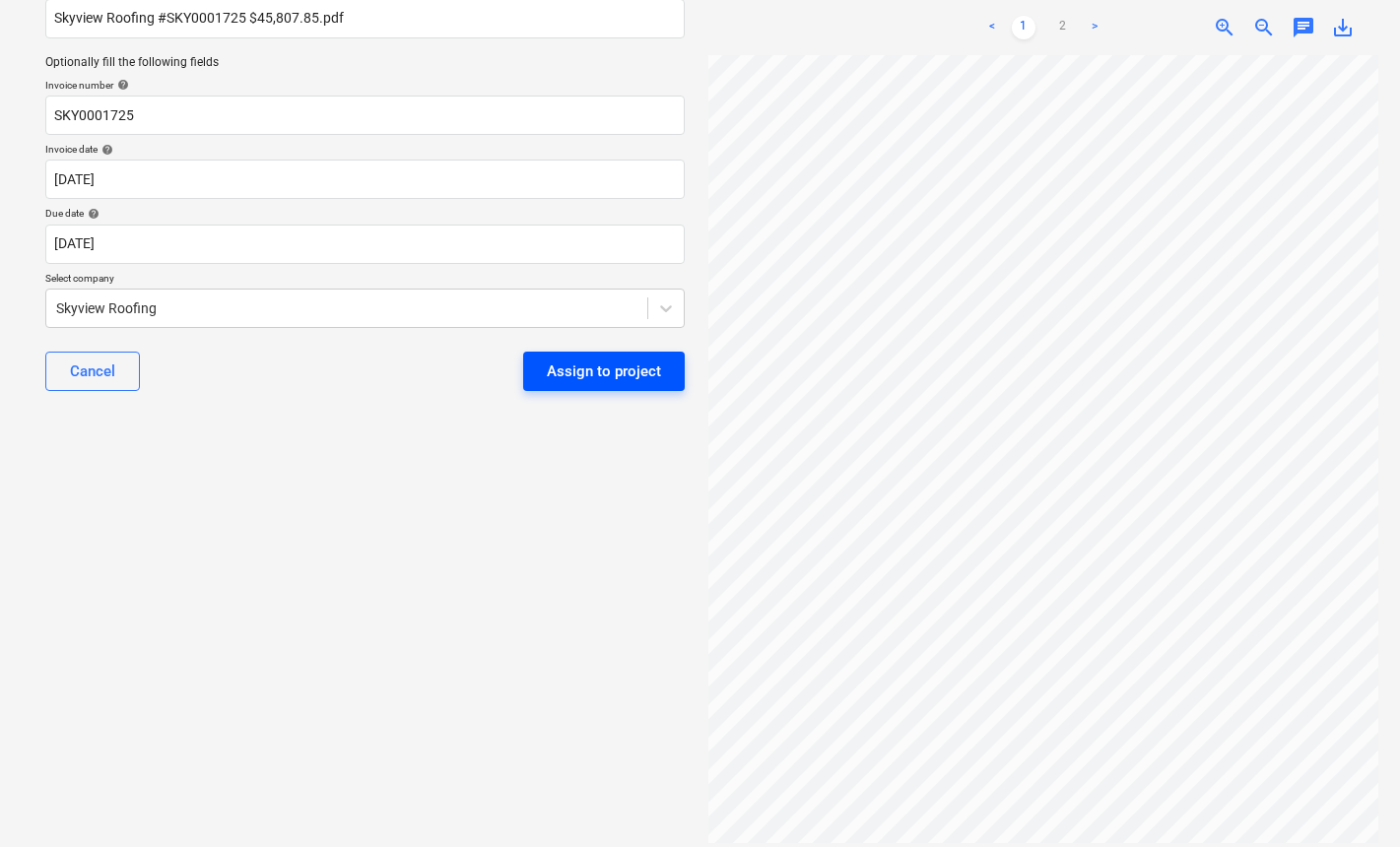 click on "Assign to project" at bounding box center [604, 371] 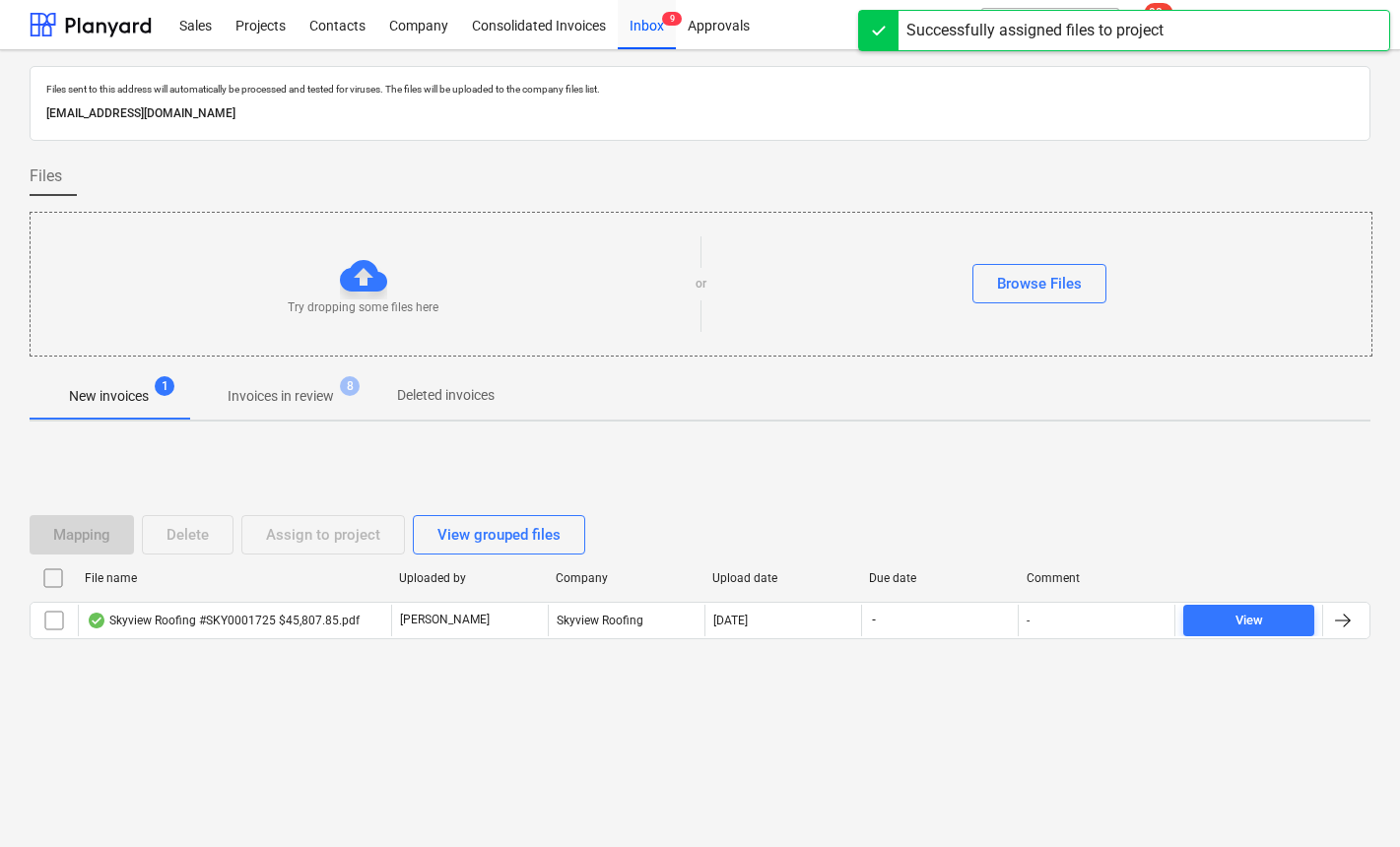 scroll, scrollTop: 0, scrollLeft: 0, axis: both 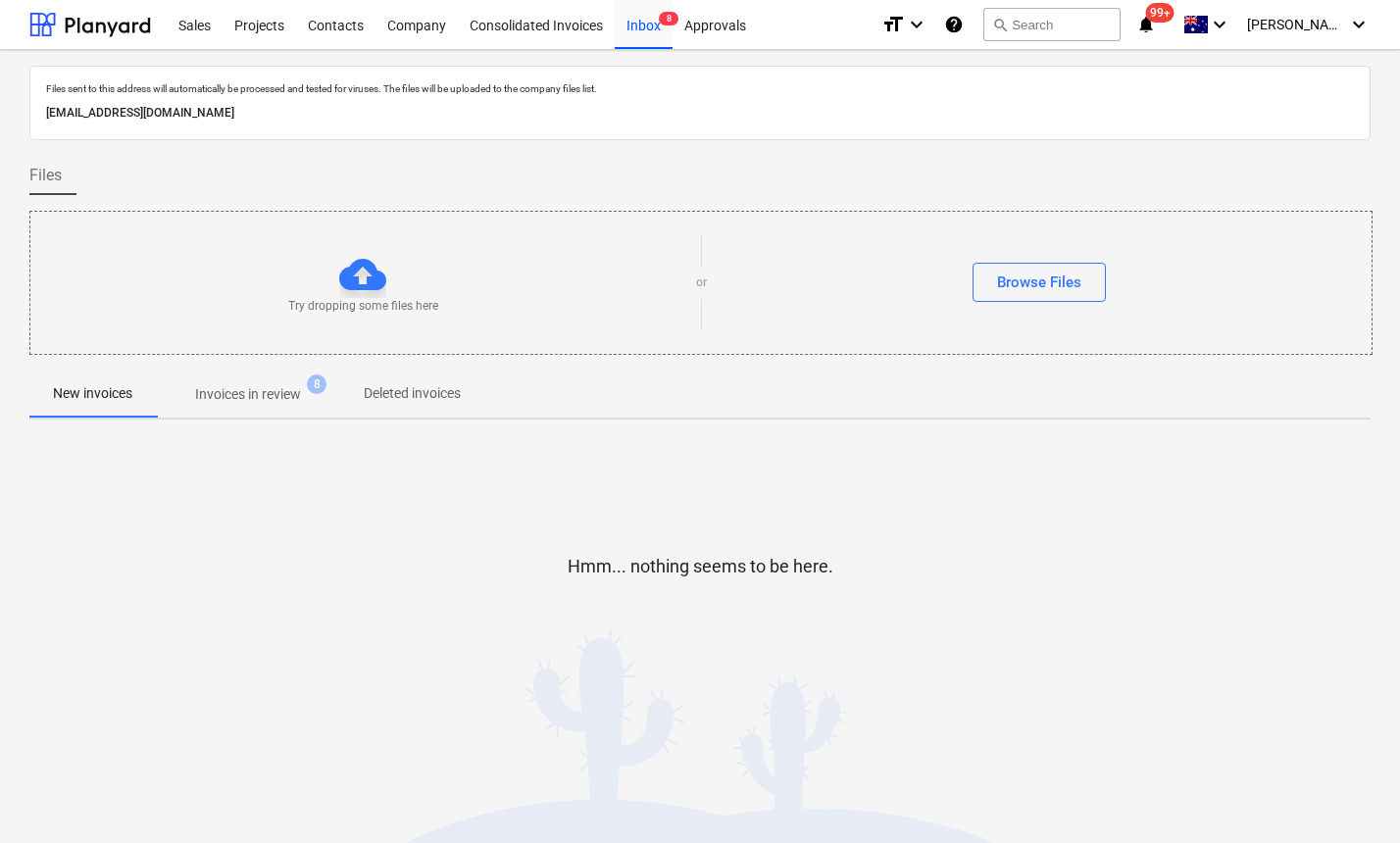 click on "Invoices in review" at bounding box center [248, 394] 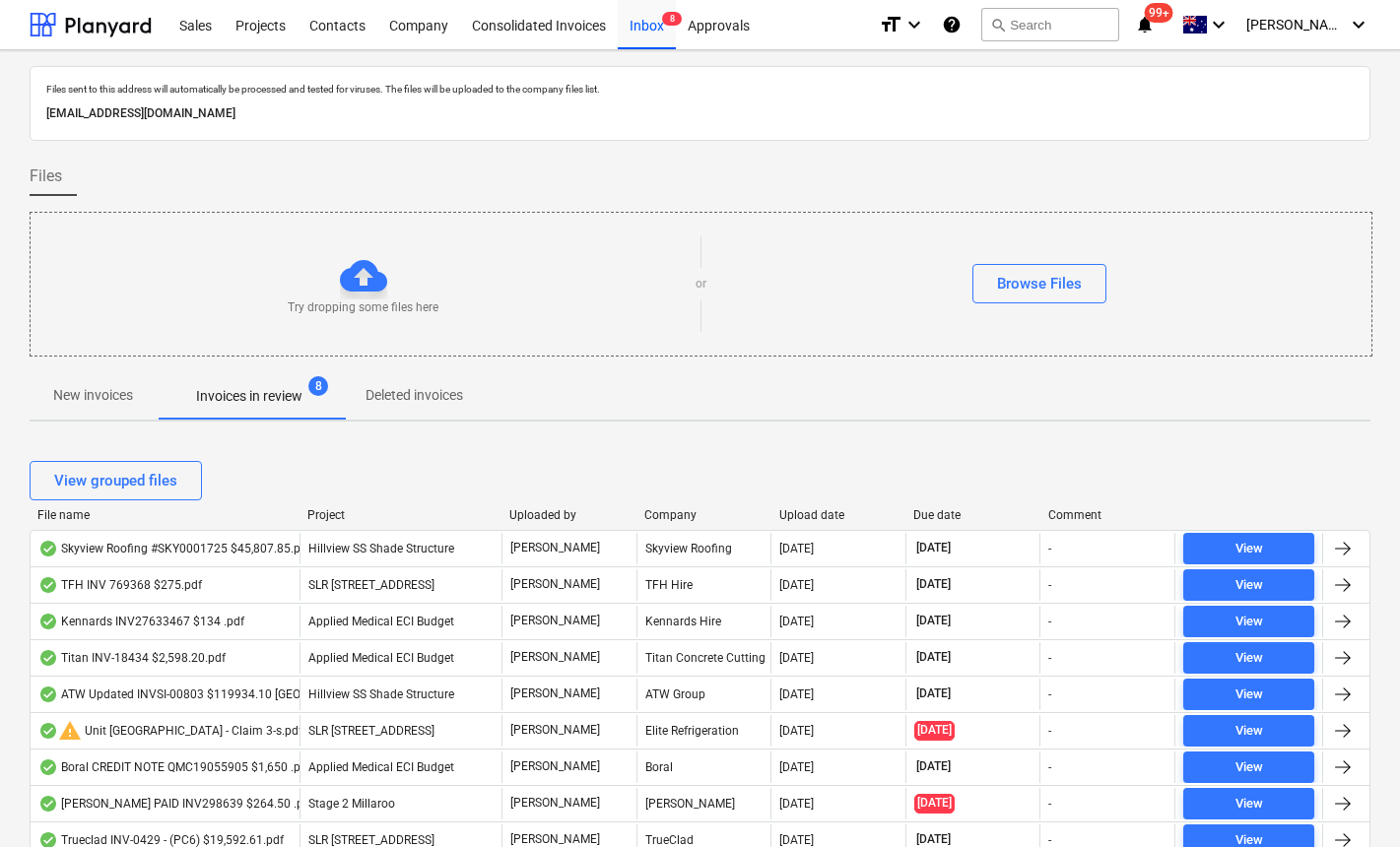 click on "Upload date" at bounding box center [838, 515] 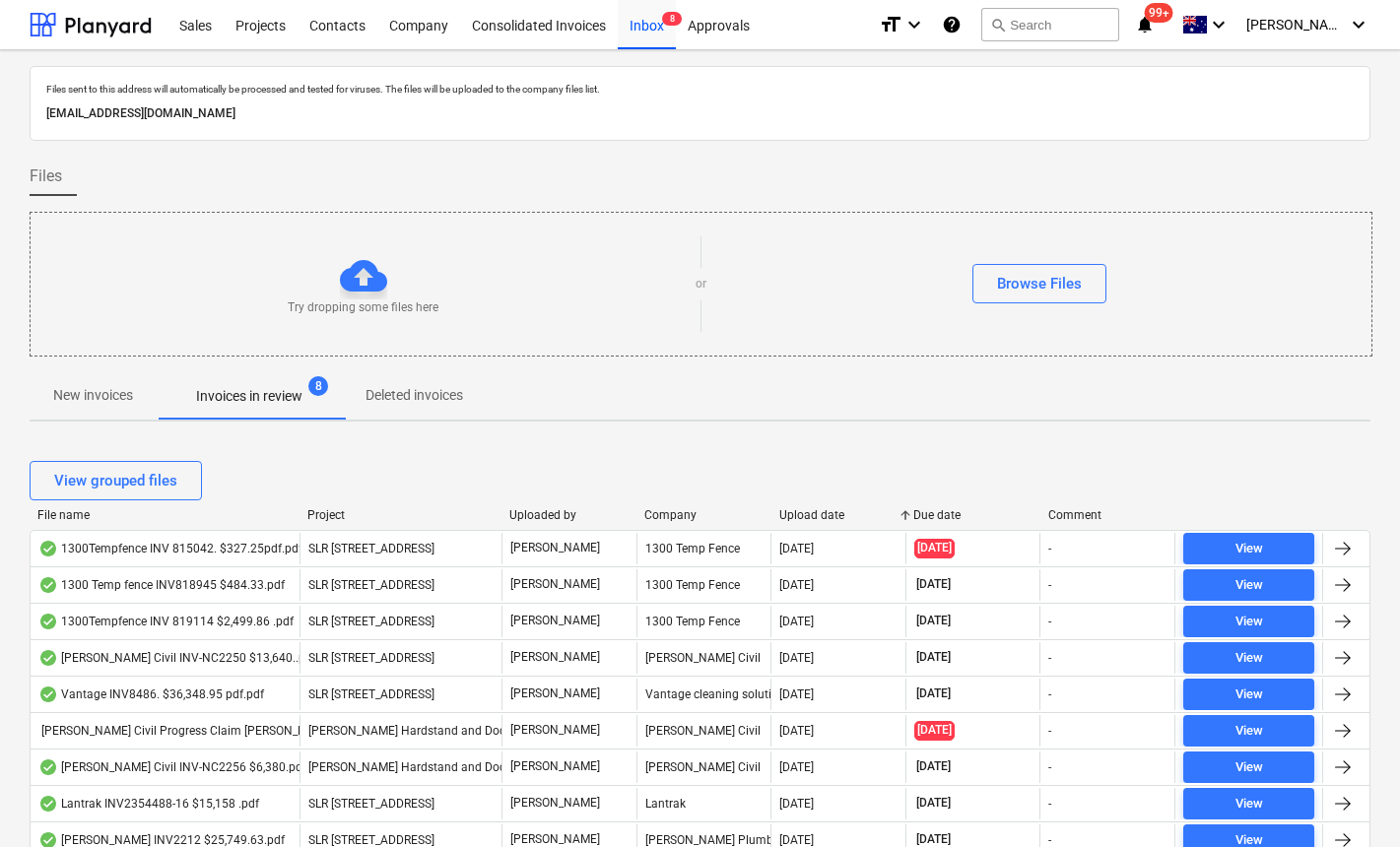 click on "Upload date" at bounding box center (838, 515) 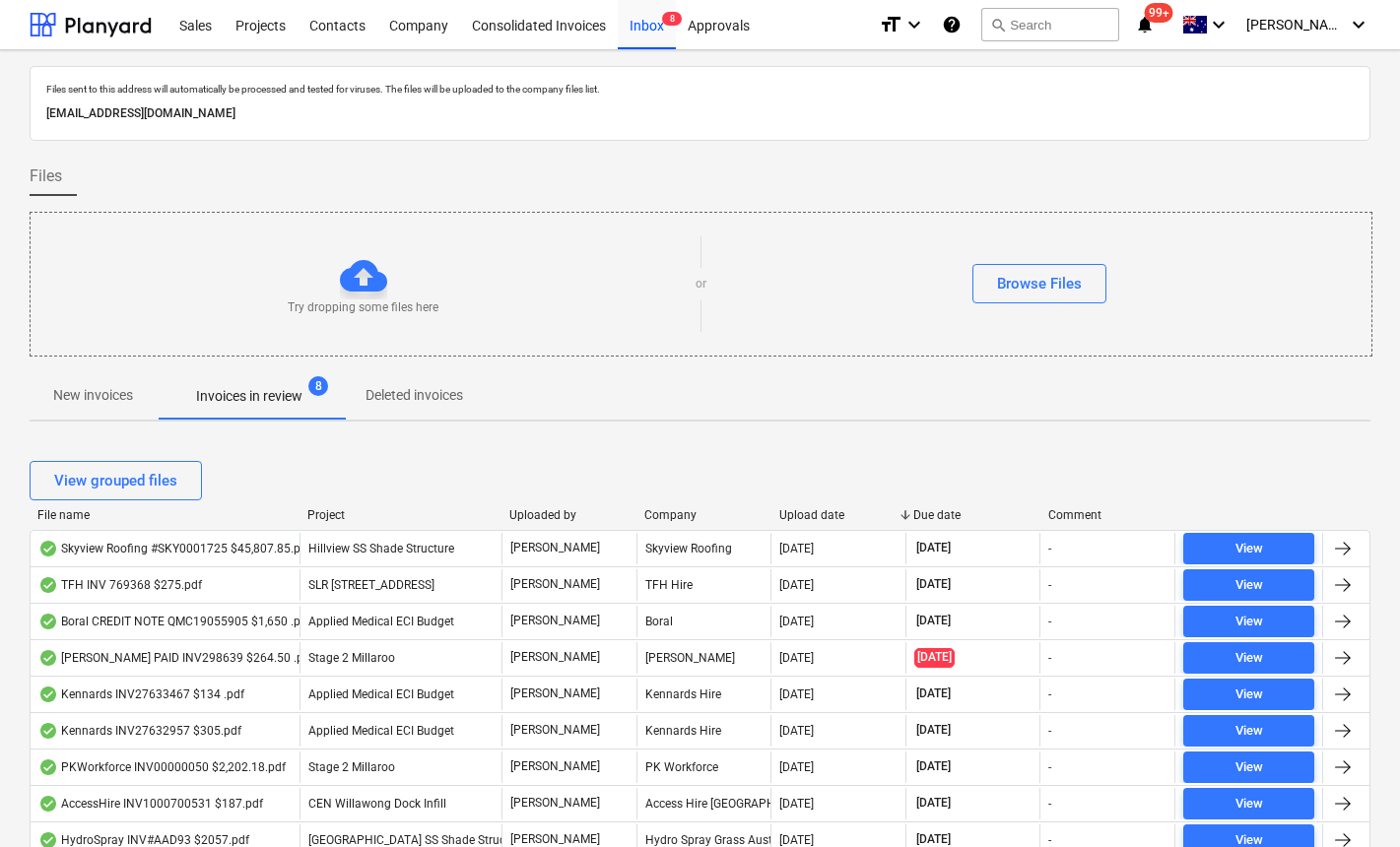 click on "Upload date" at bounding box center (838, 515) 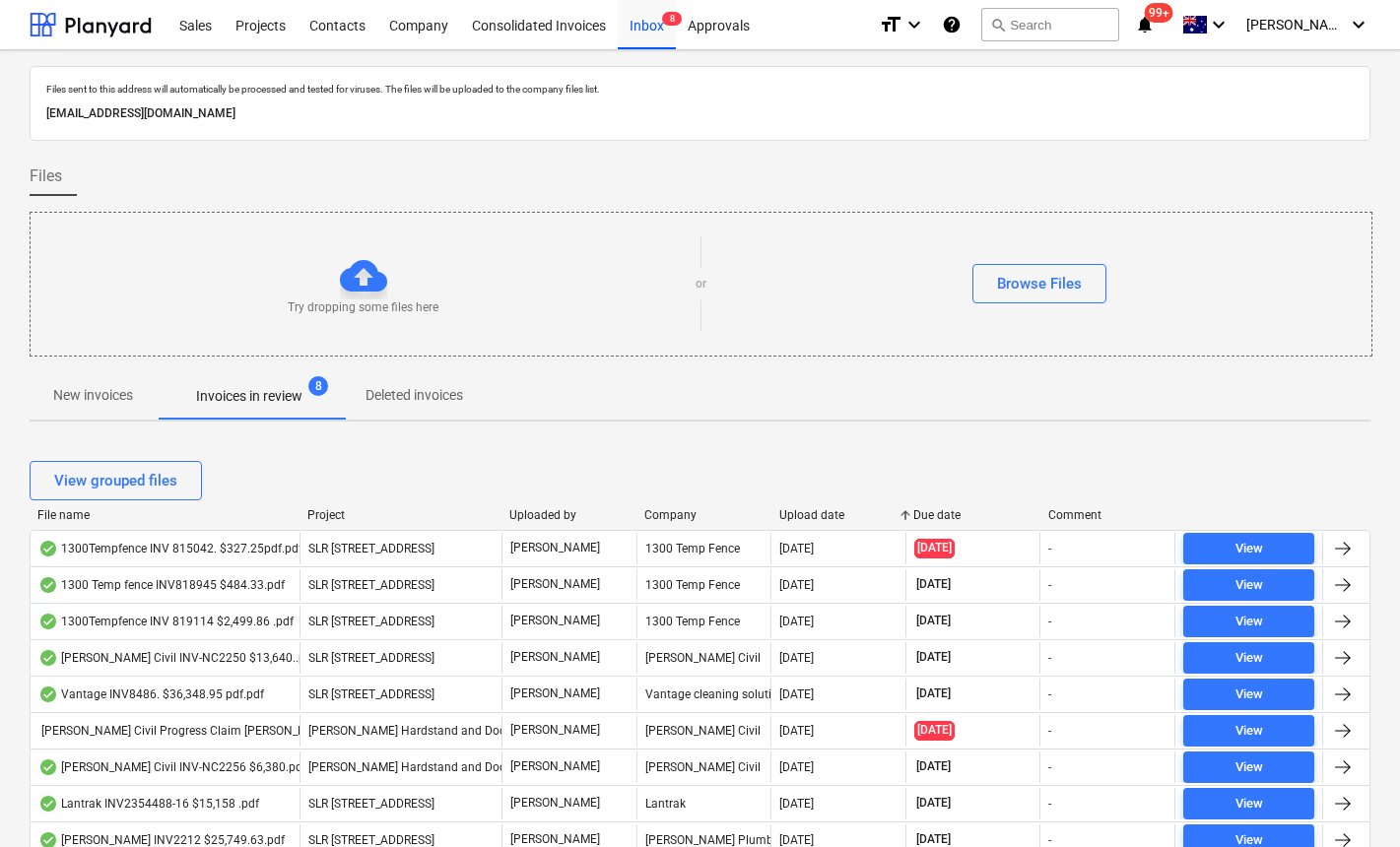 click on "Upload date" at bounding box center [838, 515] 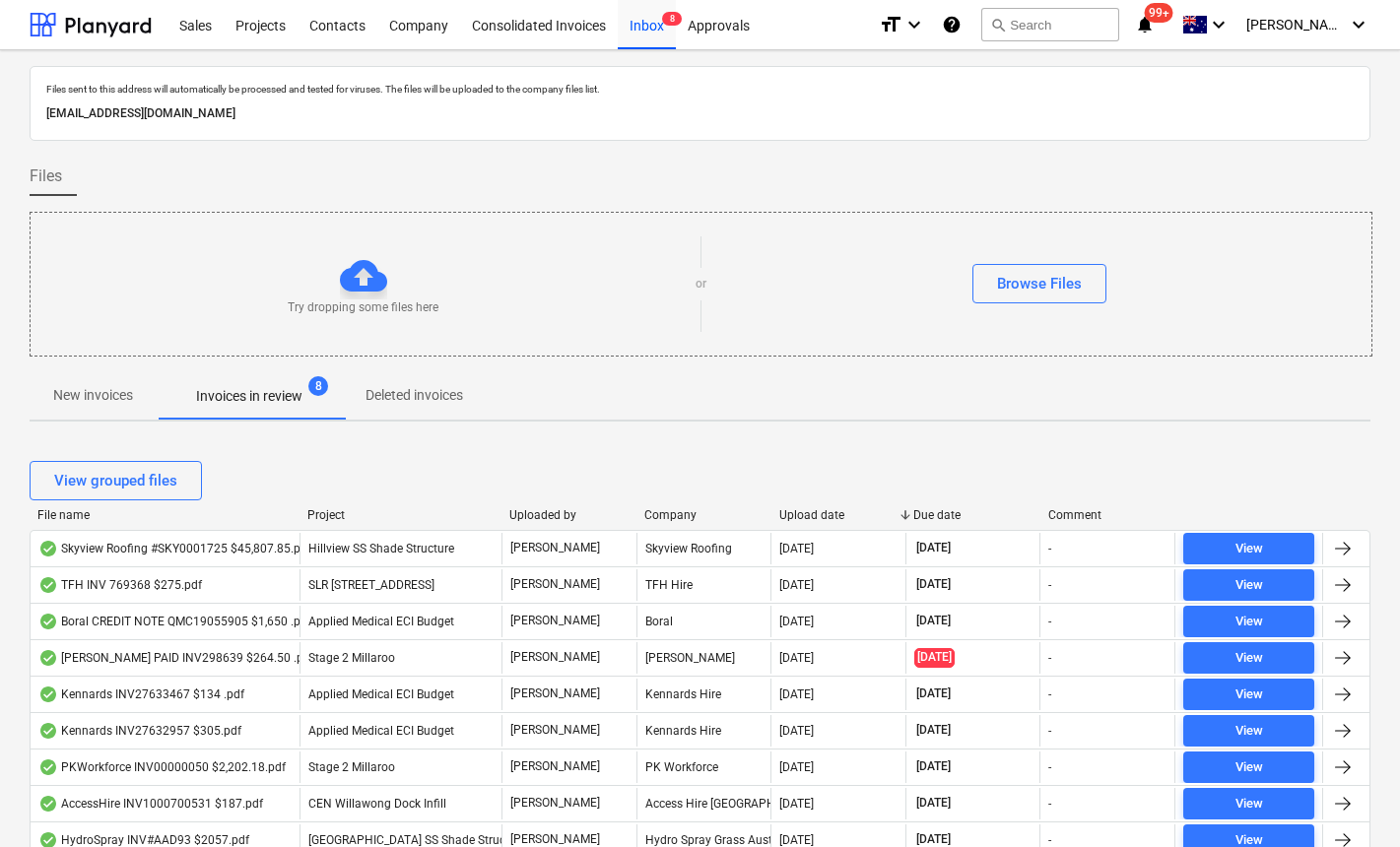 click on "View grouped files File name Project Uploaded by Company Upload date Due date Comment   Skyview Roofing #SKY0001725 $45,807.85.pdf Hillview SS Shade Structure J. Keane Skyview Roofing 16.07.2025 30.07.2025 - View   TFH INV 769368  $275.pdf SLR 2 Millaroo Drive J. Keane TFH Hire 16.07.2025 31.08.2025 - View   Boral CREDIT NOTE QMC19055905  $1,650  .pdf Applied Medical ECI Budget J. Keane Boral 16.07.2025 30.07.2025 - View   Carroll Tyres PAID INV298639 $264.50 .pdf Stage 2 Millaroo J. Keane Carroll Tyres 16.07.2025 14.07.2025 - View   Kennards INV27633467 $134 .pdf Applied Medical ECI Budget J. Keane Kennards Hire 16.07.2025 03.08.2025 - View   Kennards INV27632957  $305.pdf Applied Medical ECI Budget J. Keane Kennards Hire 16.07.2025 03.08.2025 - View   PKWorkforce INV00000050 $2,202.18.pdf Stage 2 Millaroo J. Keane PK Workforce 16.07.2025 29.07.2025 - View   AccessHire INV1000700531 $187.pdf CEN Willawong Dock Infill J. Keane Access Hire Australia 16.07.2025 30.08.2025 - View   J. Keane 16.07.2025 -" at bounding box center [700, 1633] 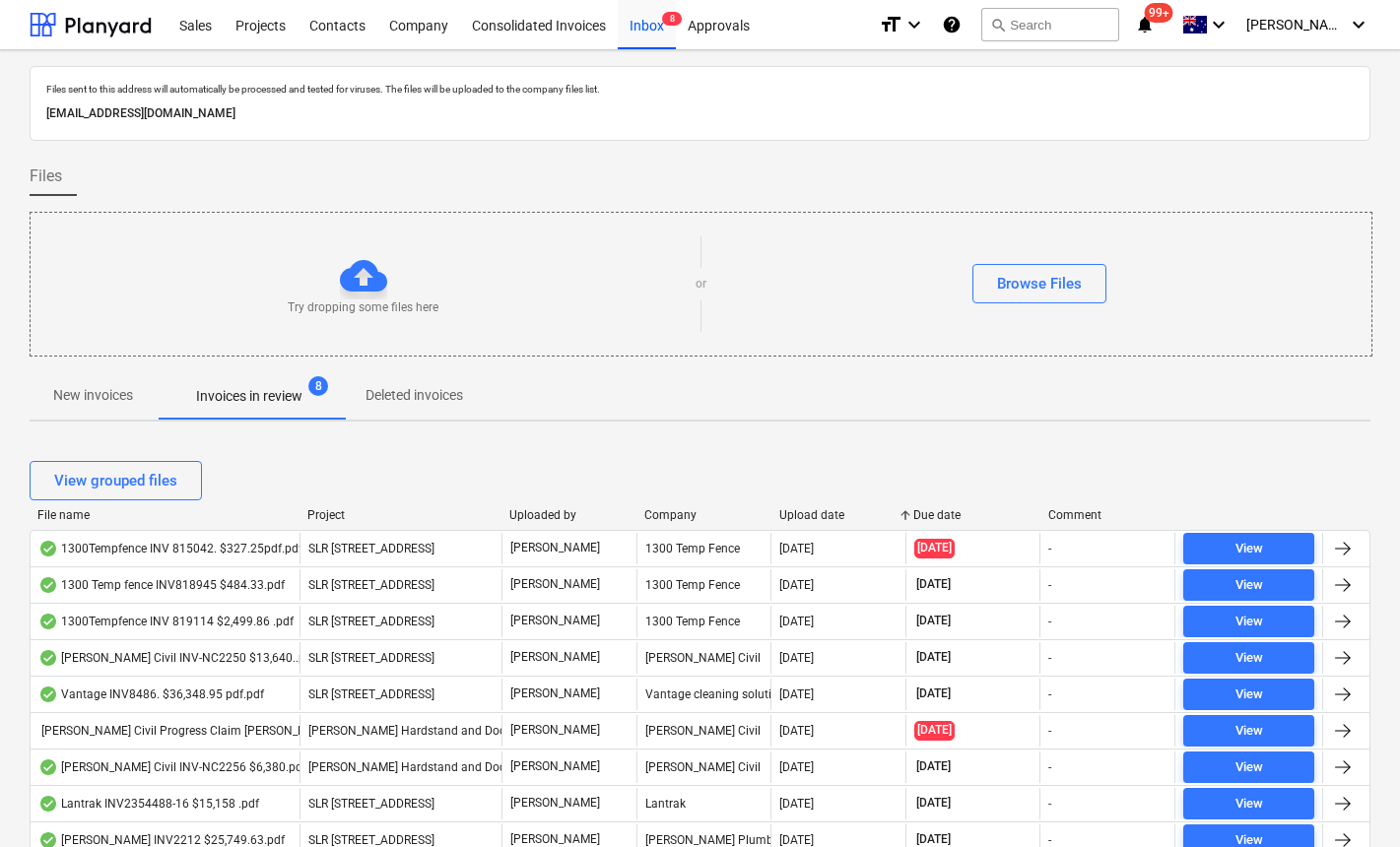 click on "Upload date" at bounding box center [838, 515] 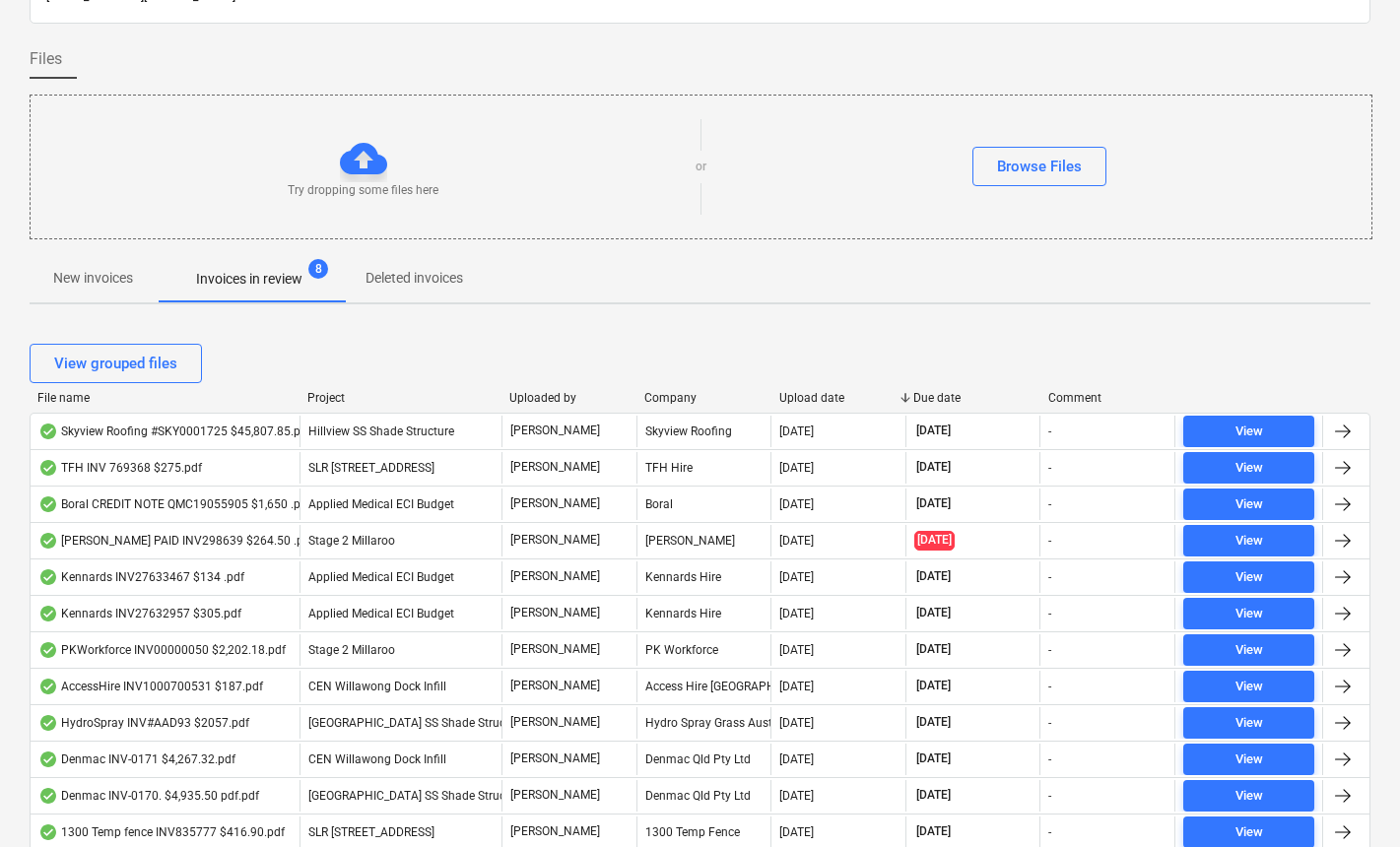 scroll, scrollTop: 105, scrollLeft: 0, axis: vertical 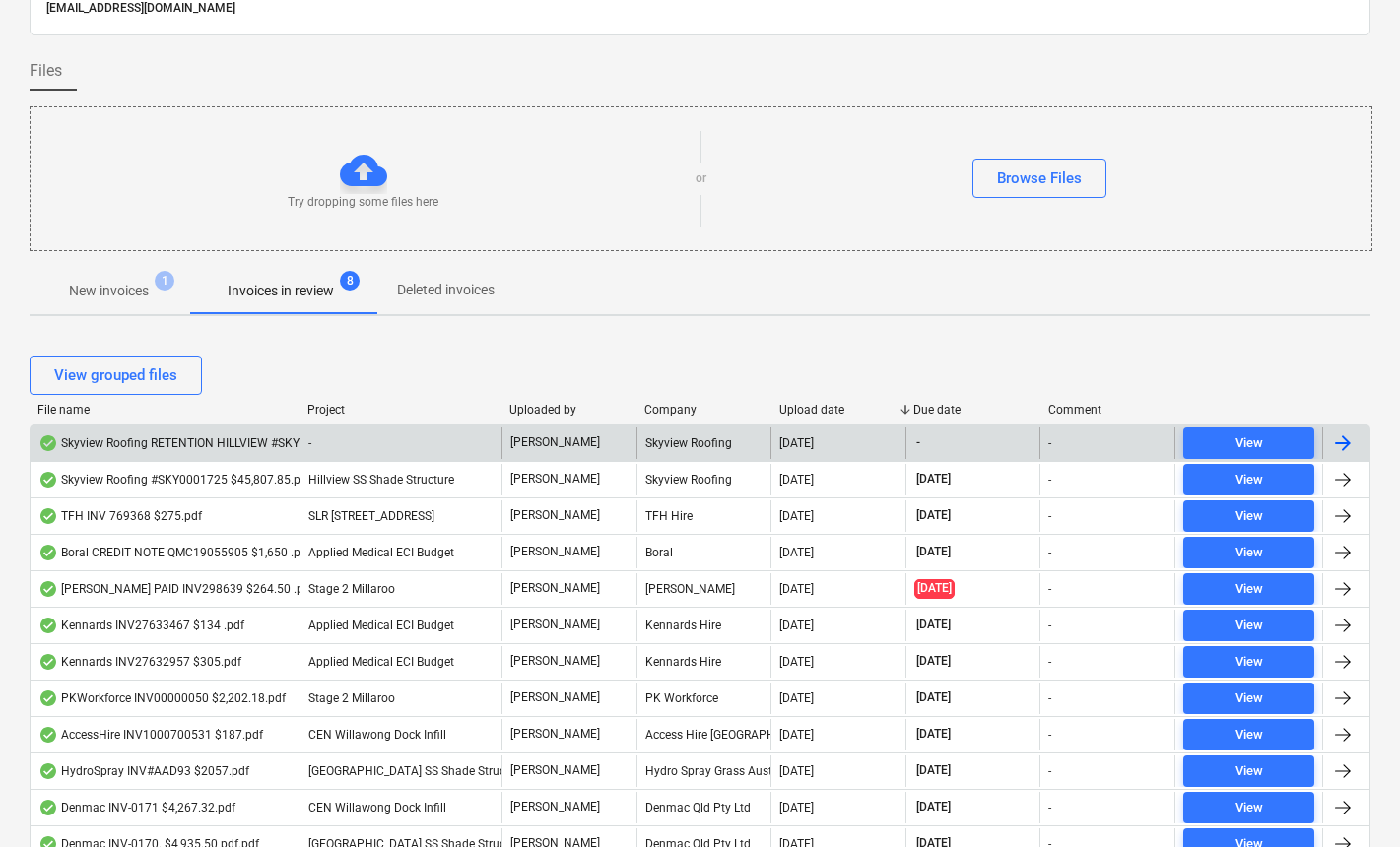 click on "Skyview Roofing RETENTION HILLVIEW #SKY0001725B  $916.58  .pdf" at bounding box center (232, 443) 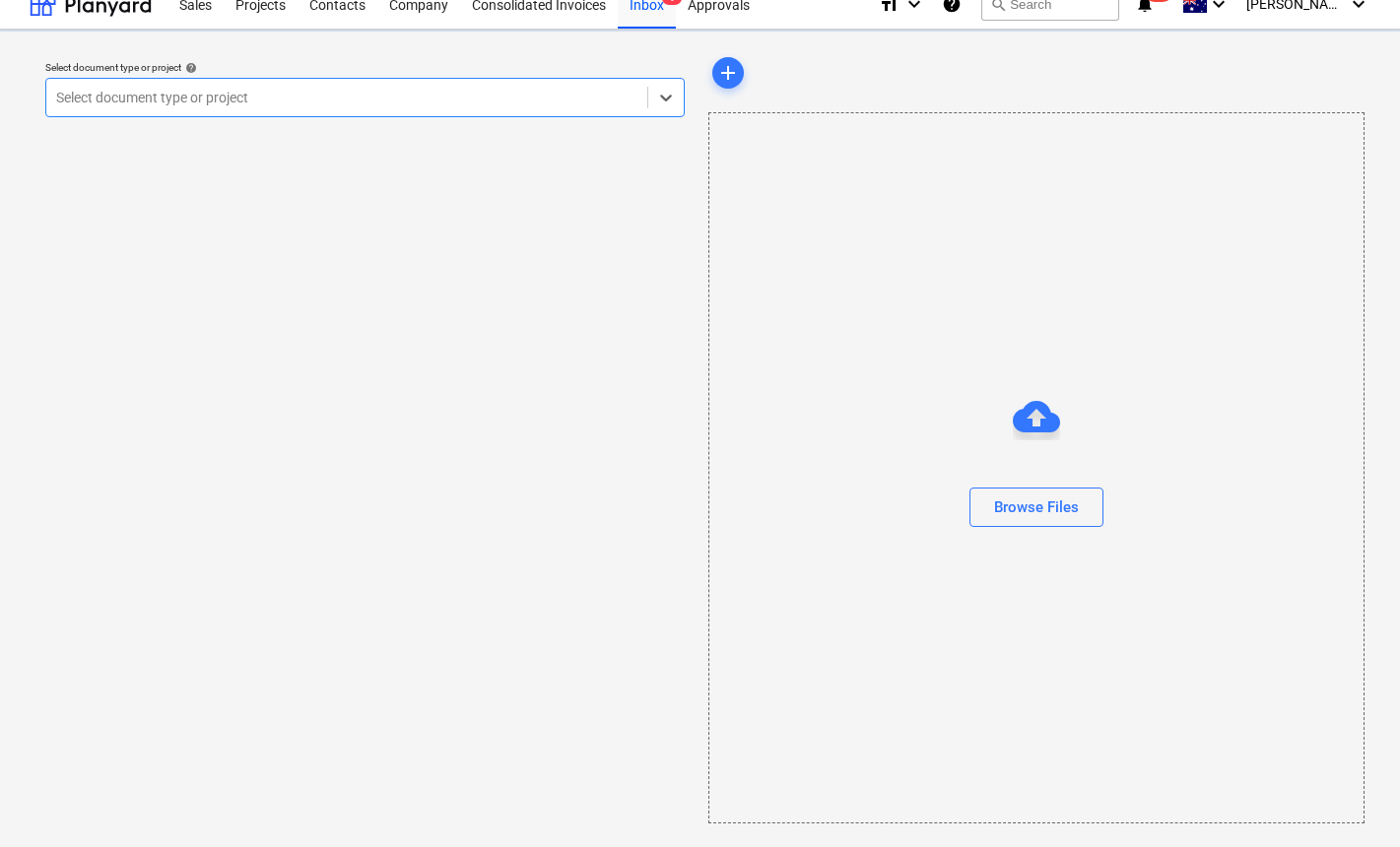 scroll, scrollTop: 21, scrollLeft: 0, axis: vertical 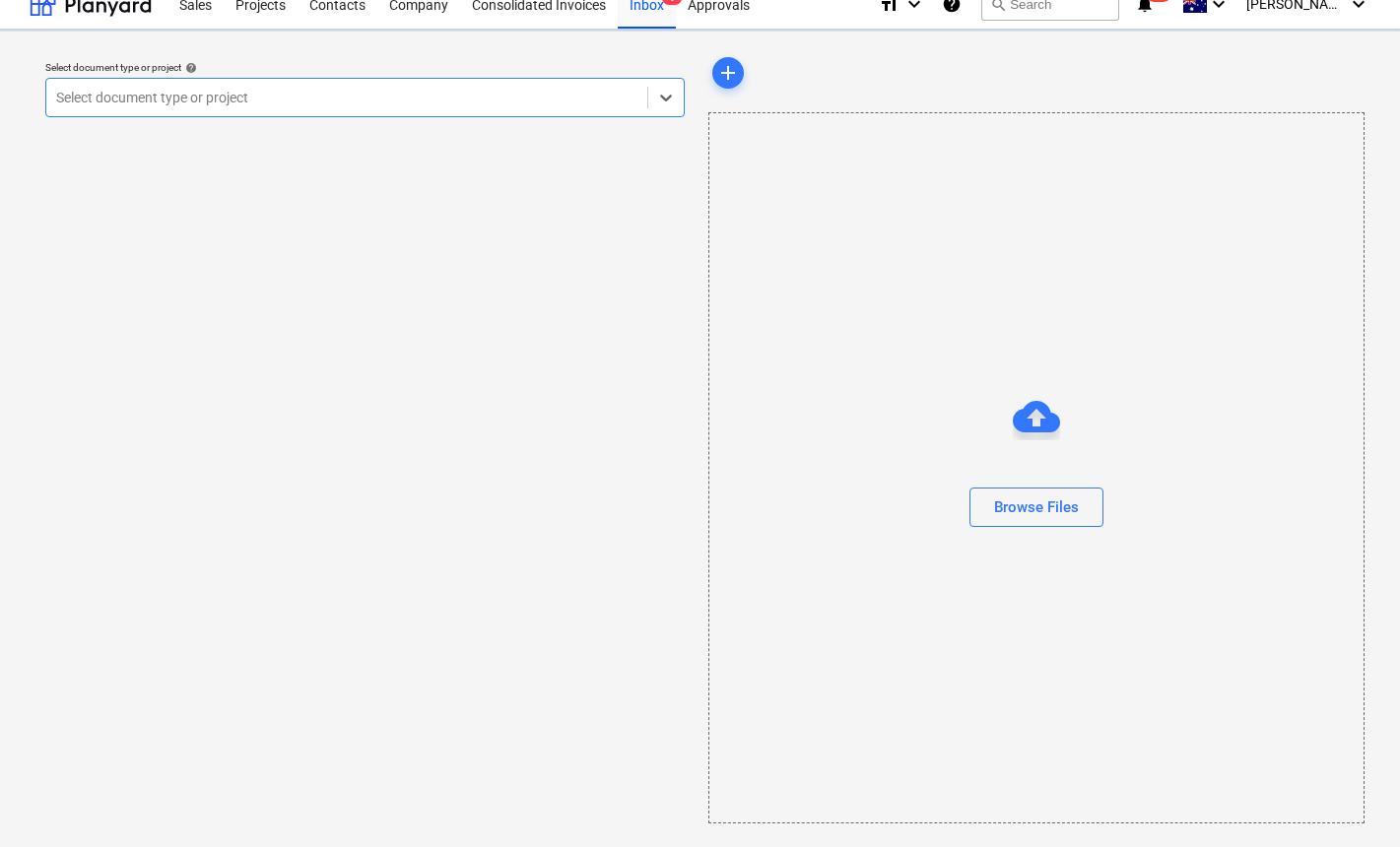 click at bounding box center [347, 98] 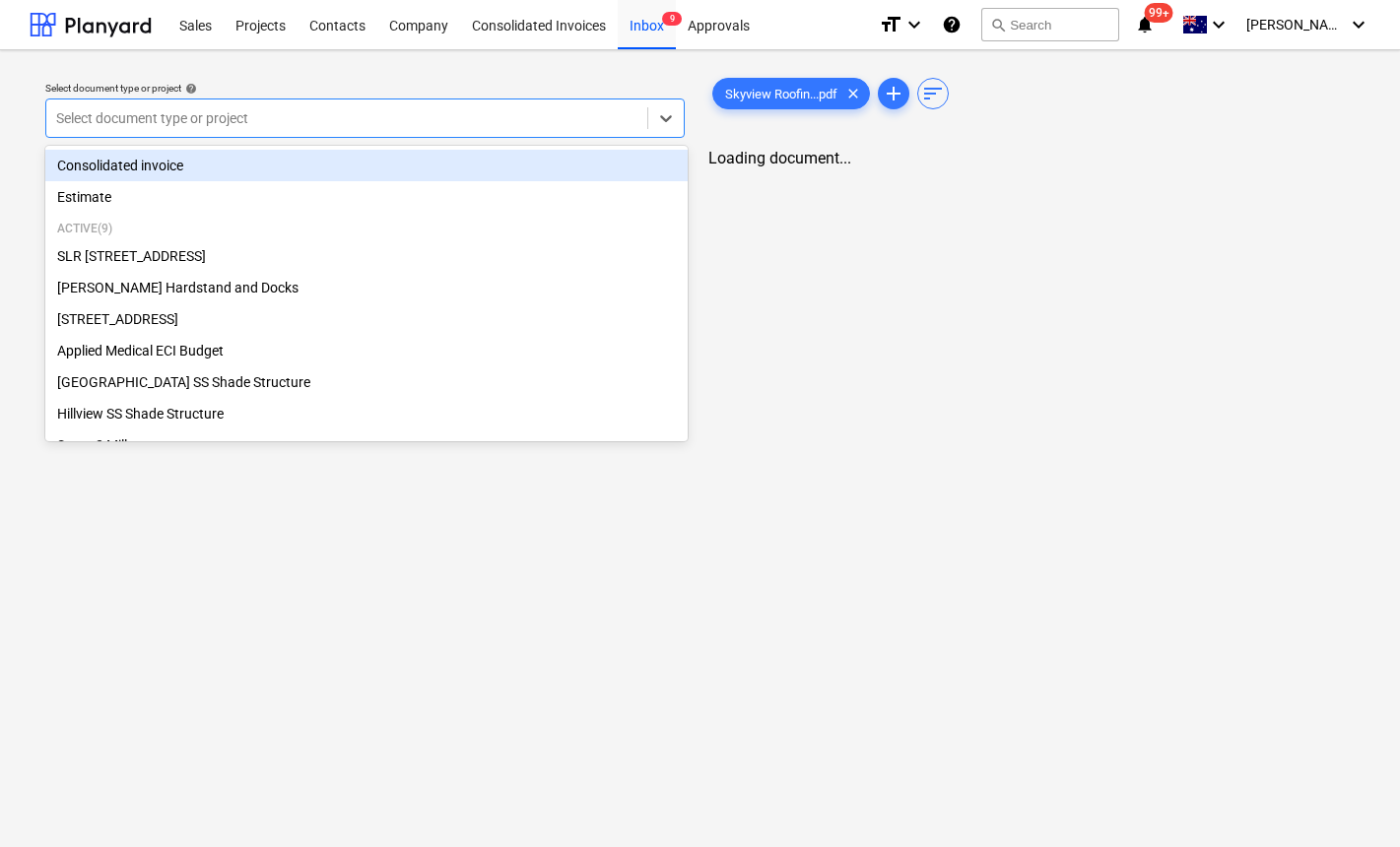 scroll, scrollTop: 0, scrollLeft: 0, axis: both 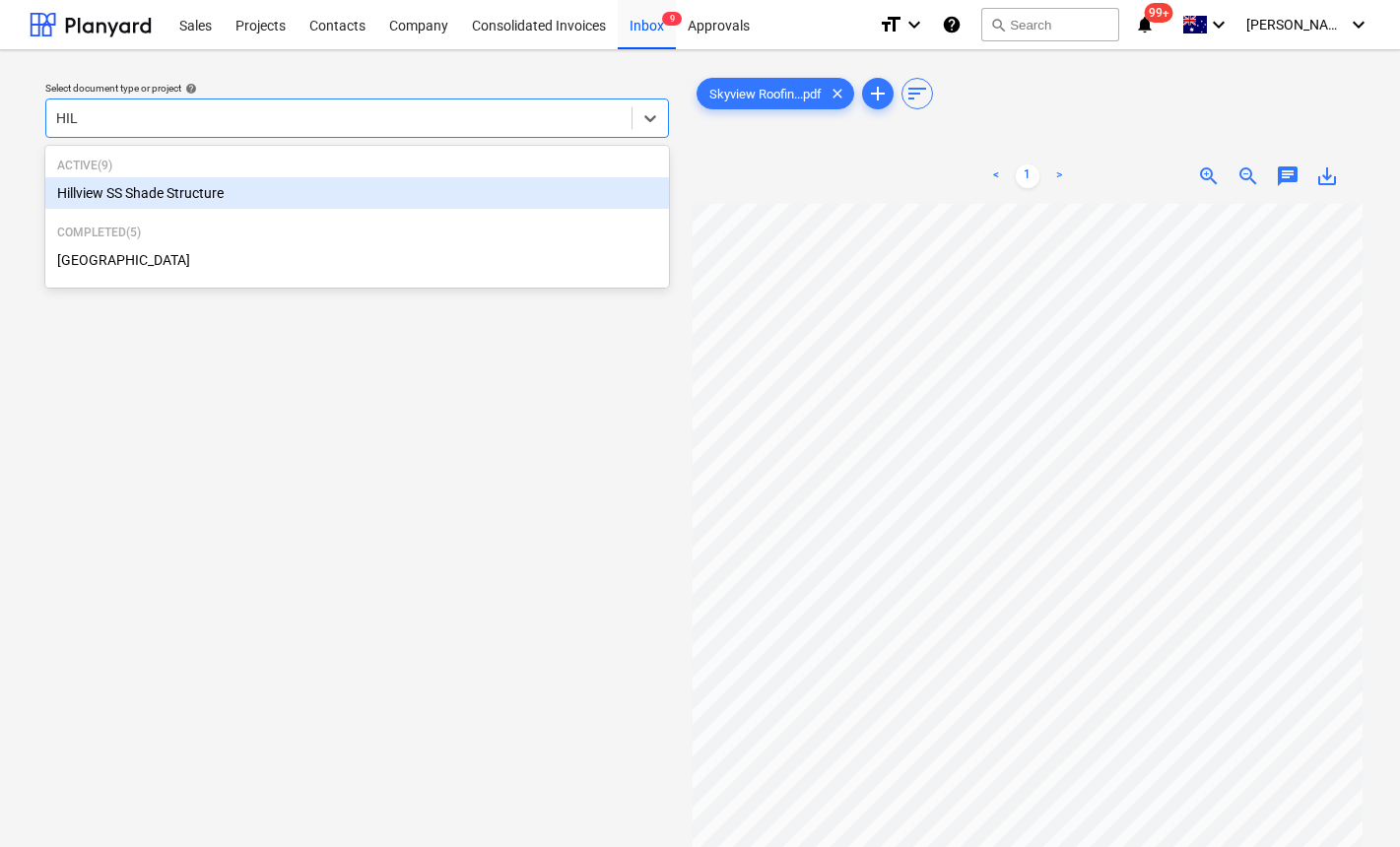 type on "HILL" 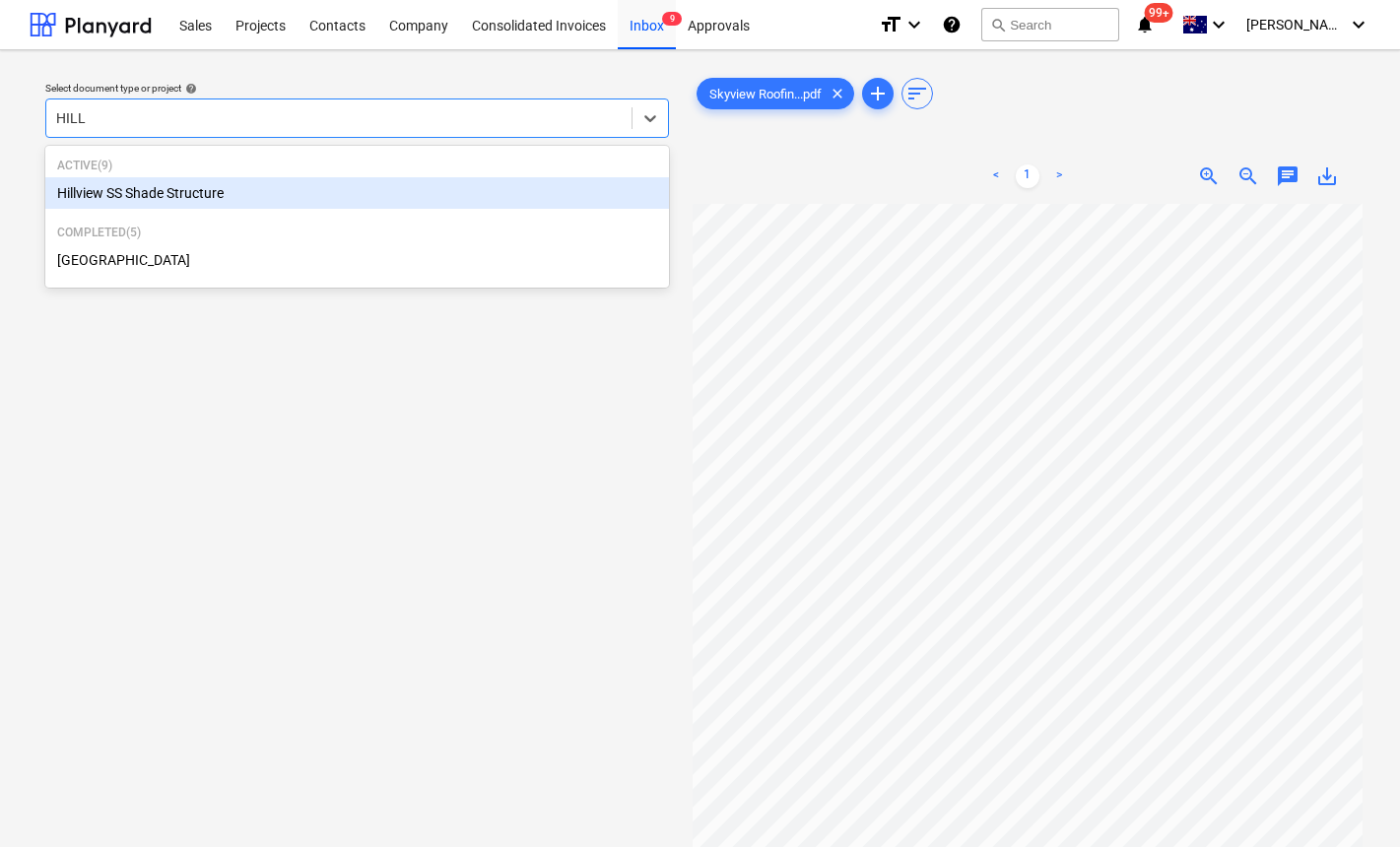 click on "Hillview SS Shade Structure" at bounding box center (357, 193) 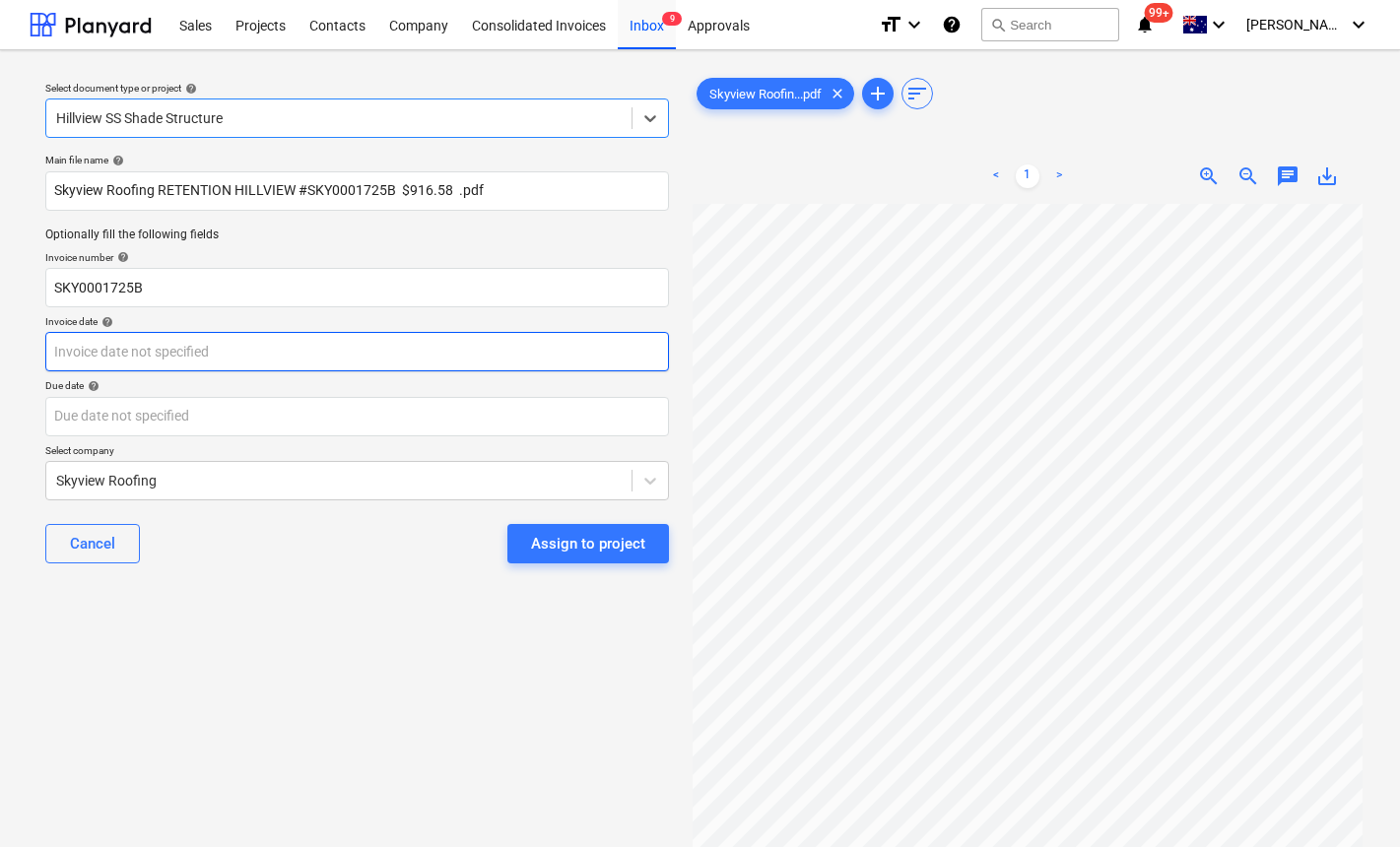 click on "Sales Projects Contacts Company Consolidated Invoices Inbox 9 Approvals format_size keyboard_arrow_down help search Search notifications 99+ keyboard_arrow_down J. Keane keyboard_arrow_down Select document type or project help option Hillview SS Shade Structure, selected.   Select is focused ,type to refine list, press Down to open the menu,  Hillview SS Shade Structure Main file name help Skyview Roofing RETENTION HILLVIEW #SKY0001725B  $916.58  .pdf Optionally fill the following fields Invoice number help SKY0001725B Invoice date help Press the down arrow key to interact with the calendar and
select a date. Press the question mark key to get the keyboard shortcuts for changing dates. Due date help Press the down arrow key to interact with the calendar and
select a date. Press the question mark key to get the keyboard shortcuts for changing dates. Select company Skyview Roofing   Cancel Assign to project Skyview Roofin...pdf clear add sort < 1 > zoom_in zoom_out chat 0 save_alt" at bounding box center [700, 424] 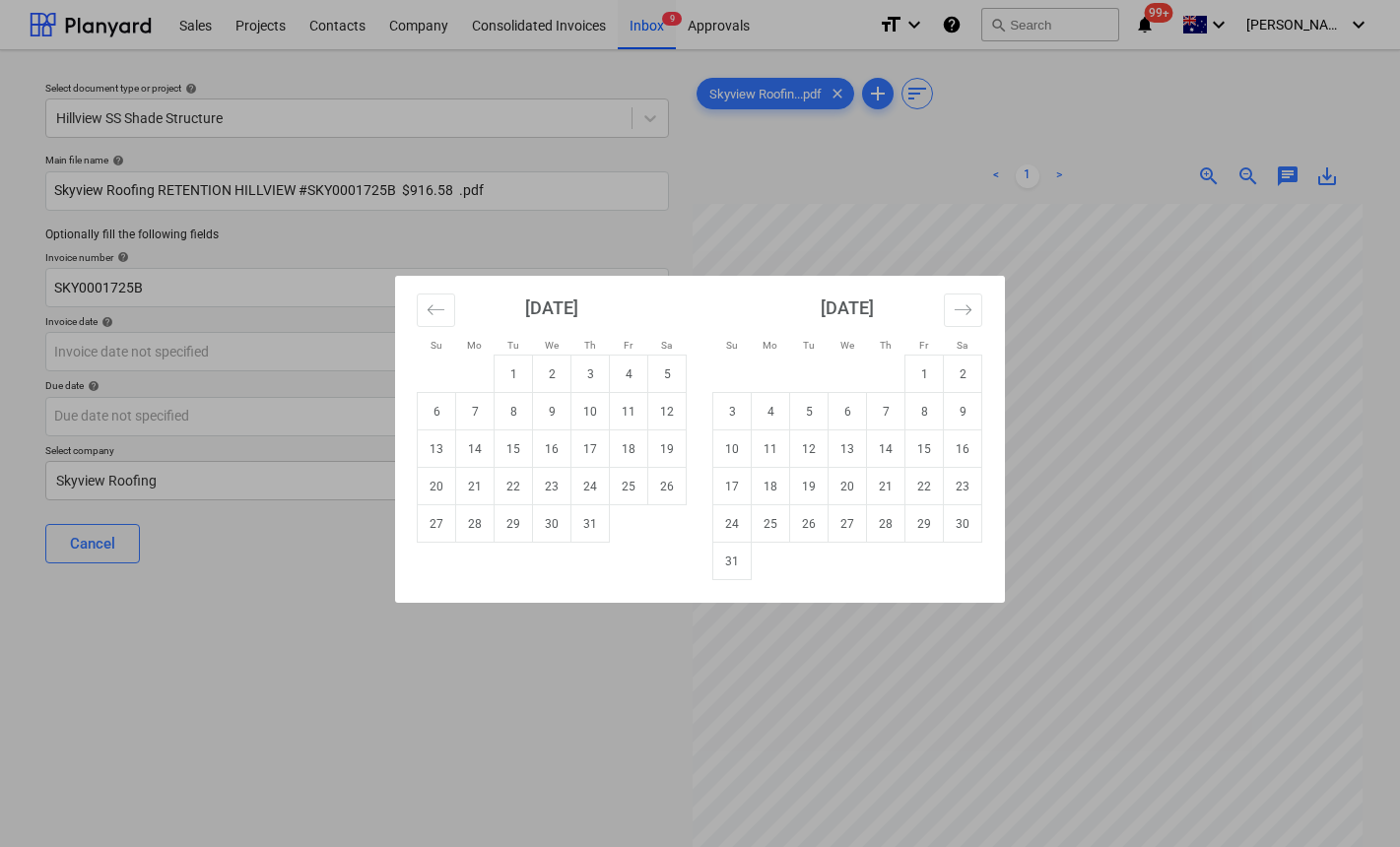 click on "16" at bounding box center [552, 449] 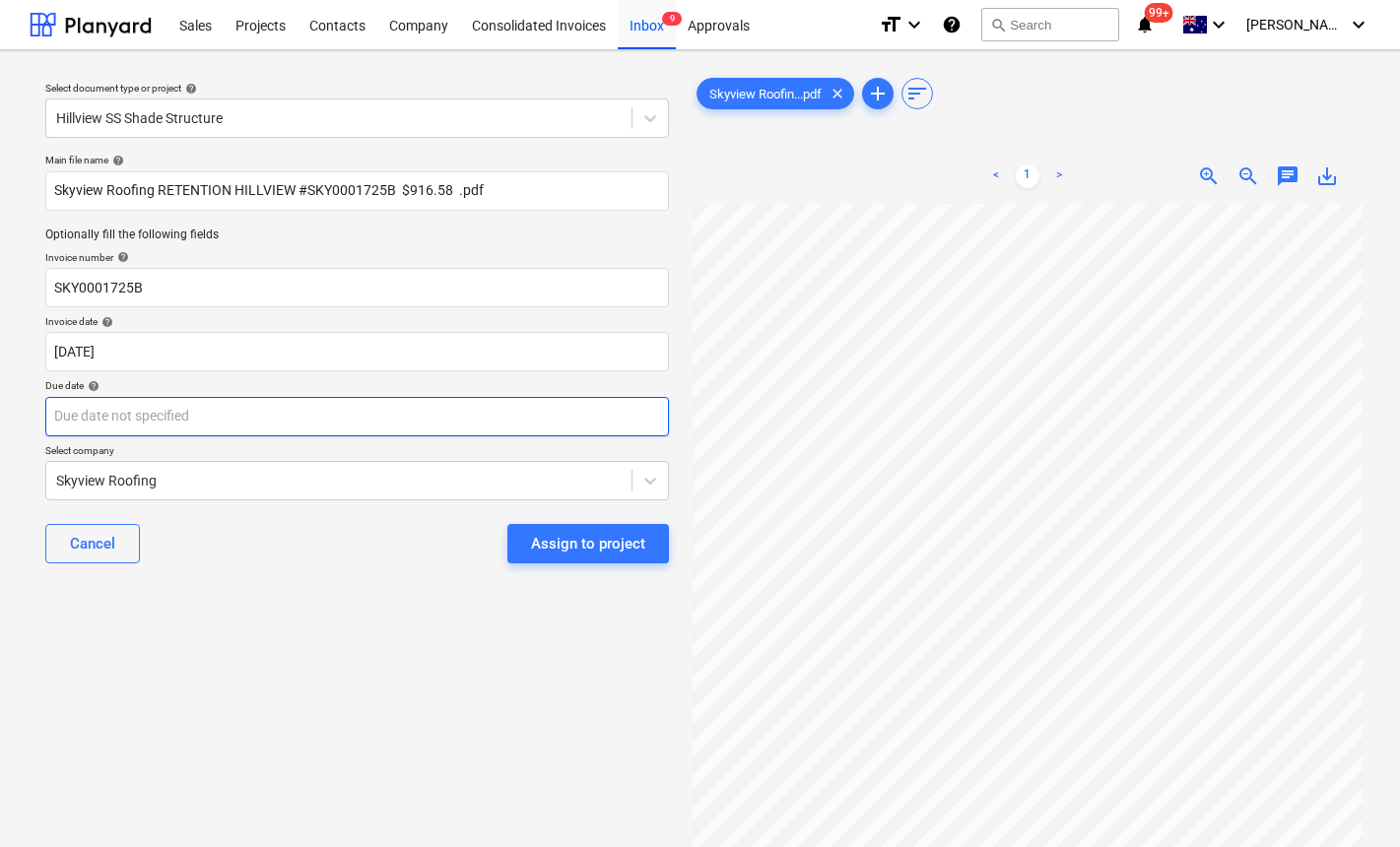click on "Sales Projects Contacts Company Consolidated Invoices Inbox 9 Approvals format_size keyboard_arrow_down help search Search notifications 99+ keyboard_arrow_down J. Keane keyboard_arrow_down Select document type or project help Hillview SS Shade Structure Main file name help Skyview Roofing RETENTION HILLVIEW #SKY0001725B  $916.58  .pdf Optionally fill the following fields Invoice number help SKY0001725B Invoice date help 16 Jul 2025 16.07.2025 Press the down arrow key to interact with the calendar and
select a date. Press the question mark key to get the keyboard shortcuts for changing dates. Due date help Press the down arrow key to interact with the calendar and
select a date. Press the question mark key to get the keyboard shortcuts for changing dates. Select company Skyview Roofing   Cancel Assign to project Skyview Roofin...pdf clear add sort < 1 > zoom_in zoom_out chat 0 save_alt" at bounding box center (700, 424) 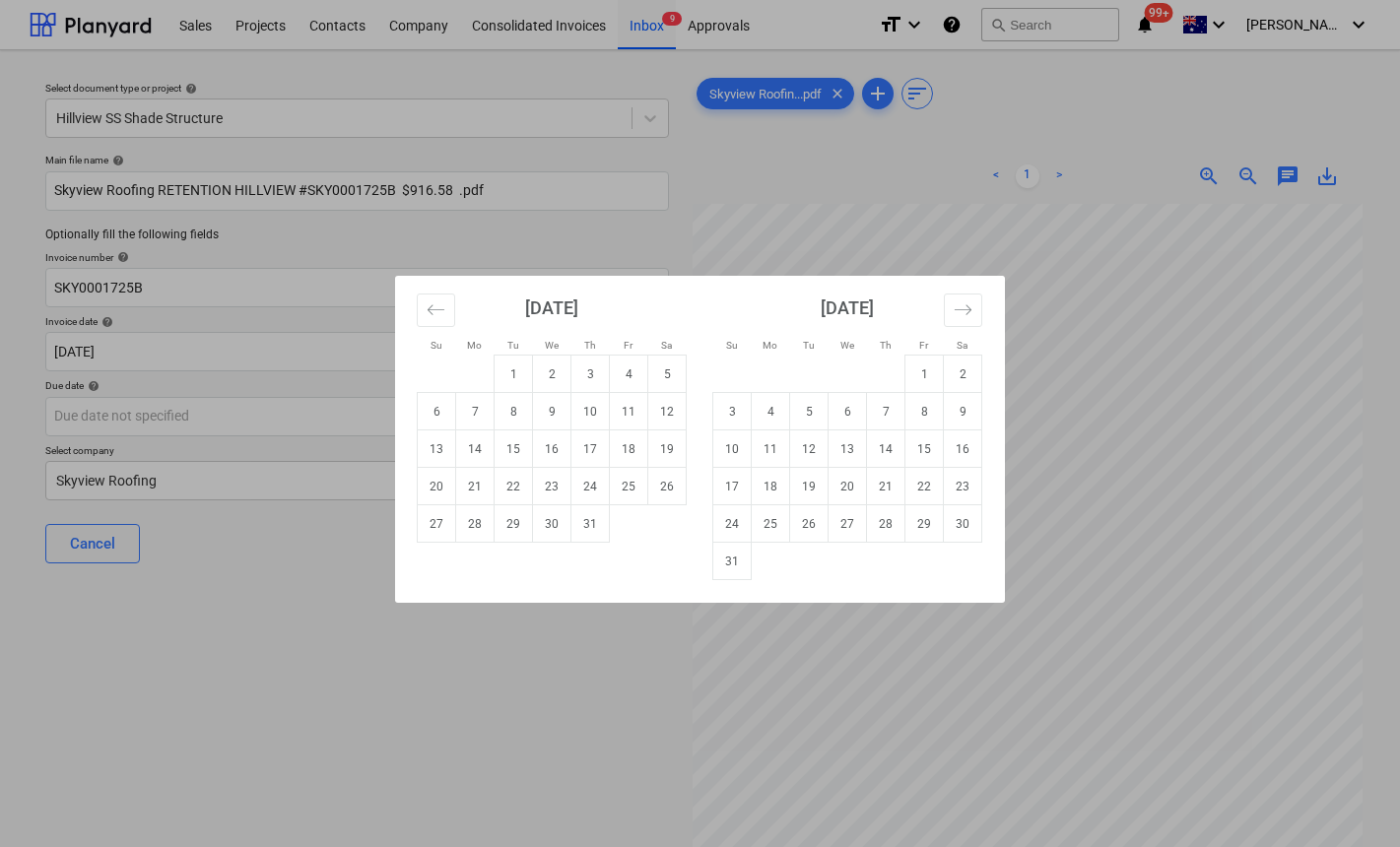 click on "30" at bounding box center (552, 524) 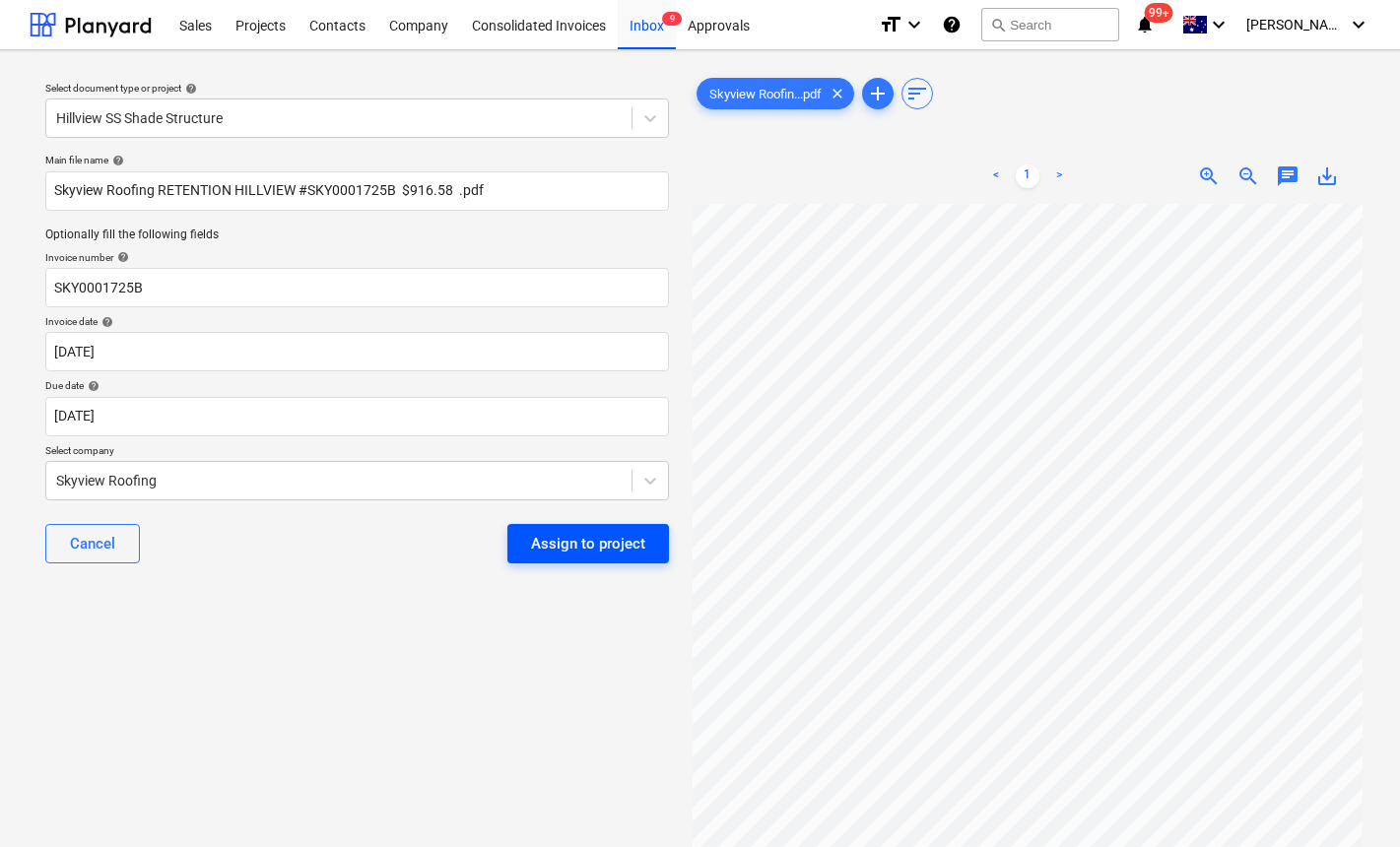 click on "Assign to project" at bounding box center (588, 544) 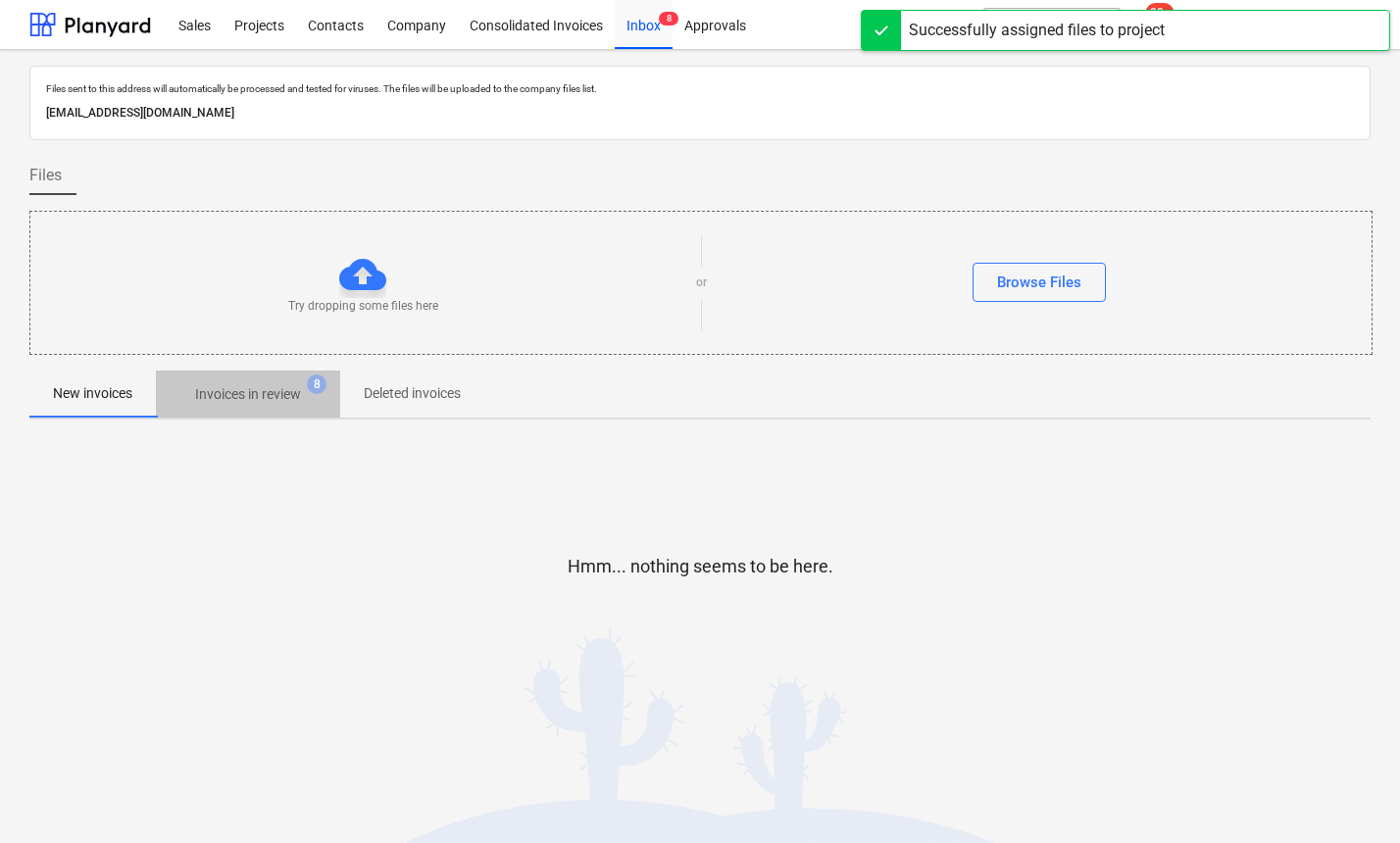 click on "Invoices in review" at bounding box center (248, 394) 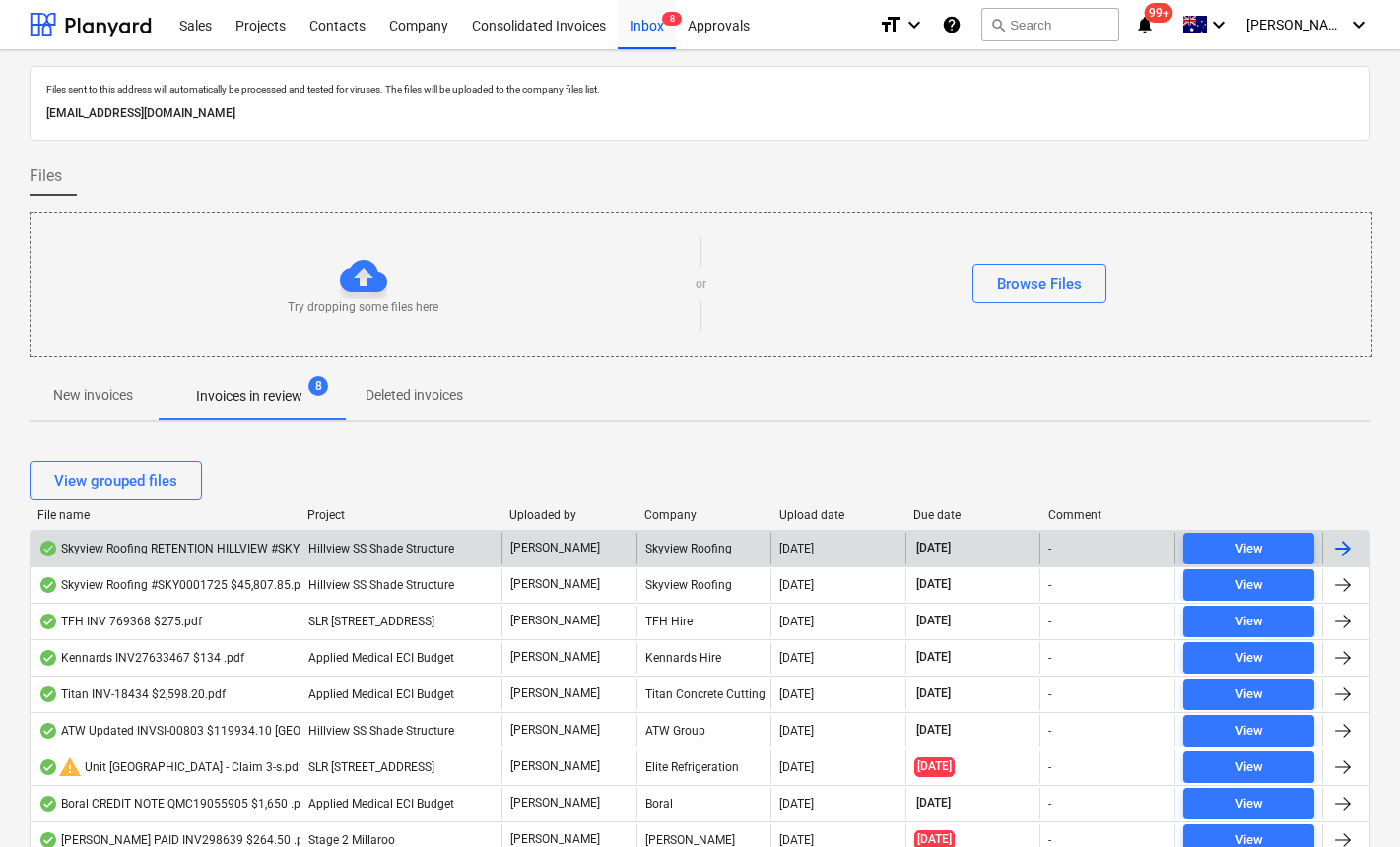 click on "Skyview Roofing RETENTION HILLVIEW #SKY0001725B  $916.58  .pdf" at bounding box center [232, 549] 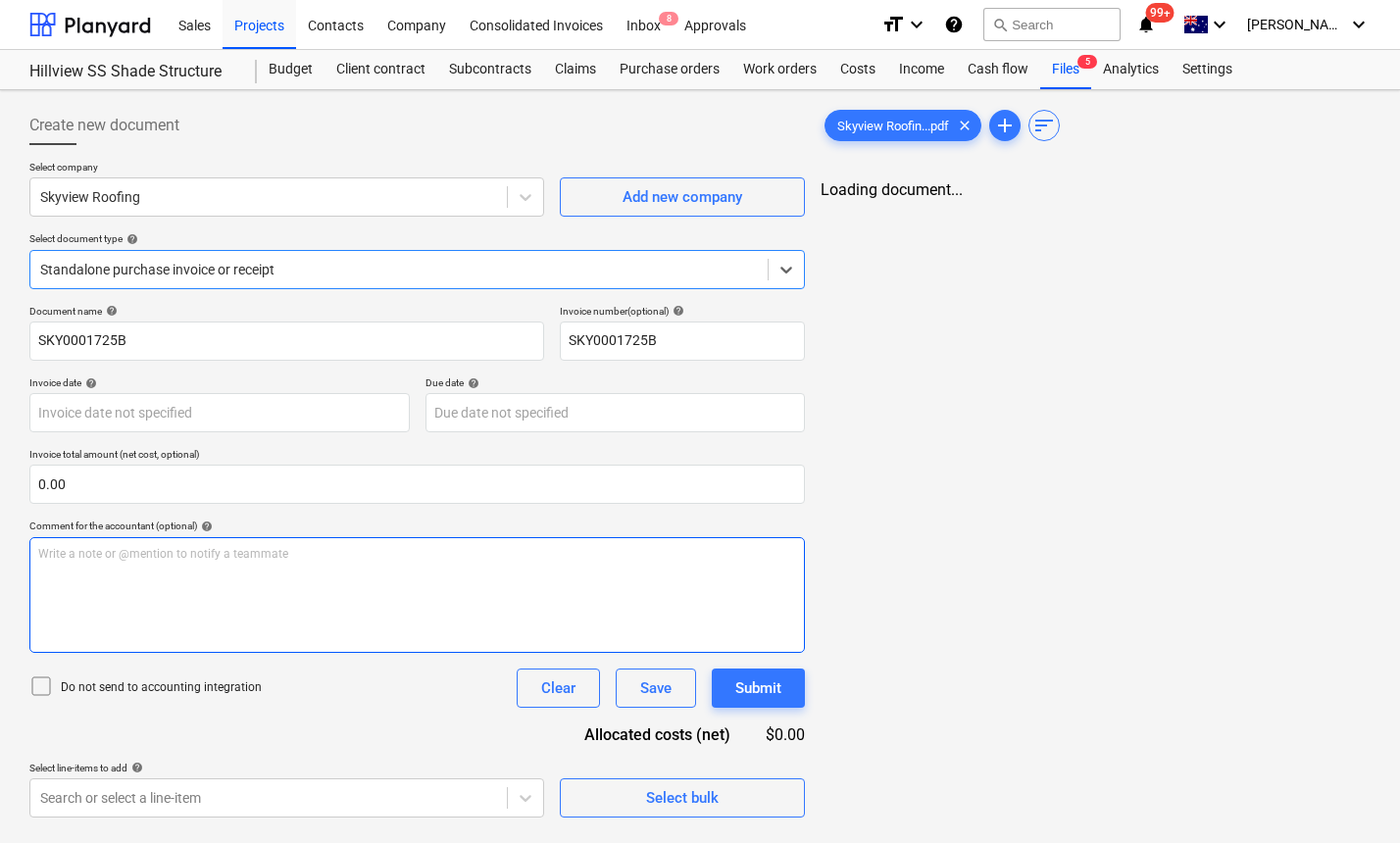 type on "[DATE]" 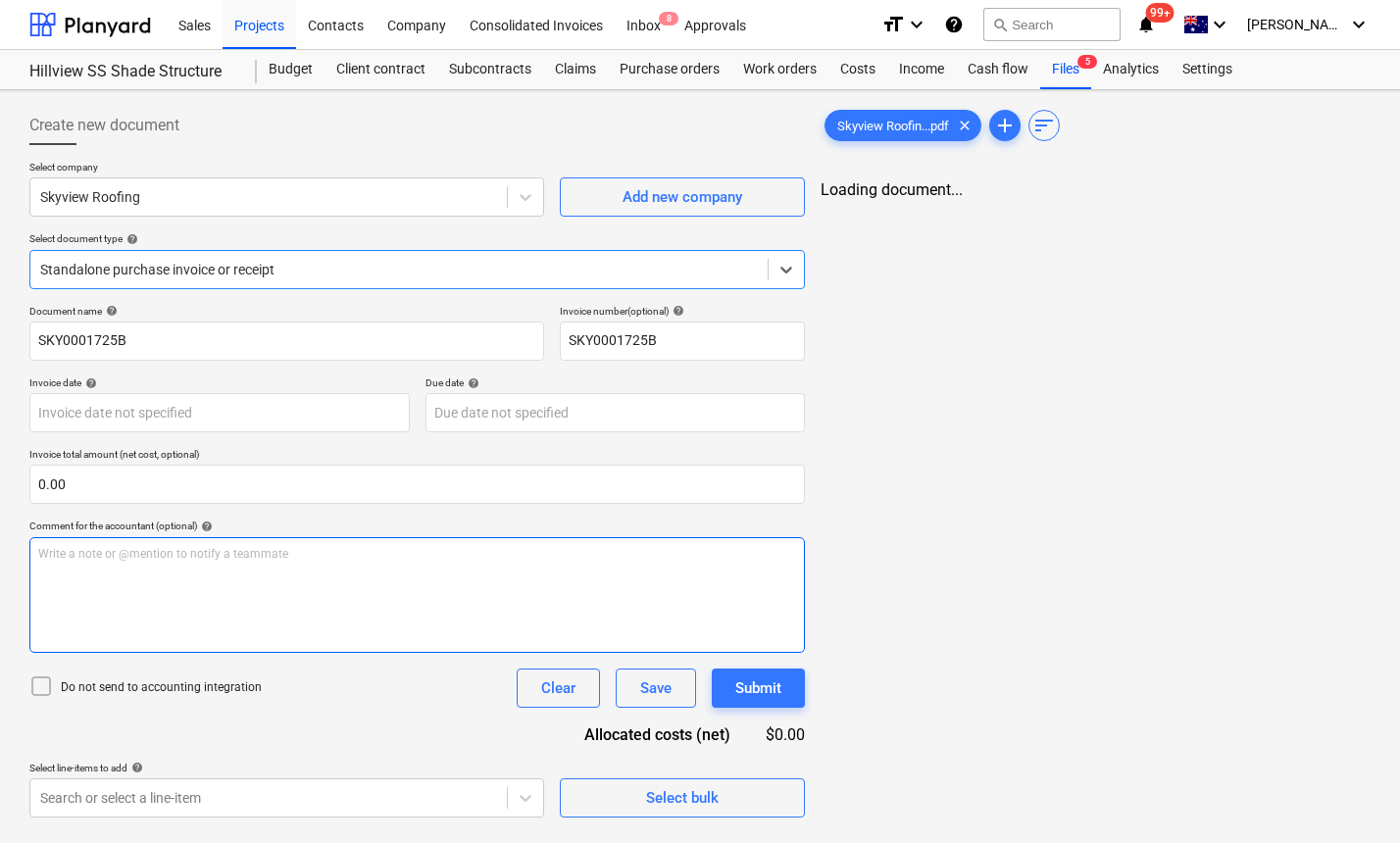 type on "30 Jul 2025" 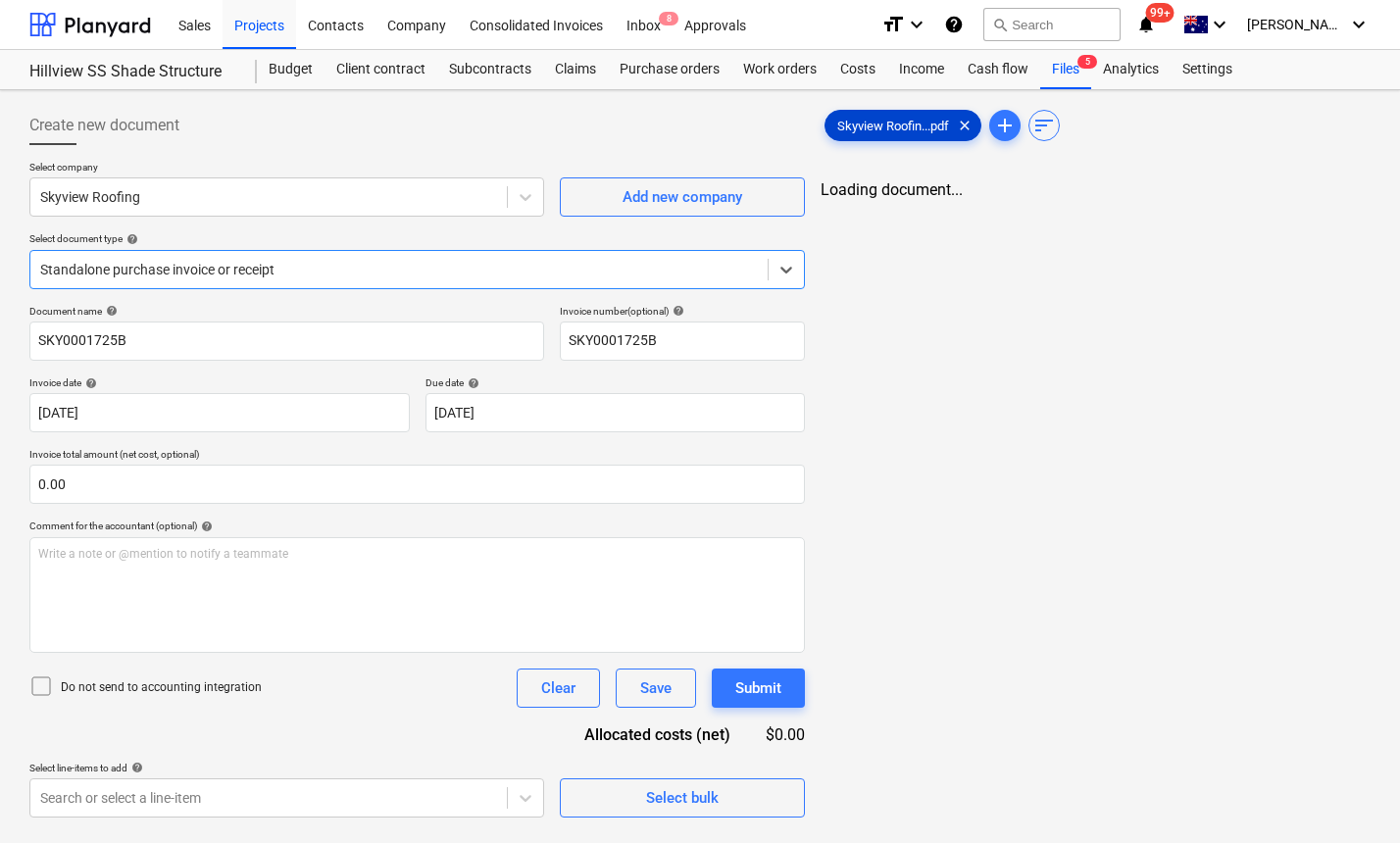 click on "Skyview Roofin...pdf clear add sort" at bounding box center (1095, 125) 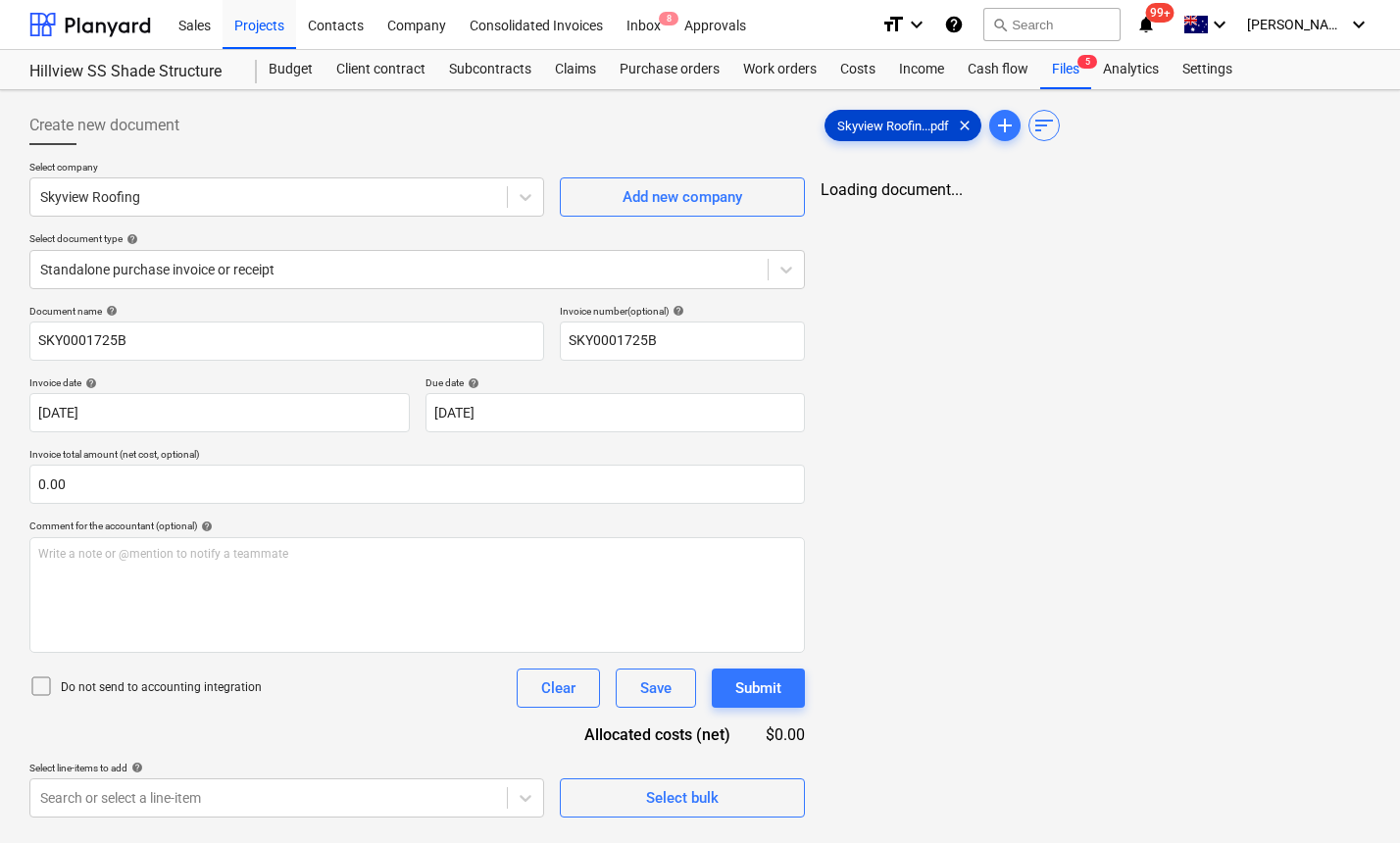 click on "Skyview Roofin...pdf" at bounding box center [893, 125] 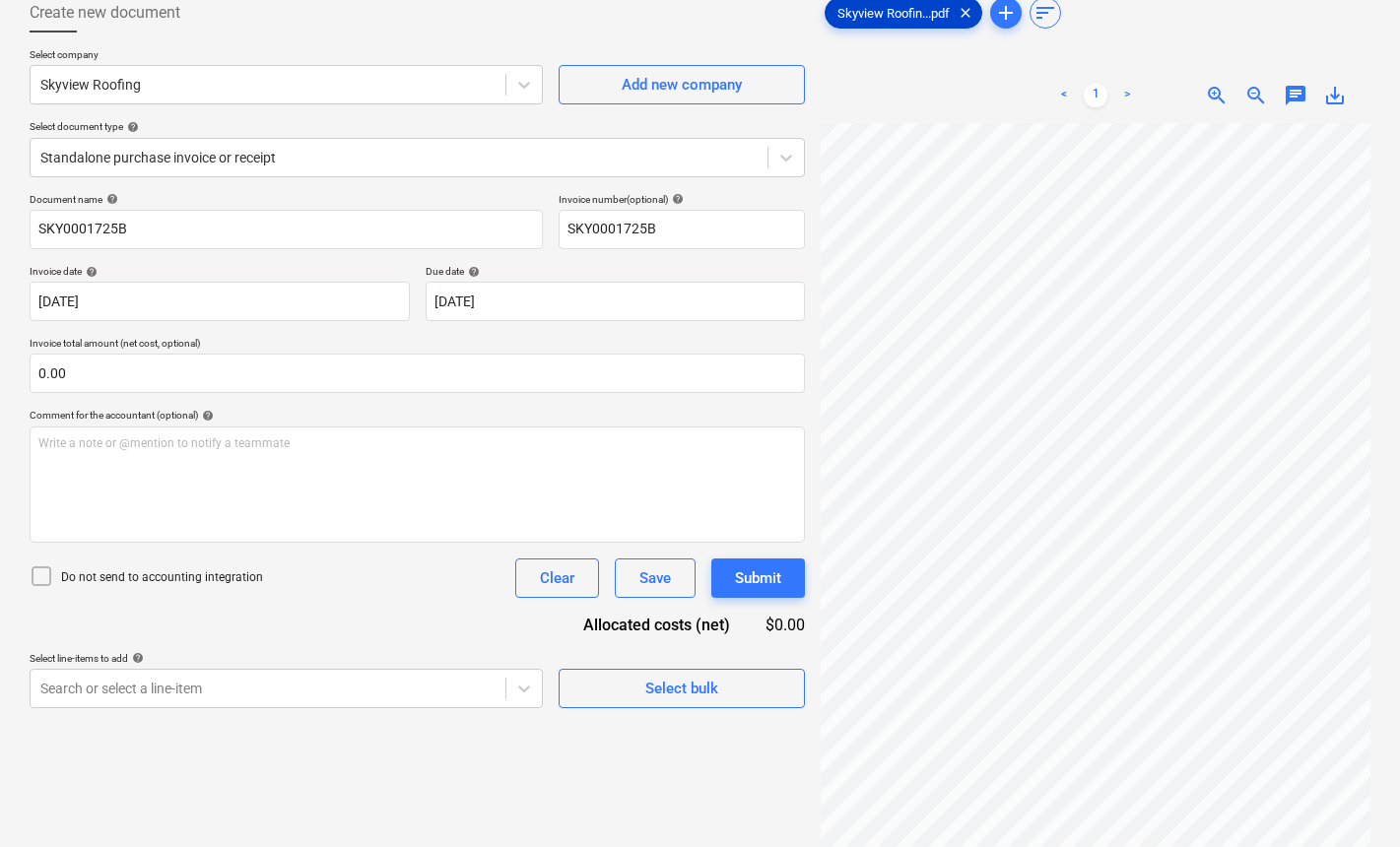 scroll, scrollTop: 116, scrollLeft: 0, axis: vertical 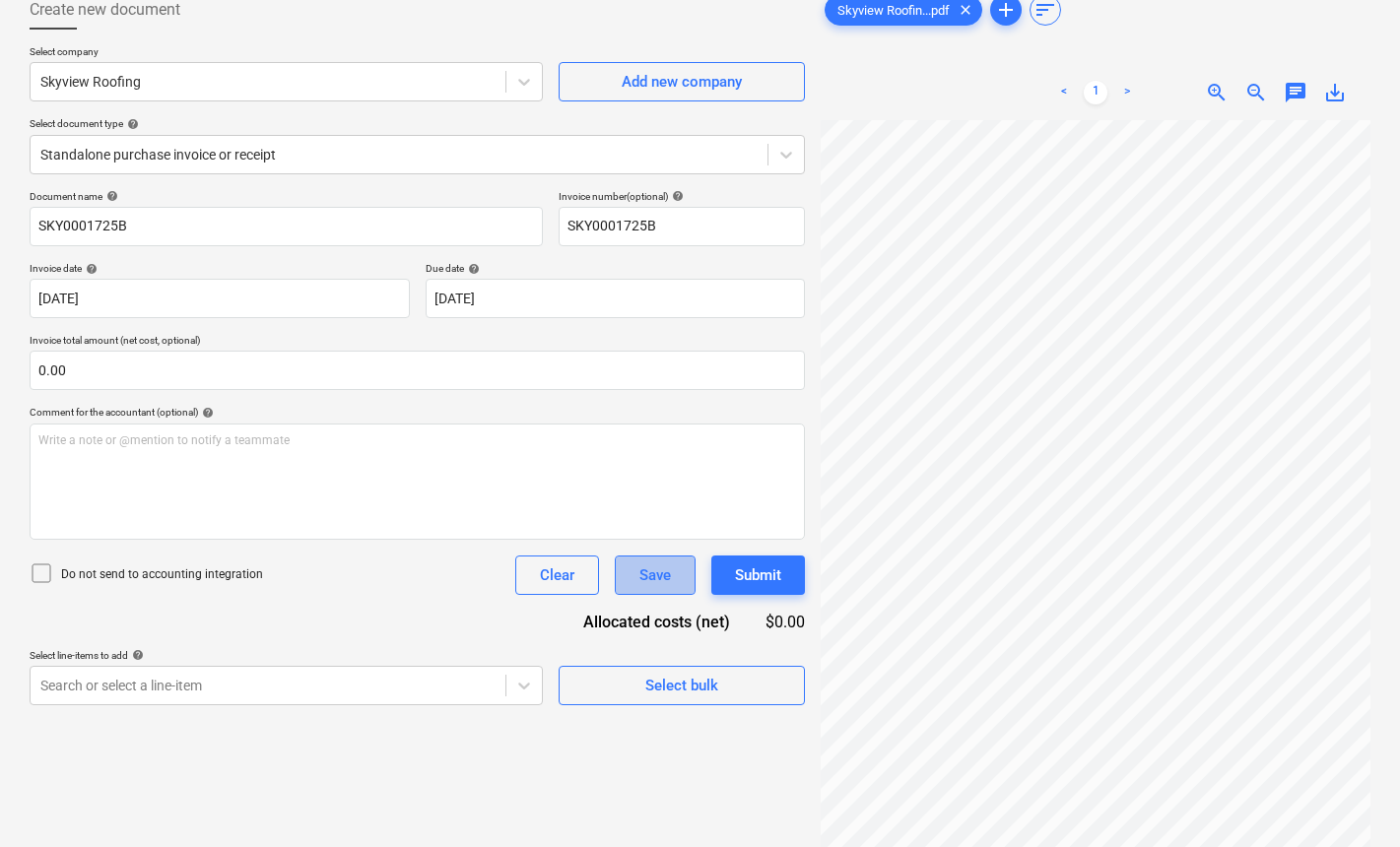 click on "Save" at bounding box center (655, 575) 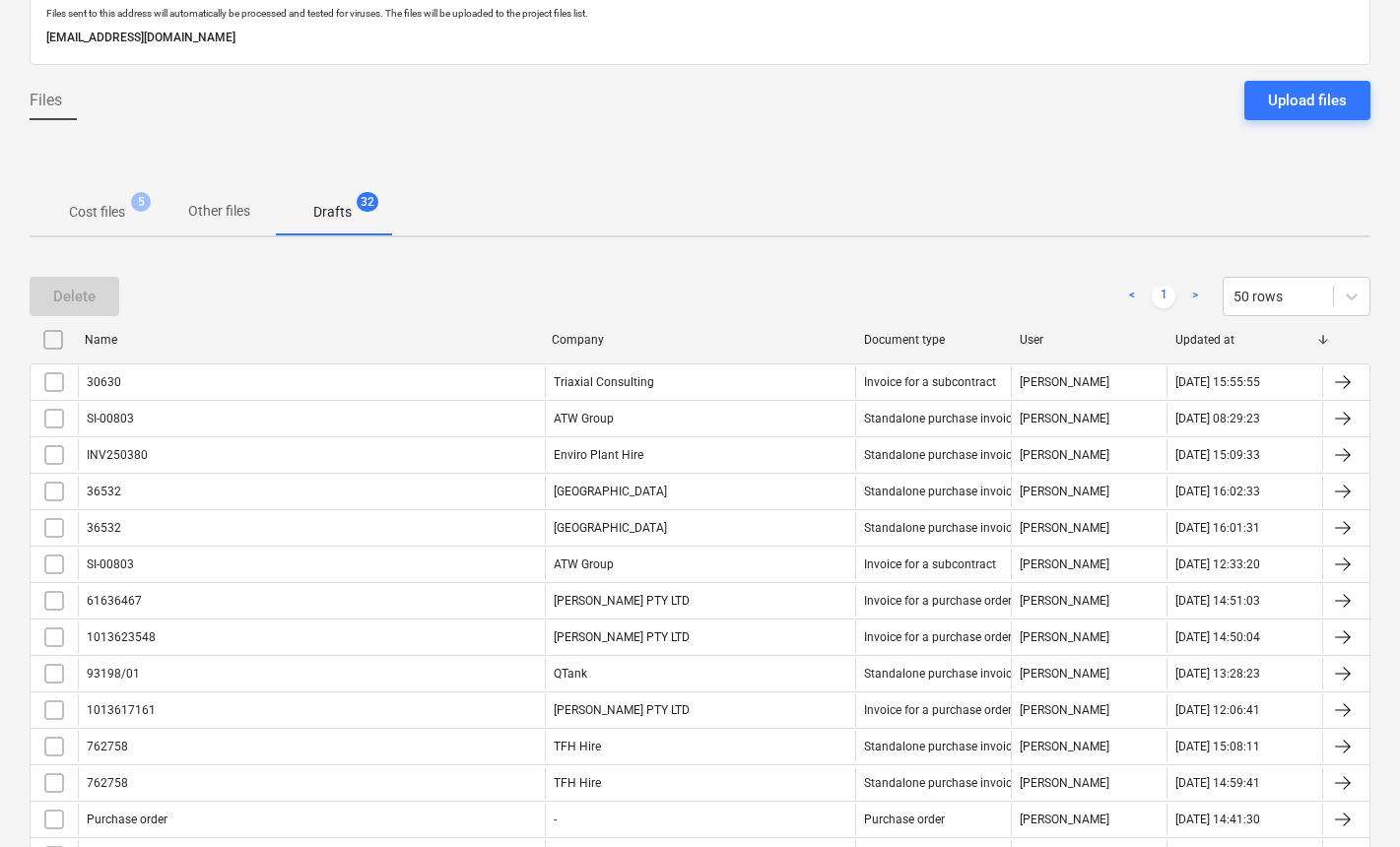 scroll, scrollTop: 0, scrollLeft: 0, axis: both 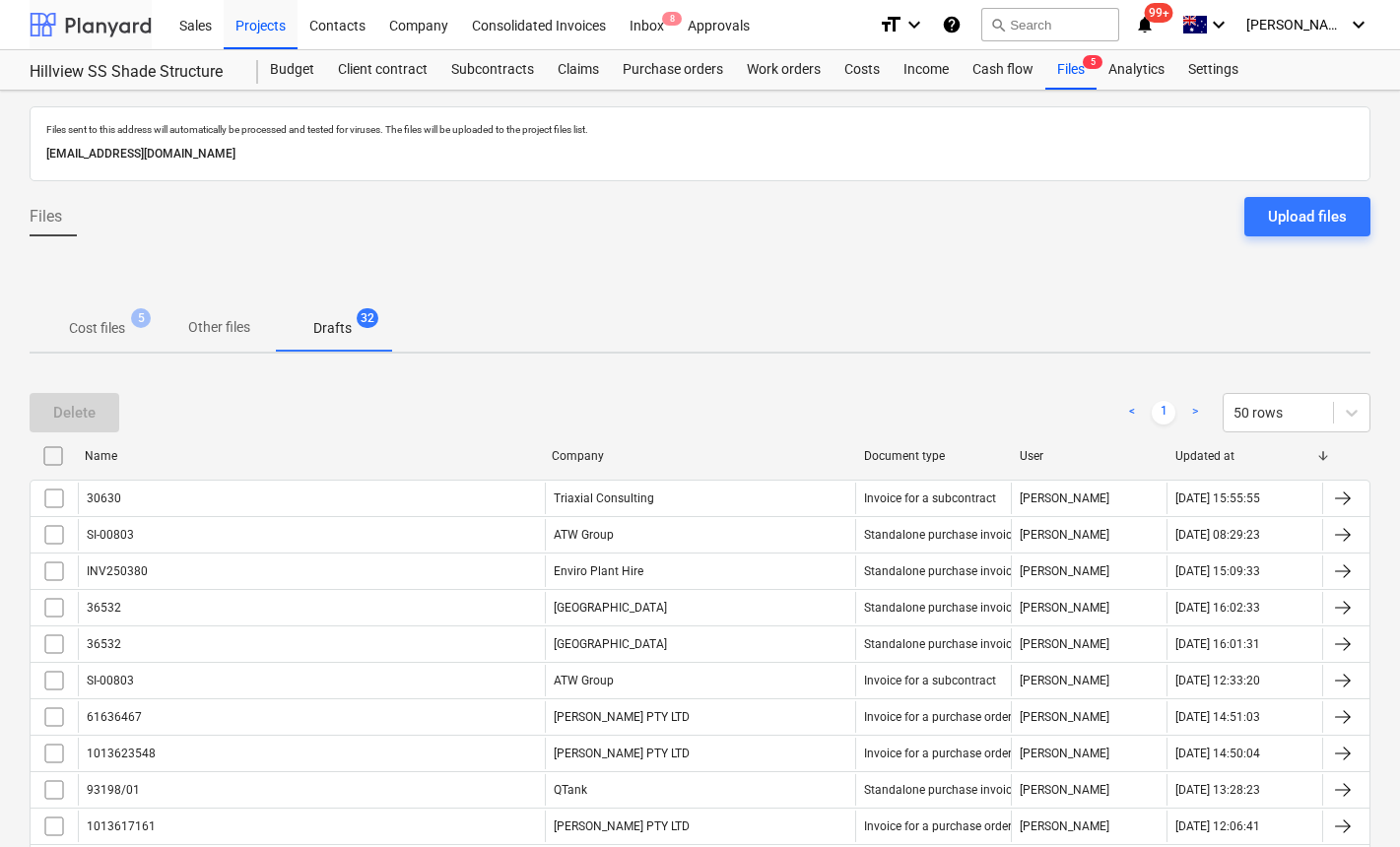 click at bounding box center (91, 25) 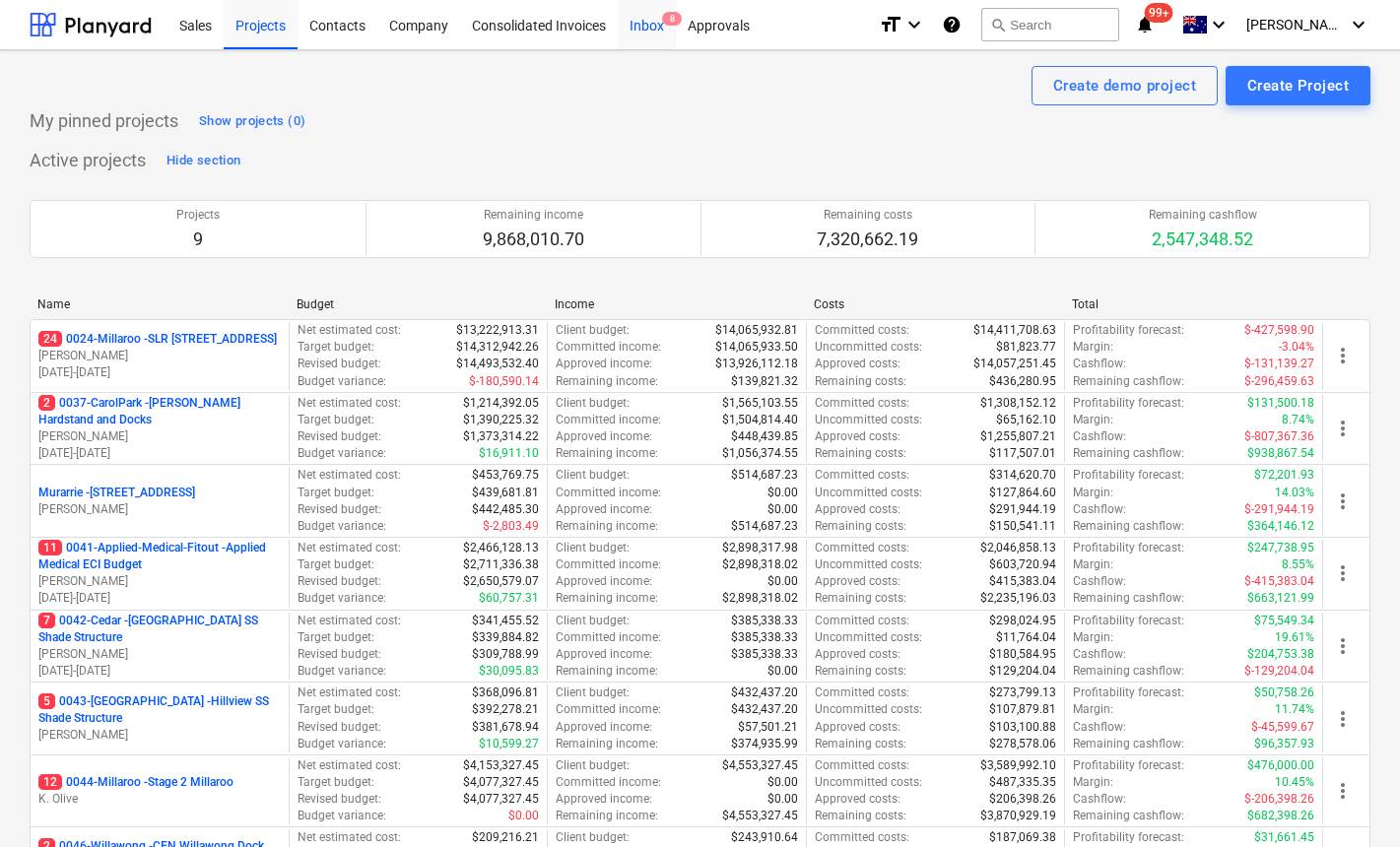 click on "Inbox 8" at bounding box center [646, 24] 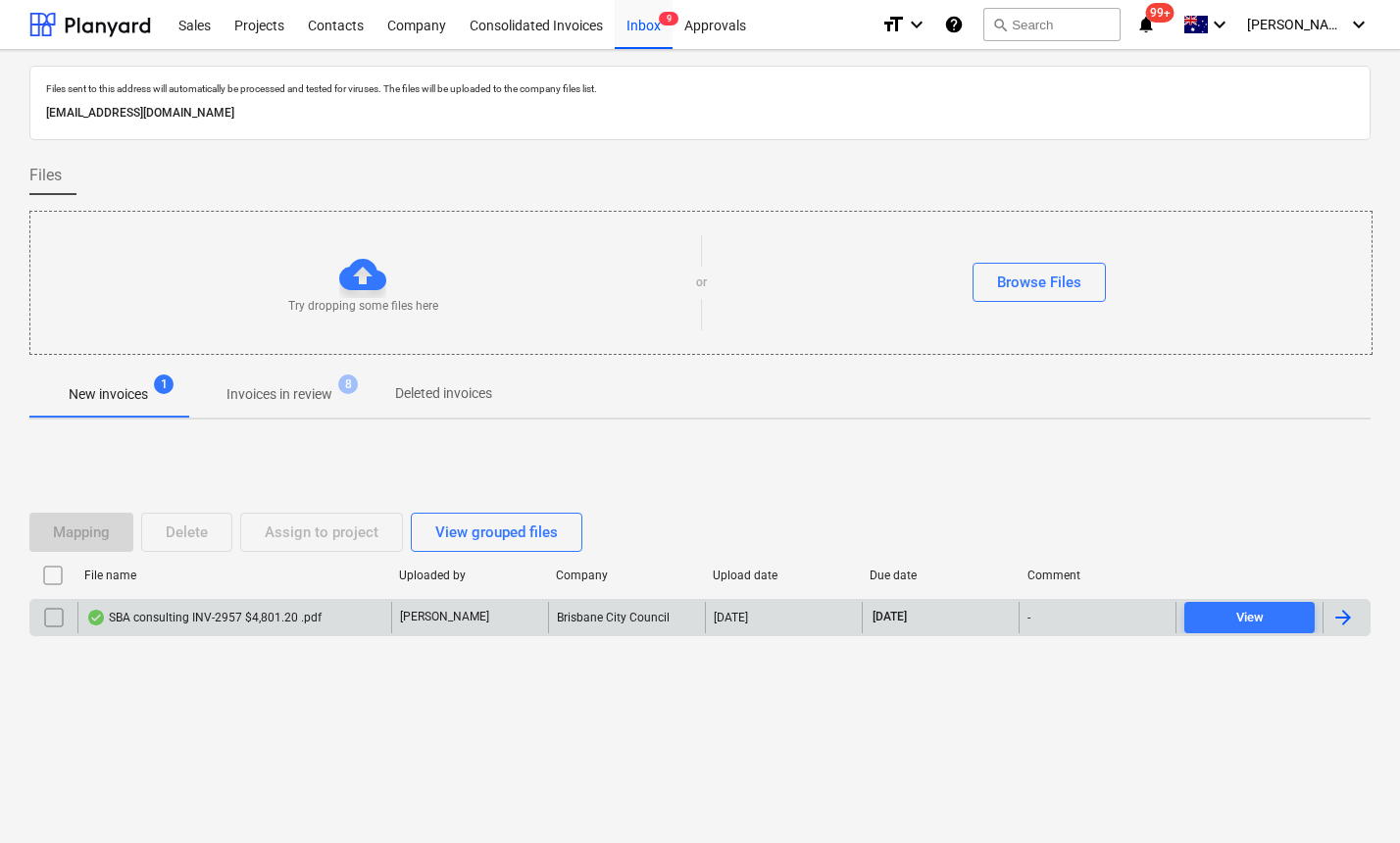 click on "SBA consulting INV-2957 $4,801.20 .pdf" at bounding box center (204, 618) 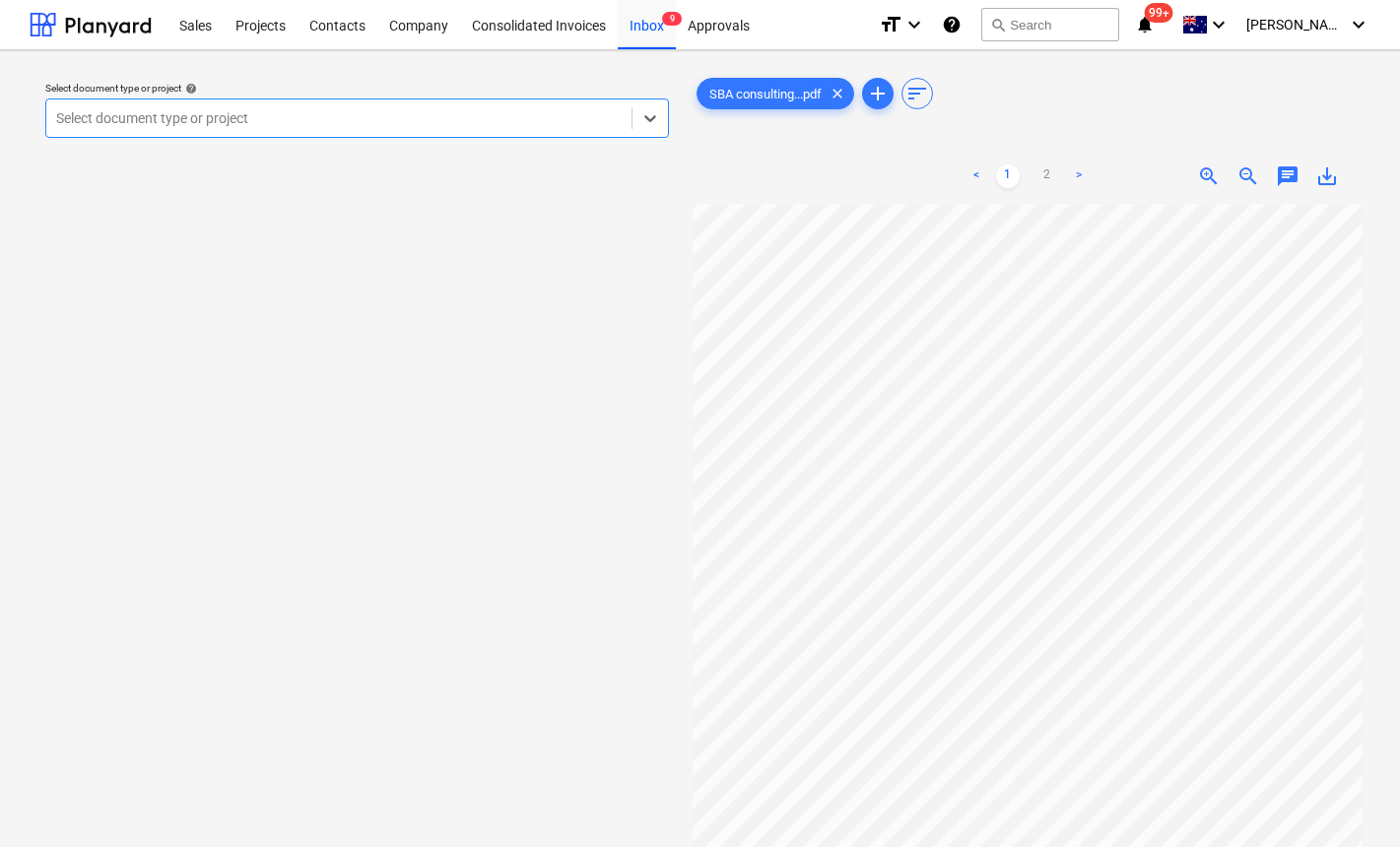scroll, scrollTop: 0, scrollLeft: 48, axis: horizontal 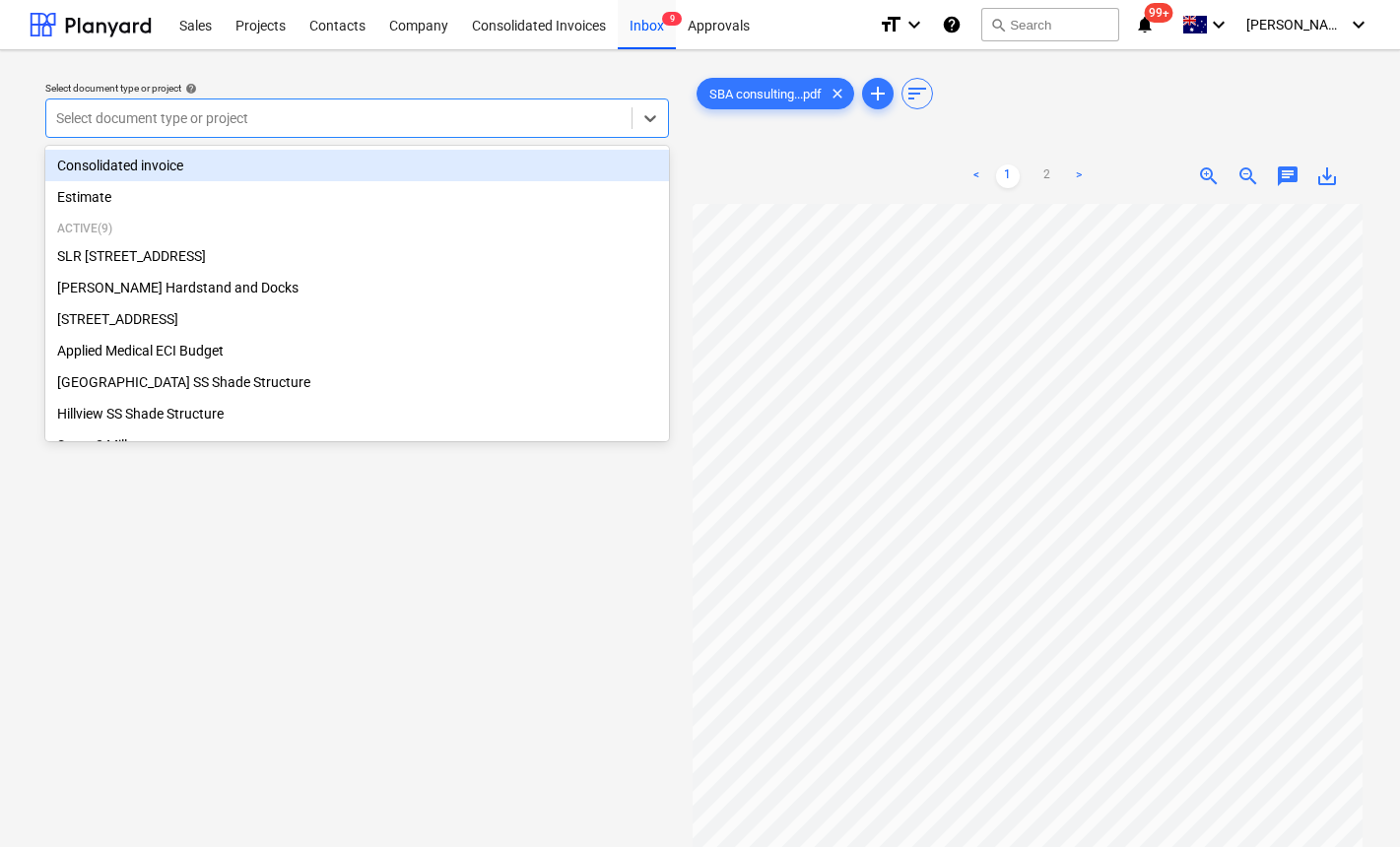 click on "Select document type or project" at bounding box center [339, 118] 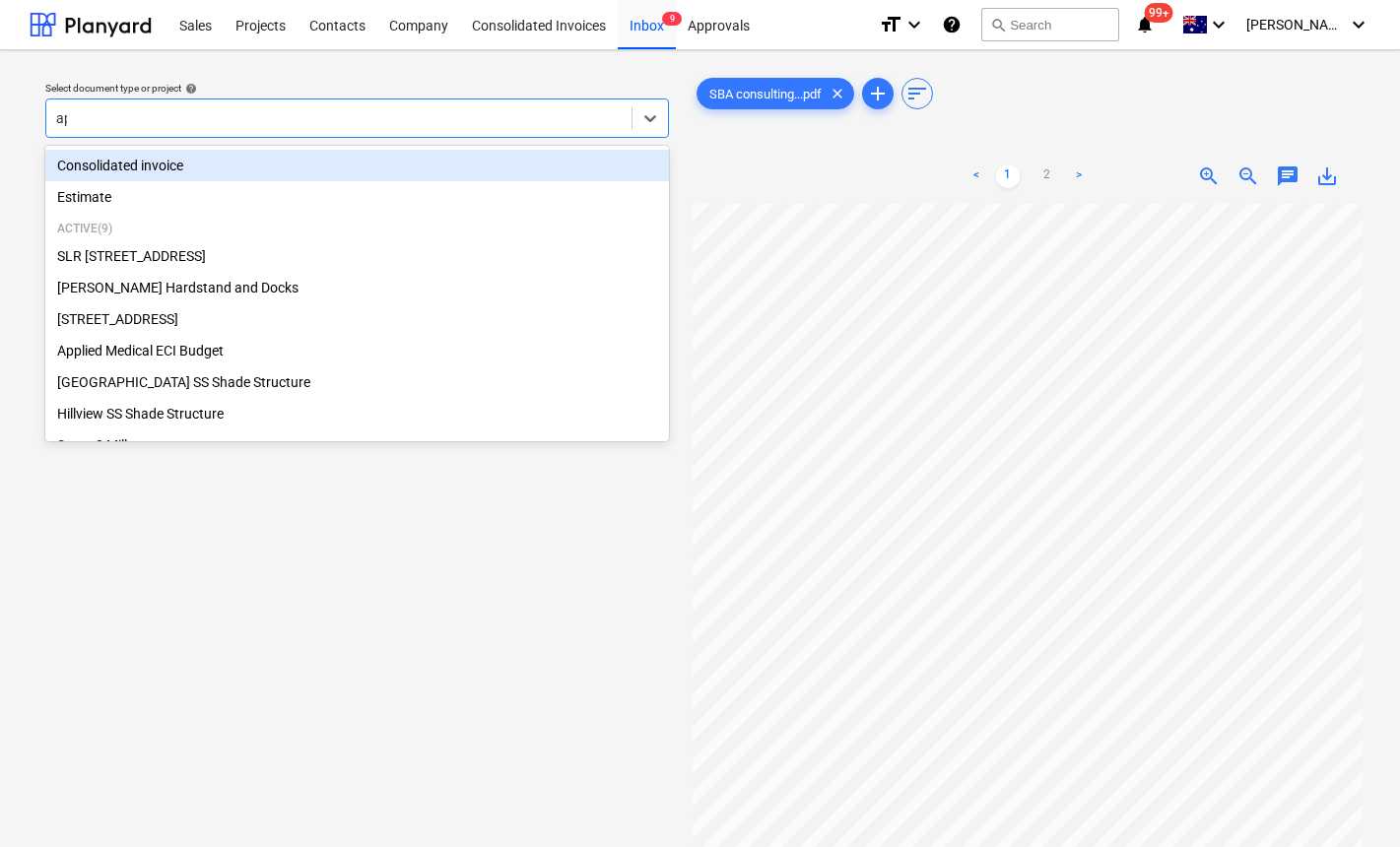 type on "app" 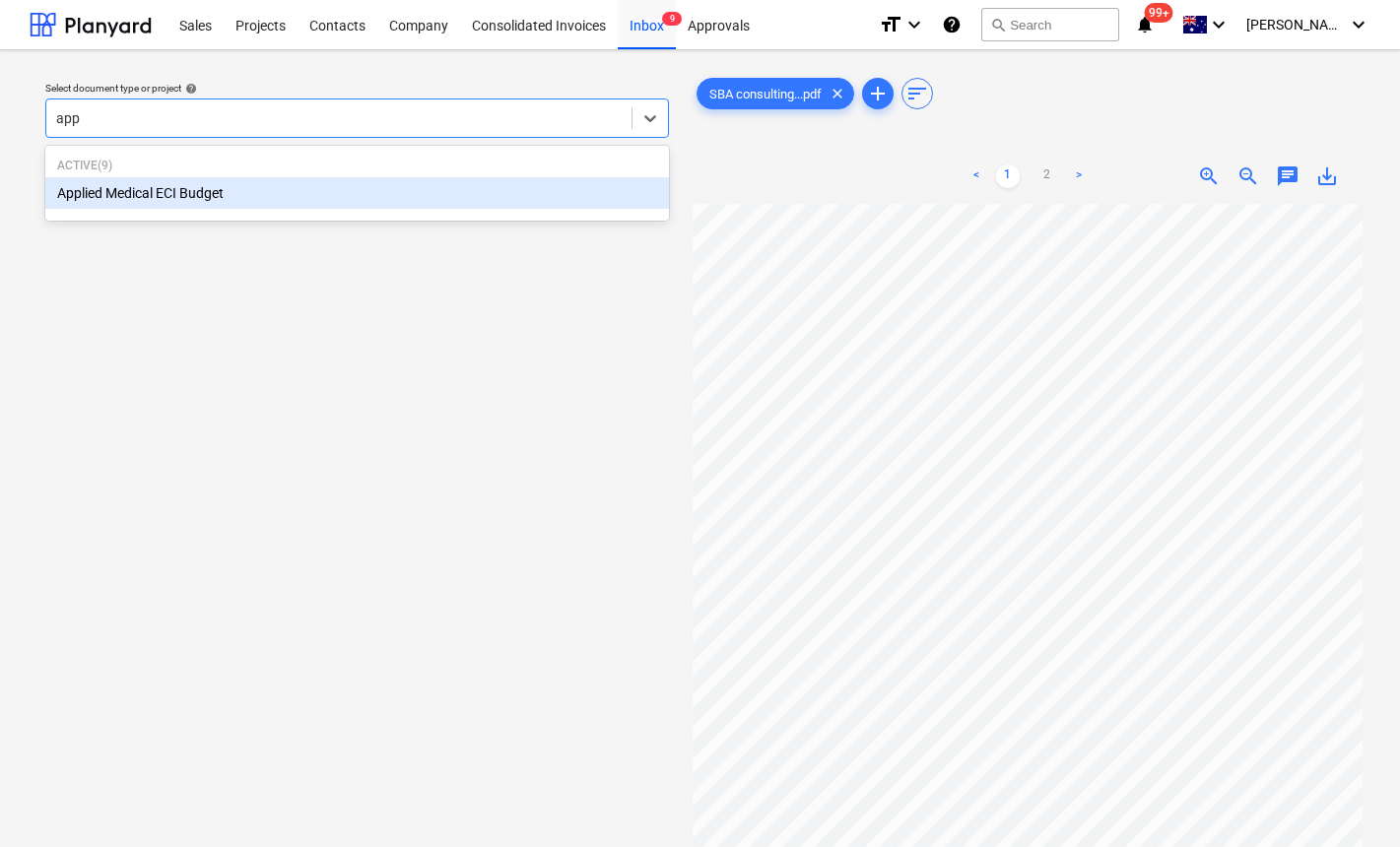 click on "Applied Medical ECI Budget" at bounding box center (357, 193) 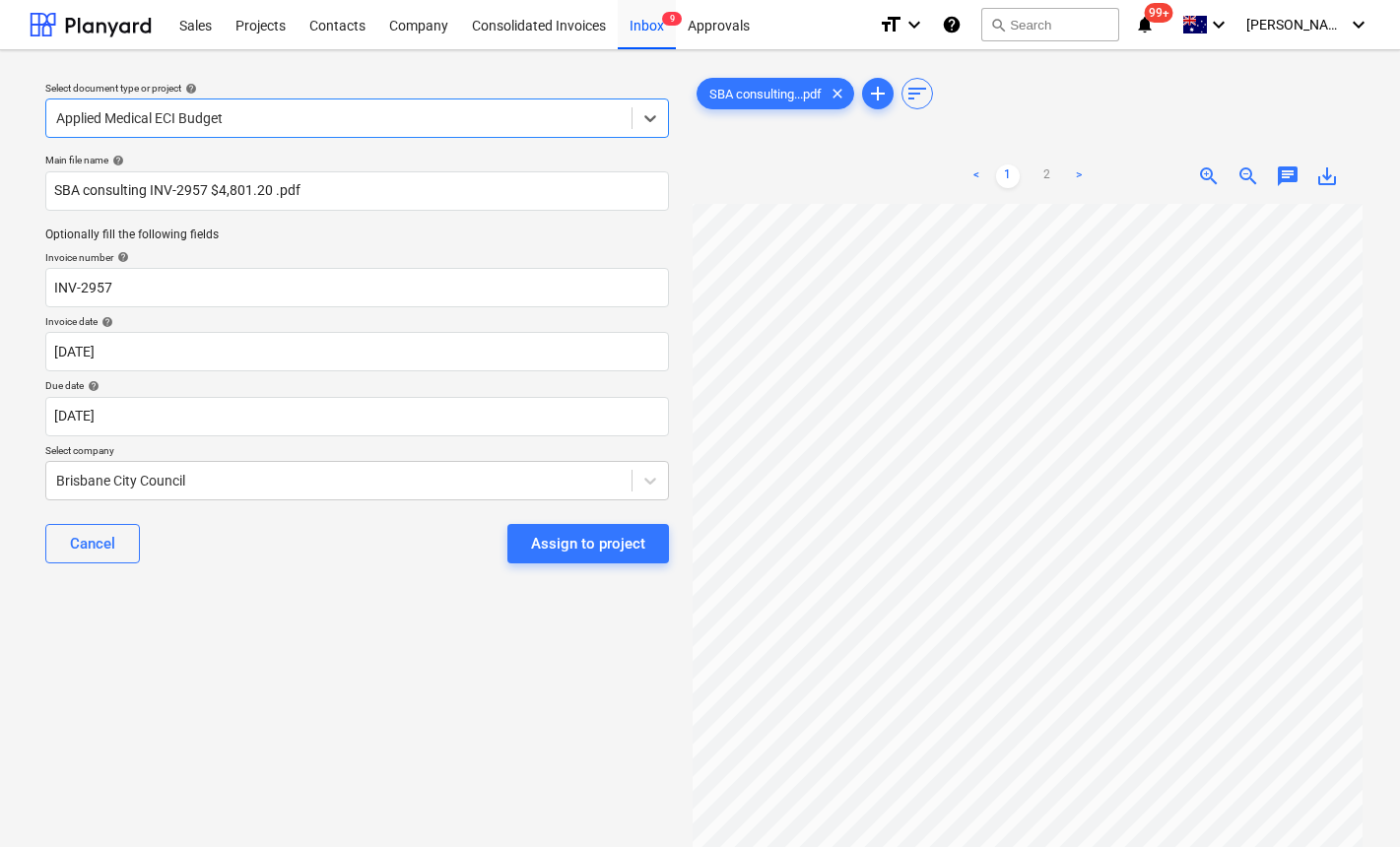 scroll, scrollTop: 260, scrollLeft: 48, axis: both 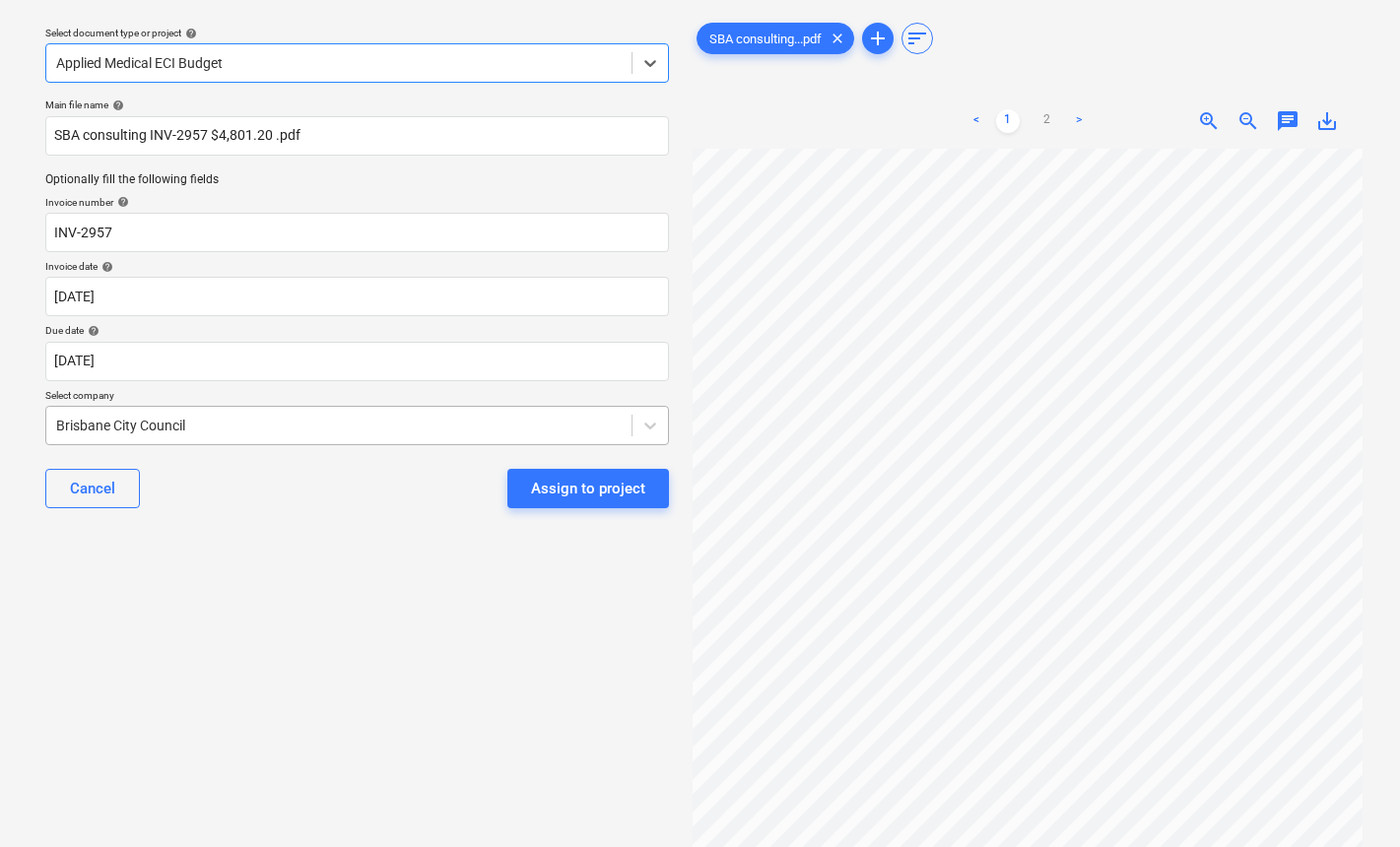 click at bounding box center (339, 425) 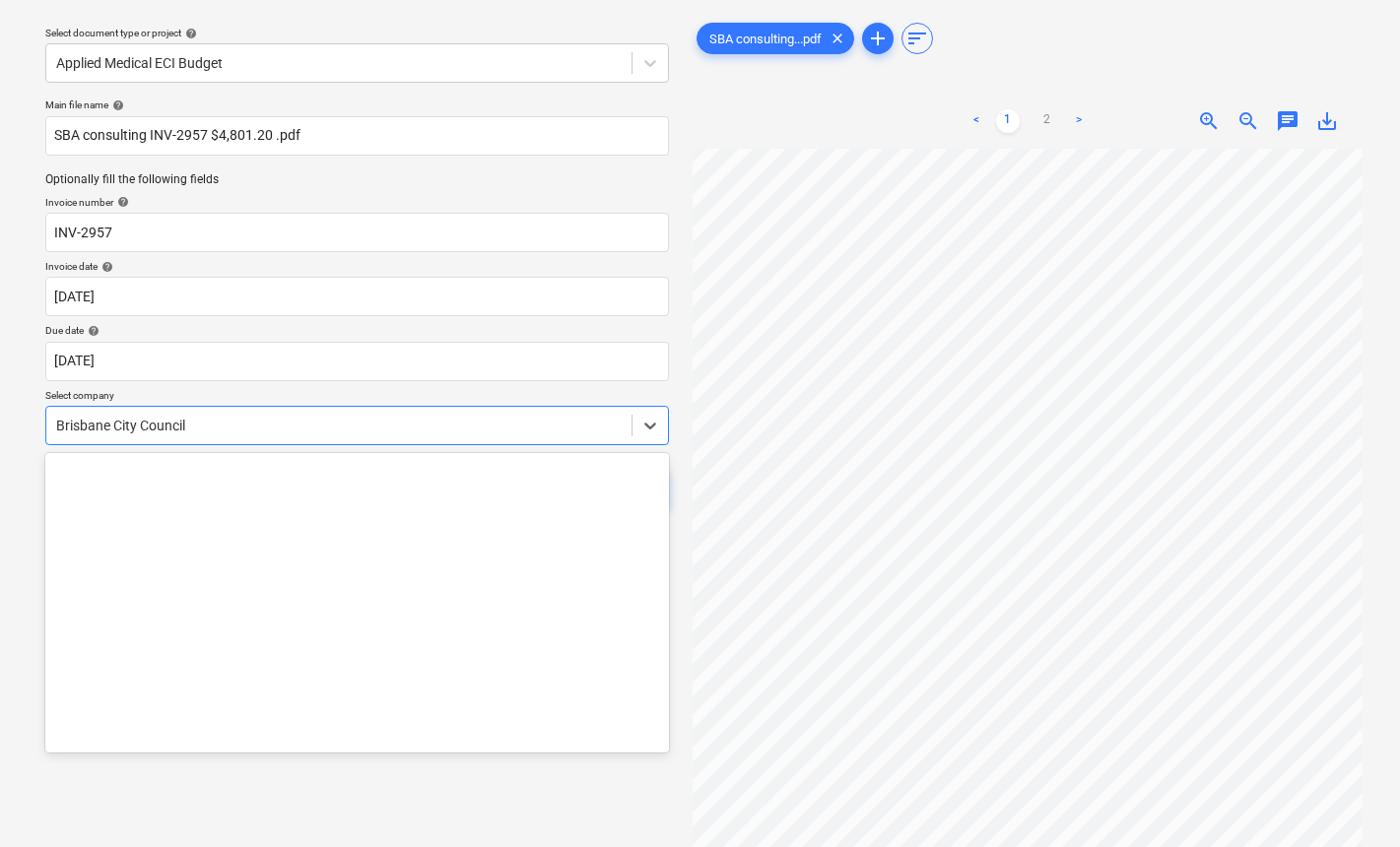 scroll, scrollTop: 4860, scrollLeft: 0, axis: vertical 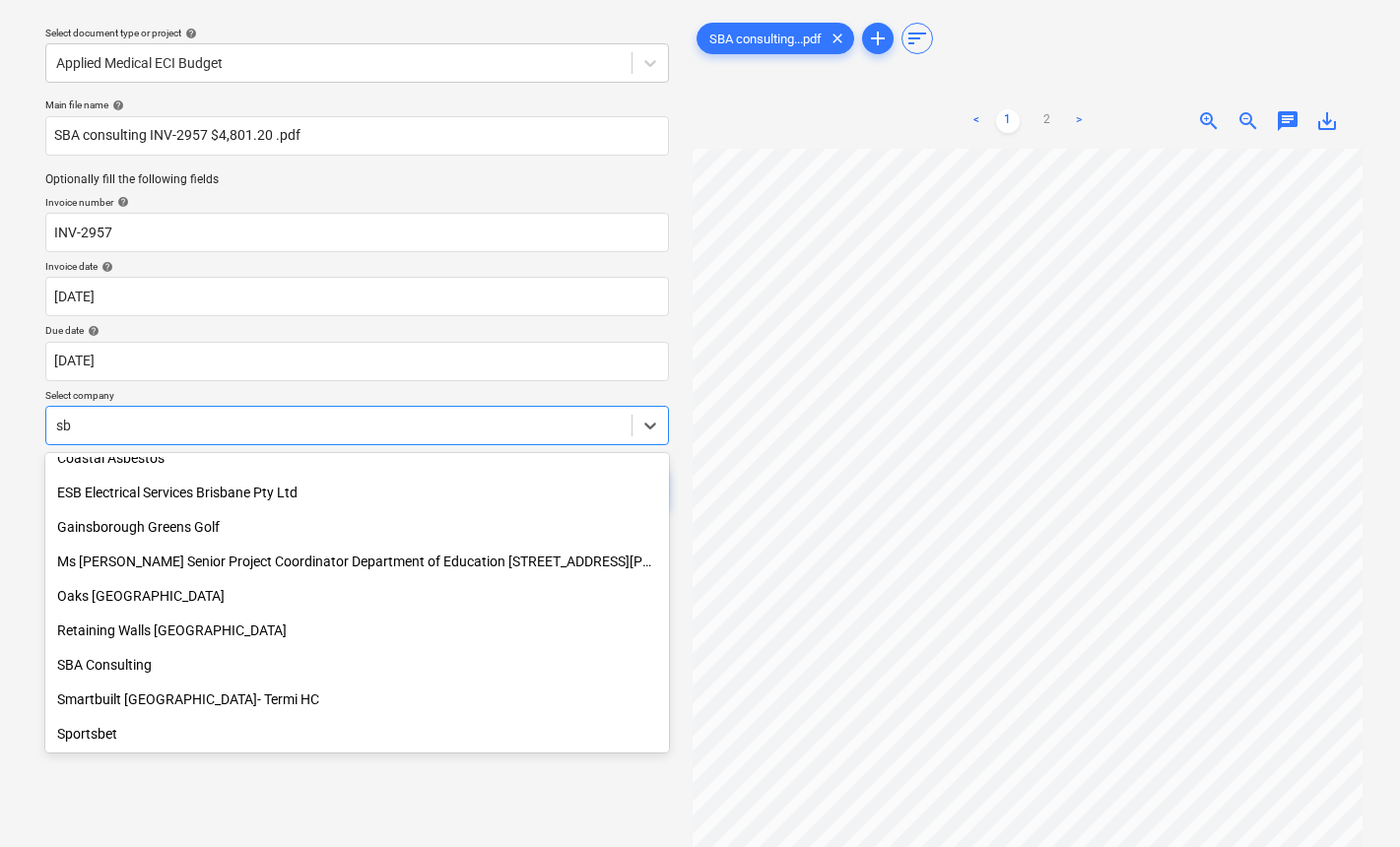 type on "sba" 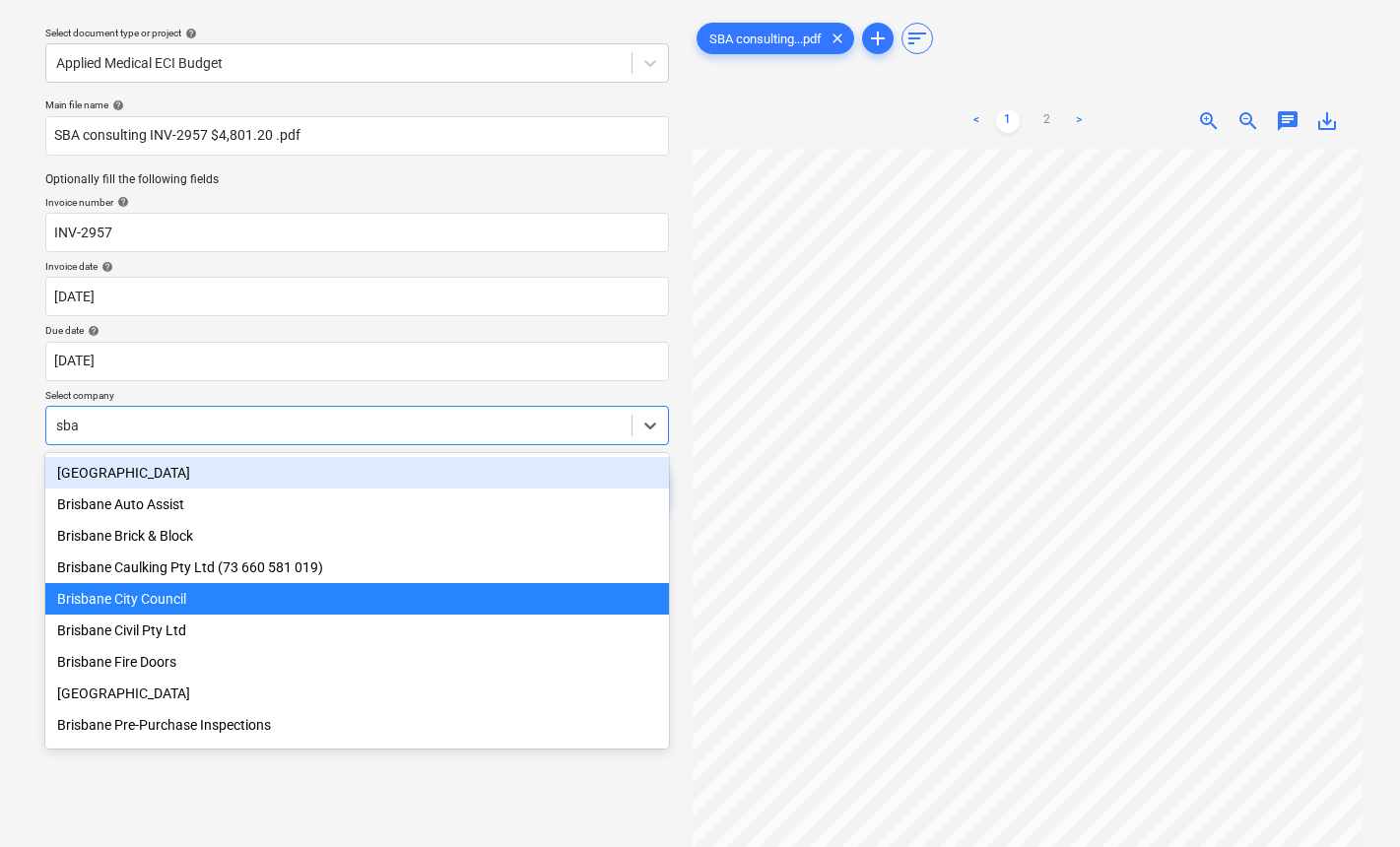 click on "[GEOGRAPHIC_DATA]" at bounding box center [357, 473] 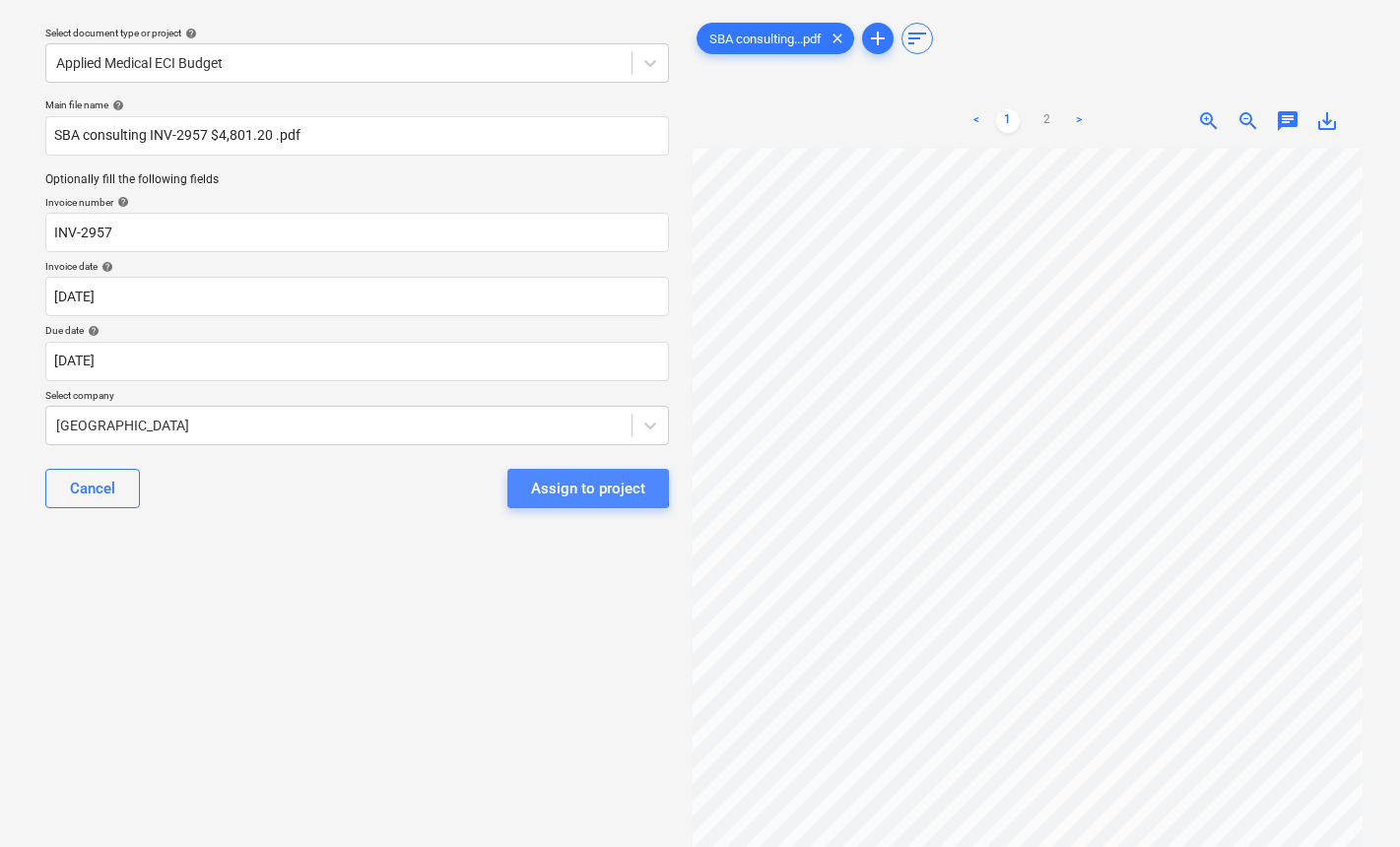 click on "Assign to project" at bounding box center [588, 489] 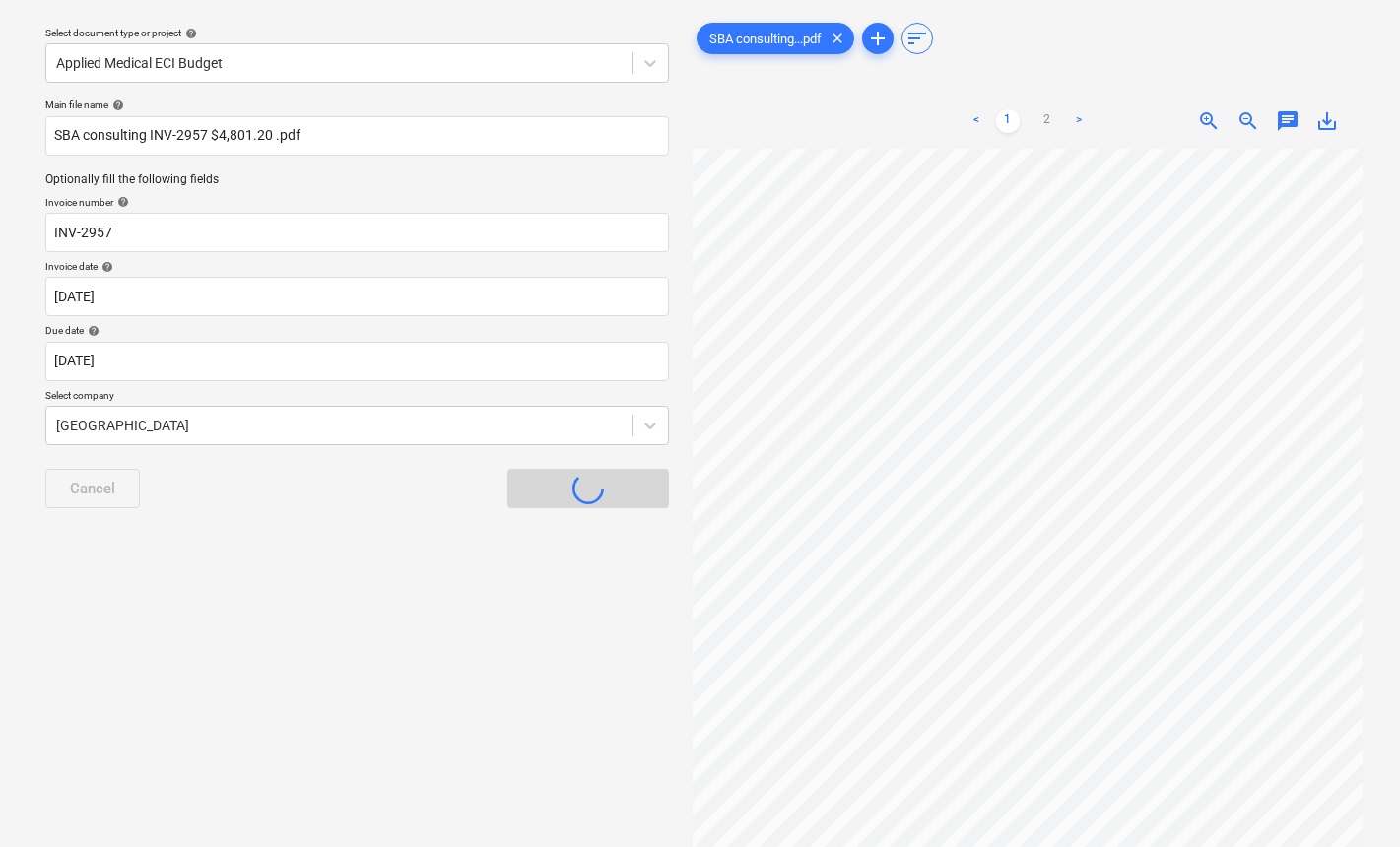 scroll, scrollTop: 0, scrollLeft: 0, axis: both 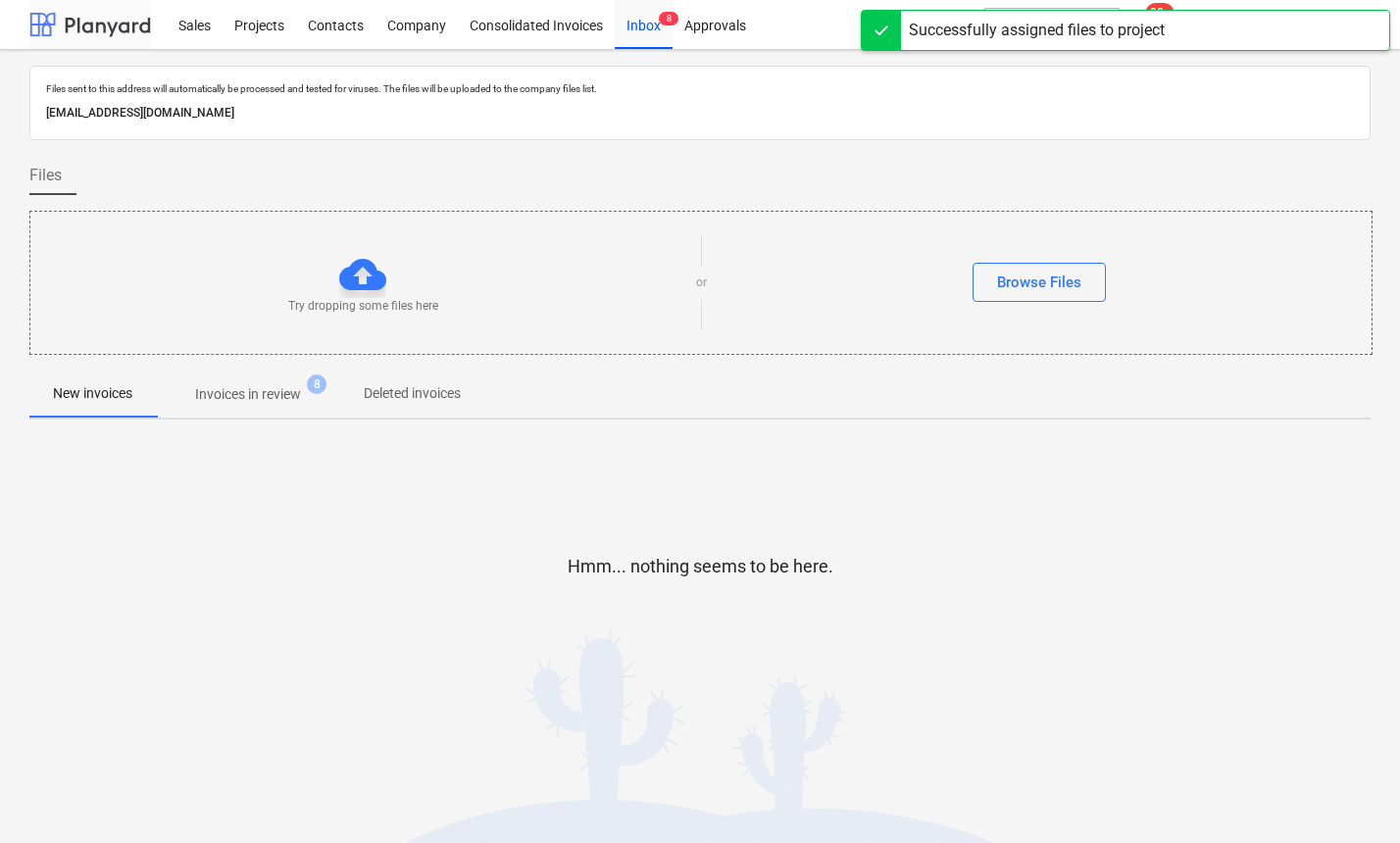 click at bounding box center (90, 25) 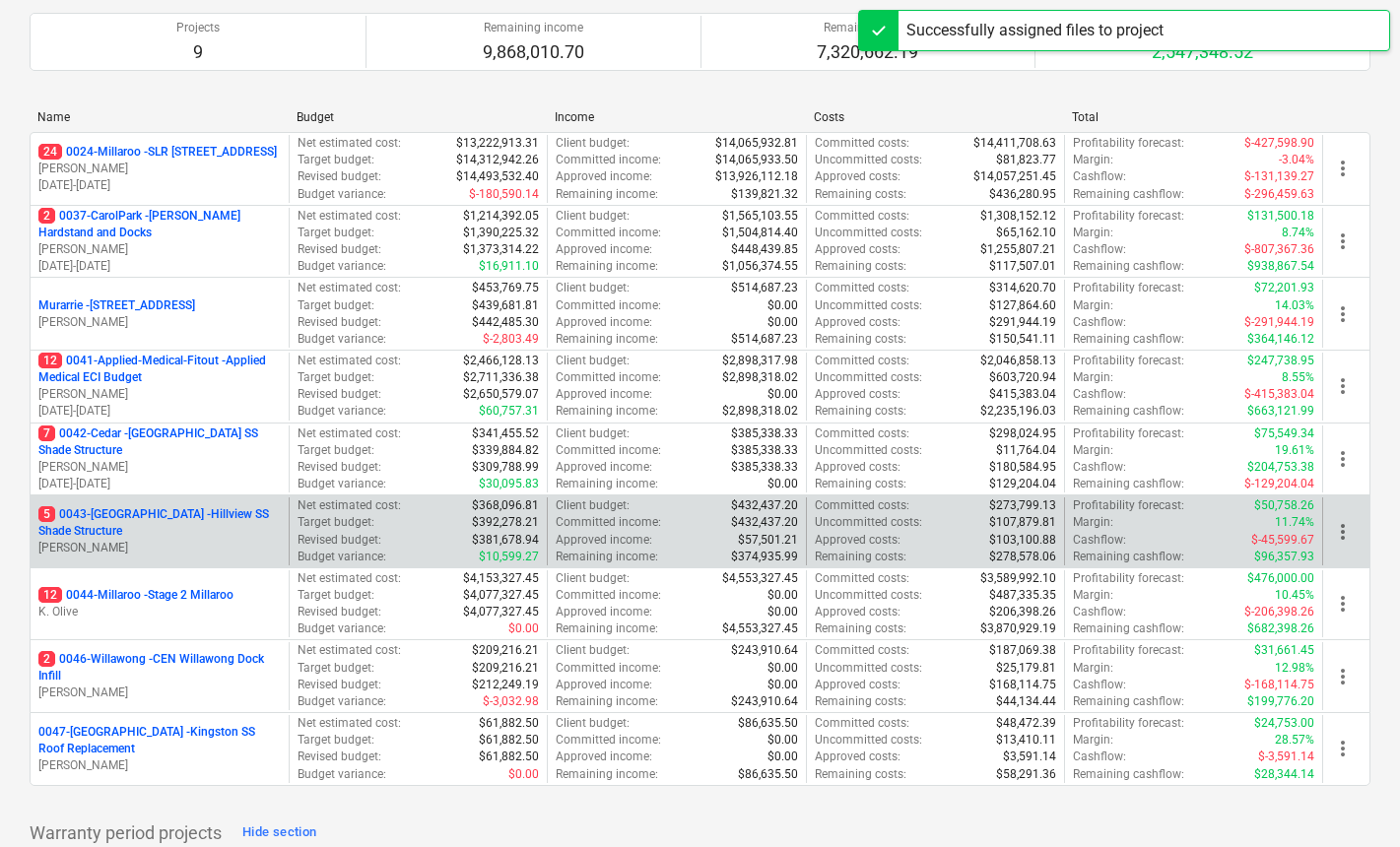 scroll, scrollTop: 190, scrollLeft: 0, axis: vertical 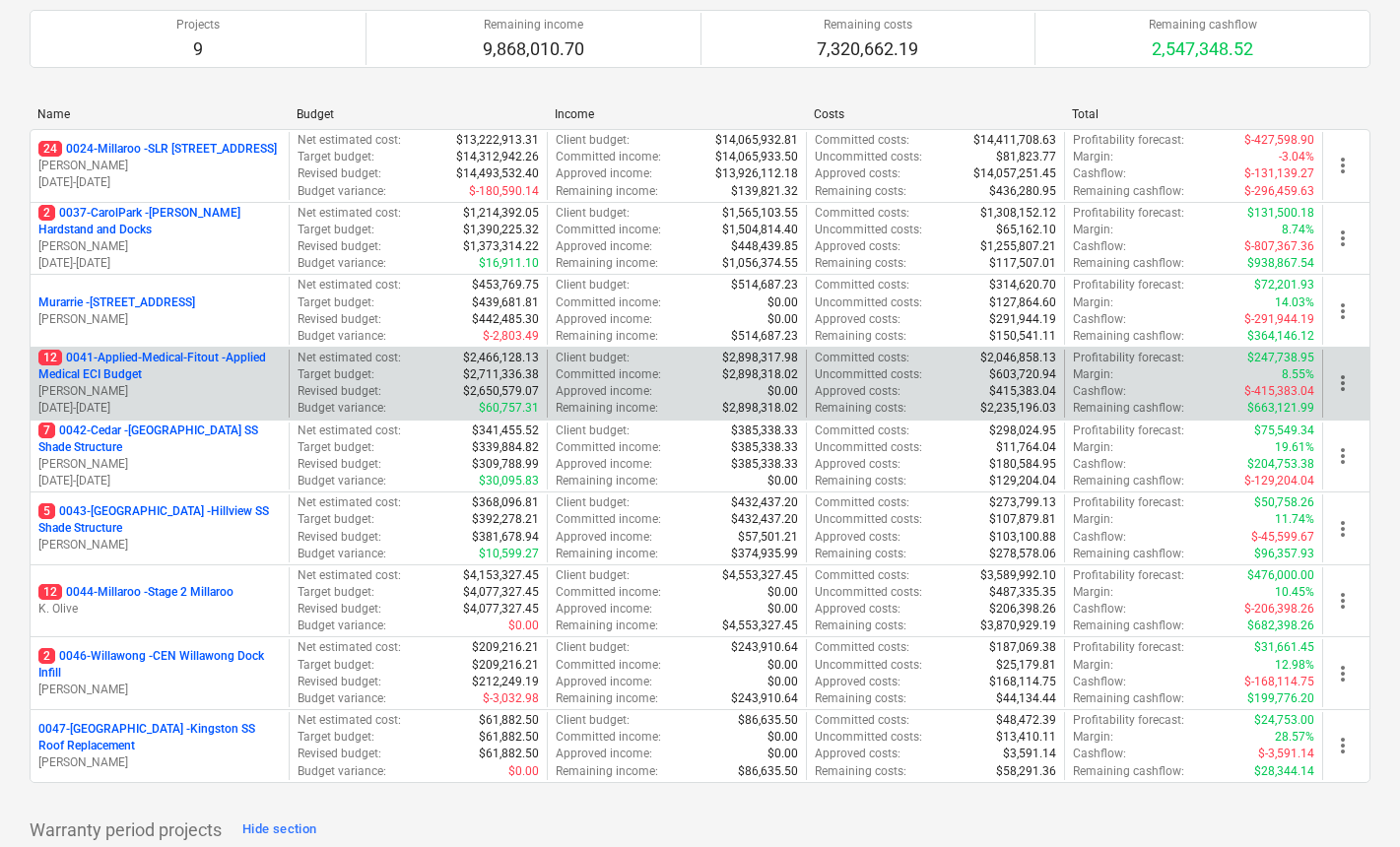 click on "12  0041-Applied-Medical-Fitout -  Applied Medical ECI Budget" at bounding box center (160, 366) 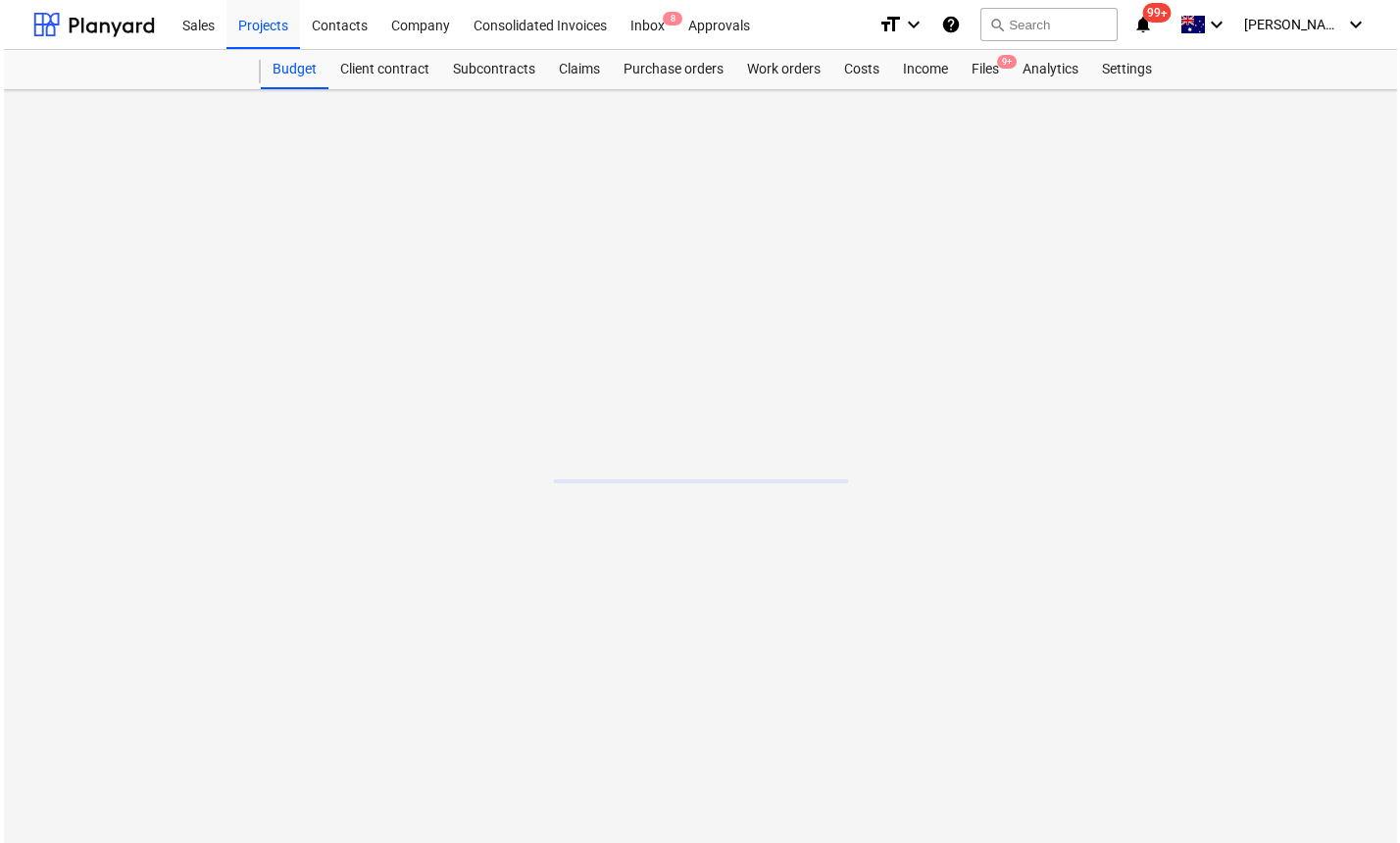 scroll, scrollTop: 0, scrollLeft: 0, axis: both 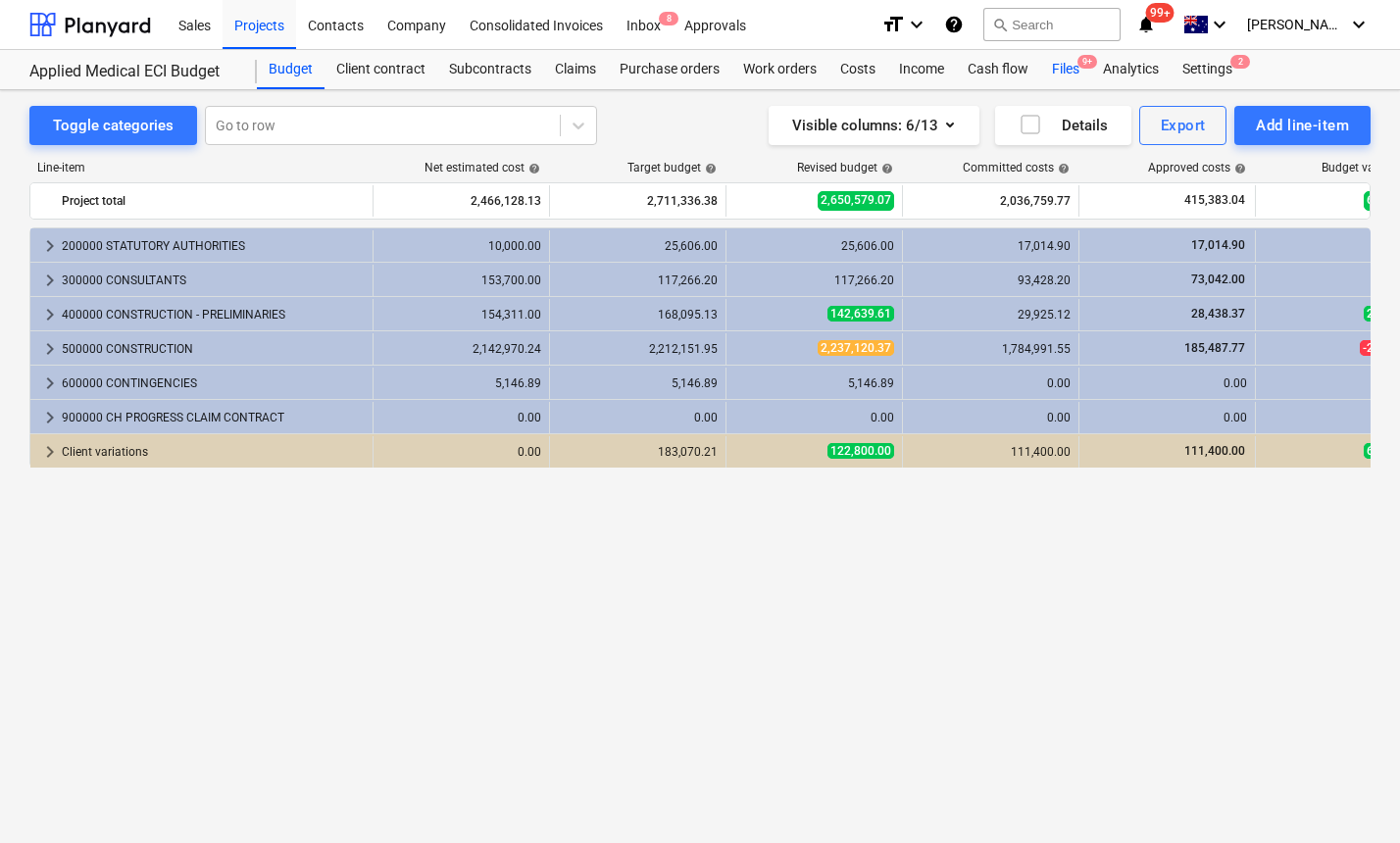 click on "Files 9+" at bounding box center (1066, 70) 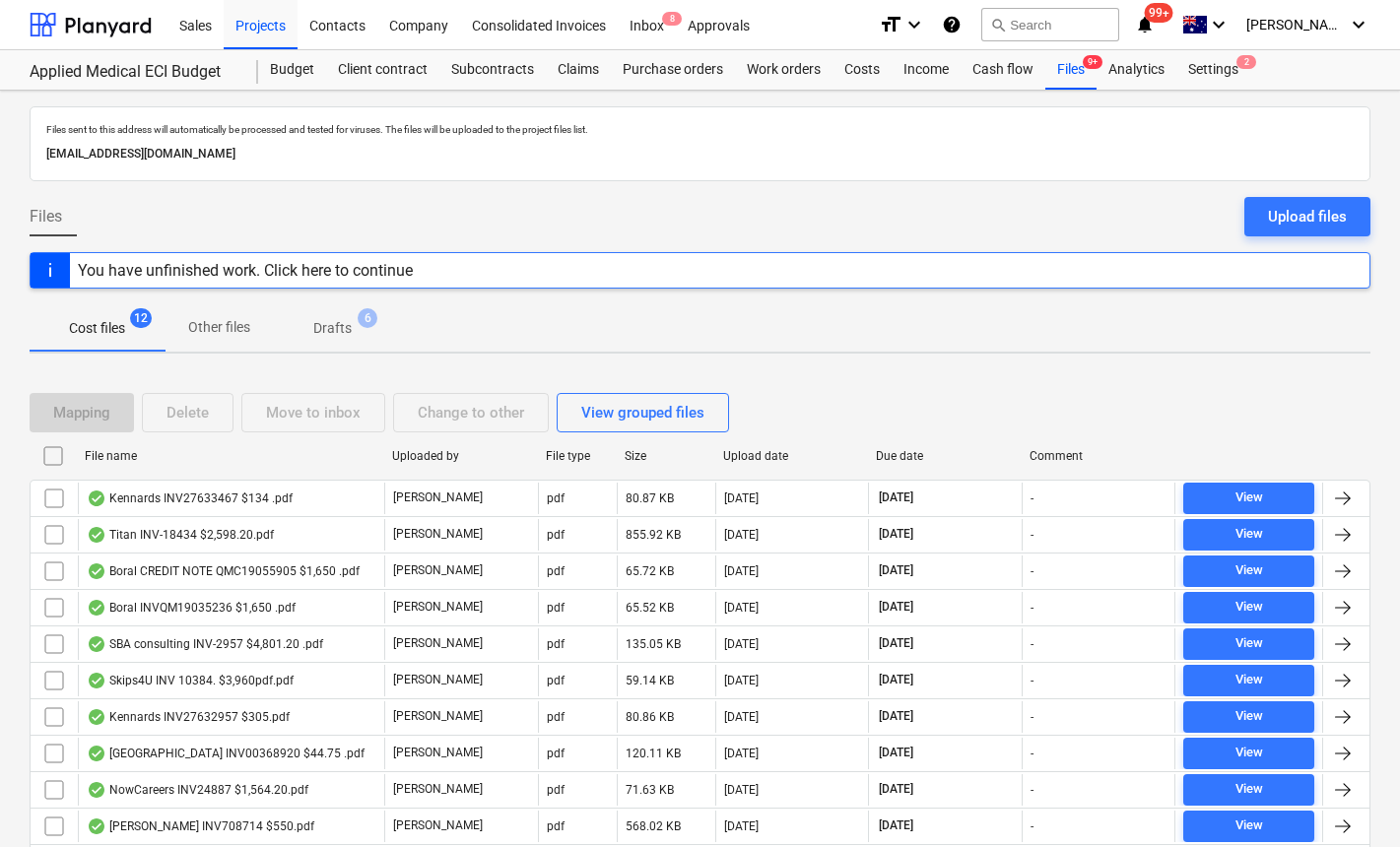 click on "Upload date" at bounding box center (792, 456) 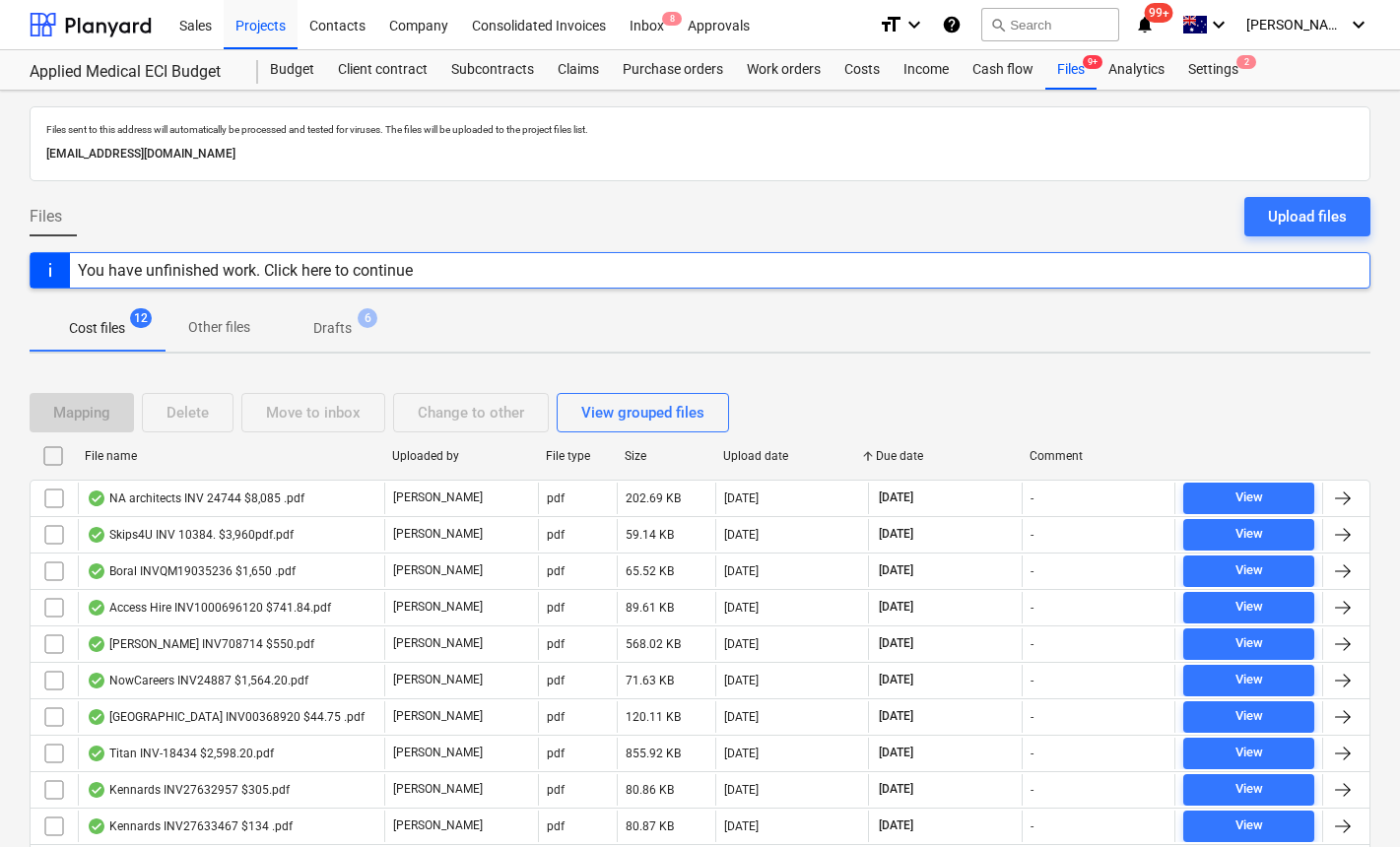 click on "Upload date" at bounding box center [792, 456] 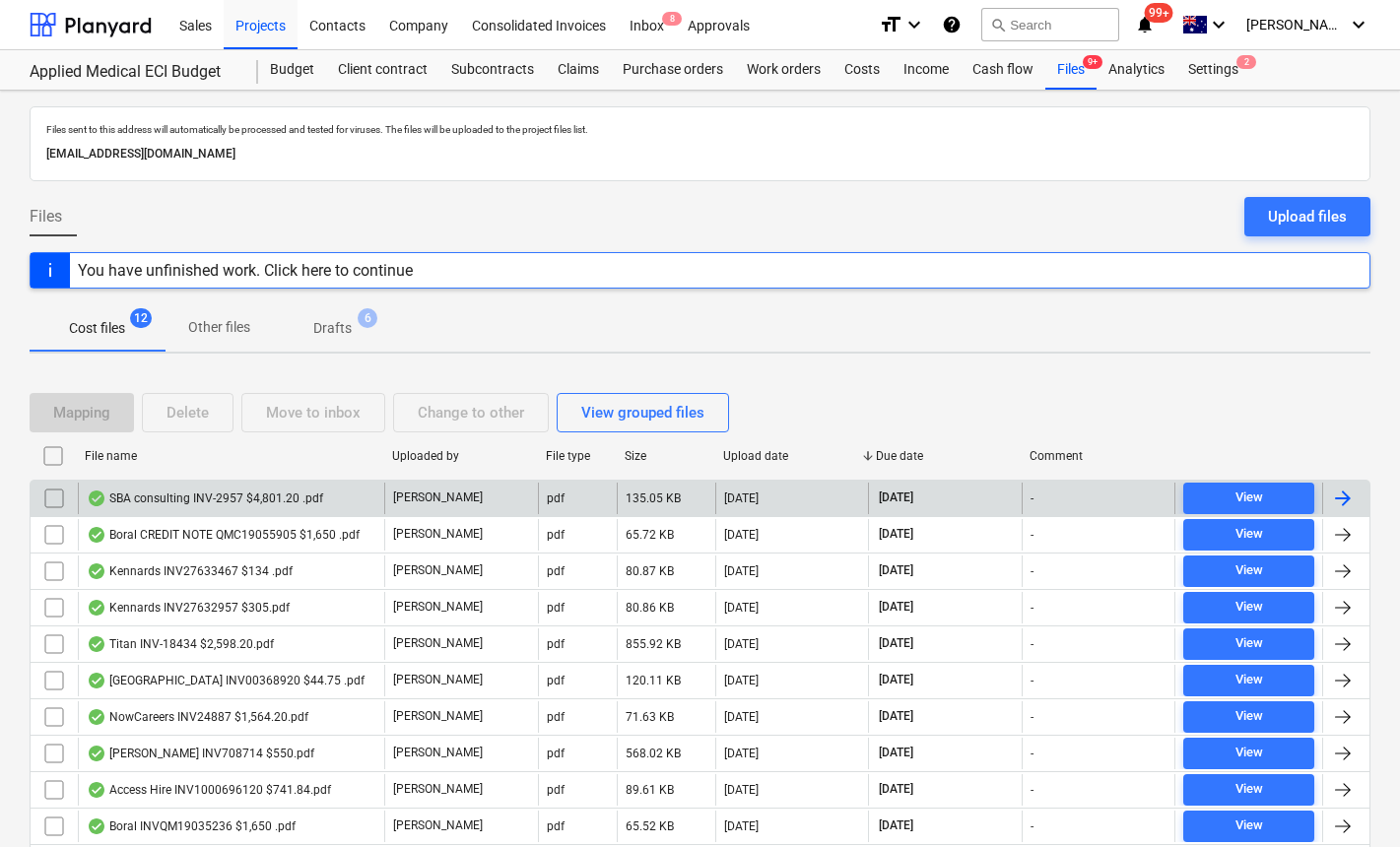 click on "SBA consulting INV-2957 $4,801.20 .pdf" at bounding box center [205, 498] 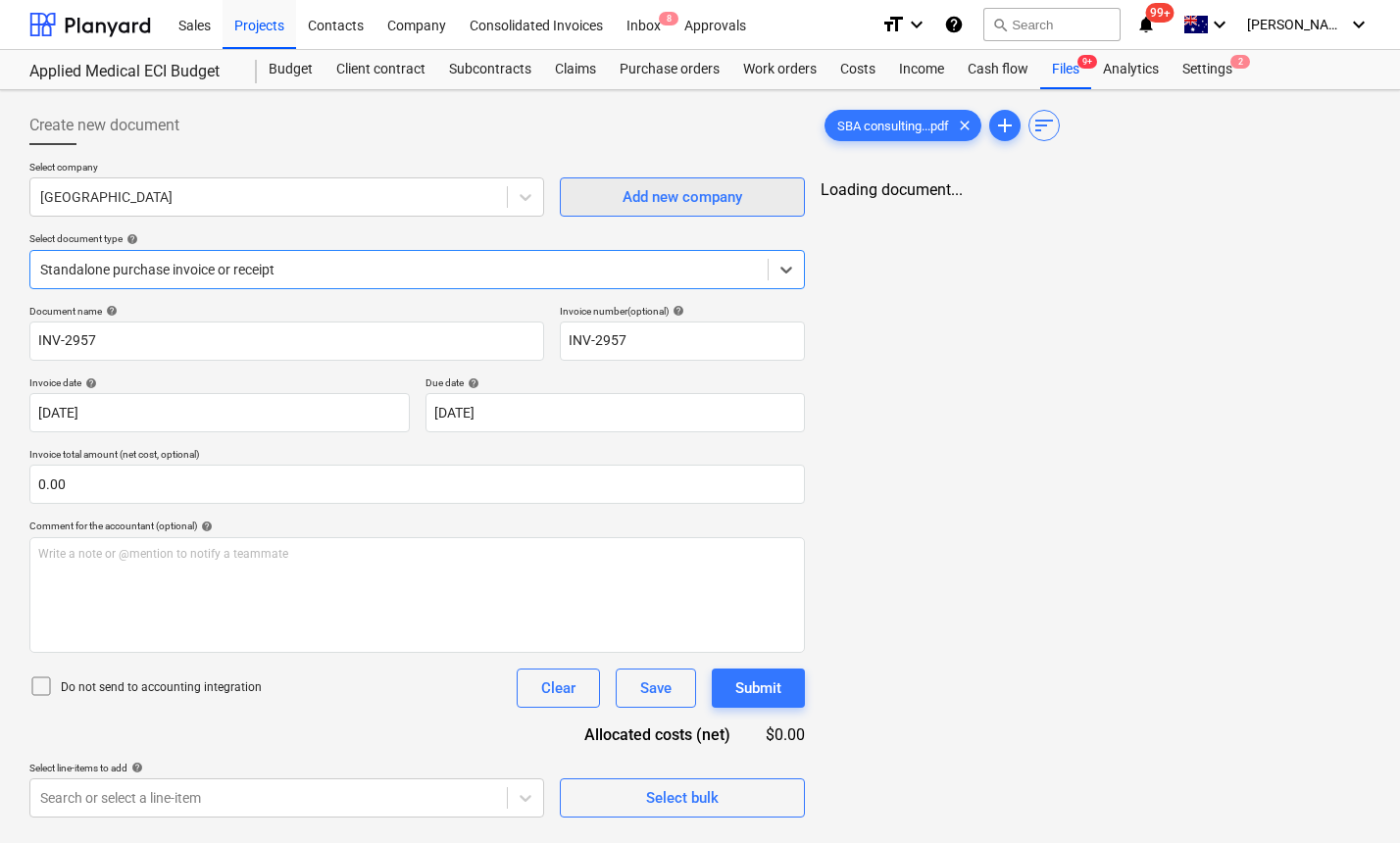 click on "Add new company" at bounding box center (682, 197) 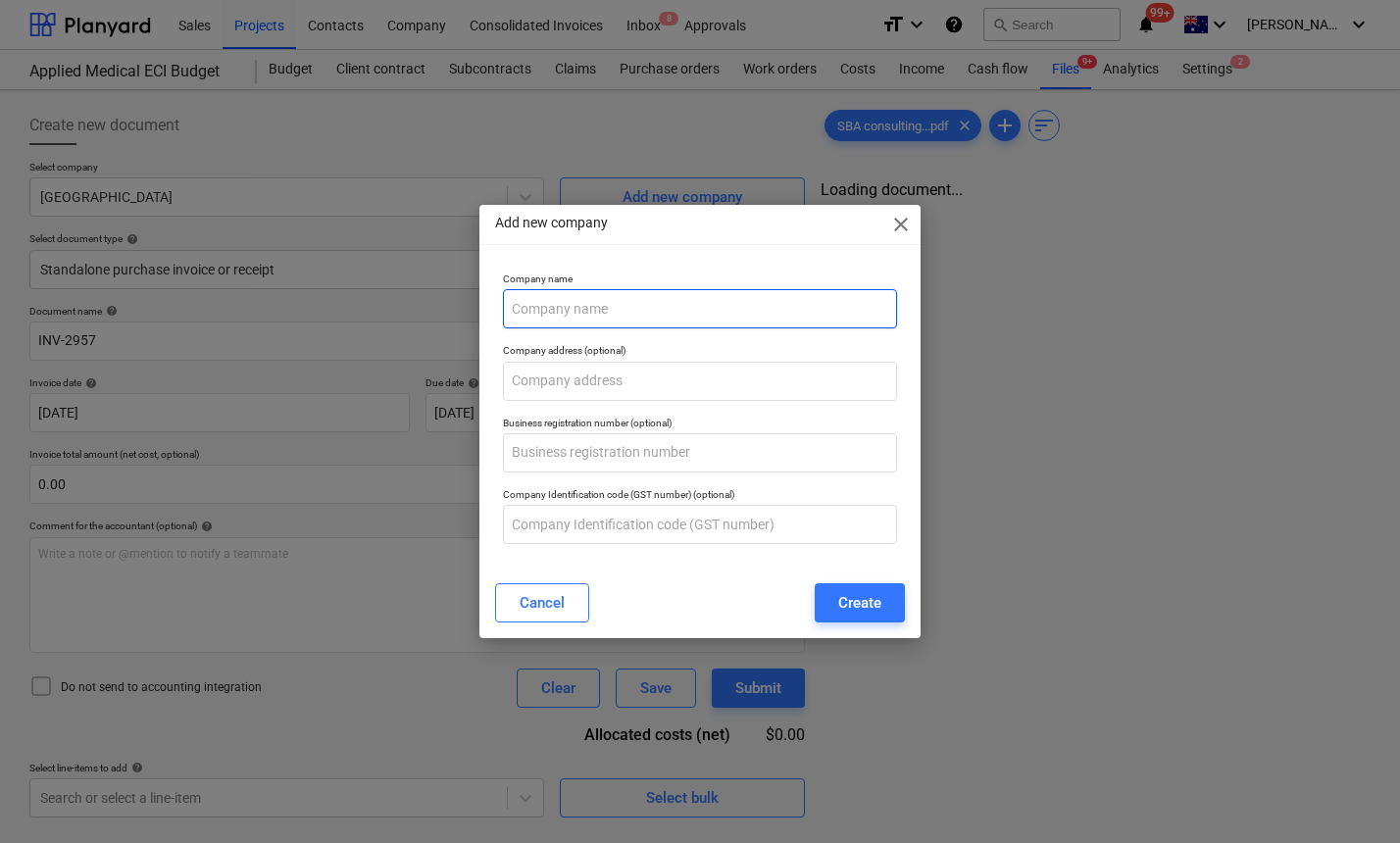 click at bounding box center (700, 309) 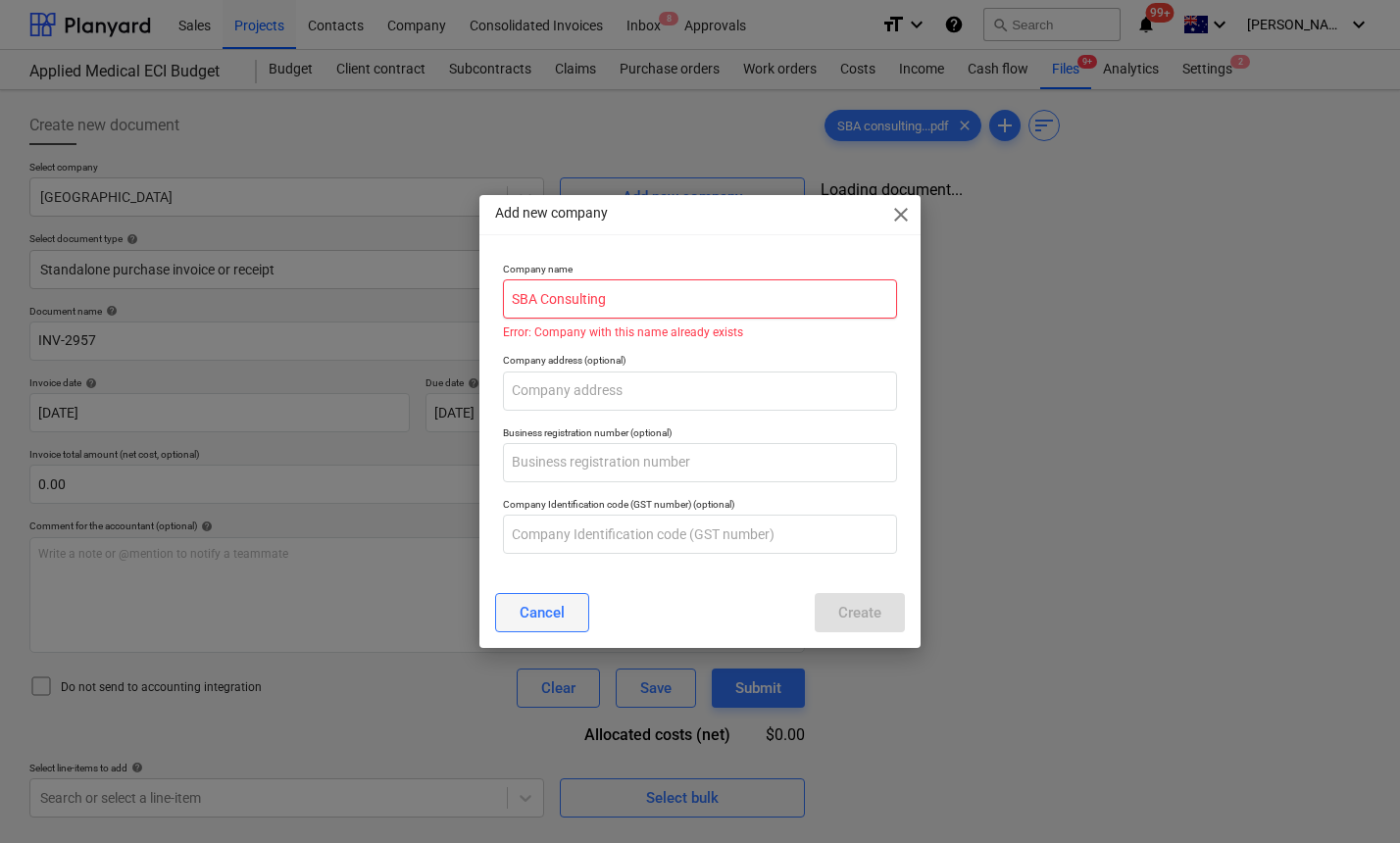 type on "SBA Consulting" 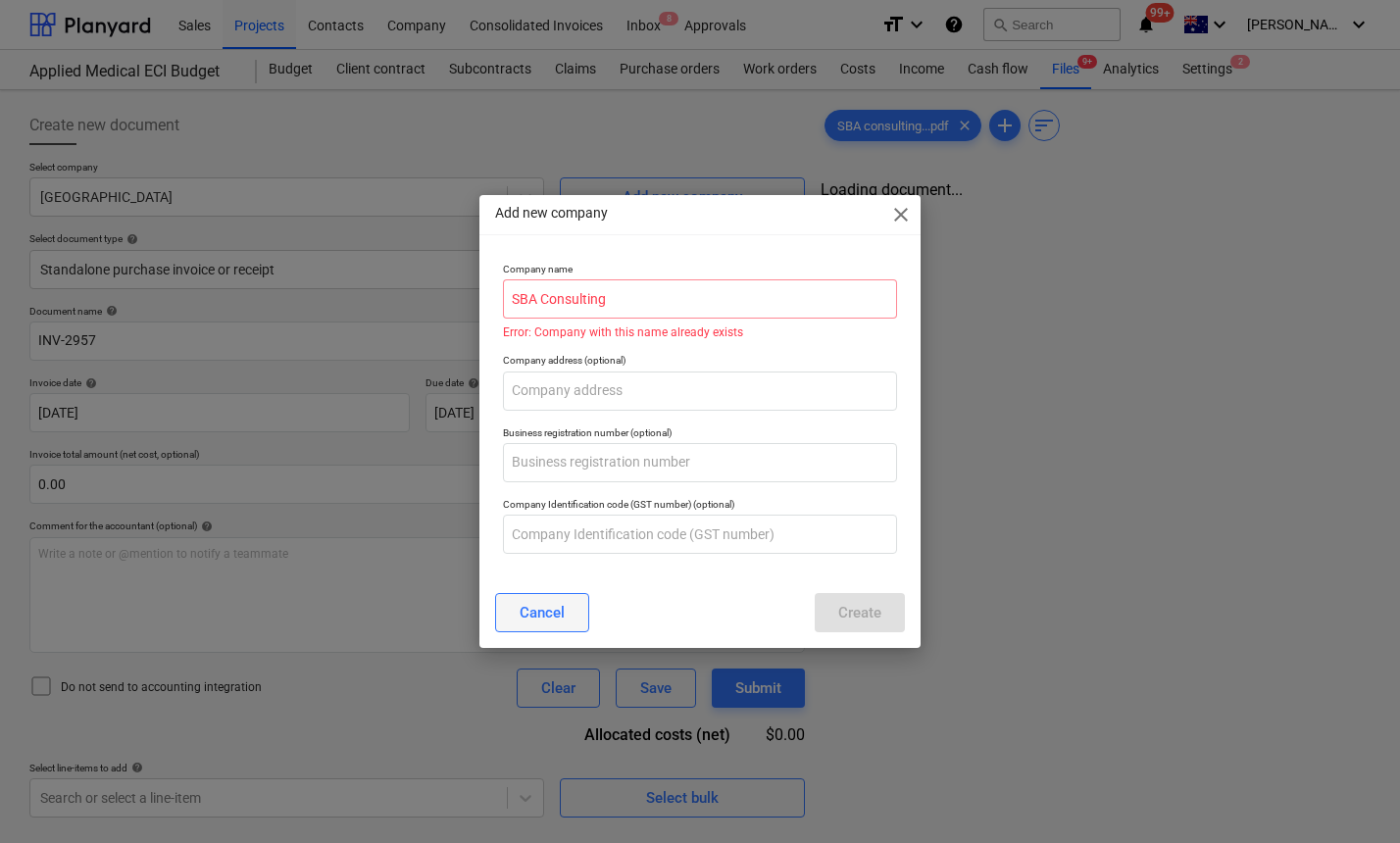 click on "Cancel" at bounding box center [542, 613] 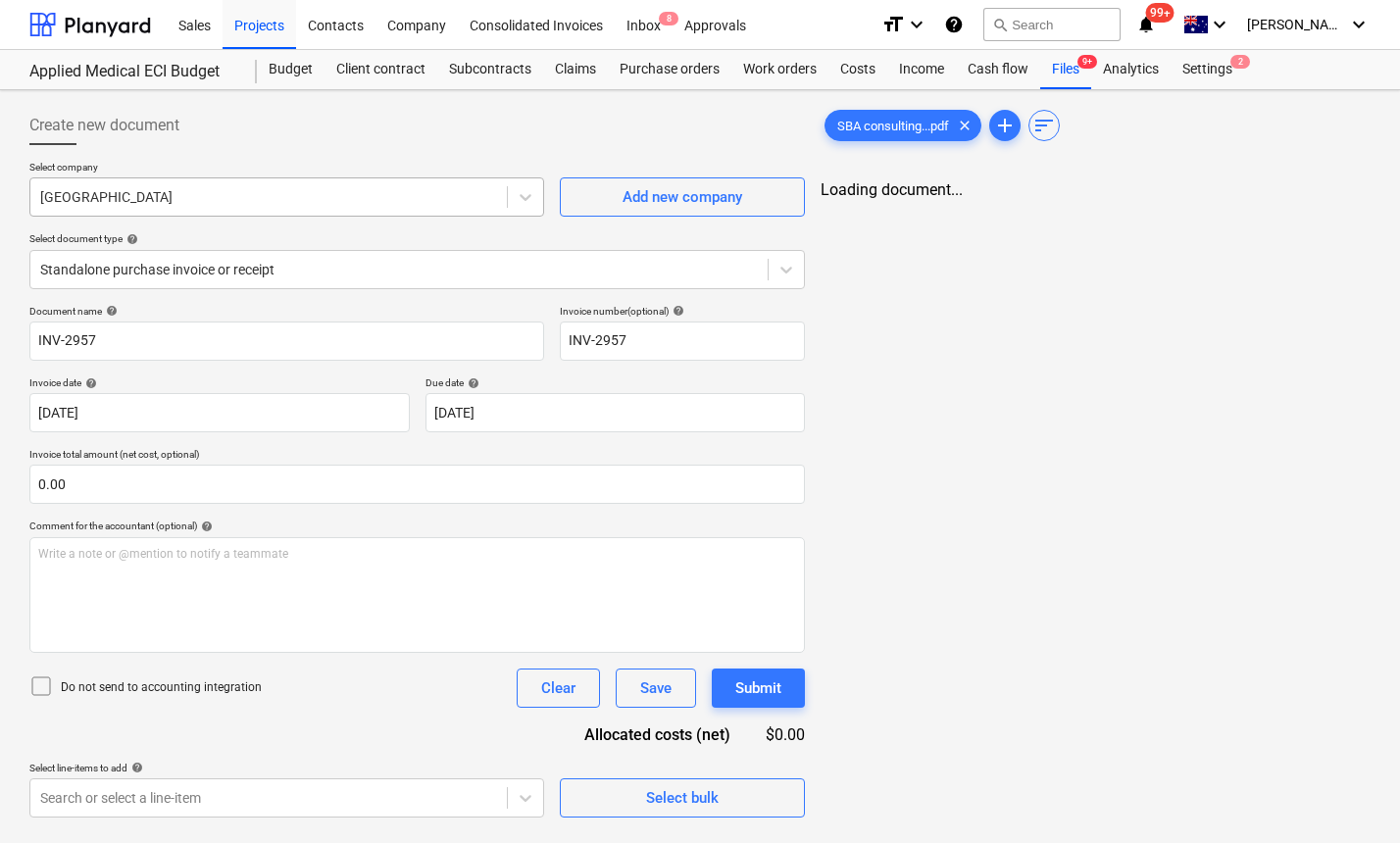 click at bounding box center (269, 197) 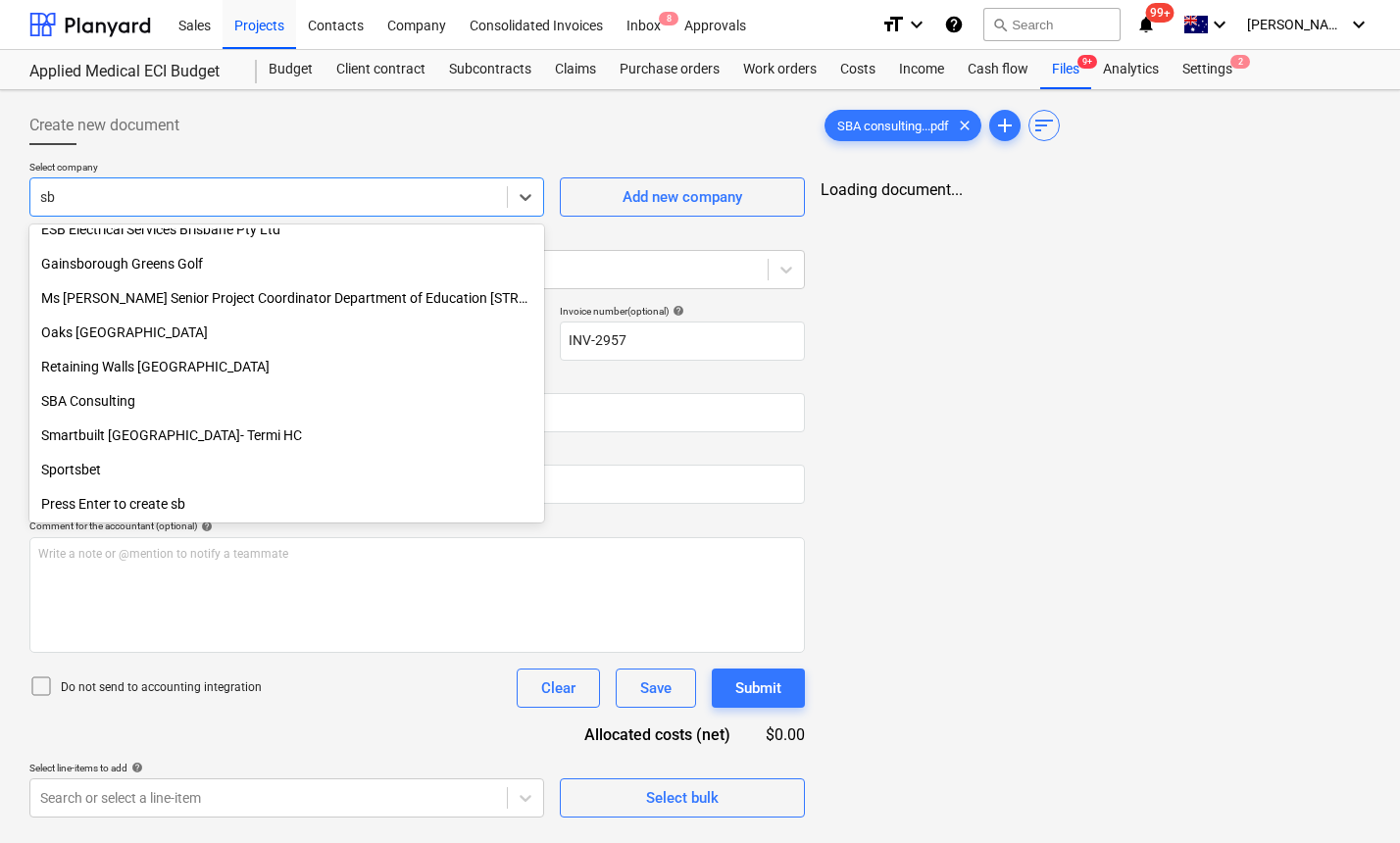 scroll, scrollTop: 529, scrollLeft: 0, axis: vertical 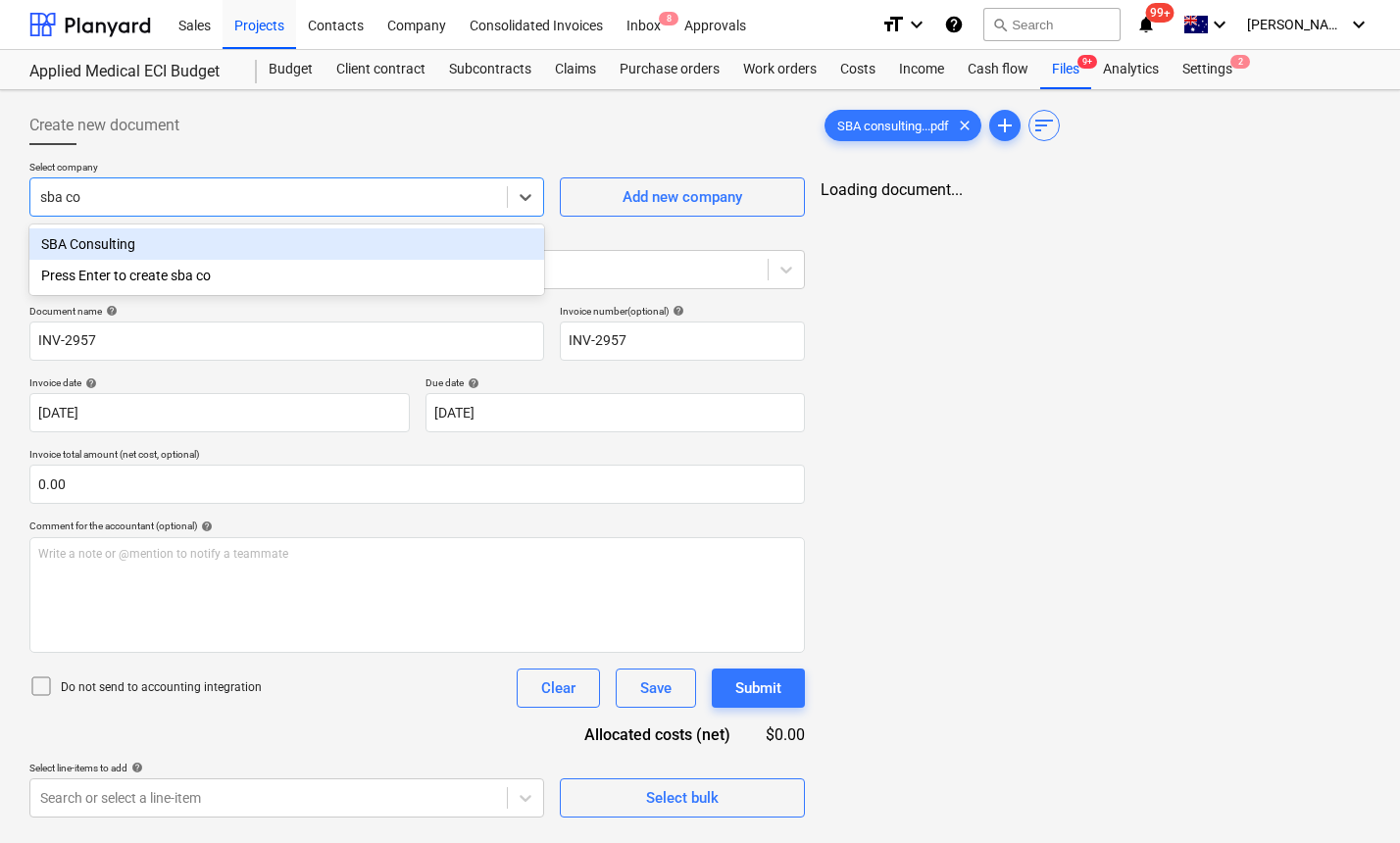type on "sba con" 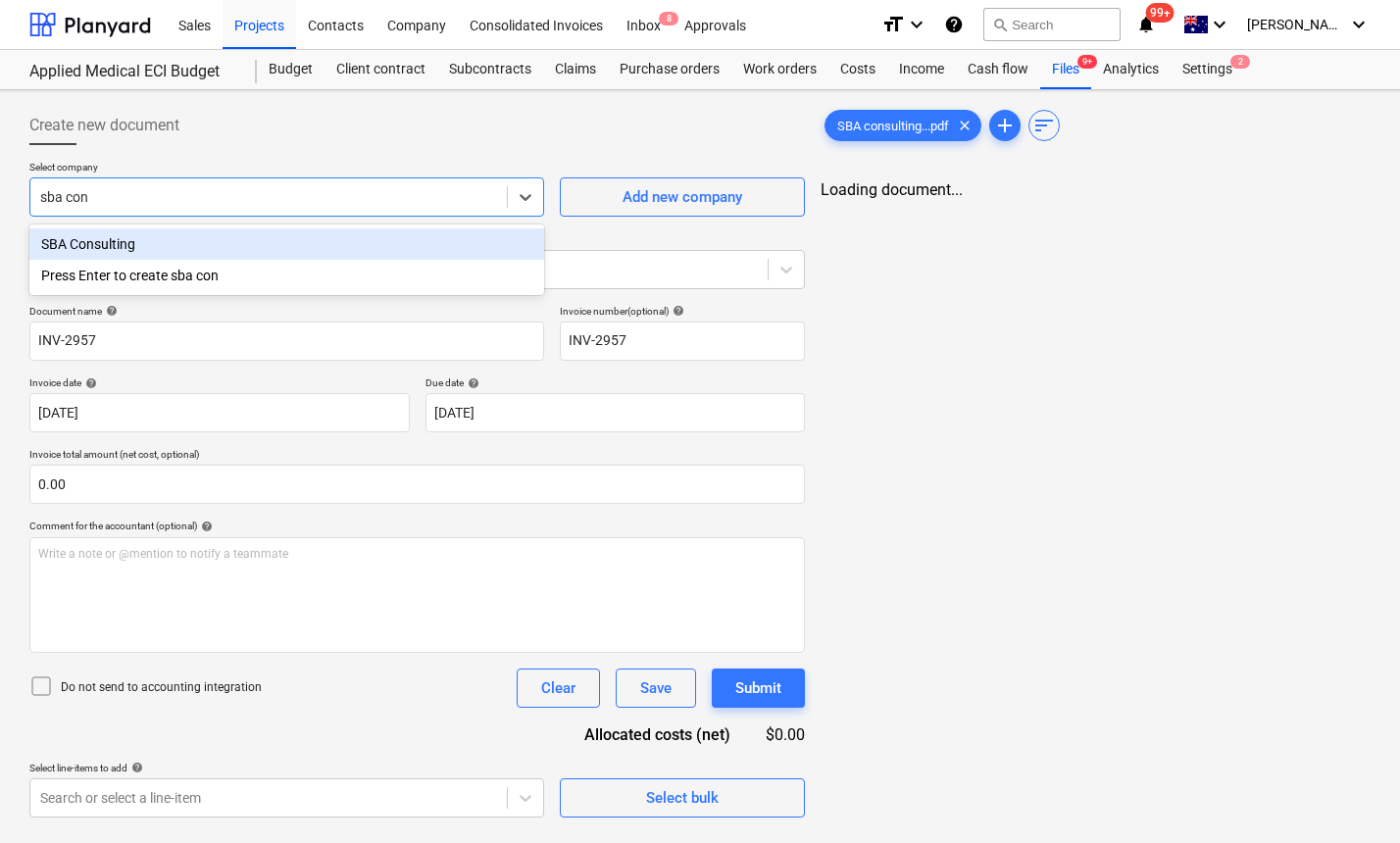 click on "SBA Consulting" at bounding box center (286, 244) 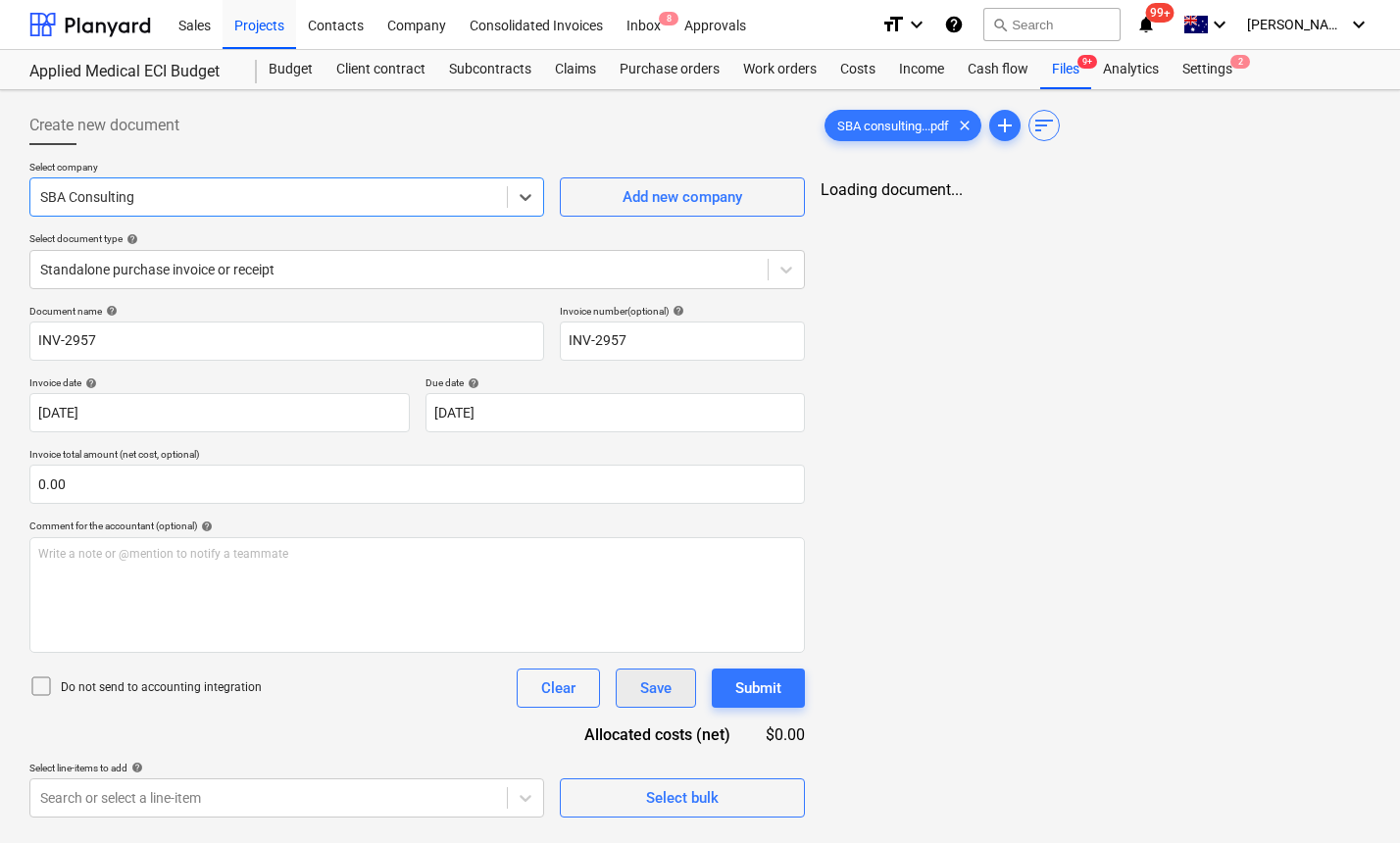 click on "Save" at bounding box center [656, 688] 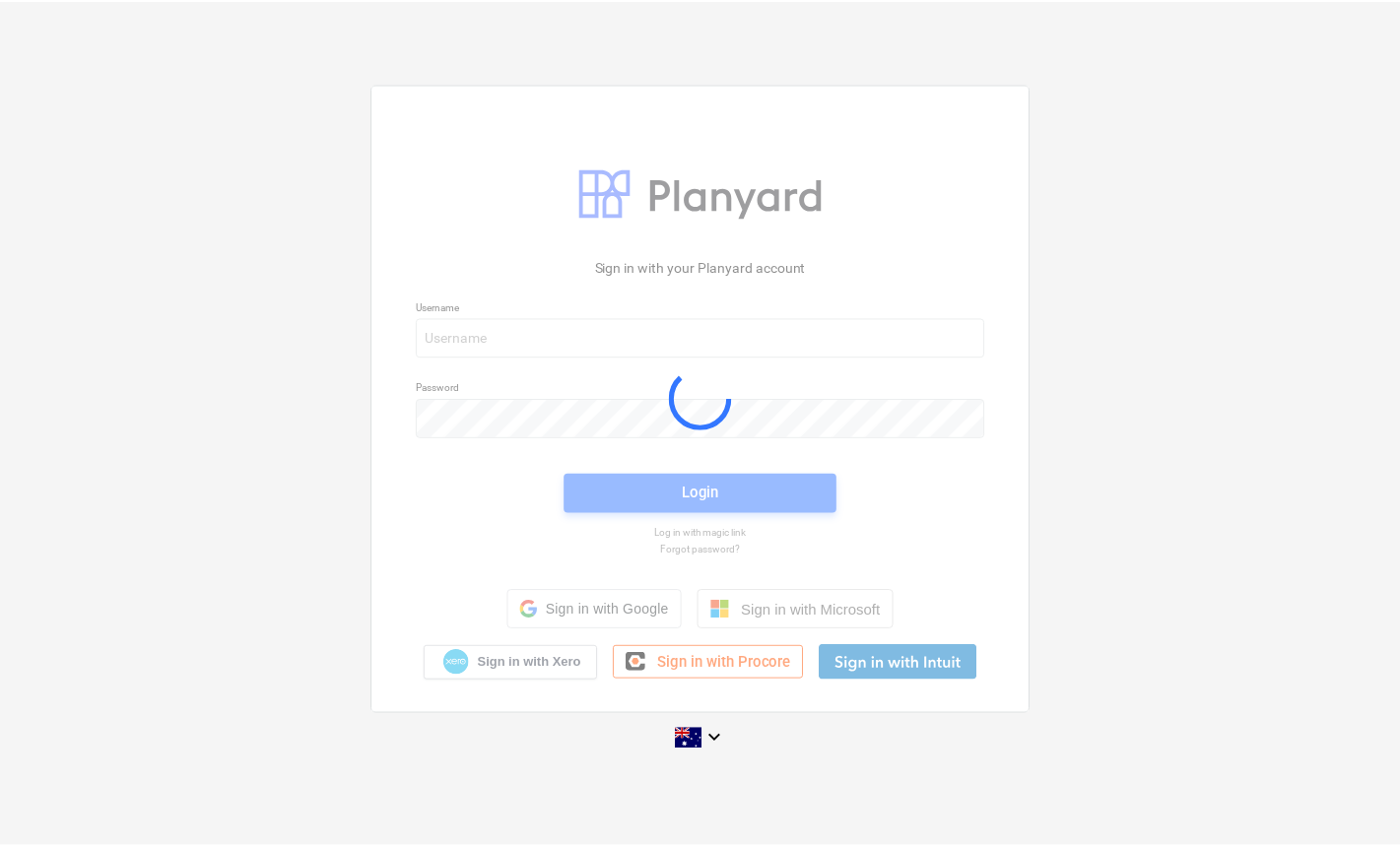 scroll, scrollTop: 0, scrollLeft: 0, axis: both 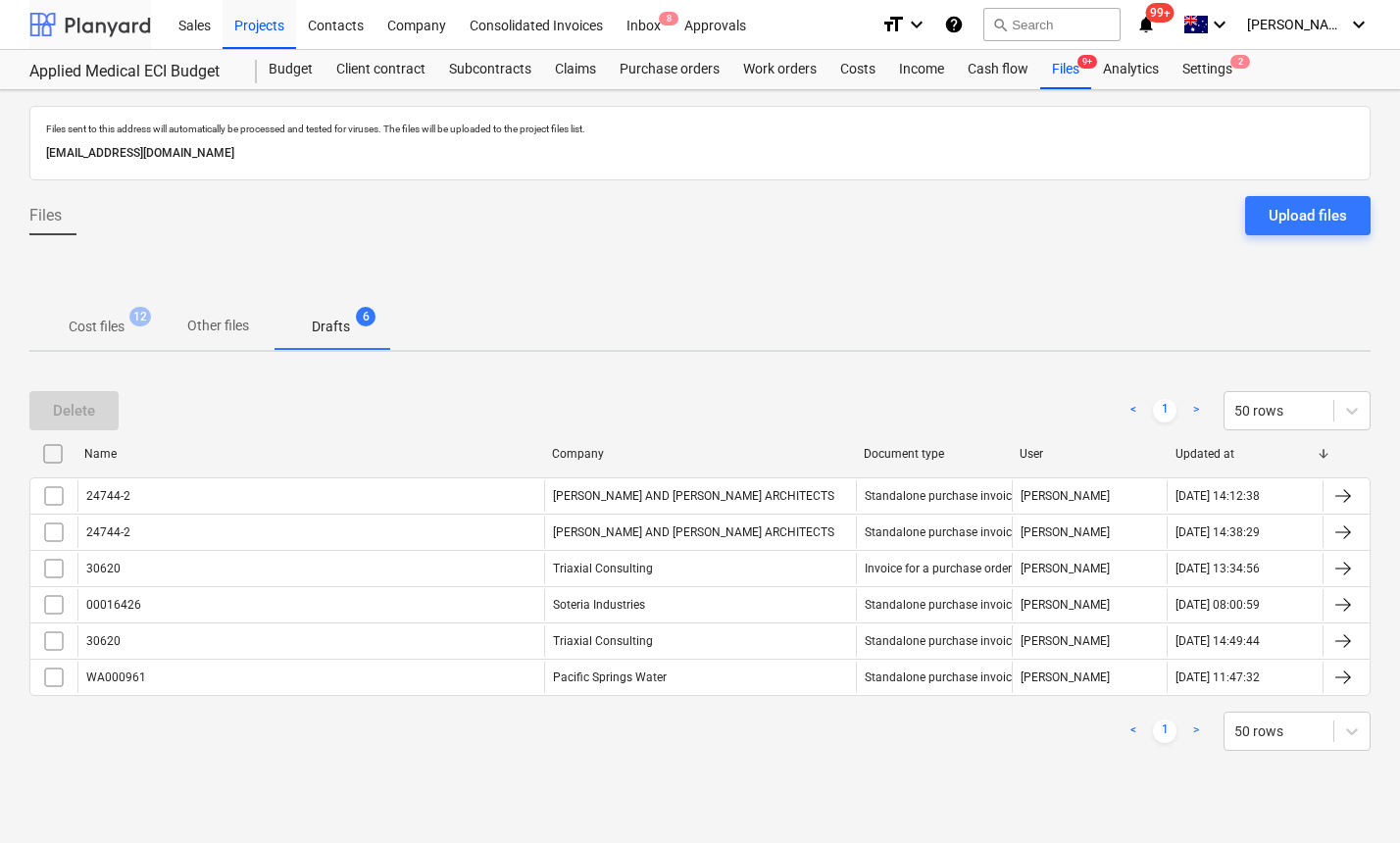 click at bounding box center (90, 25) 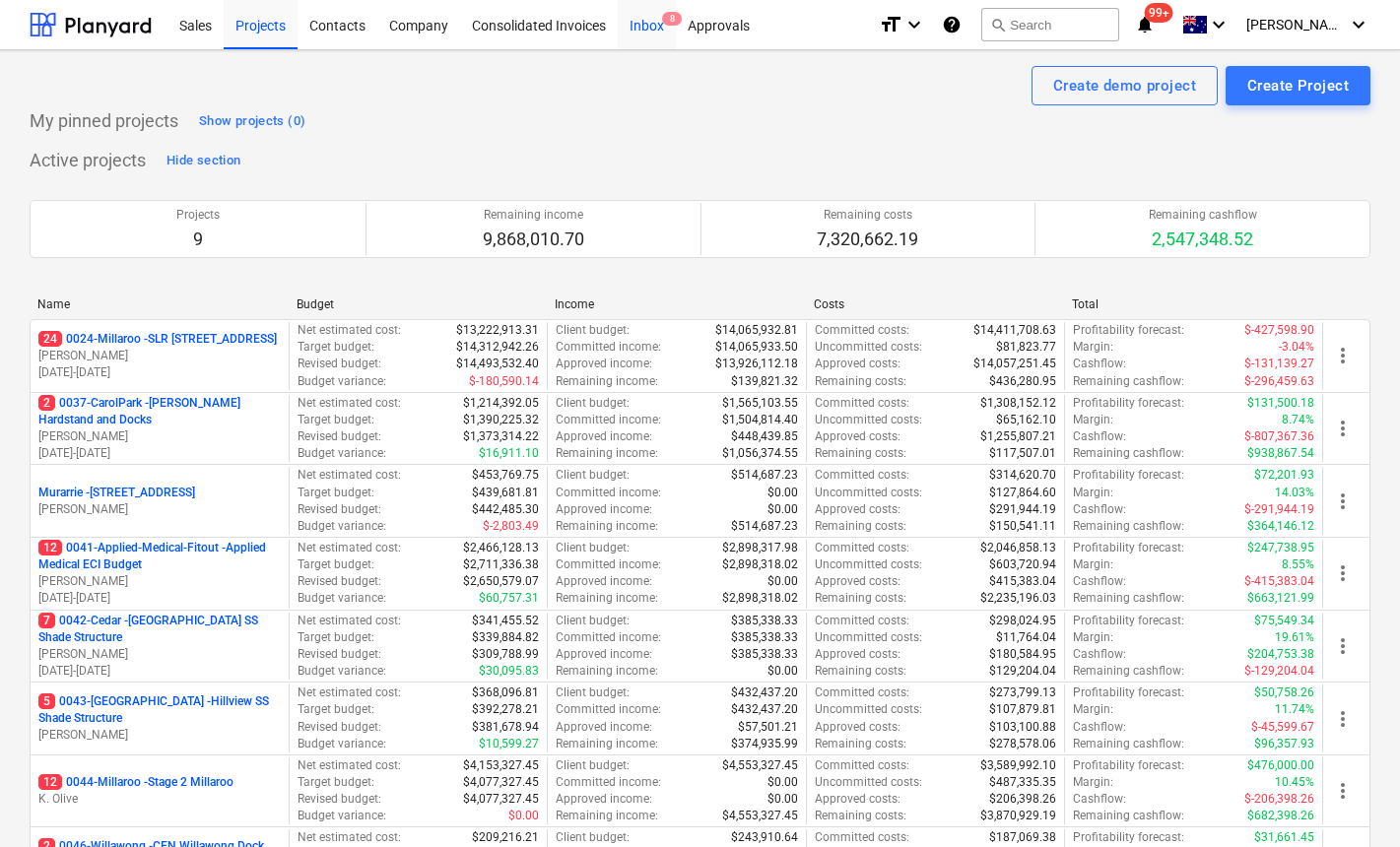 click on "Inbox 8" at bounding box center (646, 24) 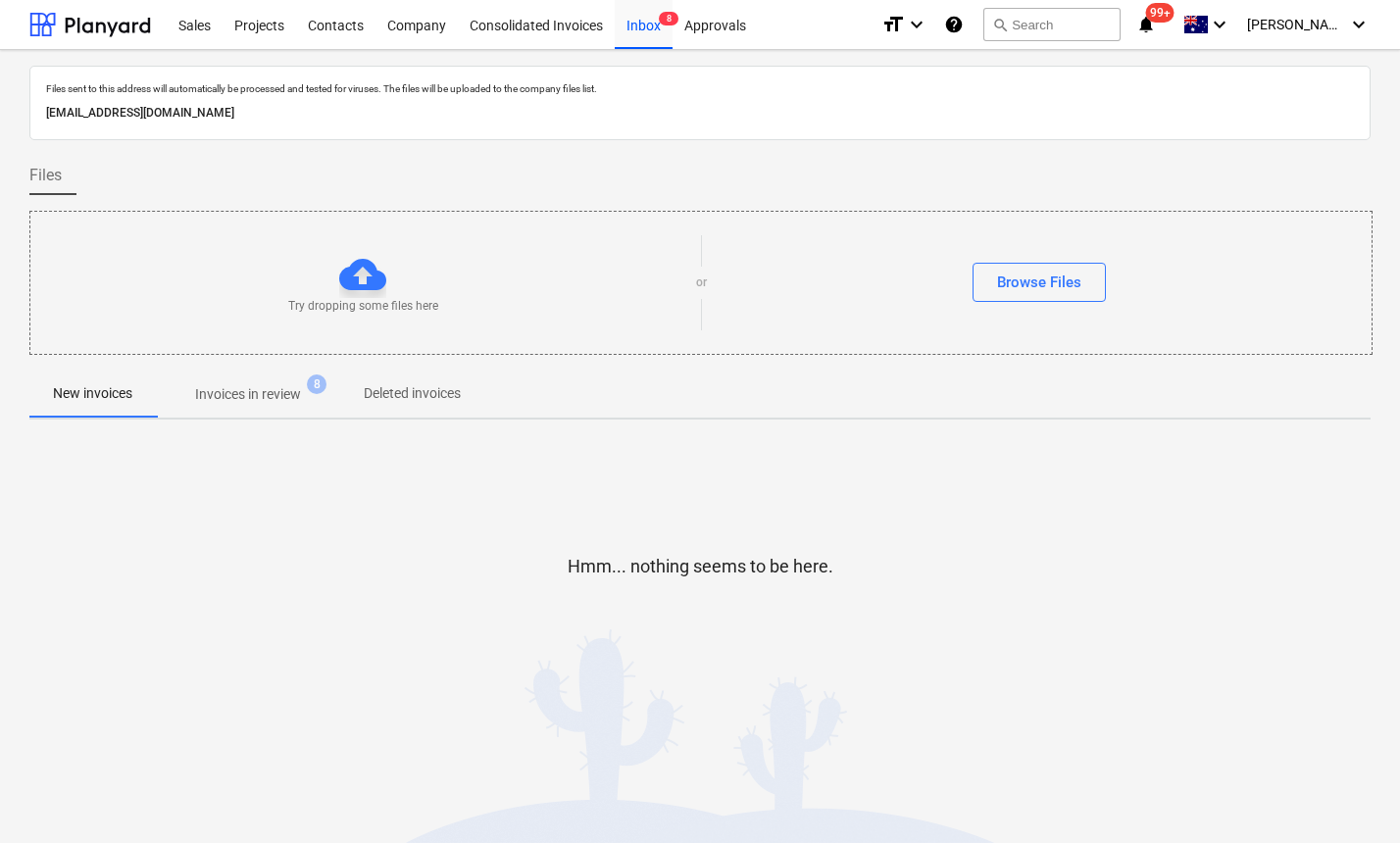 click on "Invoices in review" at bounding box center (248, 394) 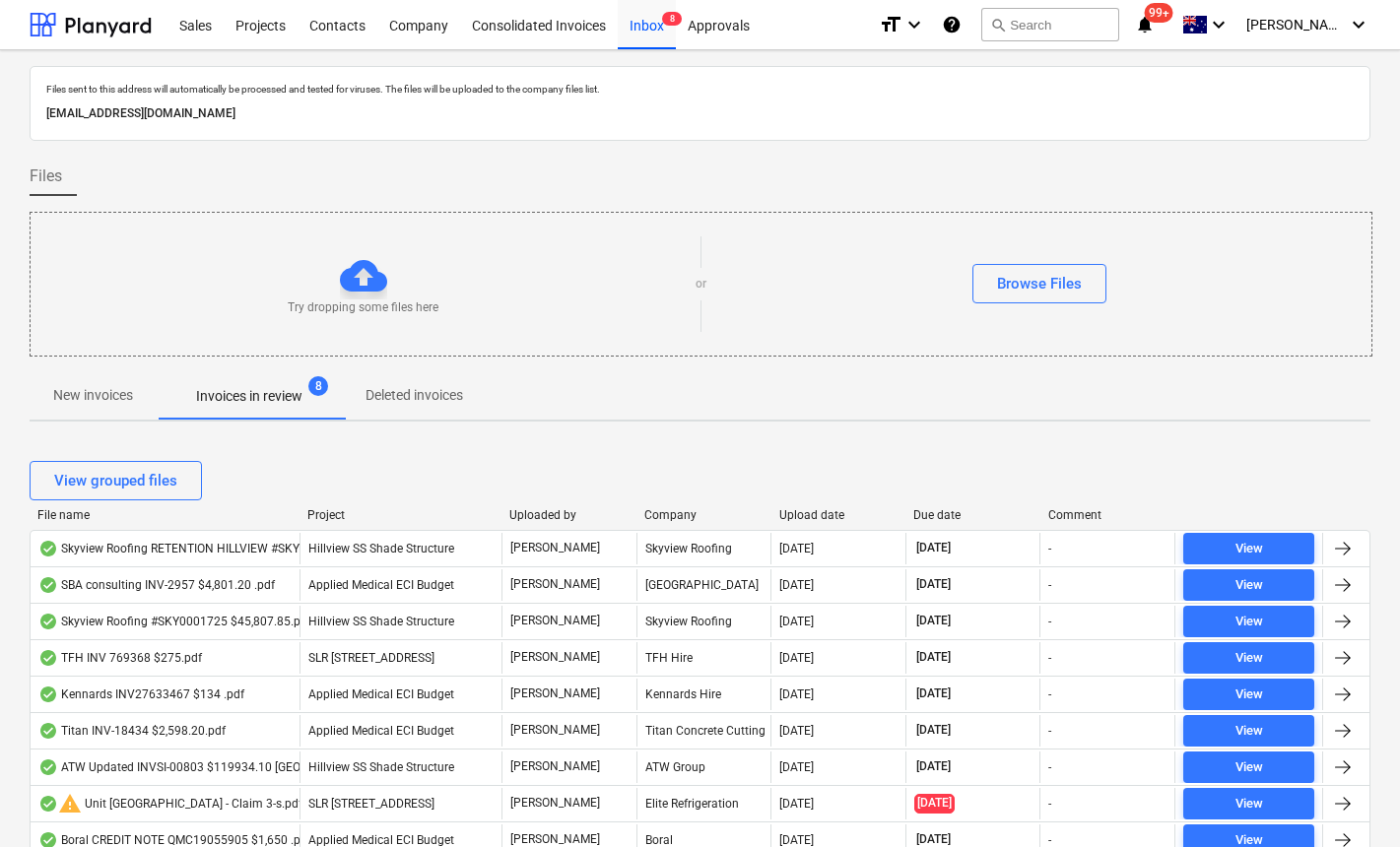 click on "Upload date" at bounding box center [838, 515] 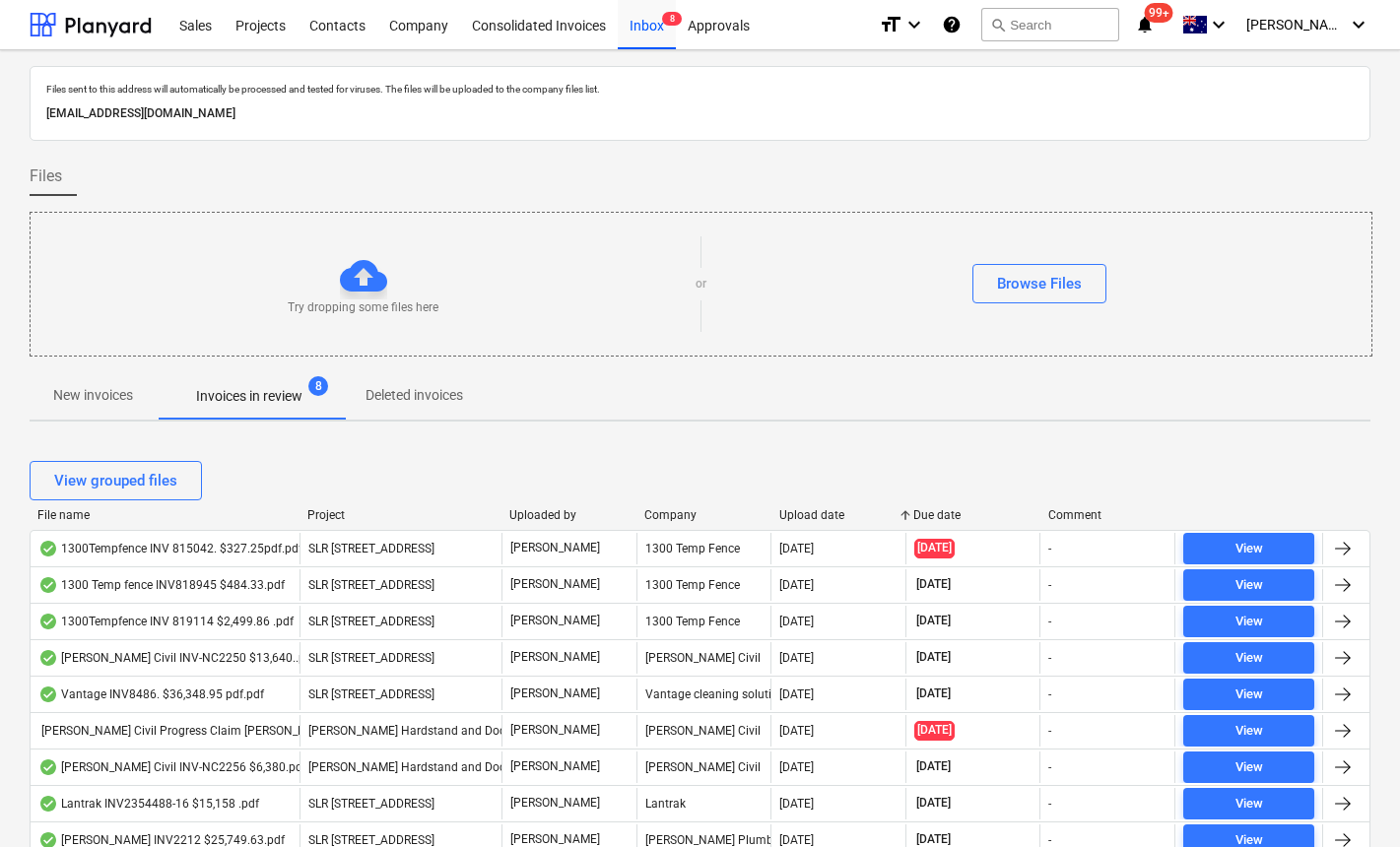 click on "Upload date" at bounding box center [838, 515] 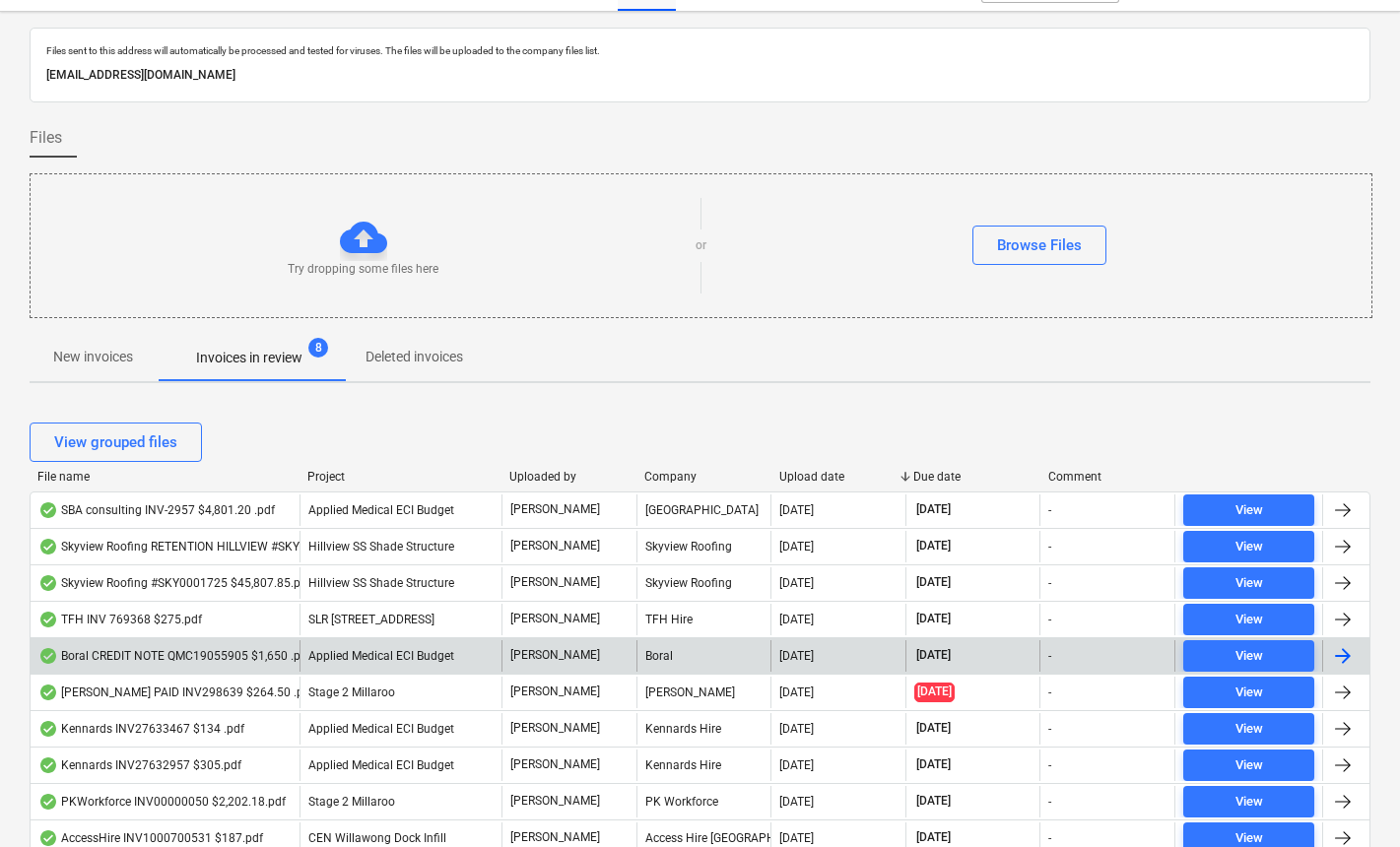 scroll, scrollTop: 41, scrollLeft: 0, axis: vertical 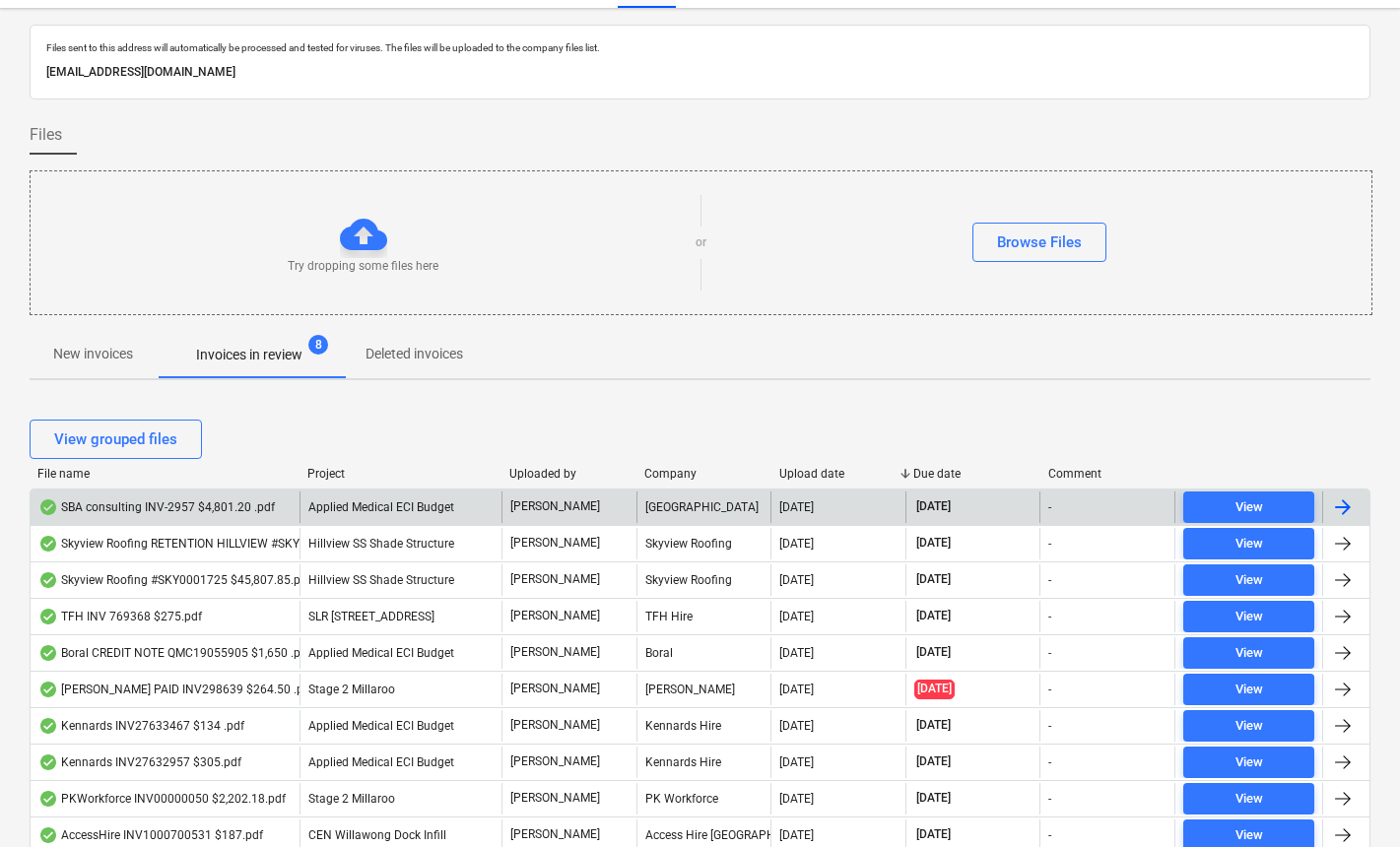 click on "SBA consulting INV-2957 $4,801.20 .pdf" at bounding box center (157, 507) 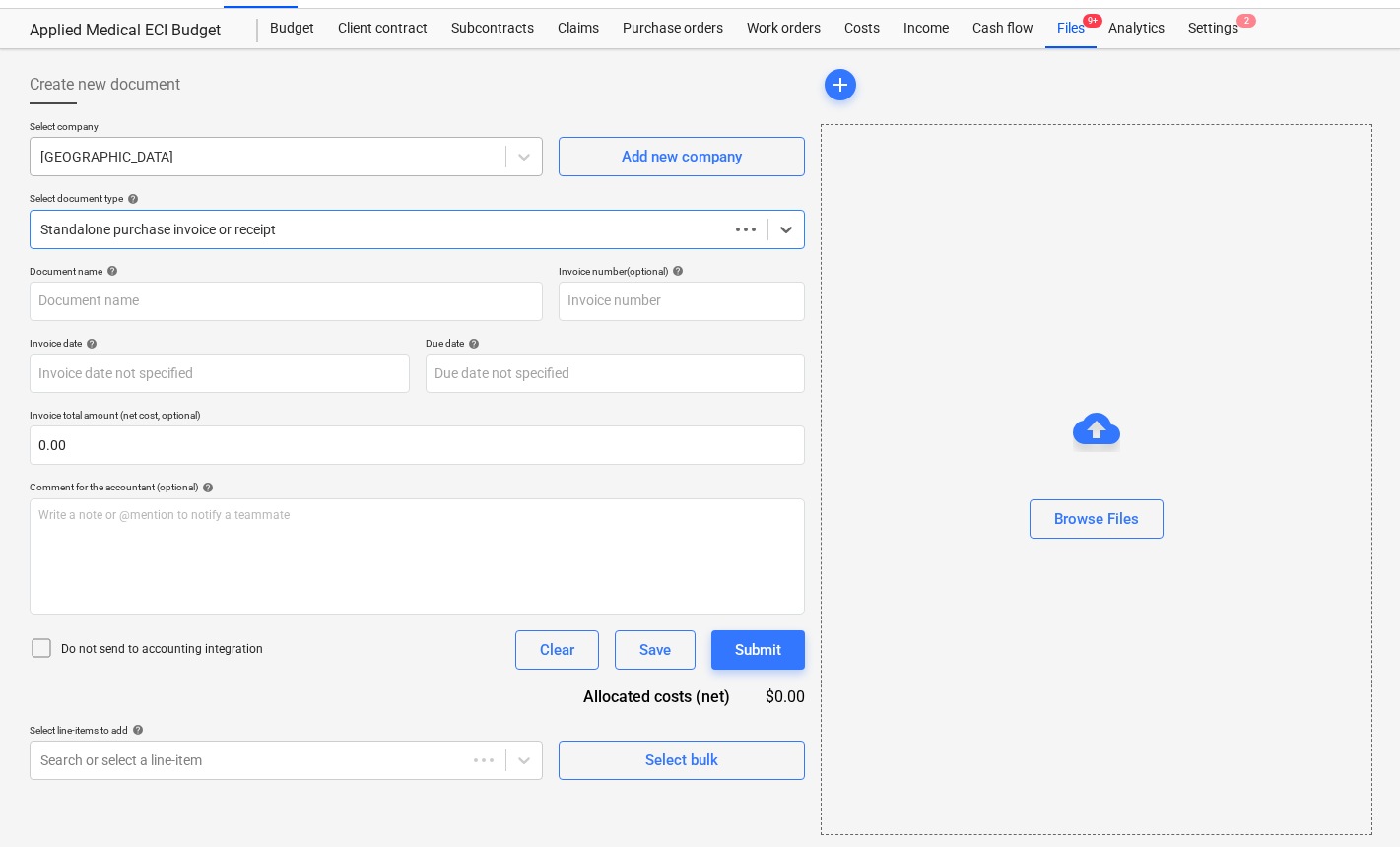 type on "INV-2957" 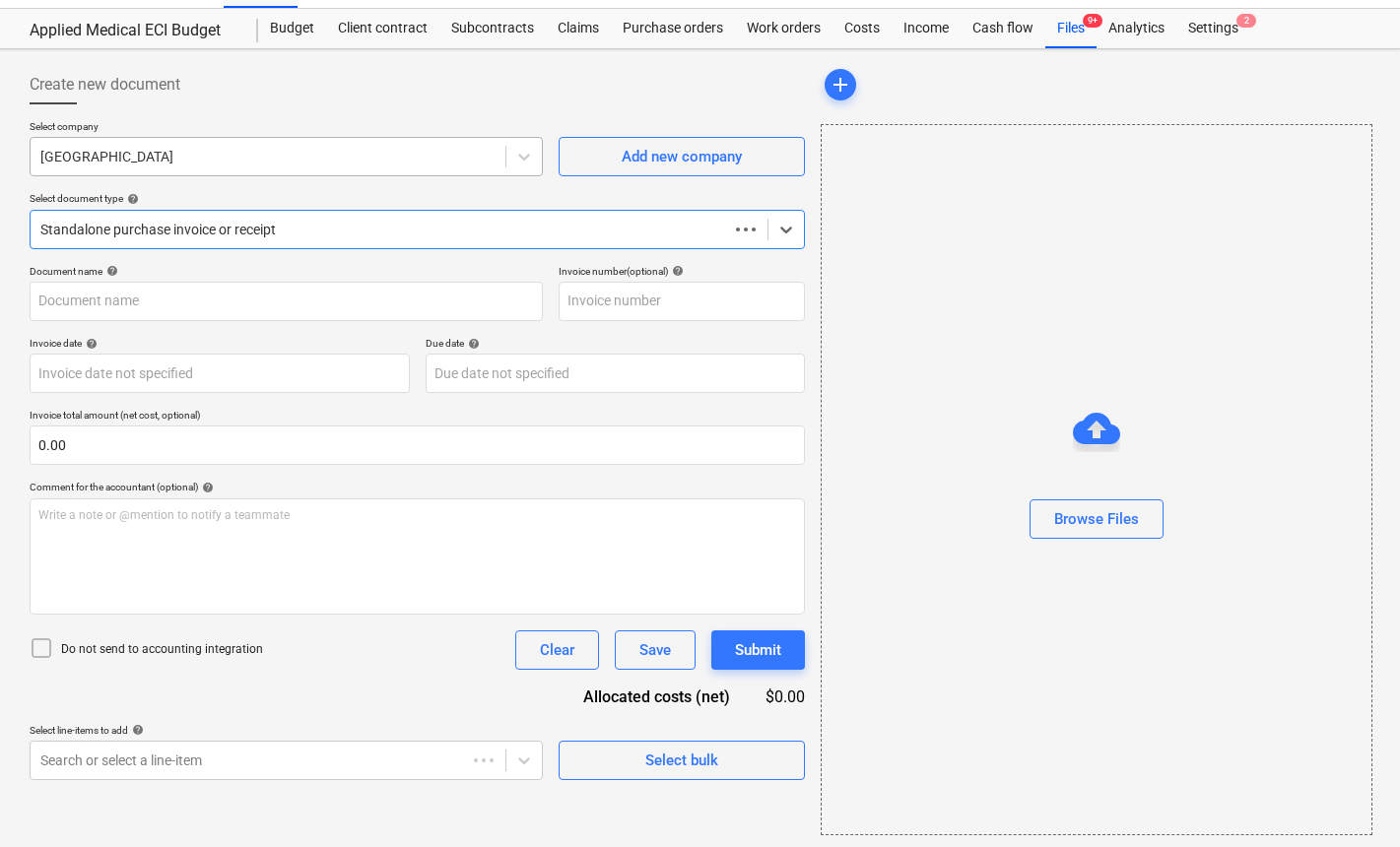 type on "INV-2957" 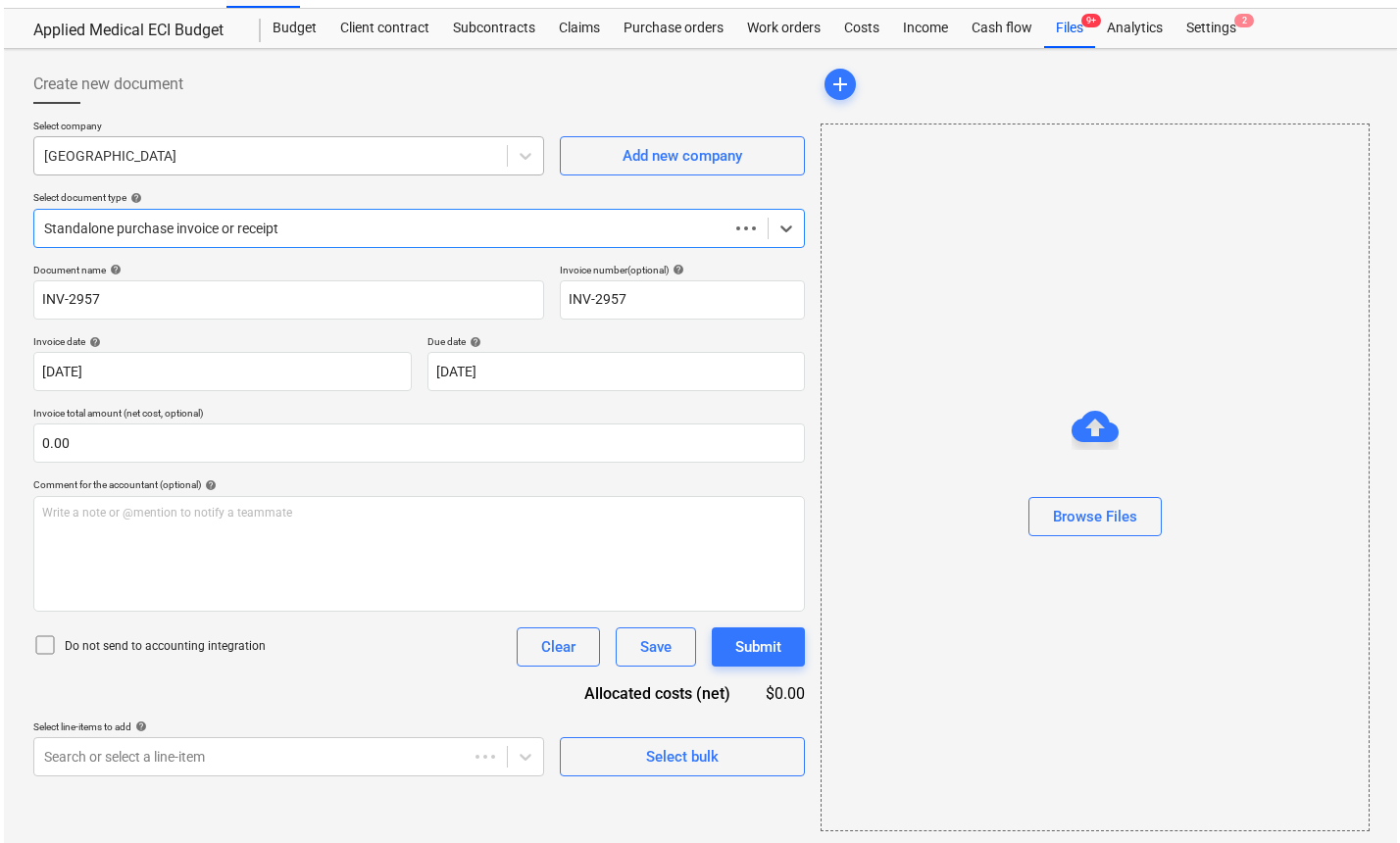 scroll, scrollTop: 0, scrollLeft: 0, axis: both 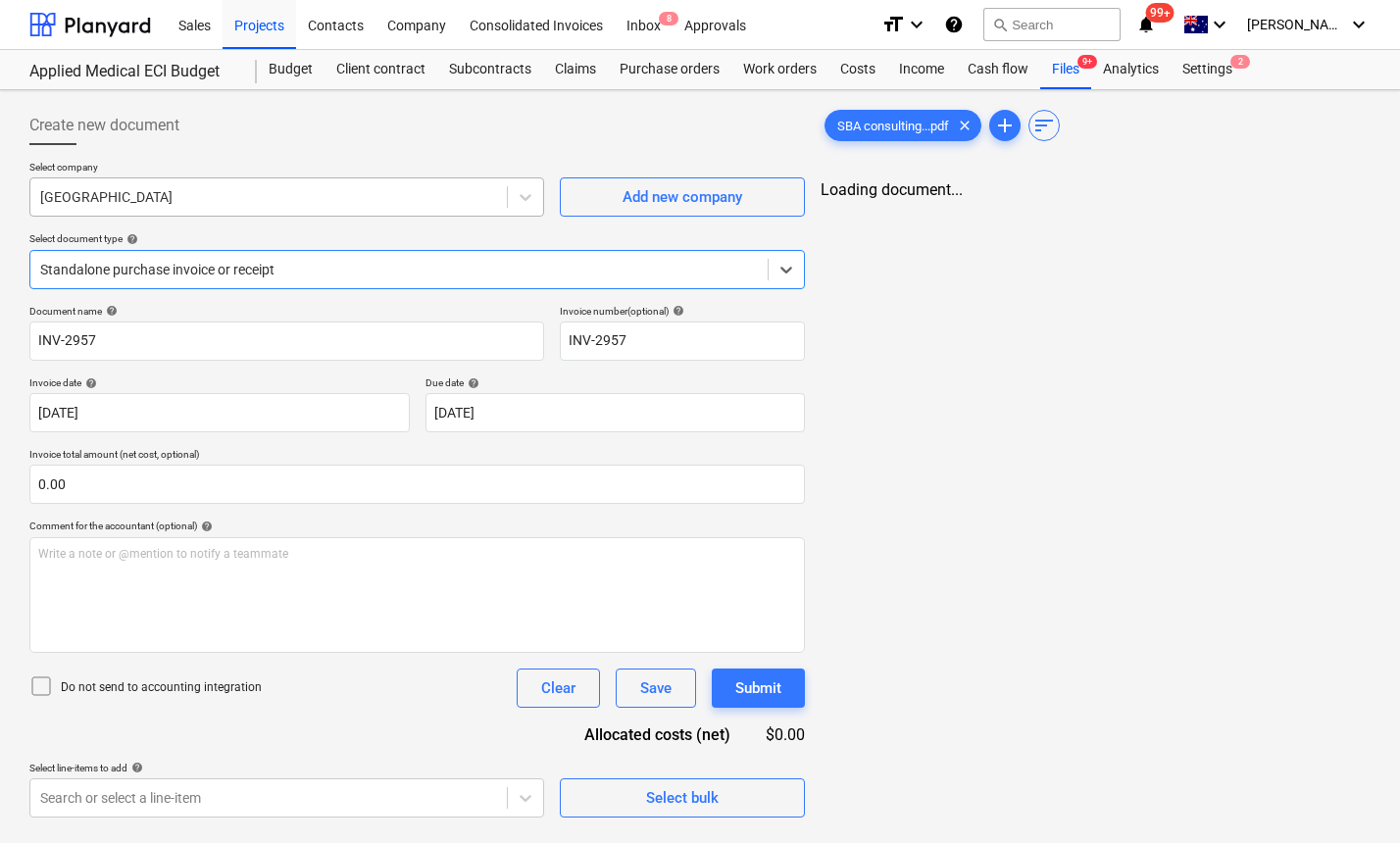 click at bounding box center [269, 197] 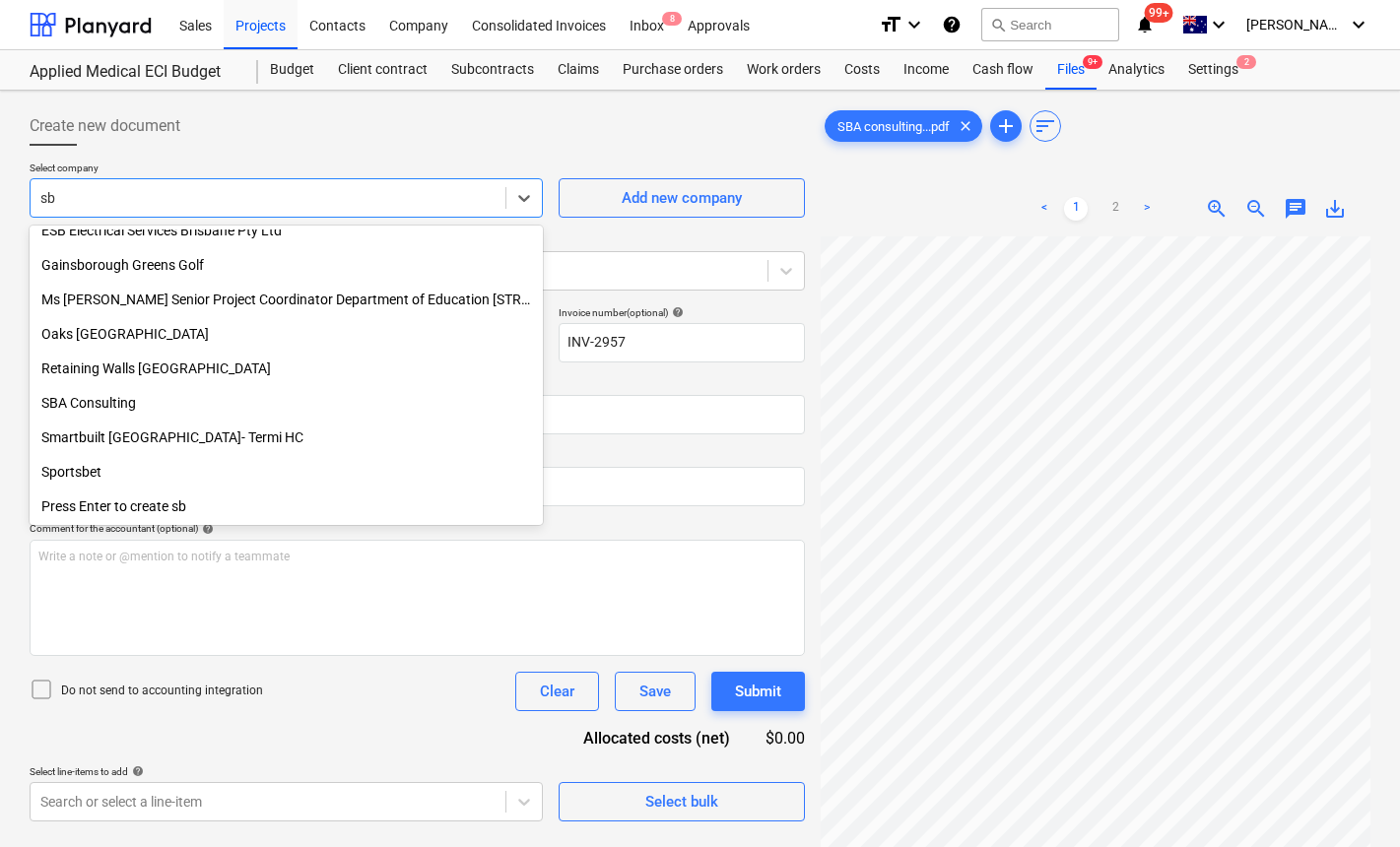 scroll, scrollTop: 532, scrollLeft: 0, axis: vertical 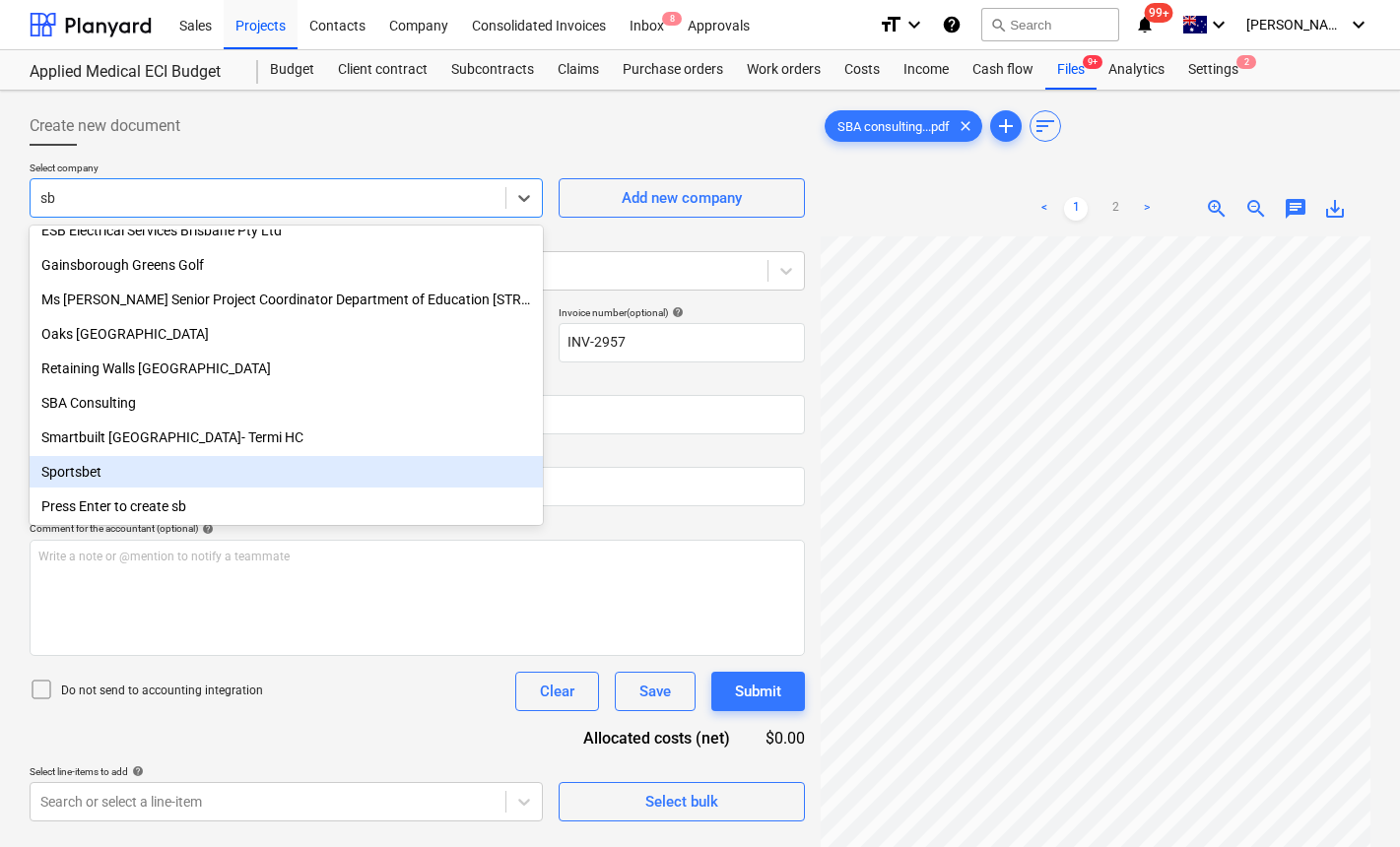 type on "sb" 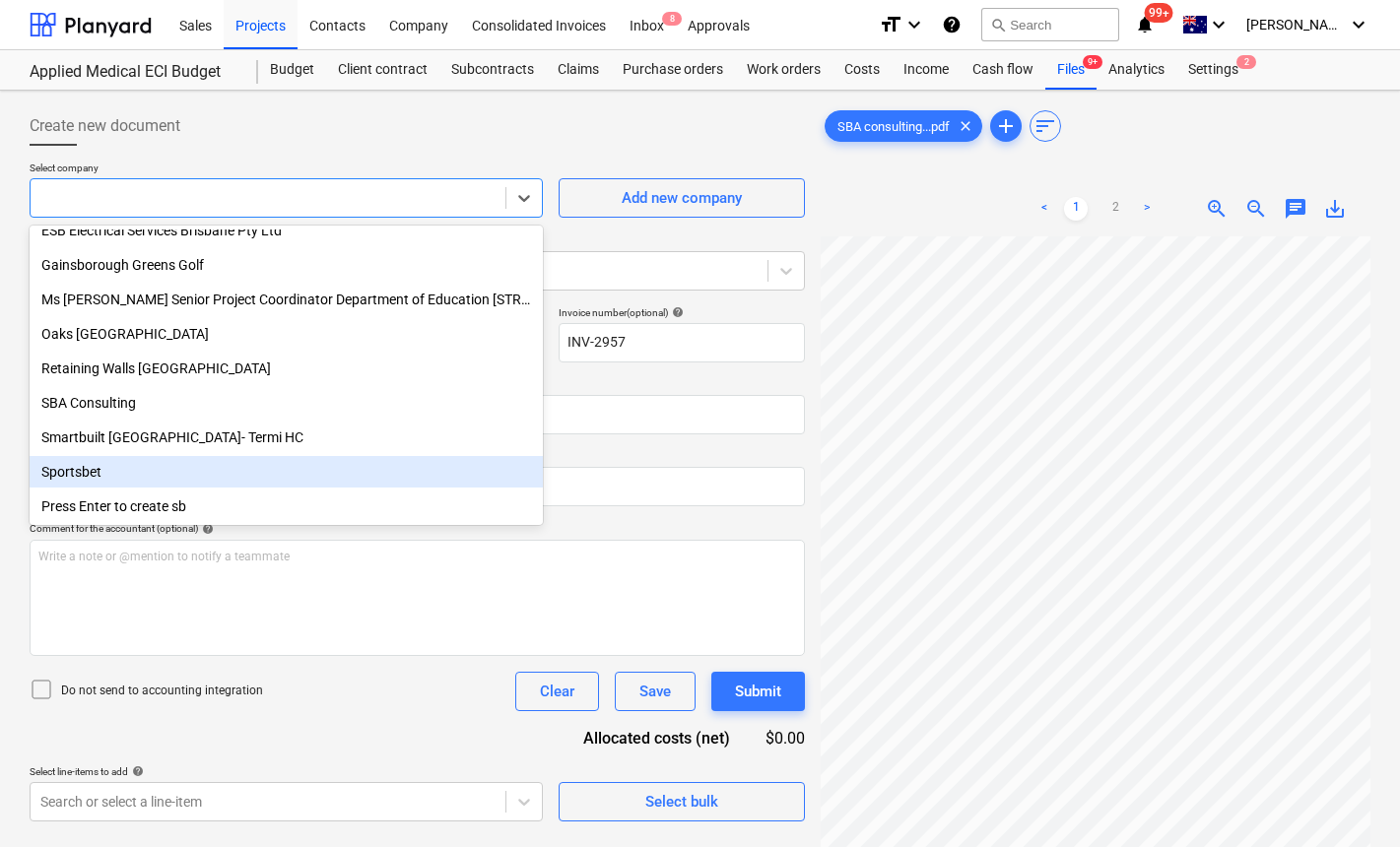 click on "Do not send to accounting integration Clear Save Submit" at bounding box center (417, 691) 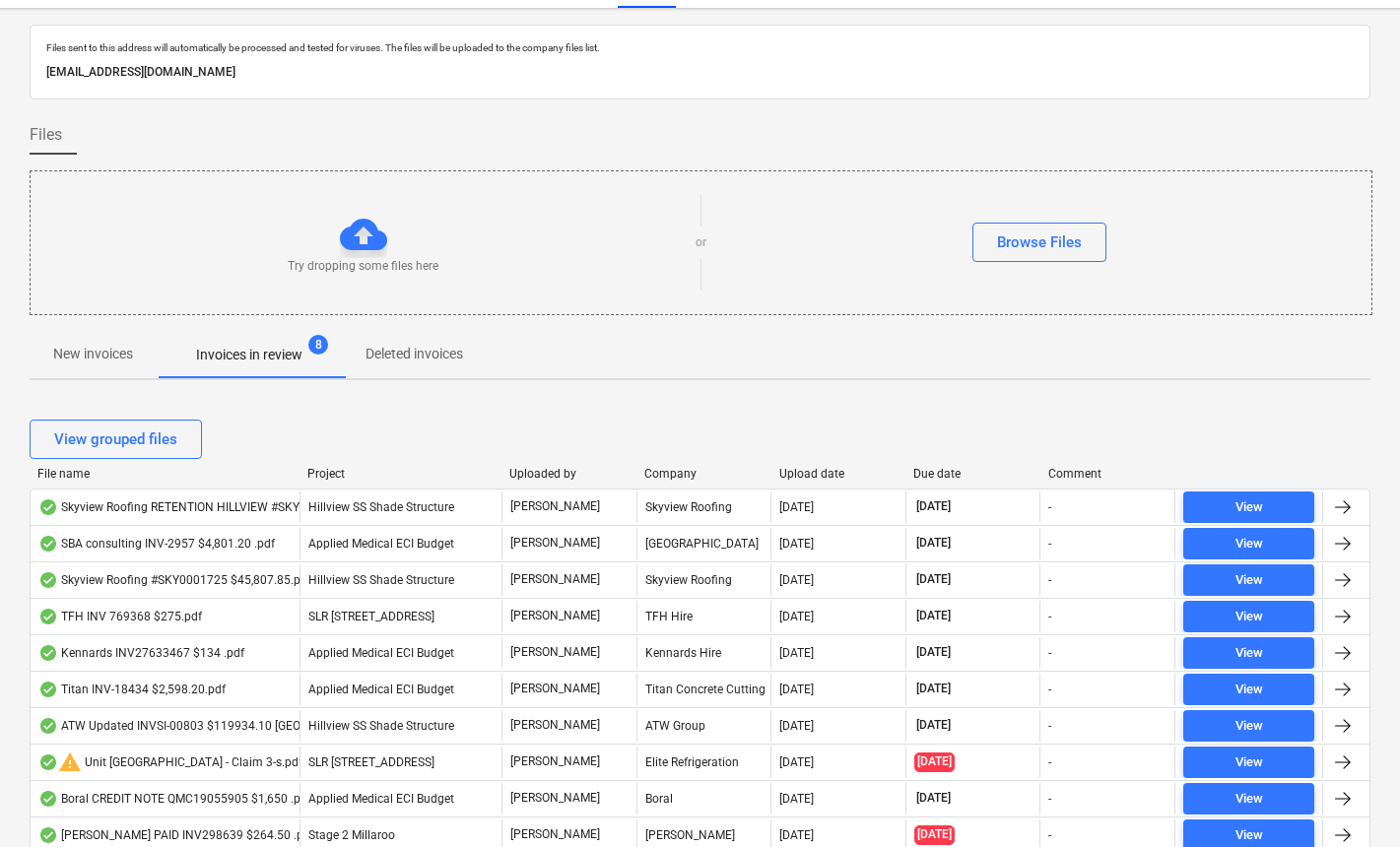 scroll, scrollTop: 0, scrollLeft: 0, axis: both 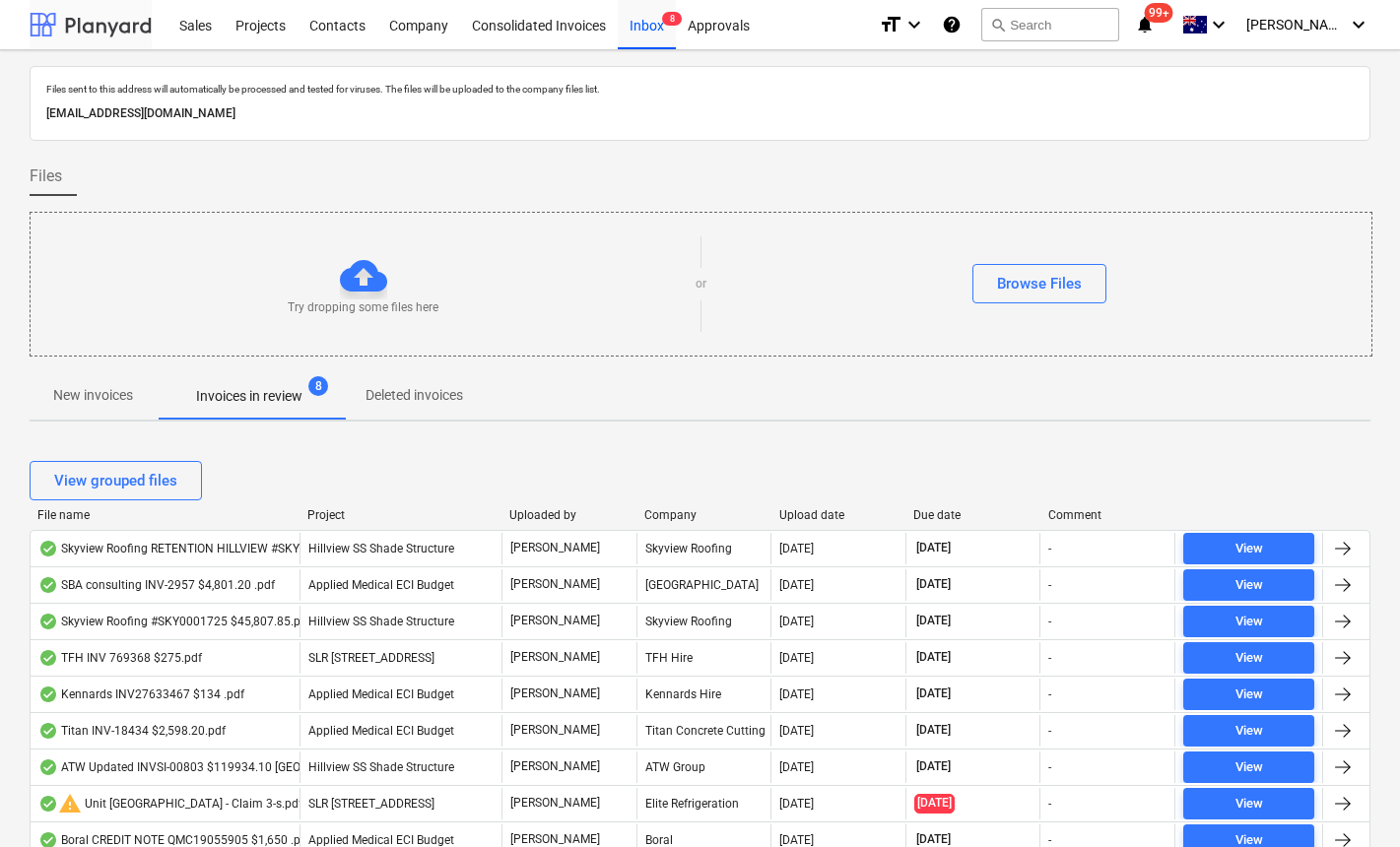 click at bounding box center (91, 25) 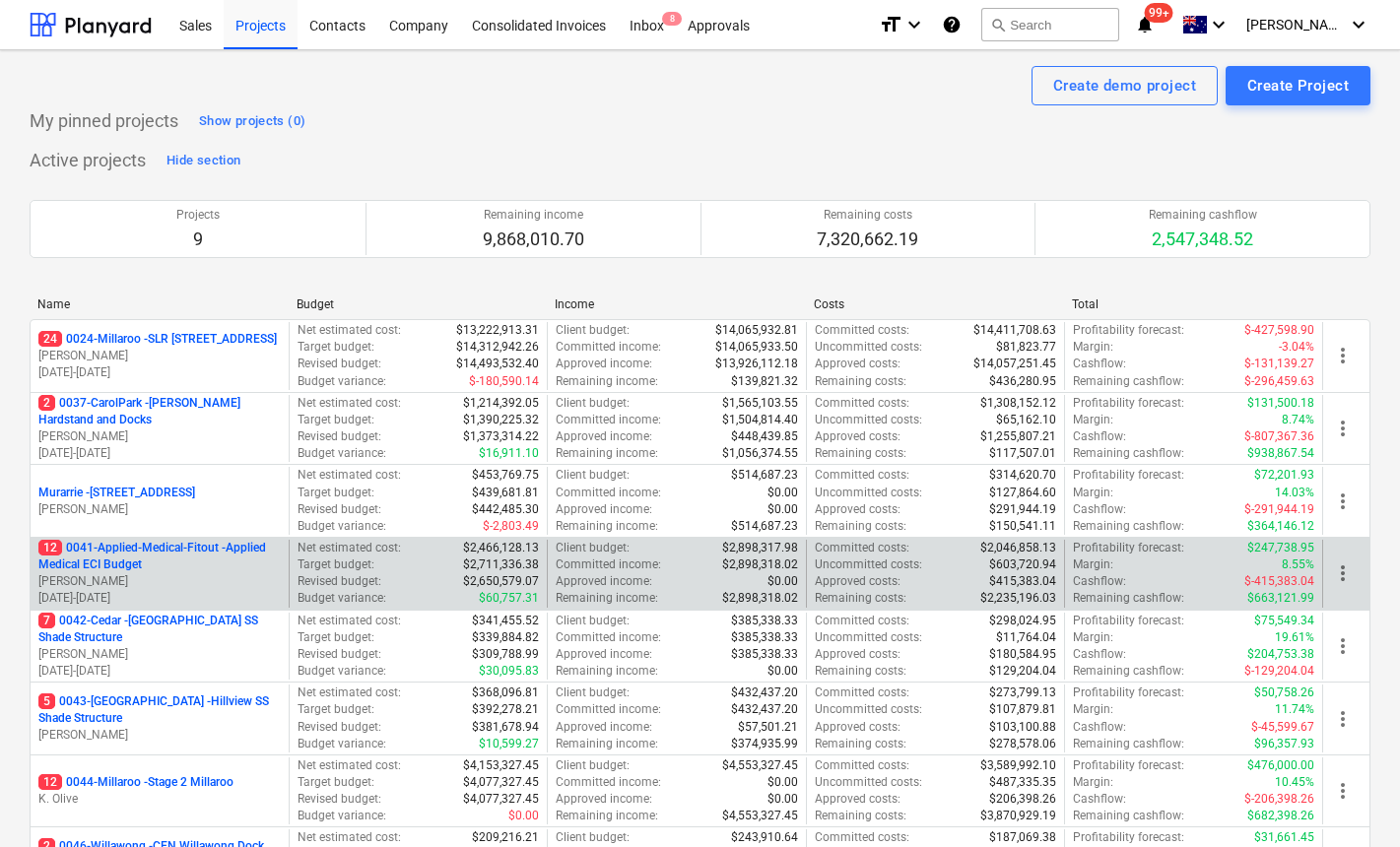 click on "12  0041-Applied-Medical-Fitout -  Applied Medical ECI Budget" at bounding box center [160, 556] 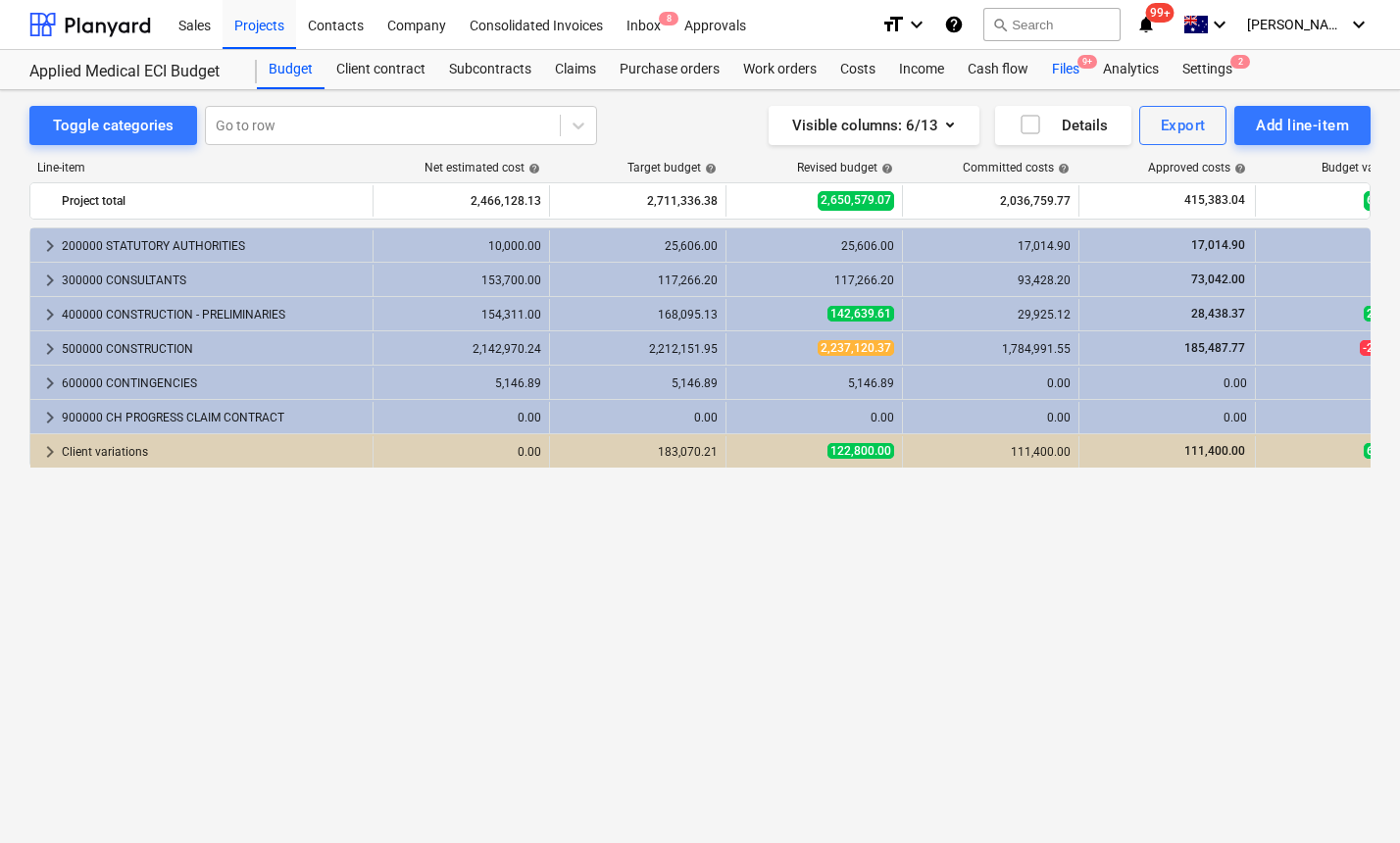 click on "Files 9+" at bounding box center [1066, 70] 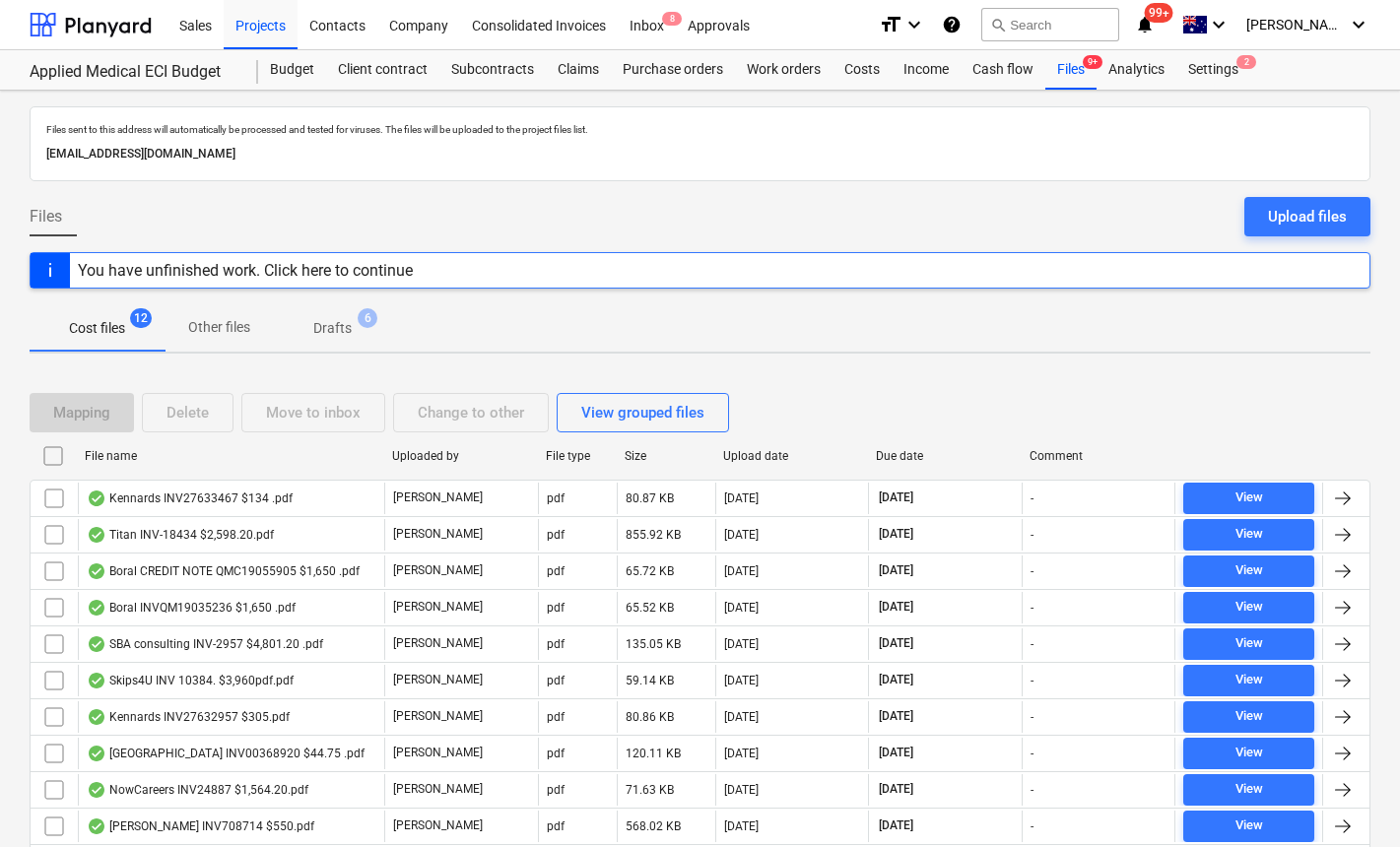 click on "Upload date" at bounding box center (792, 456) 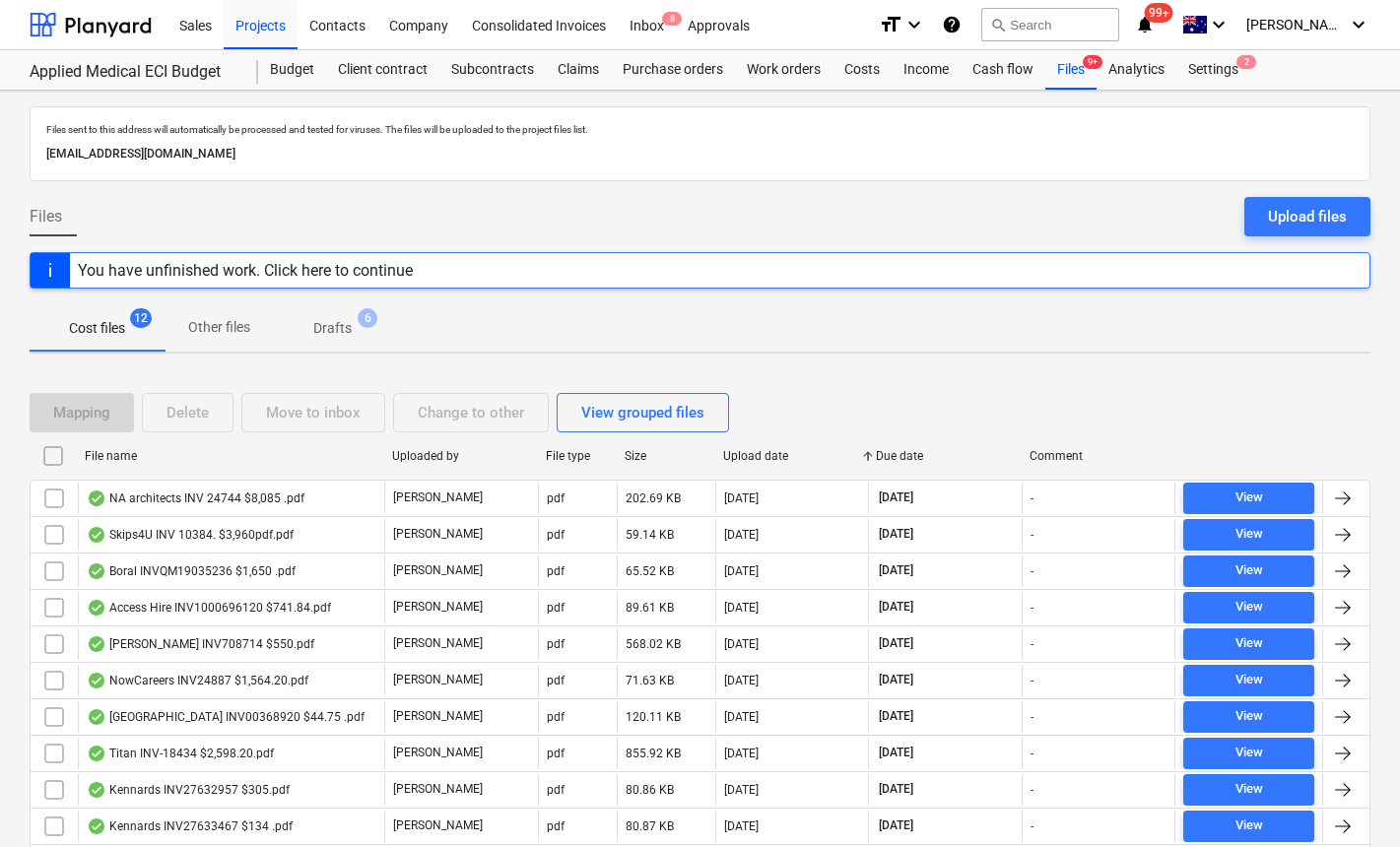 click on "Upload date" at bounding box center (792, 456) 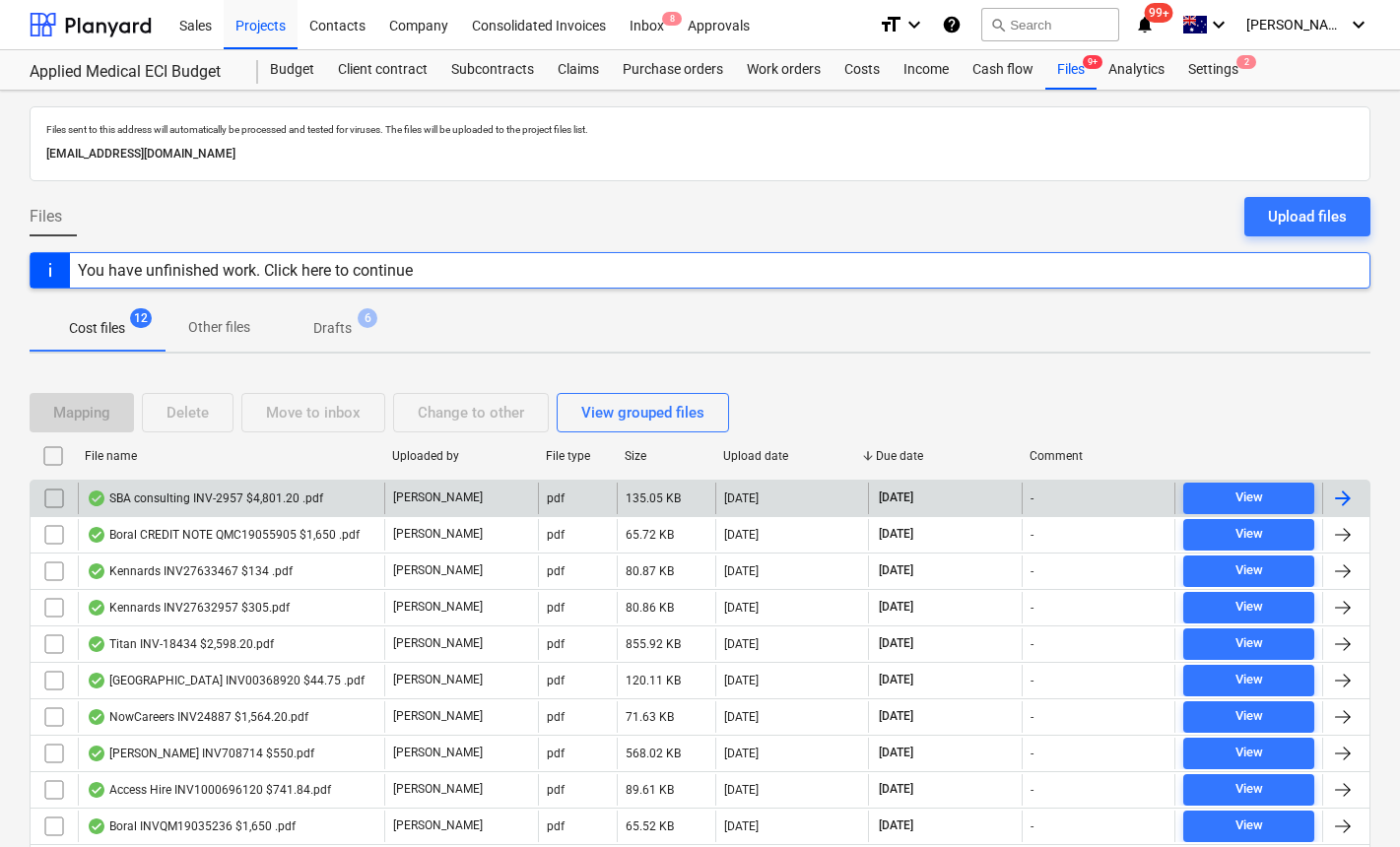 click at bounding box center [54, 498] 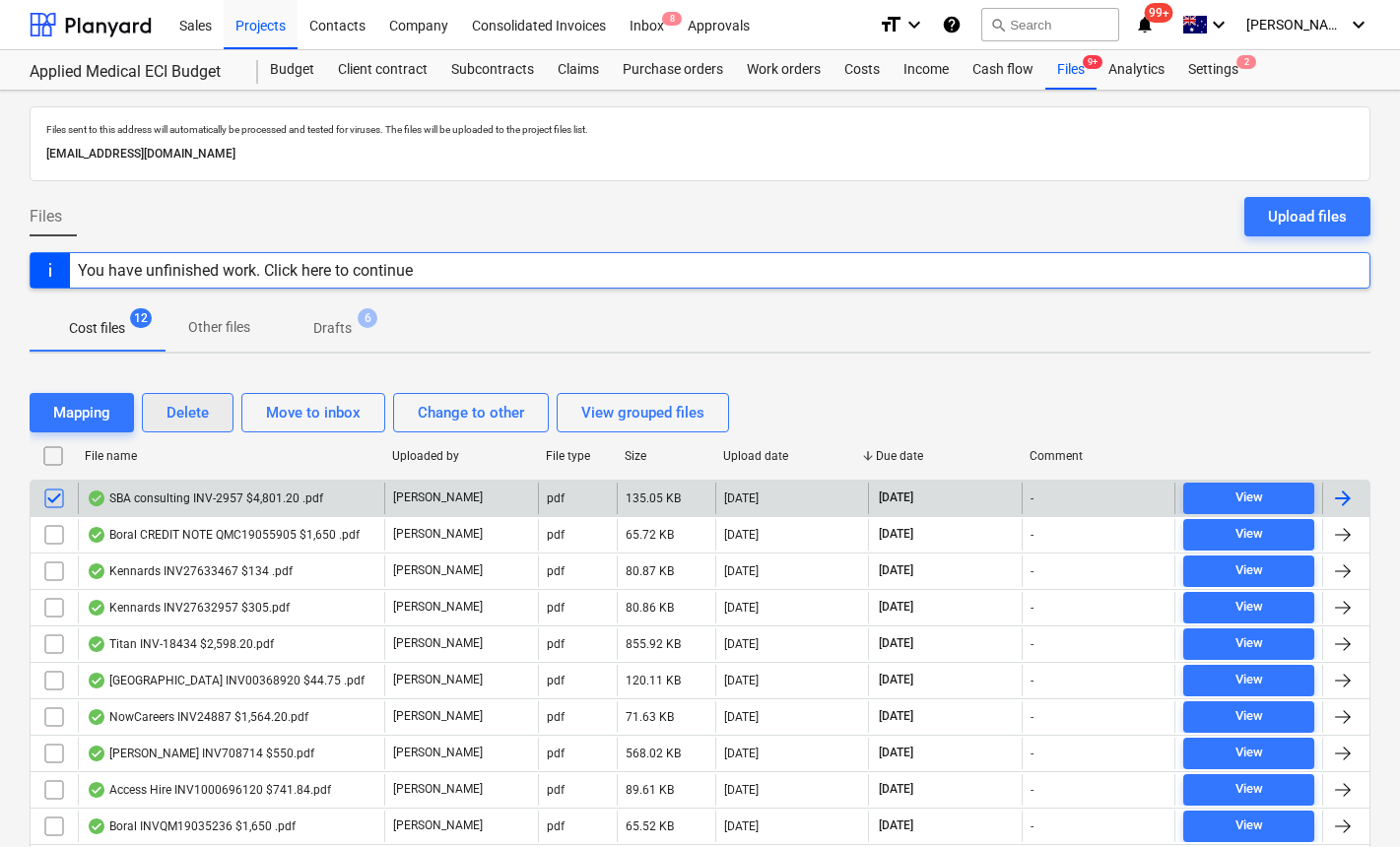 click on "Delete" at bounding box center (187, 413) 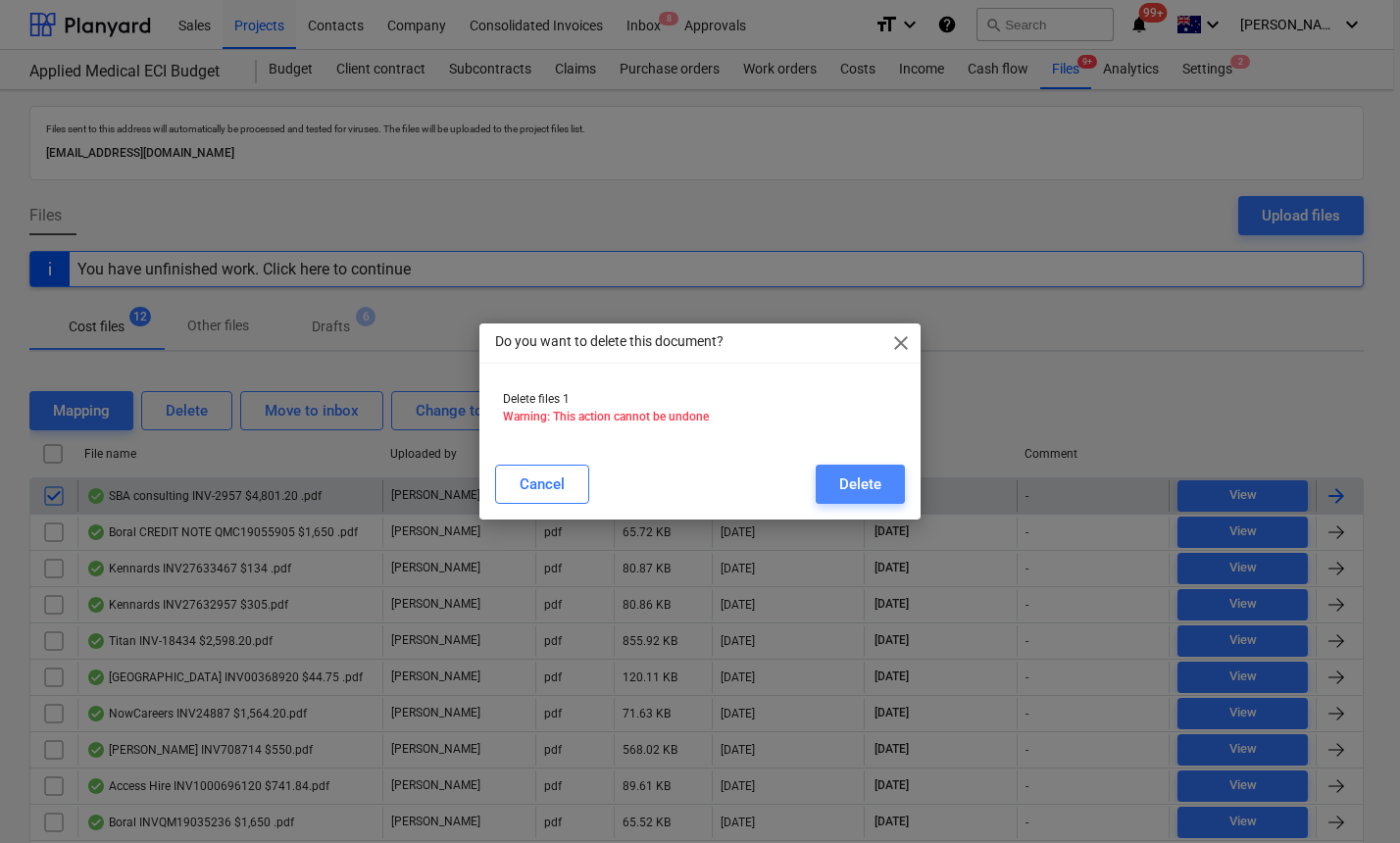 click on "Delete" at bounding box center [860, 484] 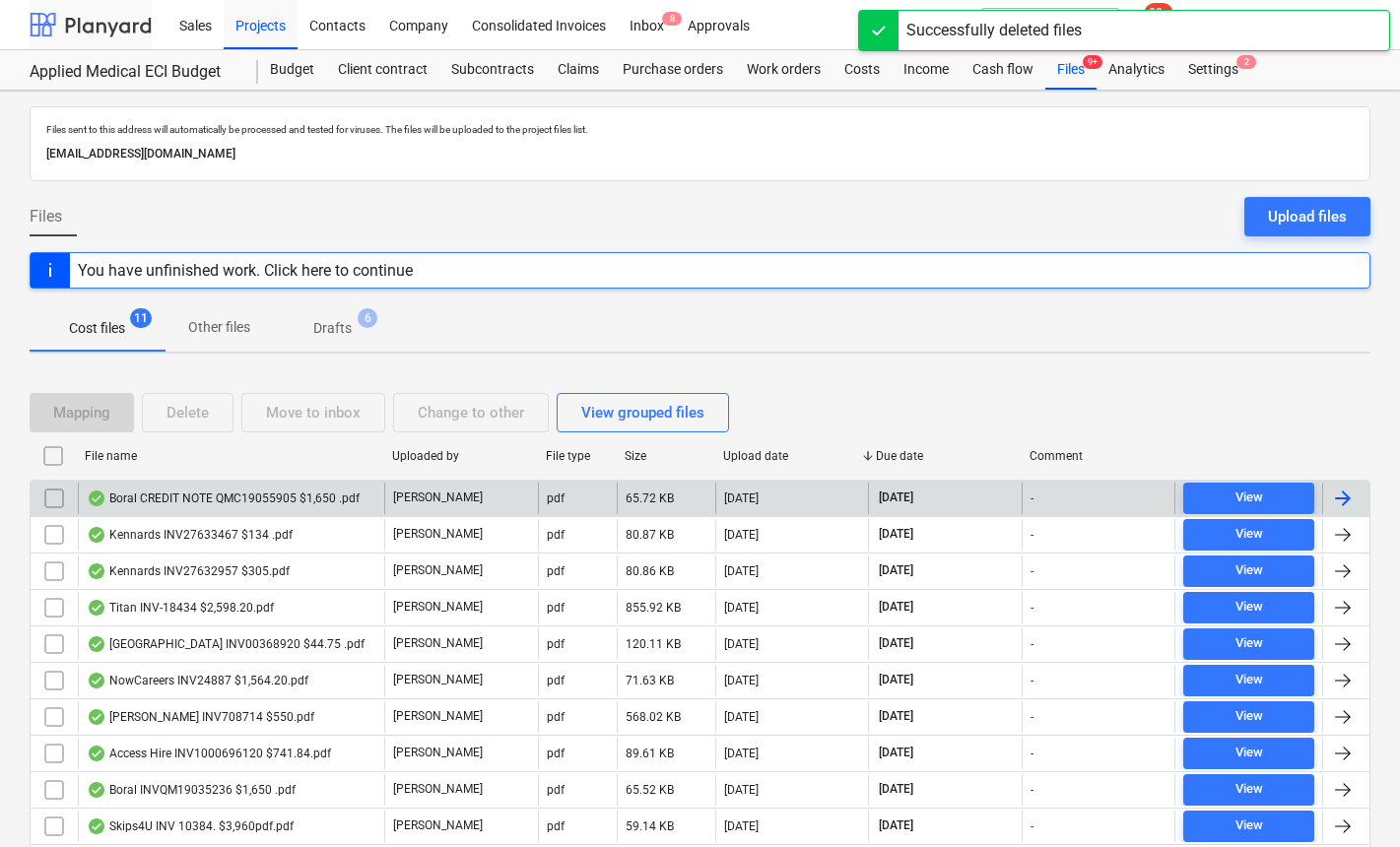 click at bounding box center [91, 25] 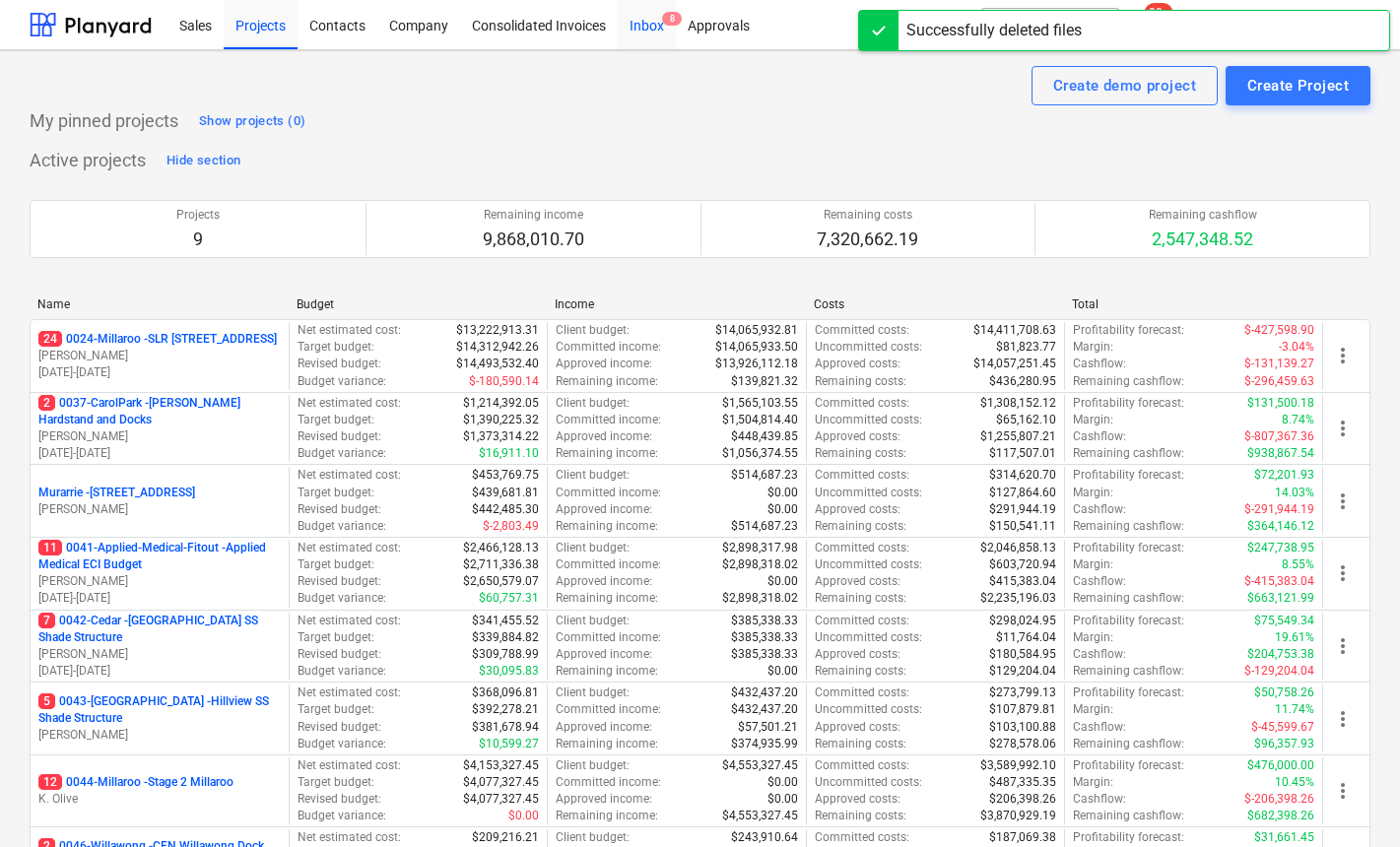 click on "Inbox 8" at bounding box center [646, 24] 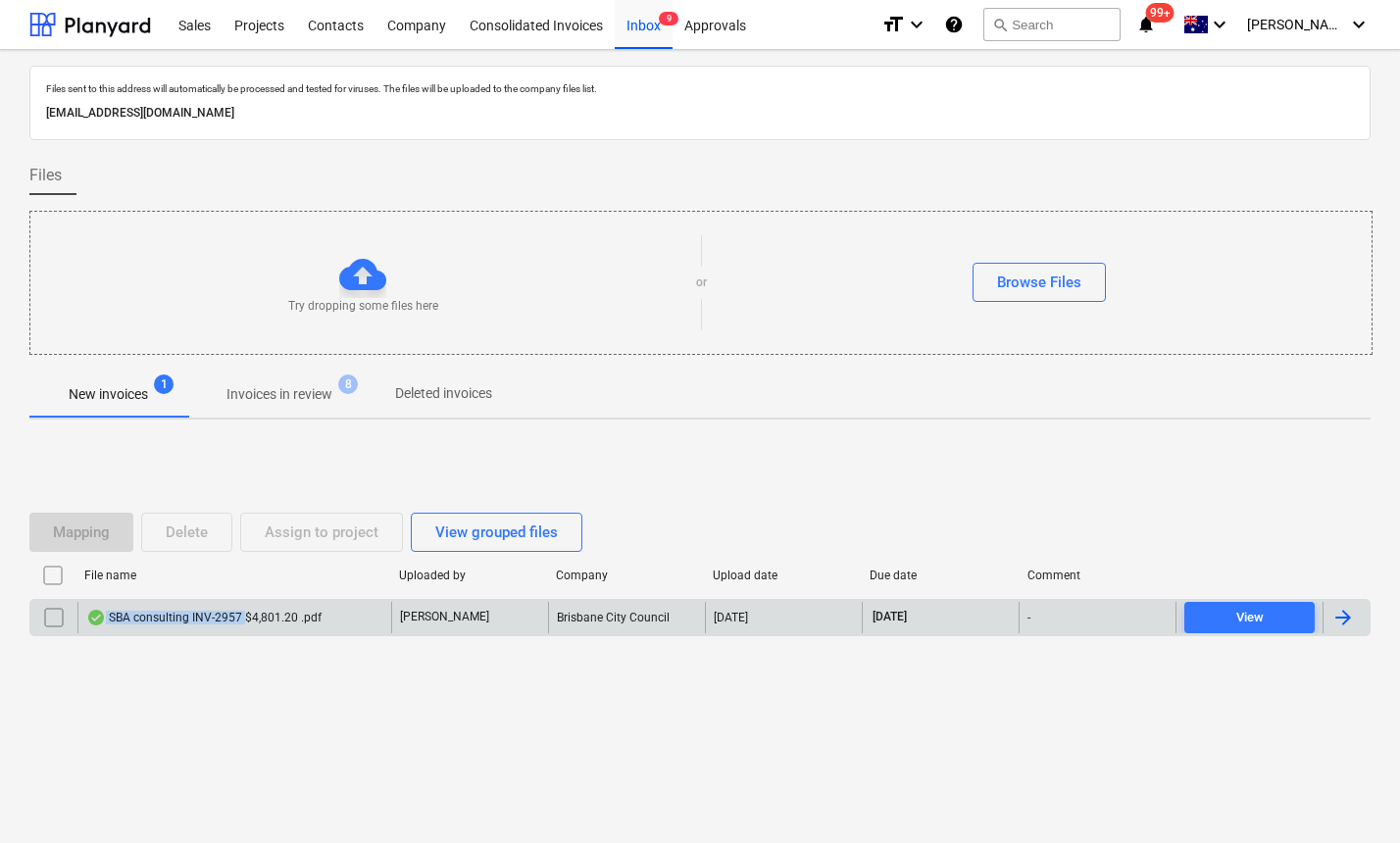 click on "SBA consulting INV-2957 $4,801.20 .pdf" at bounding box center [204, 618] 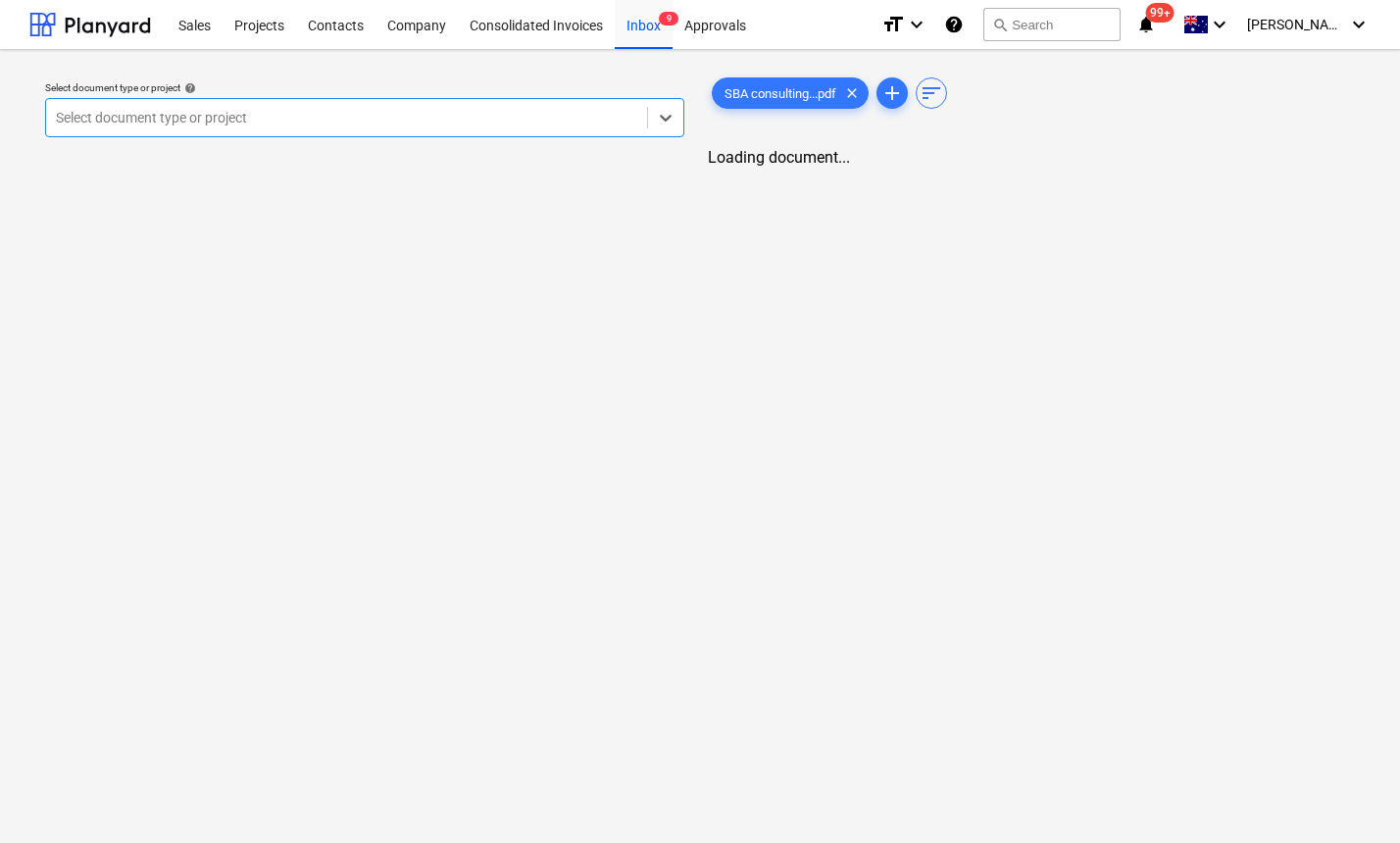 click at bounding box center (346, 118) 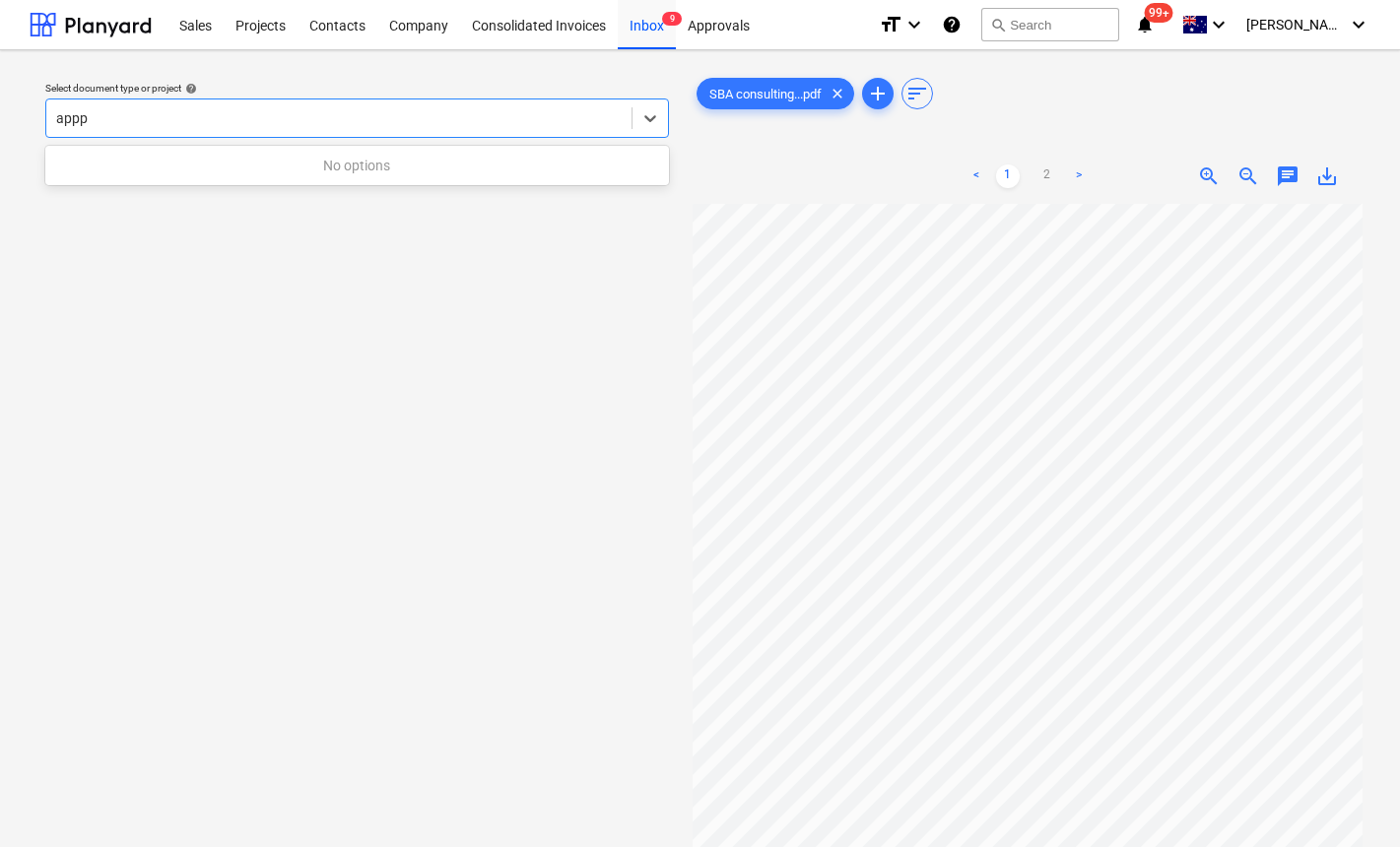 type on "app" 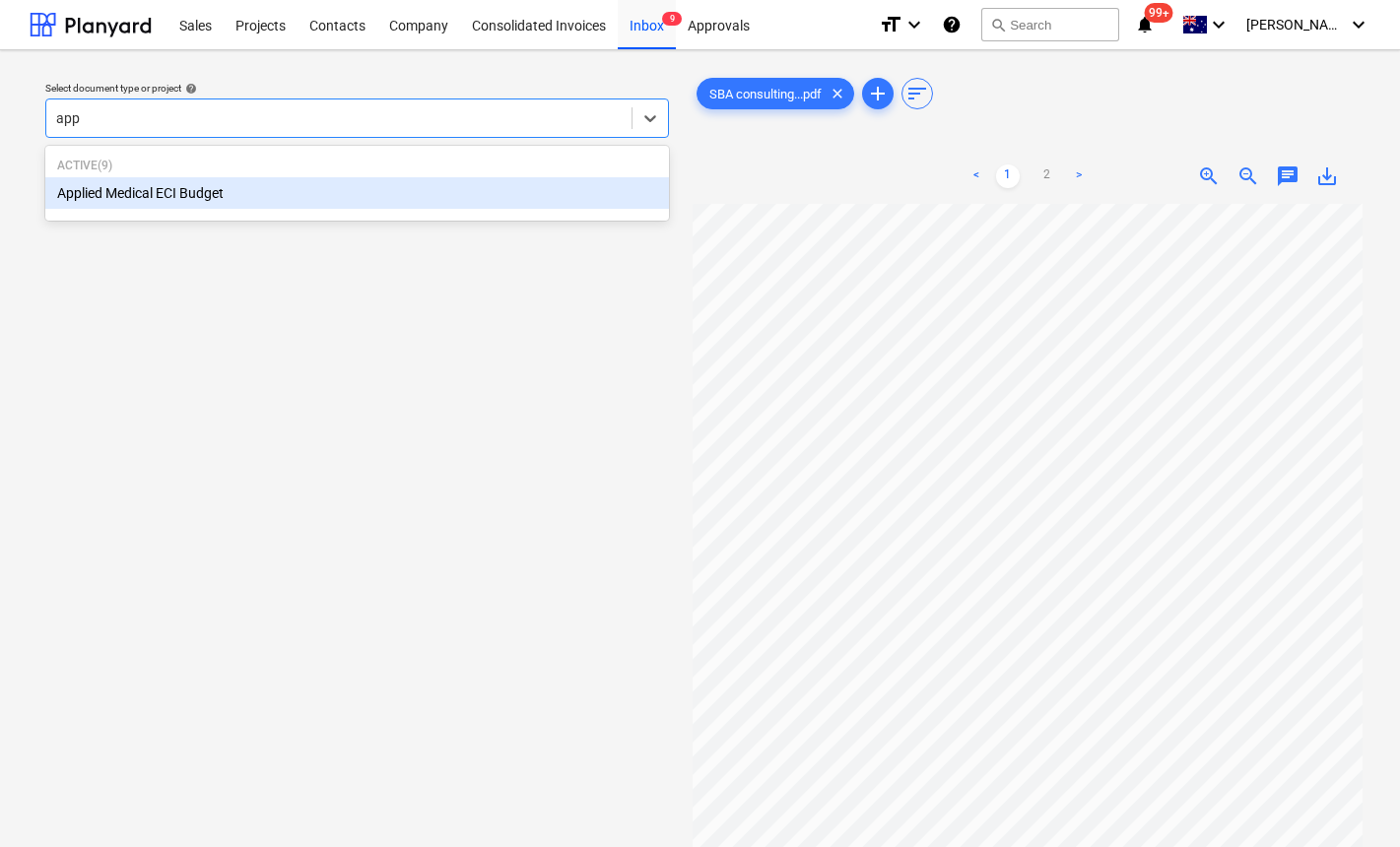click on "Applied Medical ECI Budget" at bounding box center [357, 193] 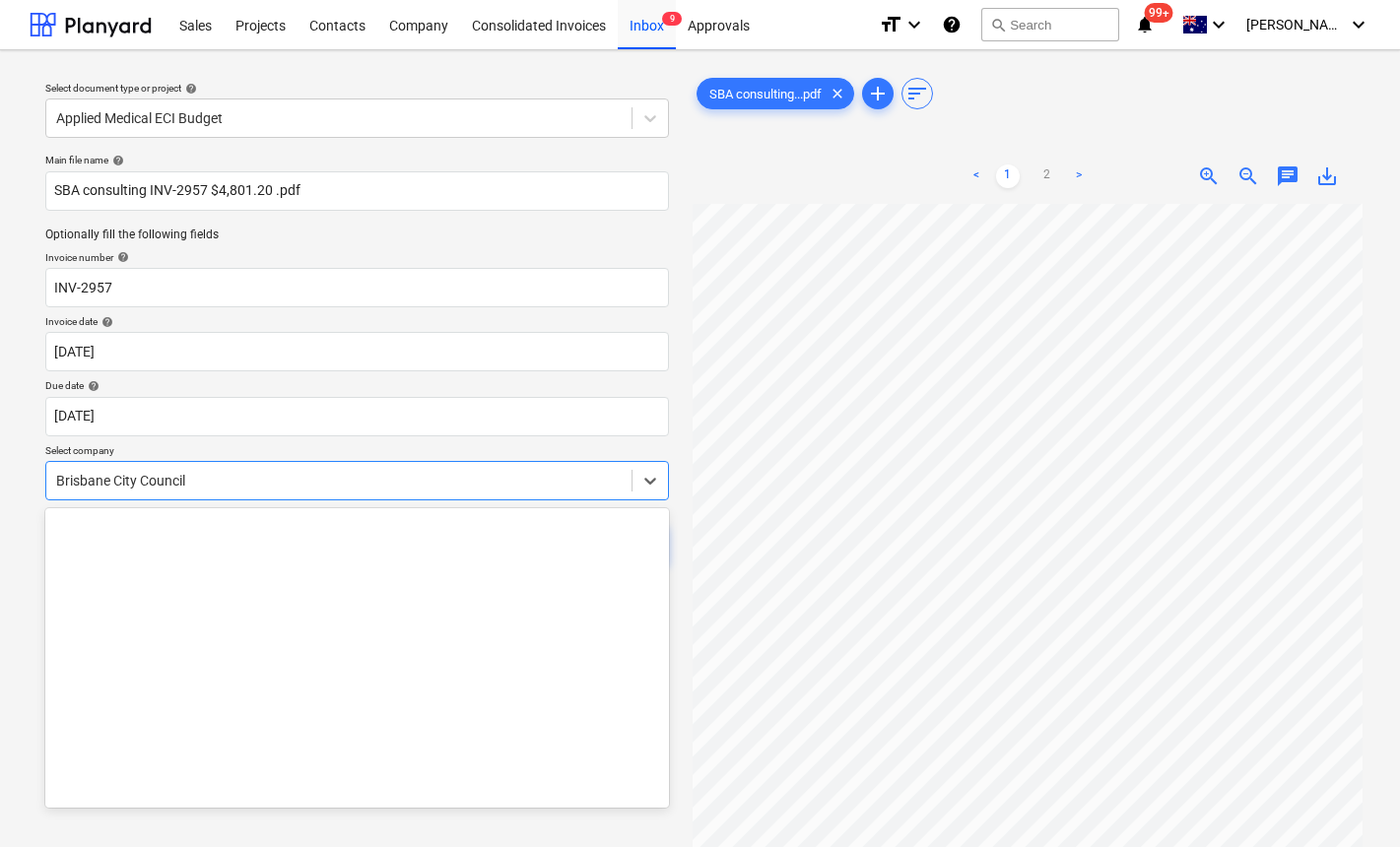 click at bounding box center (339, 481) 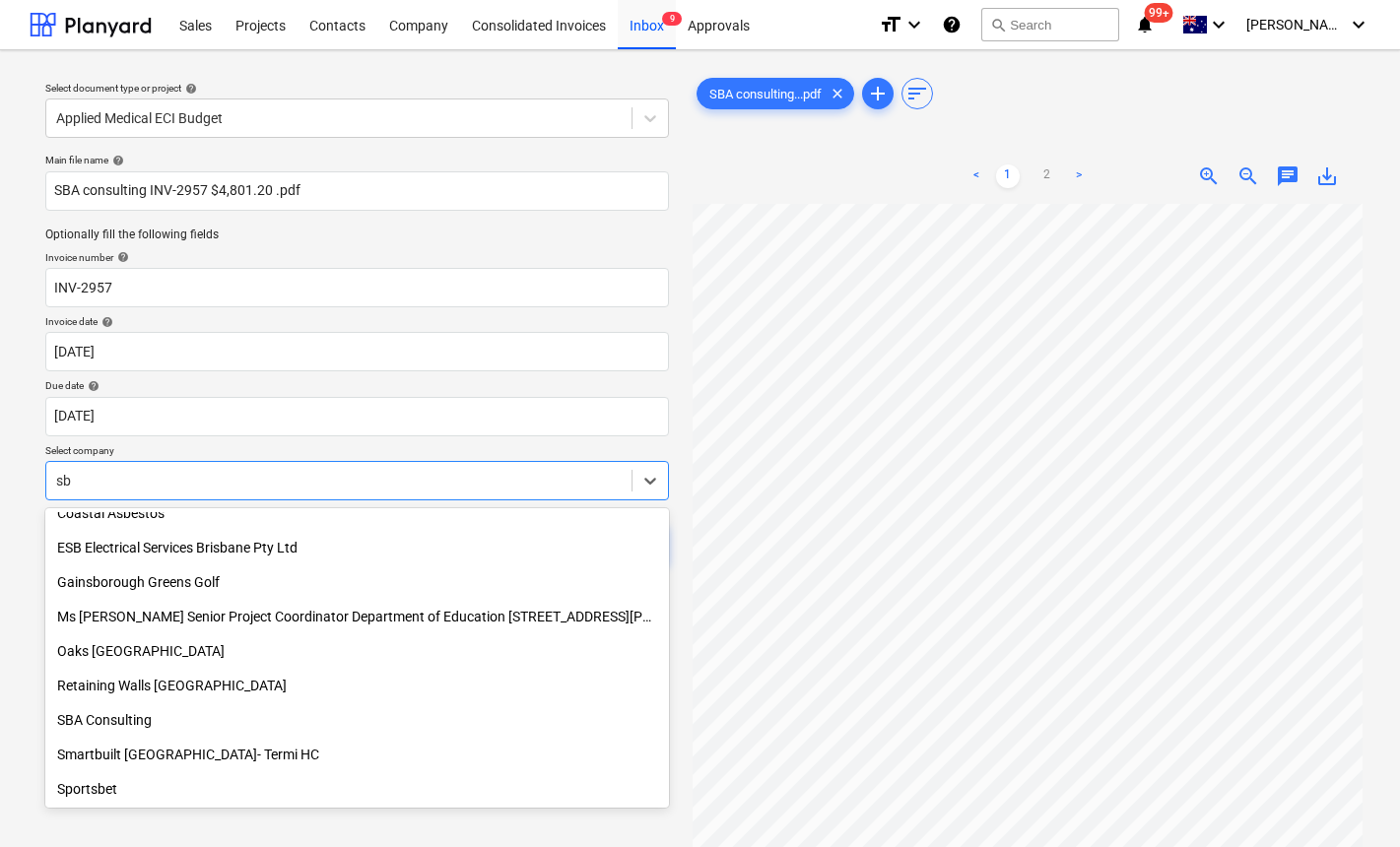 scroll, scrollTop: 497, scrollLeft: 0, axis: vertical 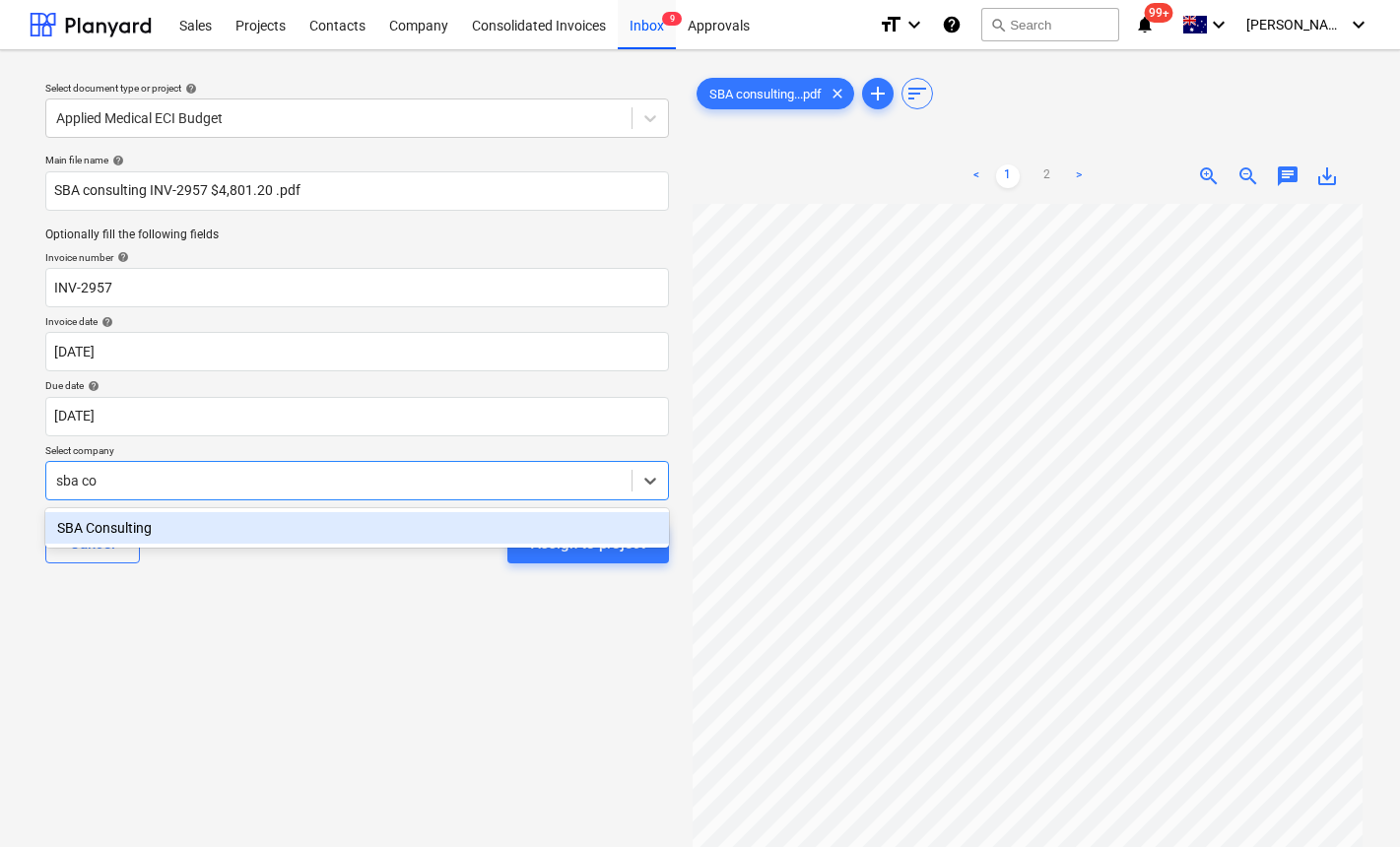 type on "sba con" 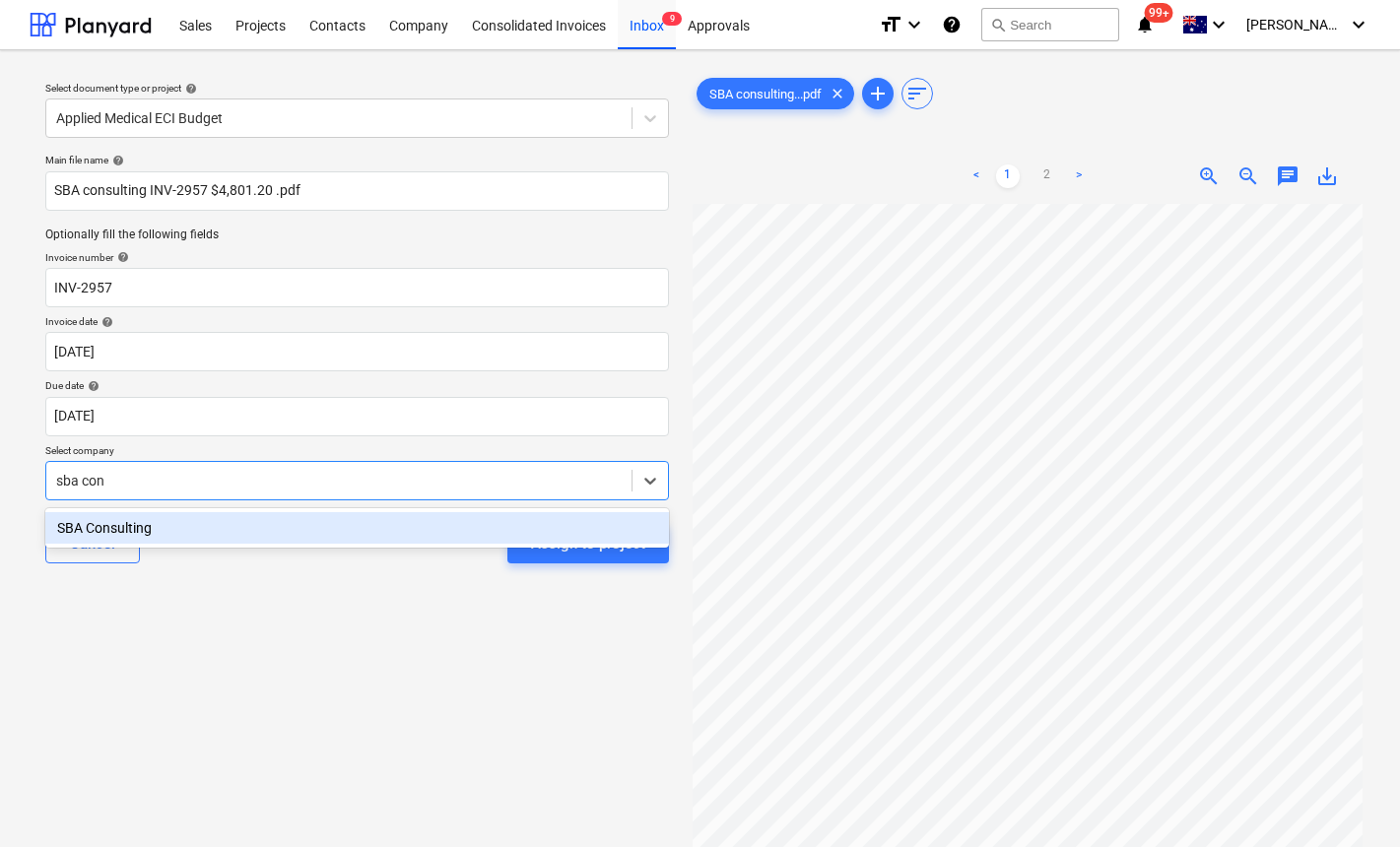 click on "SBA Consulting" at bounding box center [357, 528] 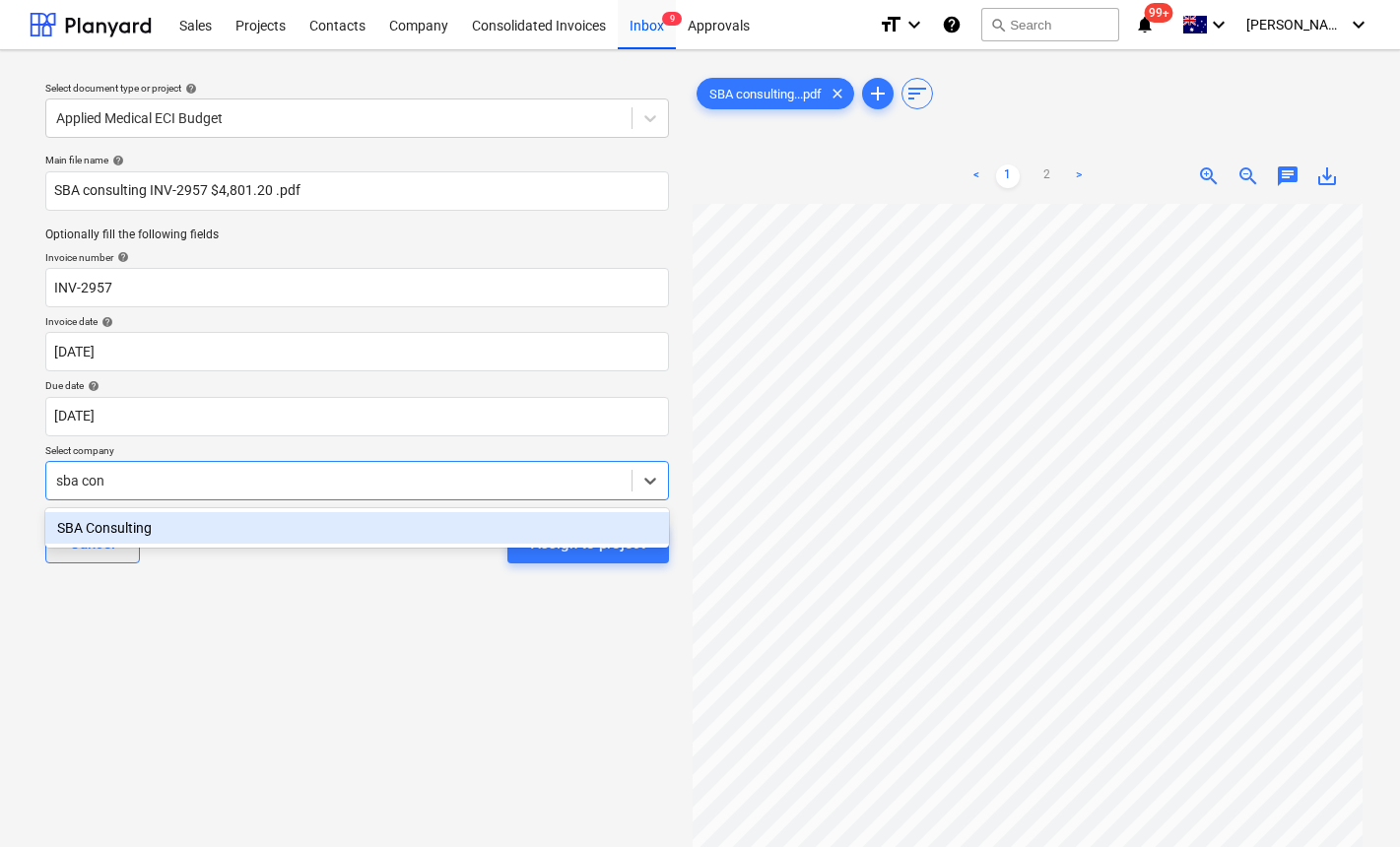 type 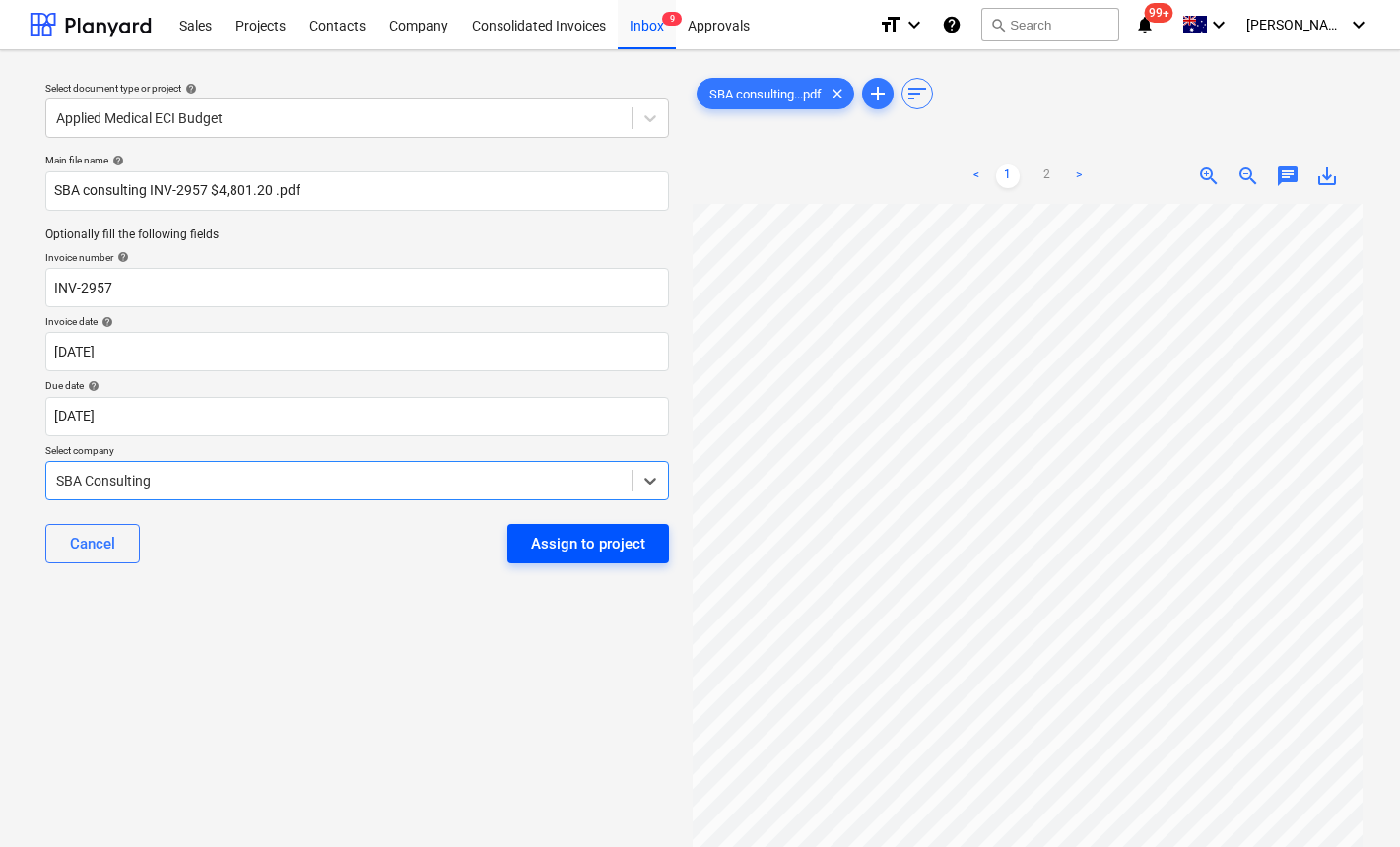 click on "Assign to project" at bounding box center (588, 544) 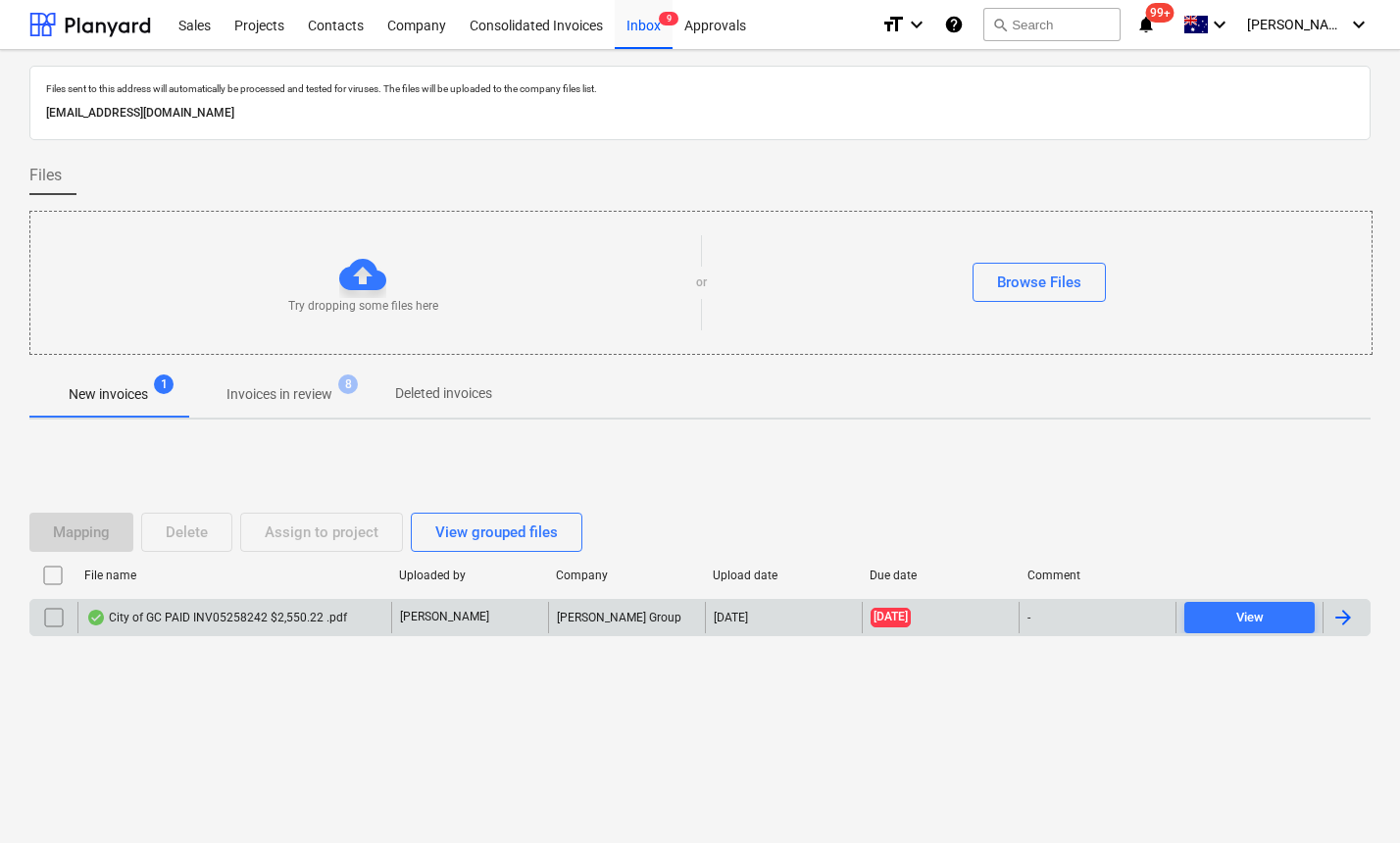 click on "City of GC PAID INV05258242 $2,550.22 .pdf" at bounding box center [217, 618] 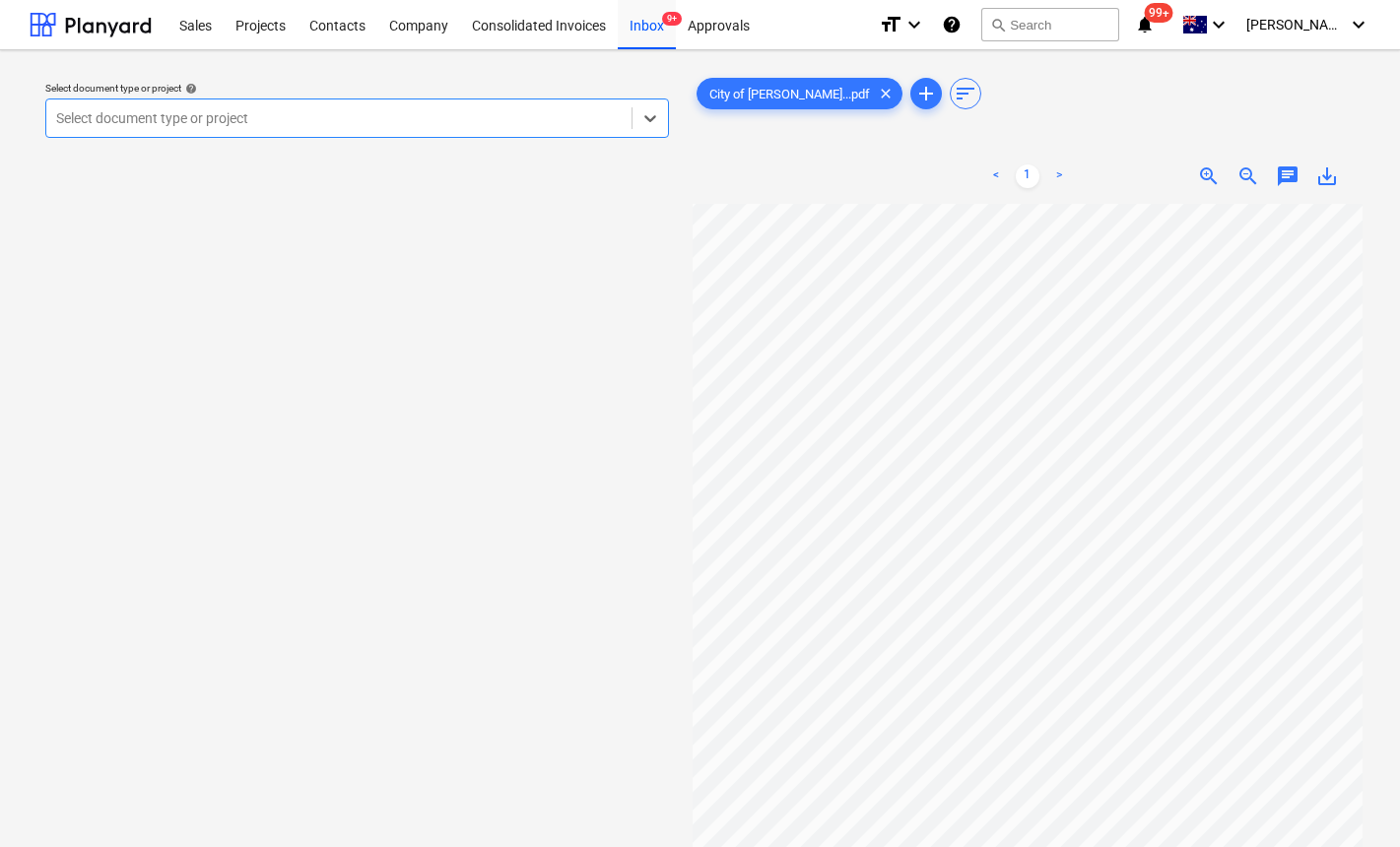 scroll, scrollTop: 0, scrollLeft: 73, axis: horizontal 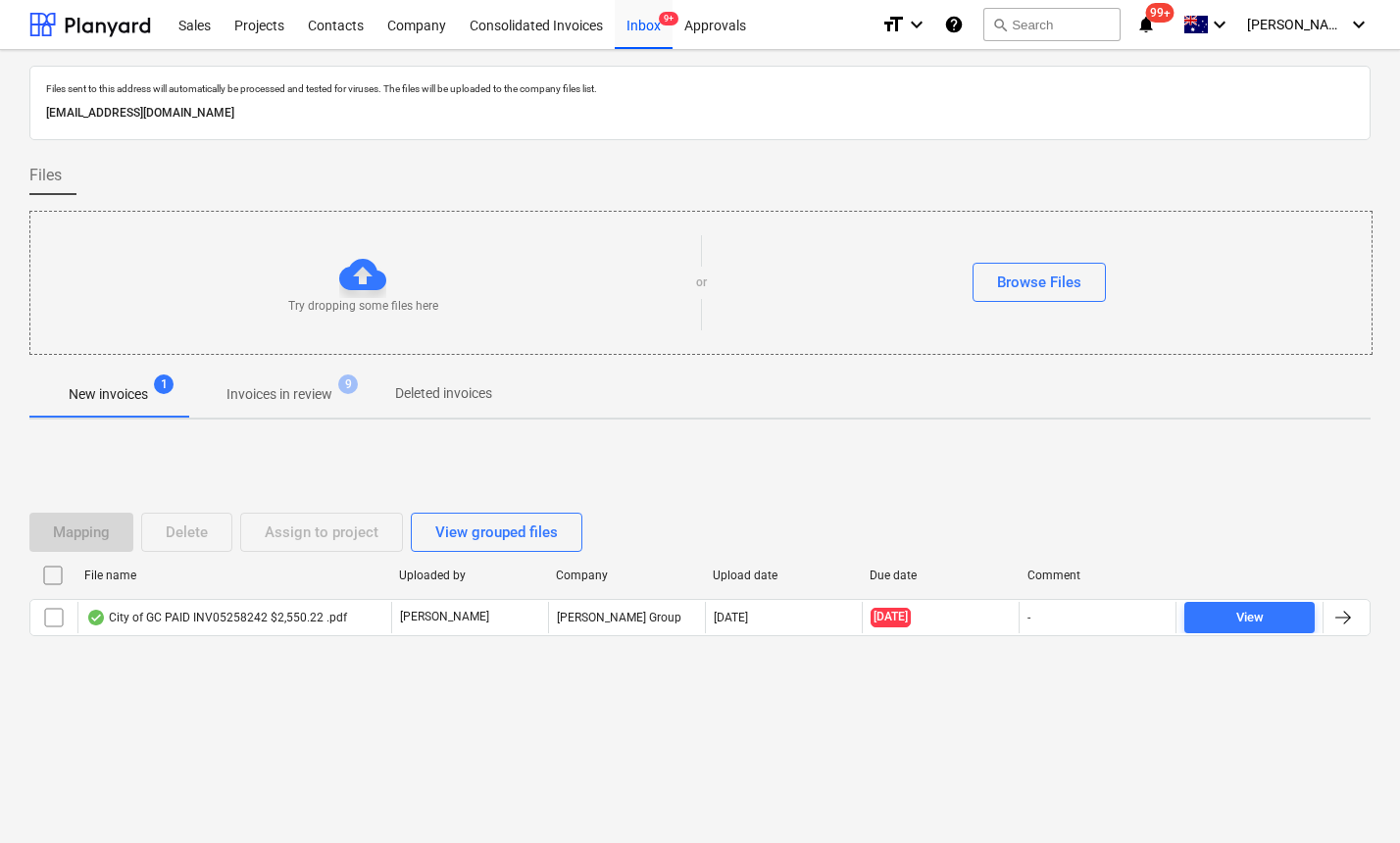 click on "Files sent to this address will automatically be processed and tested for viruses. The files will be uploaded to the company files list. [EMAIL_ADDRESS][DOMAIN_NAME] Files Try dropping some files here or Browse Files New invoices 1 Invoices in review 9 Deleted invoices Mapping Delete Assign to project View grouped files File name Uploaded by Company Upload date Due date Comment   City of GC PAID INV05258242 $2,550.22 .pdf [PERSON_NAME] [PERSON_NAME] Group [DATE] [DATE] - View Please wait" at bounding box center [700, 446] 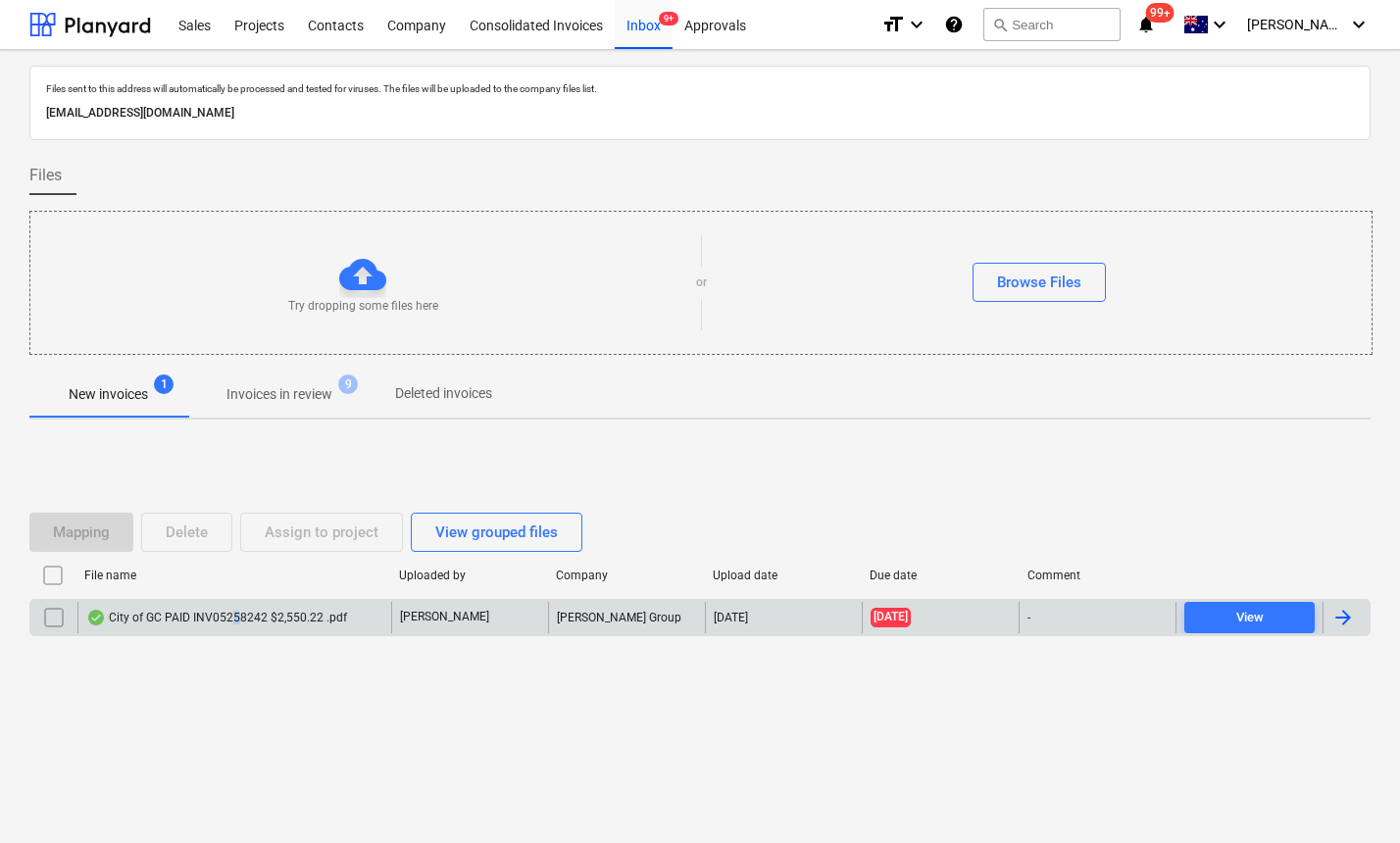click on "City of GC PAID INV05258242 $2,550.22 .pdf" at bounding box center [217, 618] 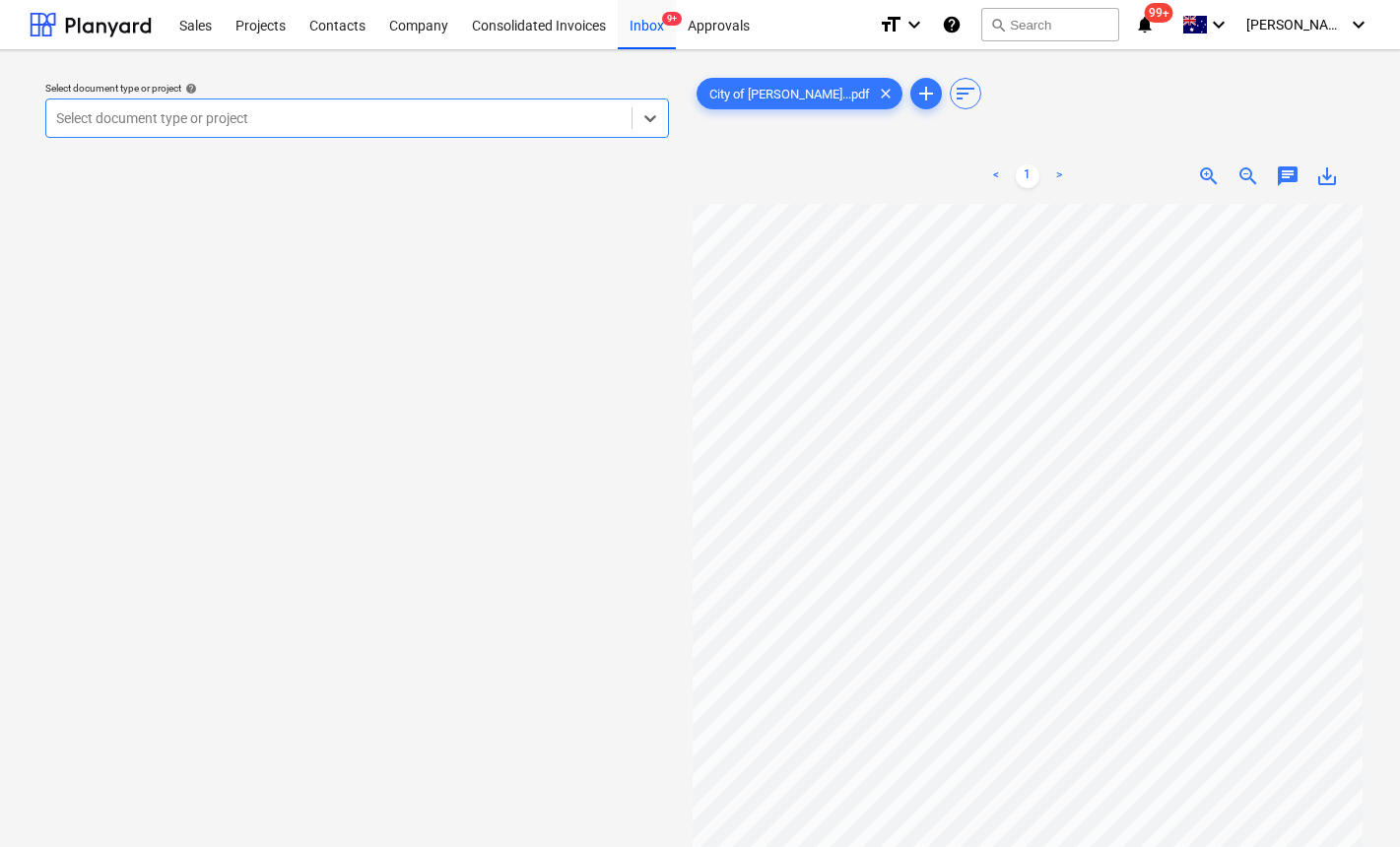 click at bounding box center [339, 118] 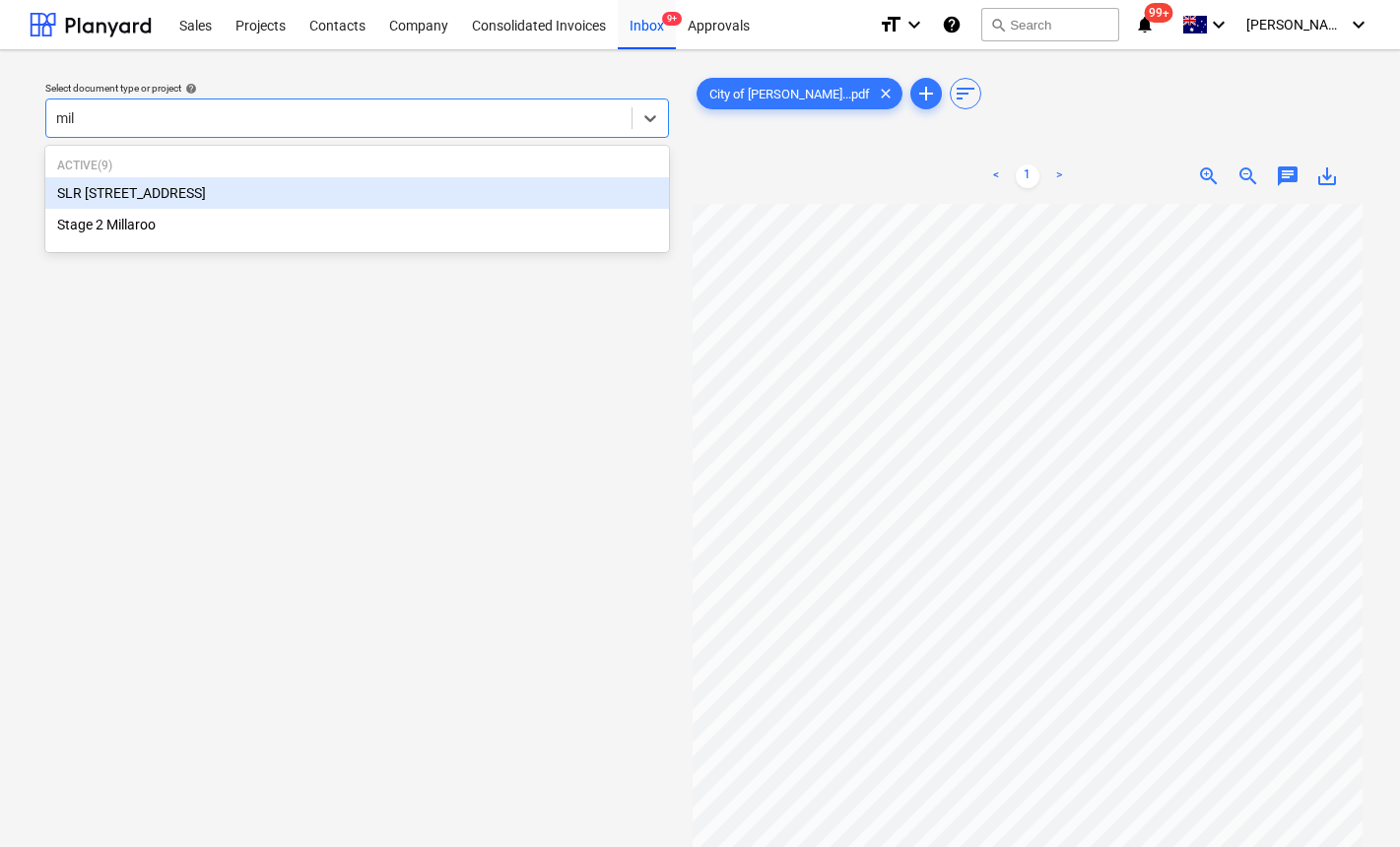type on "mill" 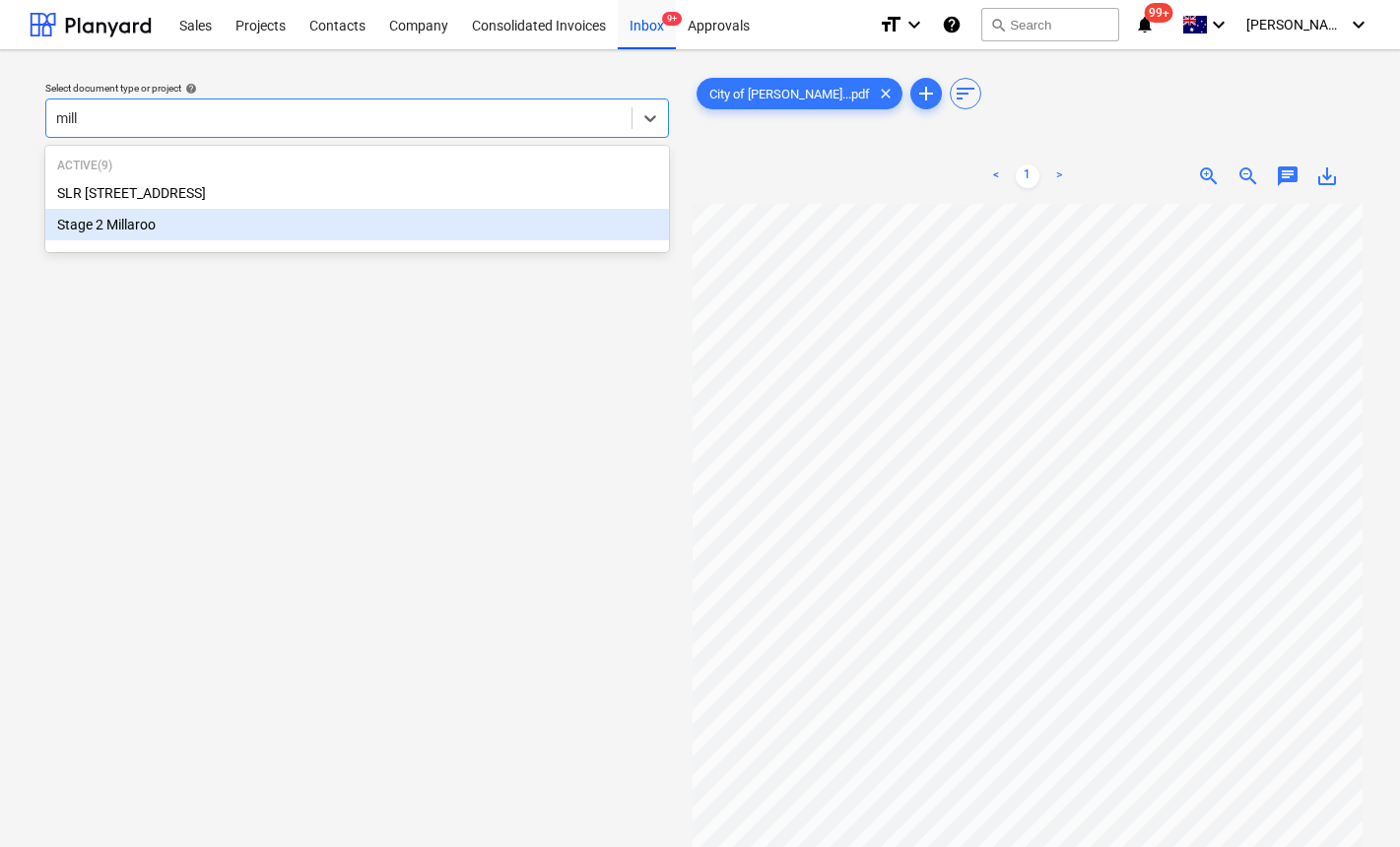 click on "Stage 2 Millaroo" at bounding box center [357, 225] 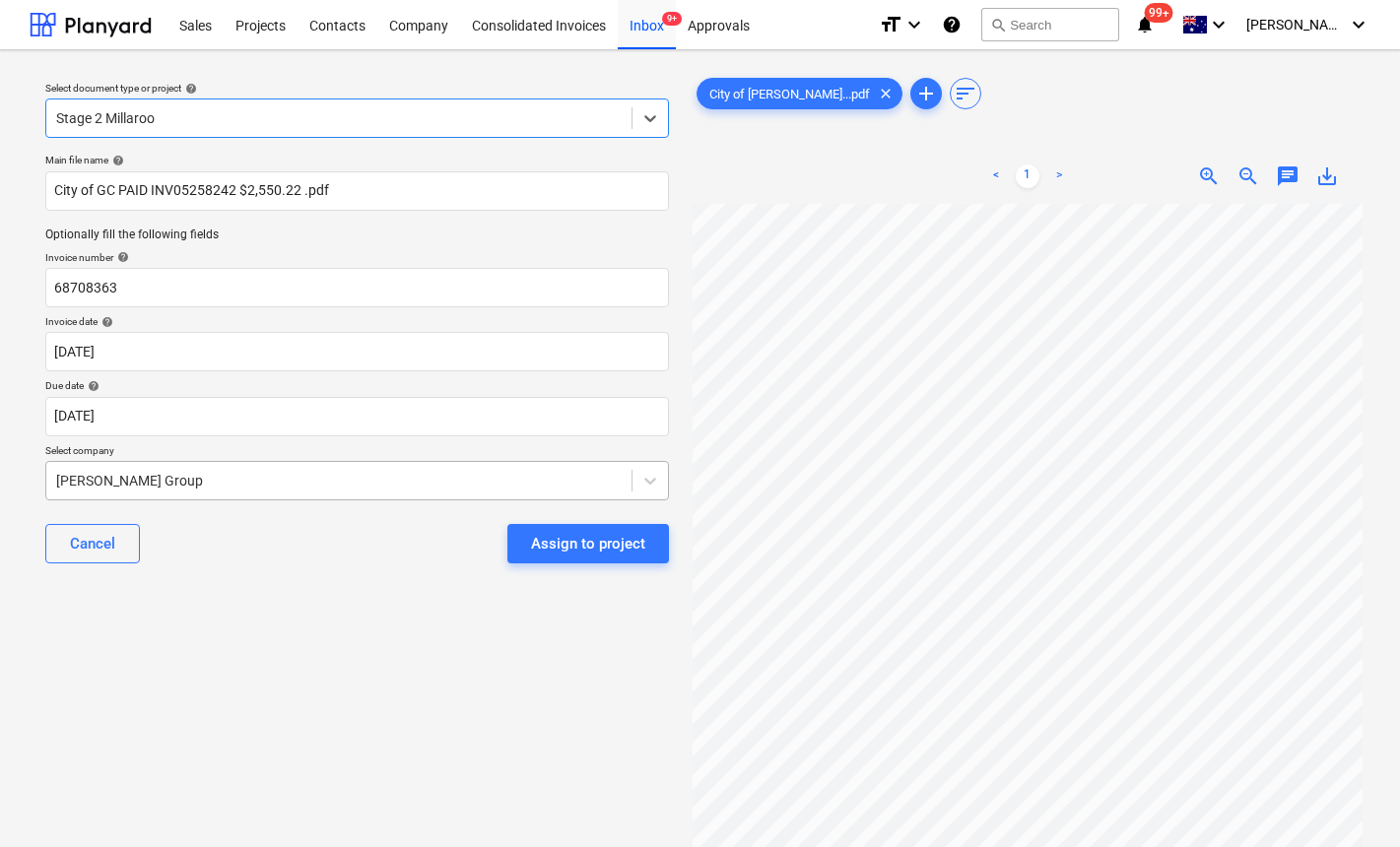click at bounding box center [339, 481] 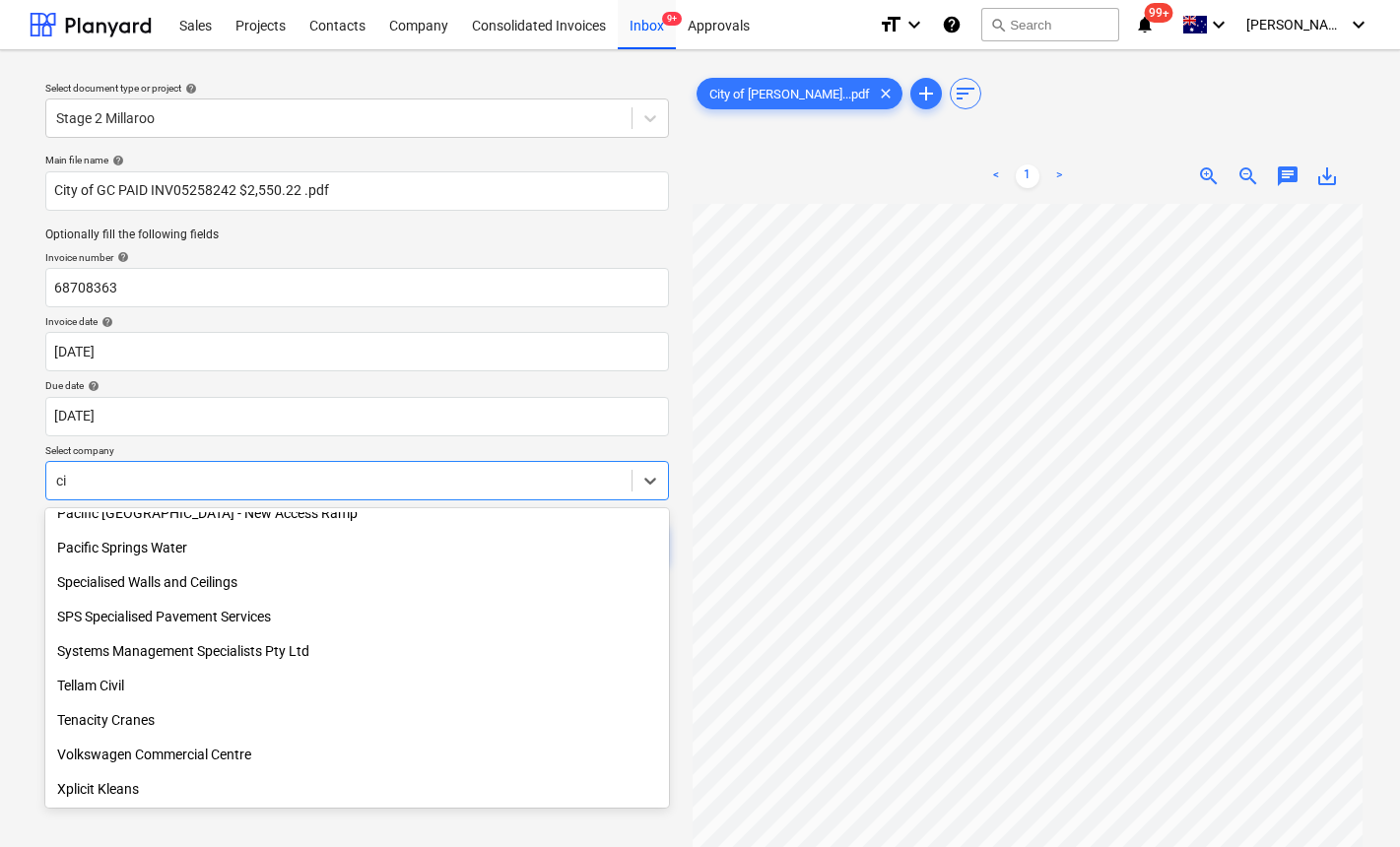 scroll, scrollTop: 808, scrollLeft: 0, axis: vertical 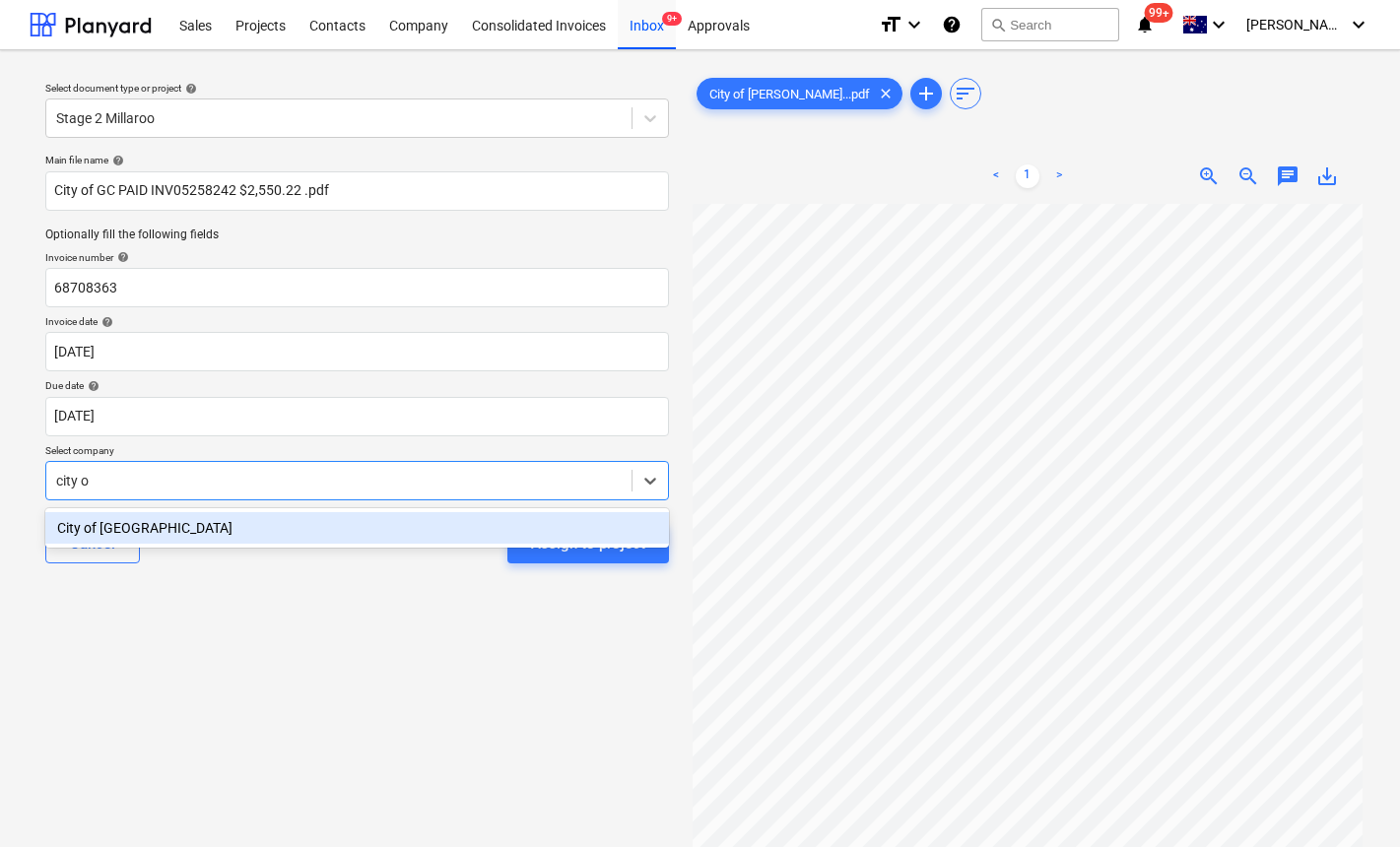 type on "city of" 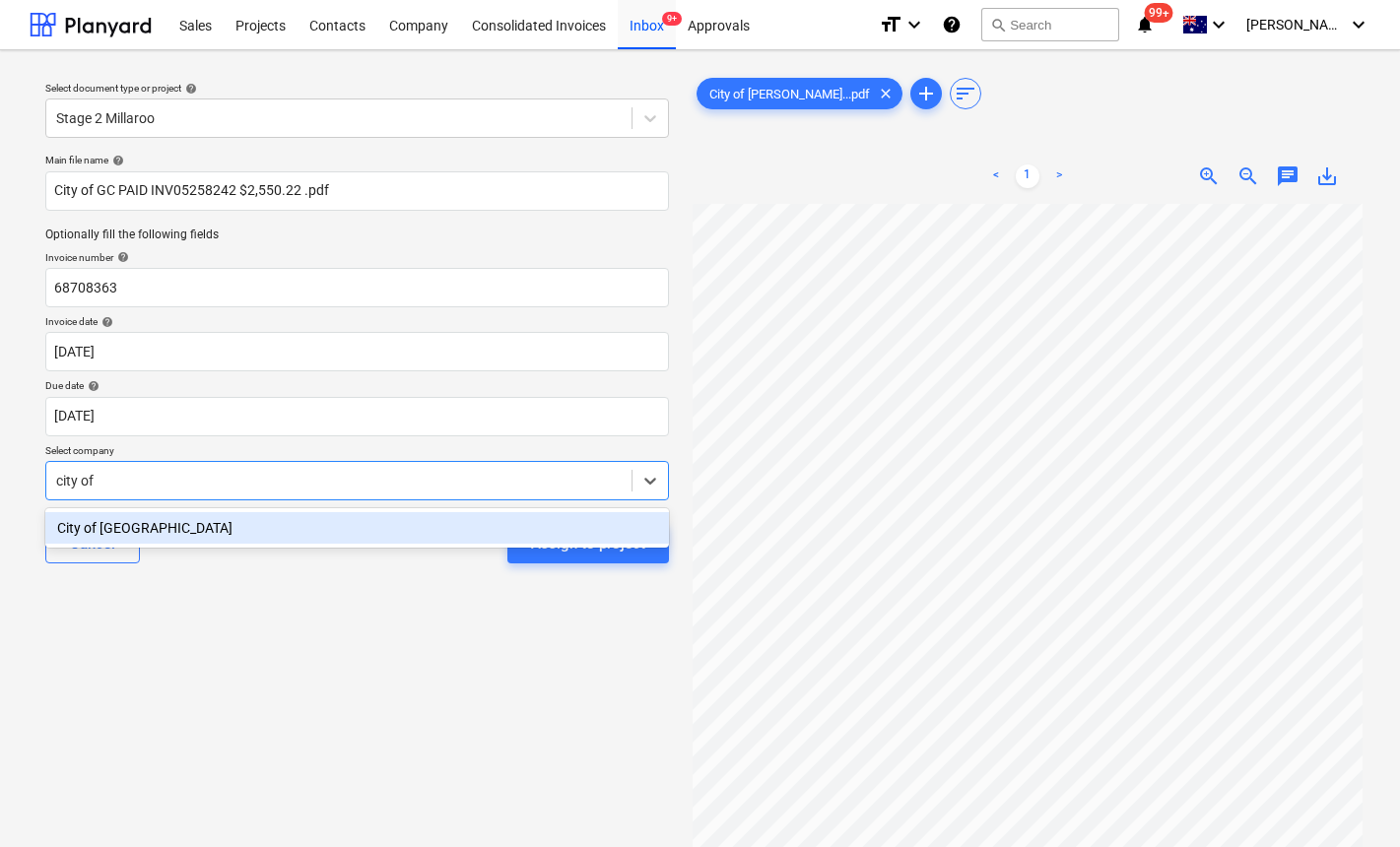 click on "City of [GEOGRAPHIC_DATA]" at bounding box center [357, 528] 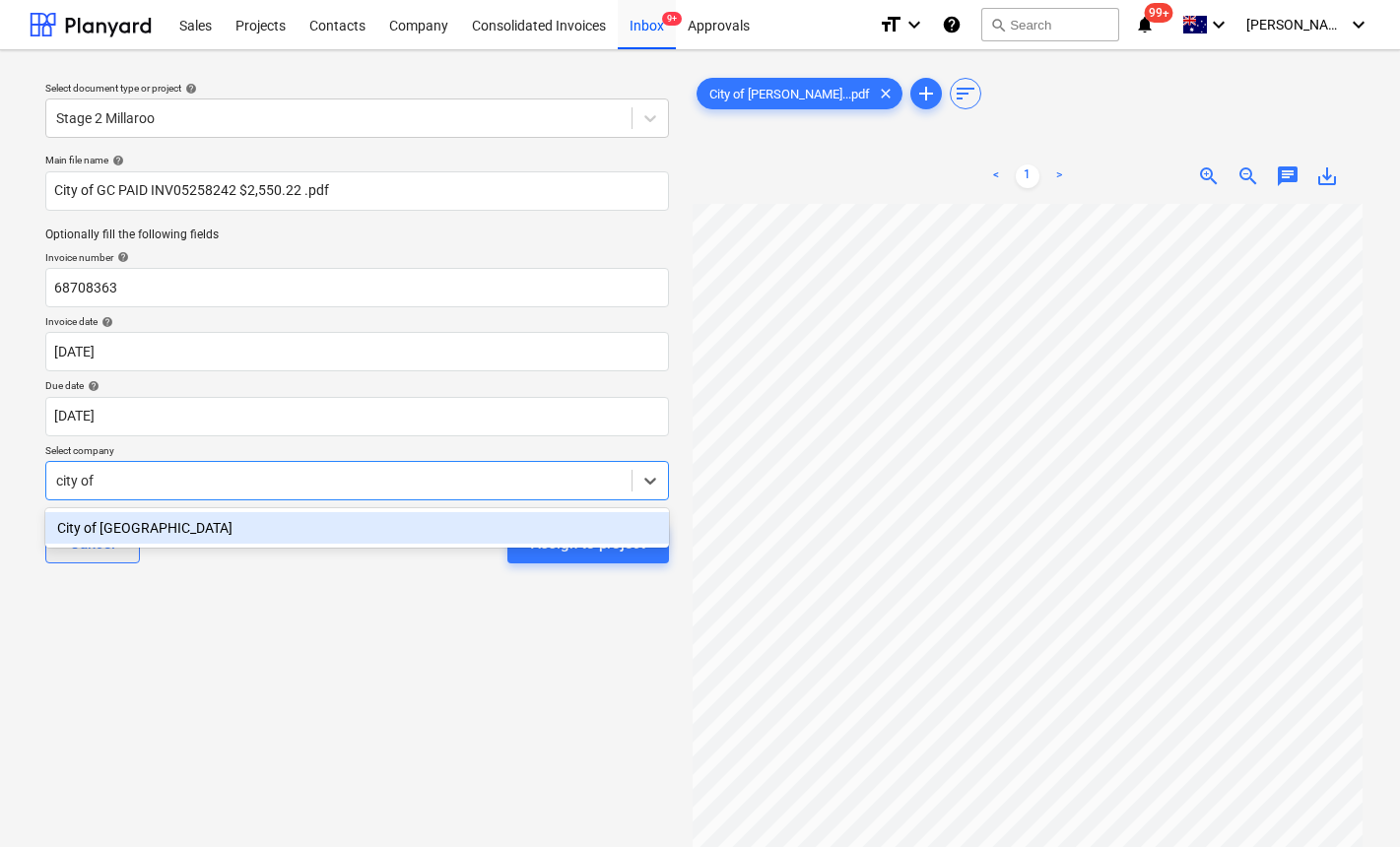 type 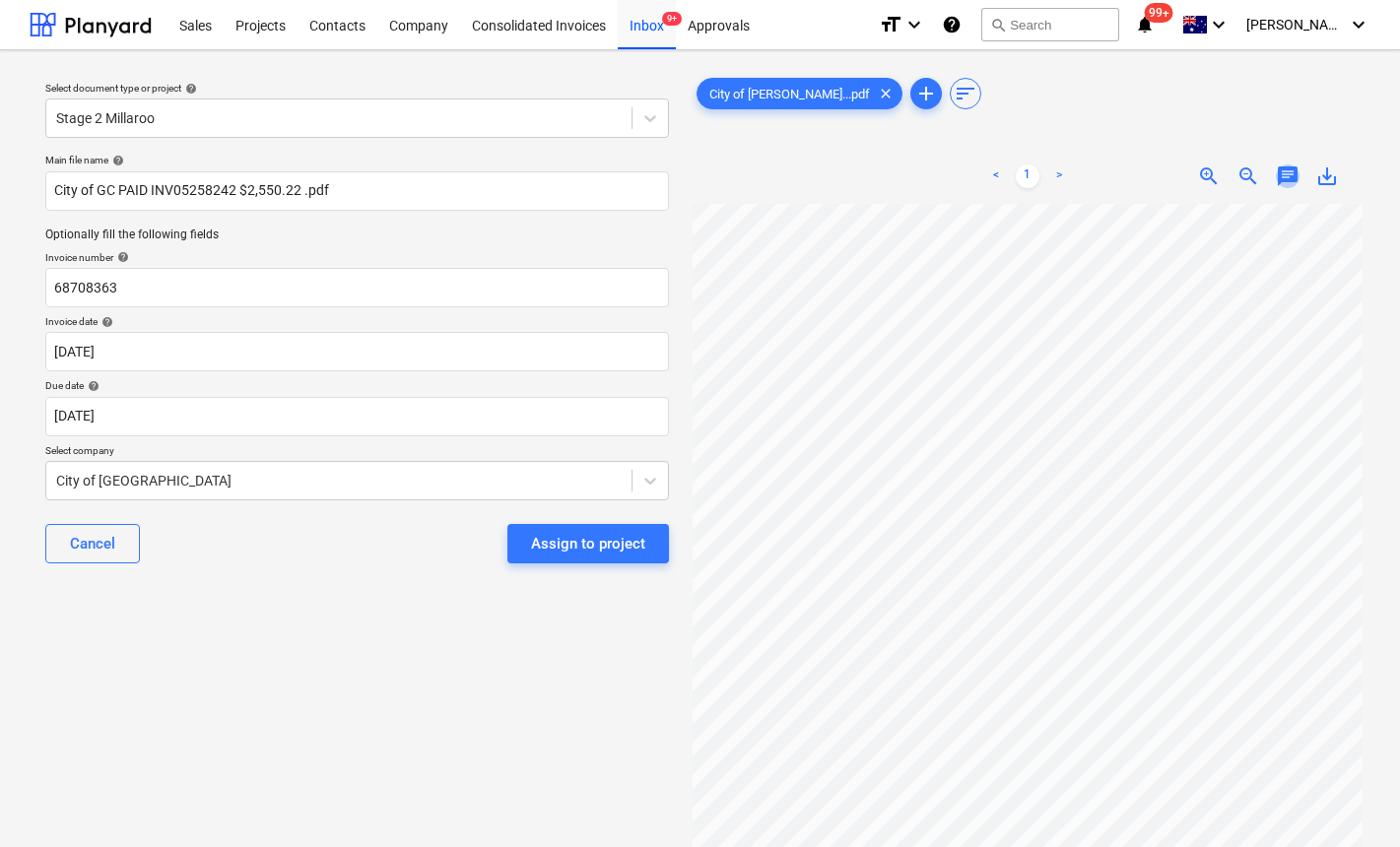 click on "chat" at bounding box center (1288, 176) 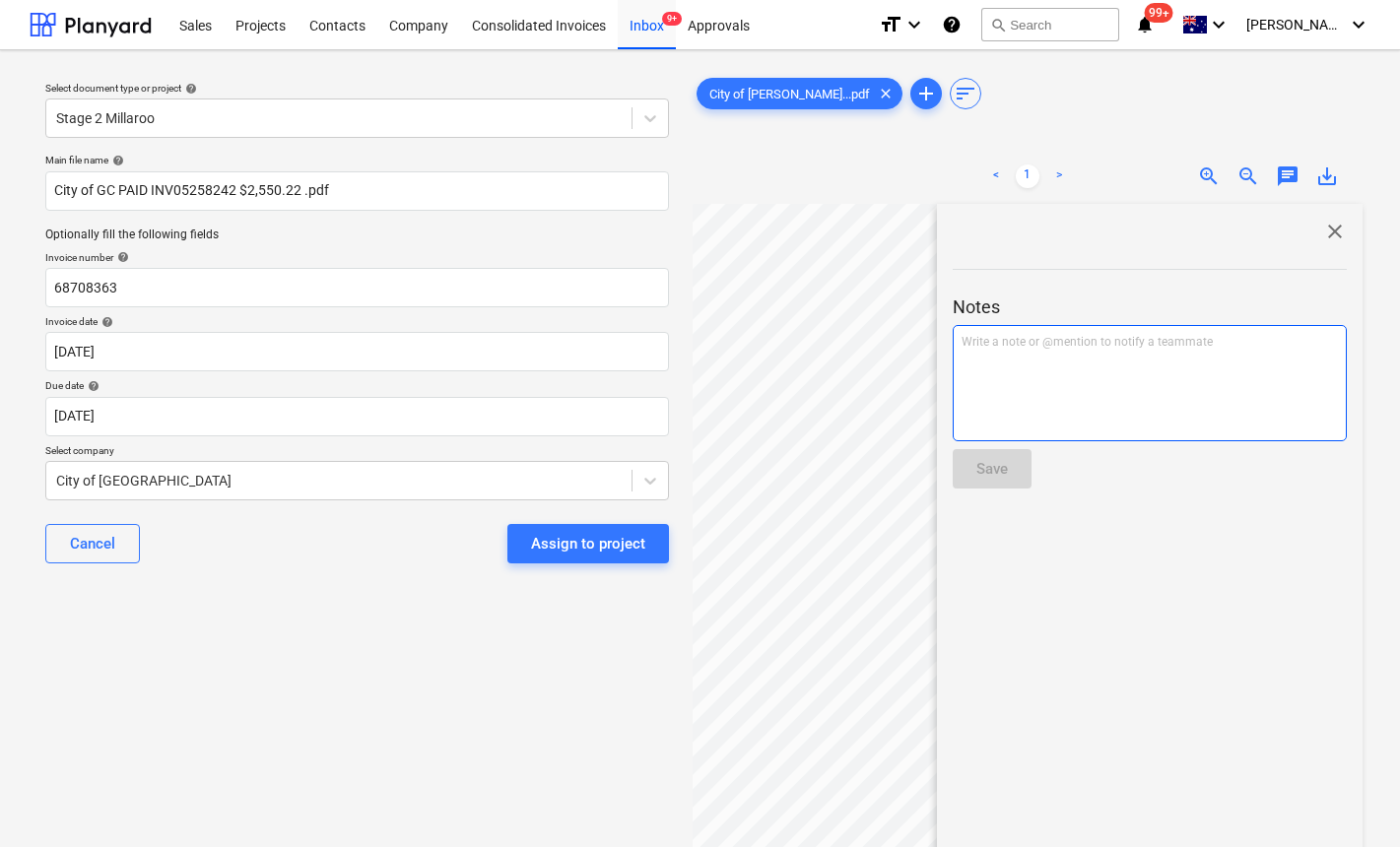 click on "Write a note or @mention to notify a teammate [PERSON_NAME]" at bounding box center [1150, 383] 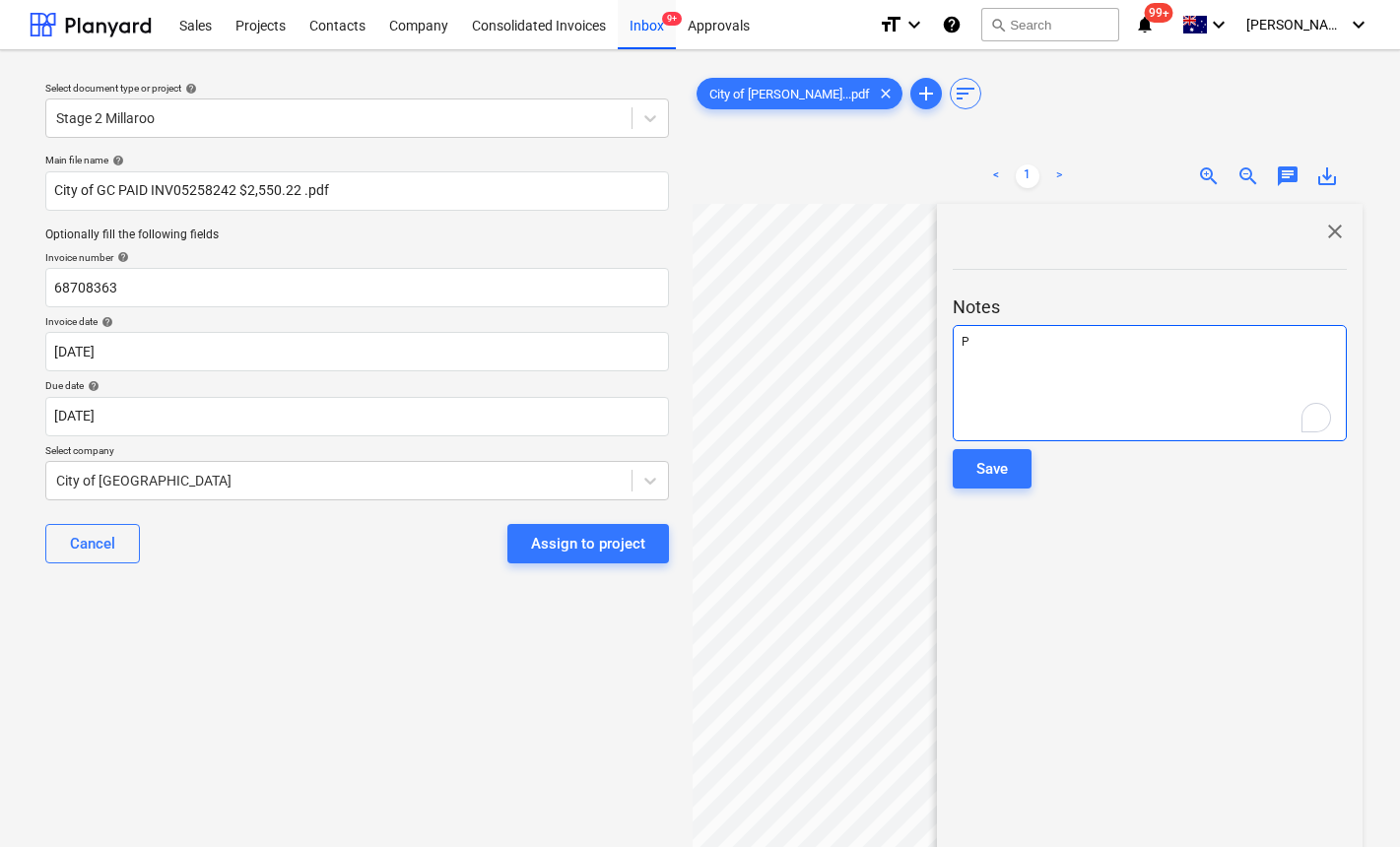 type 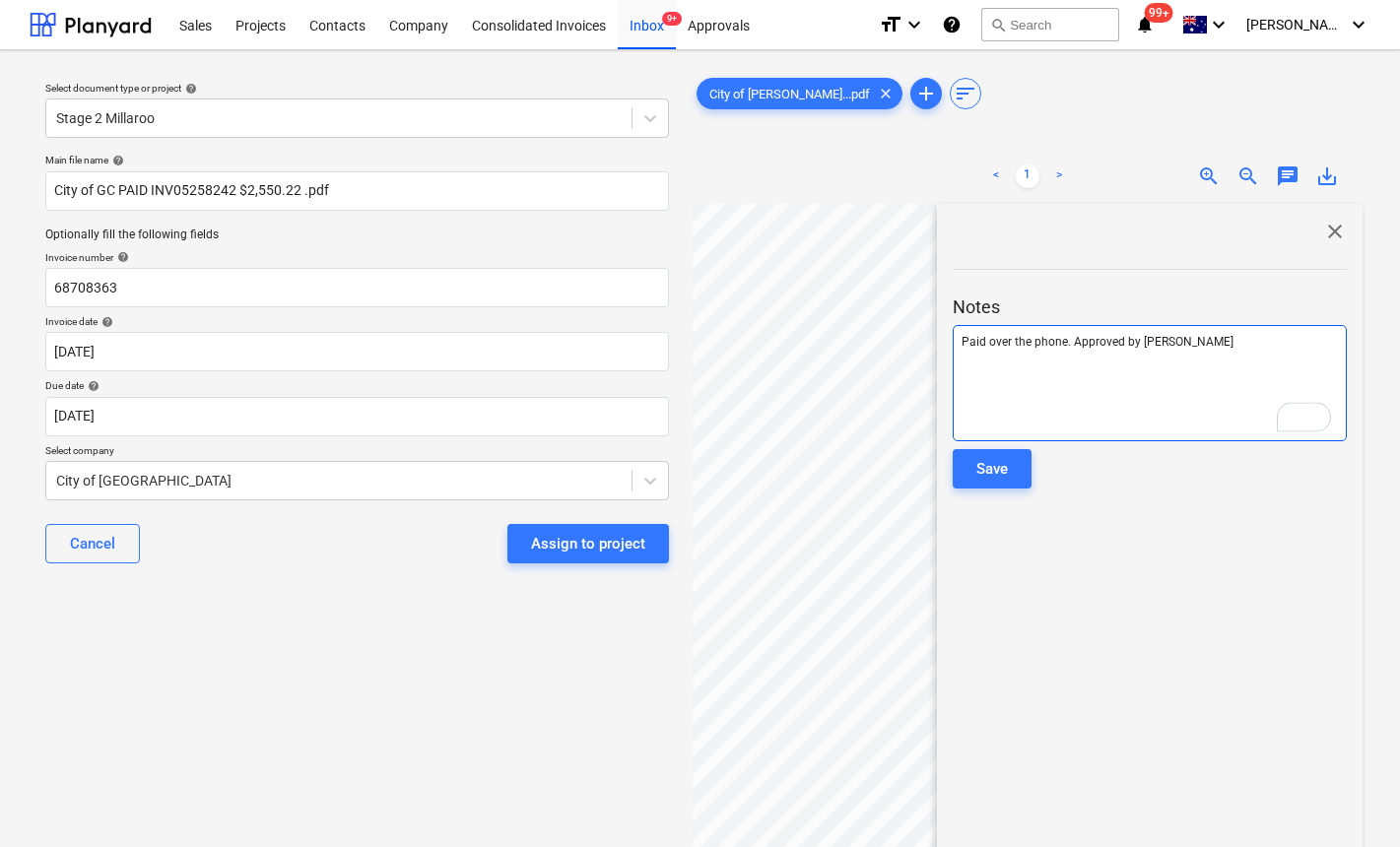 click on "Paid over the phone. Approved by [PERSON_NAME]" at bounding box center (1098, 342) 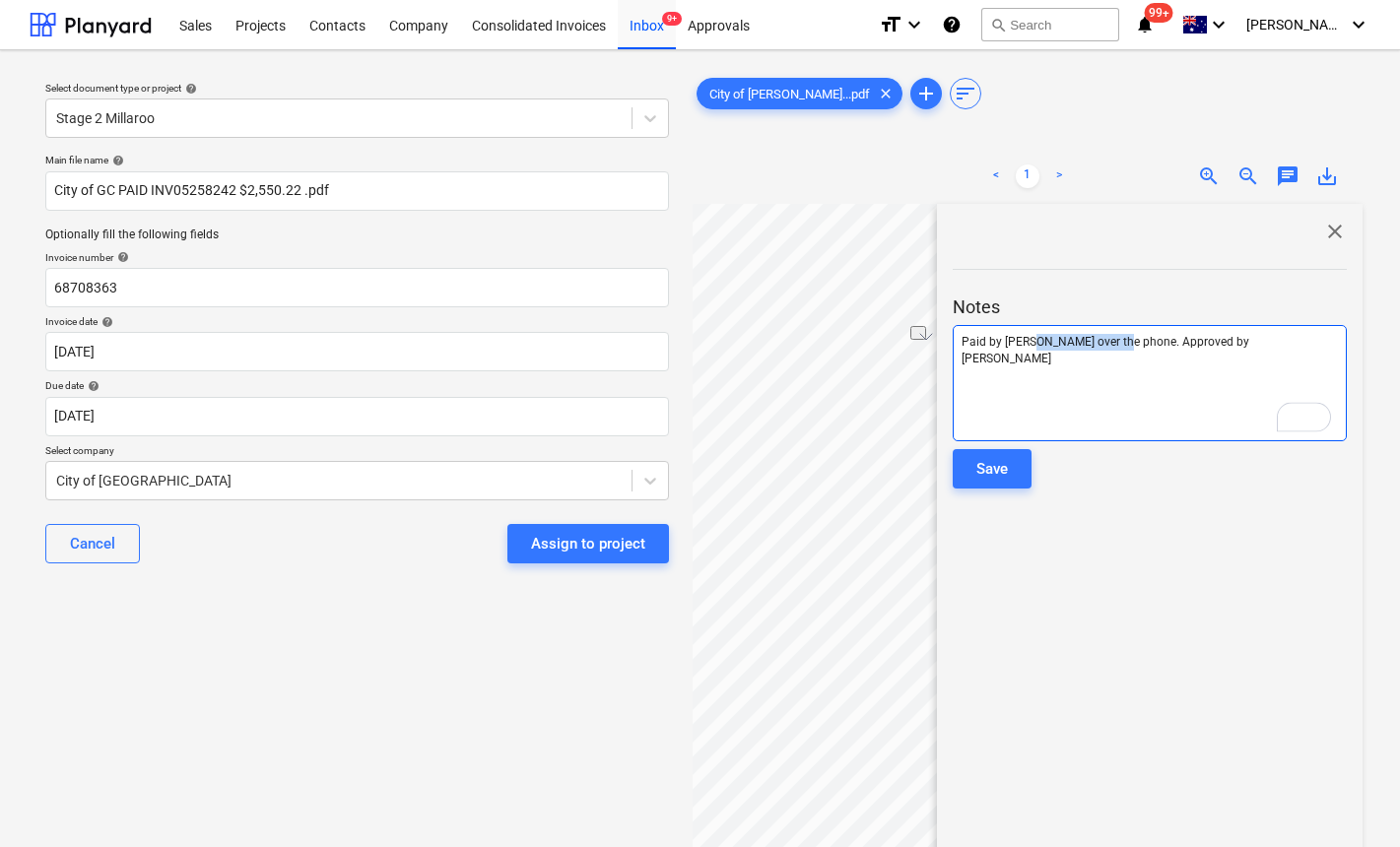 drag, startPoint x: 1117, startPoint y: 342, endPoint x: 1032, endPoint y: 342, distance: 85 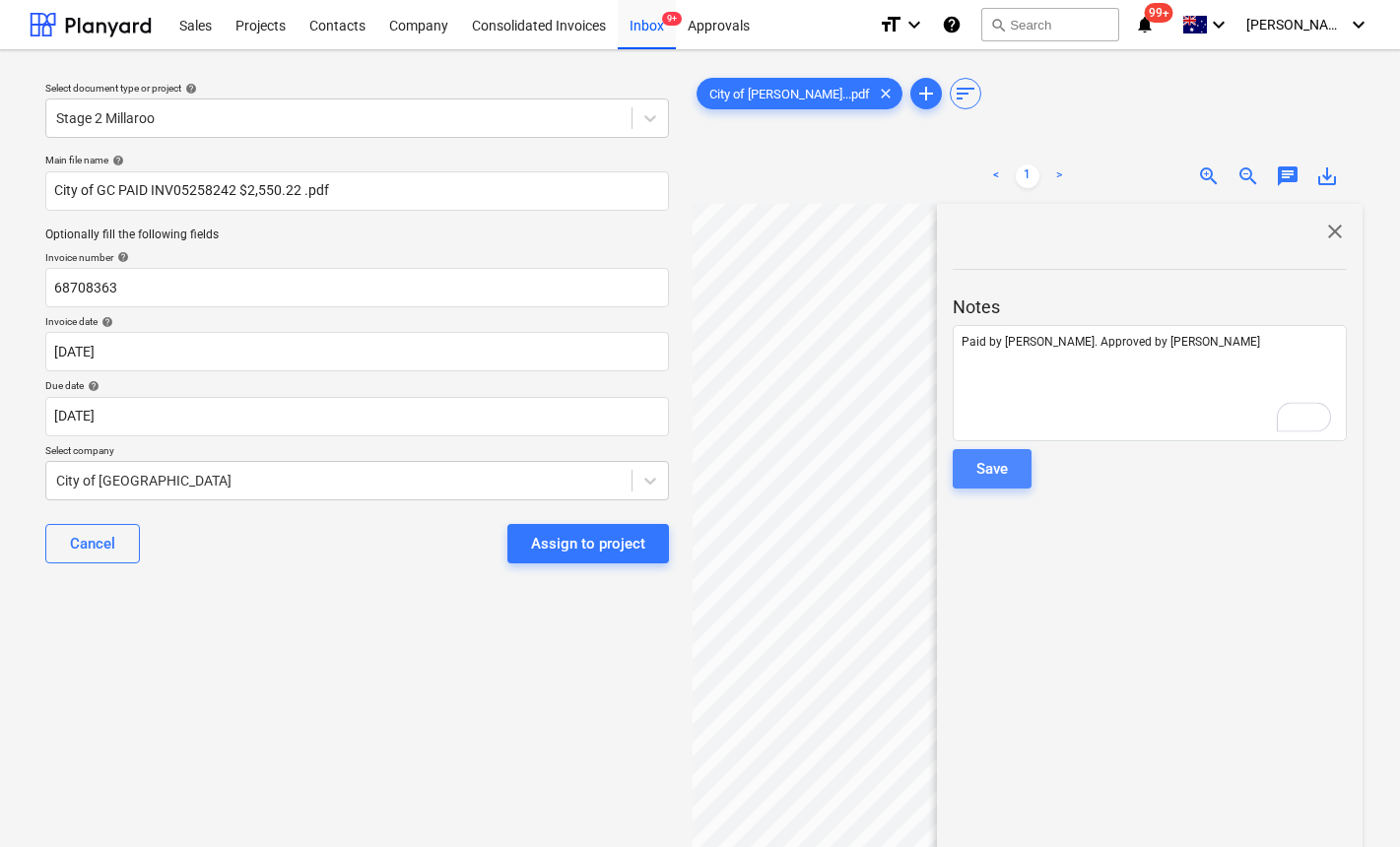 click on "Save" at bounding box center (992, 469) 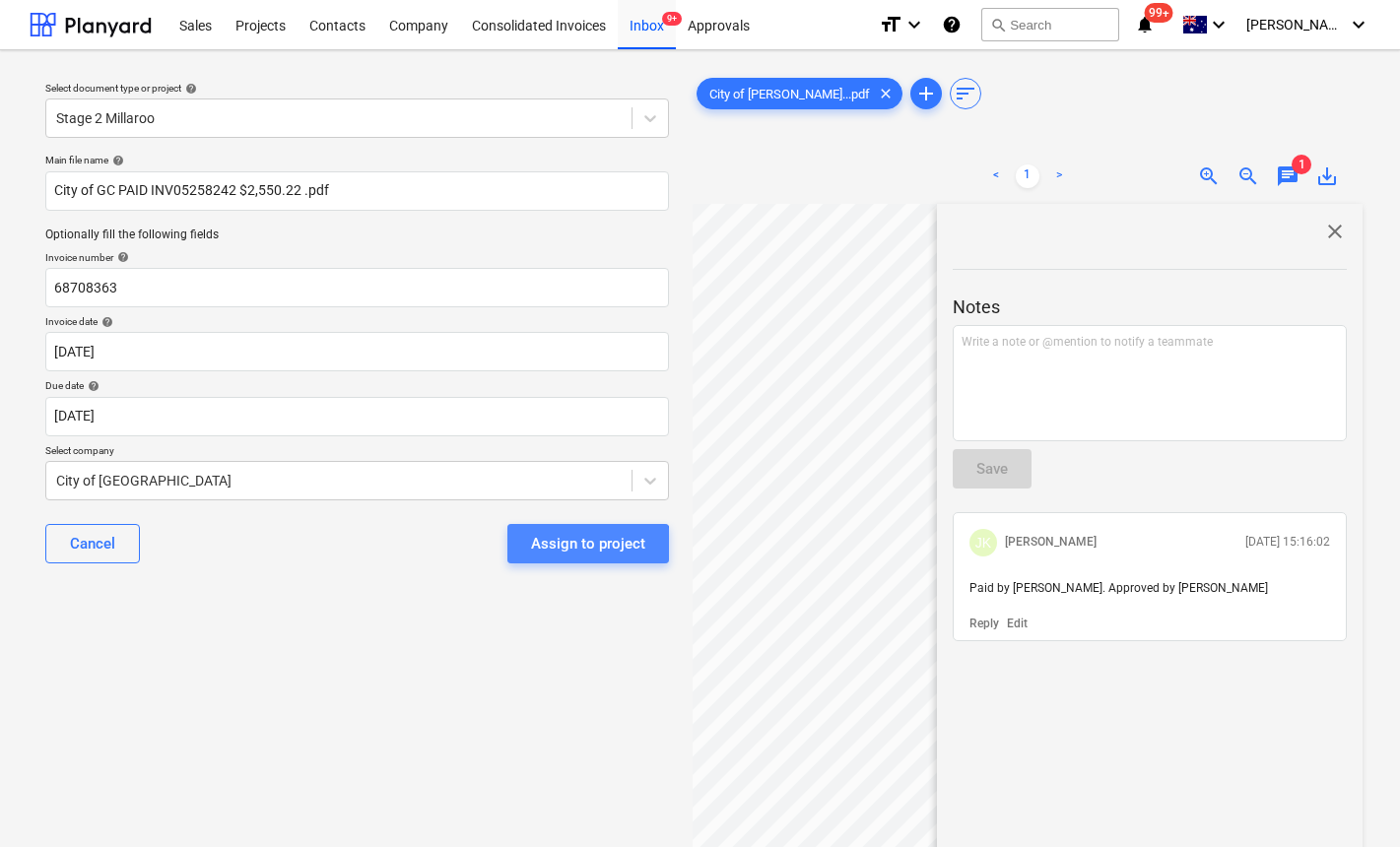 click on "Assign to project" at bounding box center [588, 544] 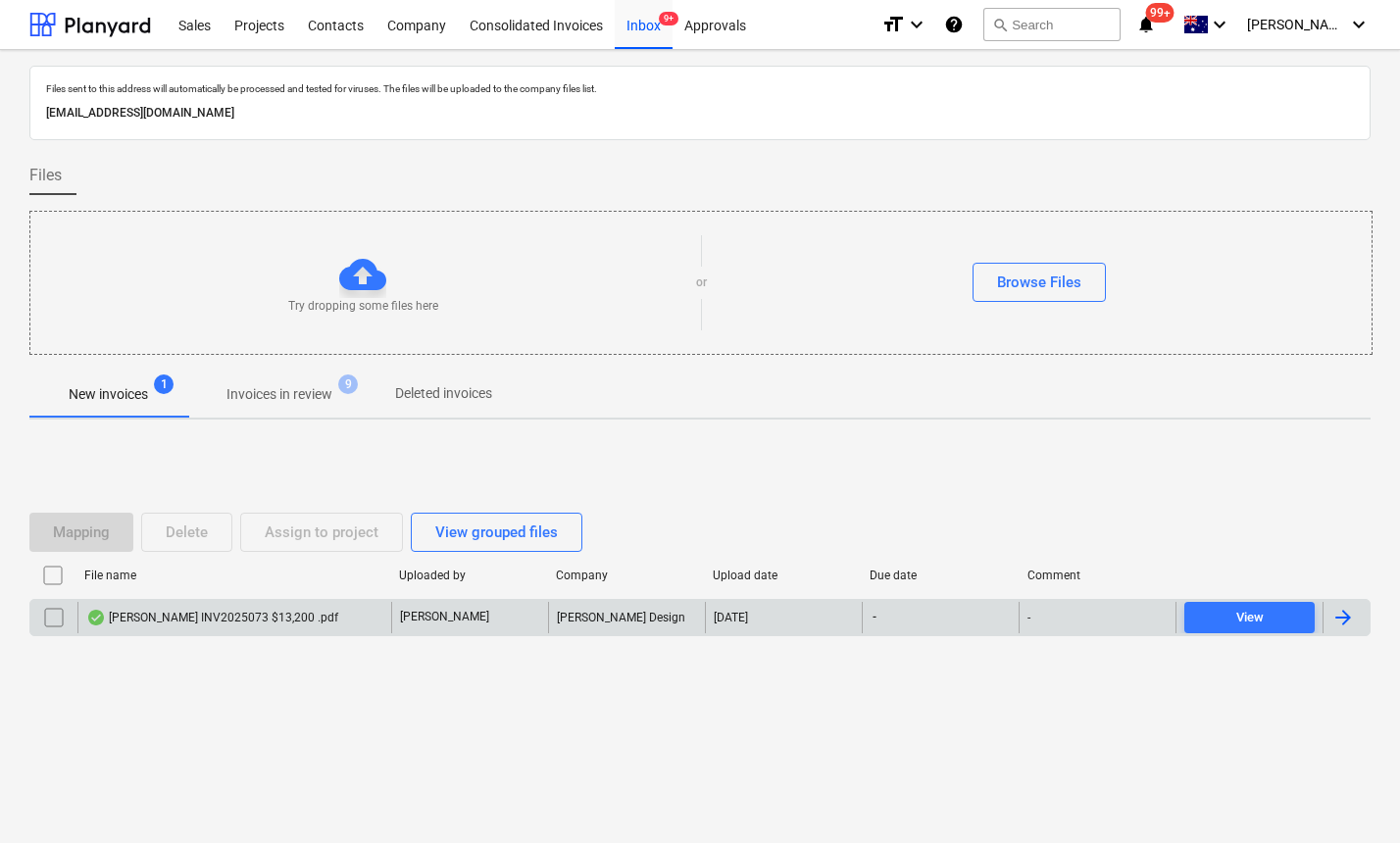 click on "[PERSON_NAME] INV2025073 $13,200  .pdf" at bounding box center [212, 618] 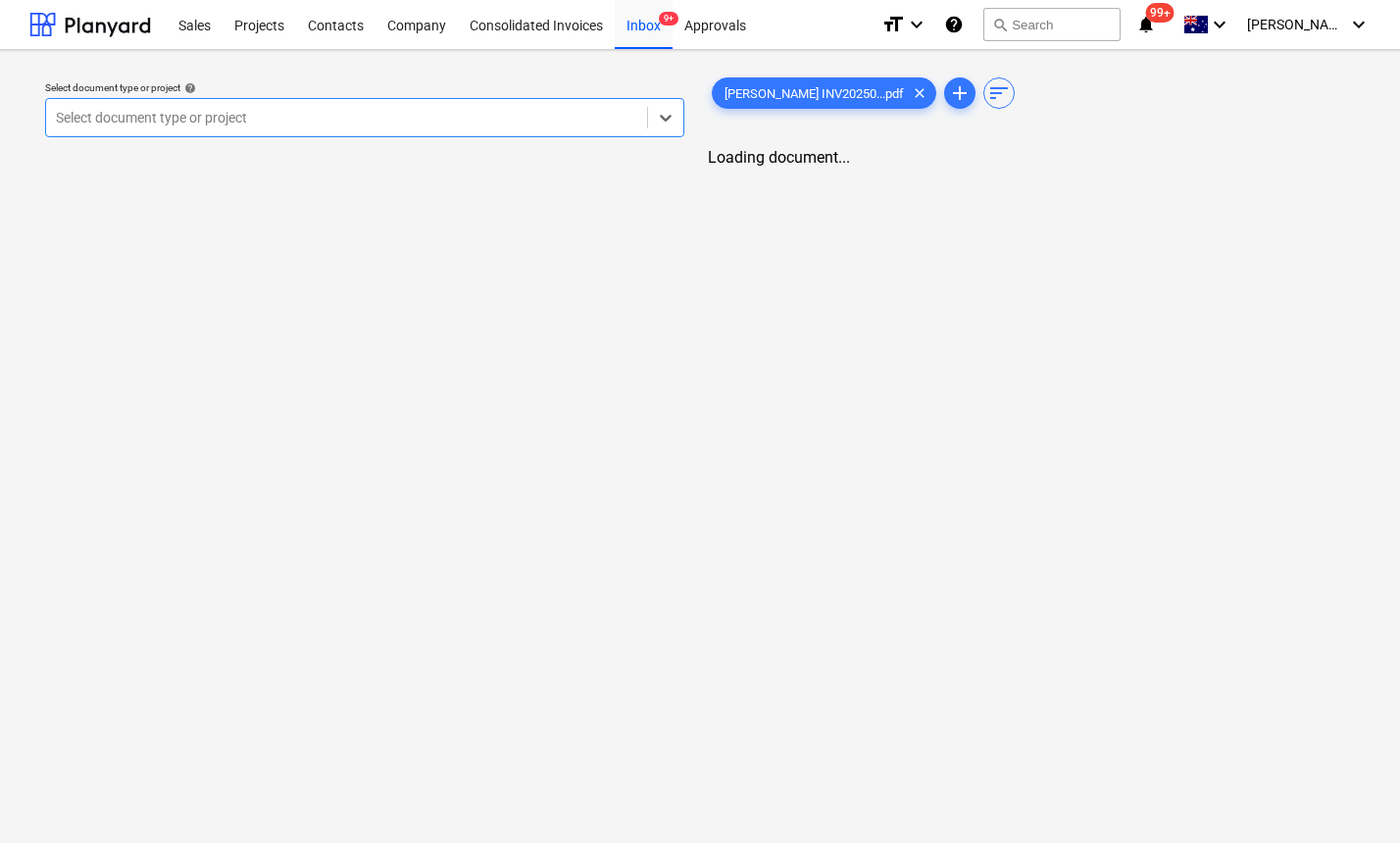 click at bounding box center (346, 118) 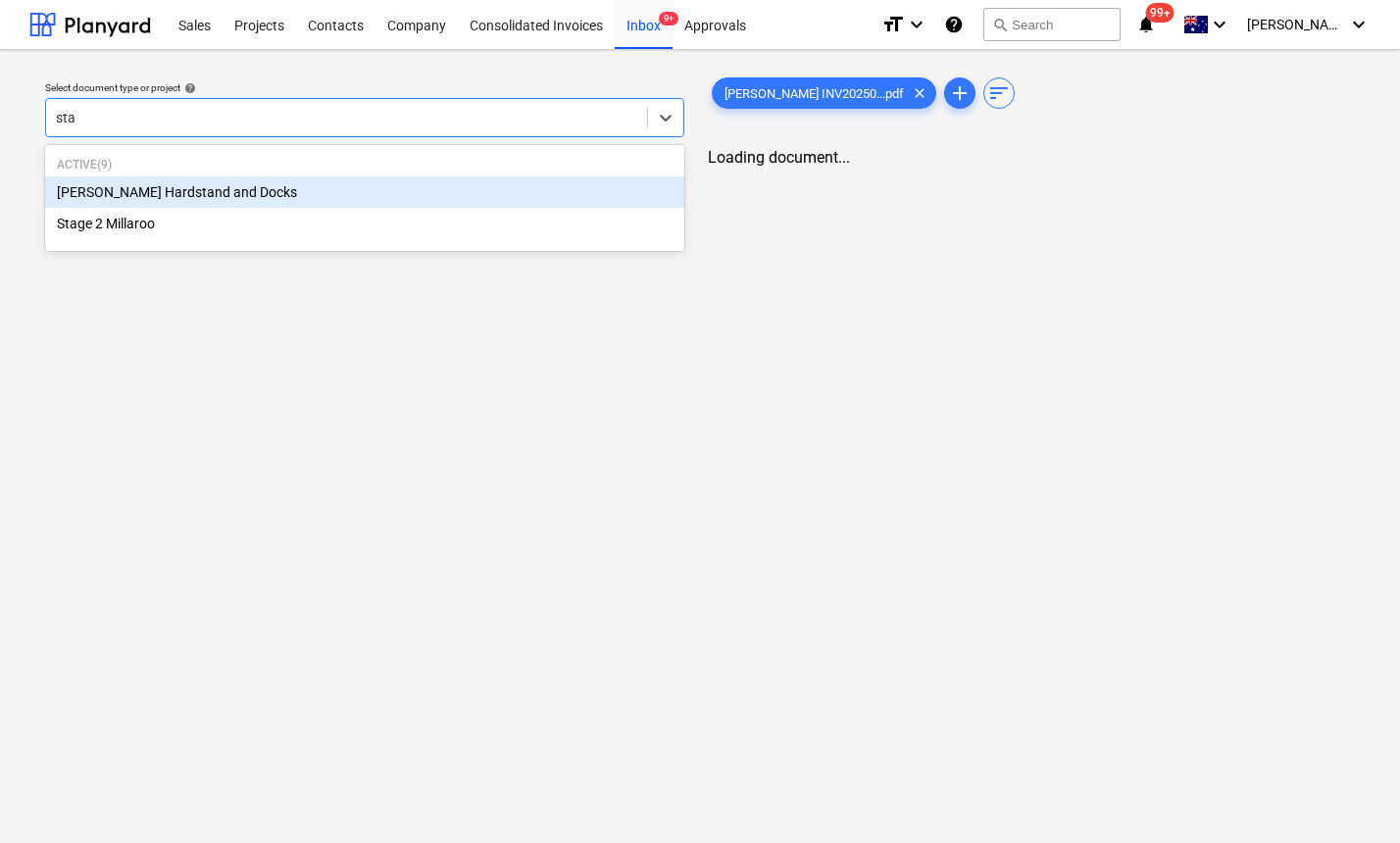 type on "stag" 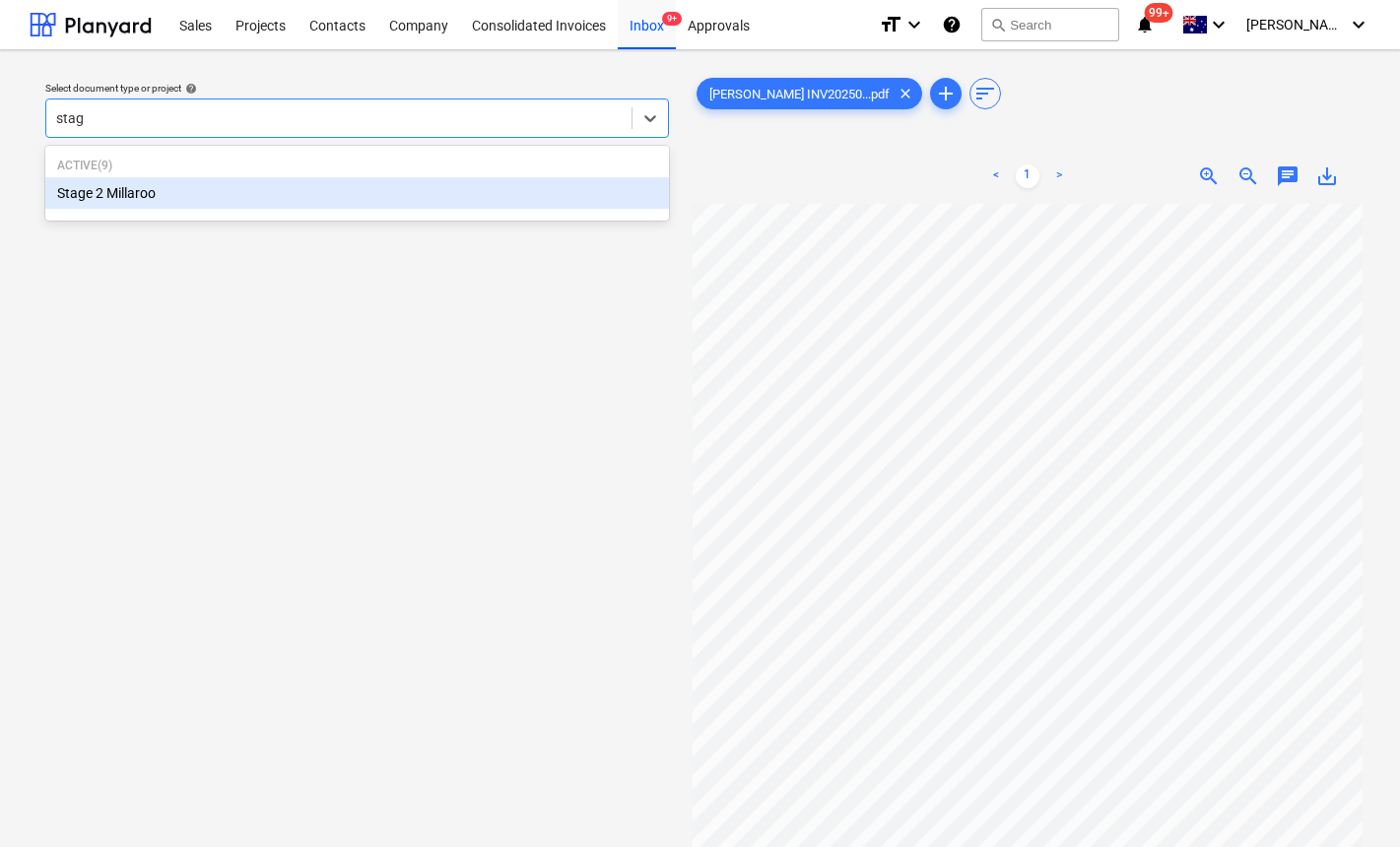 click on "Stage 2 Millaroo" at bounding box center (357, 193) 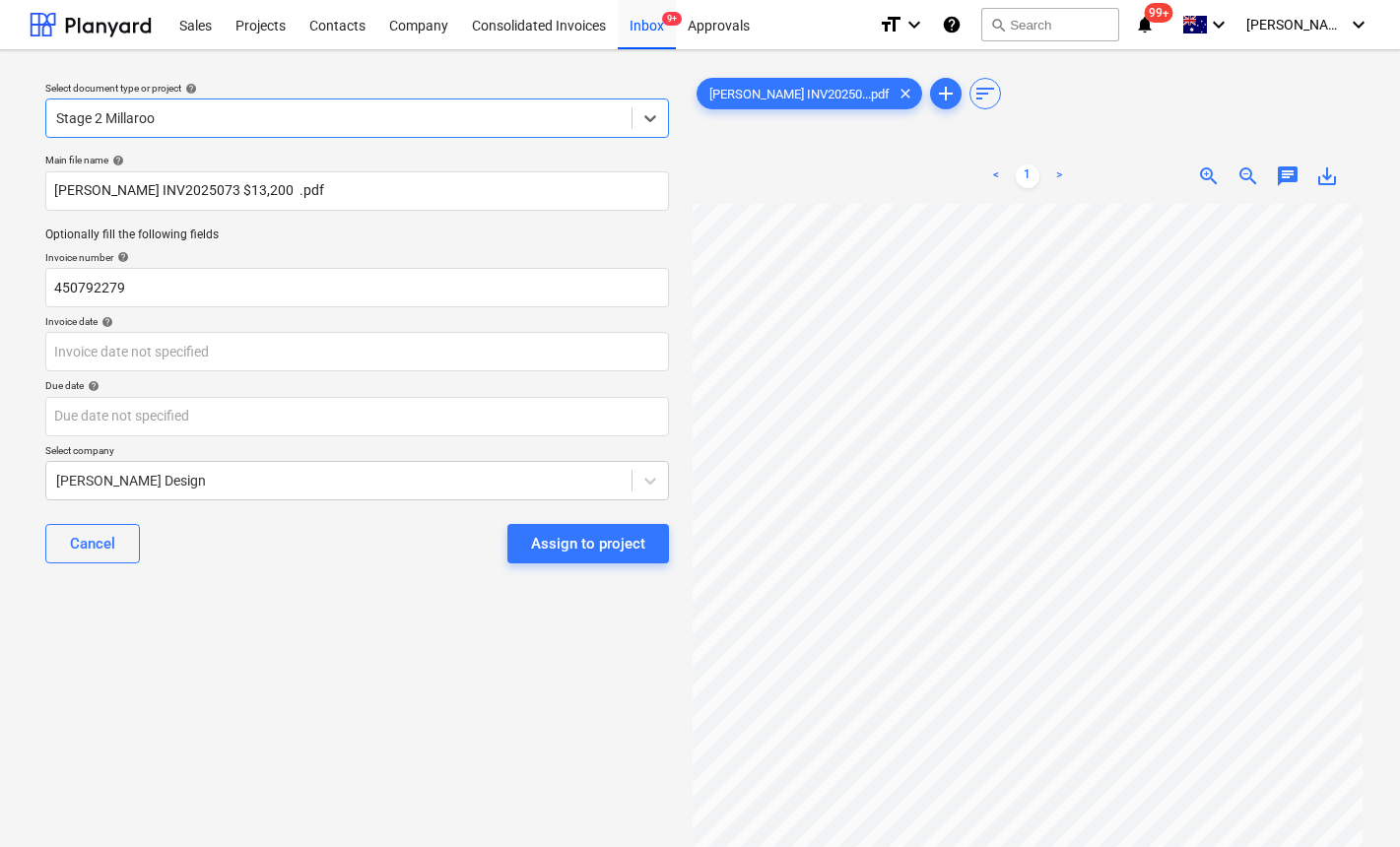 scroll, scrollTop: 259, scrollLeft: 0, axis: vertical 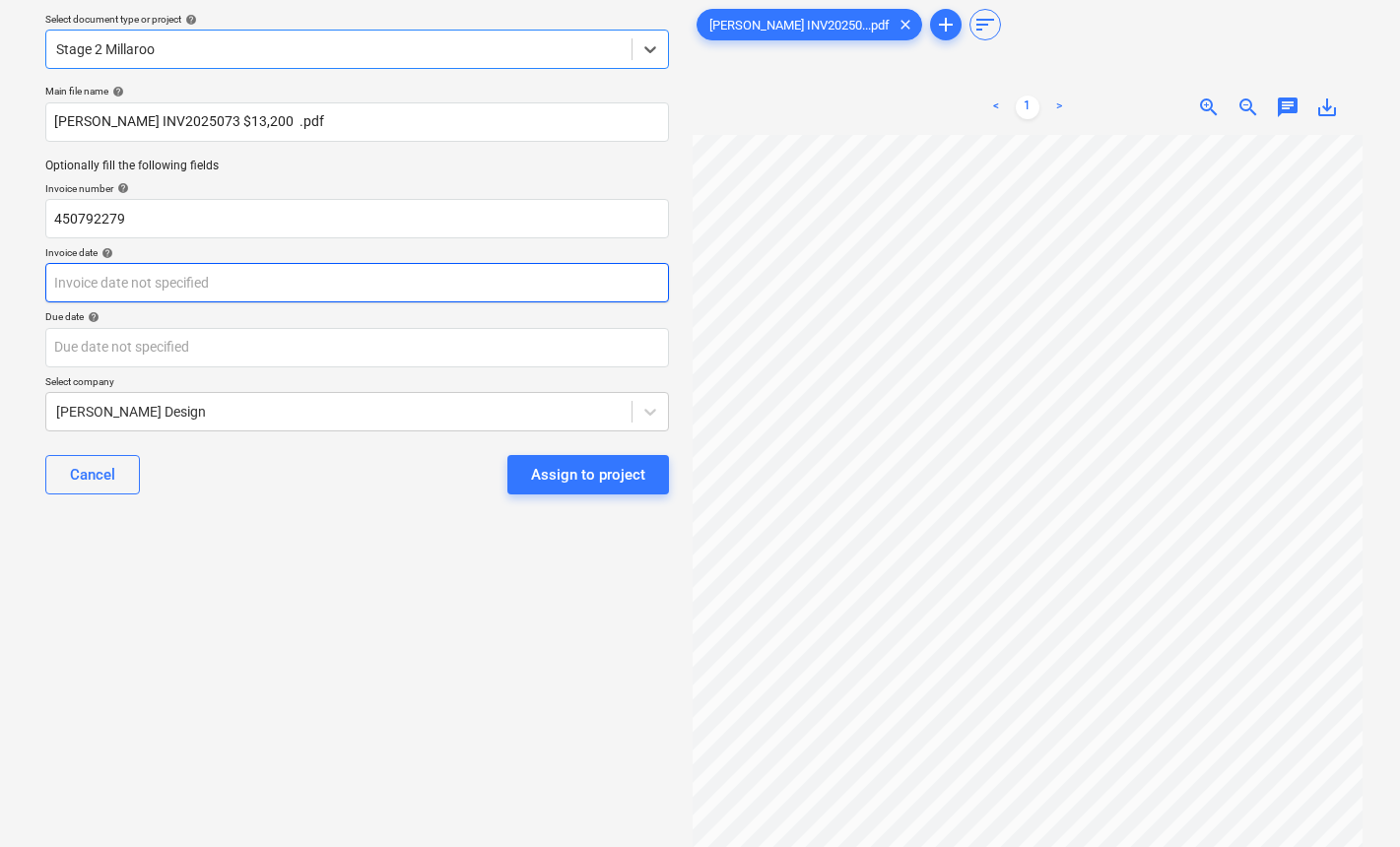 click on "Sales Projects Contacts Company Consolidated Invoices Inbox 9+ Approvals format_size keyboard_arrow_down help search Search notifications 99+ keyboard_arrow_down [PERSON_NAME] keyboard_arrow_down Select document type or project help option Stage 2 Millaroo, selected.   Select is focused ,type to refine list, press Down to open the menu,  Stage 2 Millaroo Main file name help [PERSON_NAME] INV2025073 $13,200  .pdf Optionally fill the following fields Invoice number help 450792279 Invoice date help Press the down arrow key to interact with the calendar and
select a date. Press the question mark key to get the keyboard shortcuts for changing dates. Due date help Press the down arrow key to interact with the calendar and
select a date. Press the question mark key to get the keyboard shortcuts for changing dates. Select company [PERSON_NAME] Design   Cancel Assign to project [PERSON_NAME] INV20250...pdf clear add sort < 1 > zoom_in zoom_out chat 0 save_alt" at bounding box center (700, 355) 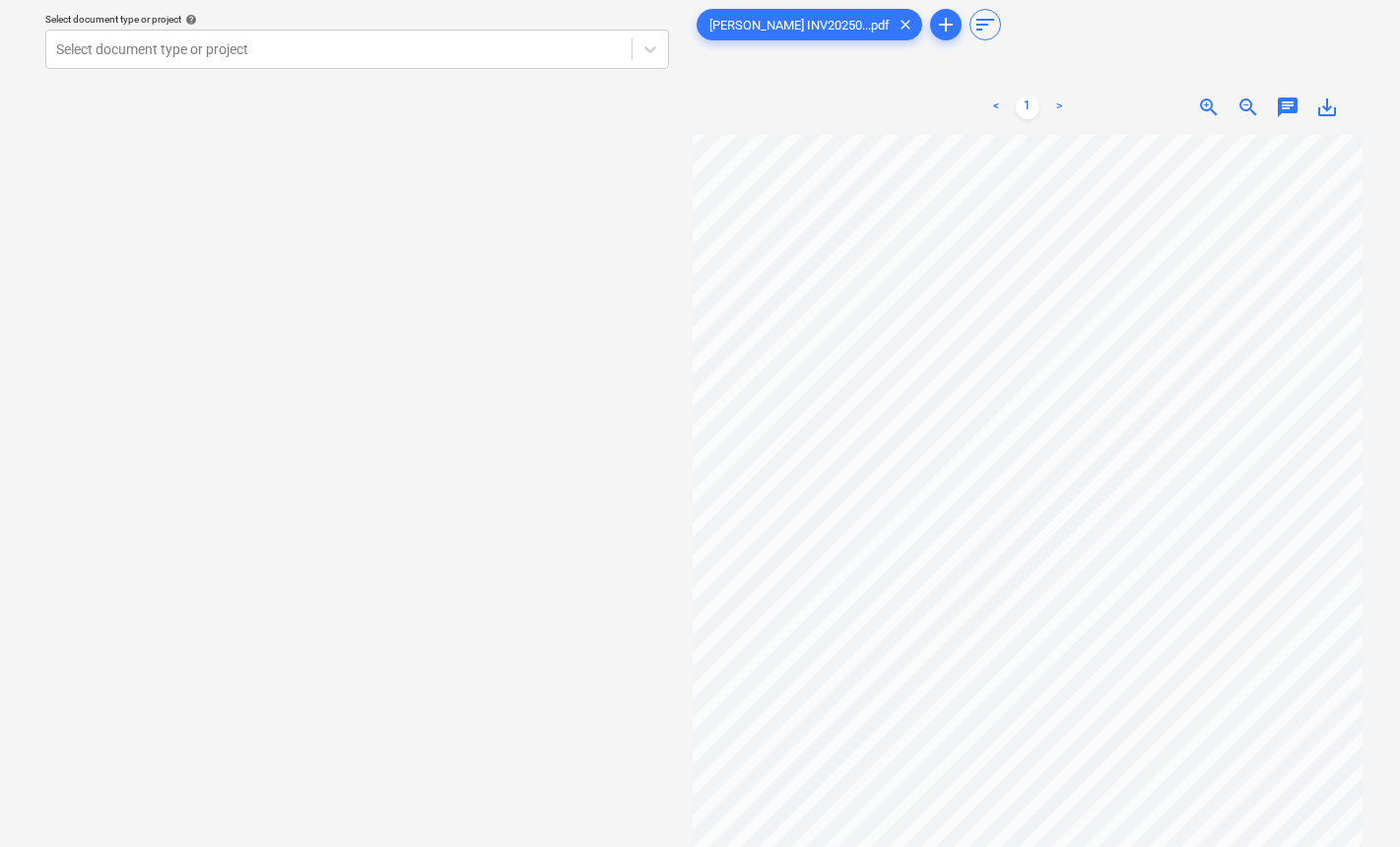 scroll, scrollTop: 0, scrollLeft: 0, axis: both 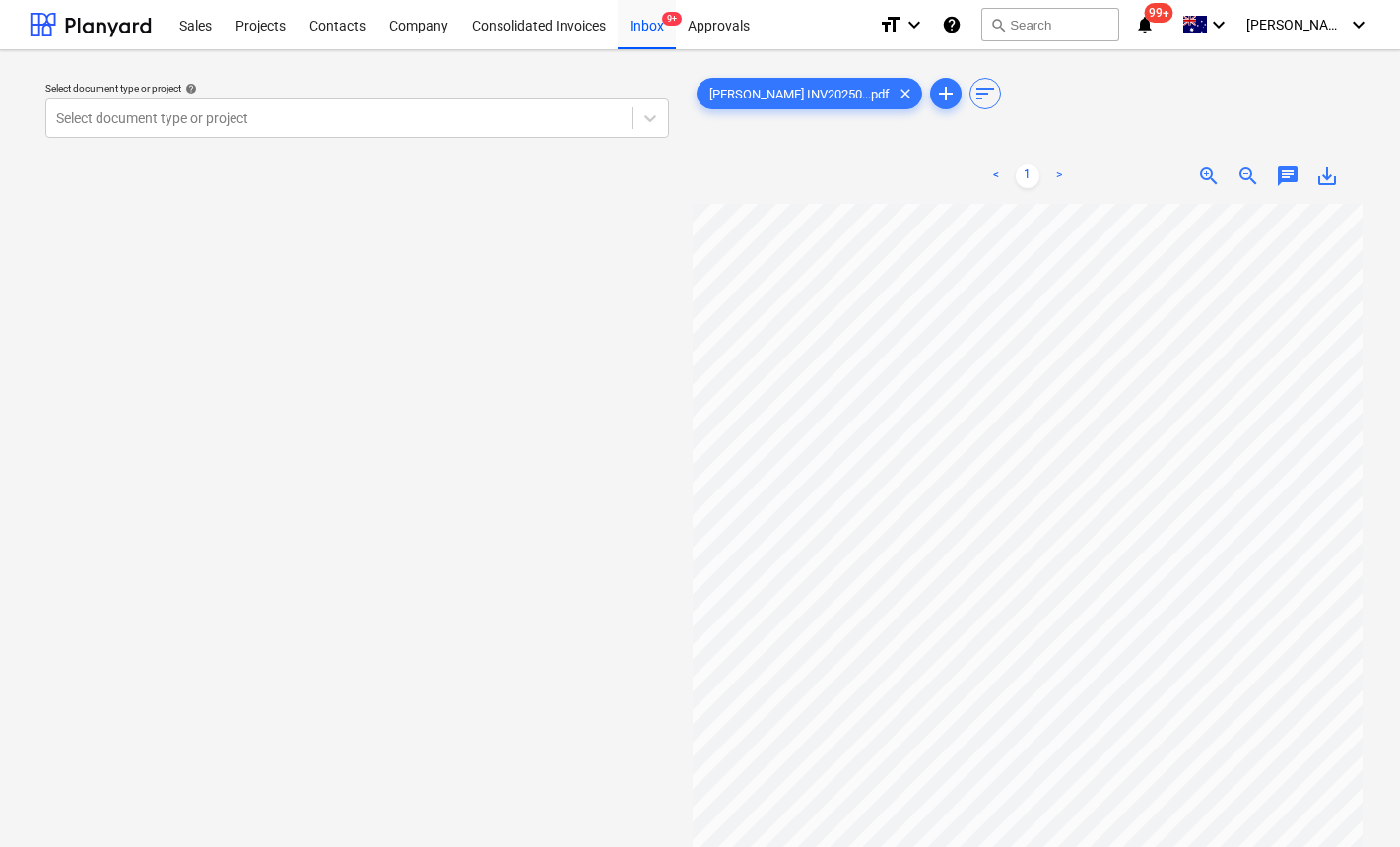 click on "Select document type or project help Select document type or project" at bounding box center (357, 535) 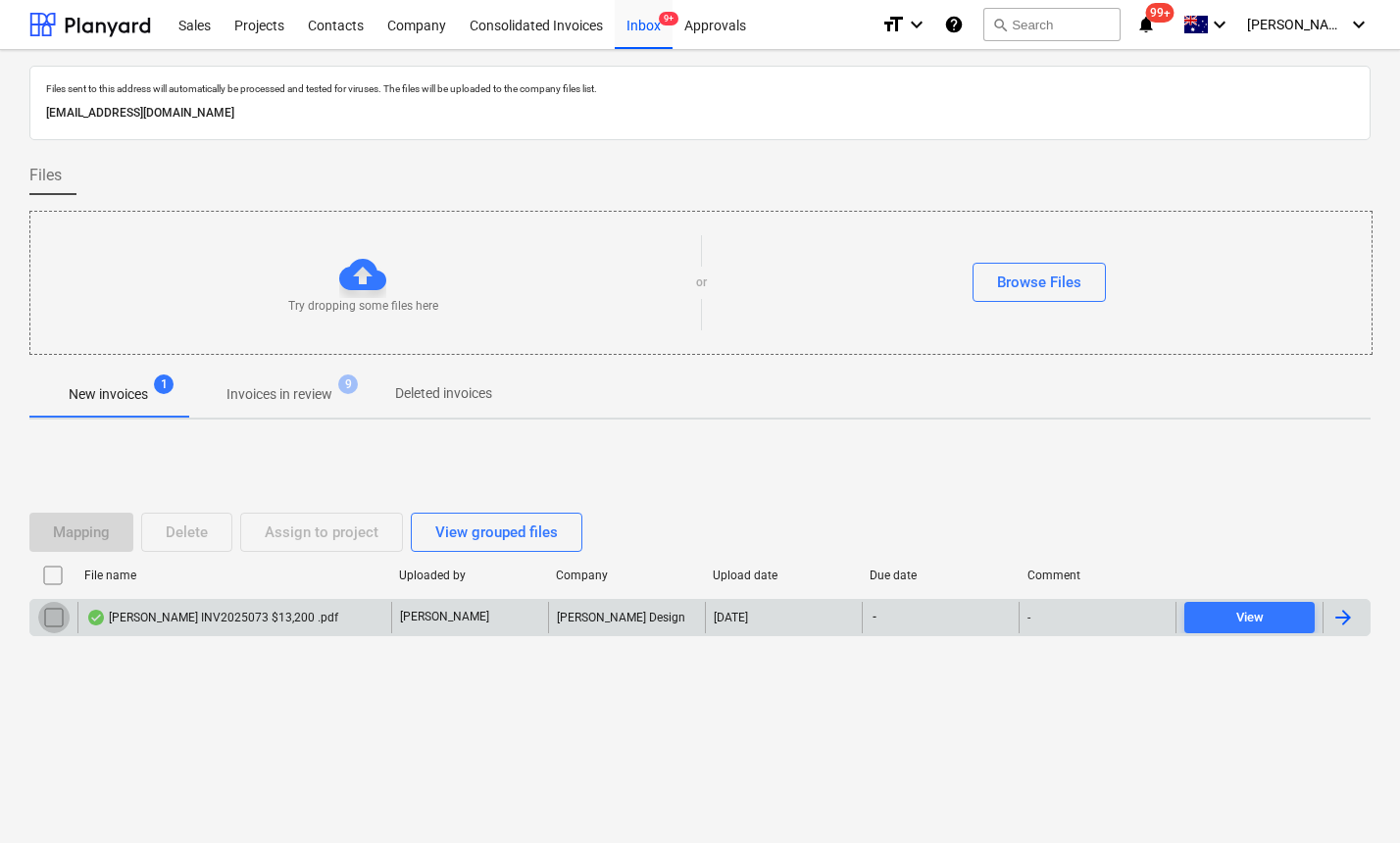 click at bounding box center [54, 618] 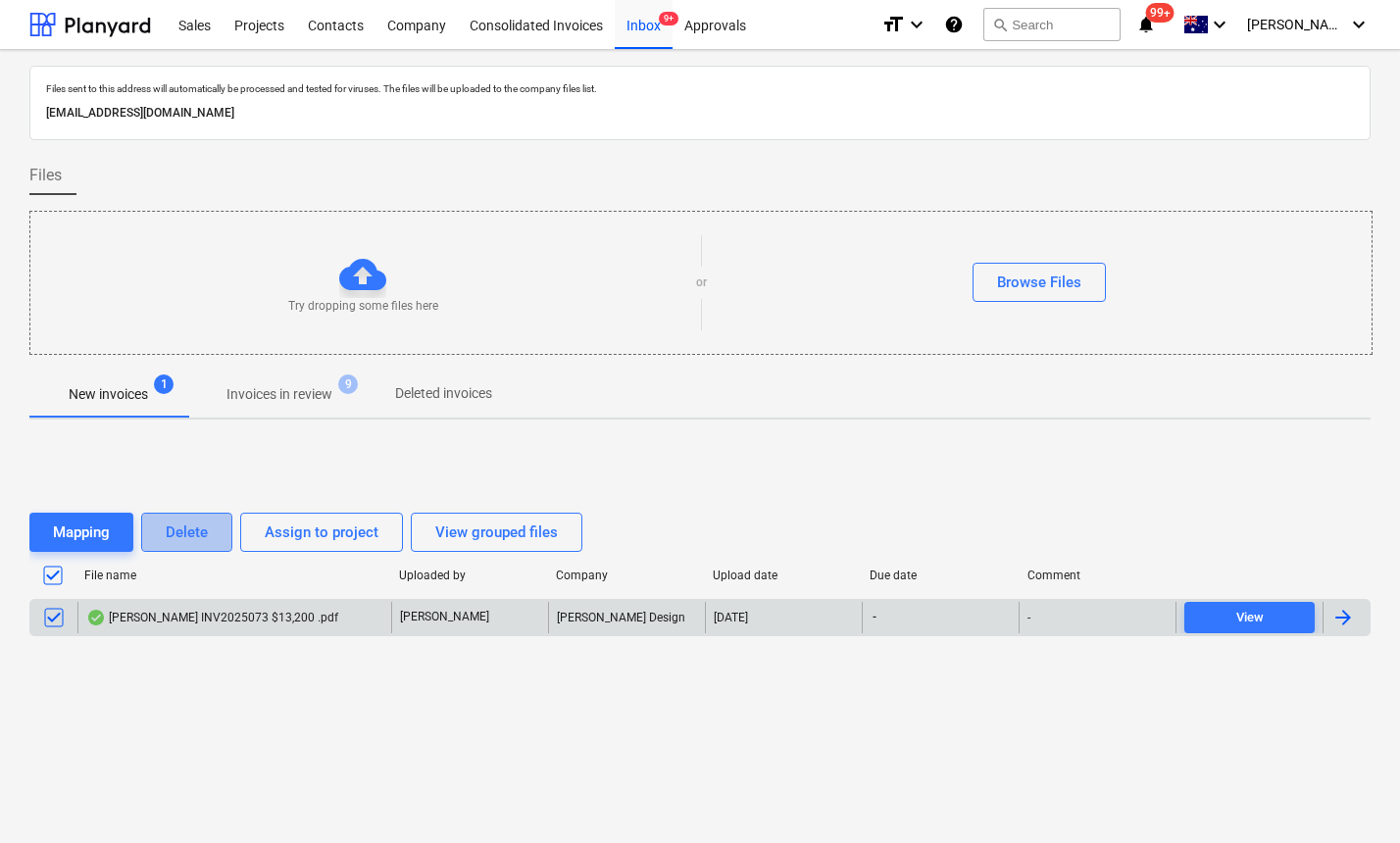 click on "Delete" at bounding box center (186, 532) 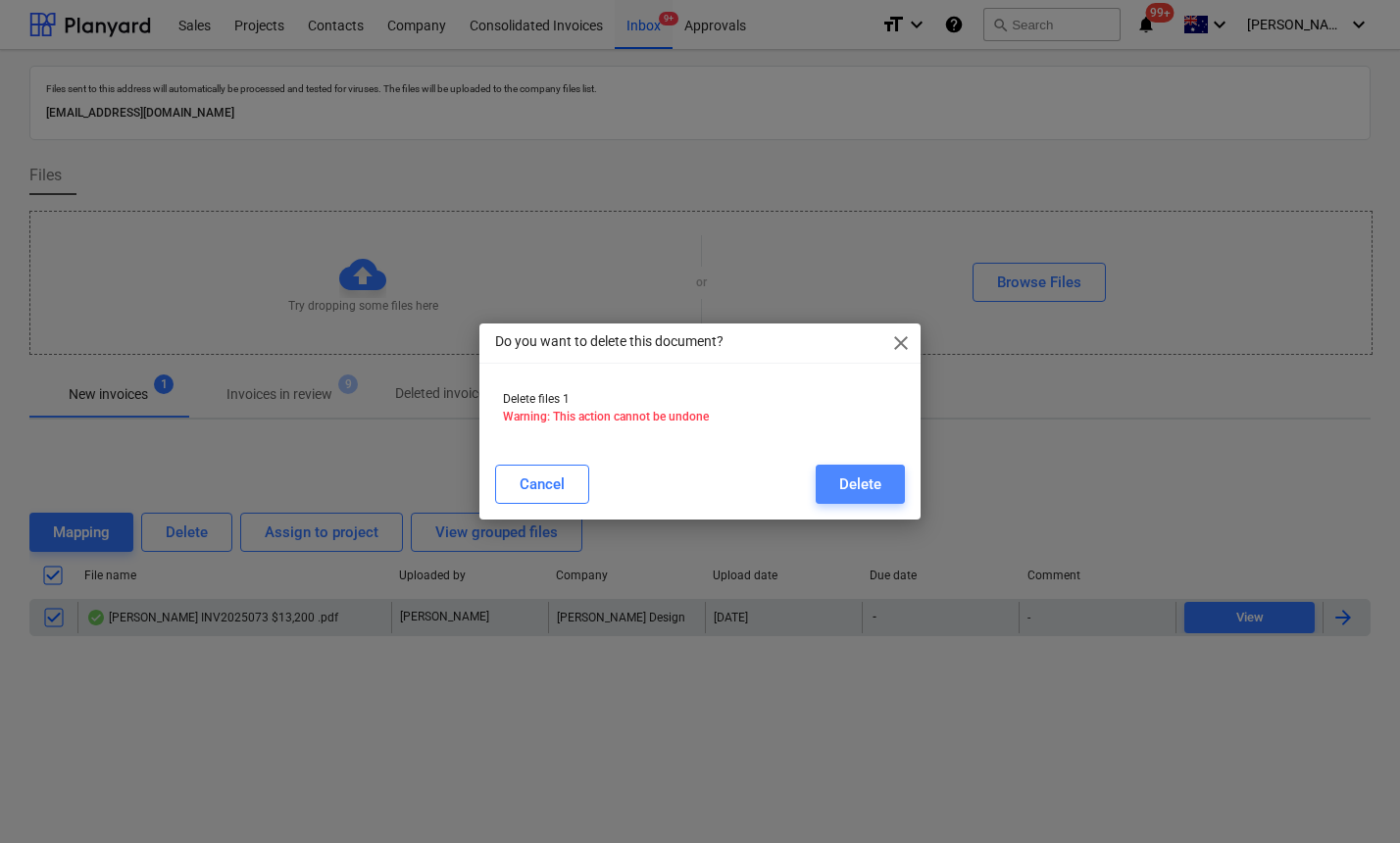 click on "Delete" at bounding box center (860, 484) 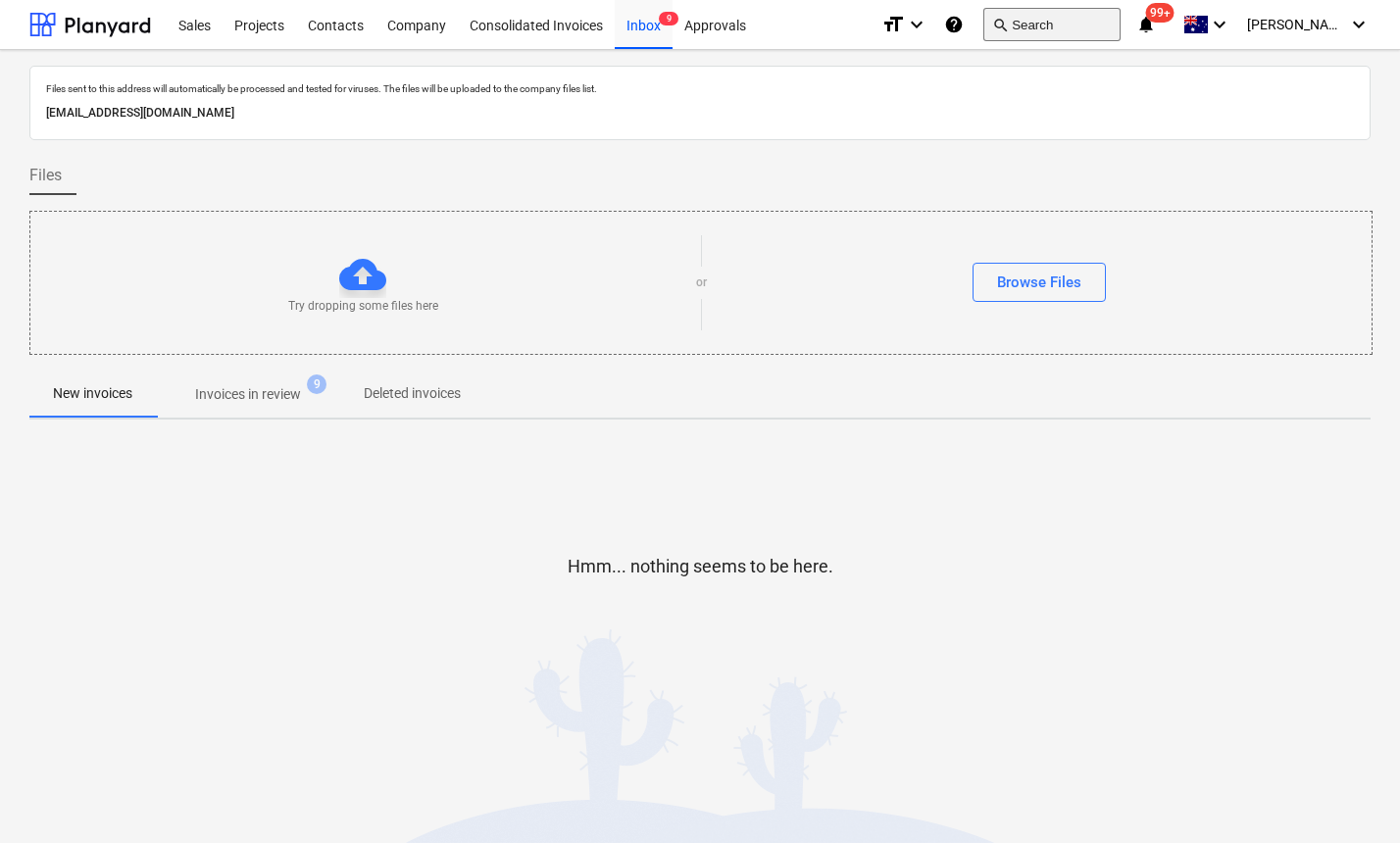 click on "search Search" at bounding box center [1052, 25] 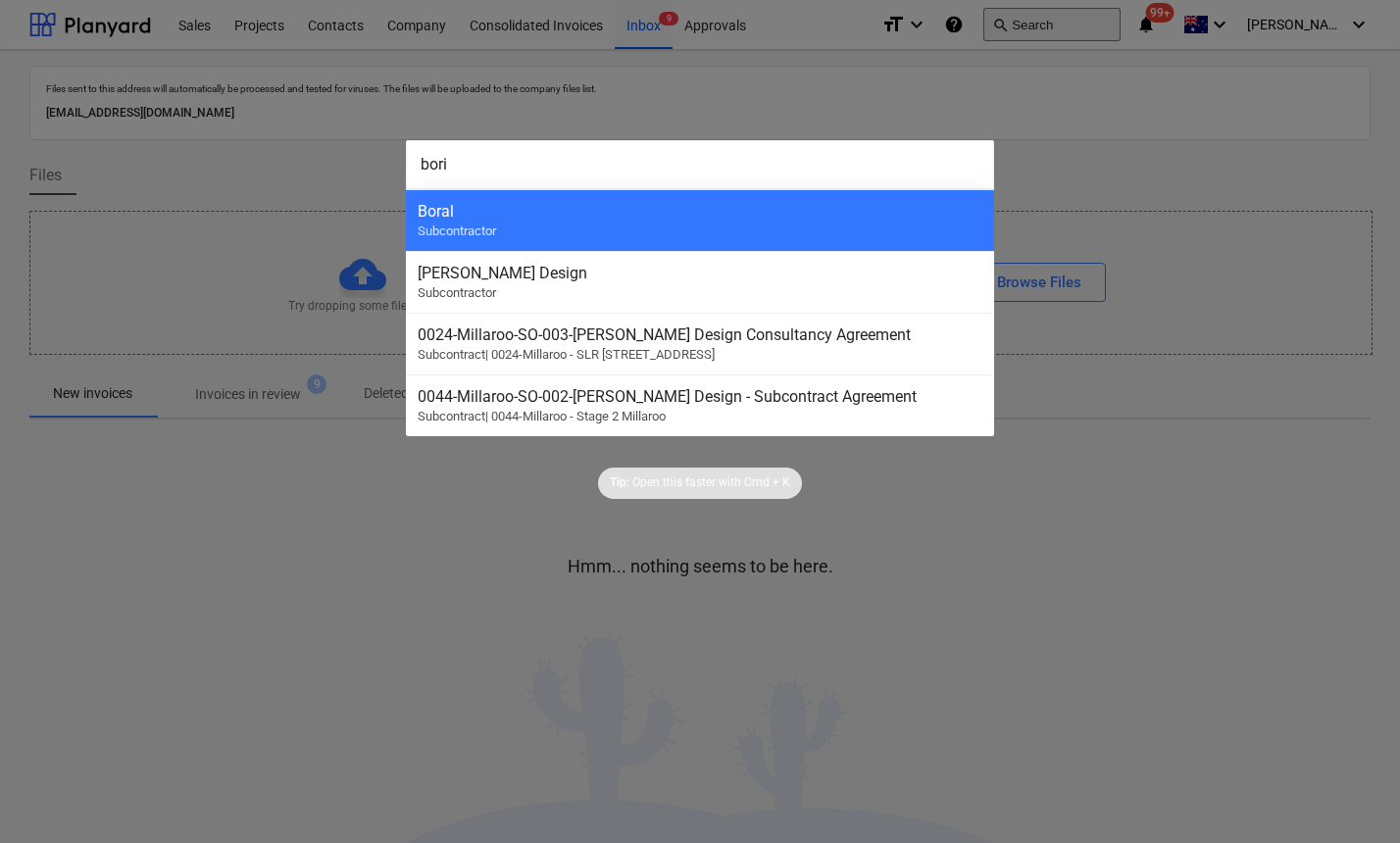 type on "[PERSON_NAME]" 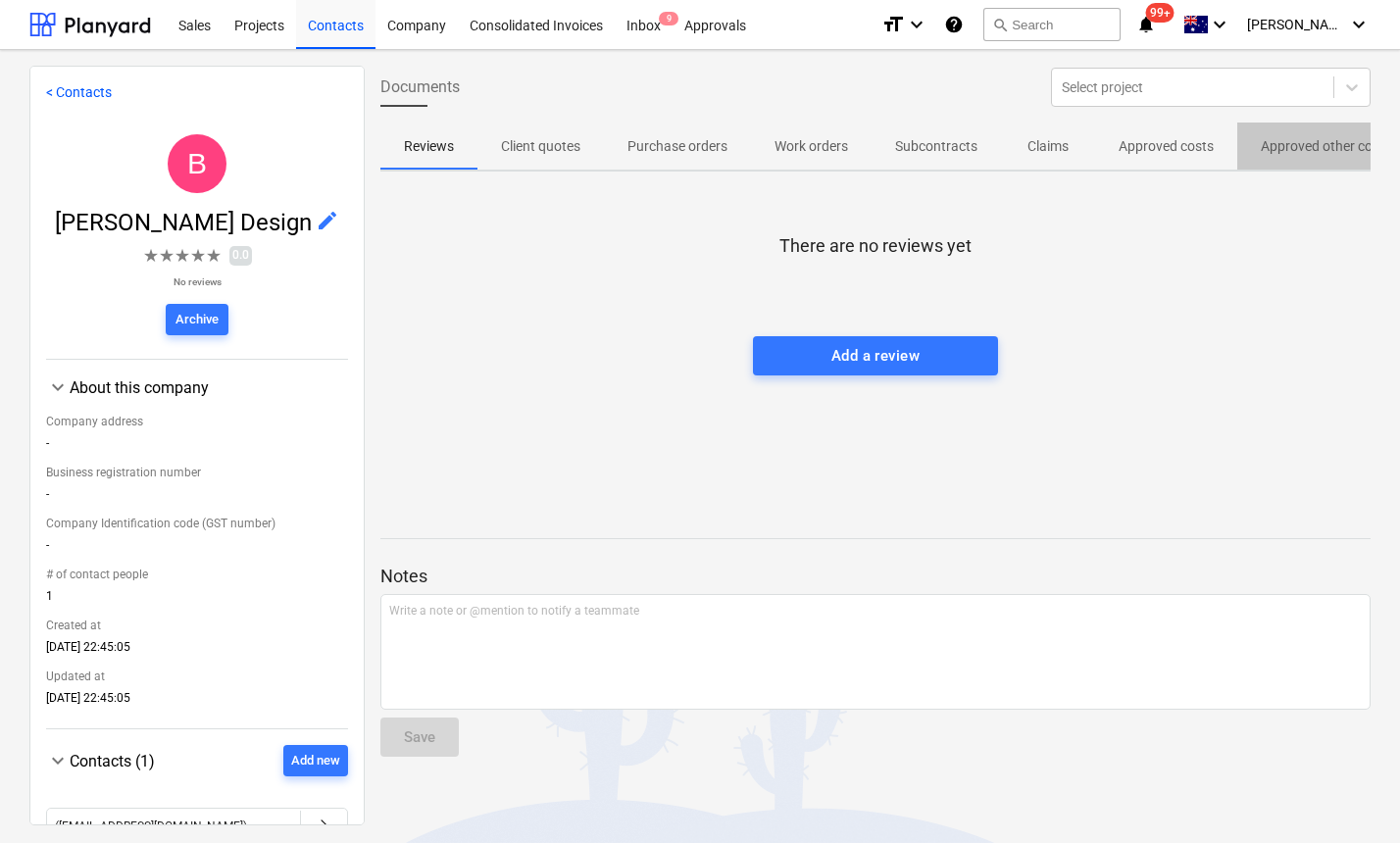 click on "Approved other costs" at bounding box center [1325, 146] 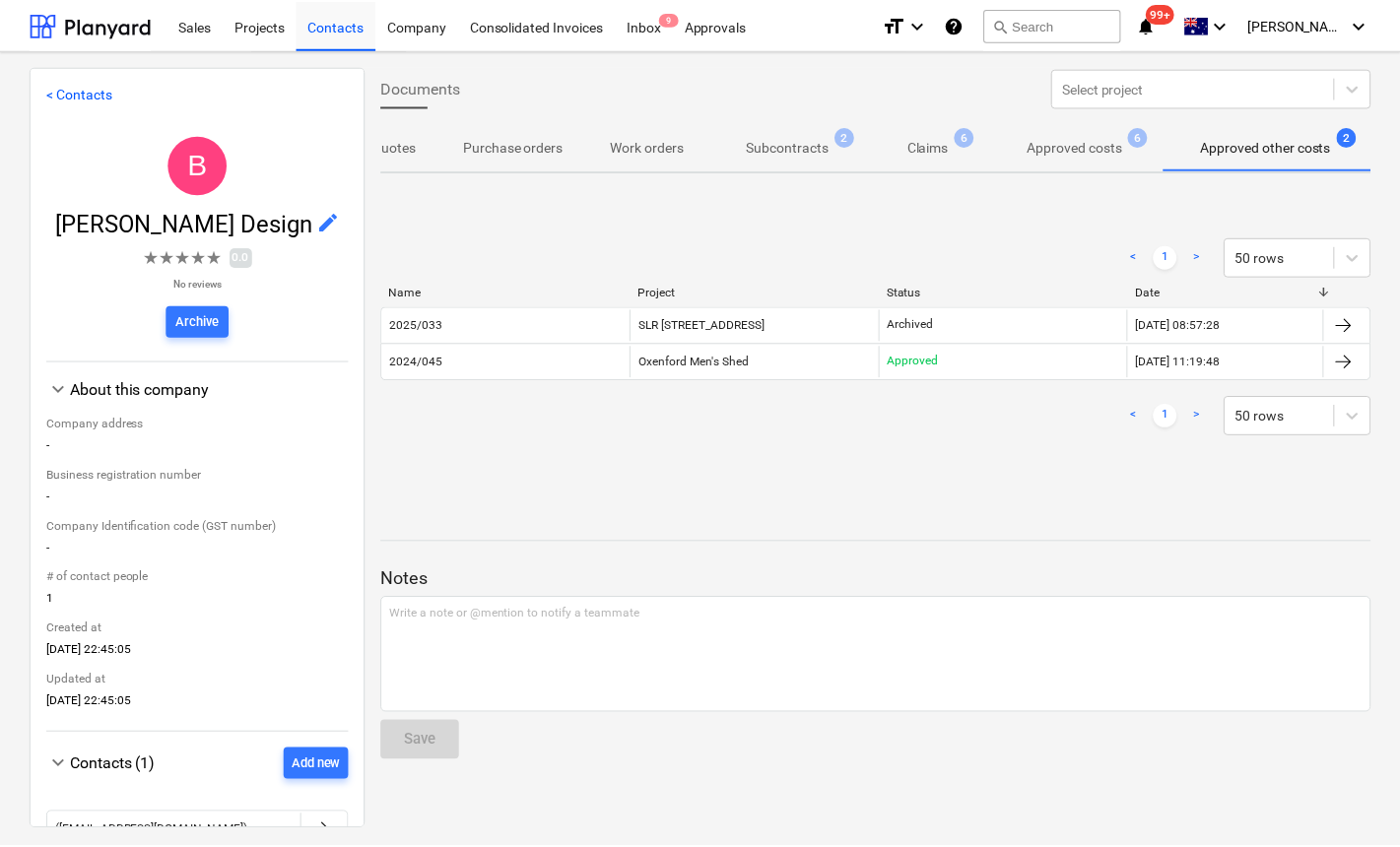 scroll, scrollTop: 0, scrollLeft: 173, axis: horizontal 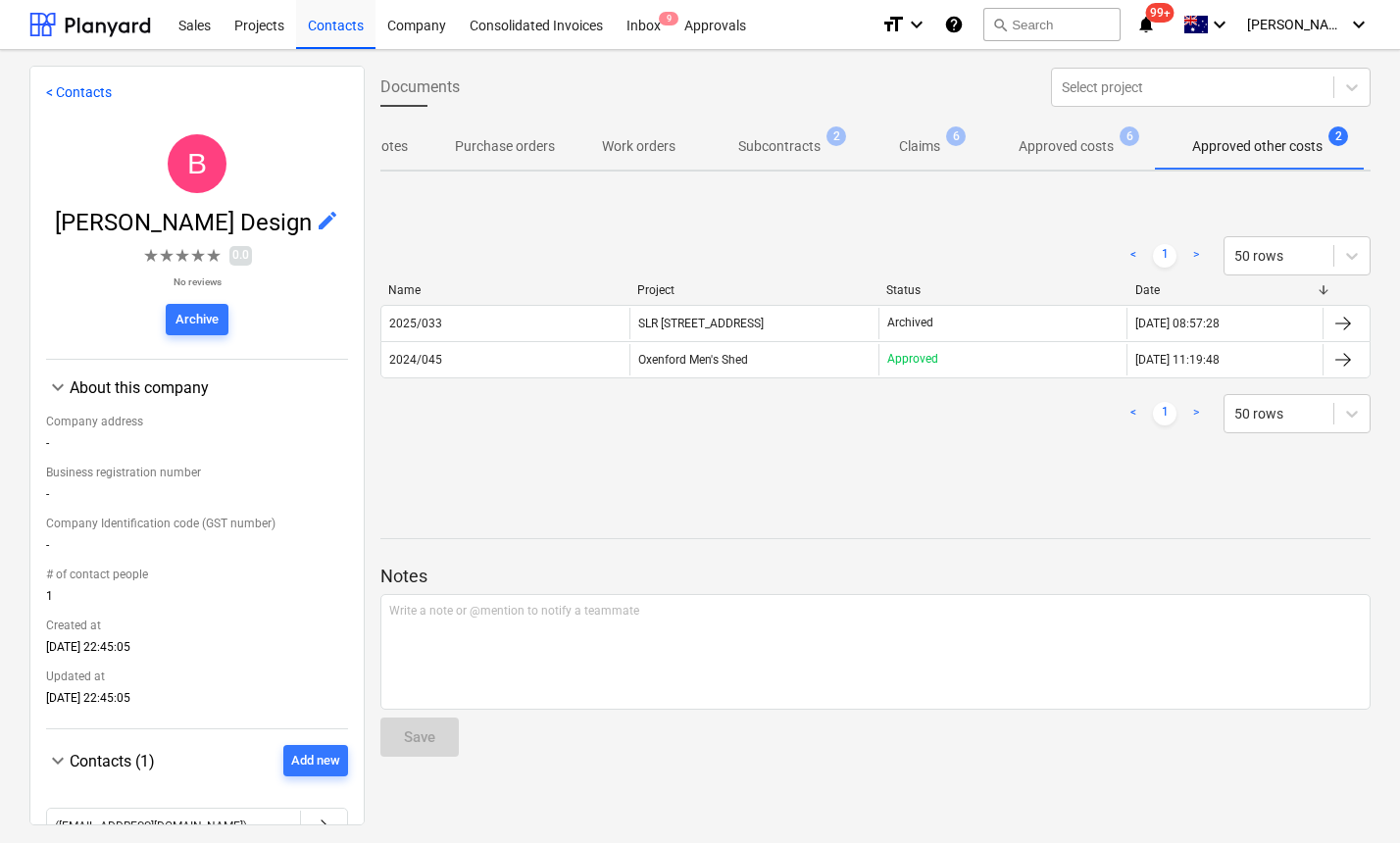 click on "Documents Select project Reviews Client quotes Purchase orders Work orders Subcontracts 2 Claims 6 Approved costs 6 Approved other costs 2 Approved Incomes < 1 > 50 rows Name Project Status Date 2025/033 SLR [GEOGRAPHIC_DATA] Archived [DATE] 08:57:28 2024/045 Oxenford Men's Shed Approved [DATE] 11:19:48 < 1 > 50 rows Please wait Notes Write a note or @mention to notify a teammate ﻿ Save" at bounding box center (875, 444) 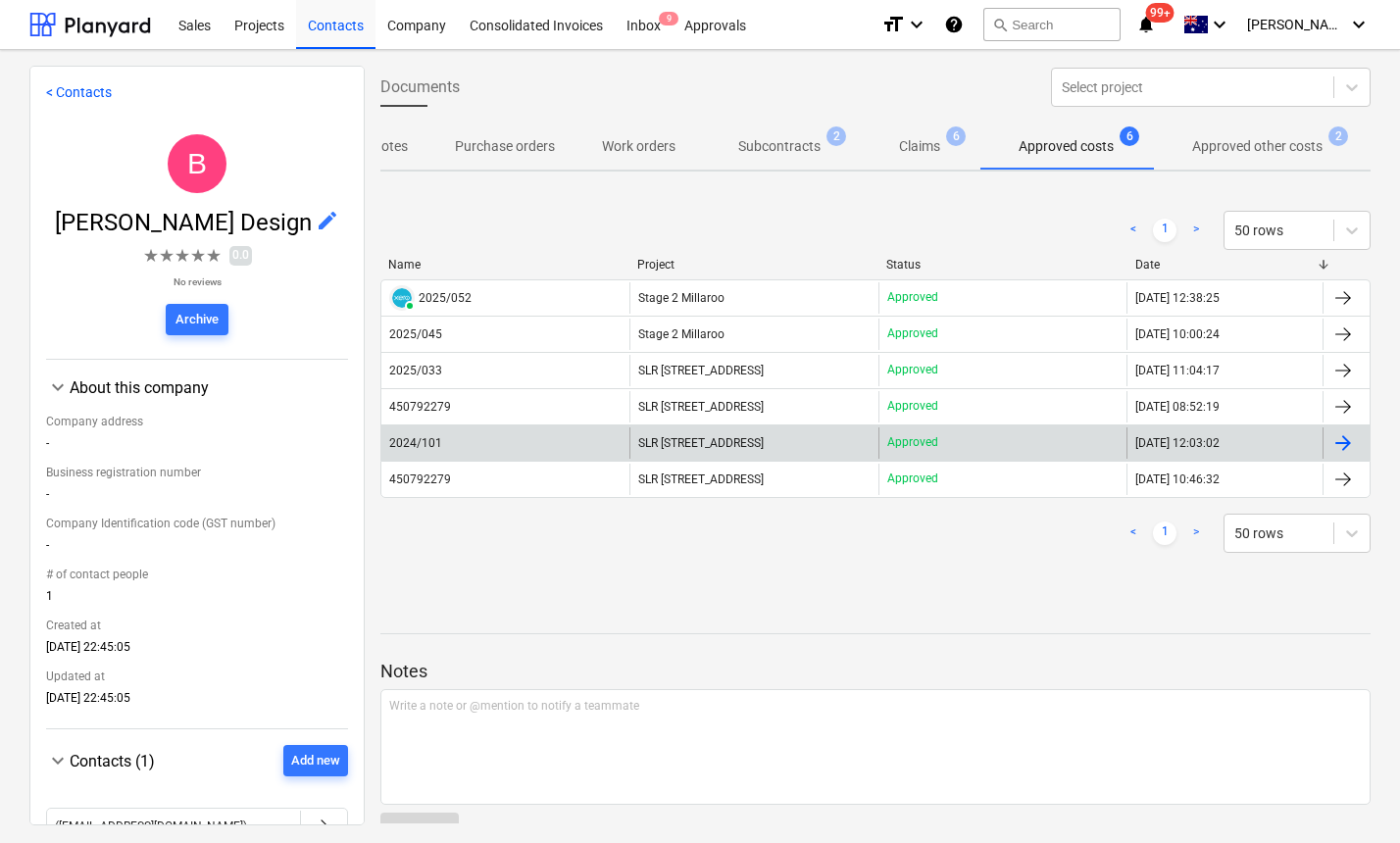 click on "2024/101" at bounding box center [416, 443] 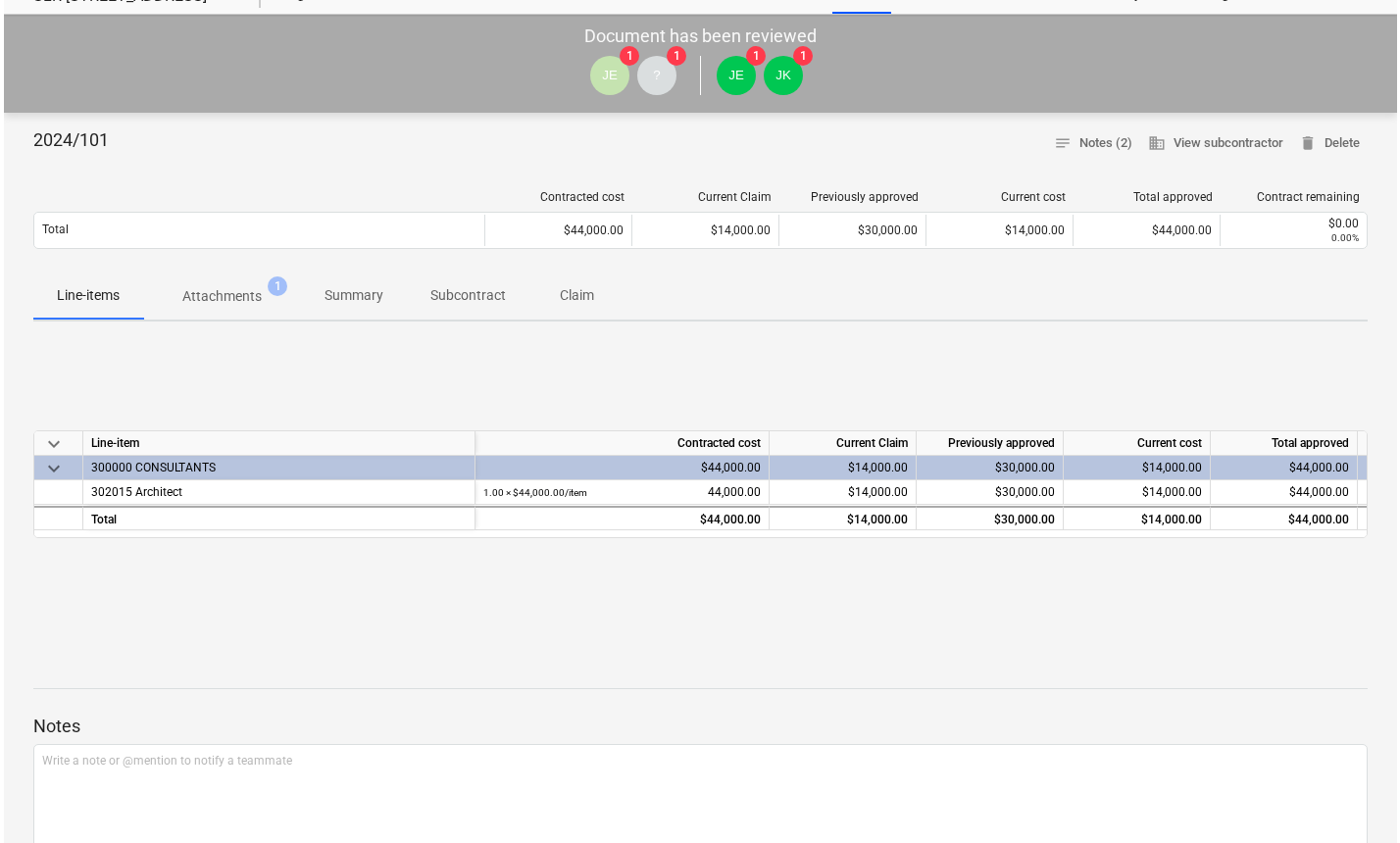 scroll, scrollTop: 0, scrollLeft: 0, axis: both 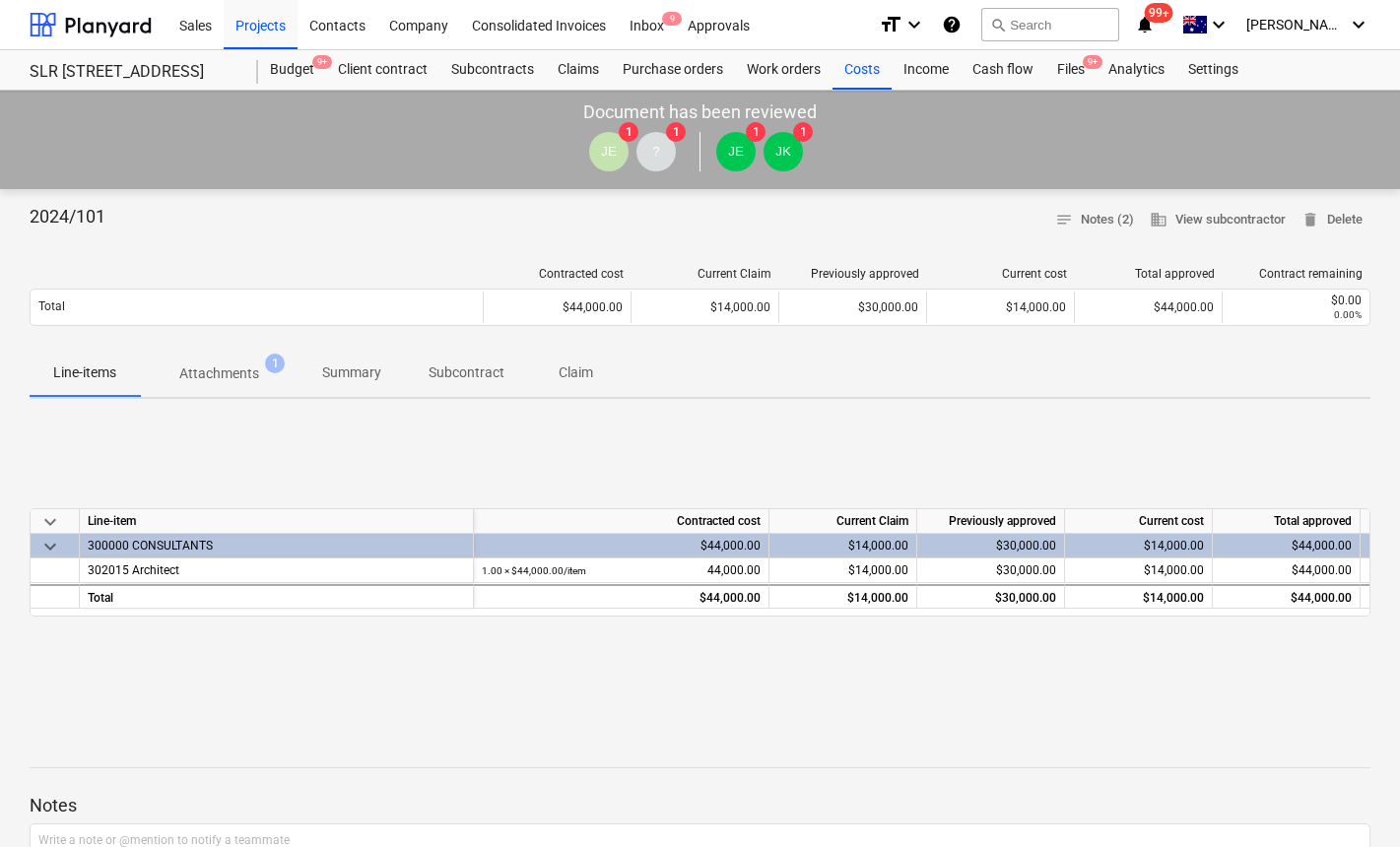 click on "Attachments" at bounding box center (219, 373) 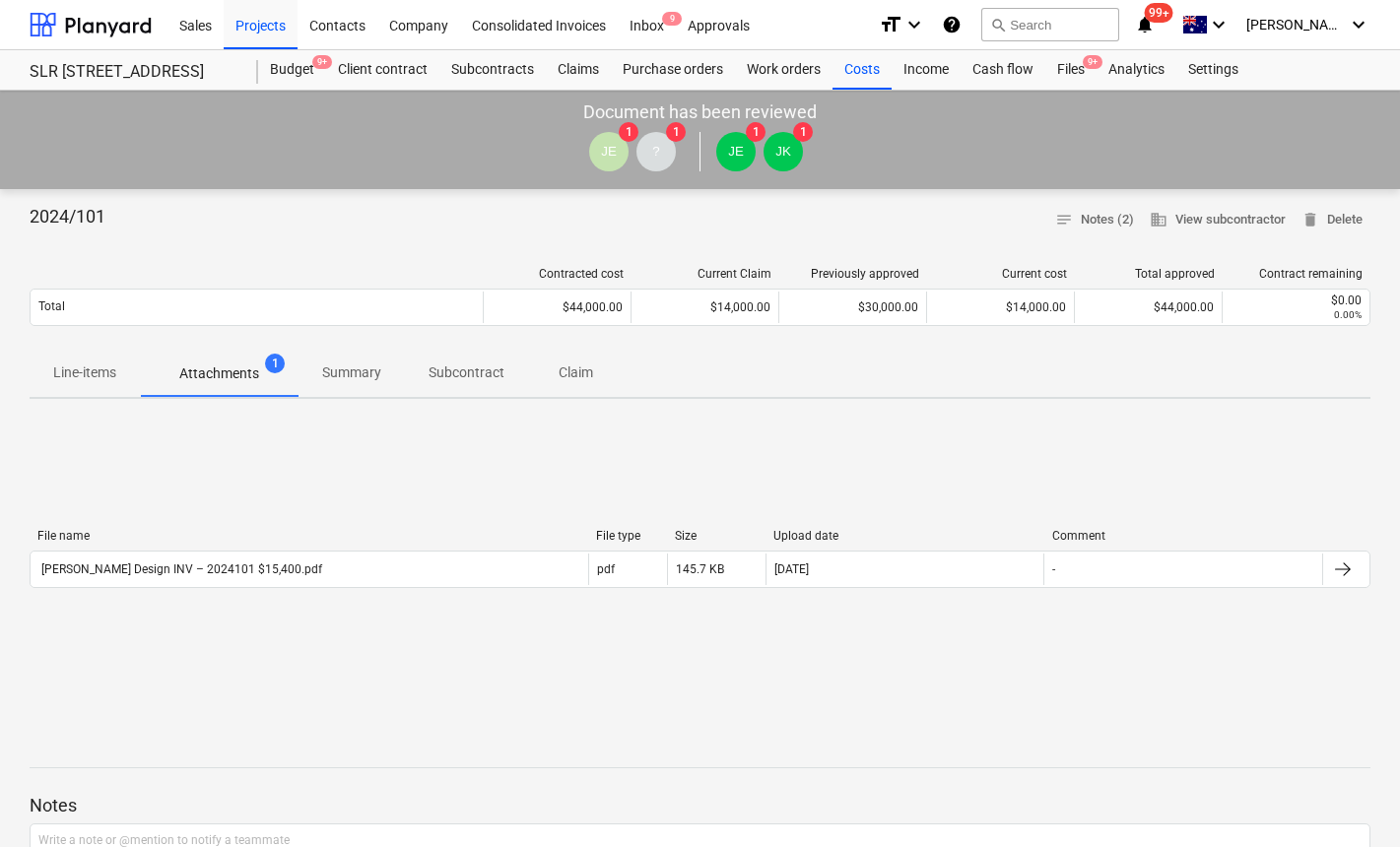 click on "2024/101 notes Notes (2) business View subcontractor delete Delete Contracted cost Current Claim Previously approved Current cost Total approved Contract remaining Total $44,000.00 $14,000.00 $30,000.00 $14,000.00 $44,000.00 $0.00 0.00% Please wait Line-items Attachments 1 Summary Subcontract Claim File name File type Size Upload date Comment   [PERSON_NAME] Design INV – 2024101  $15,400.pdf pdf 145.7 KB [DATE] - Please wait Notes Write a note or @mention to notify a teammate ﻿ Save [PERSON_NAME] [PERSON_NAME] [DATE] 16:44:26 [AUTO]
Review decision made
Decision: approved
Reply Edit [PERSON_NAME] [DATE] 16:38:51 [AUTO]
Review decision made
Decision: approved
Reply" at bounding box center (700, 806) 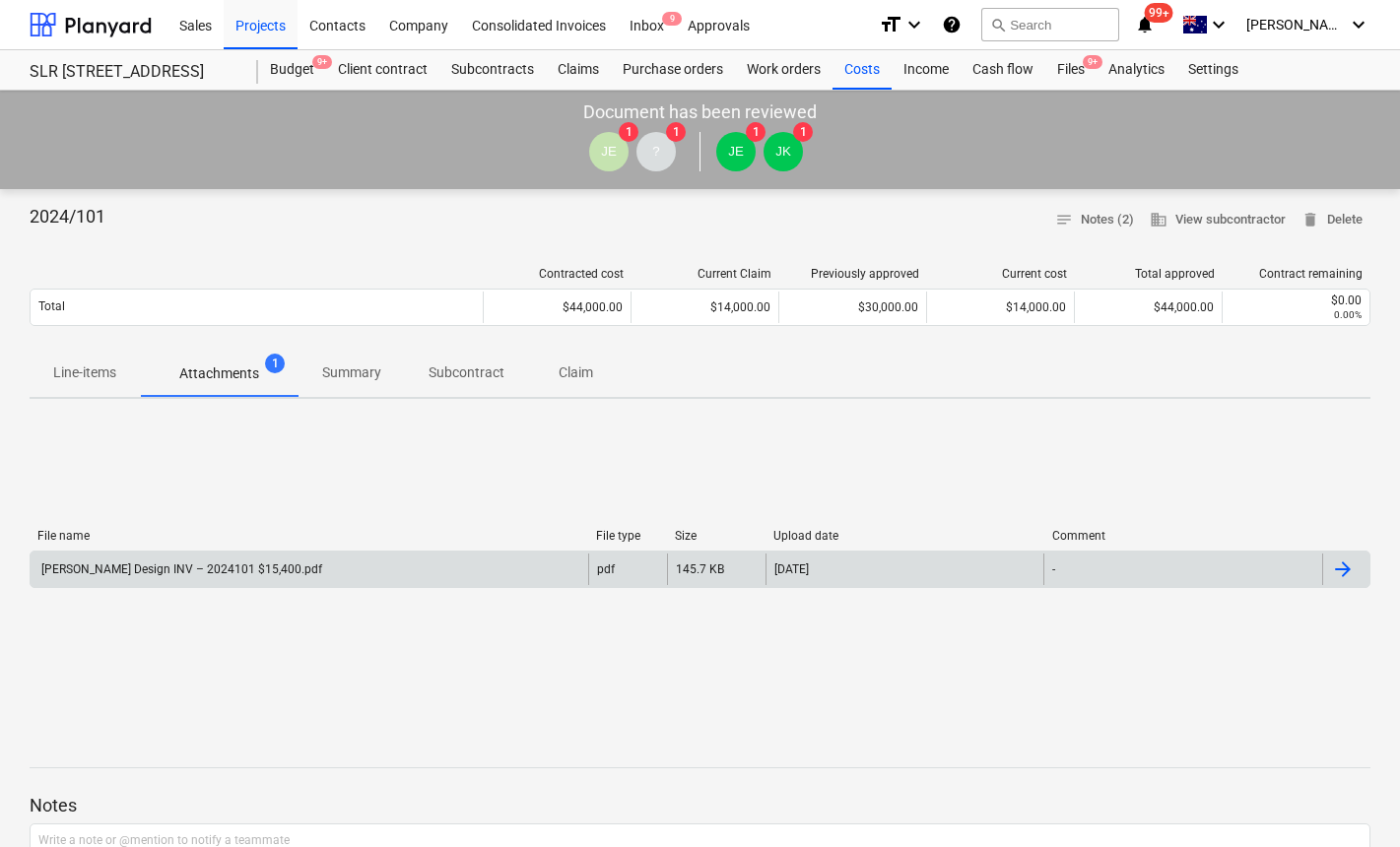 click on "[PERSON_NAME] Design INV – 2024101  $15,400.pdf" at bounding box center [180, 569] 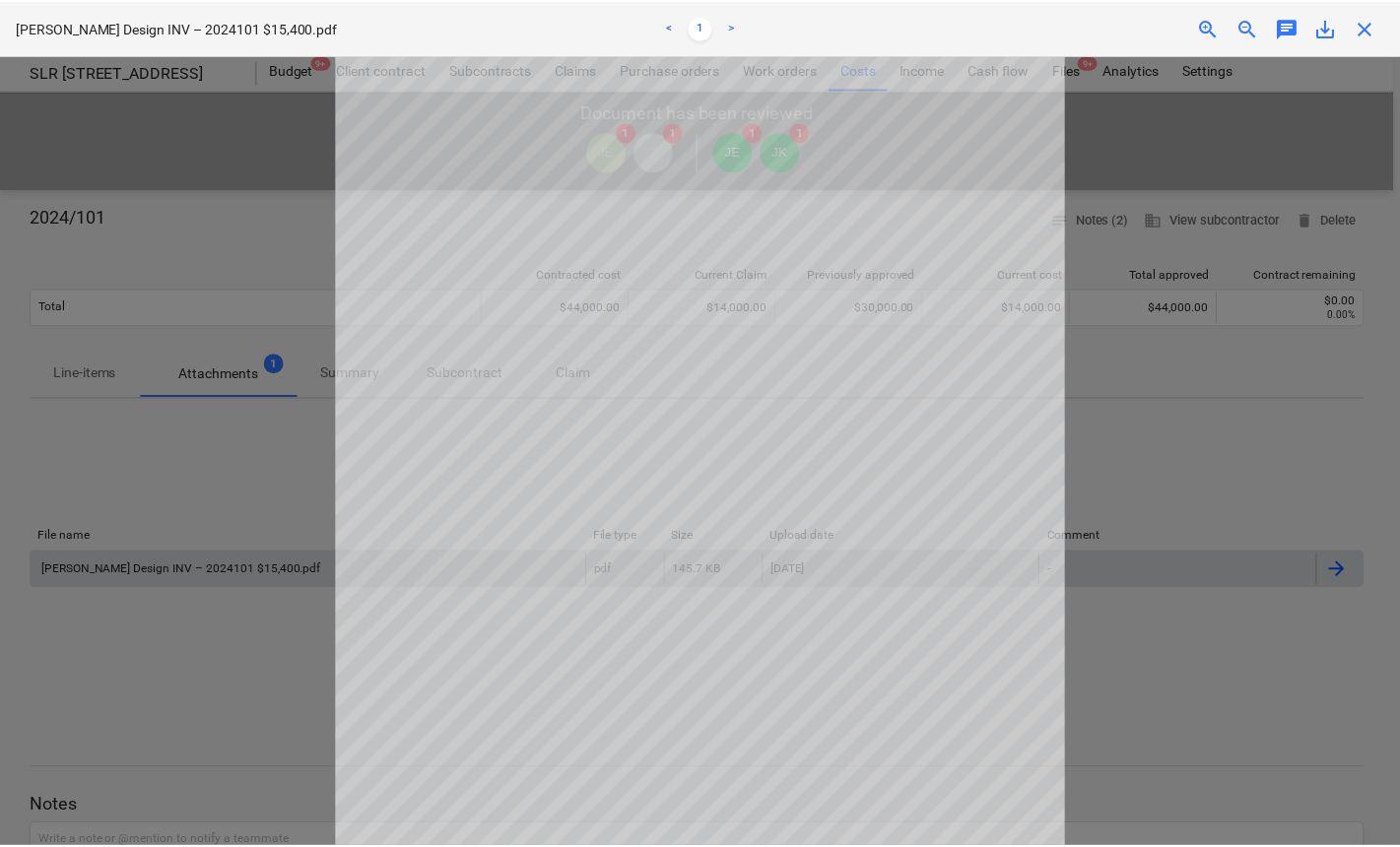 scroll, scrollTop: 105, scrollLeft: 0, axis: vertical 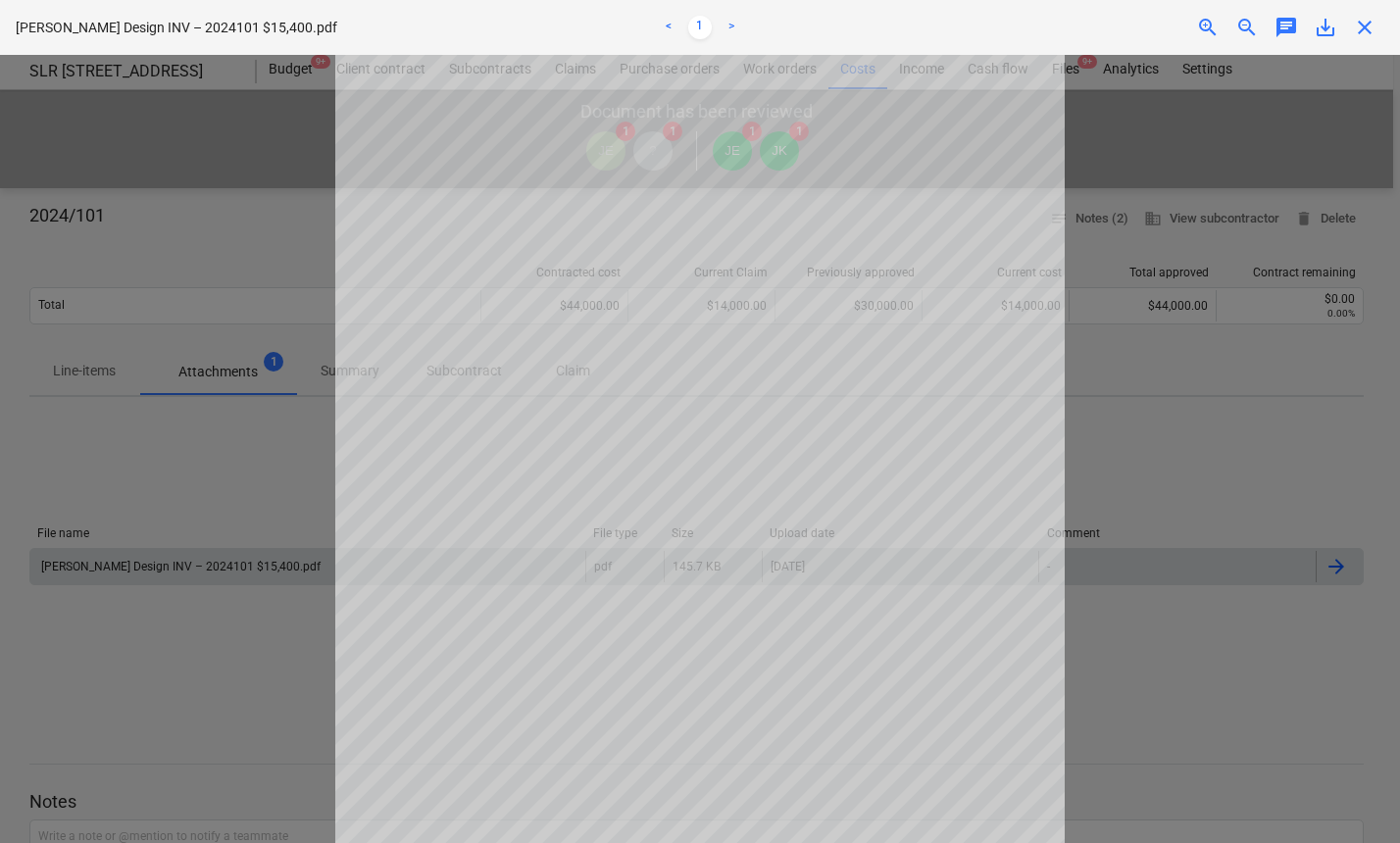 click on "close" at bounding box center (1365, 27) 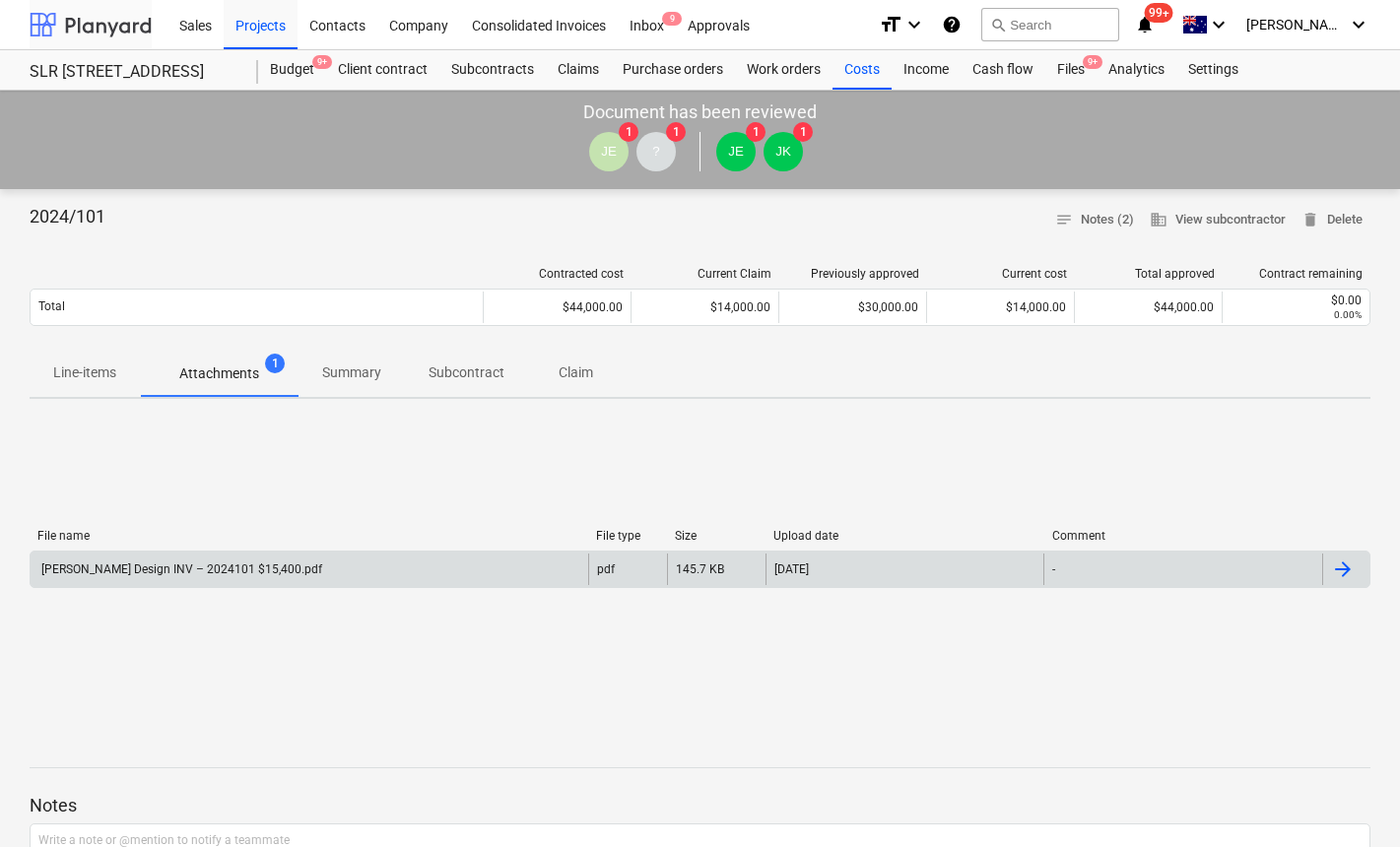 click at bounding box center [91, 25] 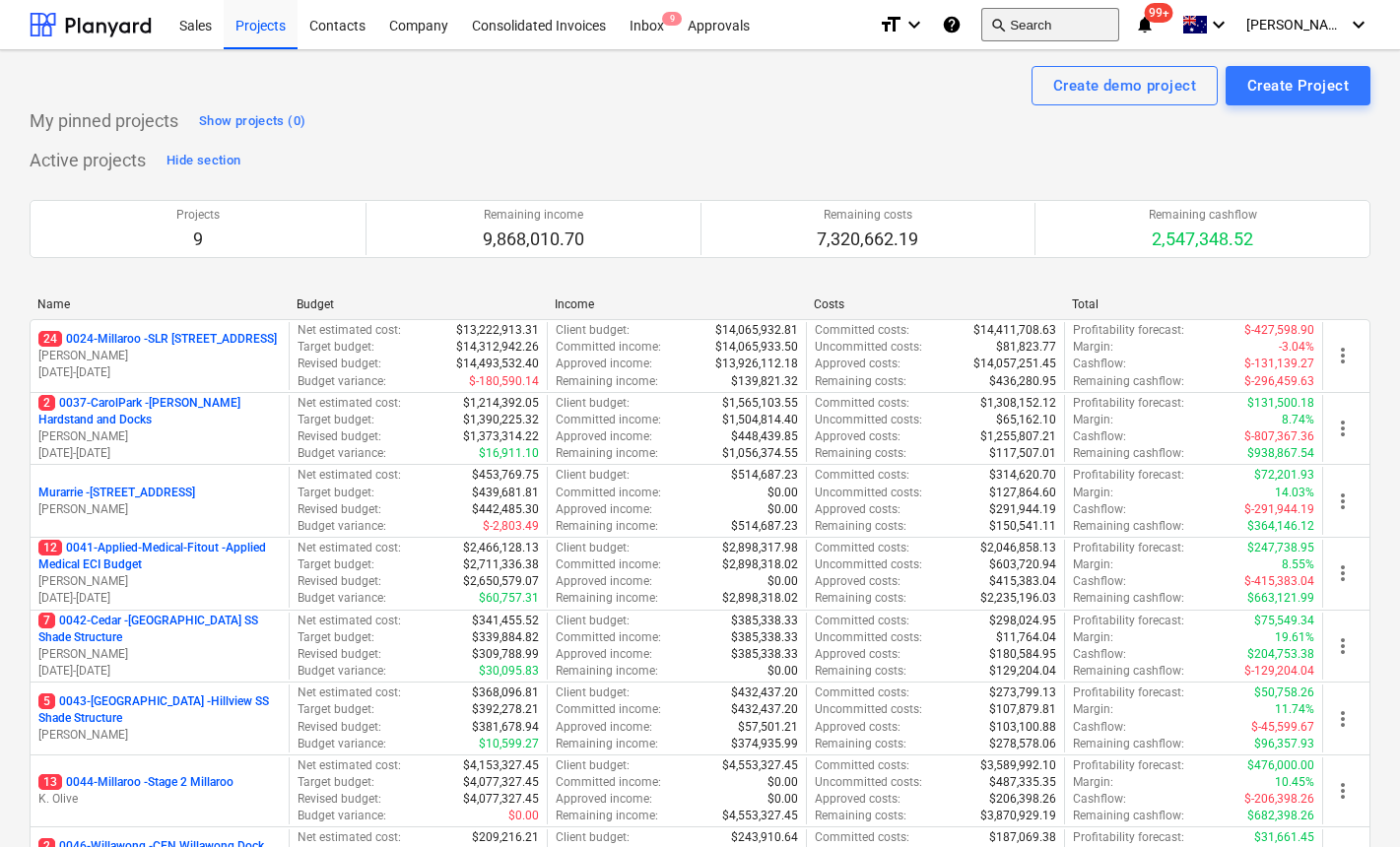 click on "search Search" at bounding box center (1050, 25) 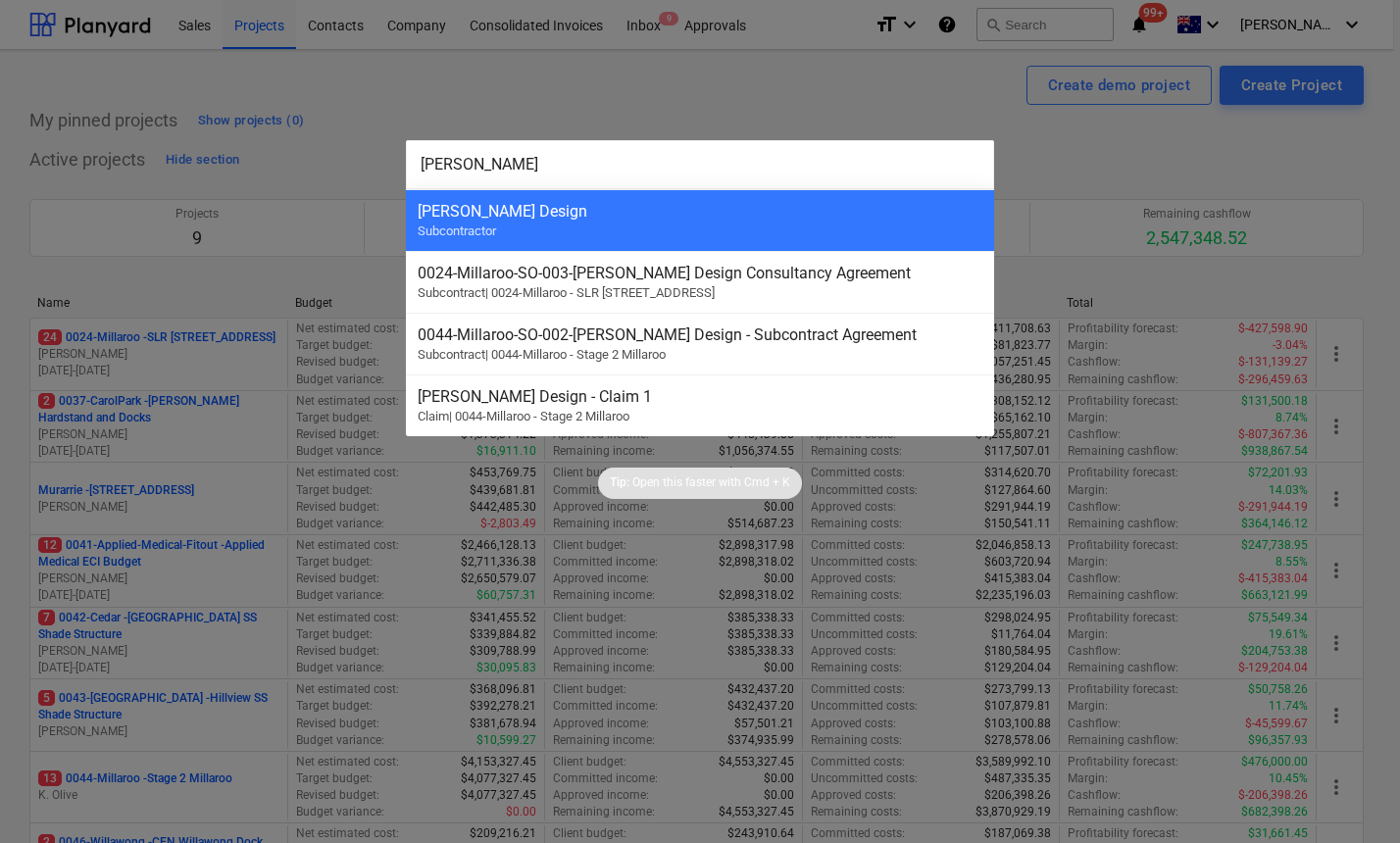 type on "[PERSON_NAME]" 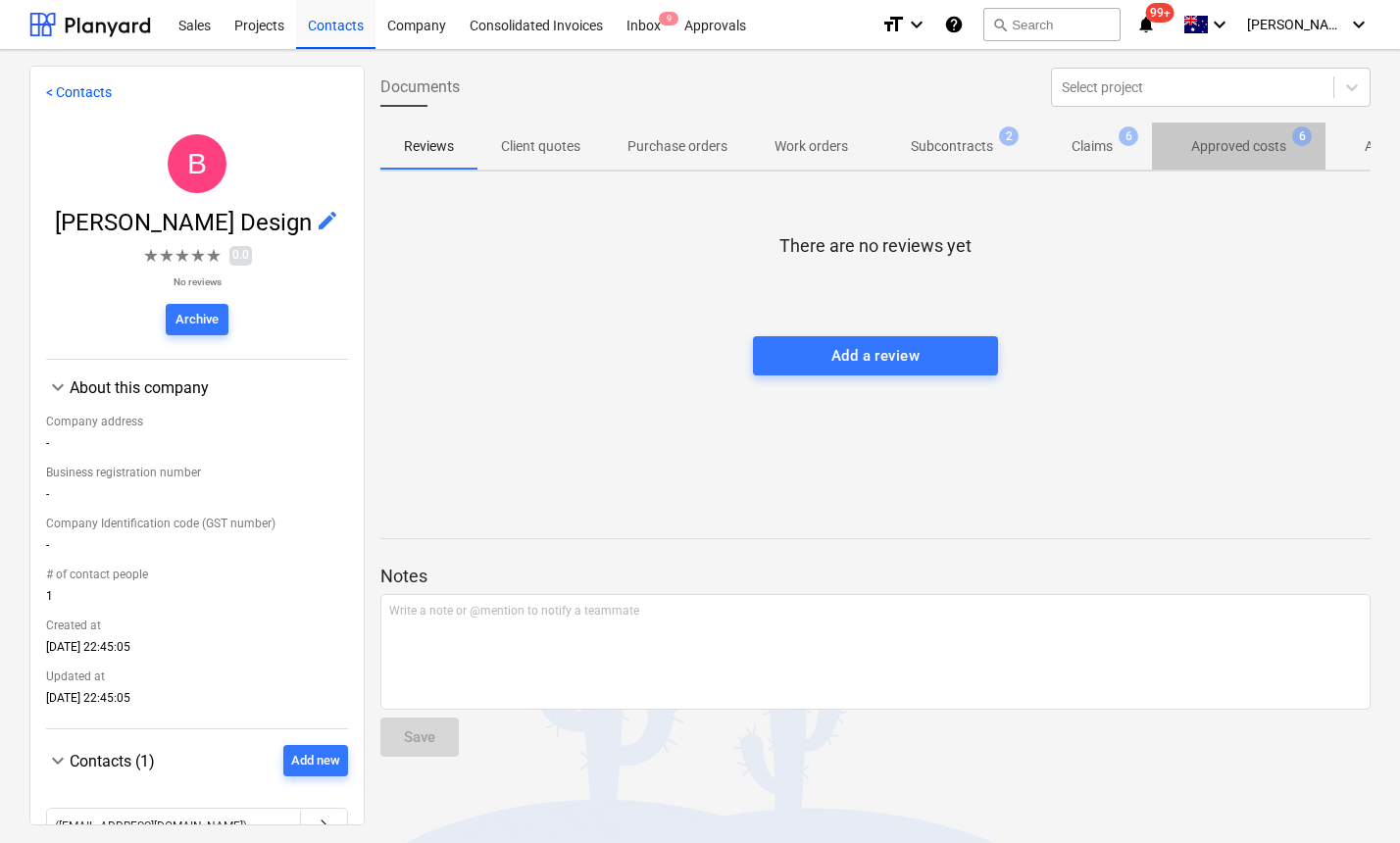 click on "Approved costs" at bounding box center (1238, 146) 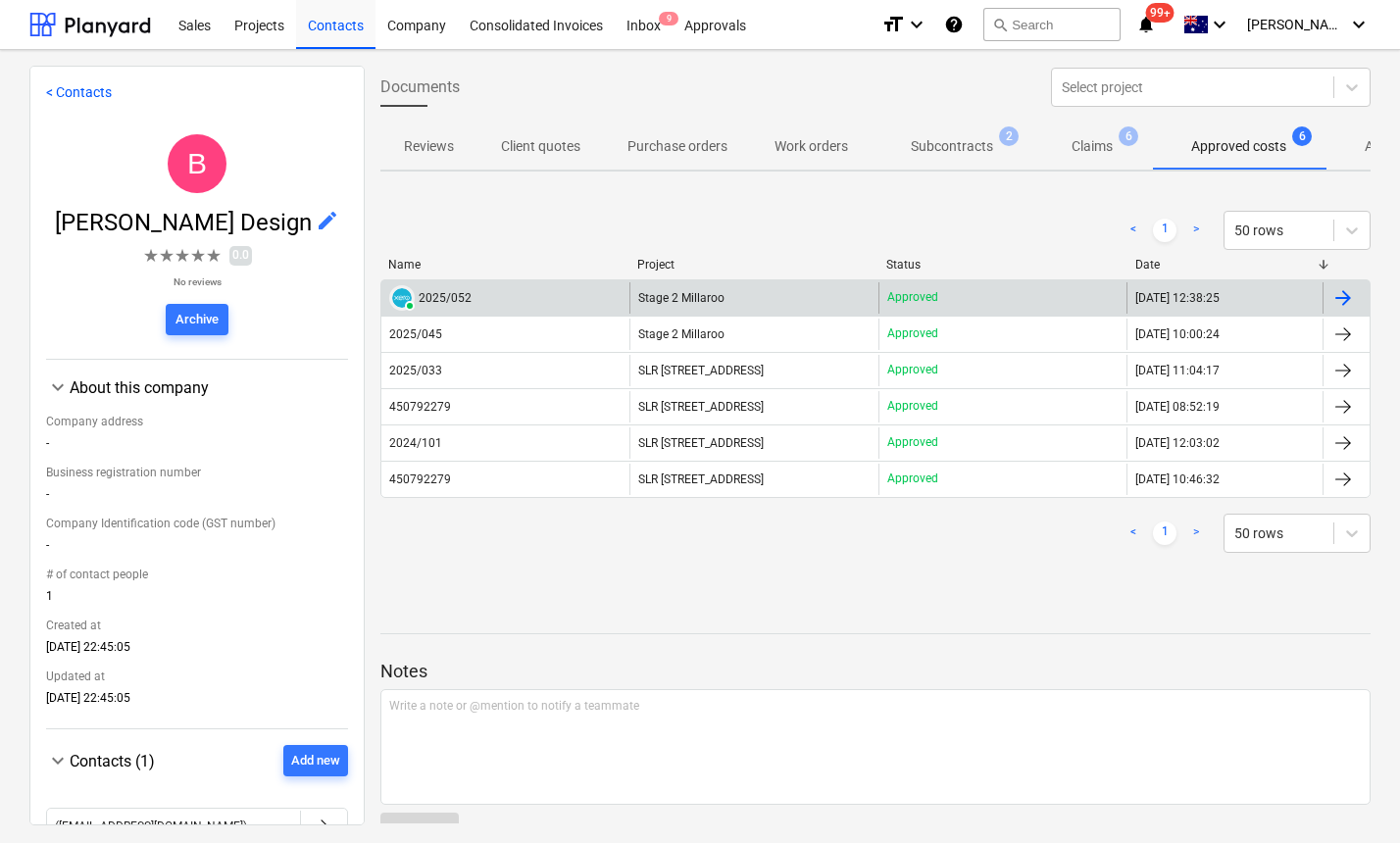 click on "2025/052" at bounding box center (445, 298) 